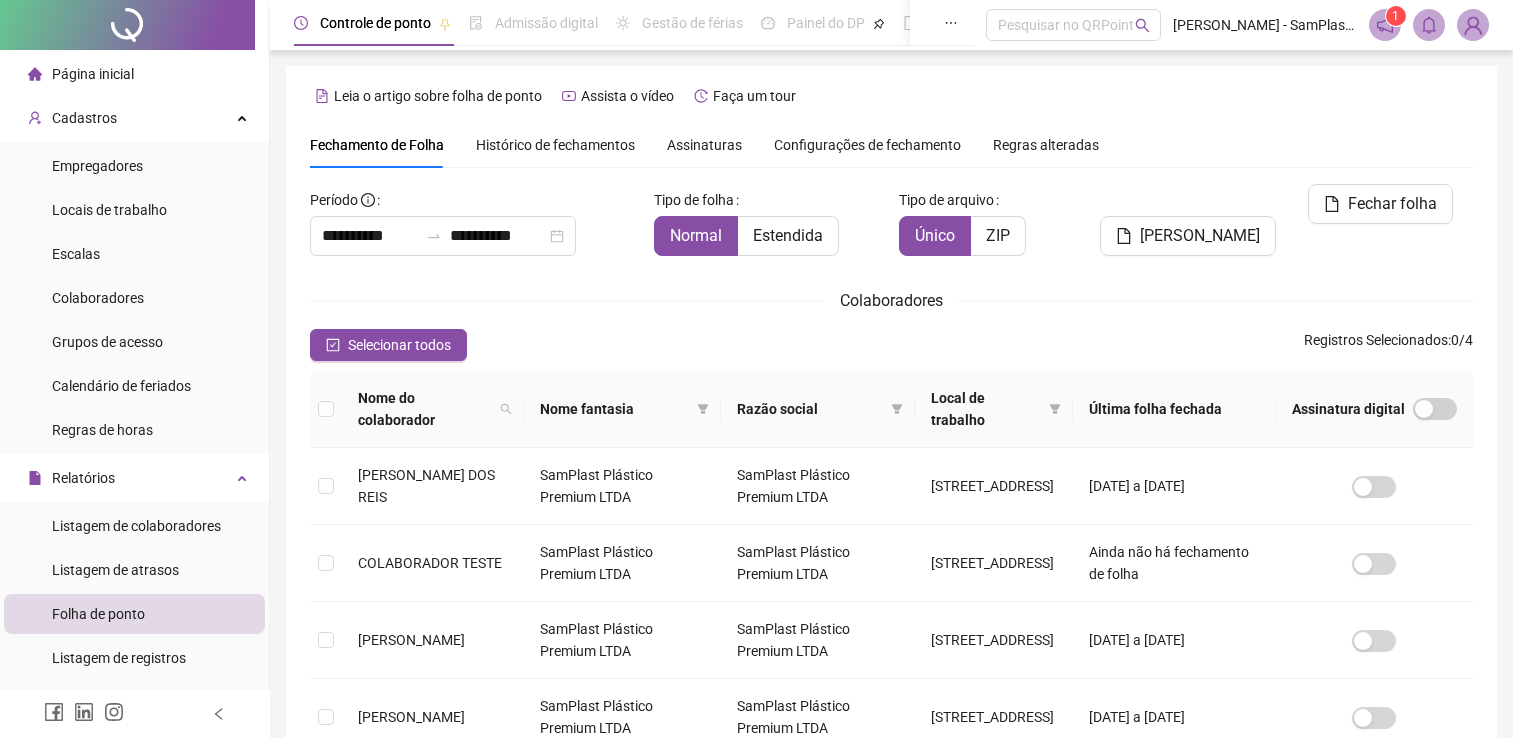 scroll, scrollTop: 40, scrollLeft: 0, axis: vertical 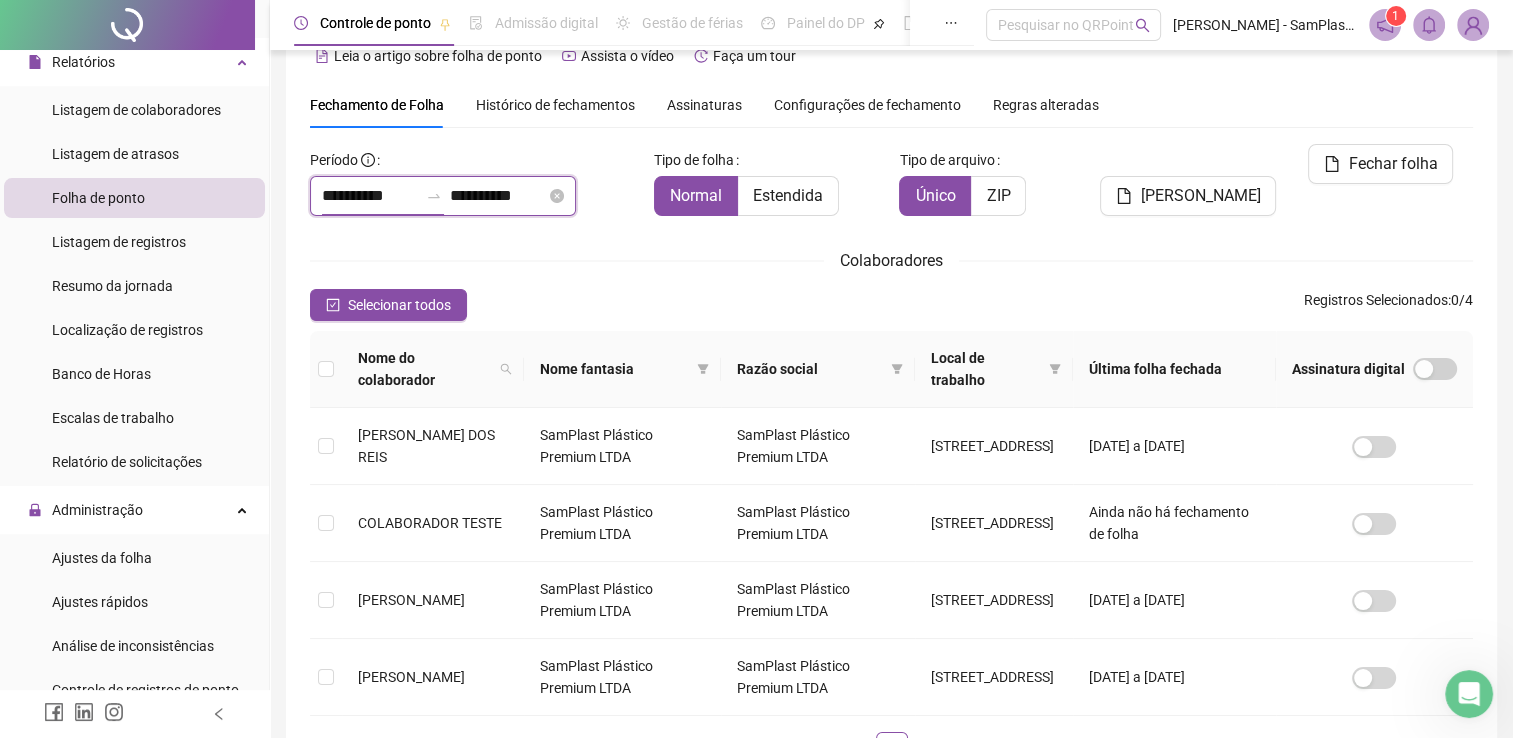 click on "**********" at bounding box center [370, 196] 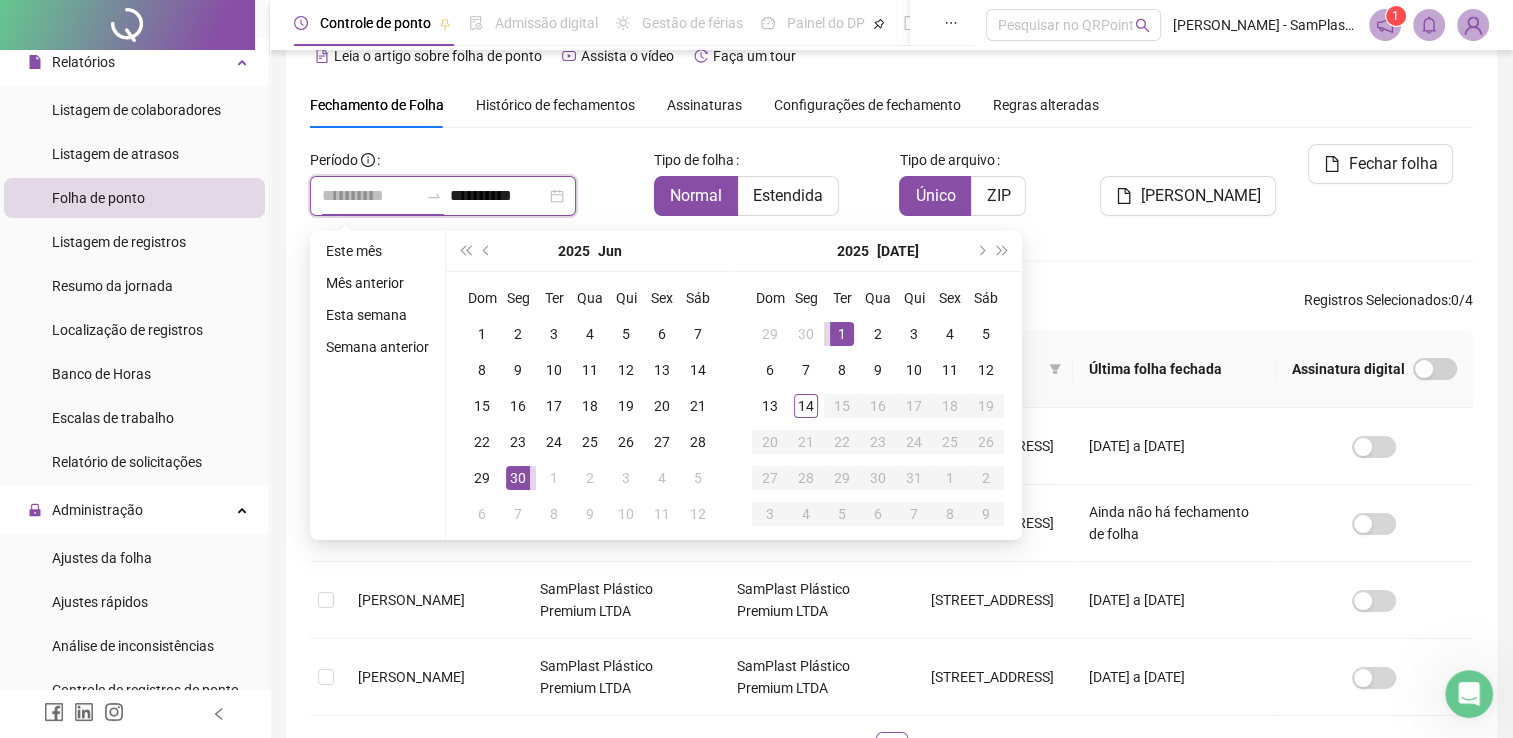 type on "**********" 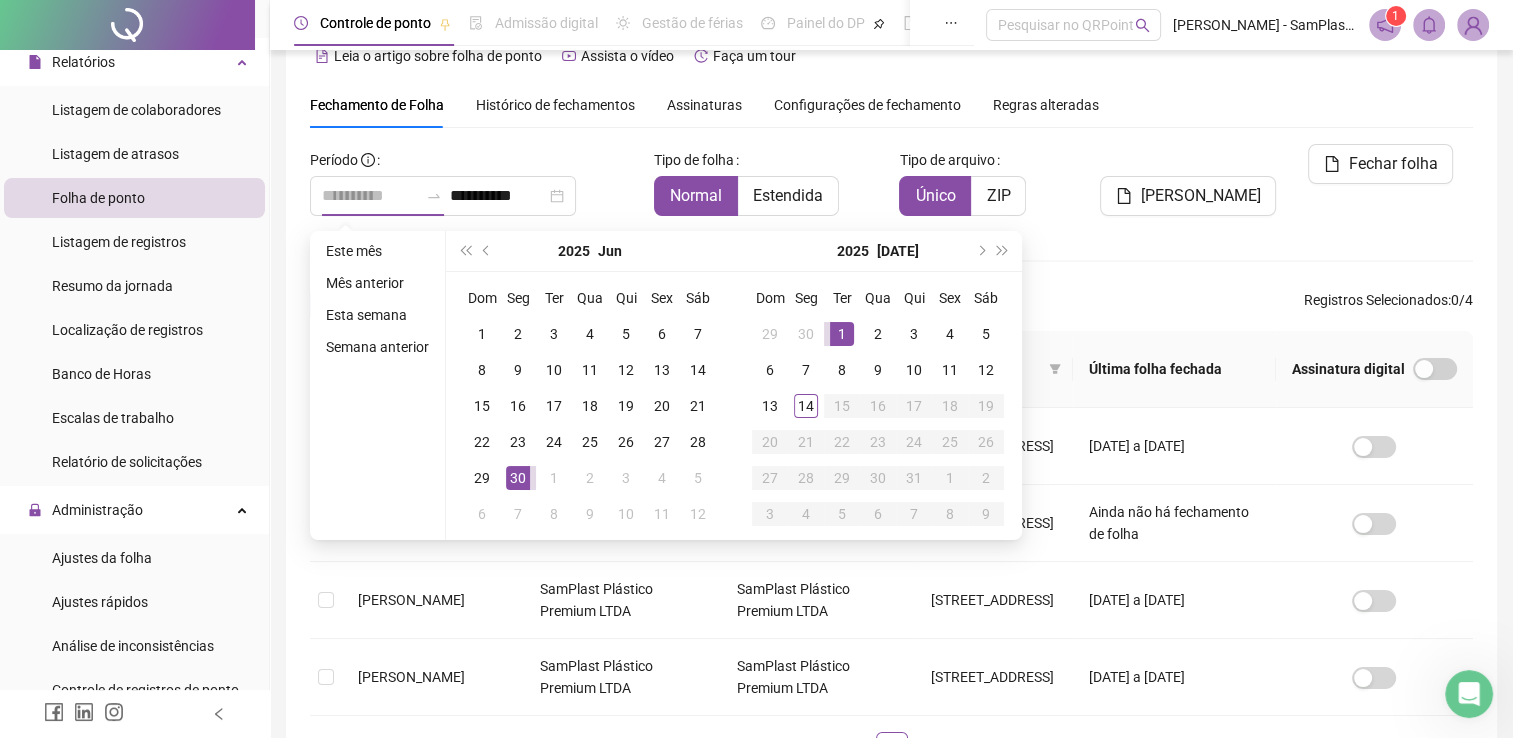 click on "1" at bounding box center (842, 334) 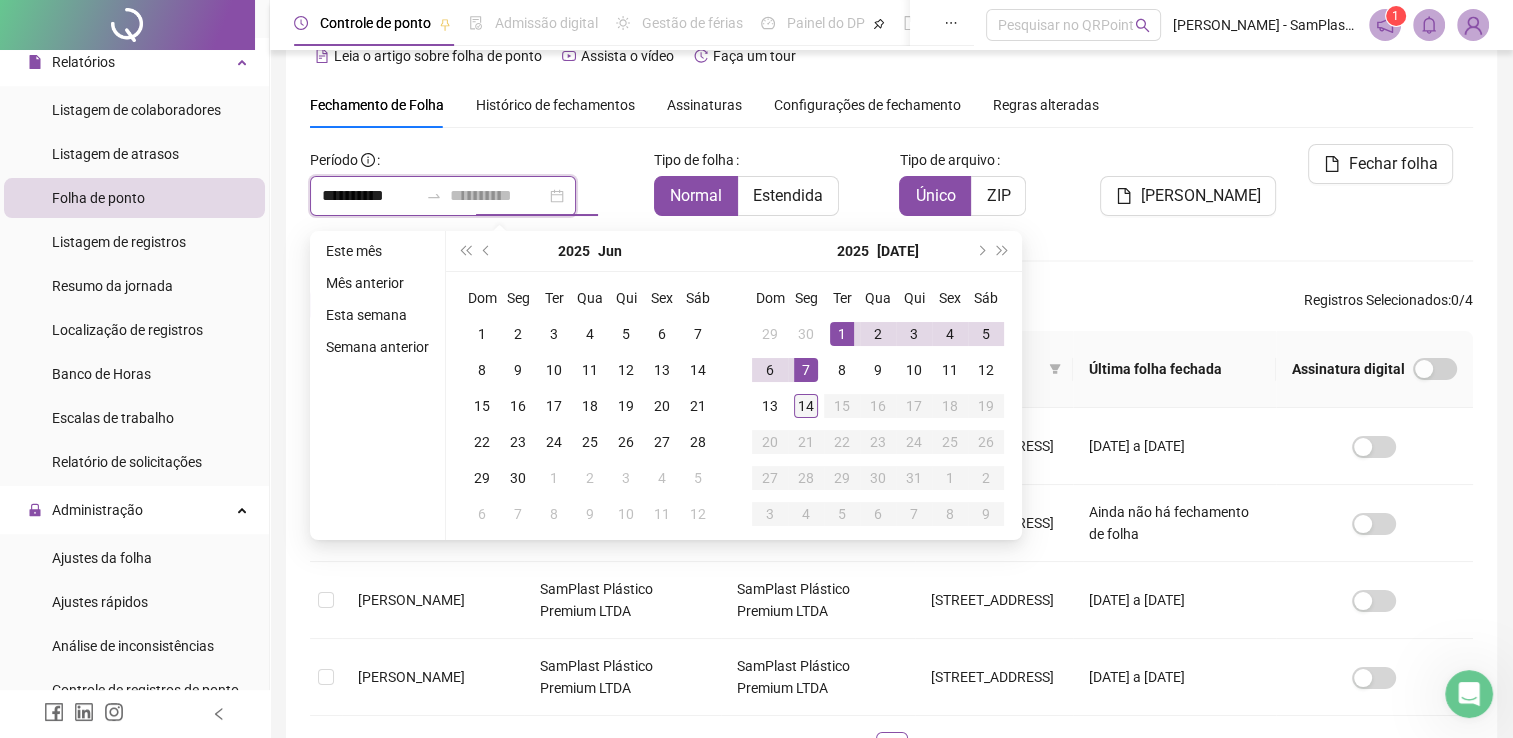 type on "**********" 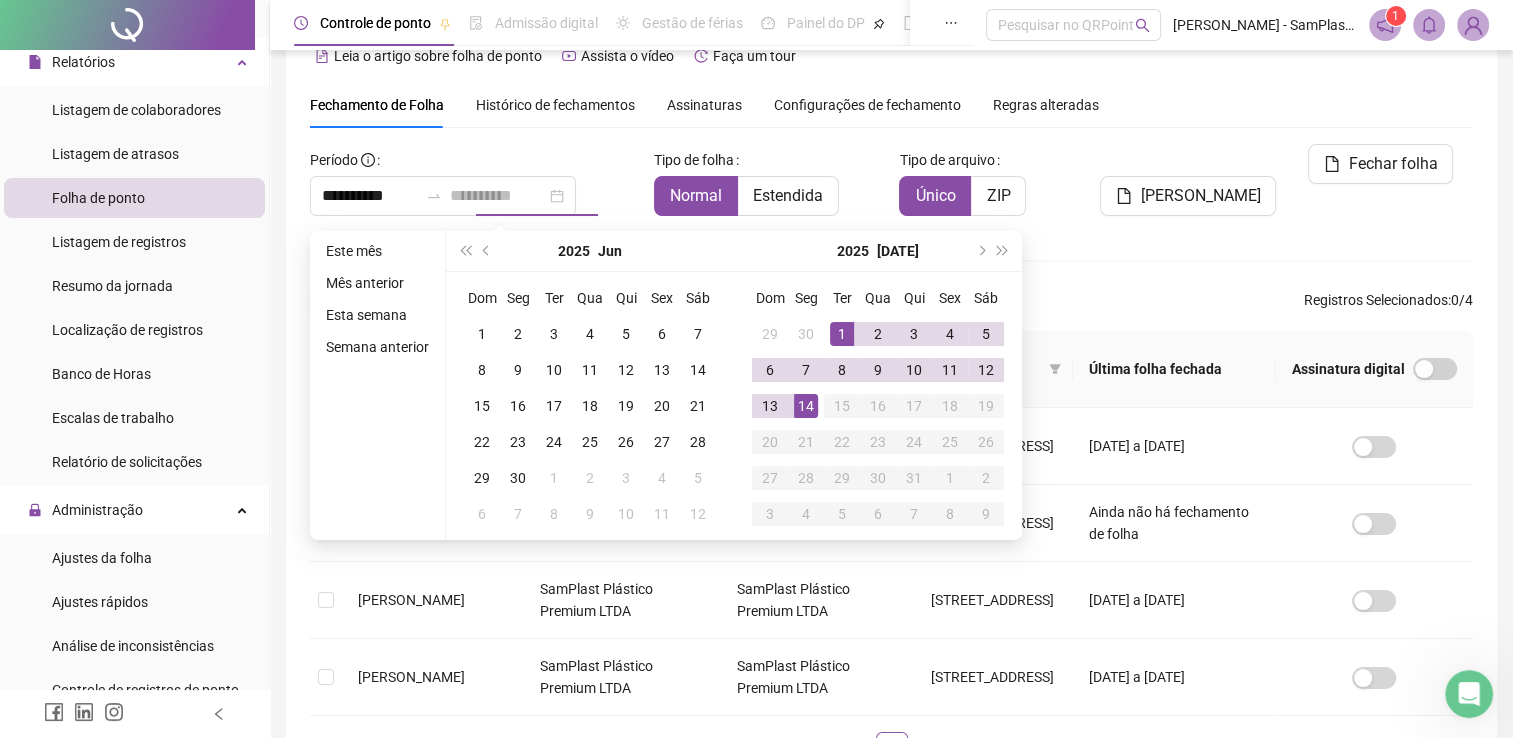 click on "14" at bounding box center [806, 406] 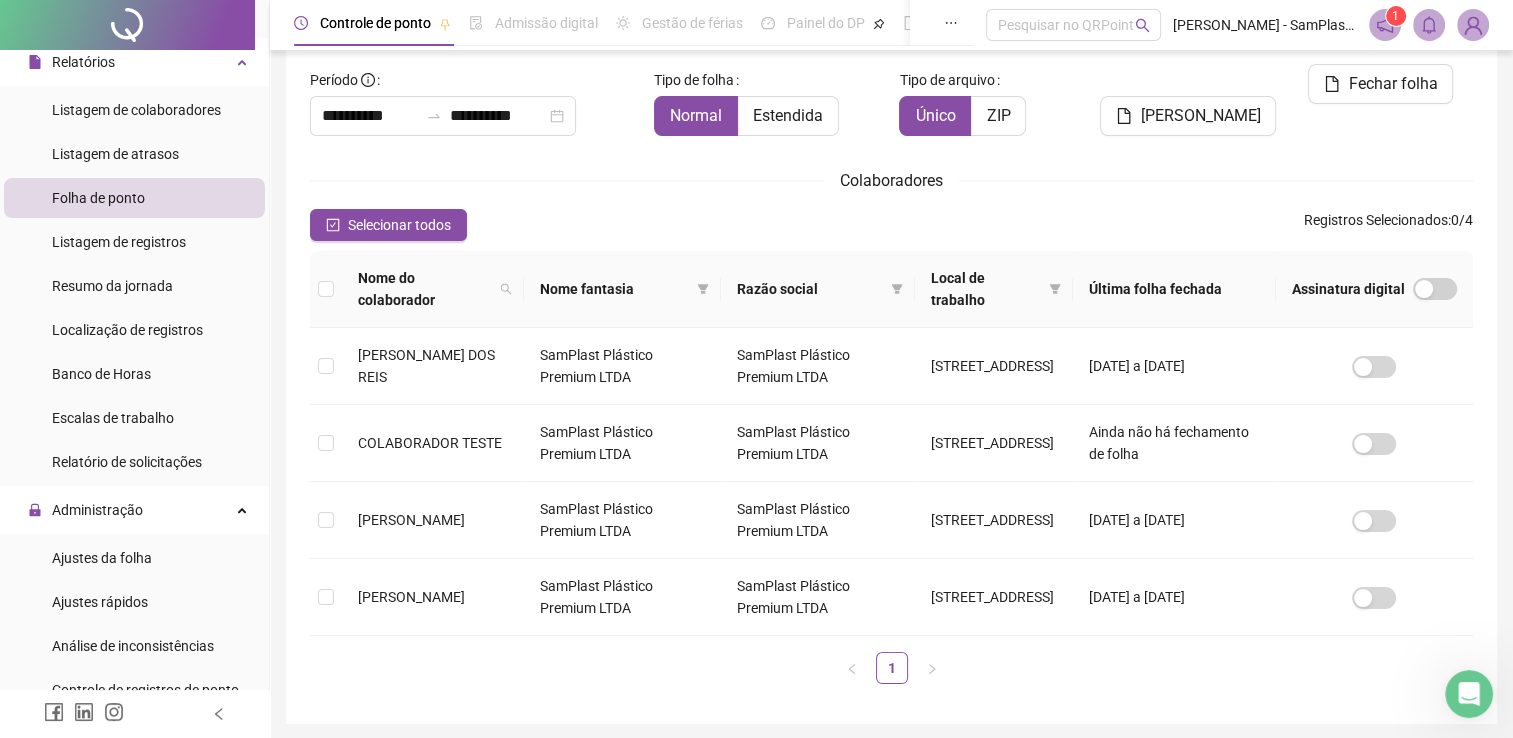 scroll, scrollTop: 128, scrollLeft: 0, axis: vertical 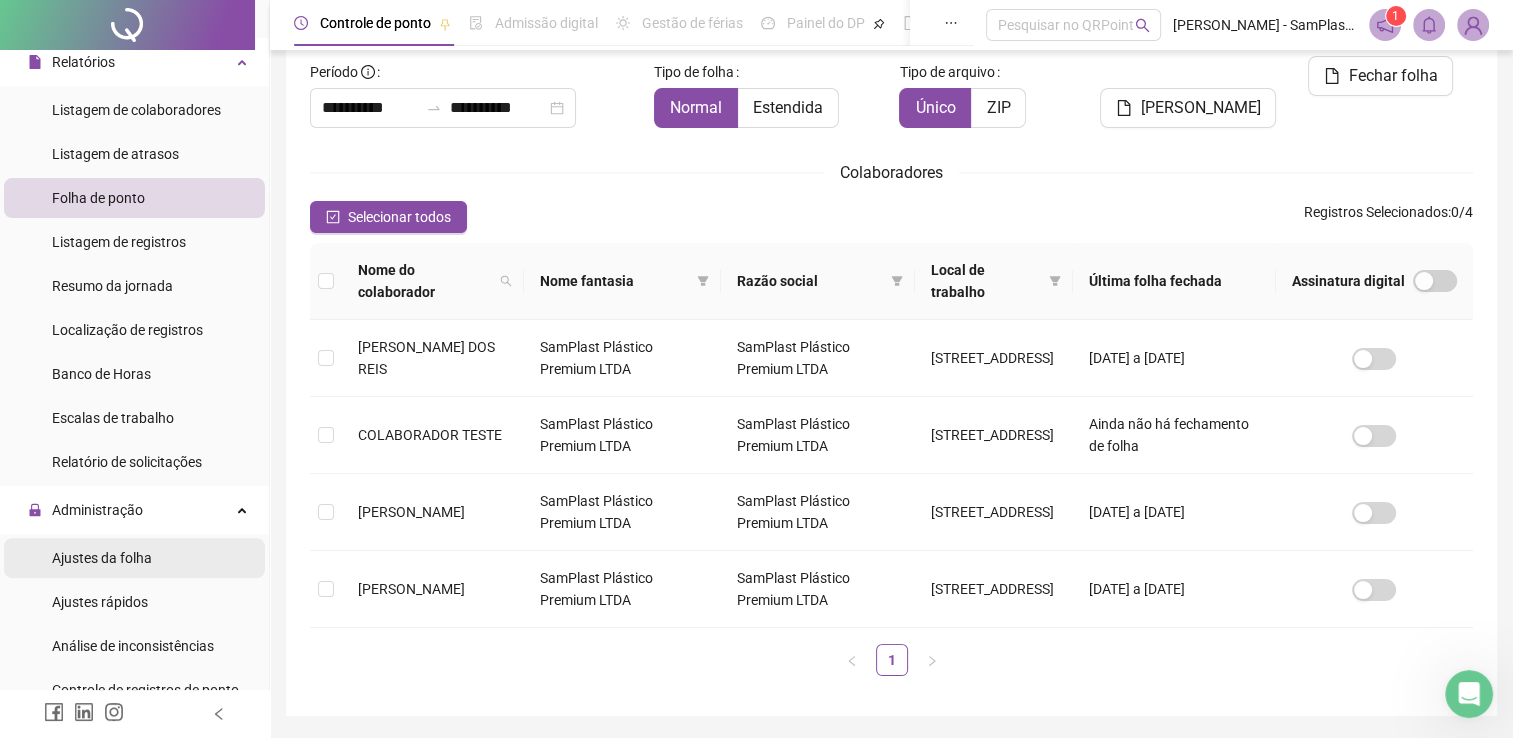 click on "Ajustes da folha" at bounding box center (102, 558) 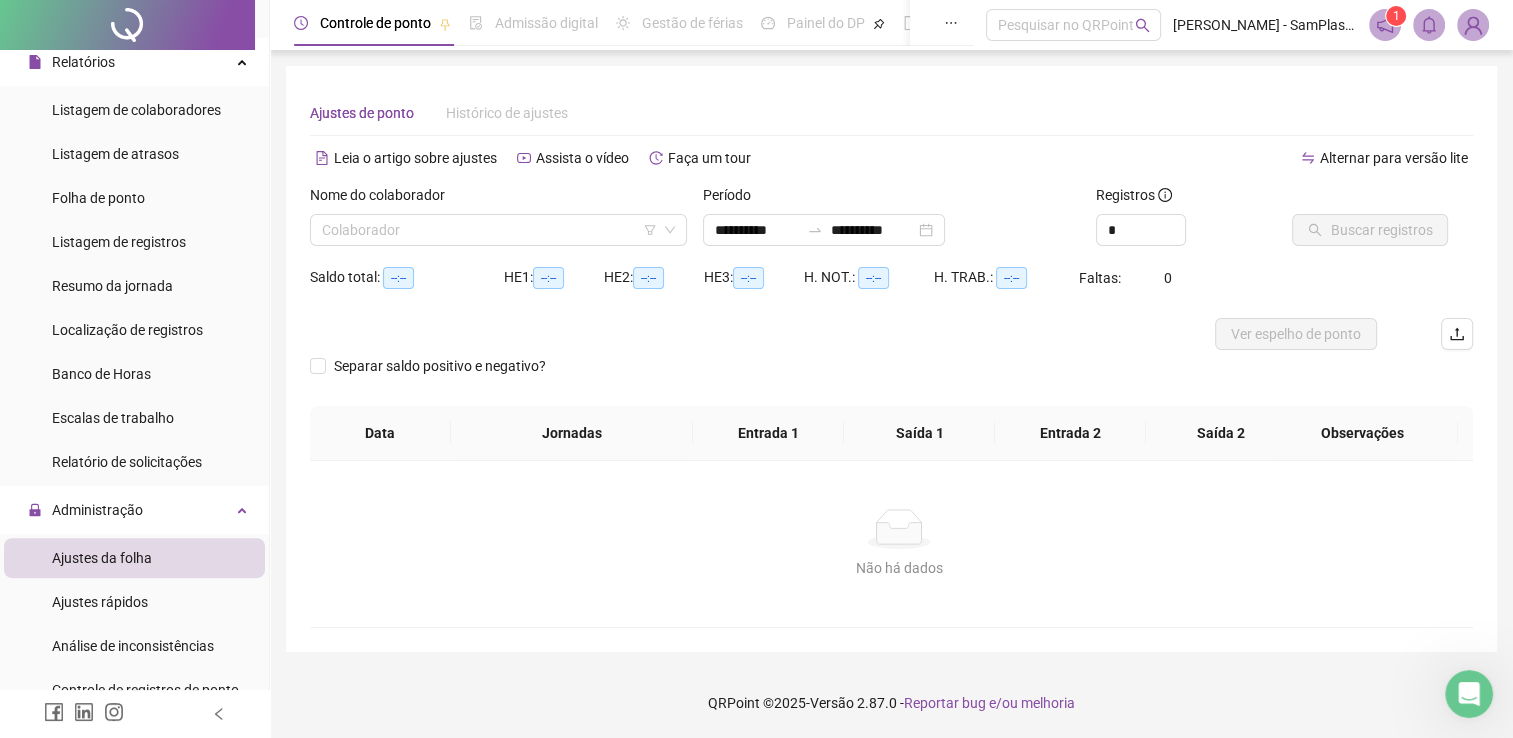 scroll, scrollTop: 0, scrollLeft: 0, axis: both 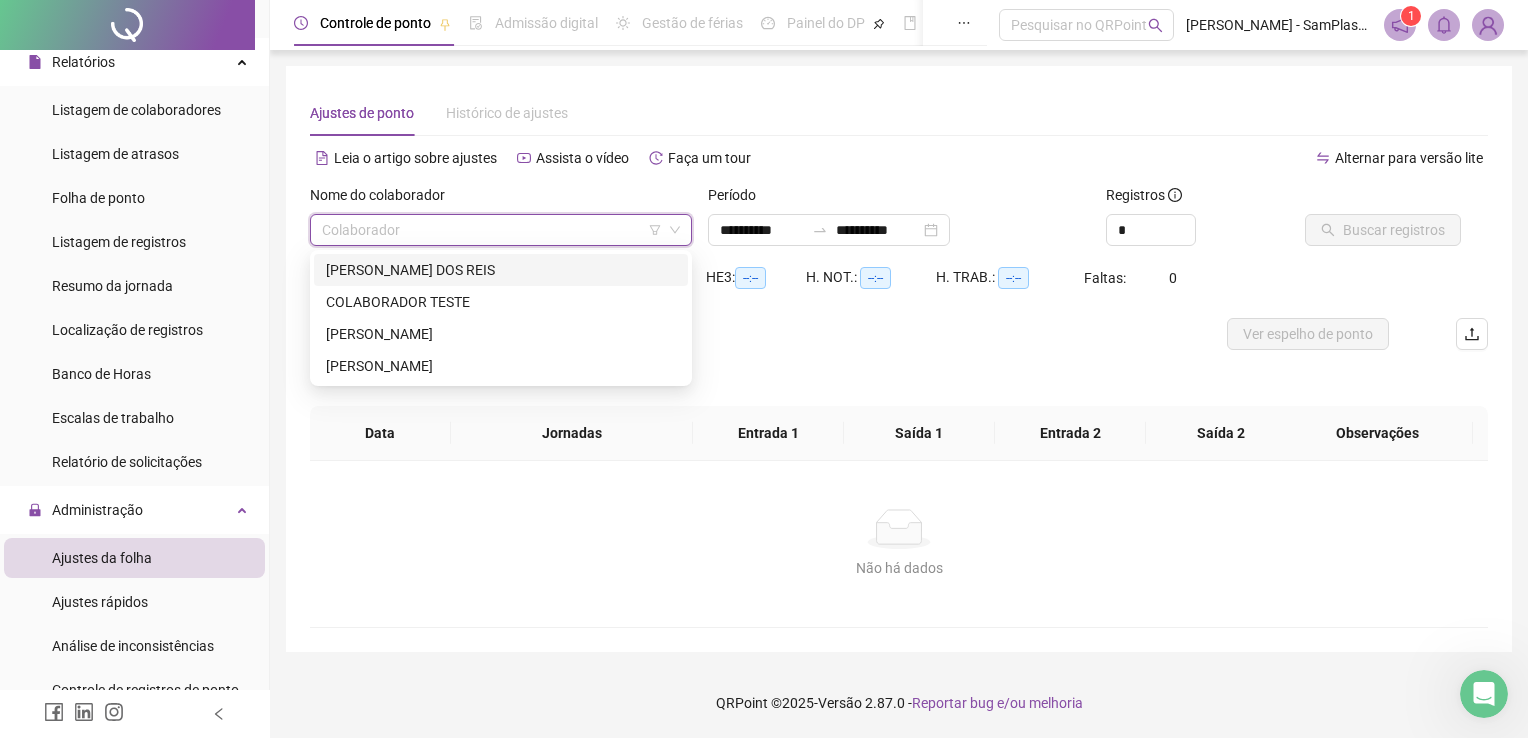 click at bounding box center [495, 230] 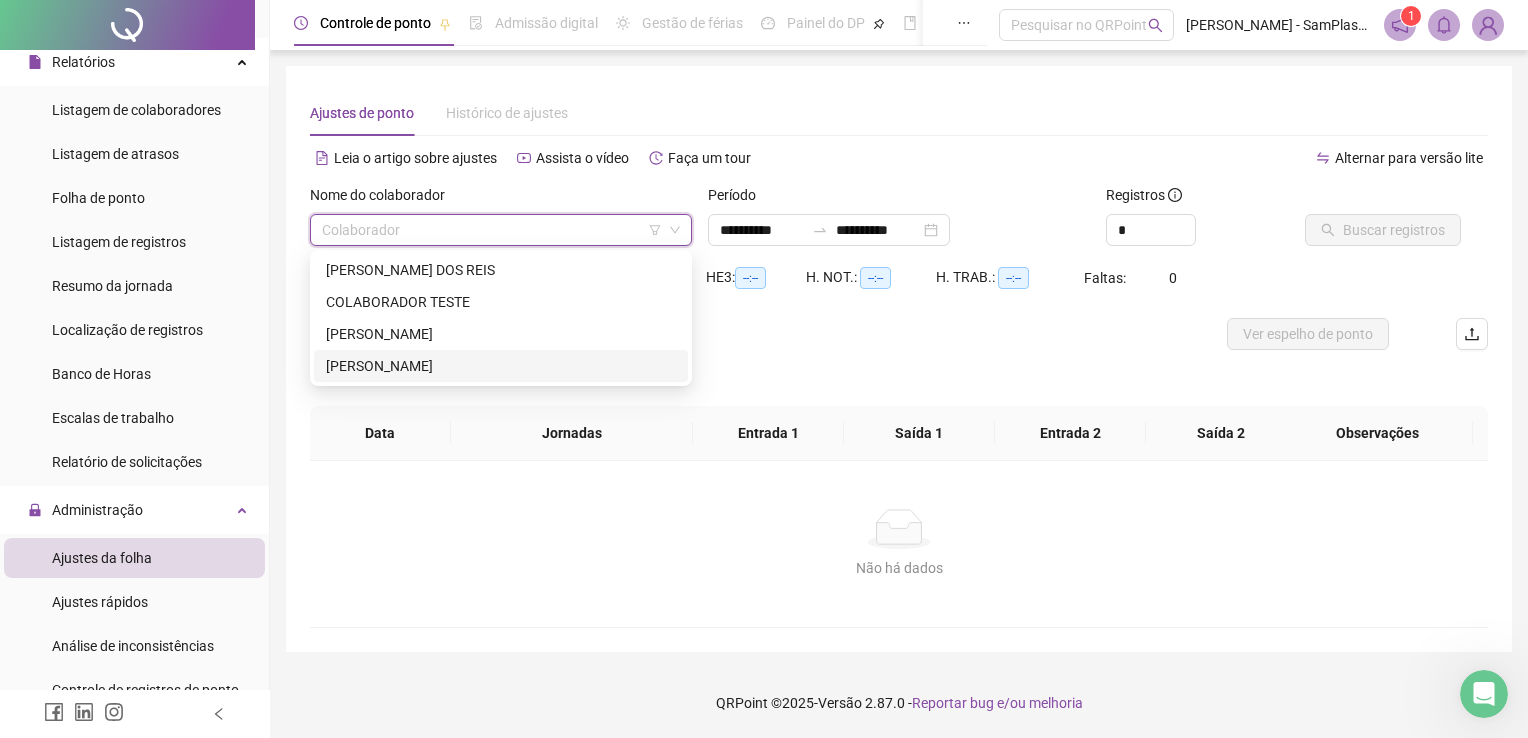 click on "[PERSON_NAME]" at bounding box center [501, 366] 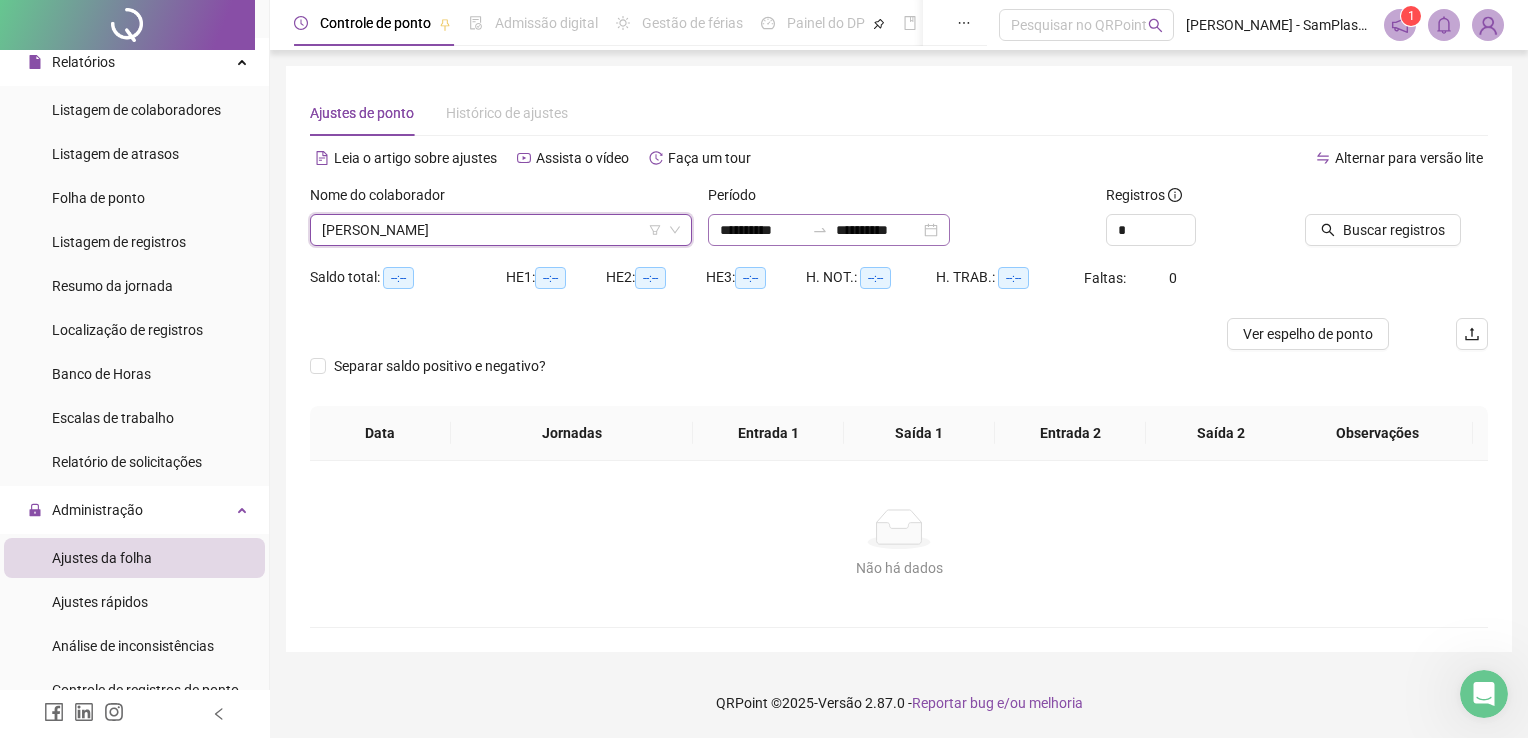 click on "**********" at bounding box center [829, 230] 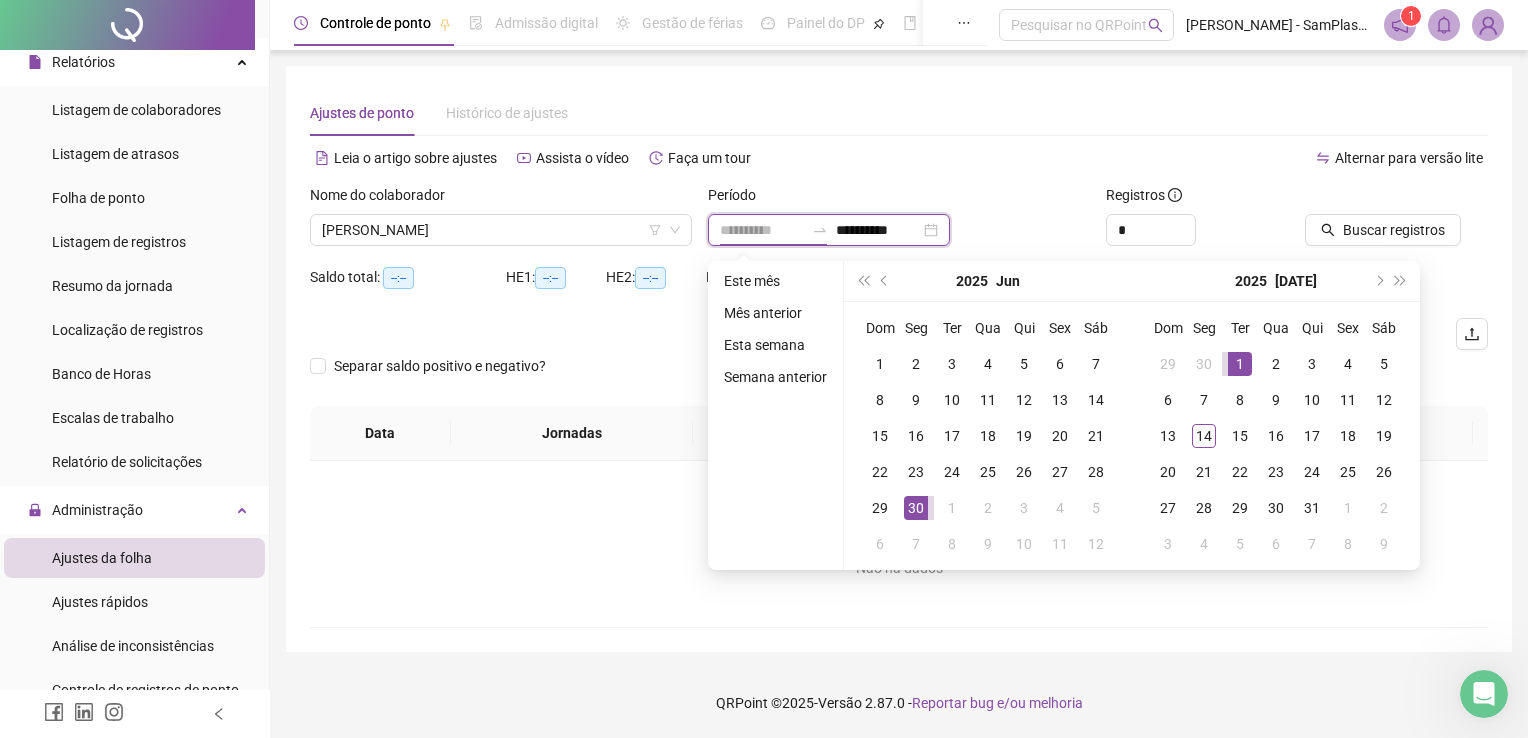 type on "**********" 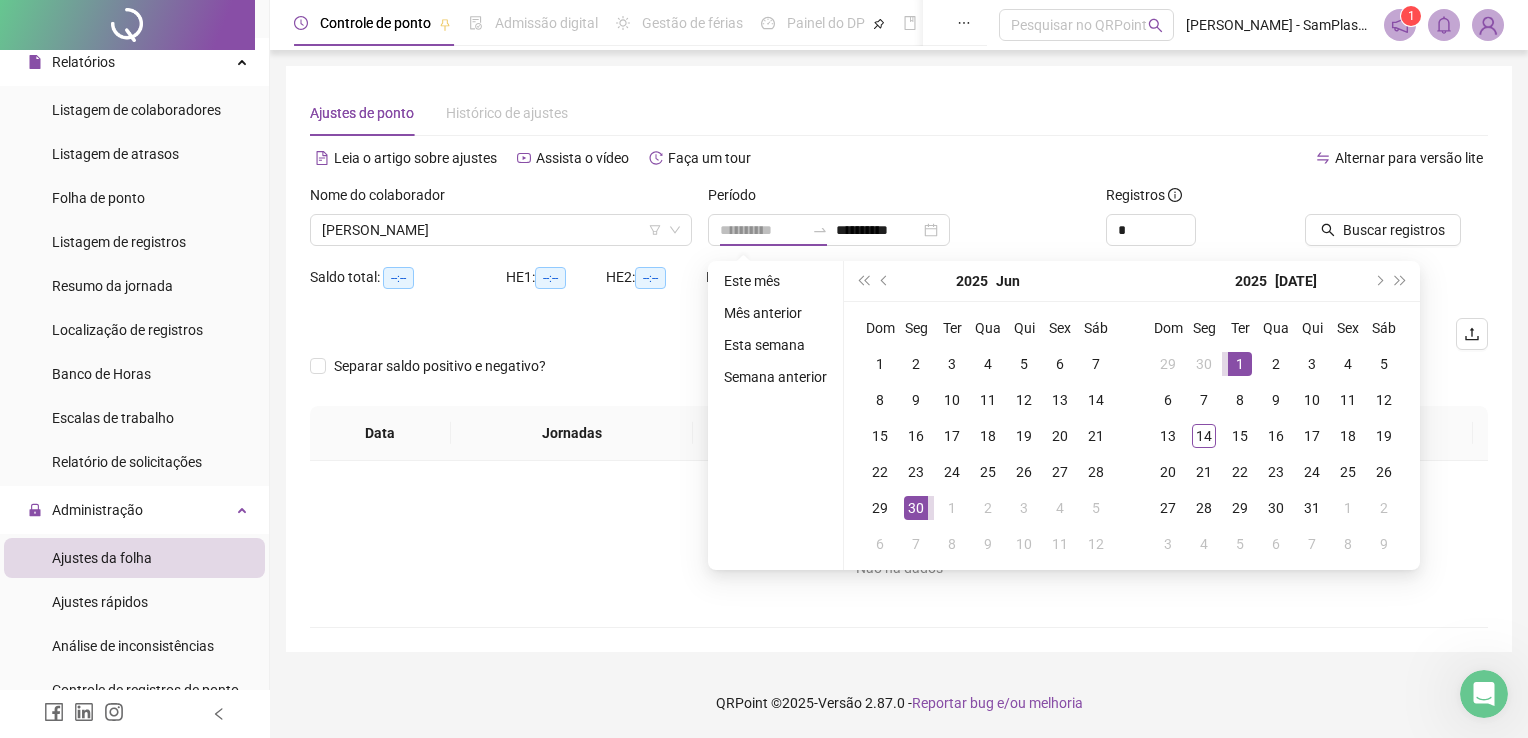 click on "1" at bounding box center (1240, 364) 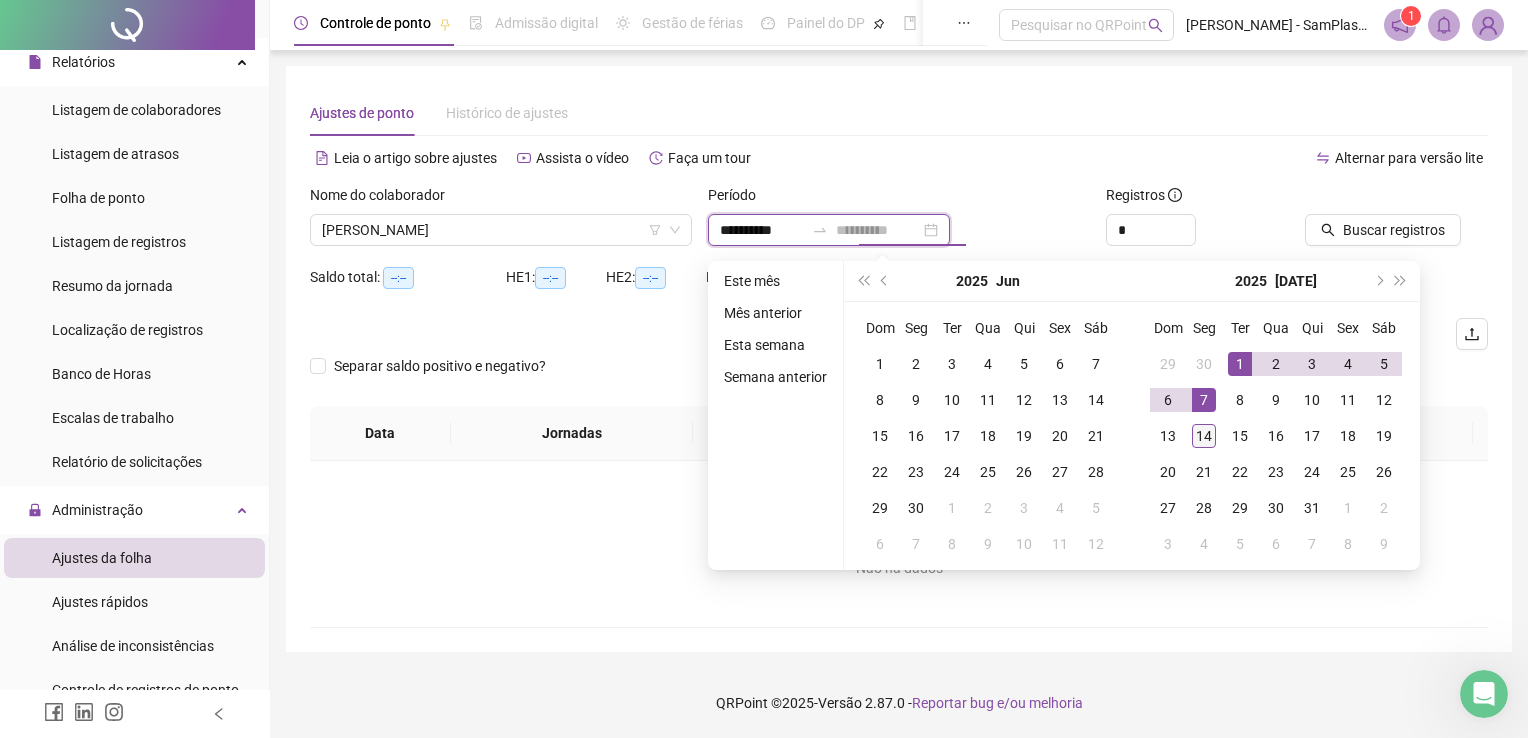 type on "**********" 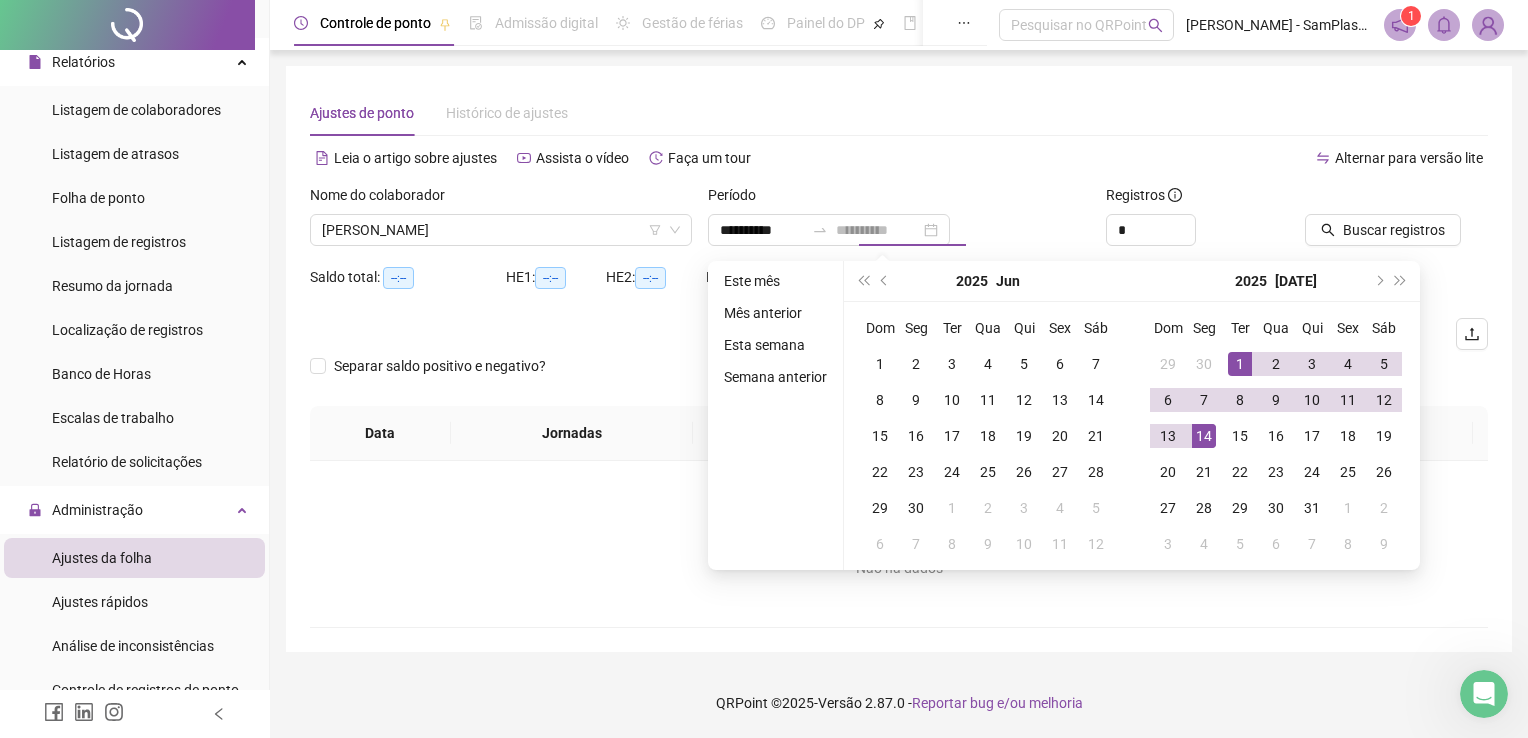 click on "14" at bounding box center (1204, 436) 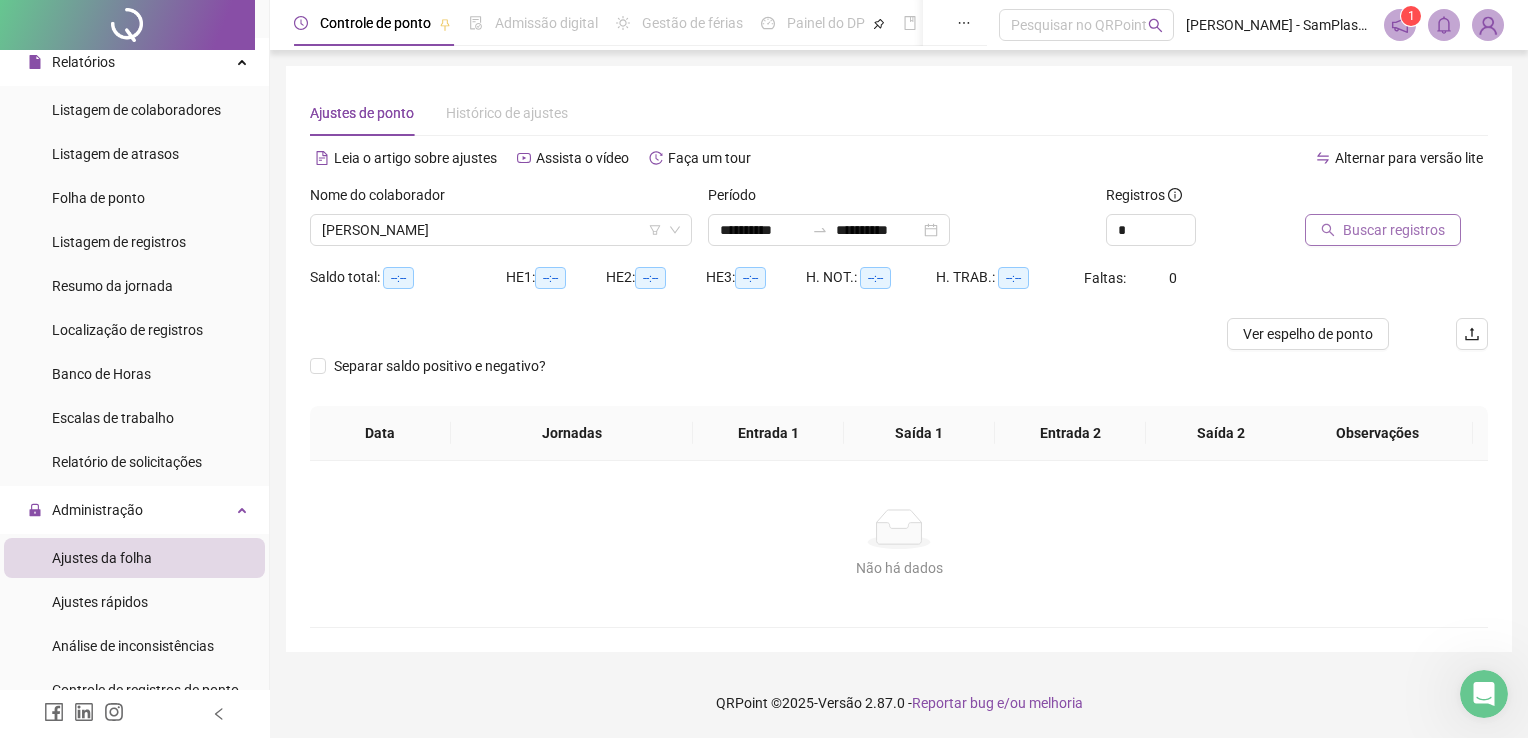 click on "Buscar registros" at bounding box center [1383, 230] 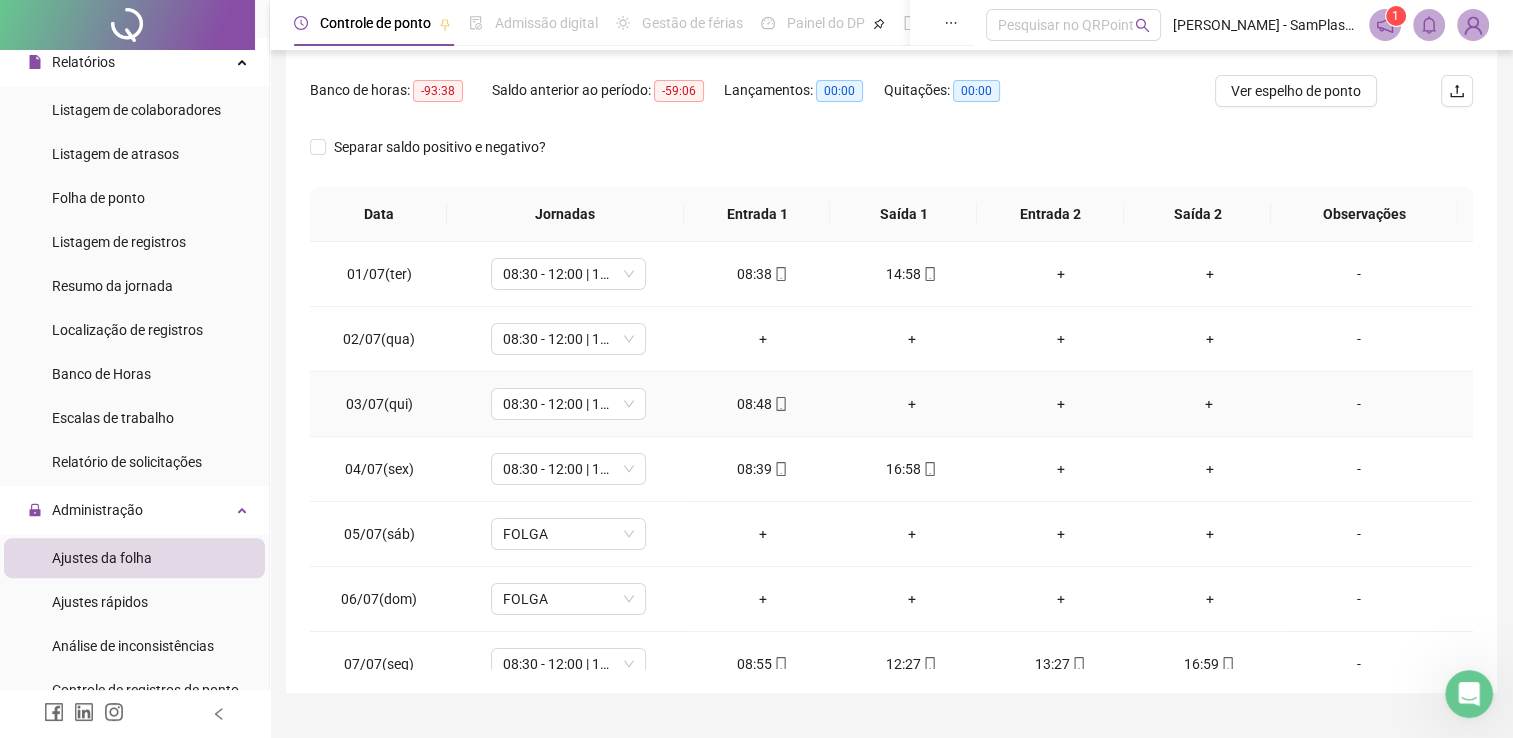 scroll, scrollTop: 252, scrollLeft: 0, axis: vertical 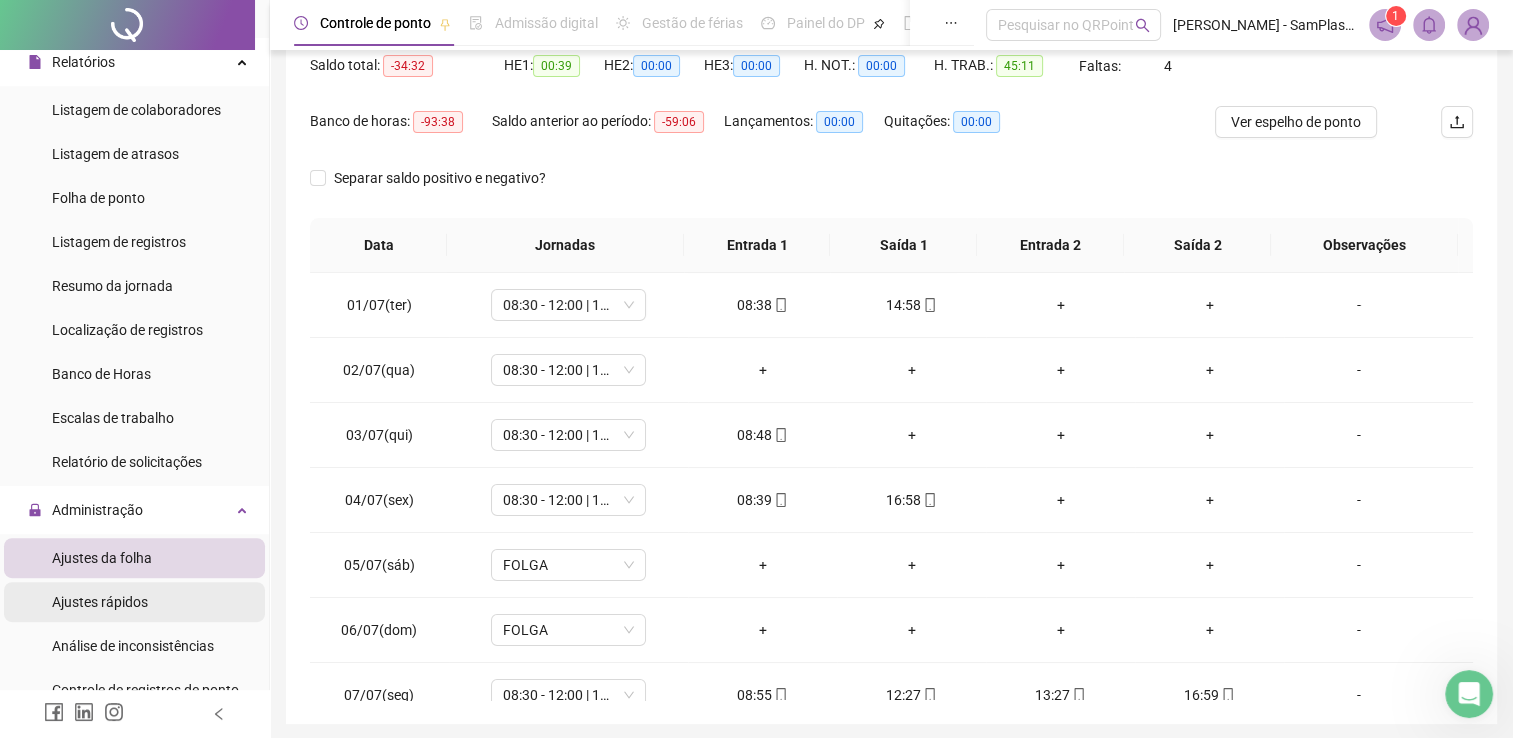 click on "Ajustes rápidos" at bounding box center (134, 602) 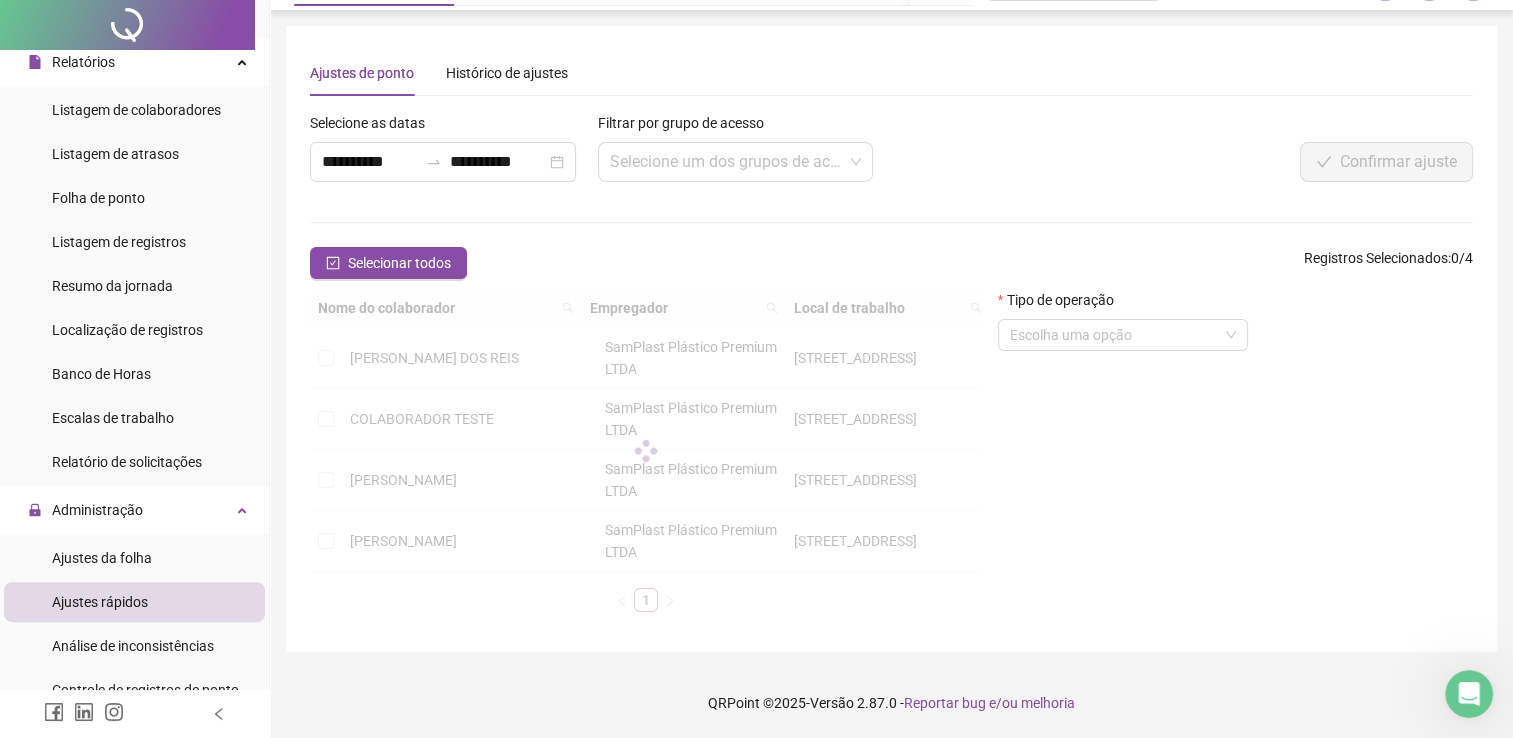 scroll, scrollTop: 0, scrollLeft: 0, axis: both 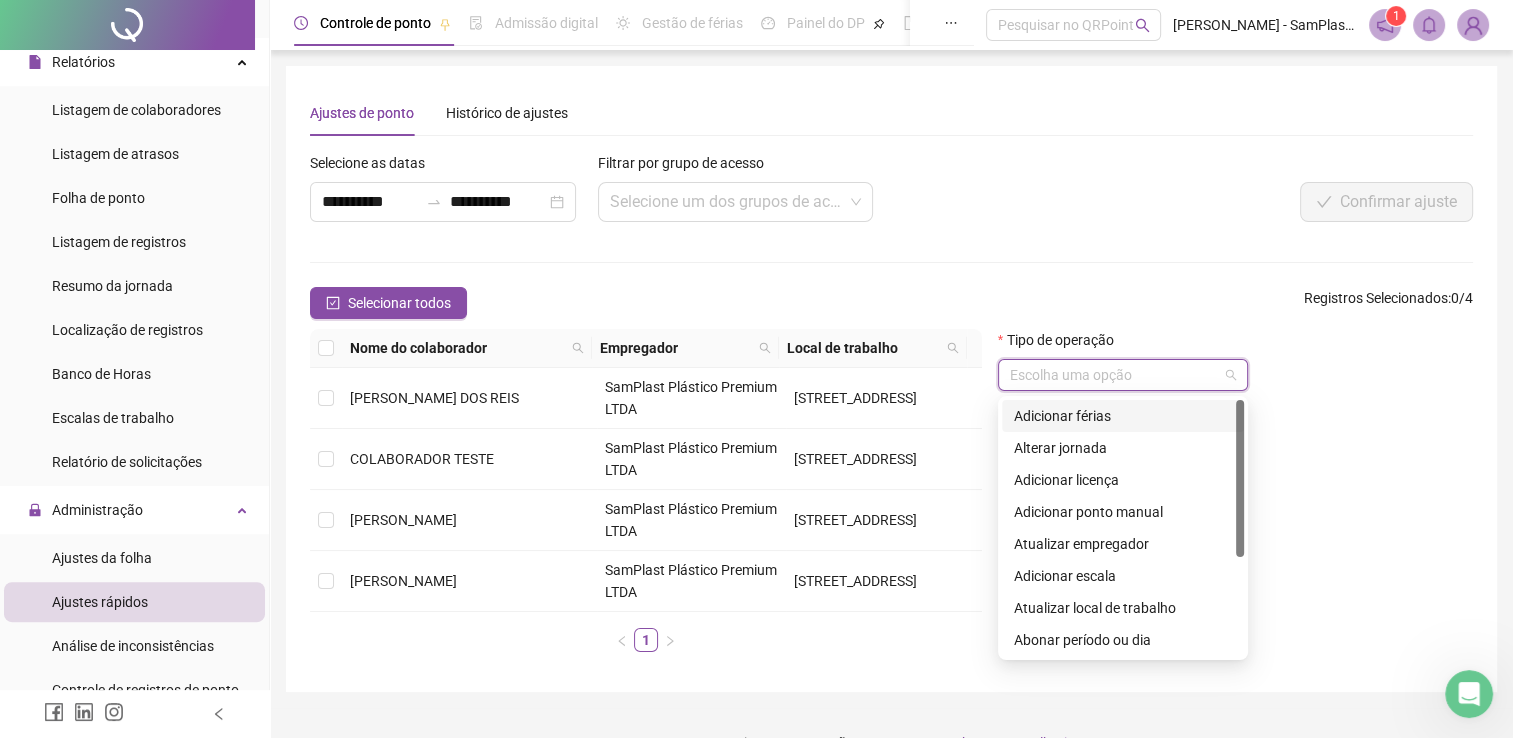 click at bounding box center (1117, 375) 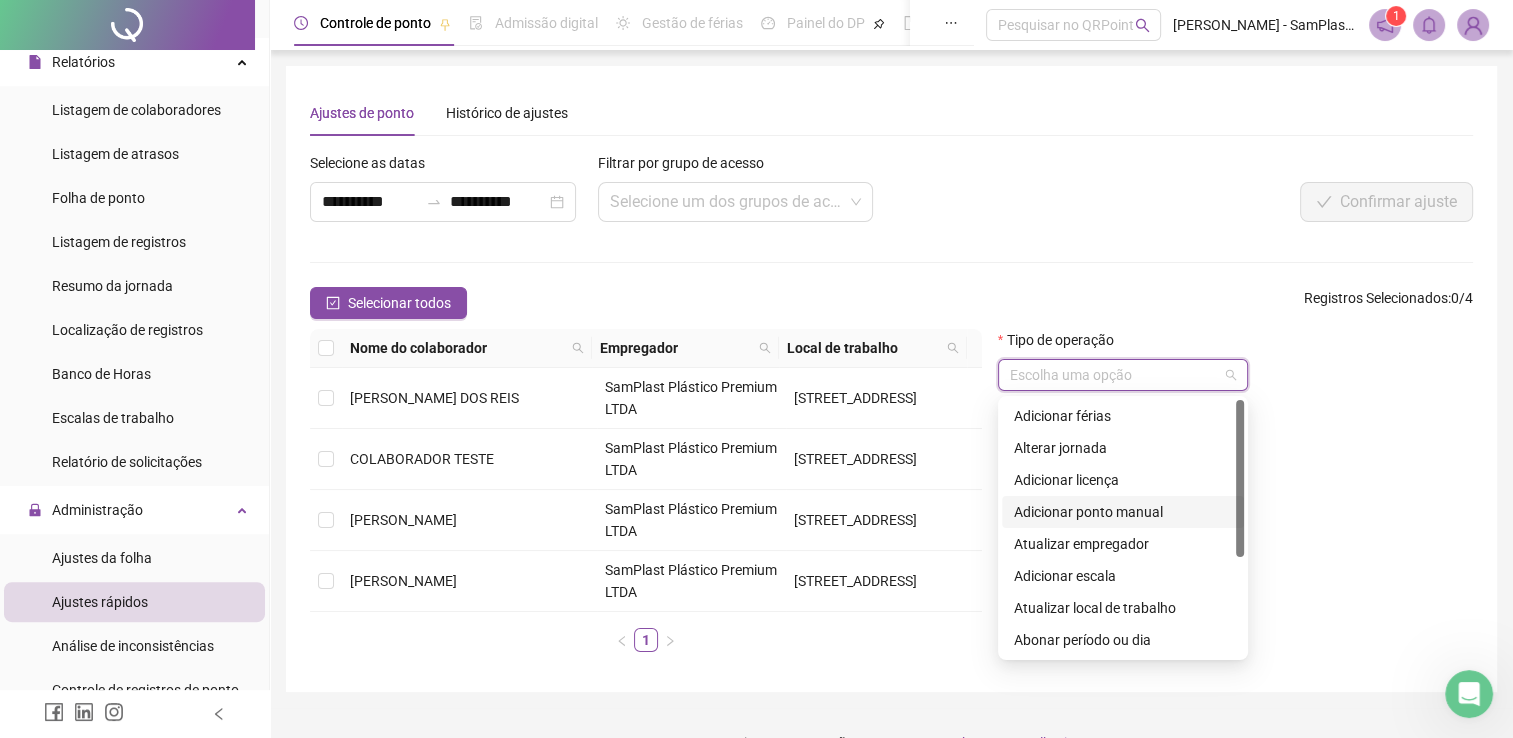 scroll, scrollTop: 160, scrollLeft: 0, axis: vertical 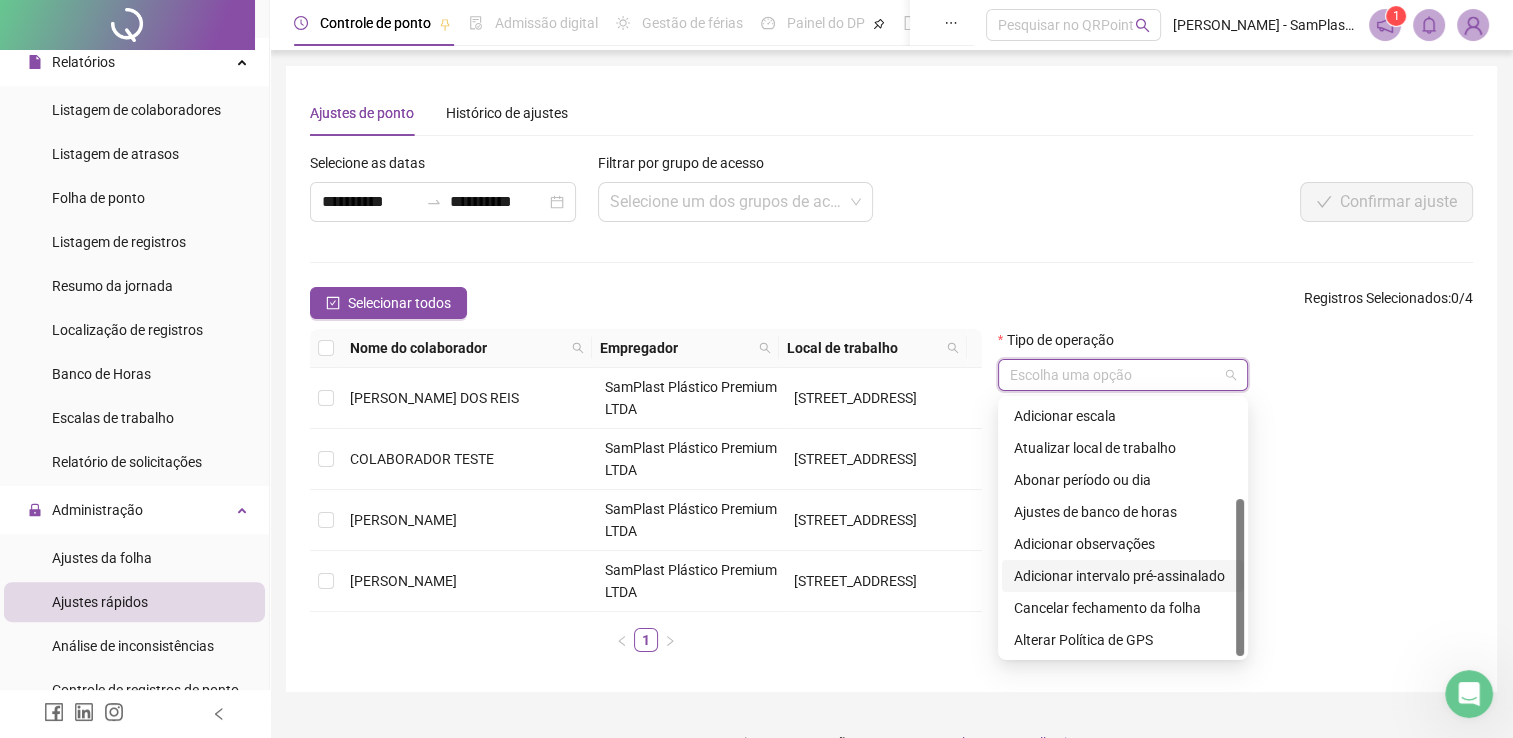 click on "Adicionar intervalo pré-assinalado" at bounding box center [1123, 576] 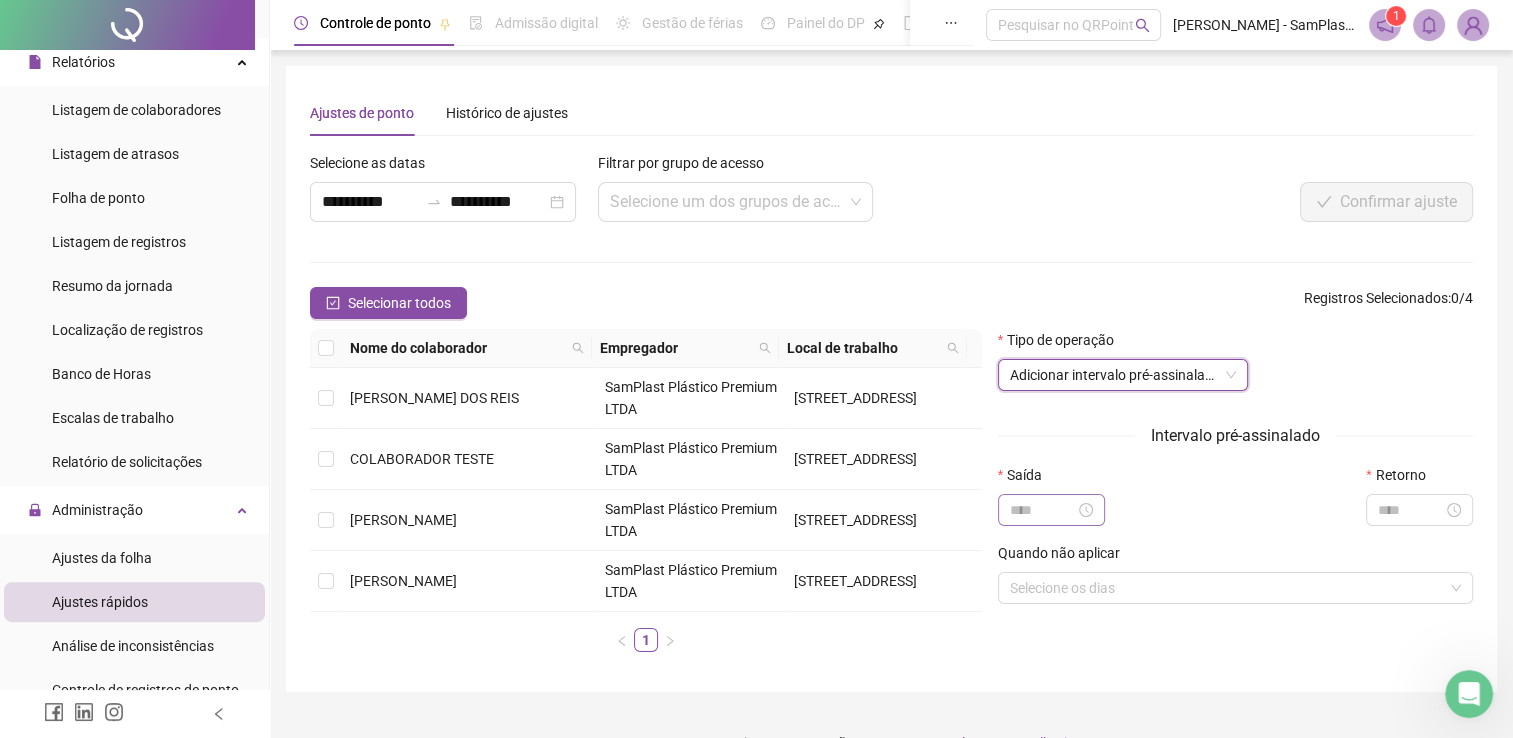 click at bounding box center (1051, 510) 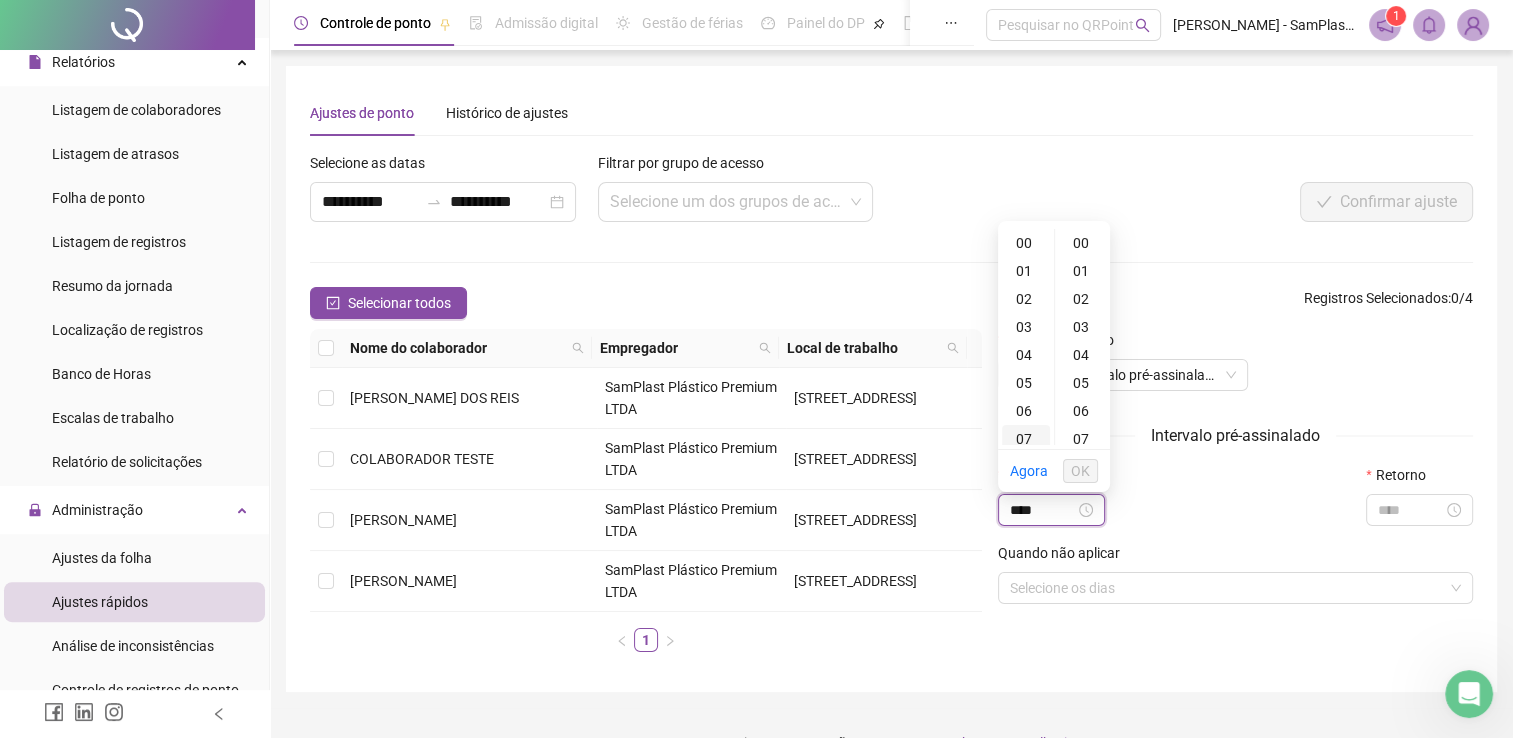 type on "*****" 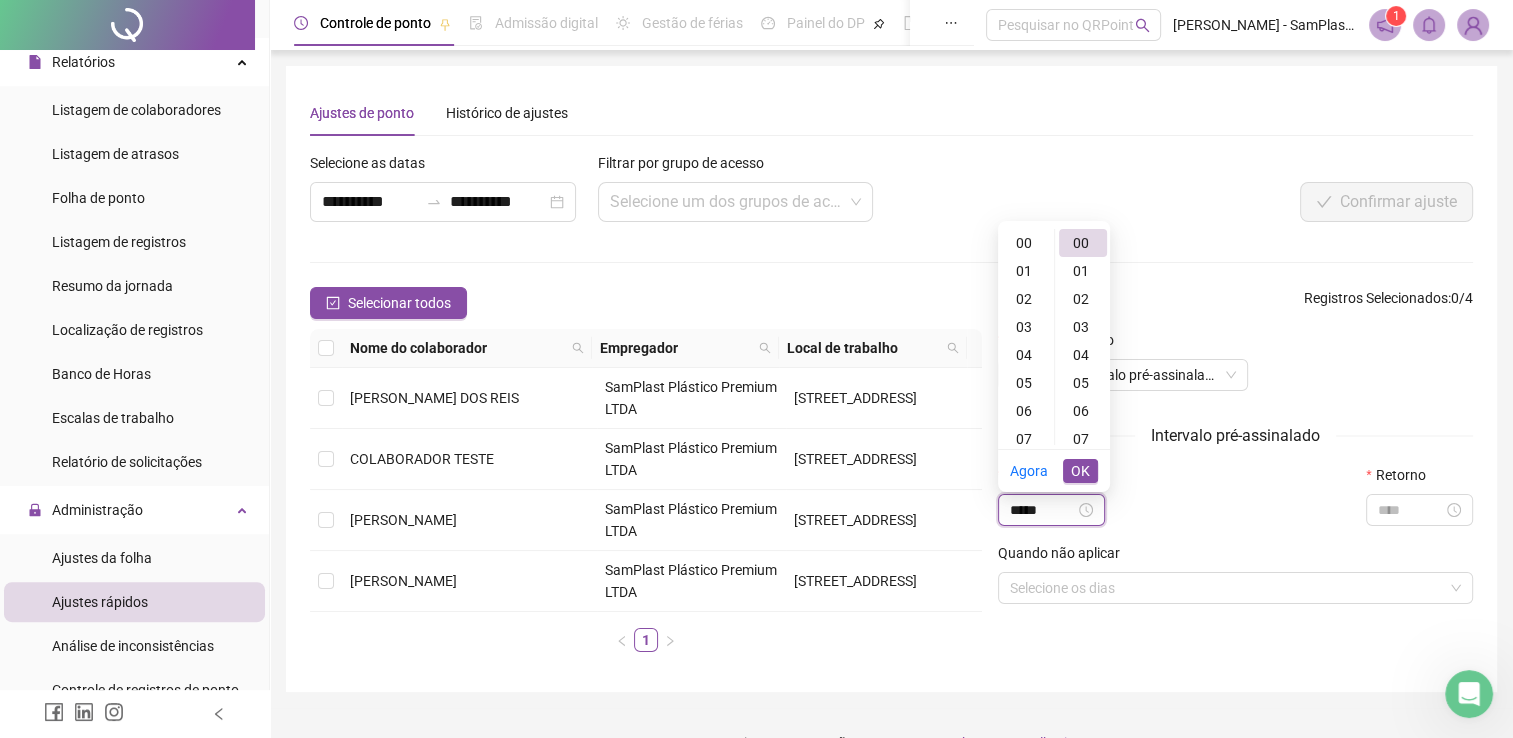 scroll, scrollTop: 336, scrollLeft: 0, axis: vertical 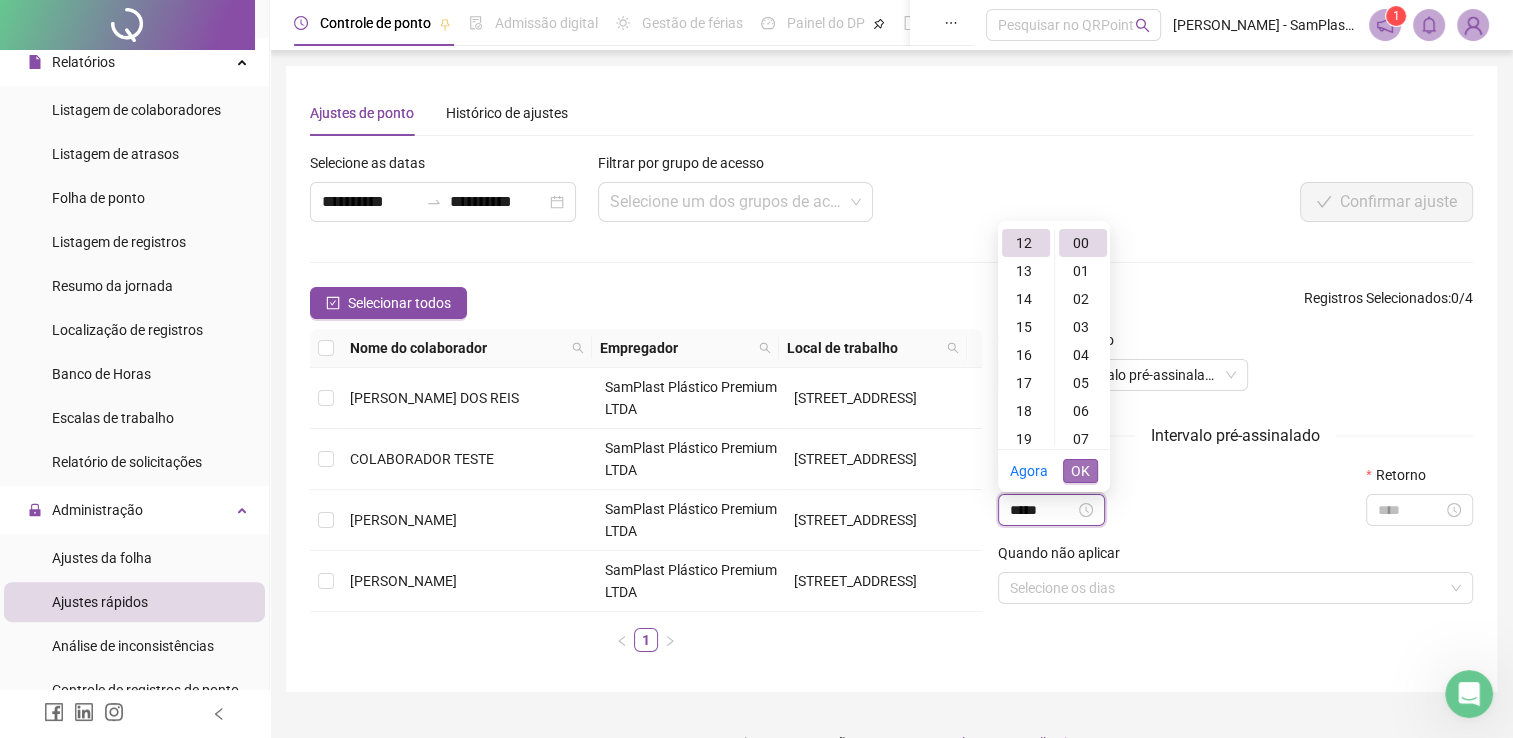 type on "*****" 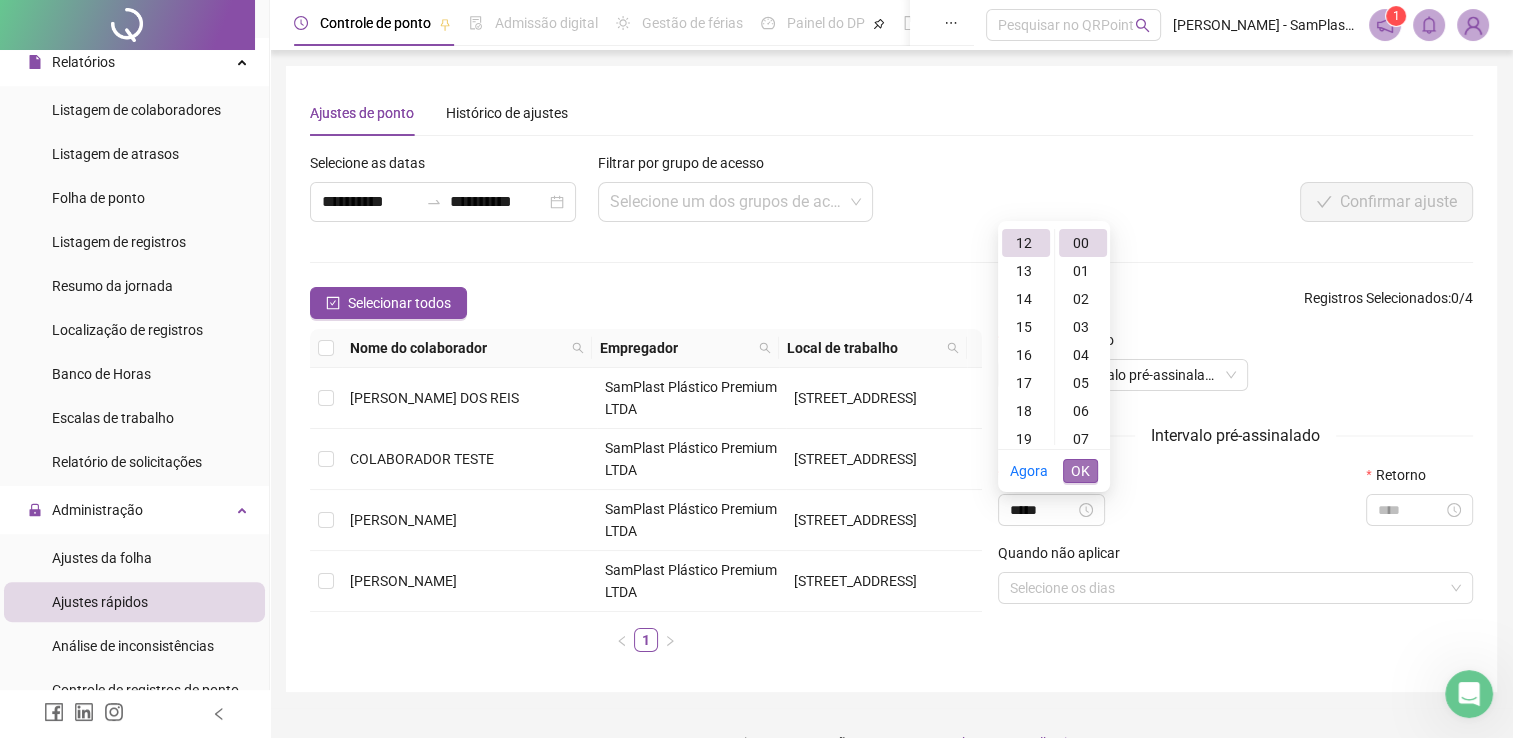 click on "OK" at bounding box center [1080, 471] 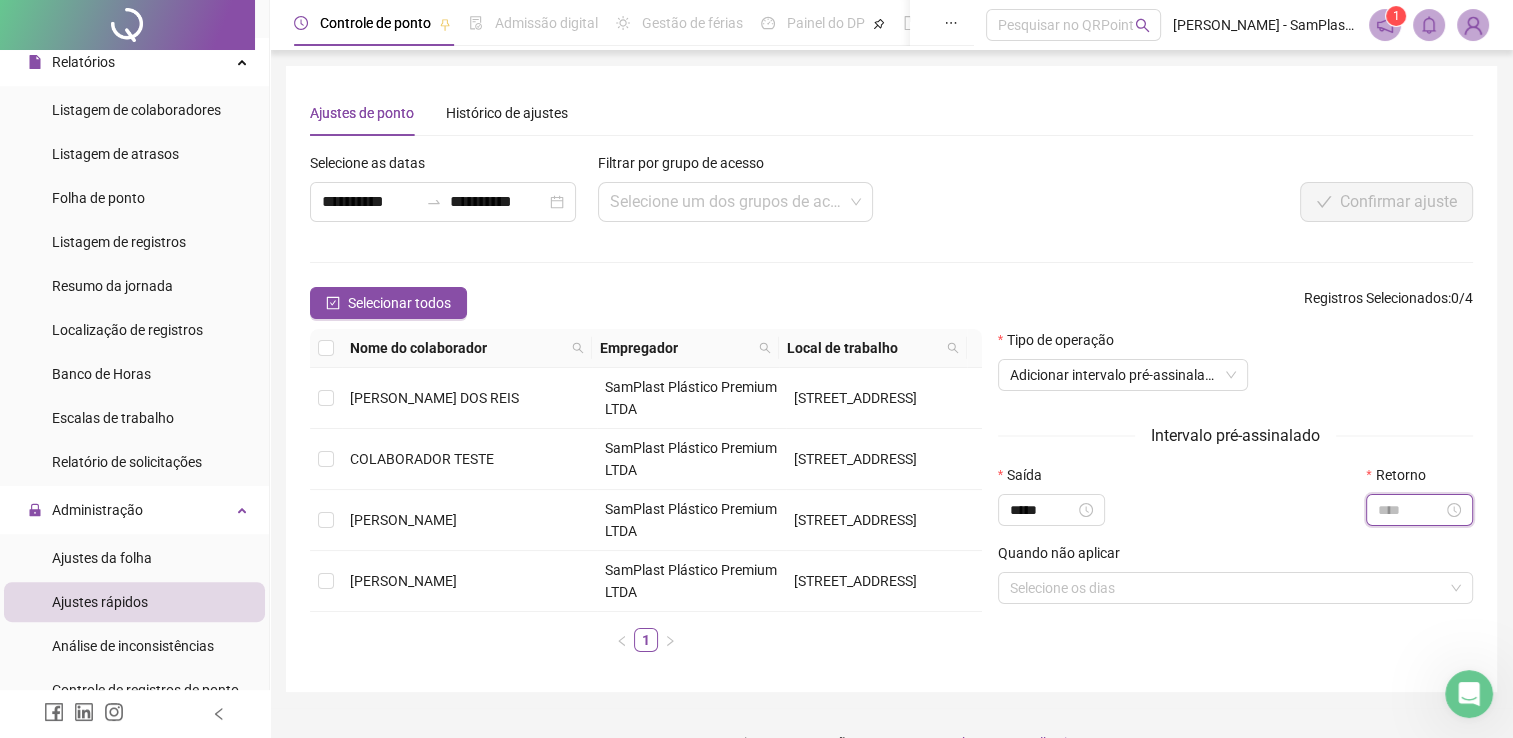 click at bounding box center [1410, 510] 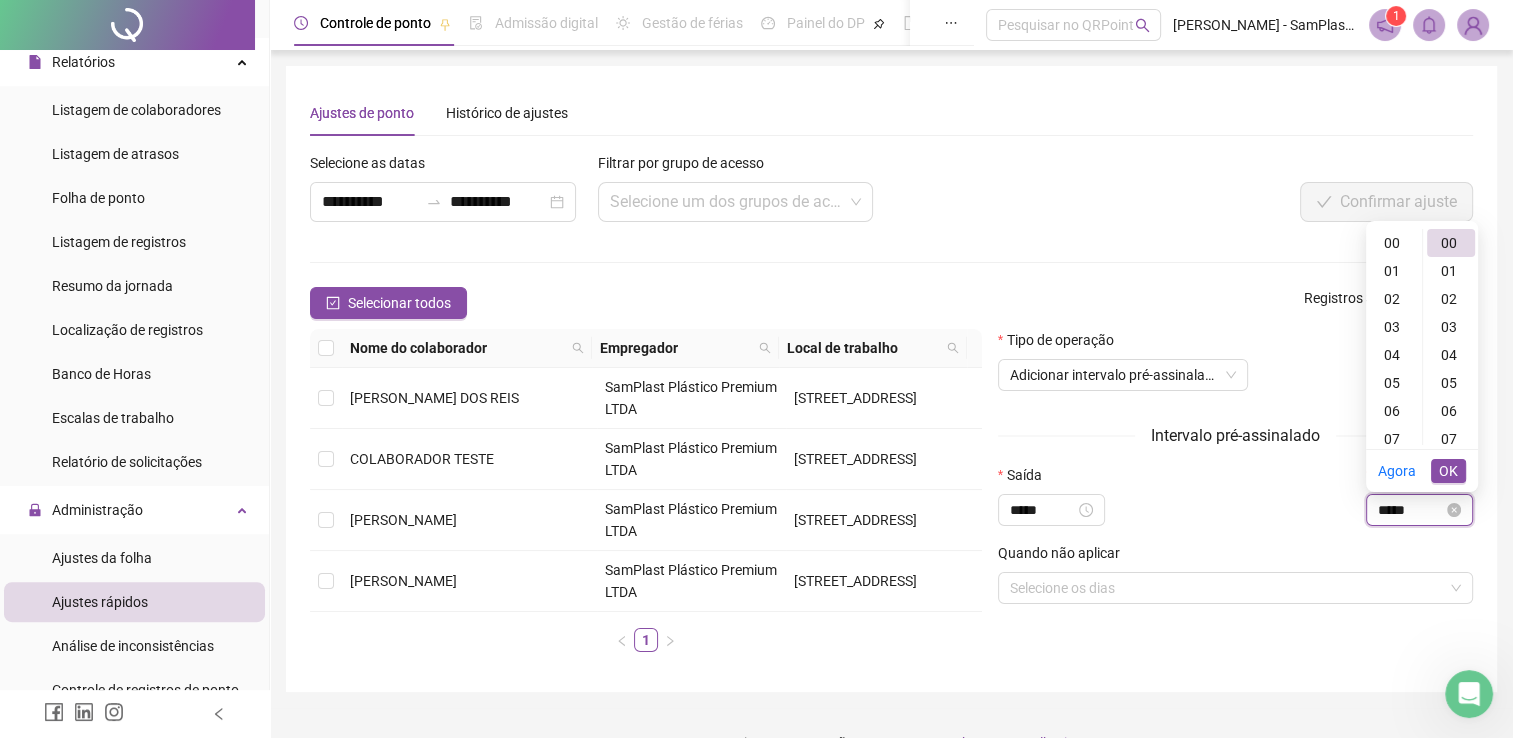 scroll, scrollTop: 364, scrollLeft: 0, axis: vertical 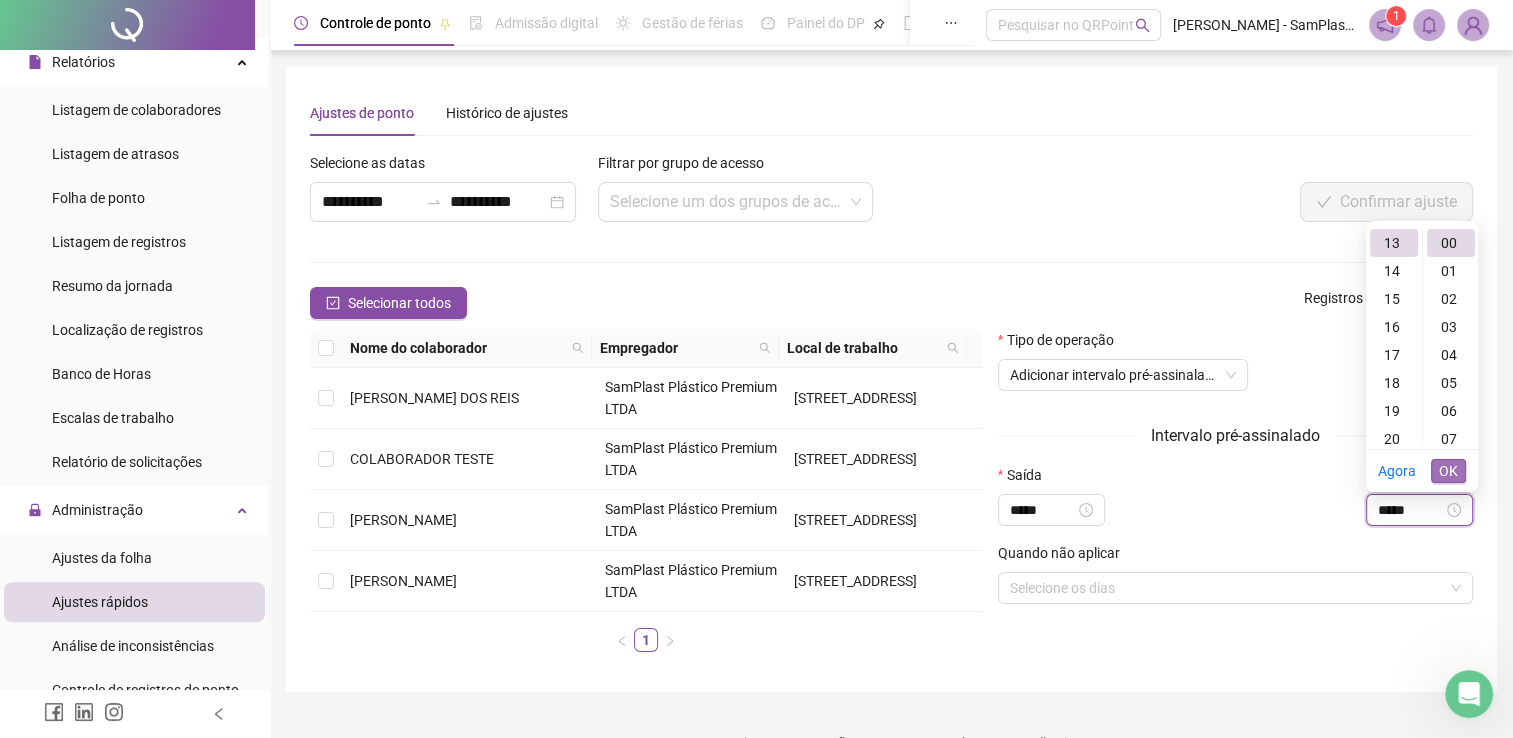type on "*****" 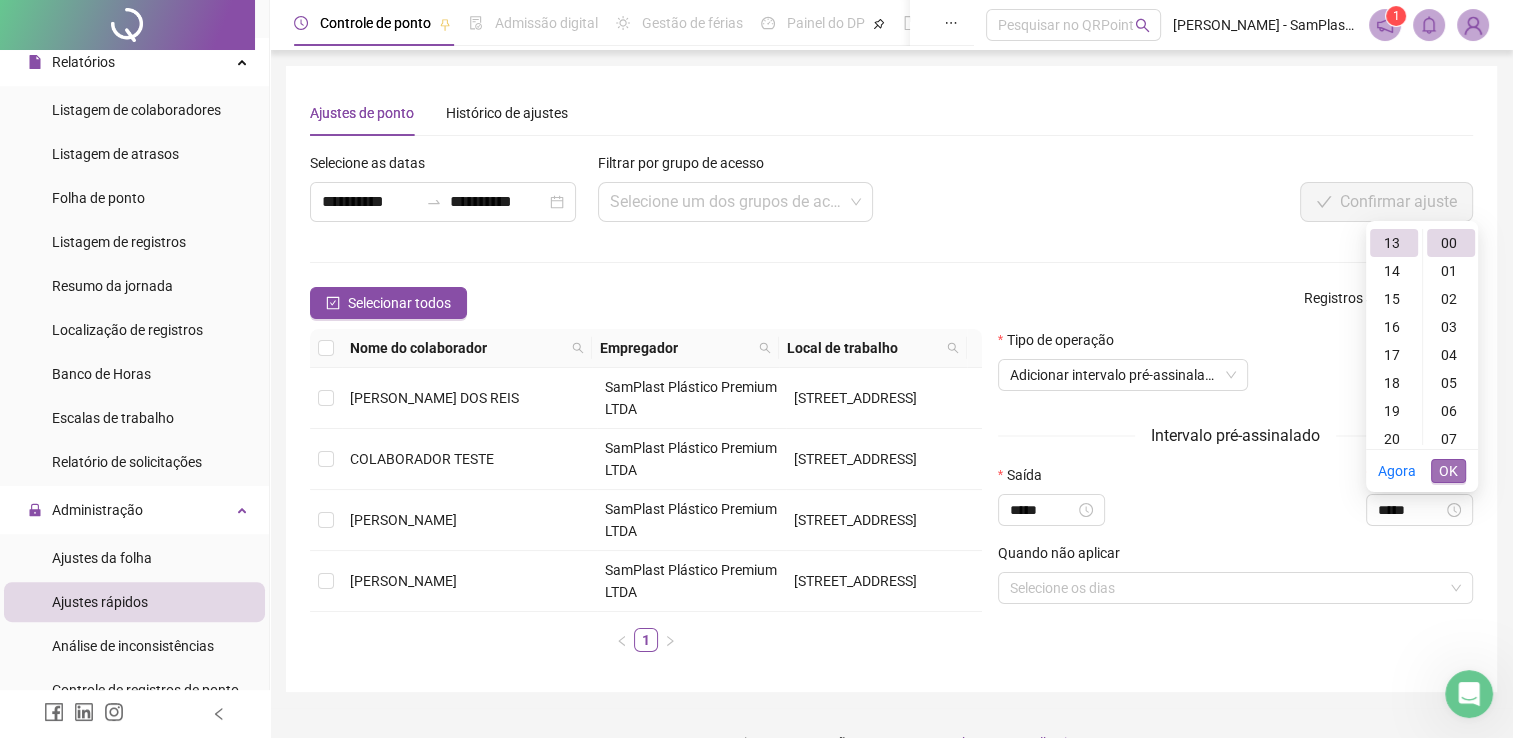 click on "OK" at bounding box center [1448, 471] 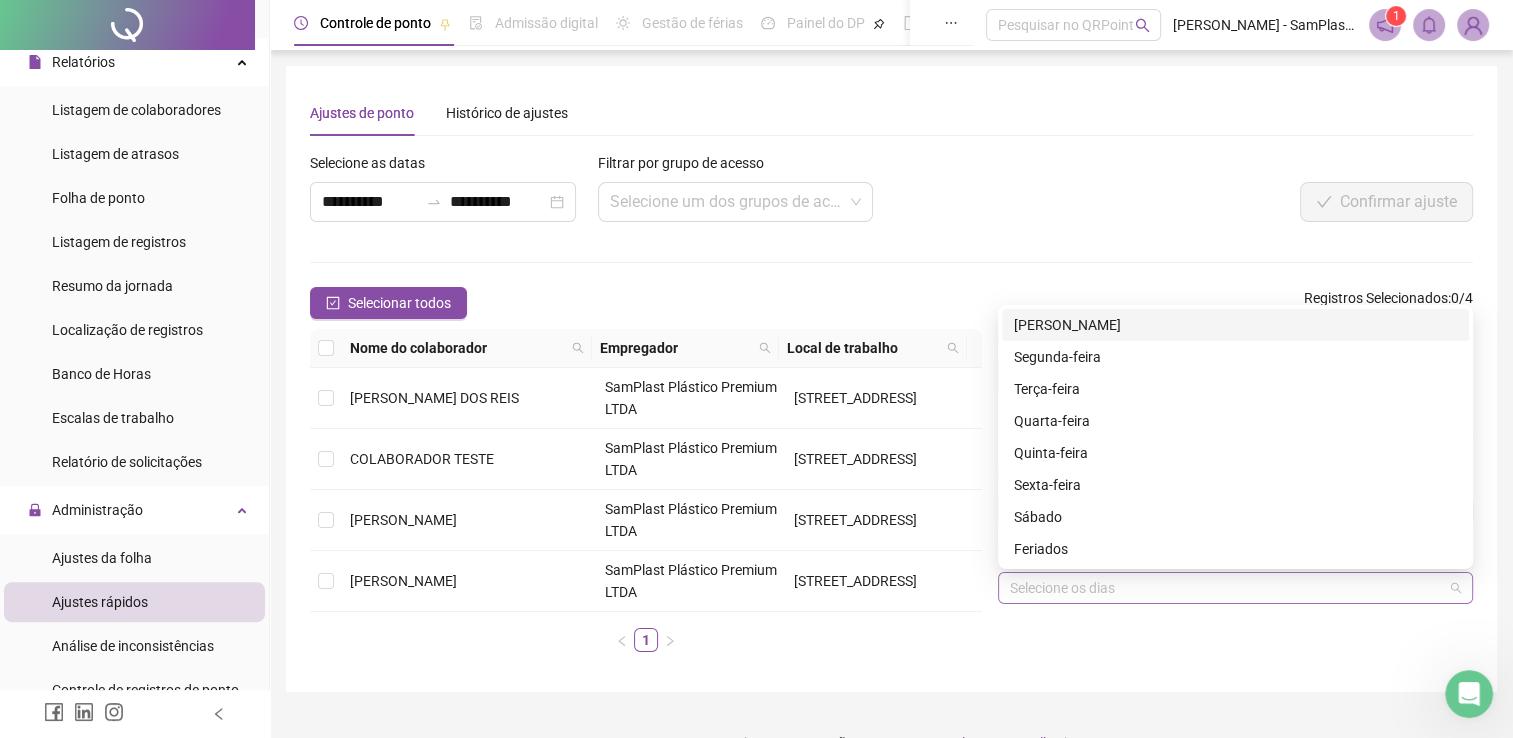 click on "Selecione os dias" at bounding box center (1235, 588) 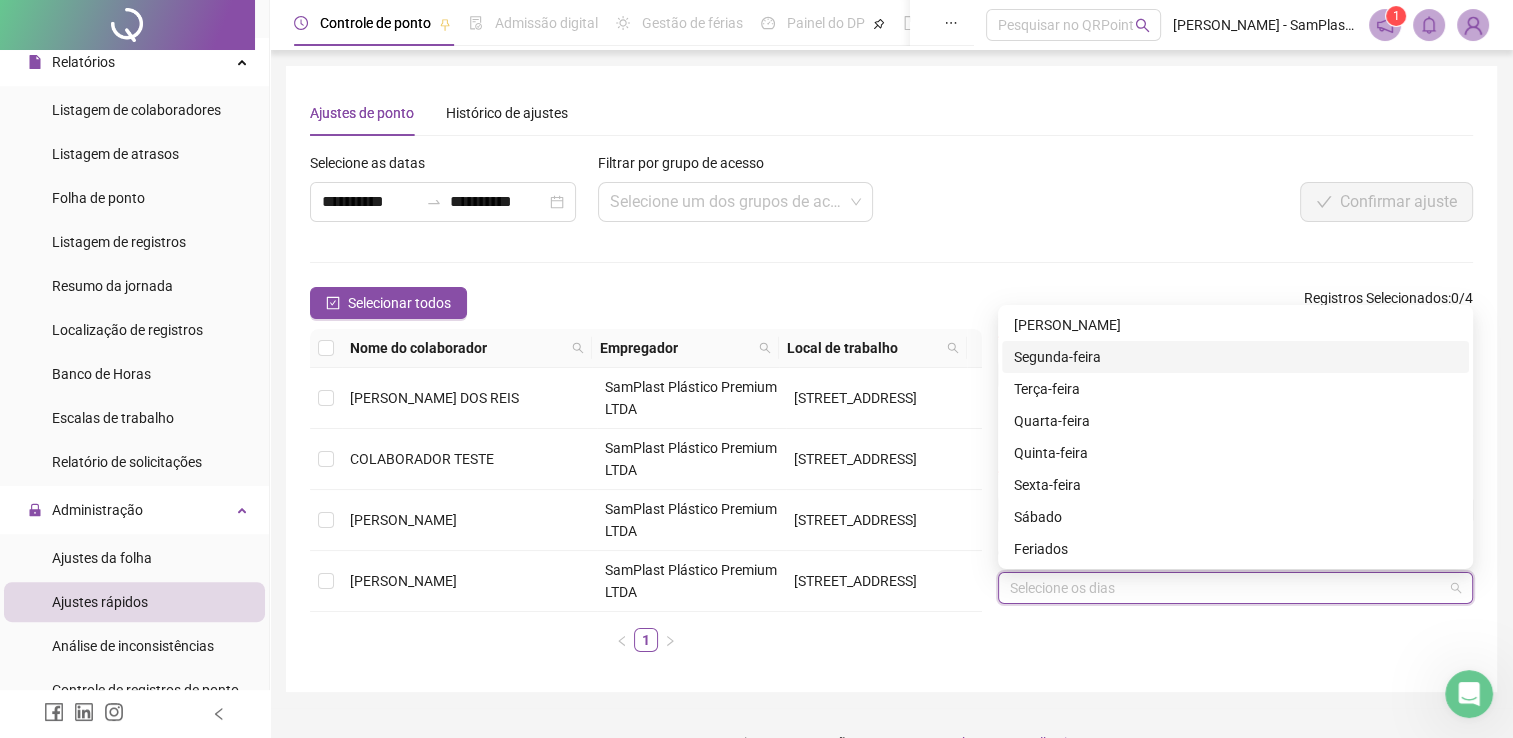 click on "Segunda-feira" at bounding box center [1235, 357] 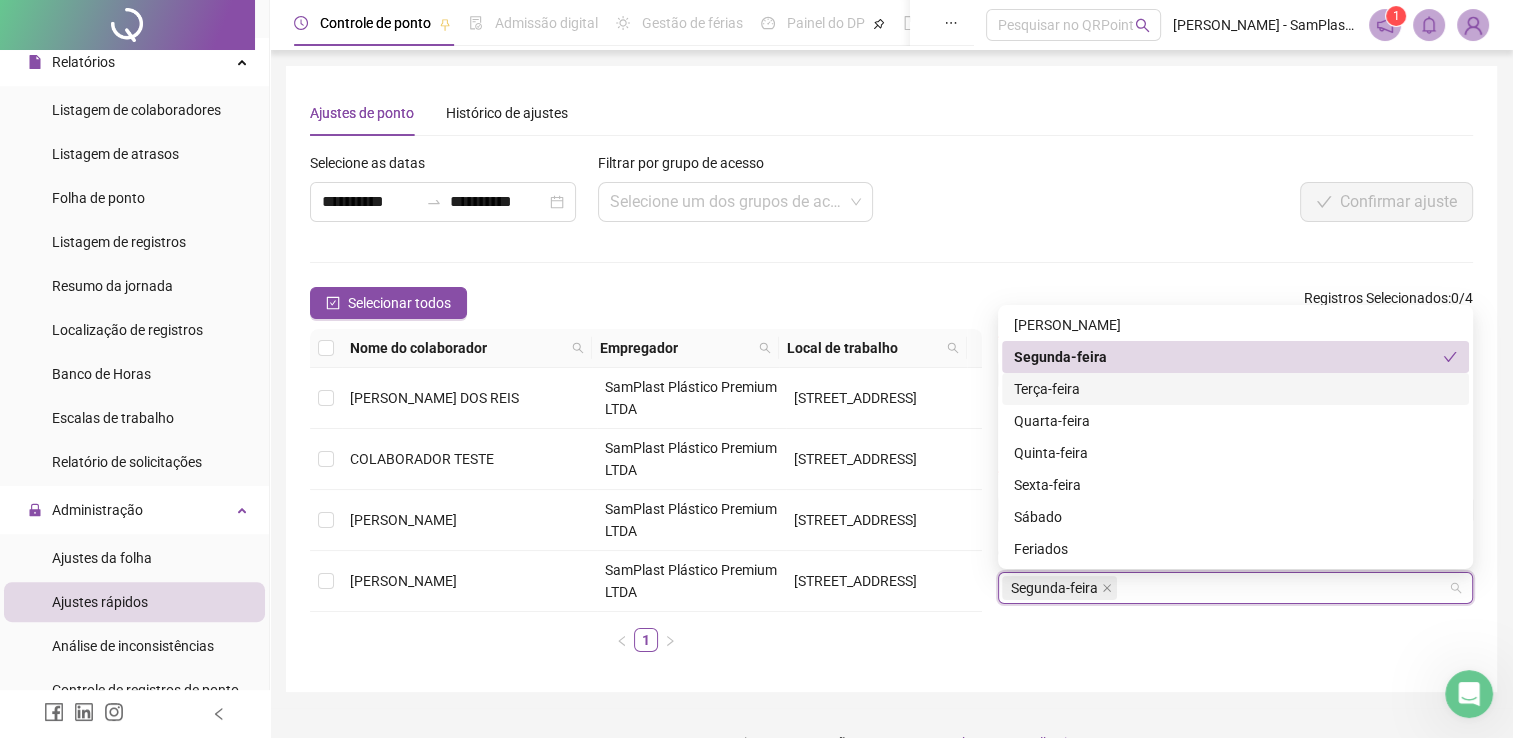 click on "Terça-feira" at bounding box center (1235, 389) 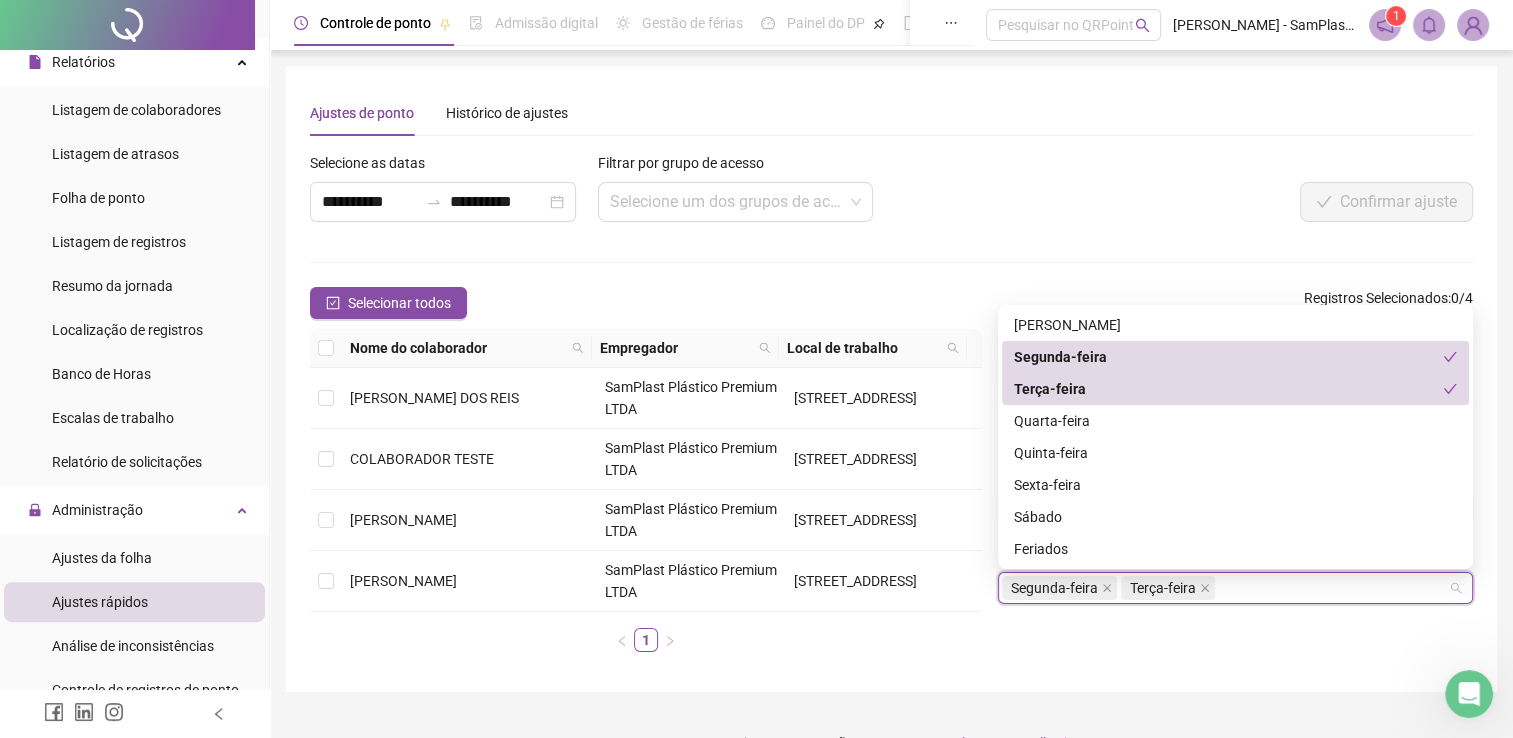 click 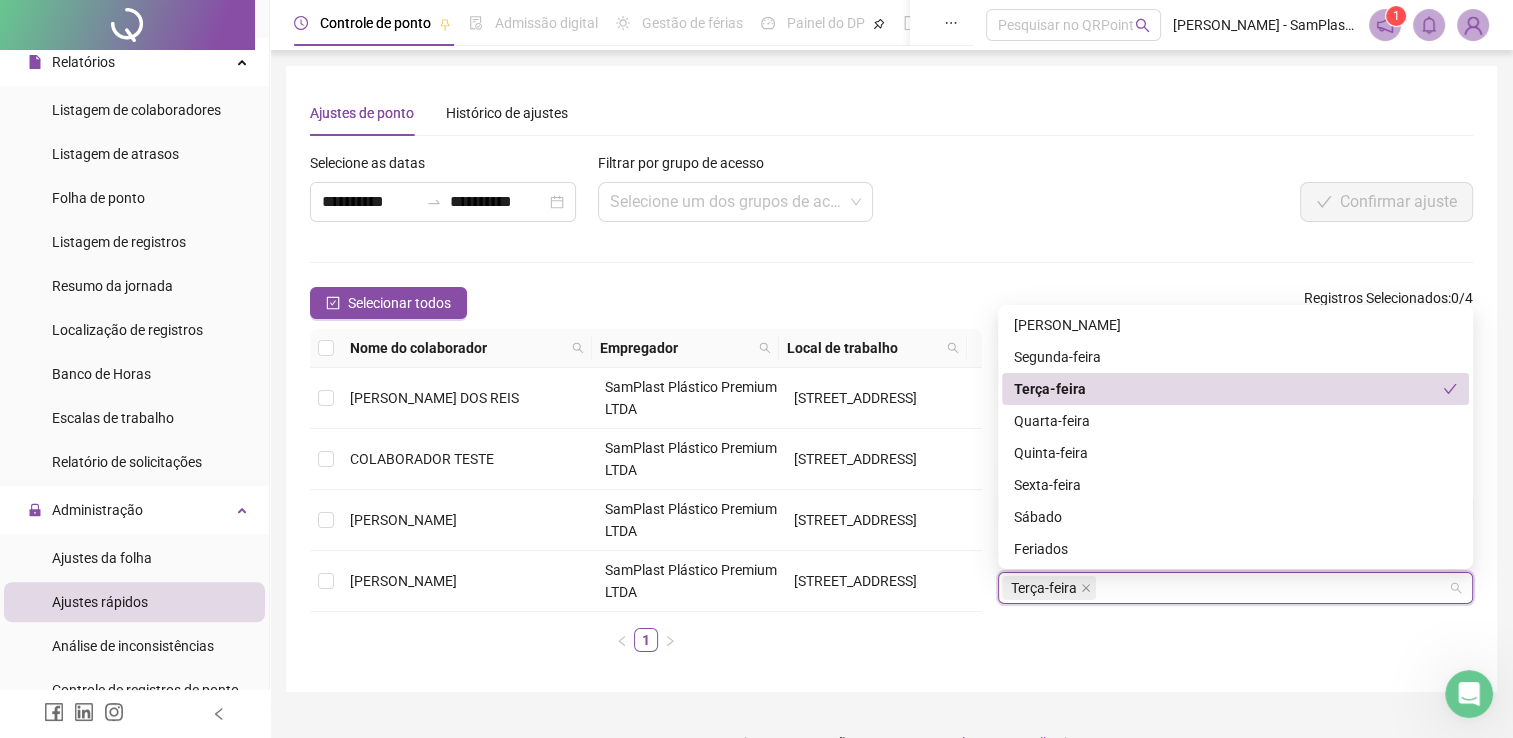 click on "Terça-feira" at bounding box center [1228, 389] 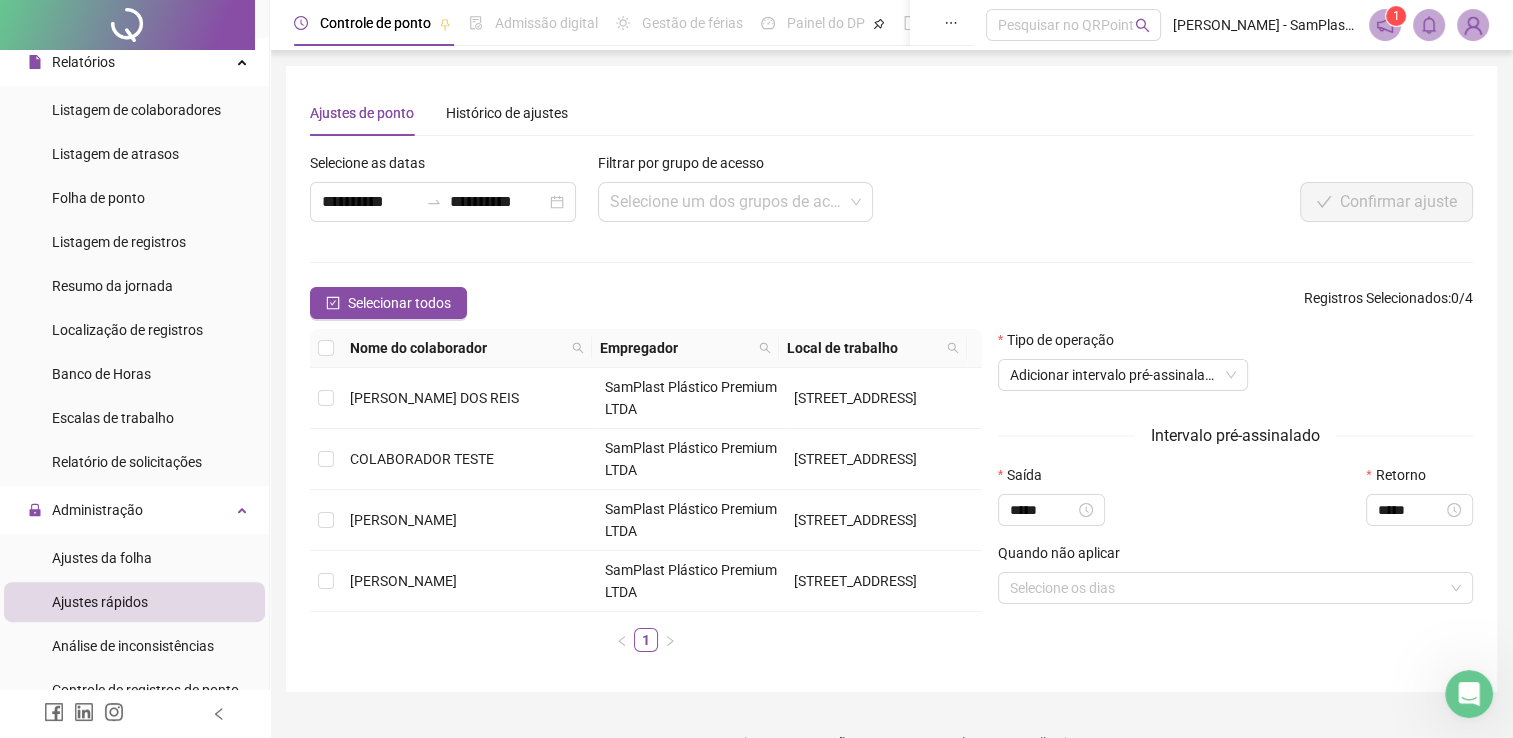 click on "**********" at bounding box center (891, 379) 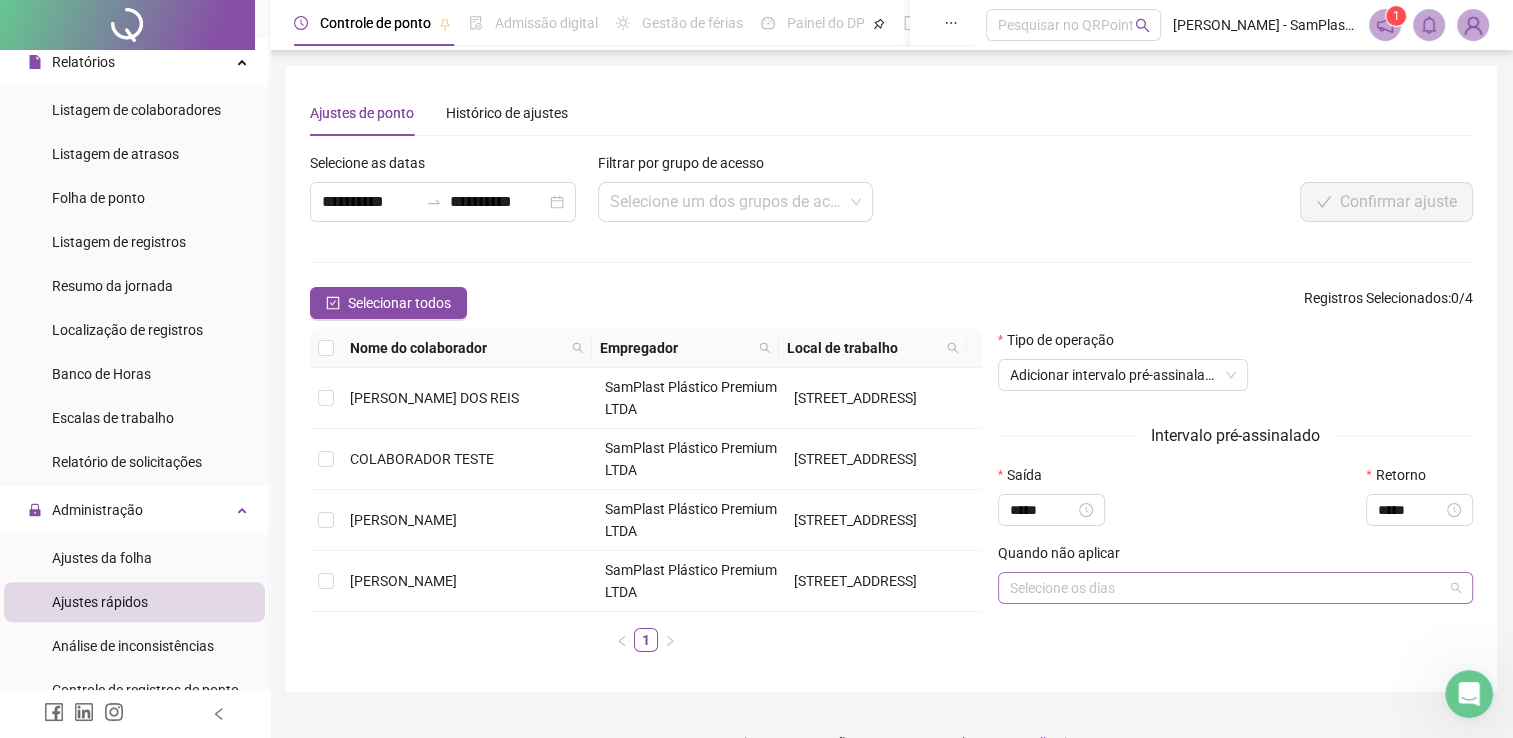 click at bounding box center (1225, 588) 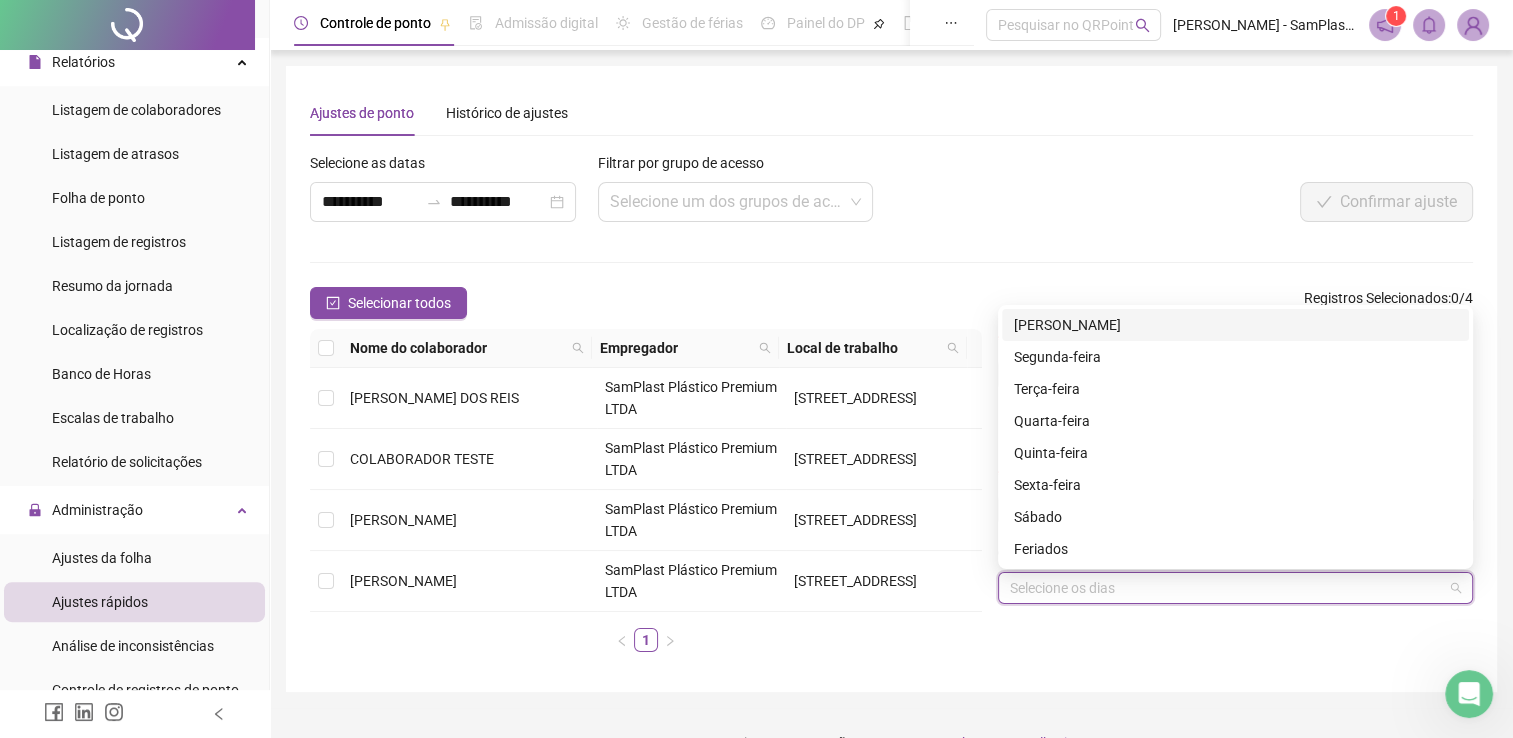 click on "[PERSON_NAME]" at bounding box center (1235, 325) 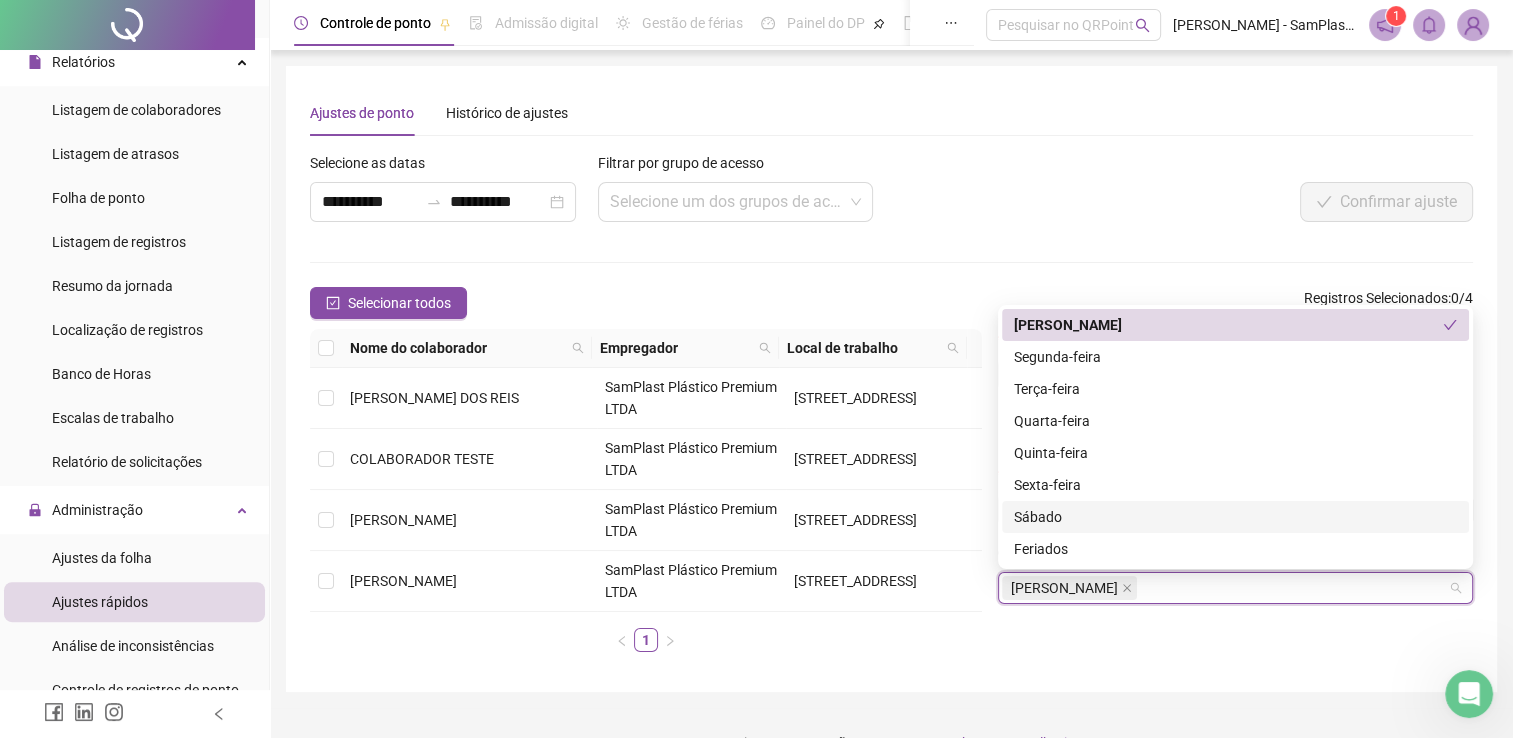 click on "Sábado" at bounding box center [1235, 517] 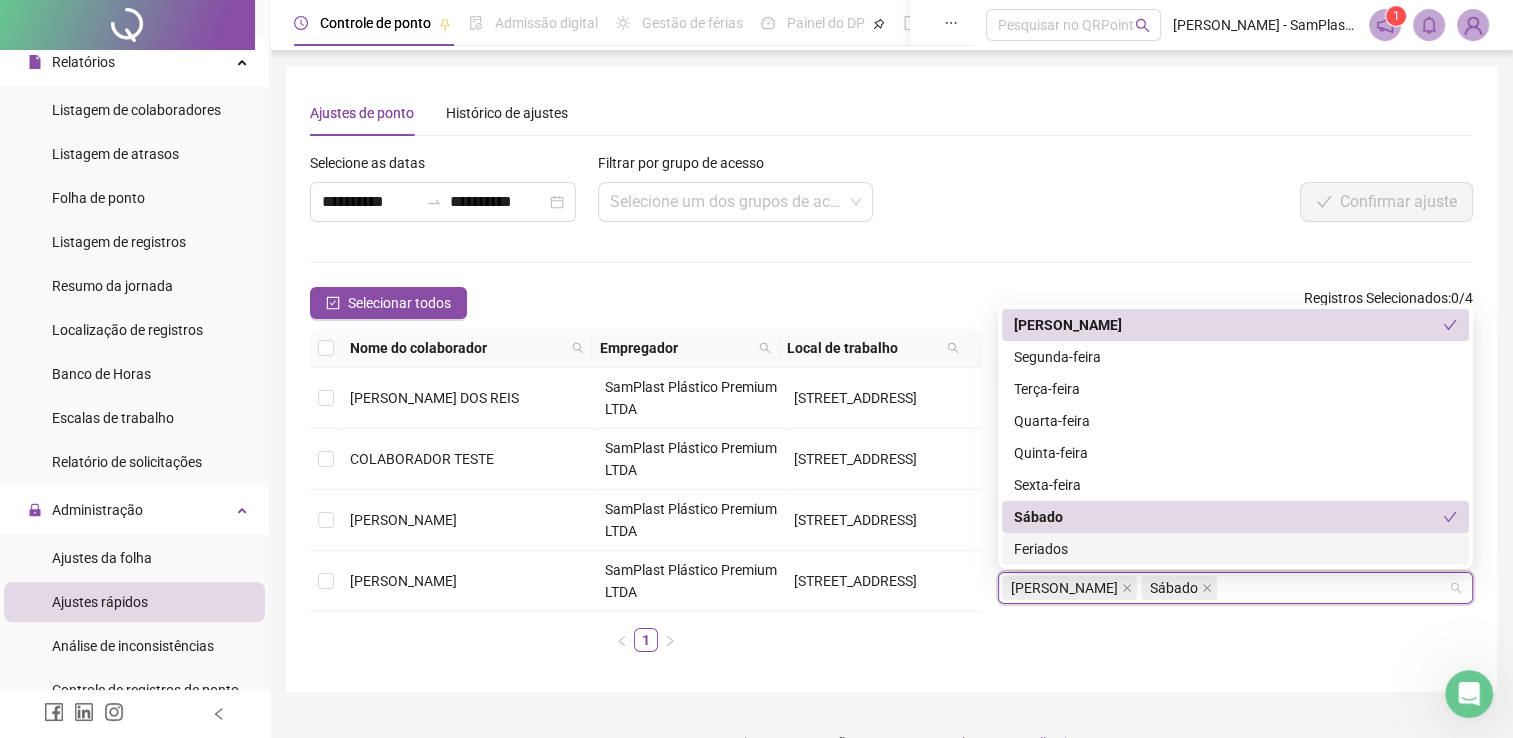 click on "Feriados" at bounding box center [1235, 549] 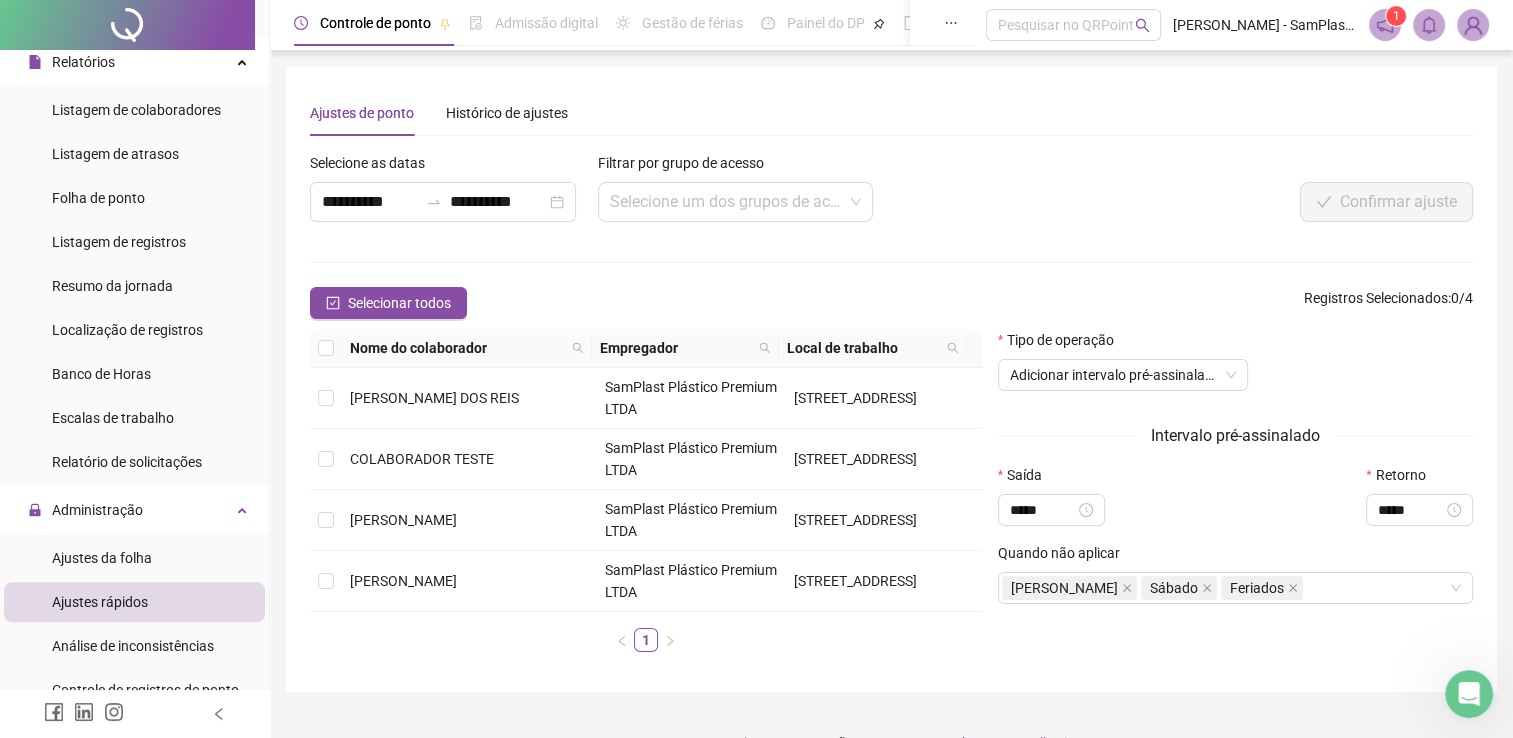 click on "Tipo de operação Adicionar intervalo pré-assinalado Intervalo pré-assinalado Saída ***** Retorno ***** Quando não aplicar Domingo Sábado Feriados" at bounding box center [1235, 498] 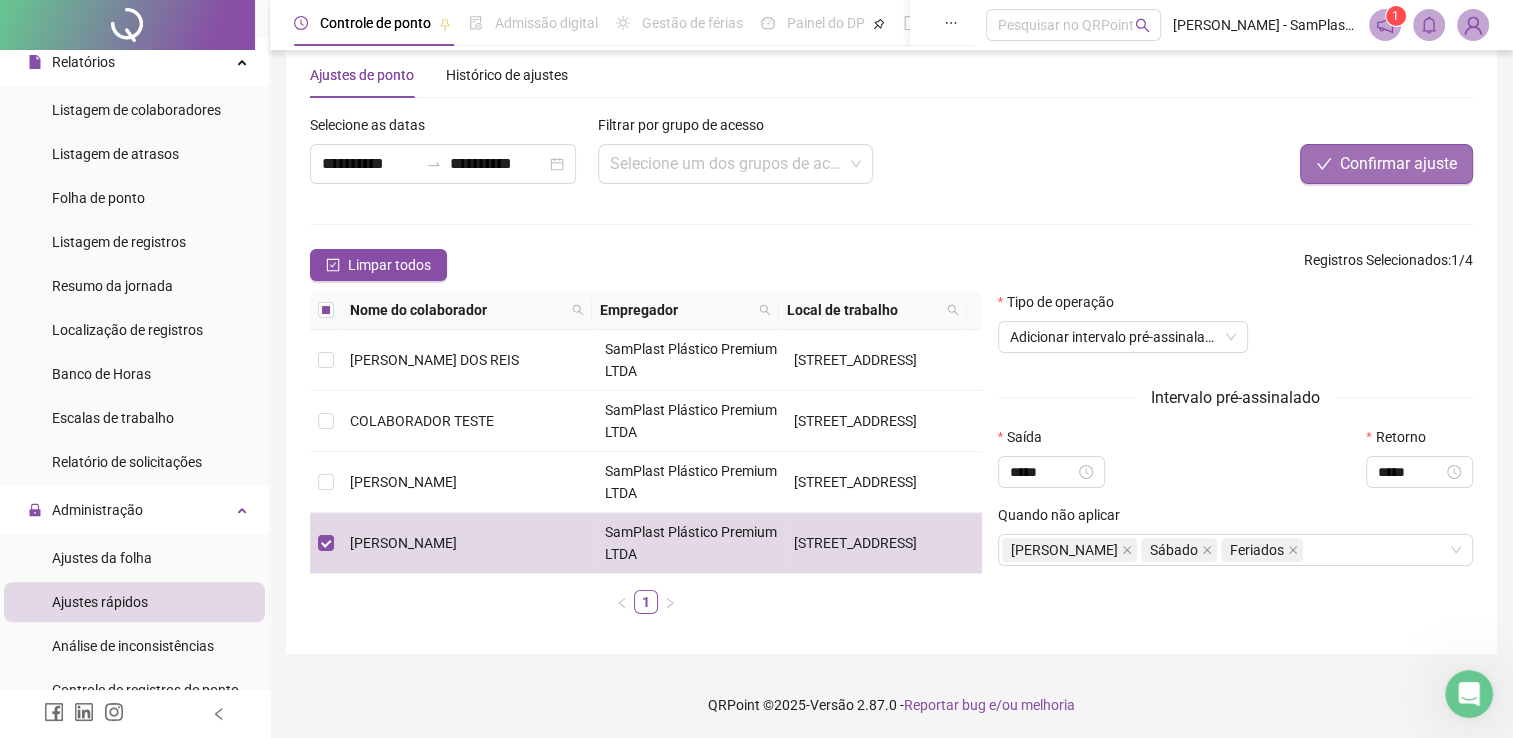 click on "Confirmar ajuste" at bounding box center [1398, 164] 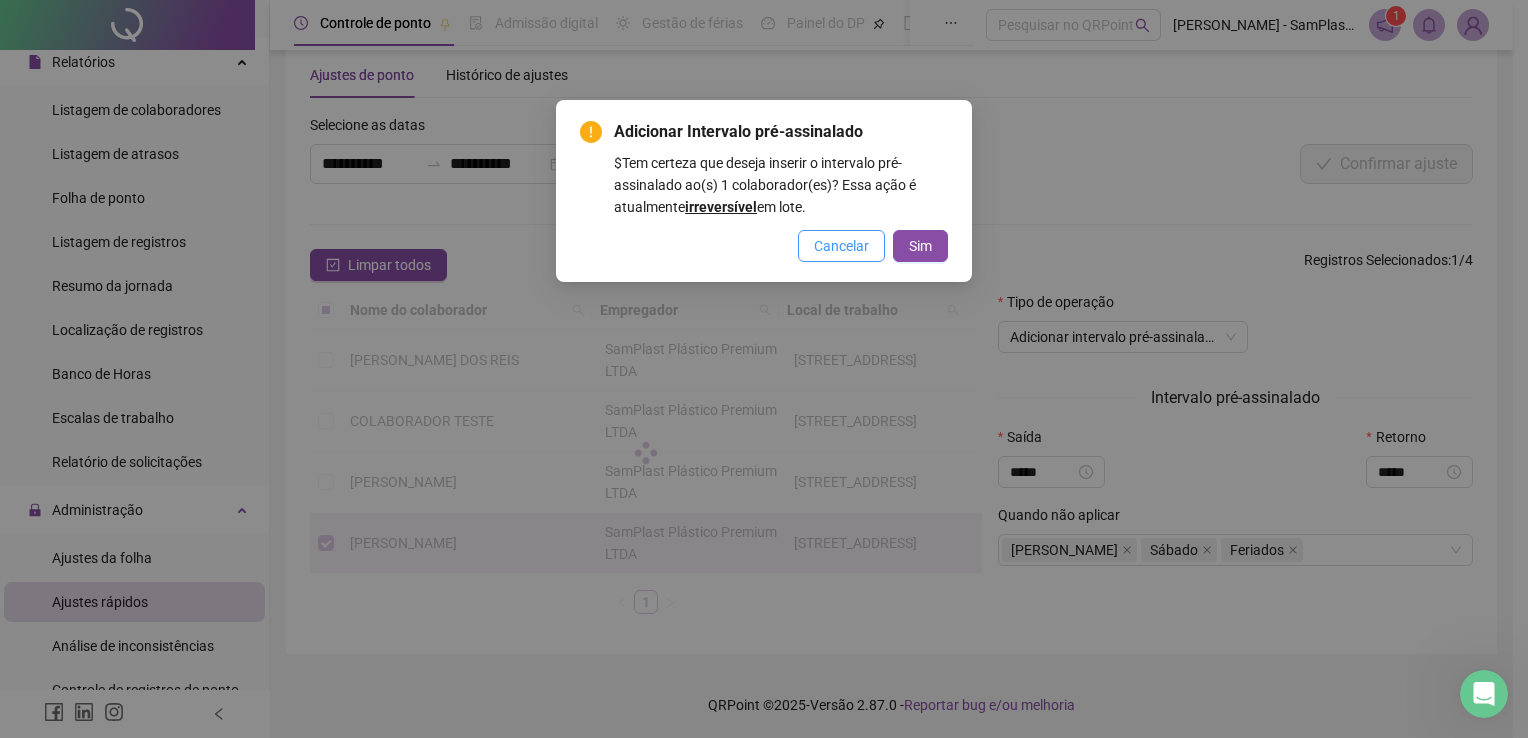 click on "Cancelar" at bounding box center (841, 246) 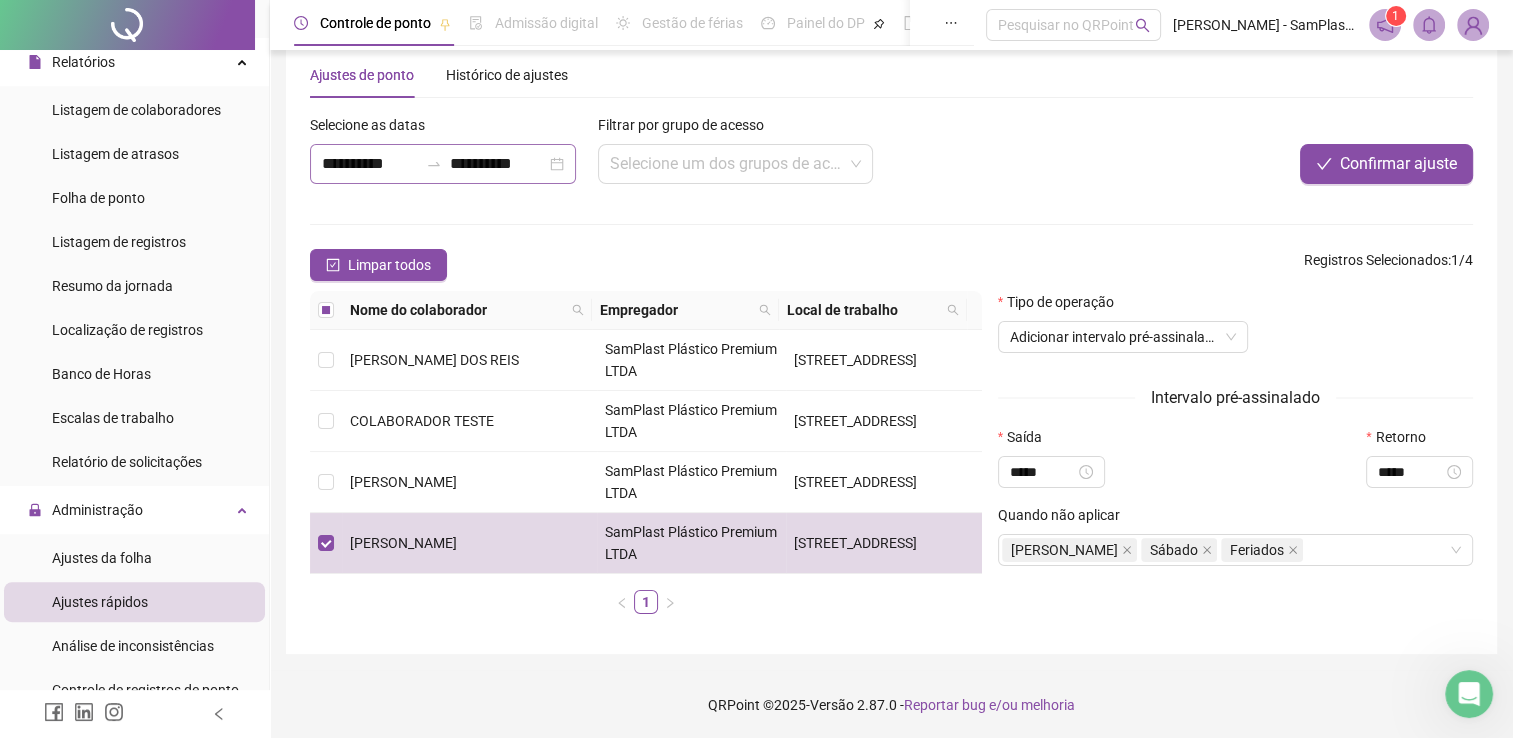 click on "**********" at bounding box center [443, 164] 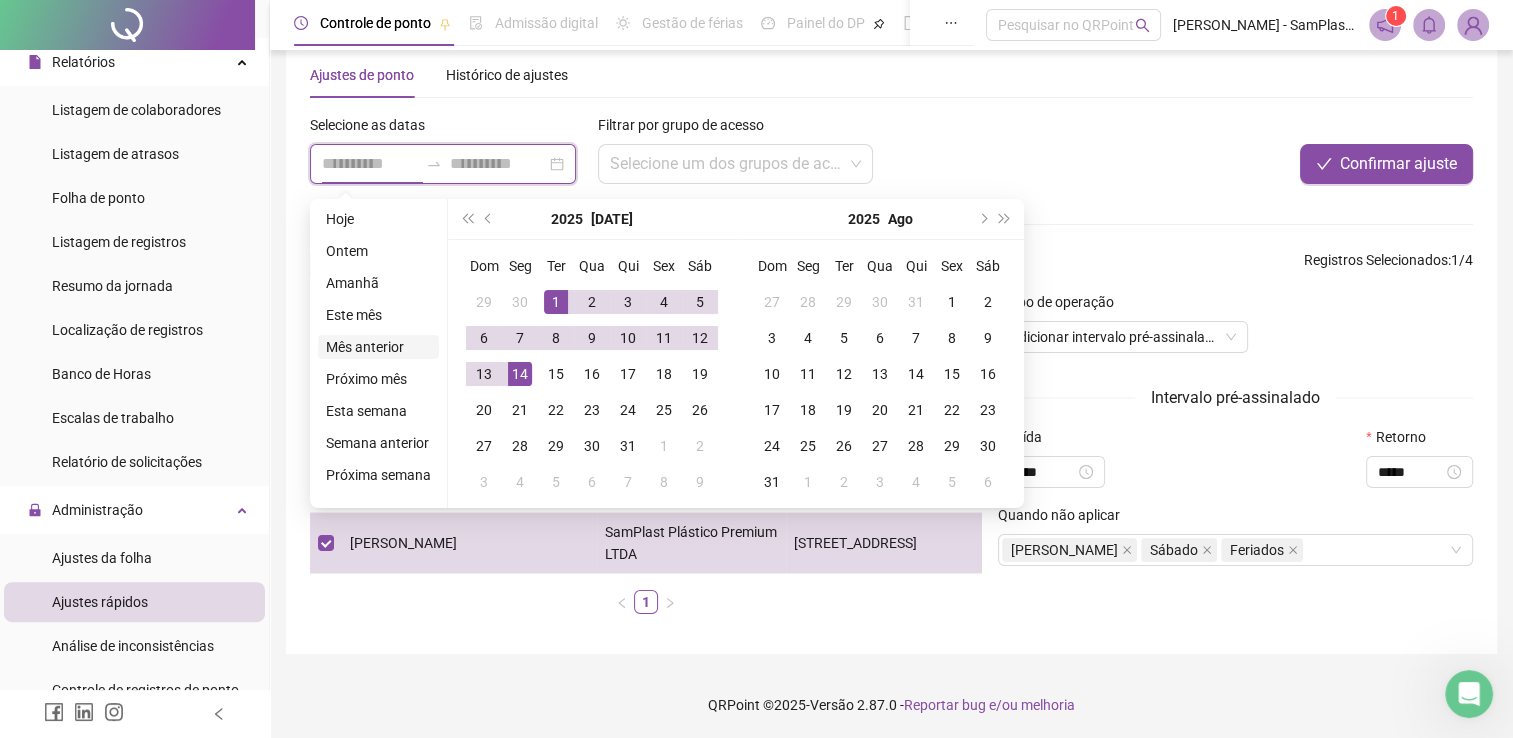 type on "**********" 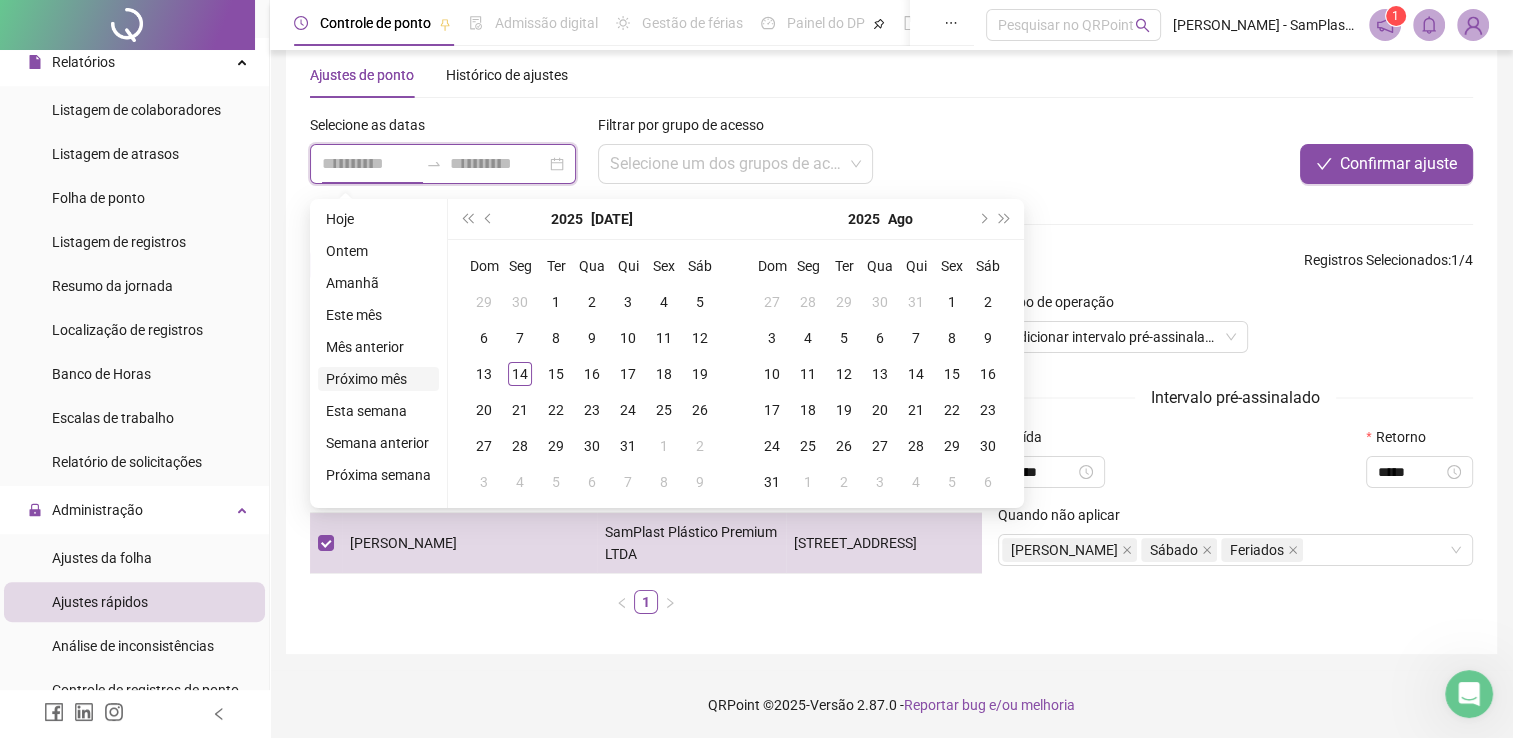 type on "**********" 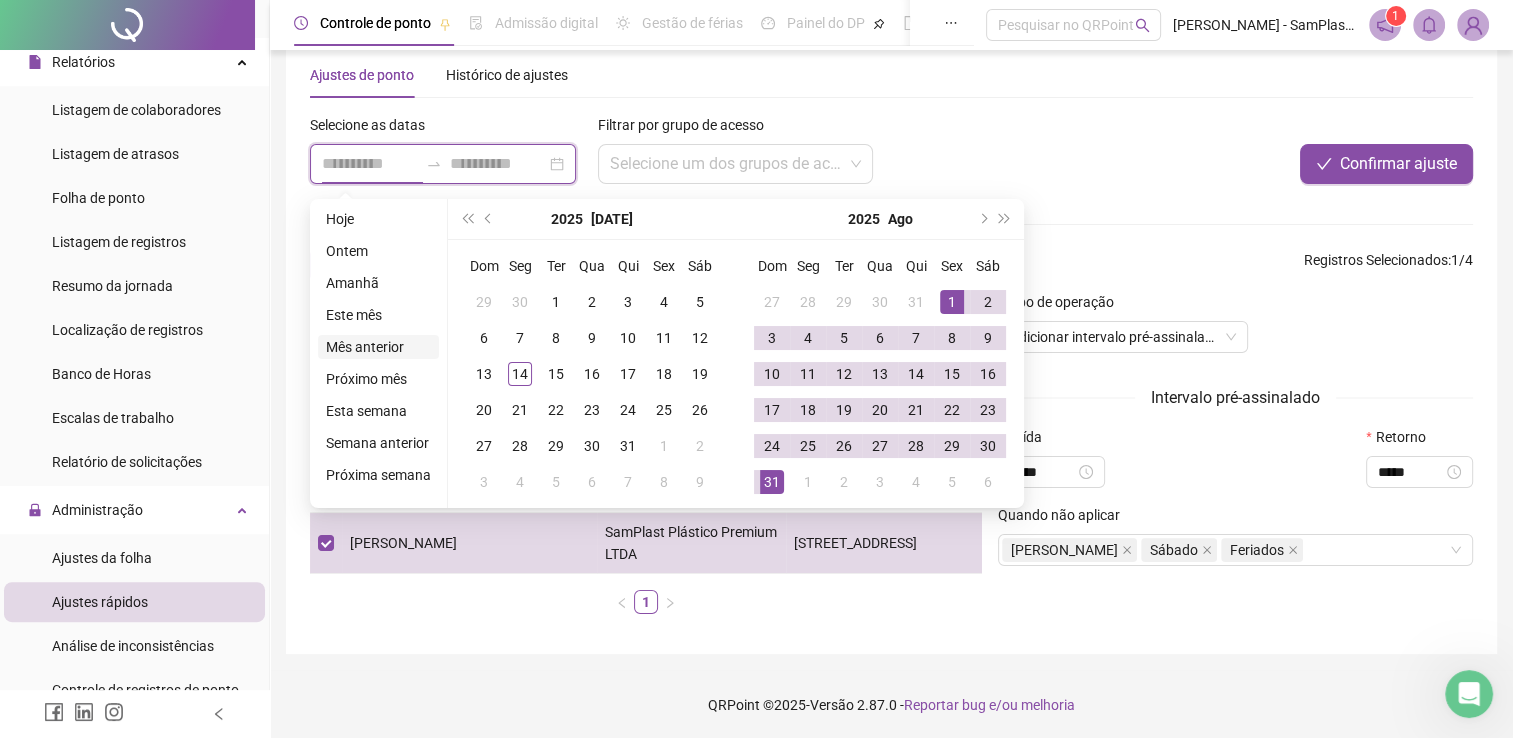 type on "**********" 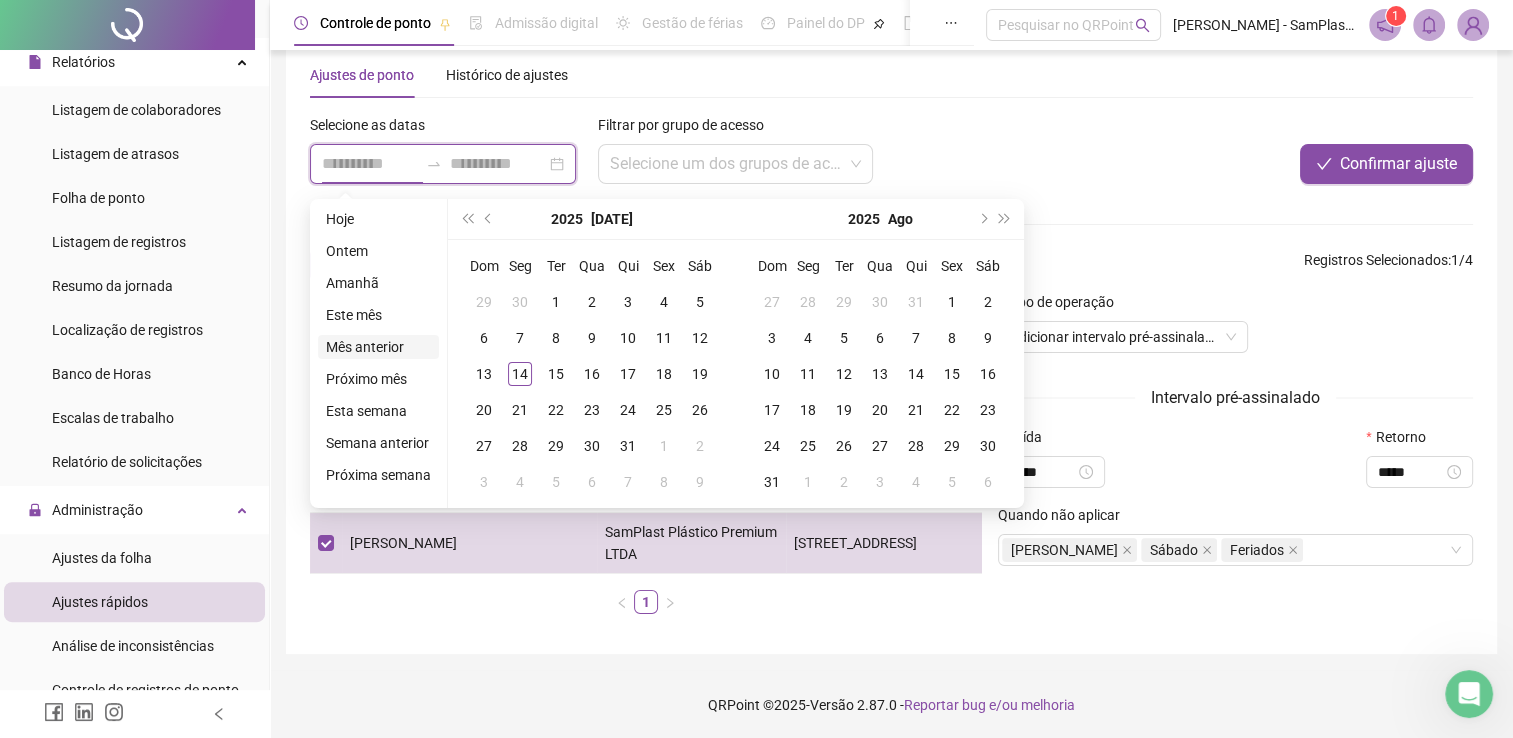 type on "**********" 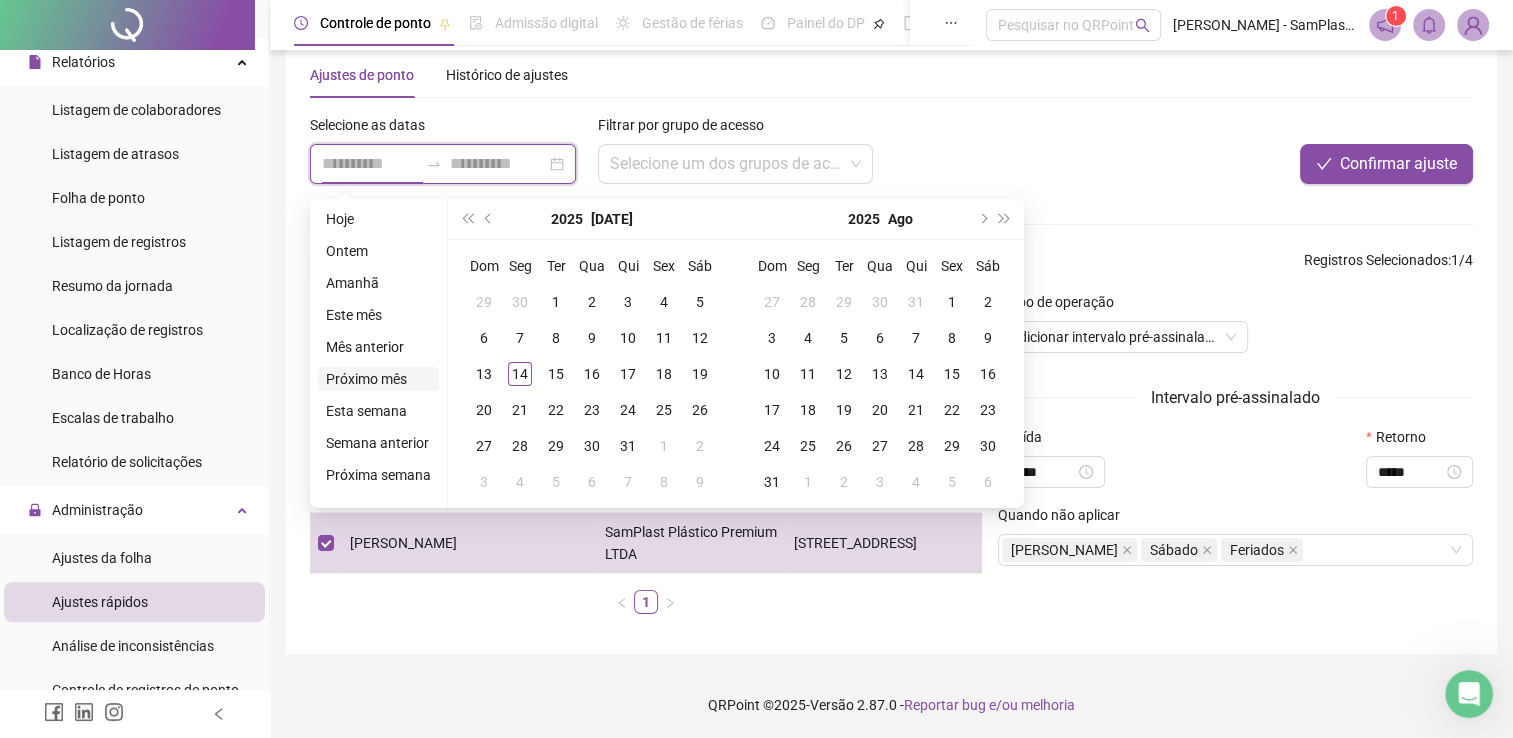 type on "**********" 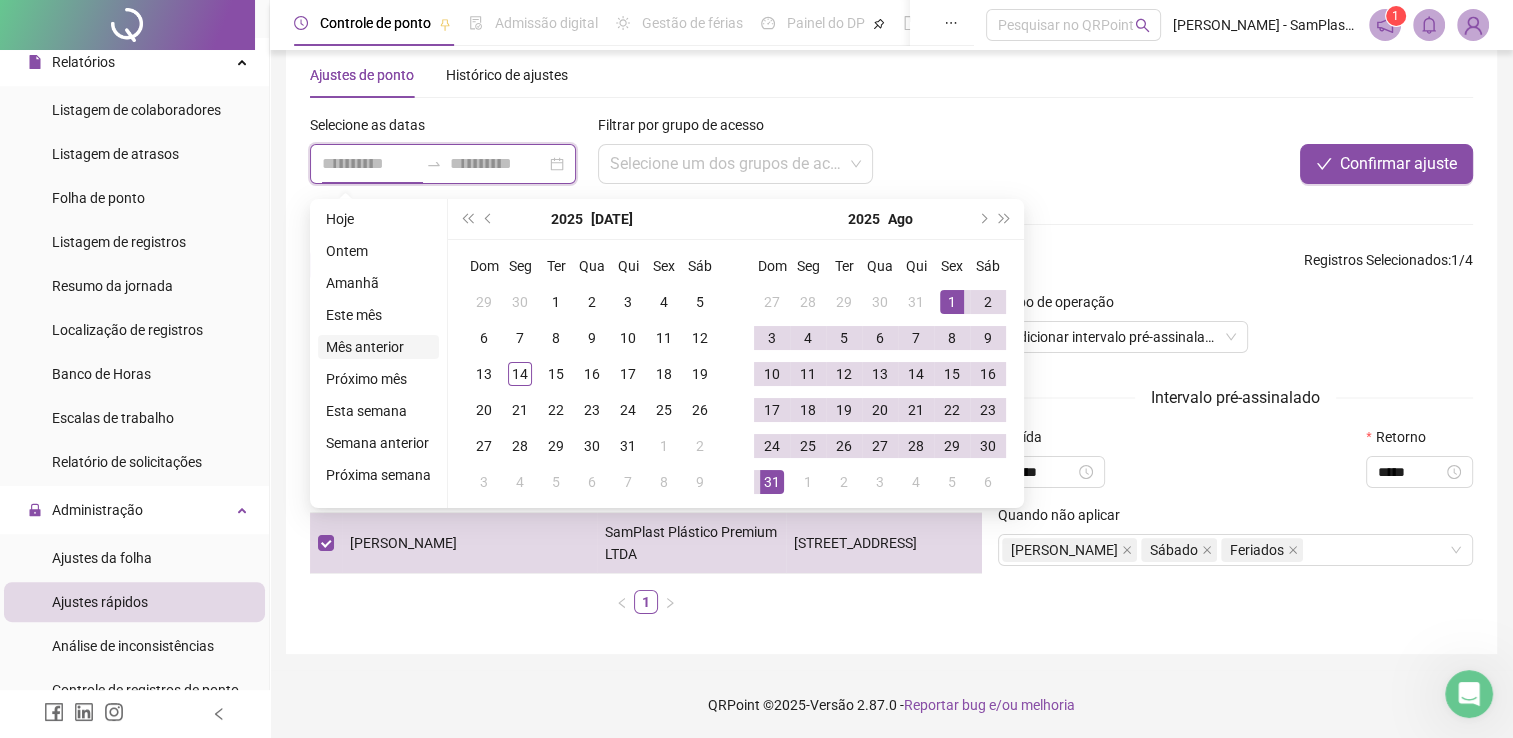 type on "**********" 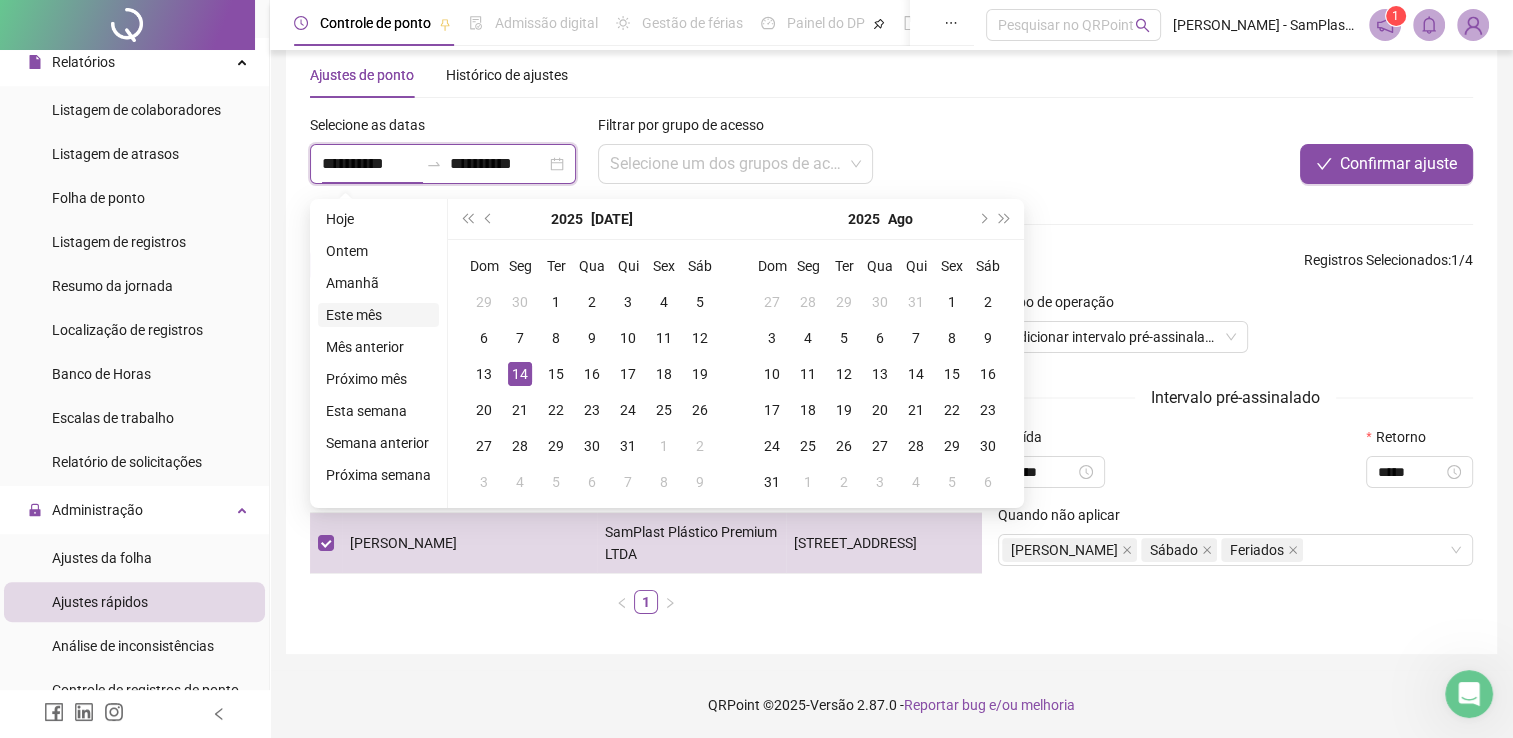 type on "**********" 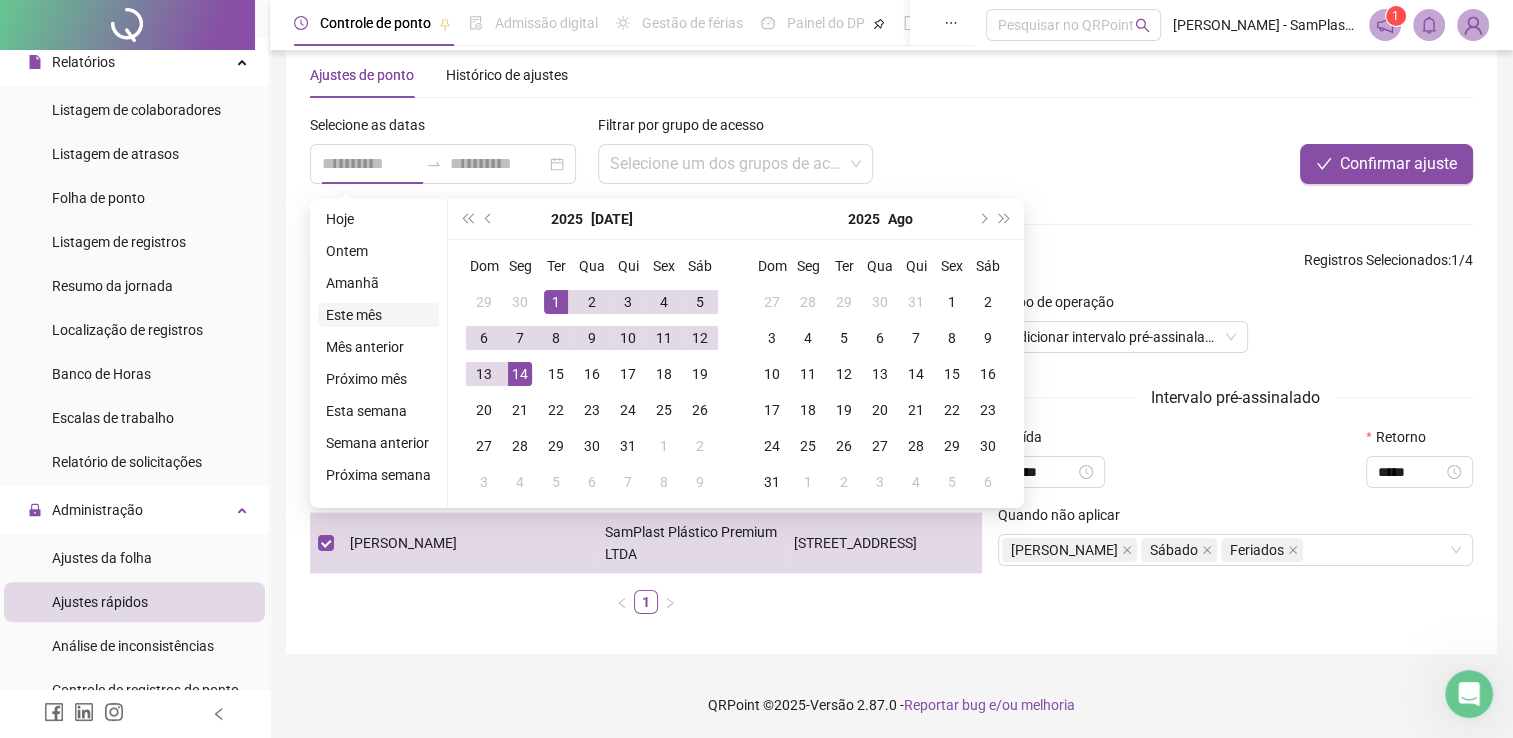click on "Este mês" at bounding box center [378, 315] 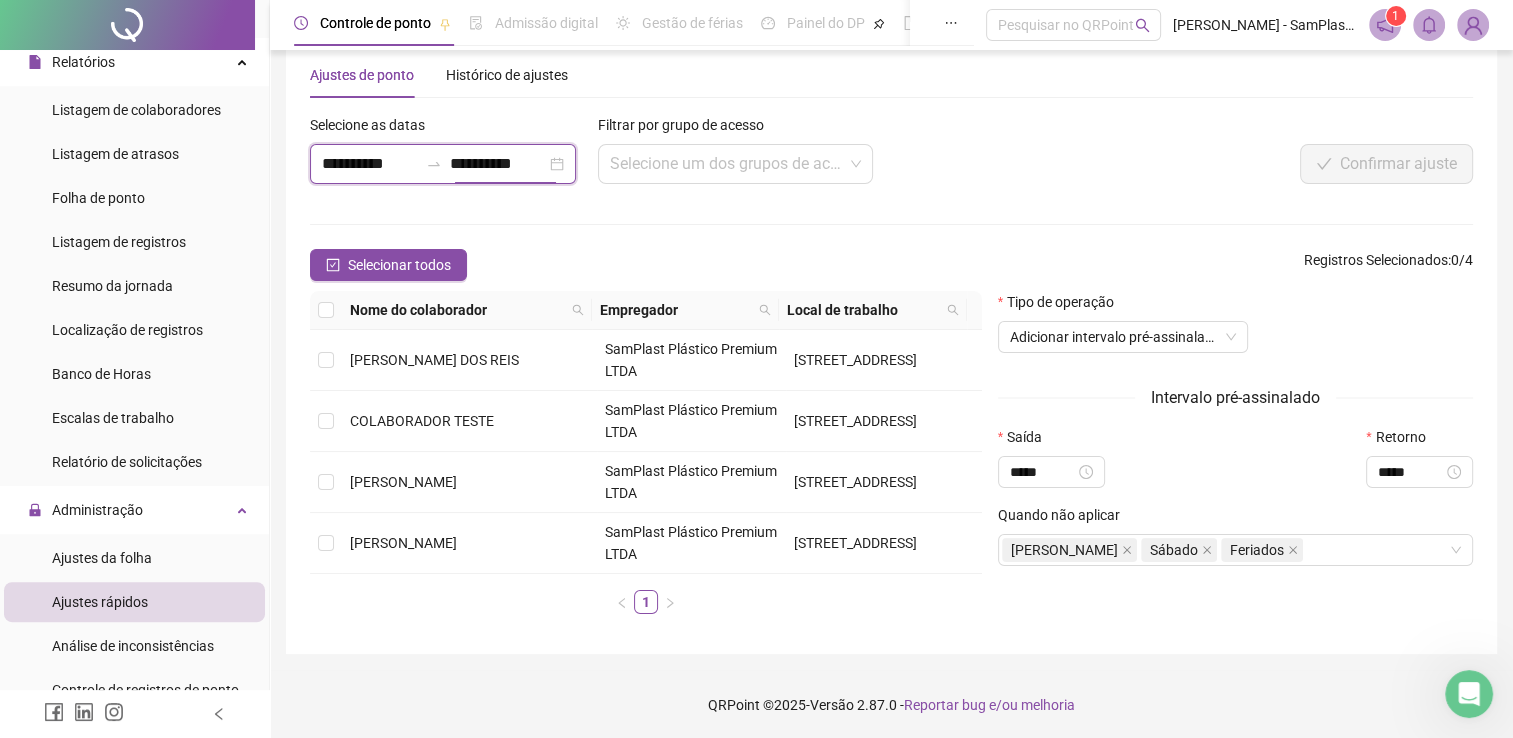 click on "**********" at bounding box center (498, 164) 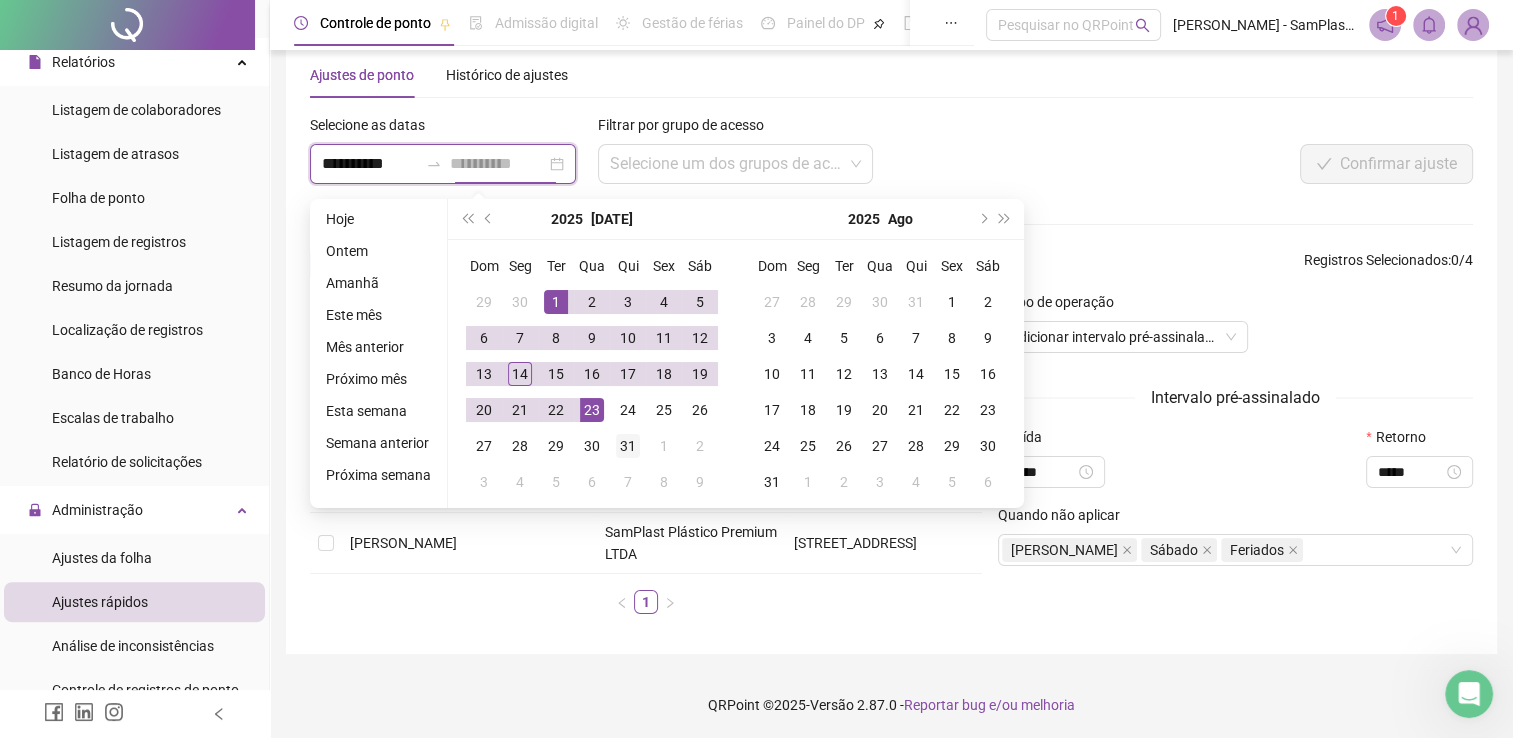 type on "**********" 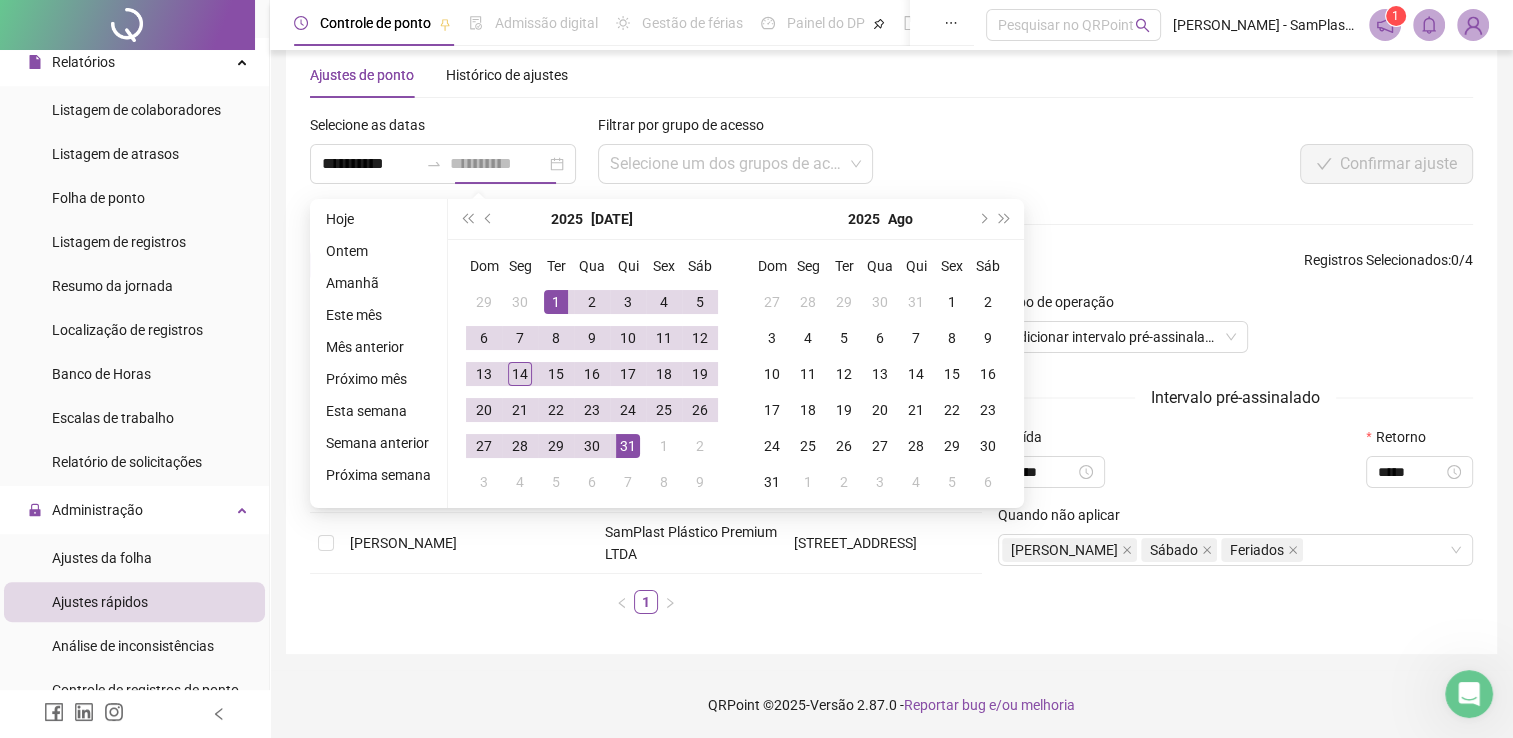 click on "31" at bounding box center [628, 446] 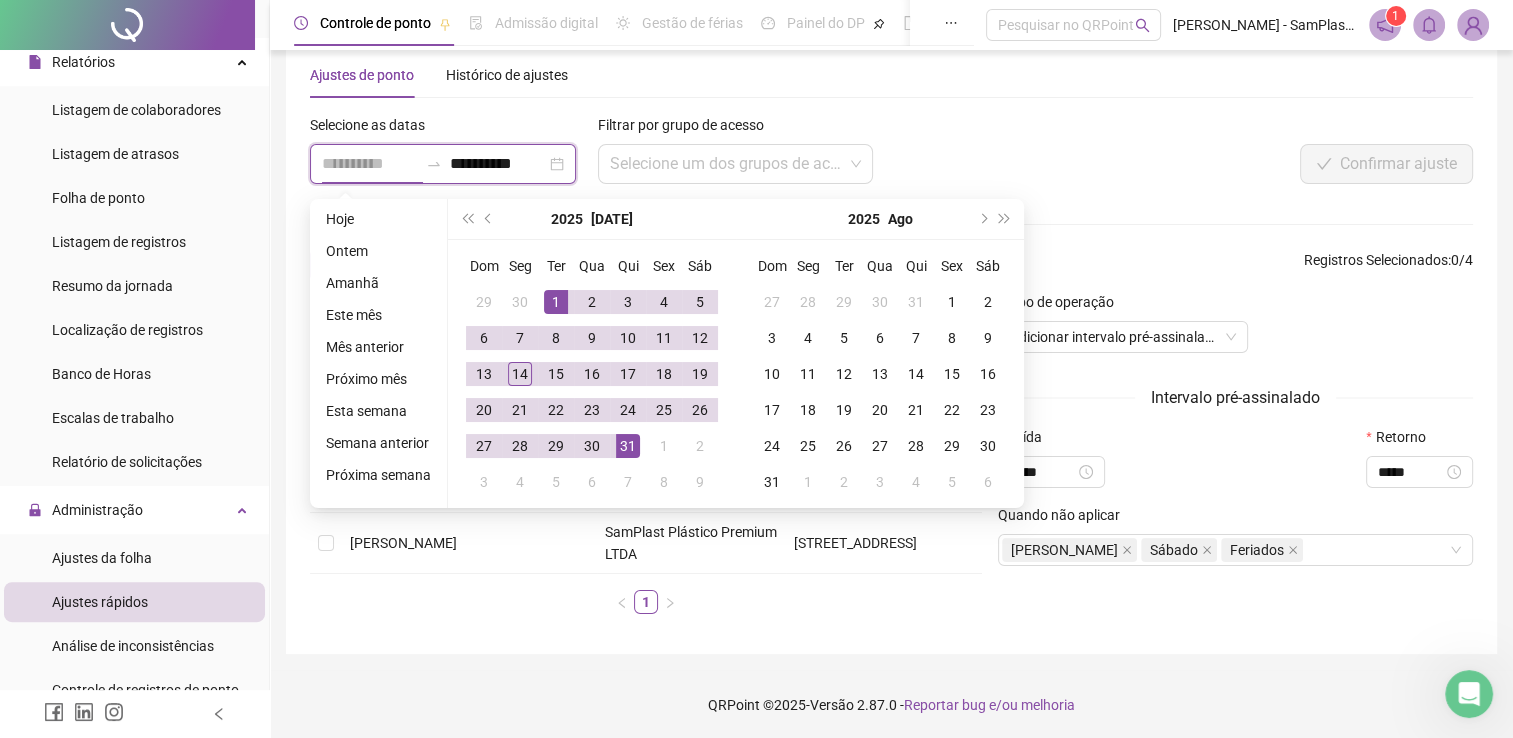 type on "**********" 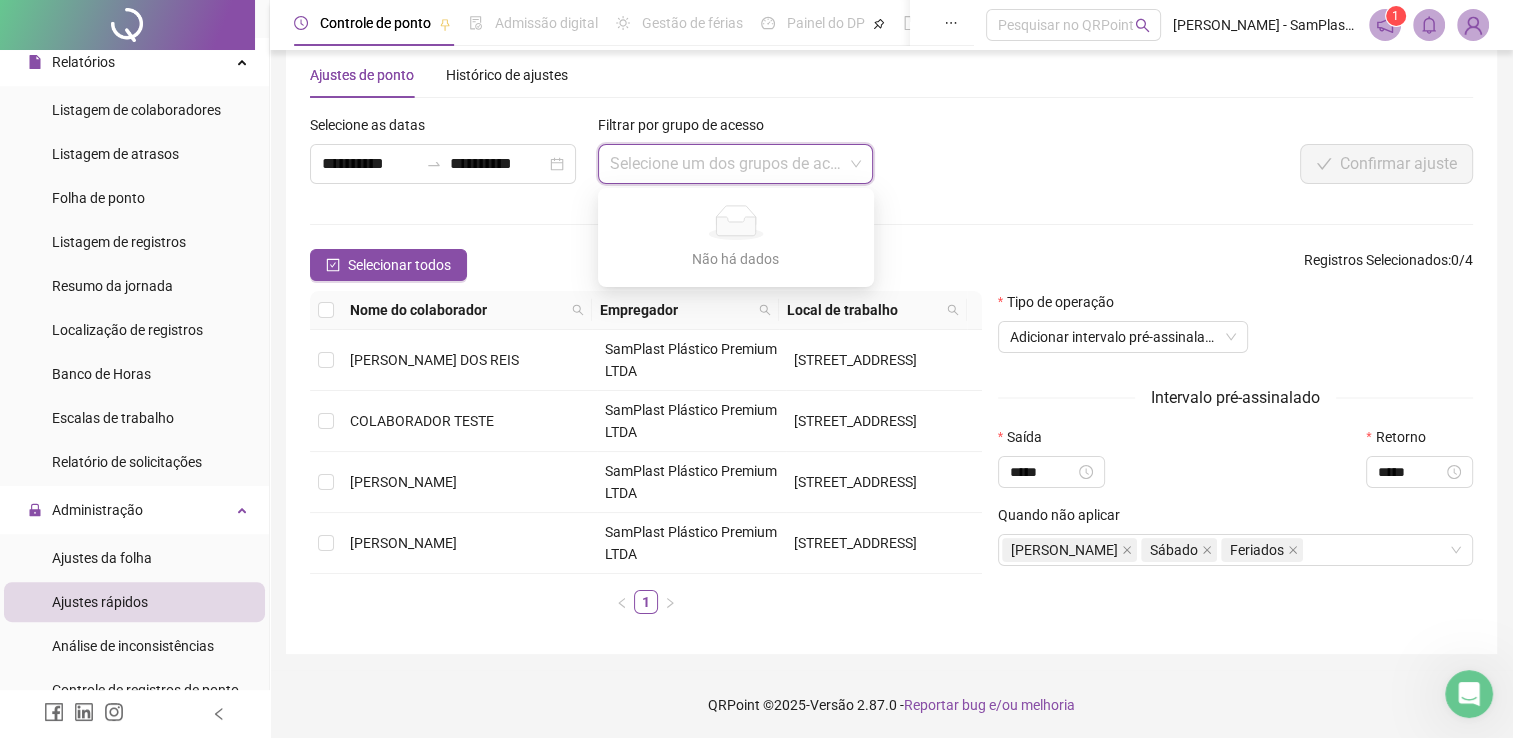 click at bounding box center [730, 164] 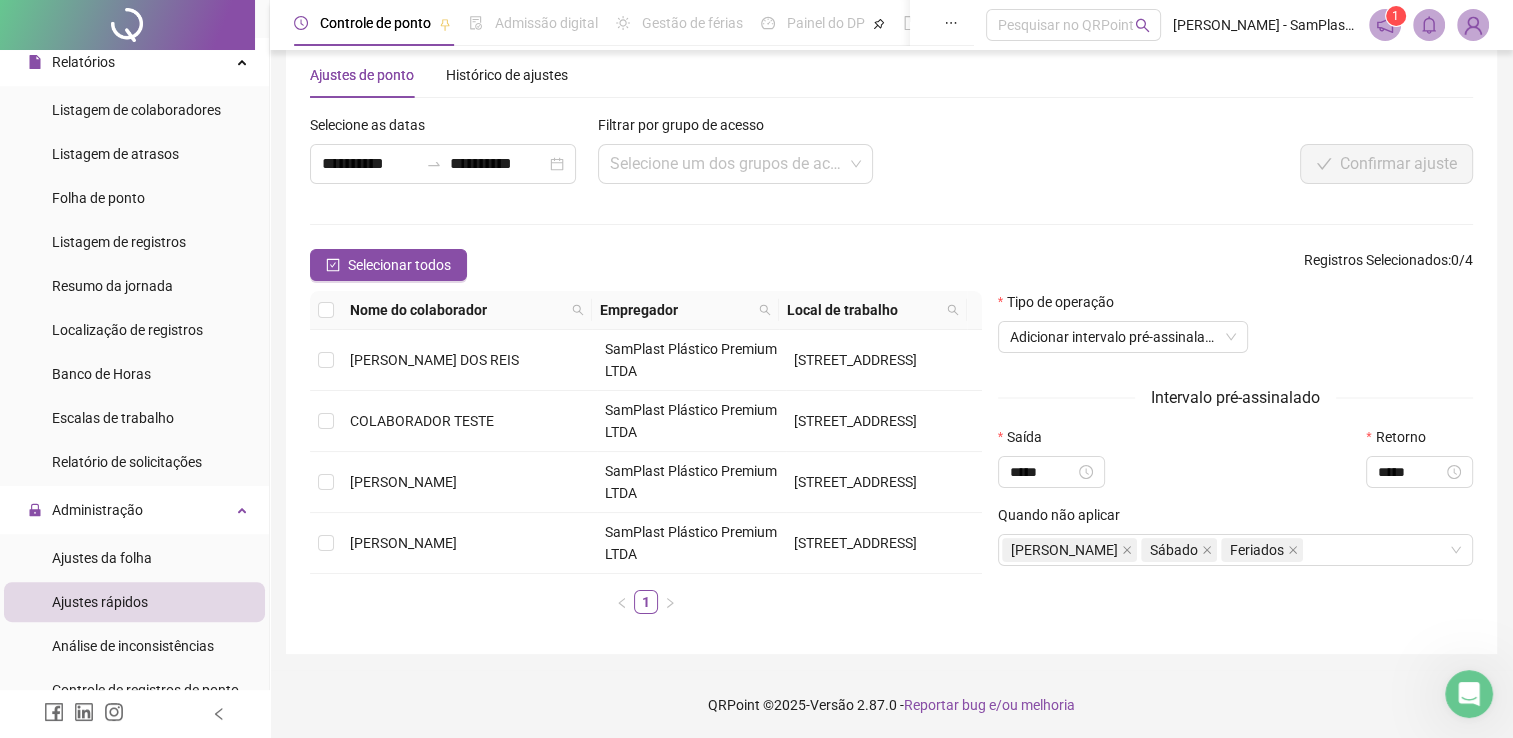 click on "Confirmar ajuste" at bounding box center (1230, 164) 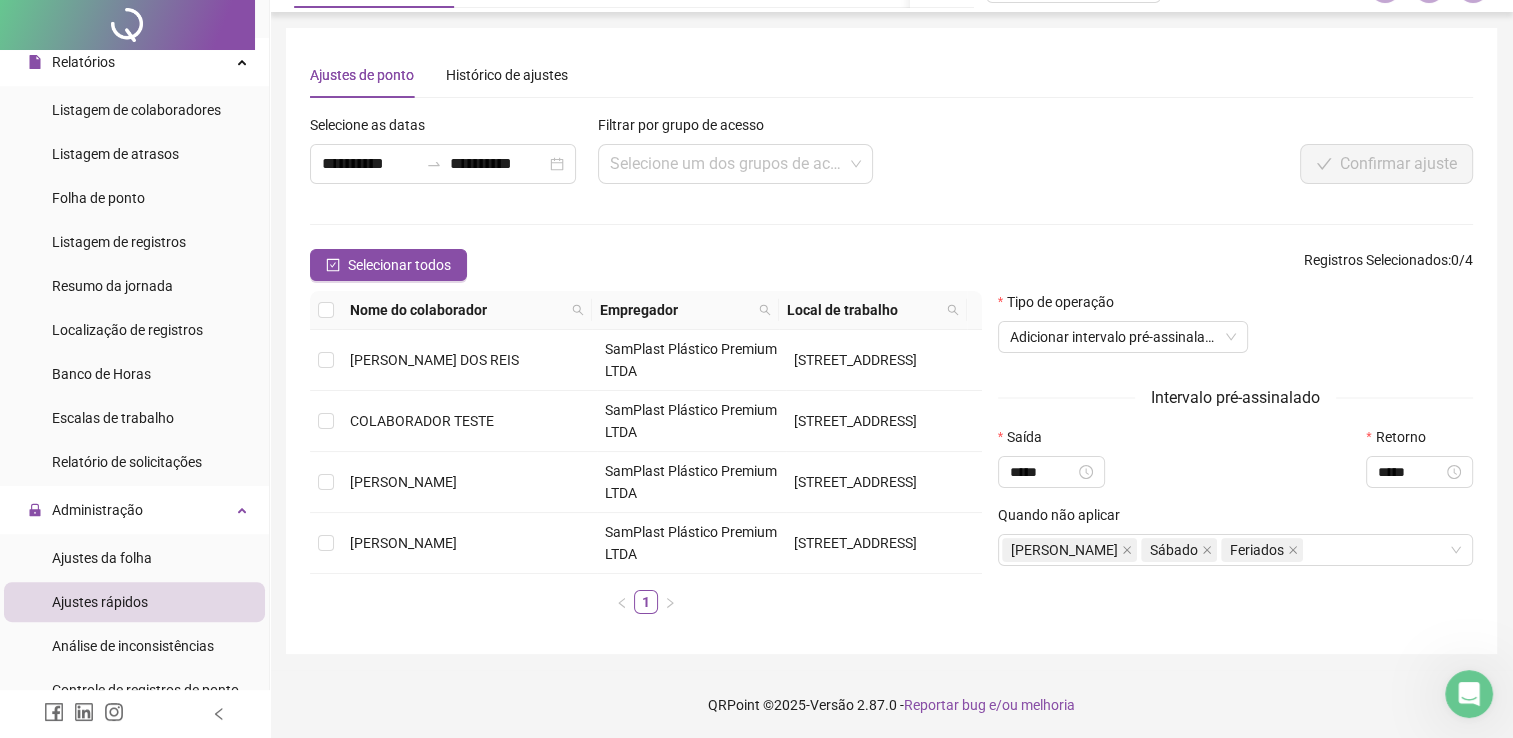 scroll, scrollTop: 0, scrollLeft: 0, axis: both 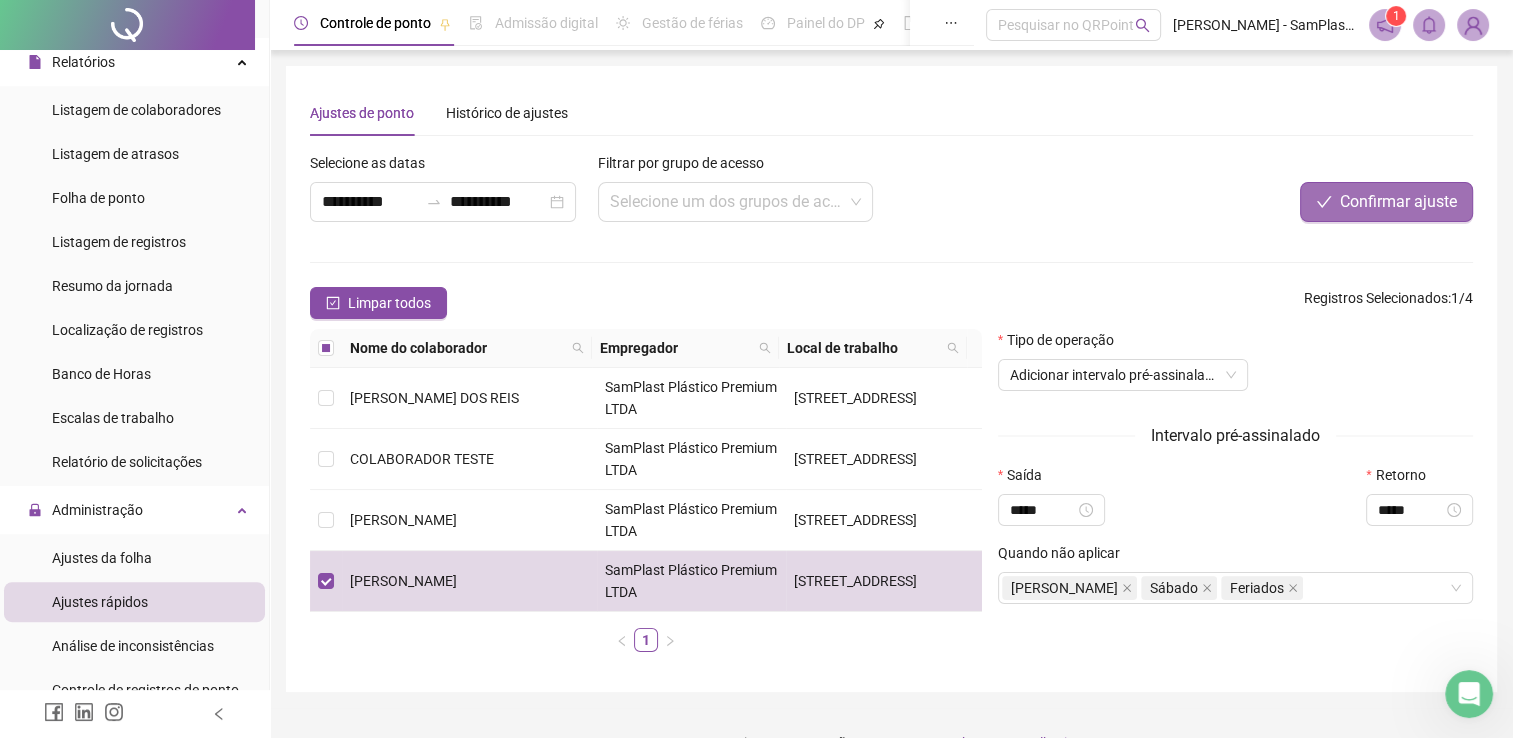 click on "Confirmar ajuste" at bounding box center [1386, 202] 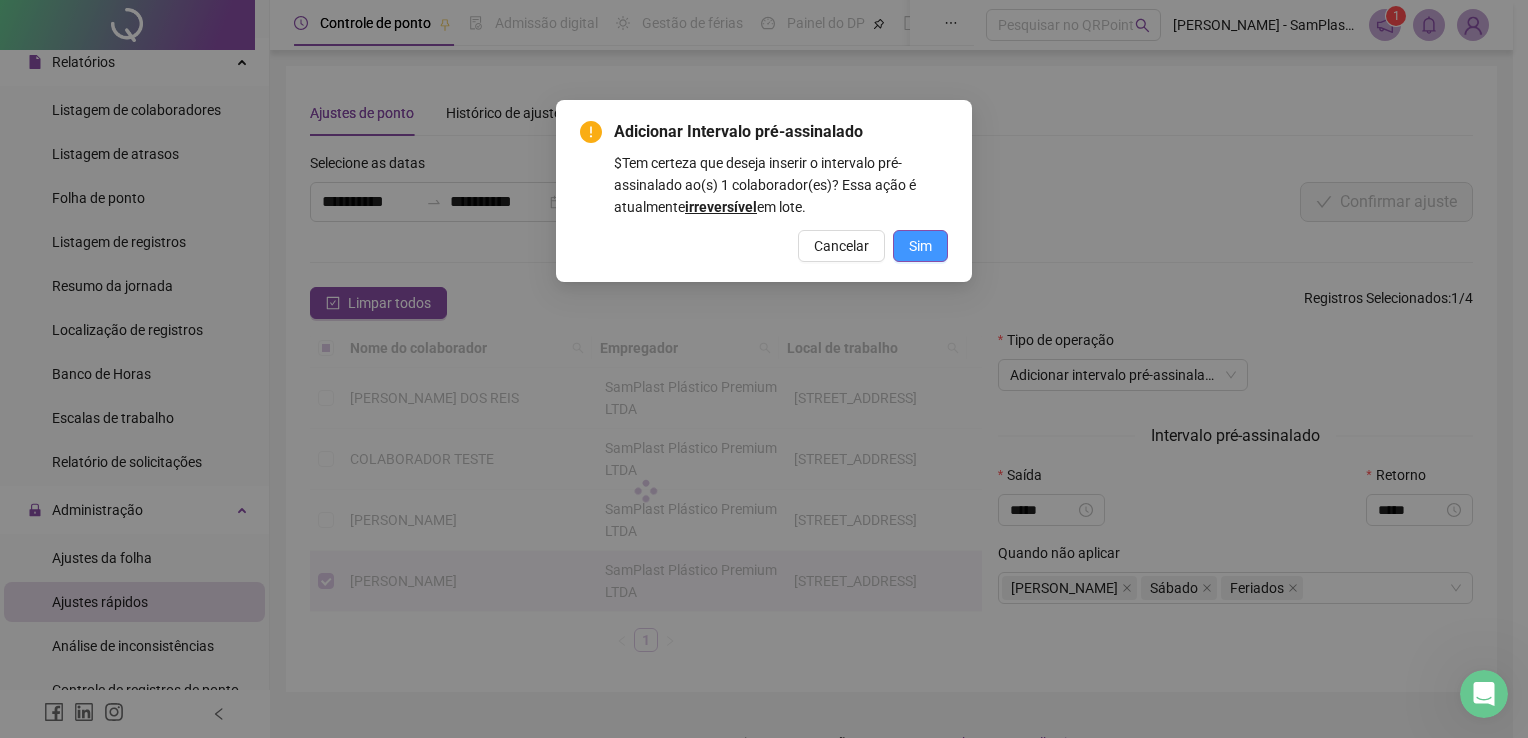 click on "Sim" at bounding box center [920, 246] 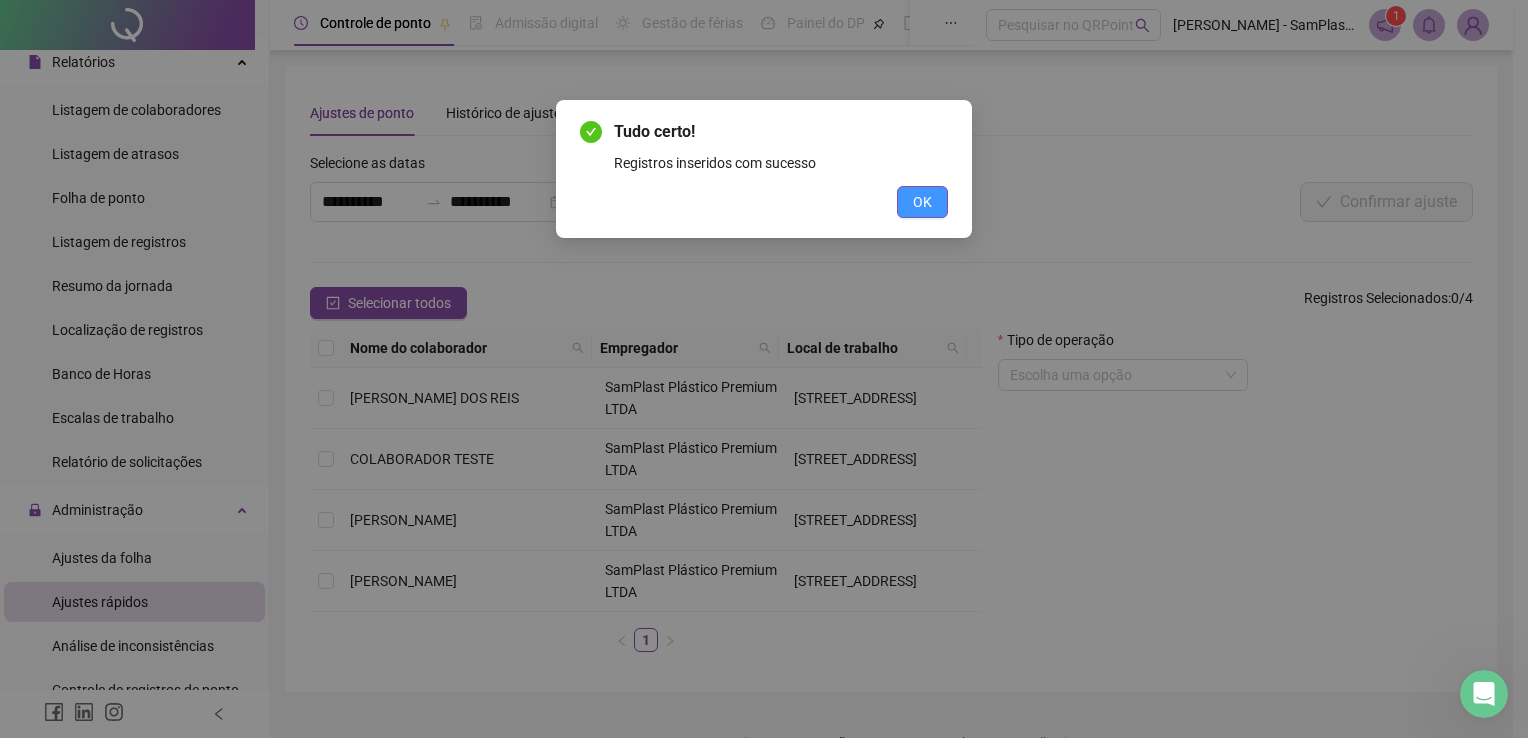 click on "OK" at bounding box center (922, 202) 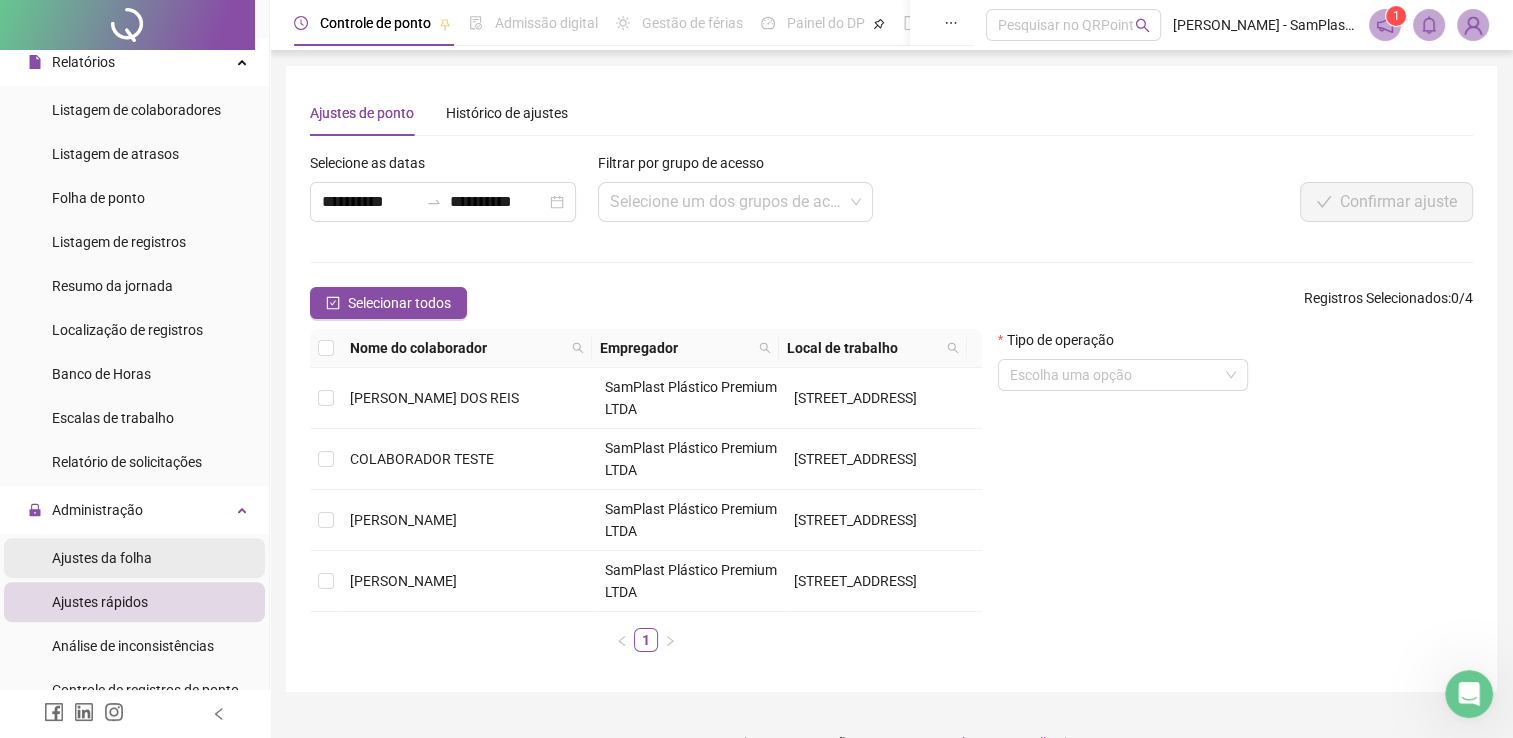 click on "Ajustes da folha" at bounding box center [102, 558] 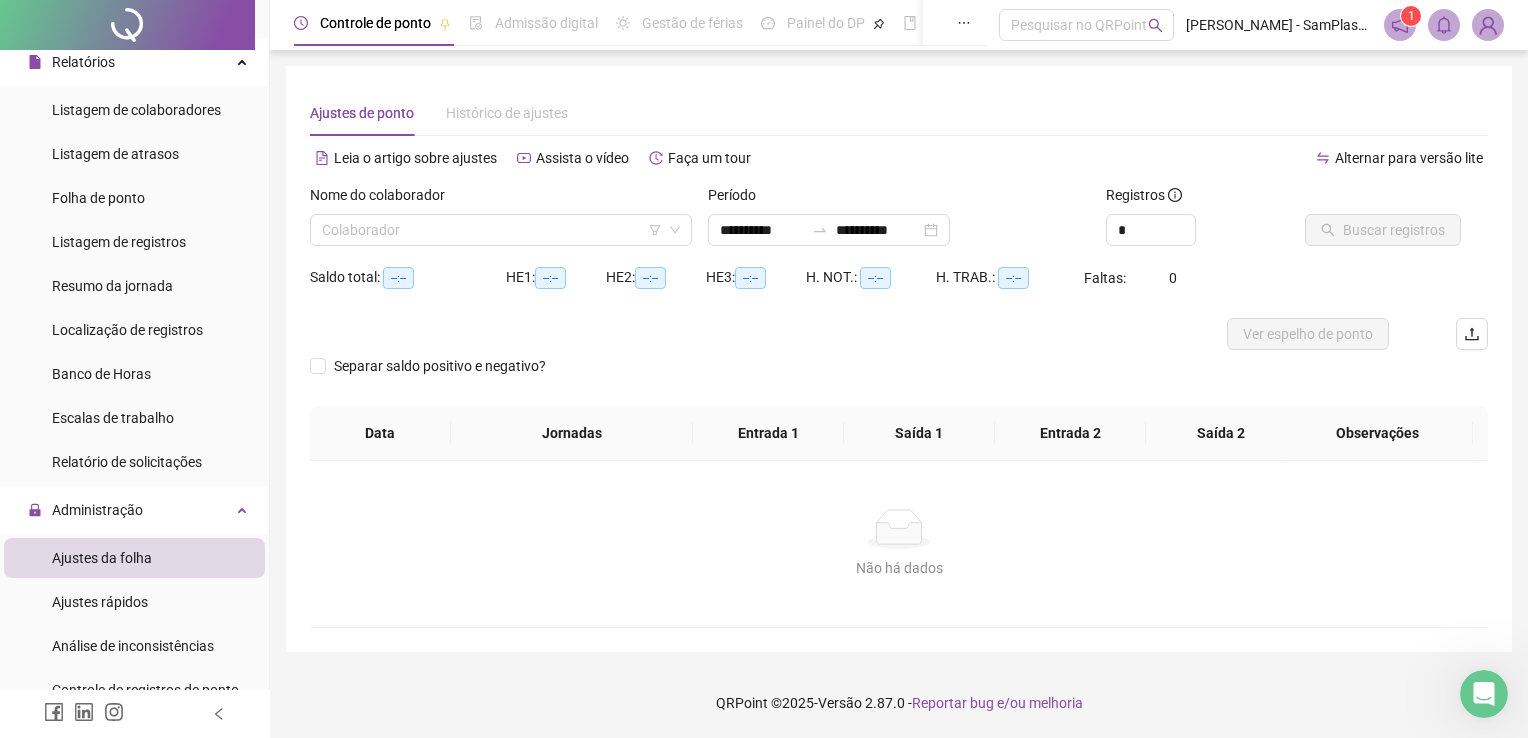 click on "Nome do colaborador Colaborador" at bounding box center (501, 223) 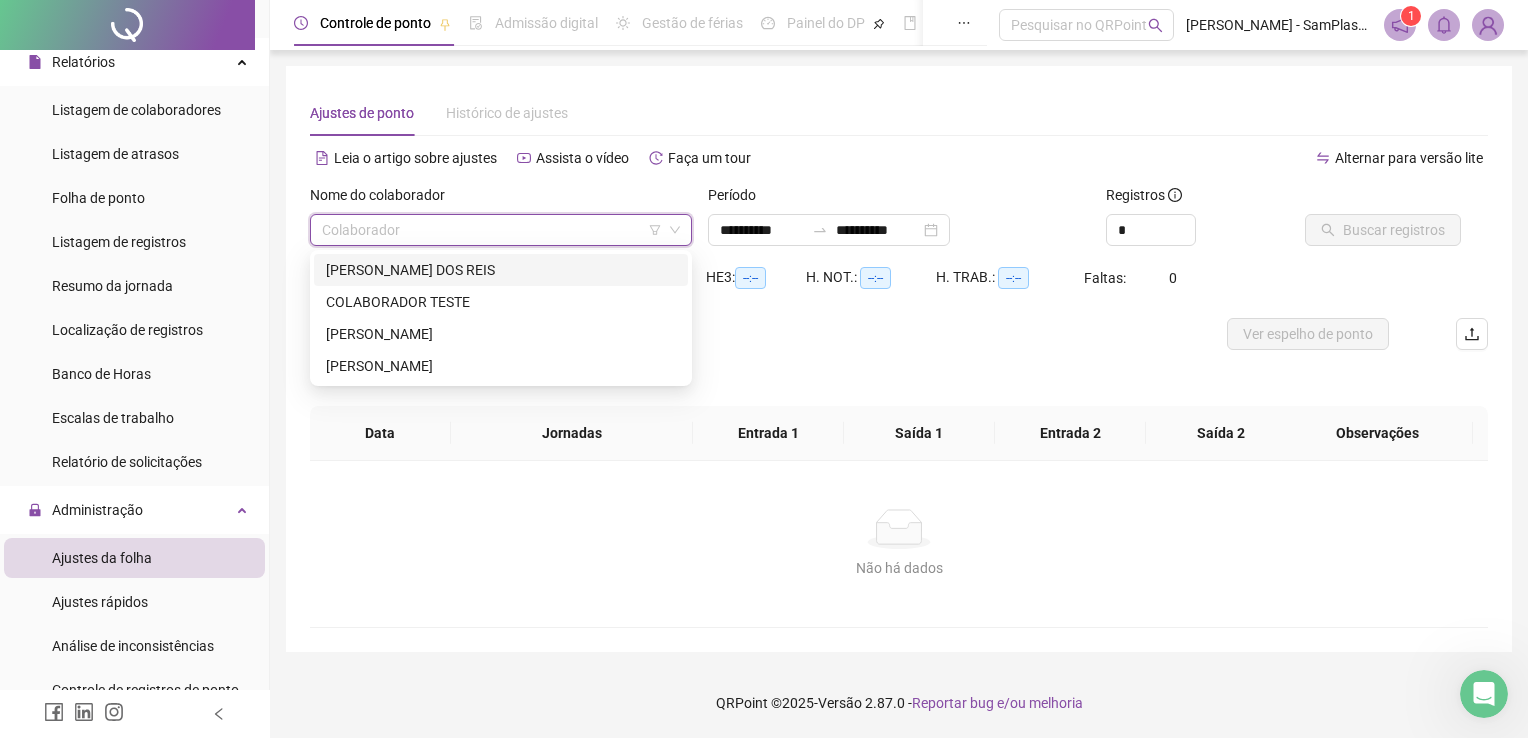 click at bounding box center [495, 230] 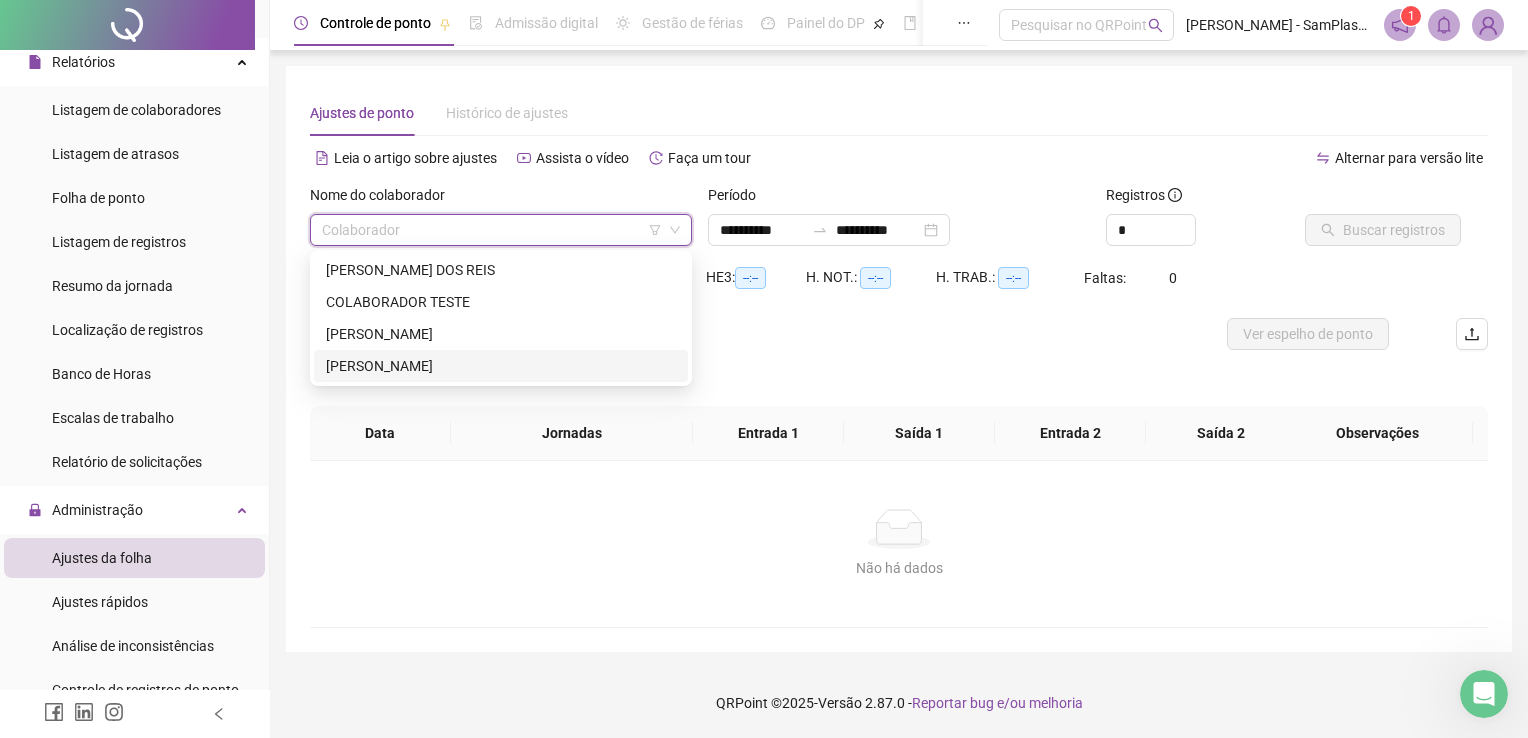click on "[PERSON_NAME]" at bounding box center [501, 366] 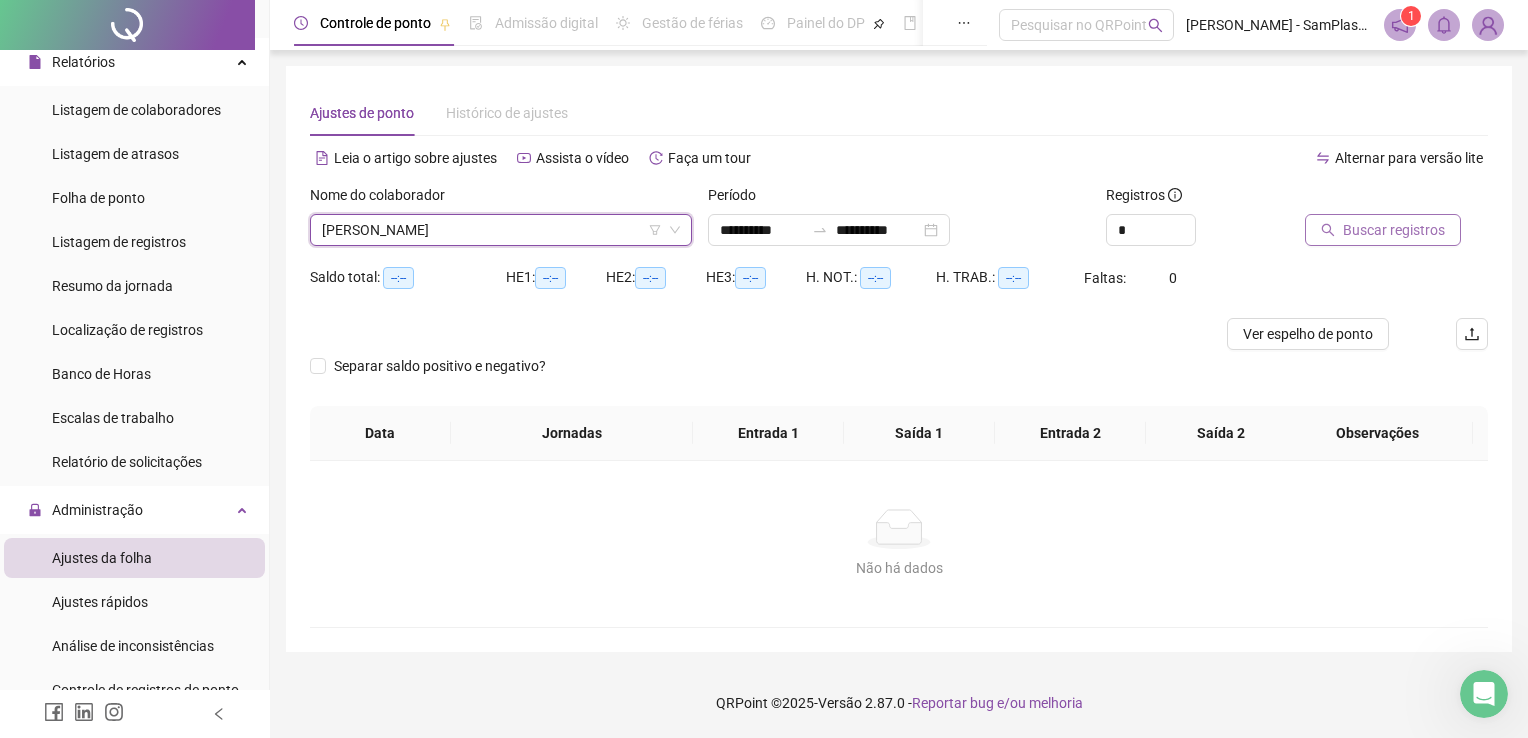 click on "Buscar registros" at bounding box center [1394, 230] 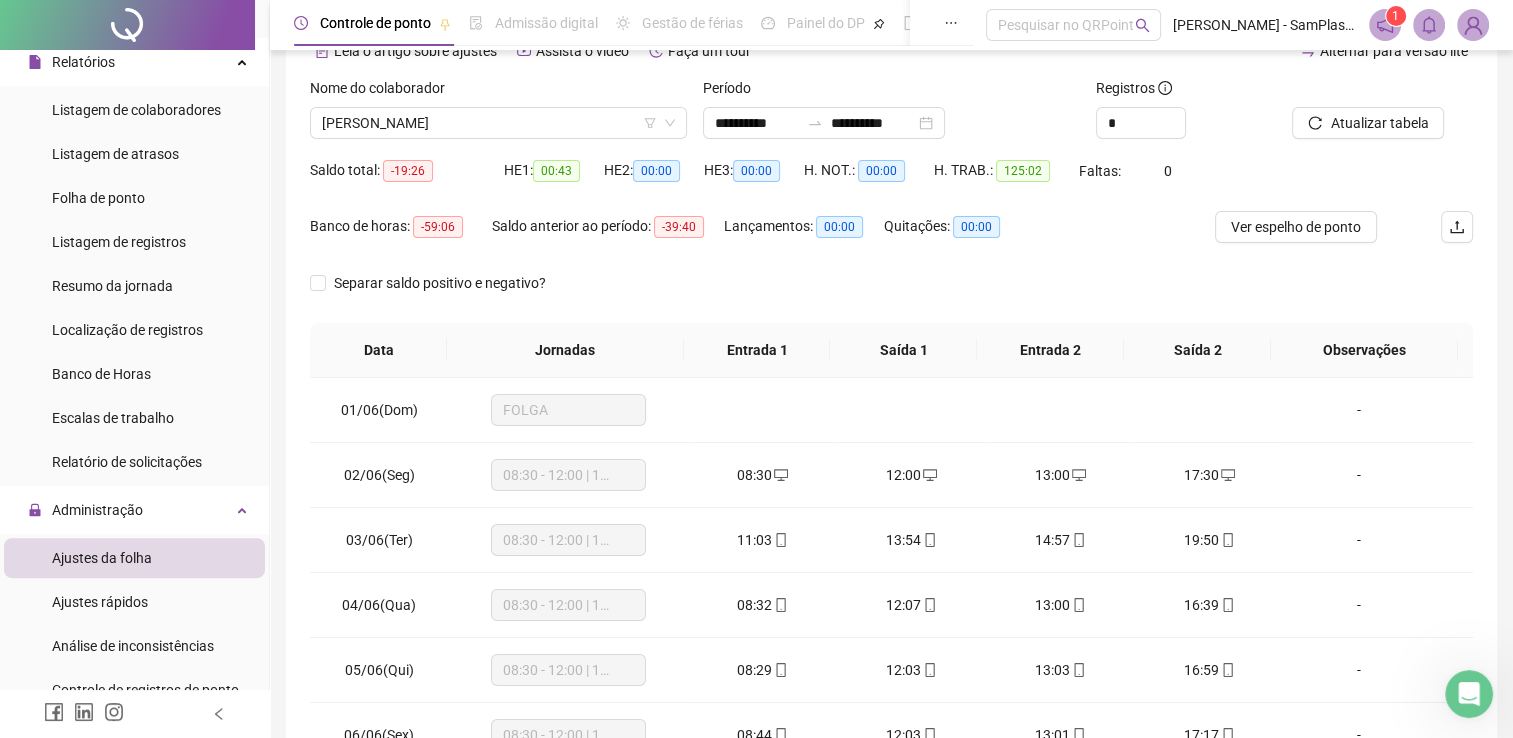 scroll, scrollTop: 263, scrollLeft: 0, axis: vertical 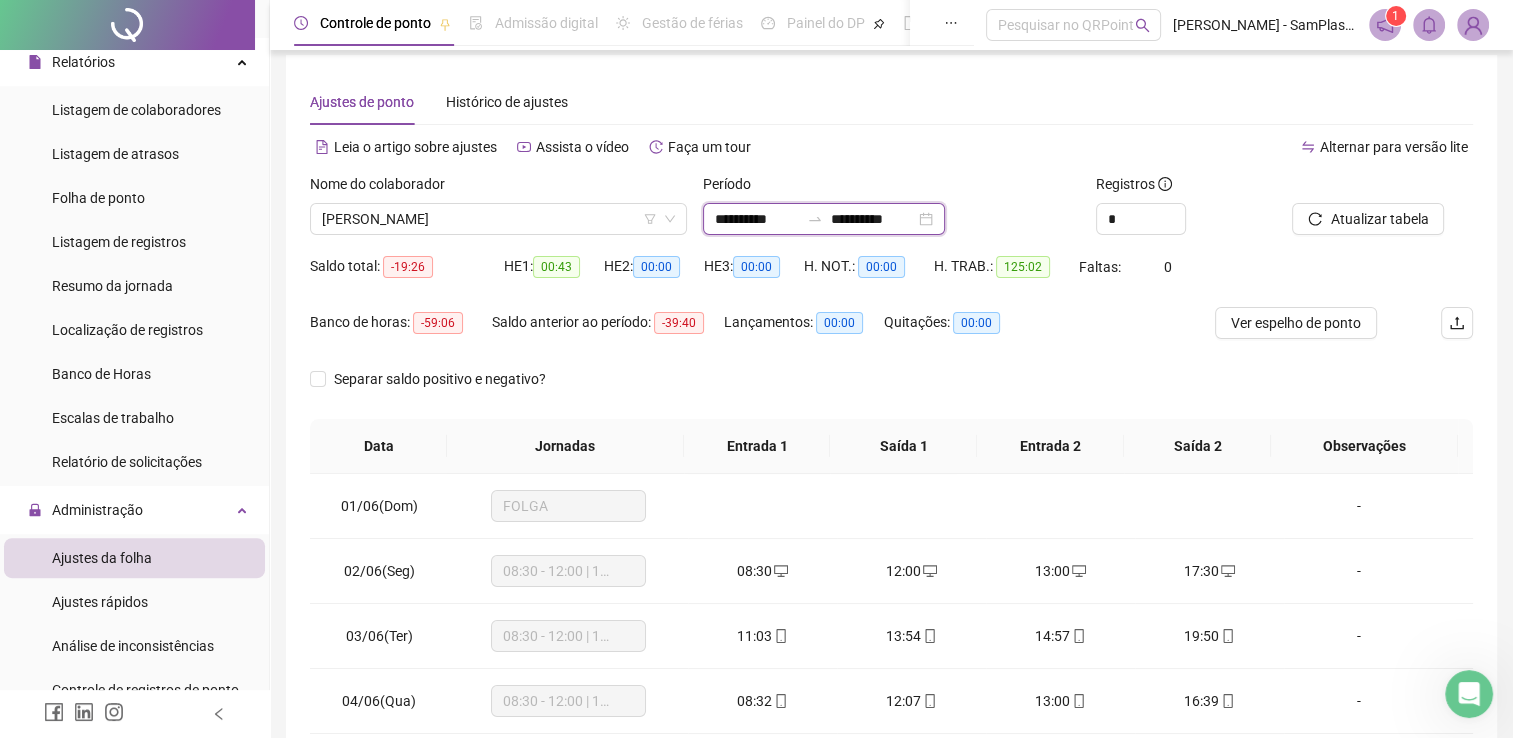 click on "**********" at bounding box center (757, 219) 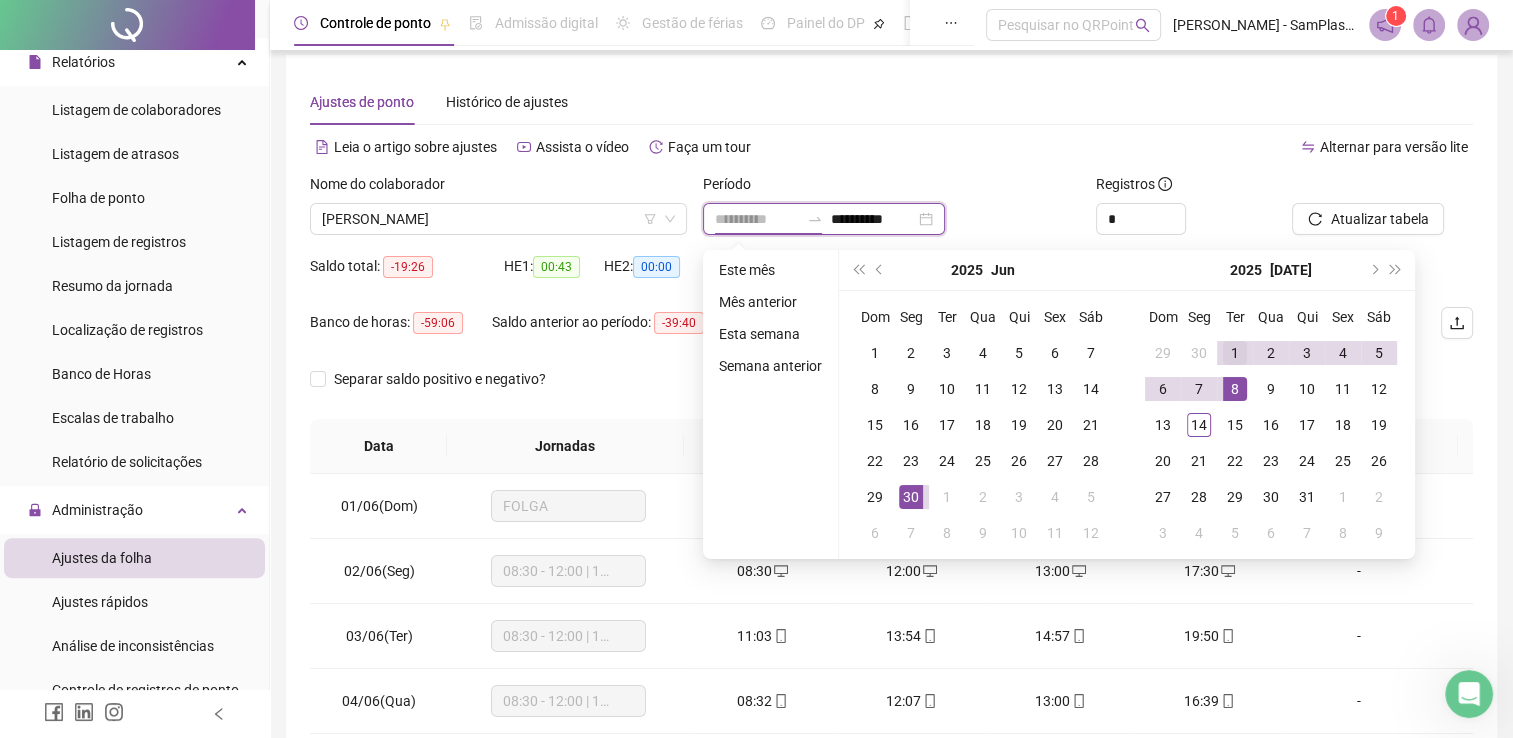 type on "**********" 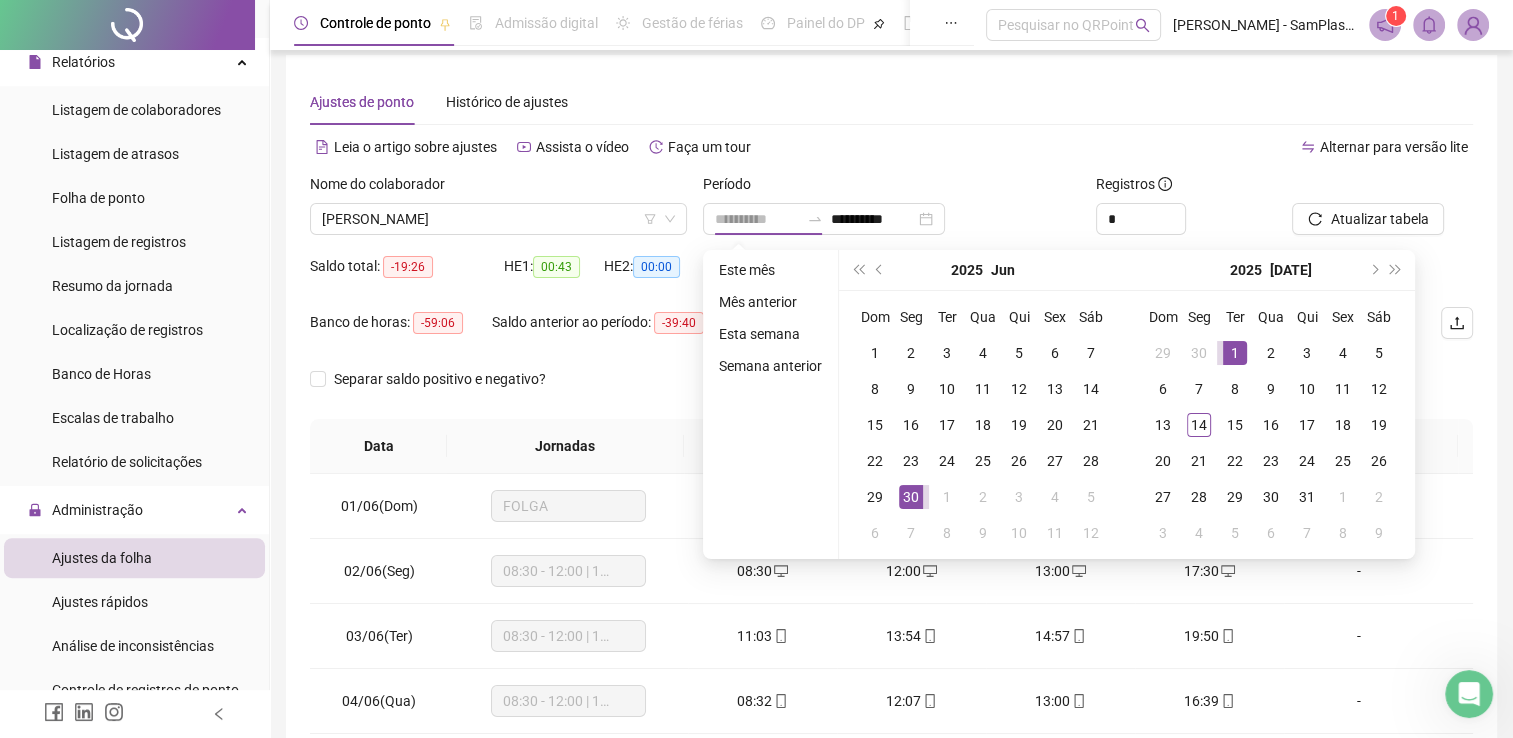 click on "1" at bounding box center (1235, 353) 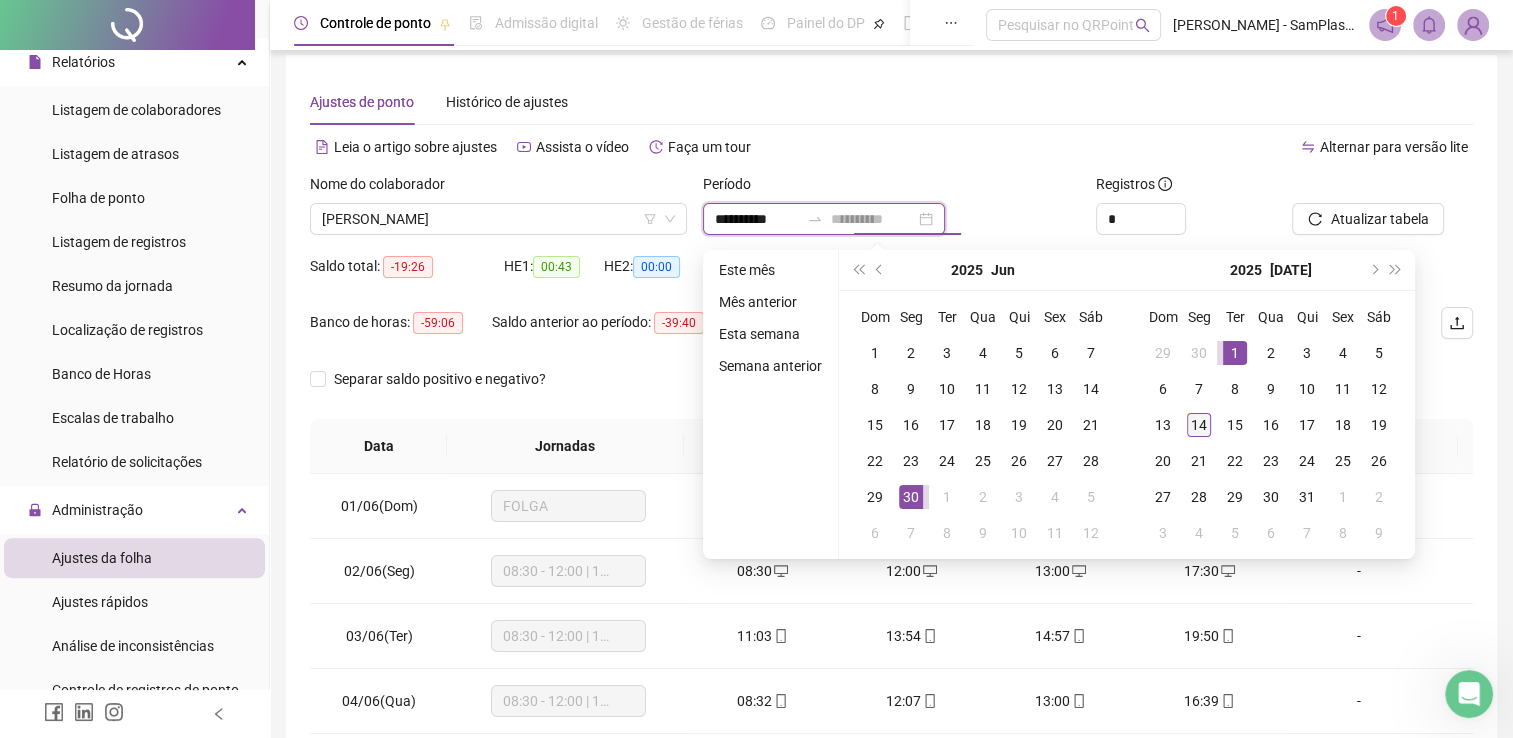 type on "**********" 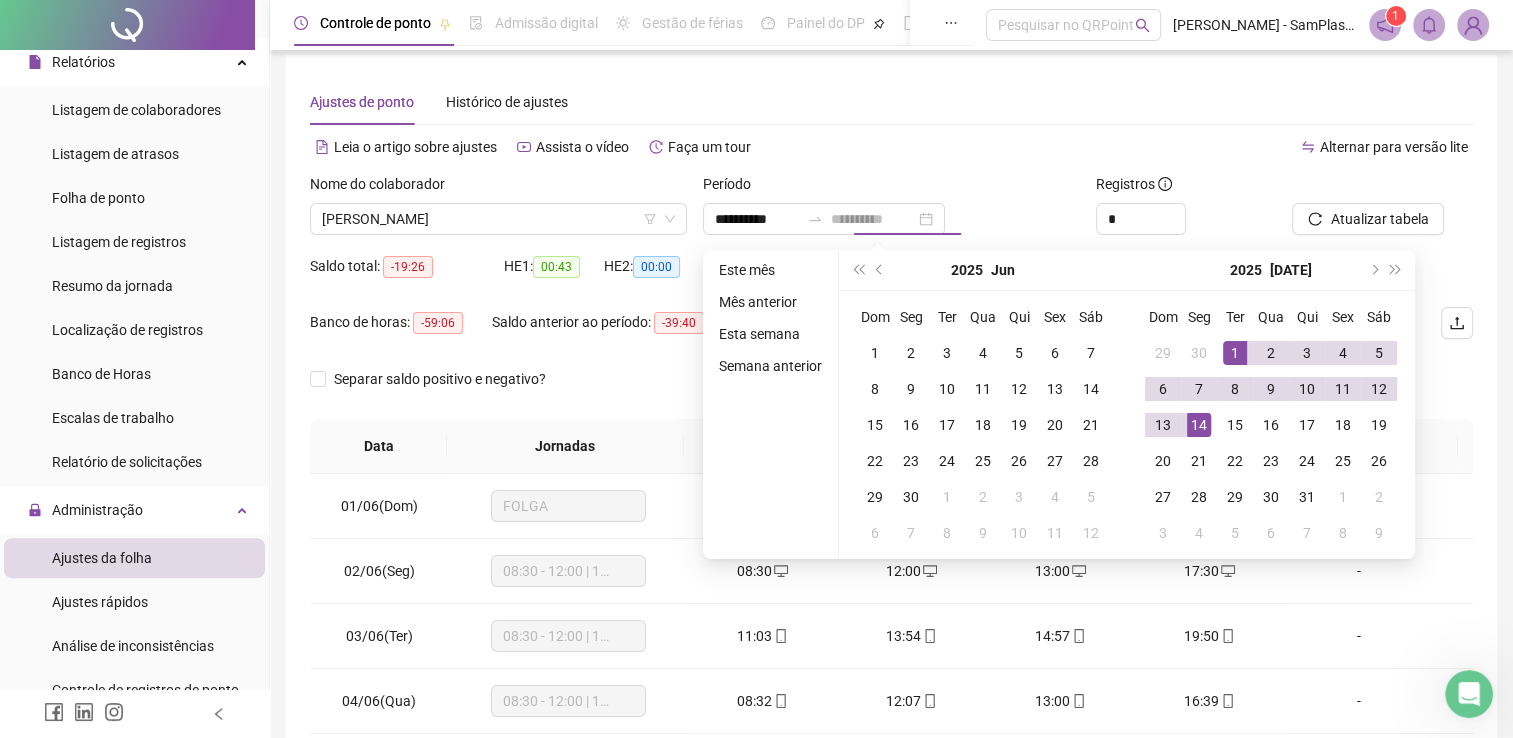 click on "14" at bounding box center (1199, 425) 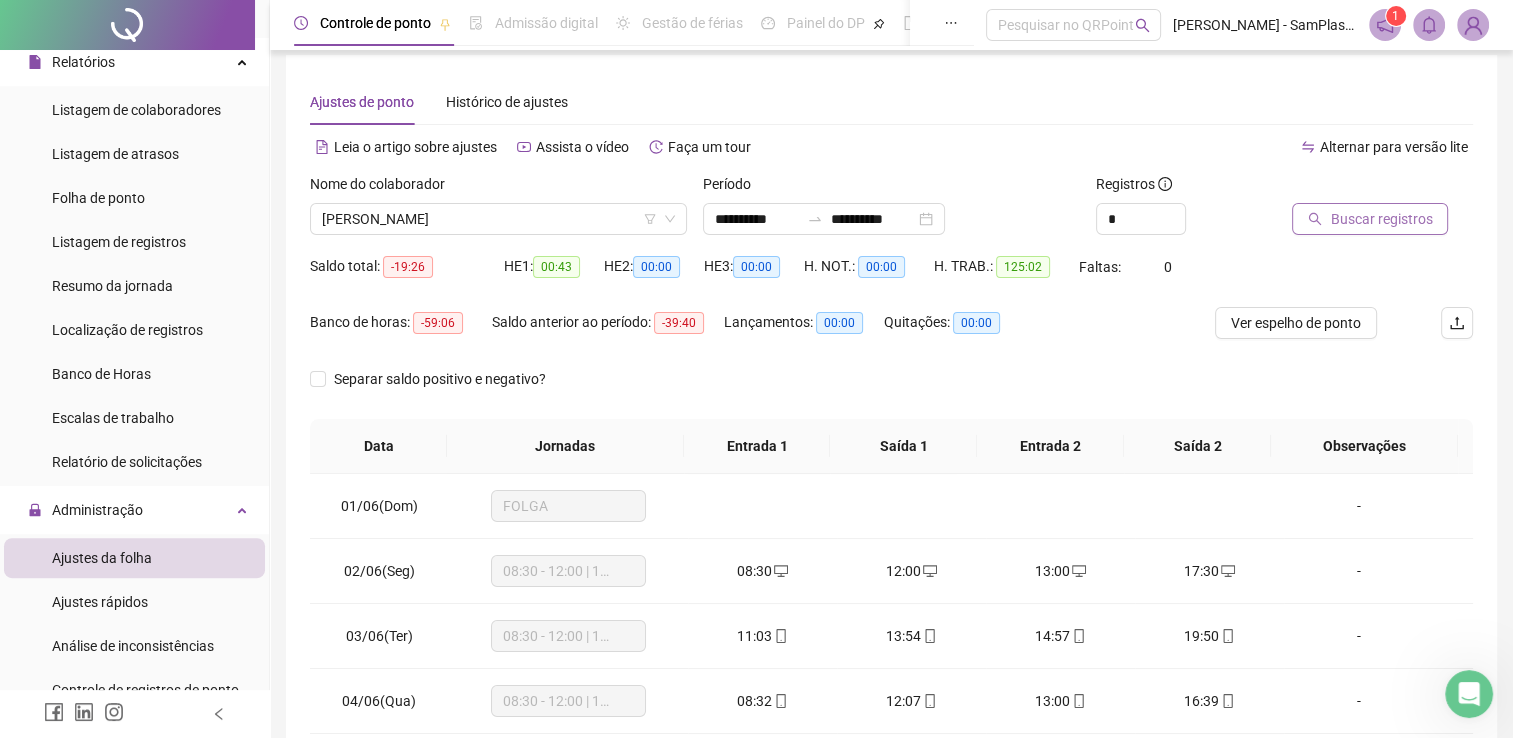 click on "Buscar registros" at bounding box center [1381, 219] 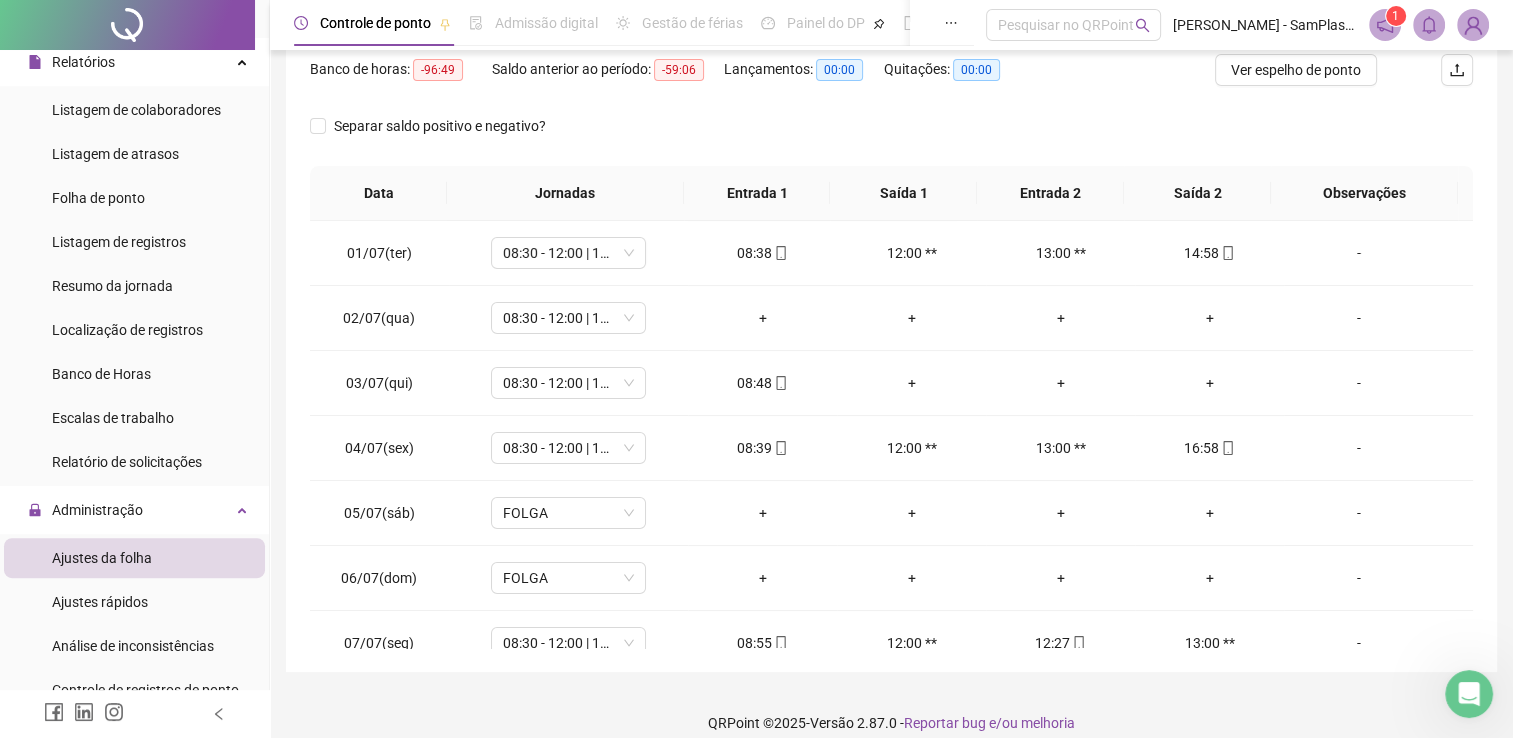 scroll, scrollTop: 283, scrollLeft: 0, axis: vertical 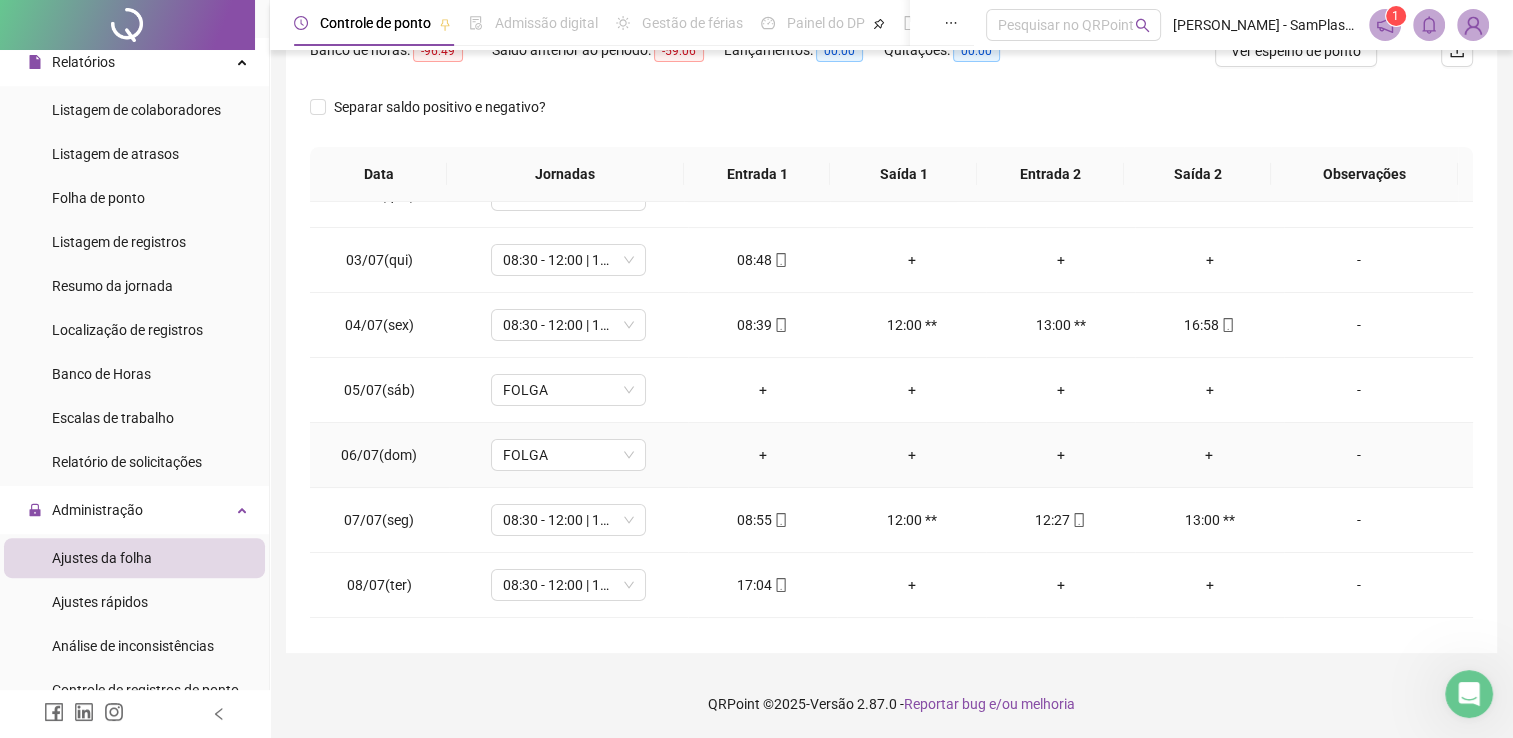 click on "+" at bounding box center [911, 455] 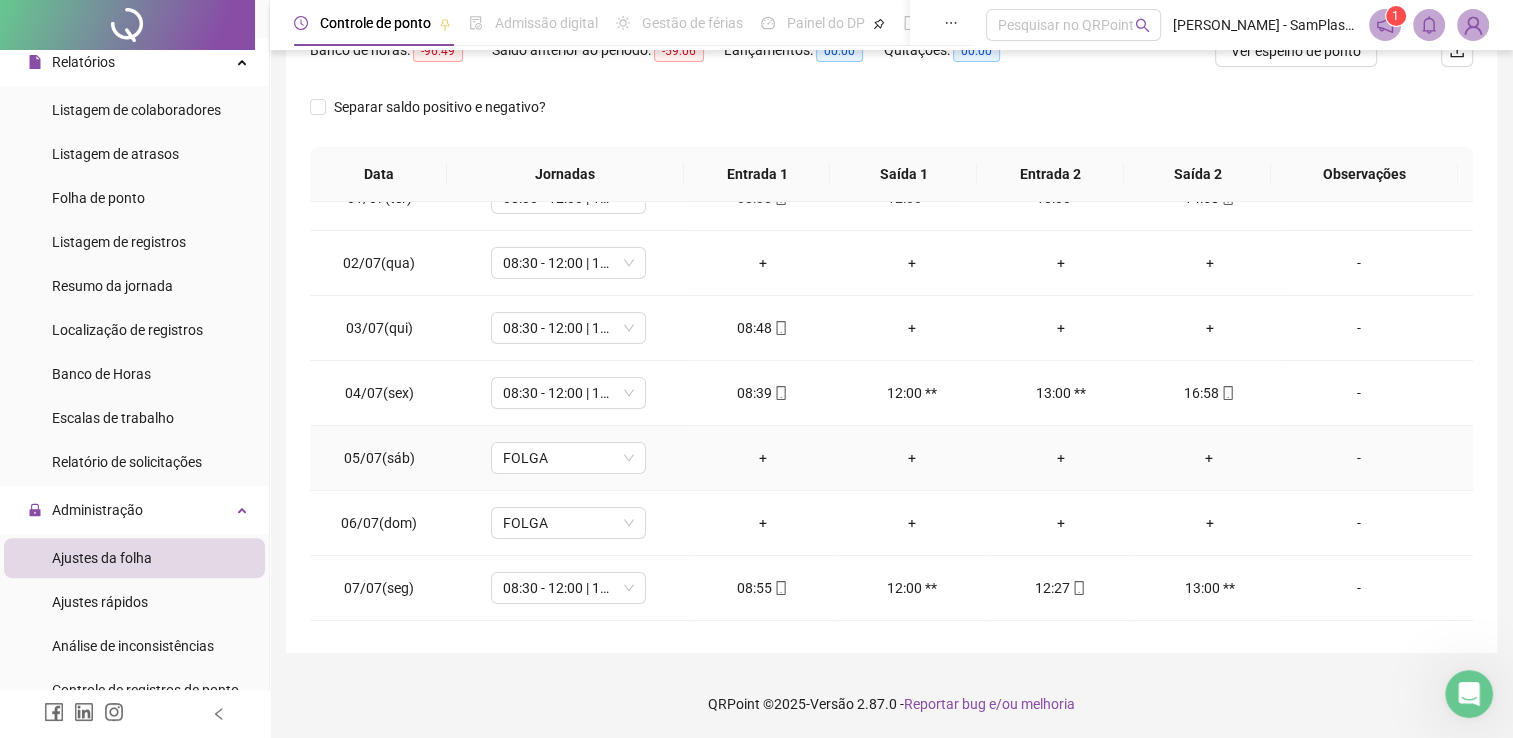 scroll, scrollTop: 0, scrollLeft: 0, axis: both 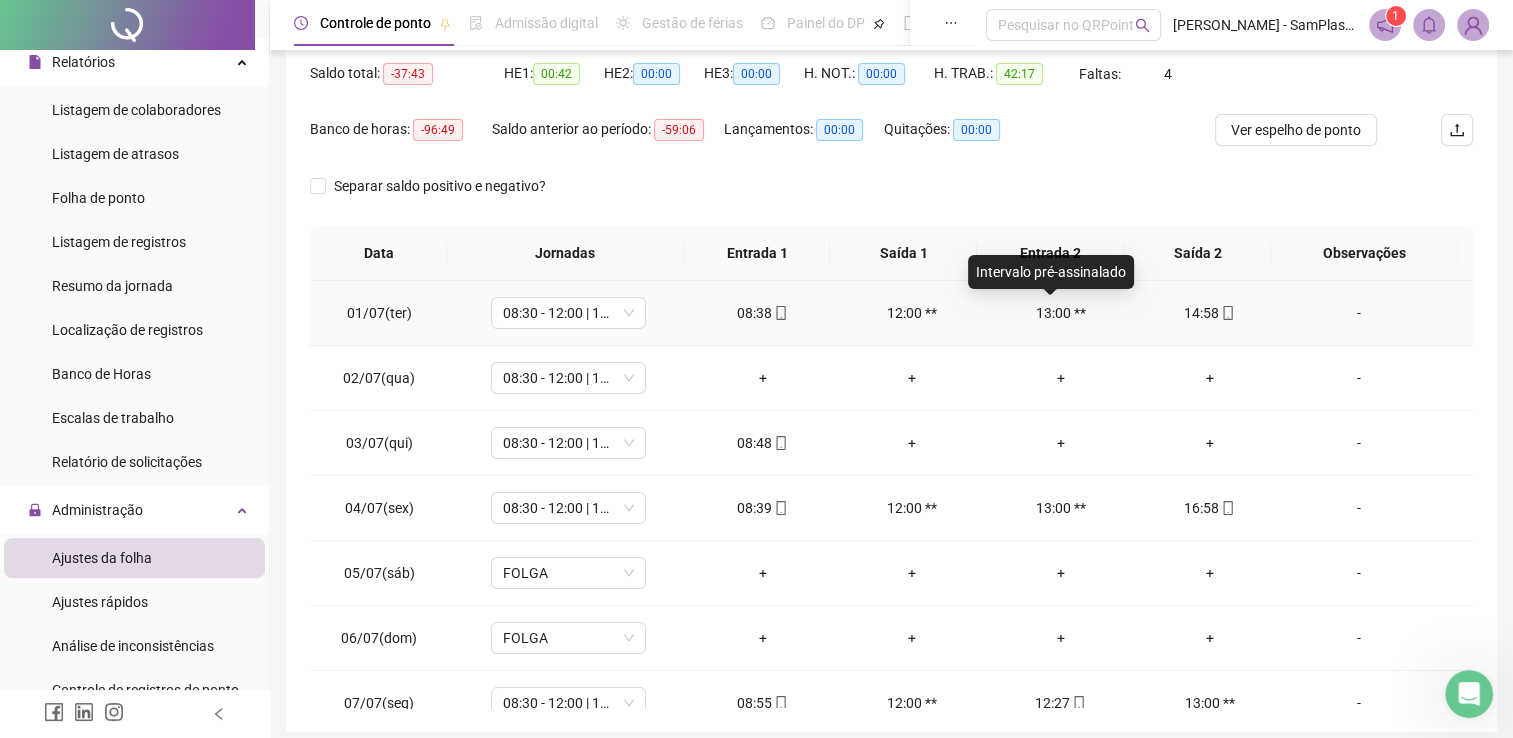 click on "13:00   **" at bounding box center [1060, 313] 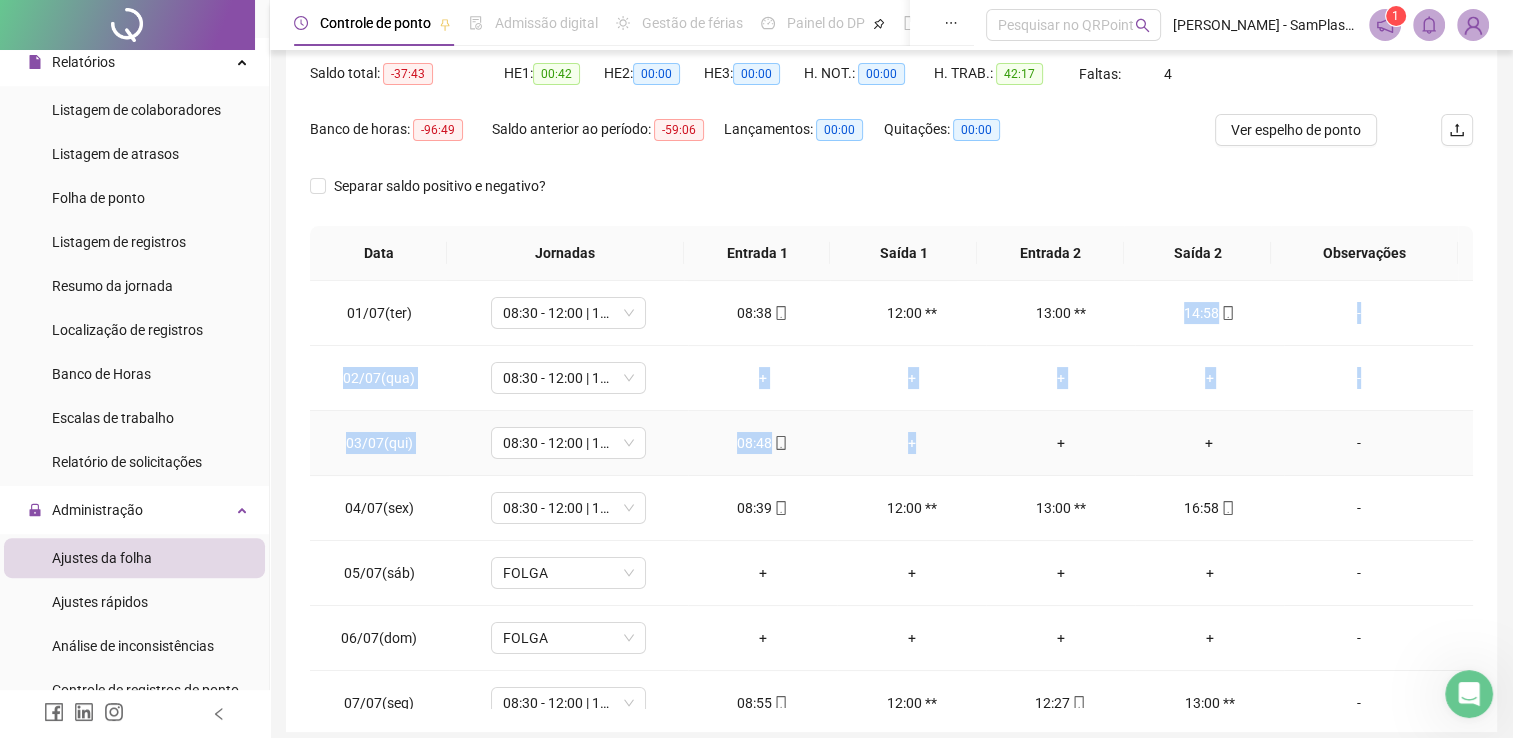 drag, startPoint x: 1075, startPoint y: 310, endPoint x: 922, endPoint y: 449, distance: 206.71236 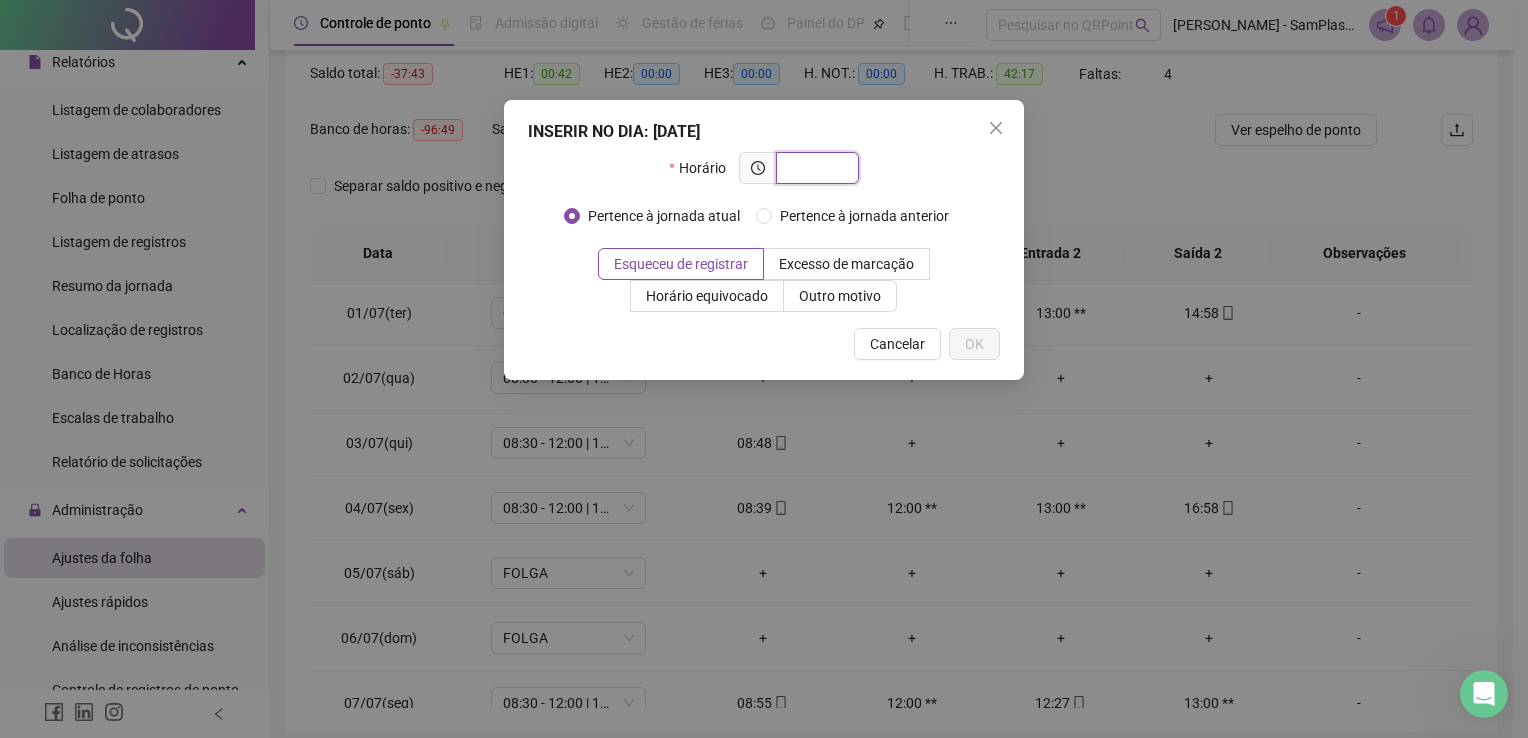 click on "INSERIR NO DIA :   [DATE] Horário Pertence à jornada atual Pertence à jornada anterior Esqueceu de registrar Excesso de marcação Horário equivocado Outro motivo Motivo Cancelar OK" at bounding box center [764, 369] 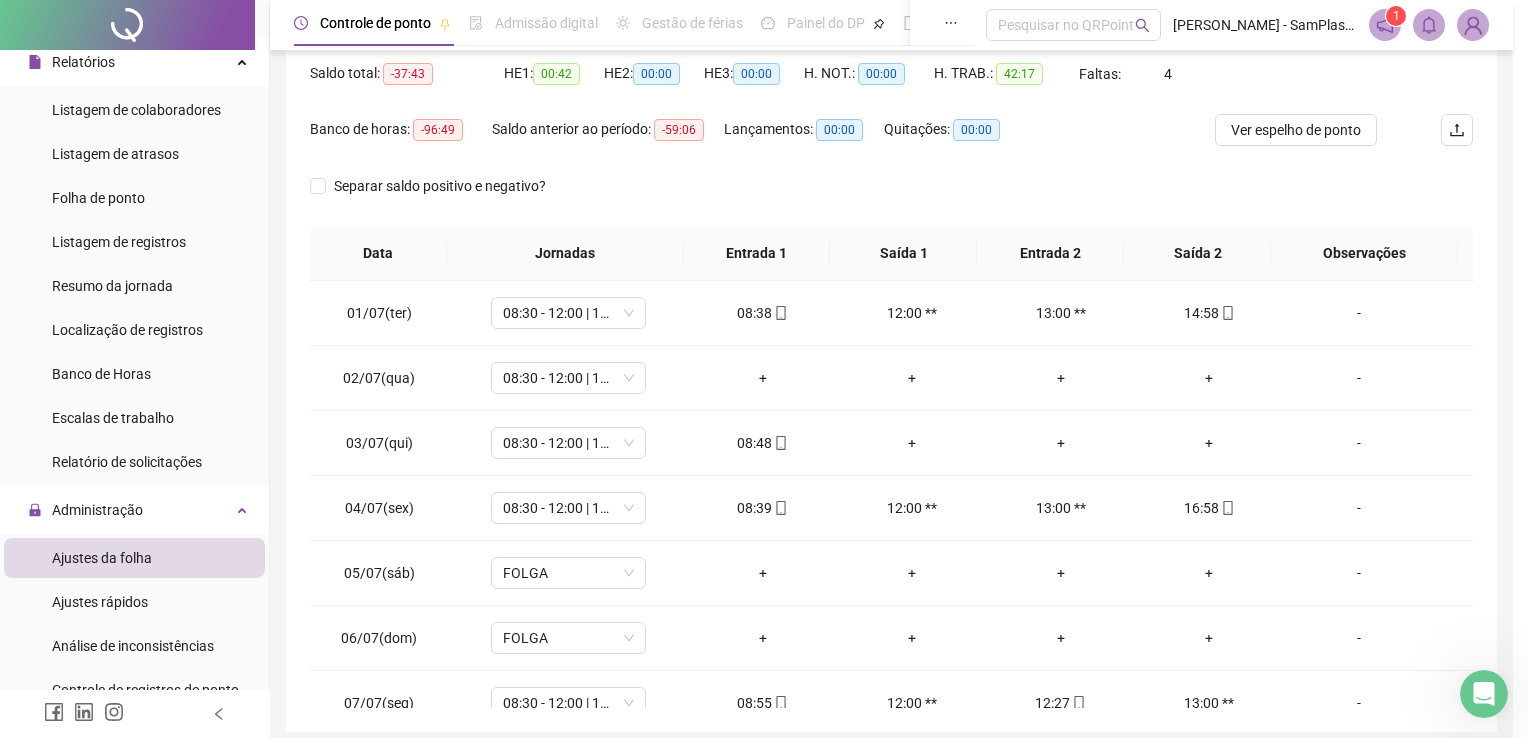 drag, startPoint x: 915, startPoint y: 449, endPoint x: 841, endPoint y: 334, distance: 136.7516 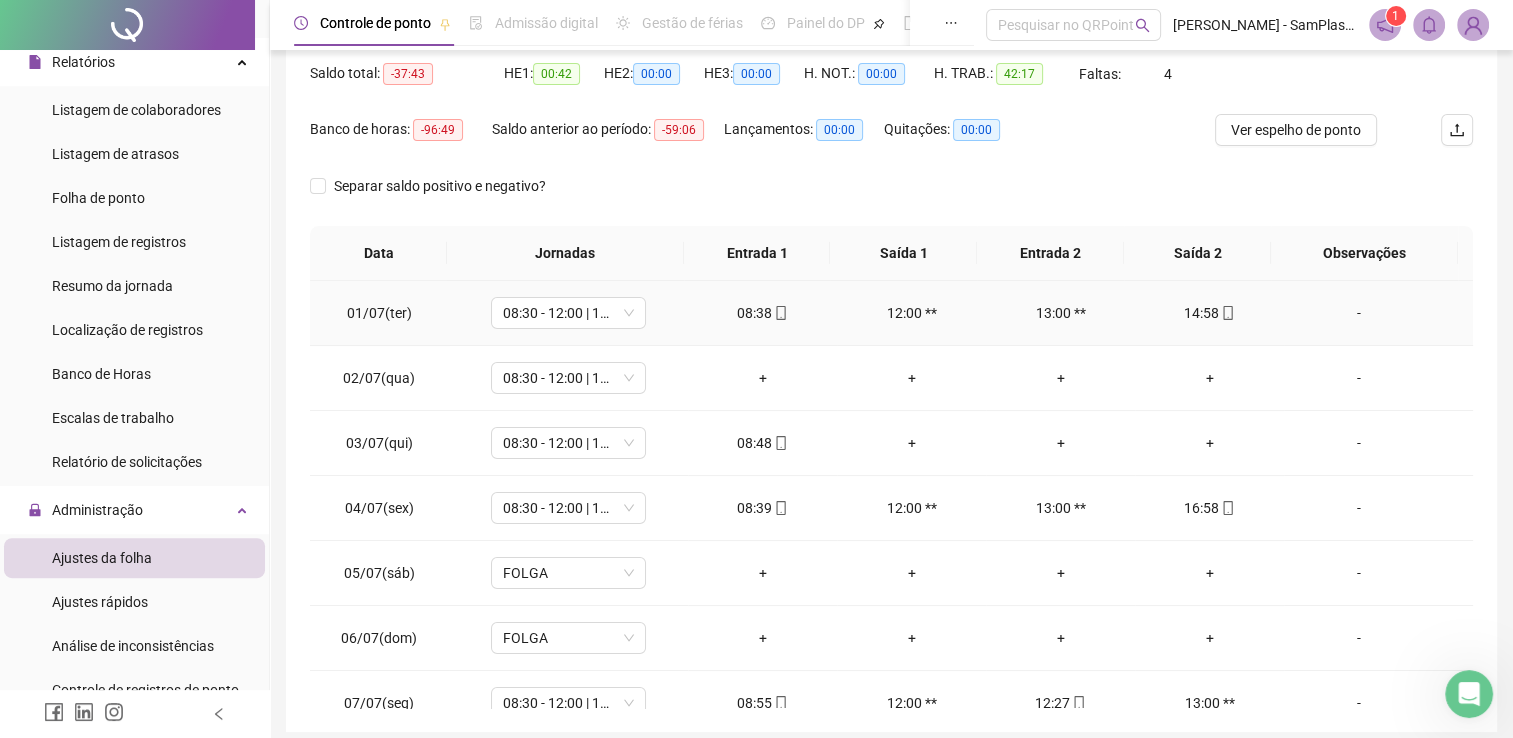 click on "12:00   **" at bounding box center (911, 313) 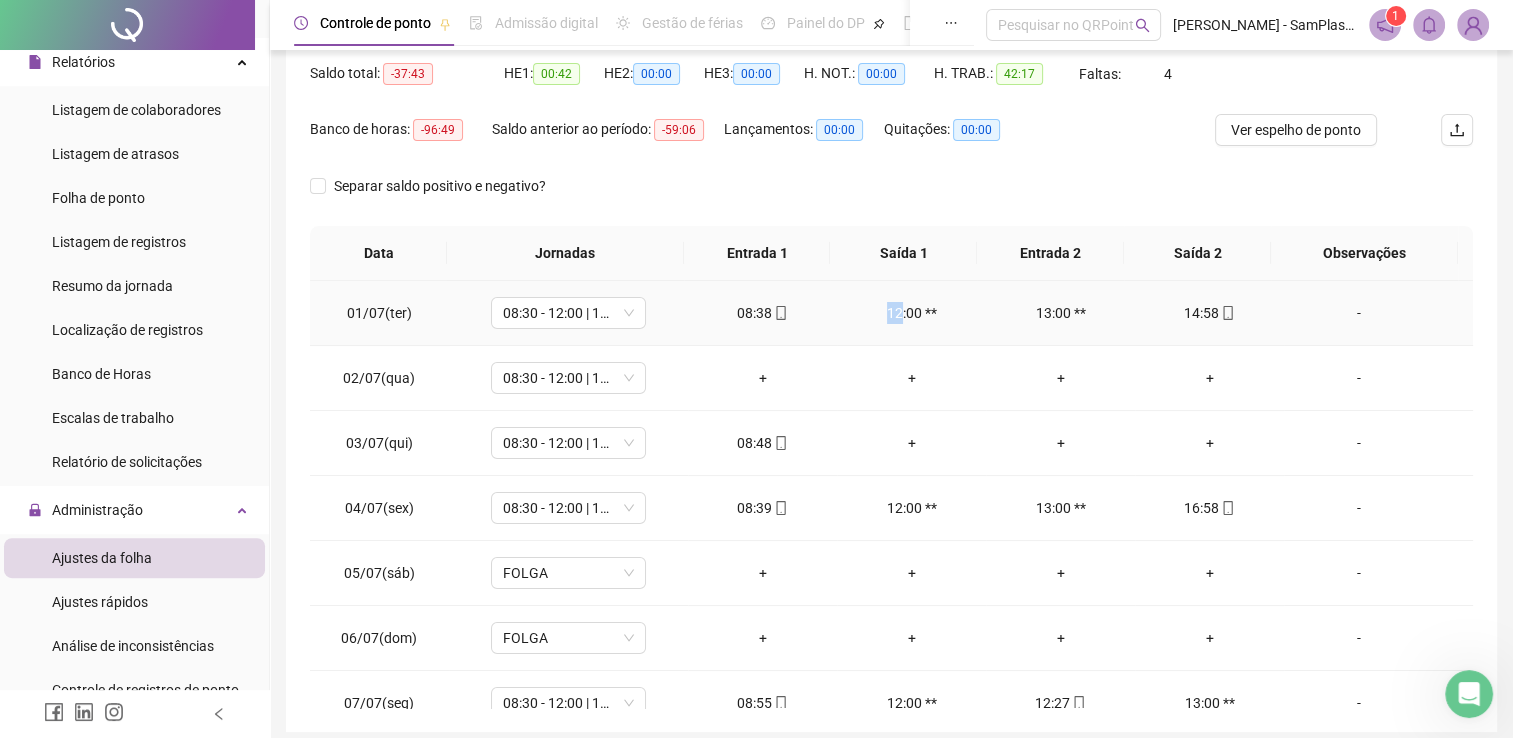 click on "12:00   **" at bounding box center [911, 313] 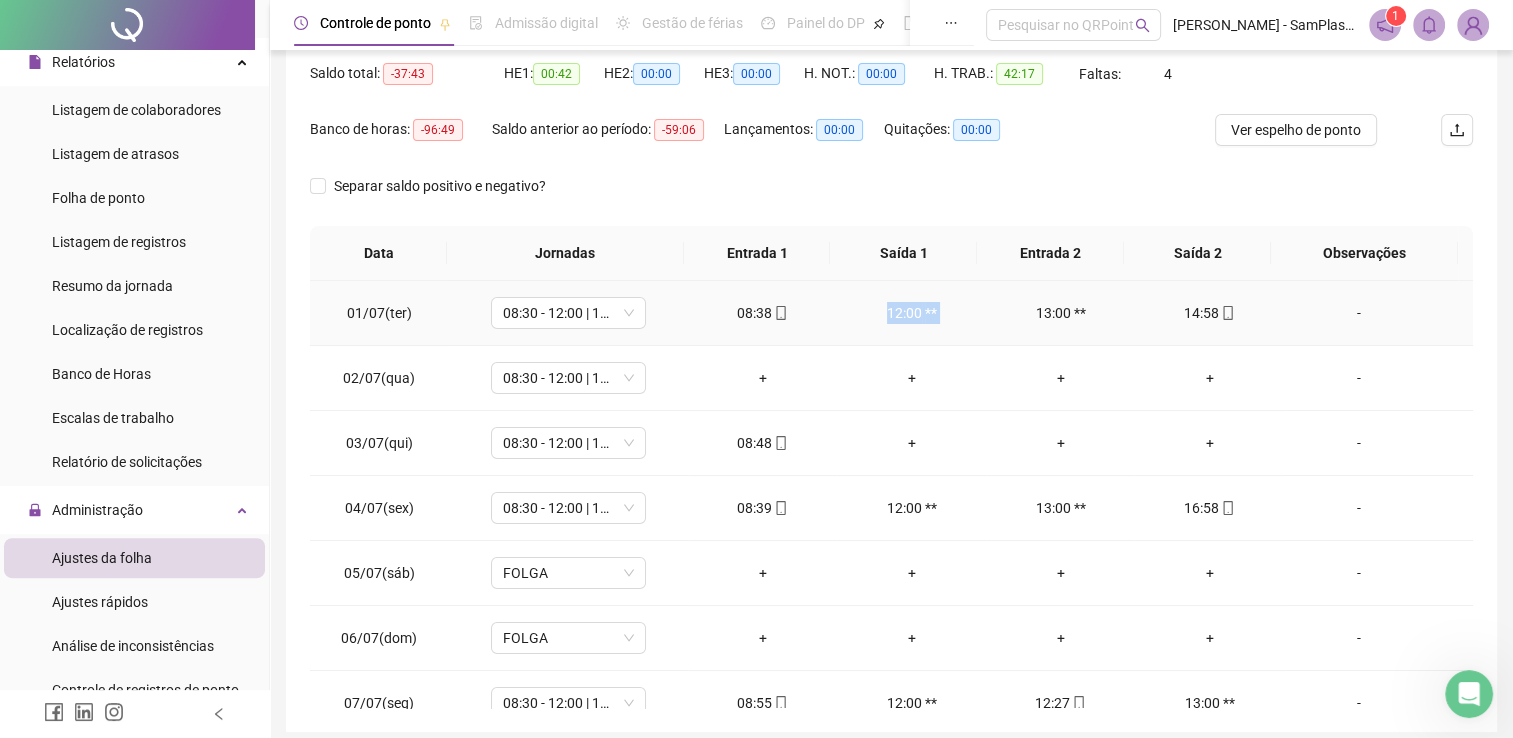 drag, startPoint x: 841, startPoint y: 334, endPoint x: 839, endPoint y: 354, distance: 20.09975 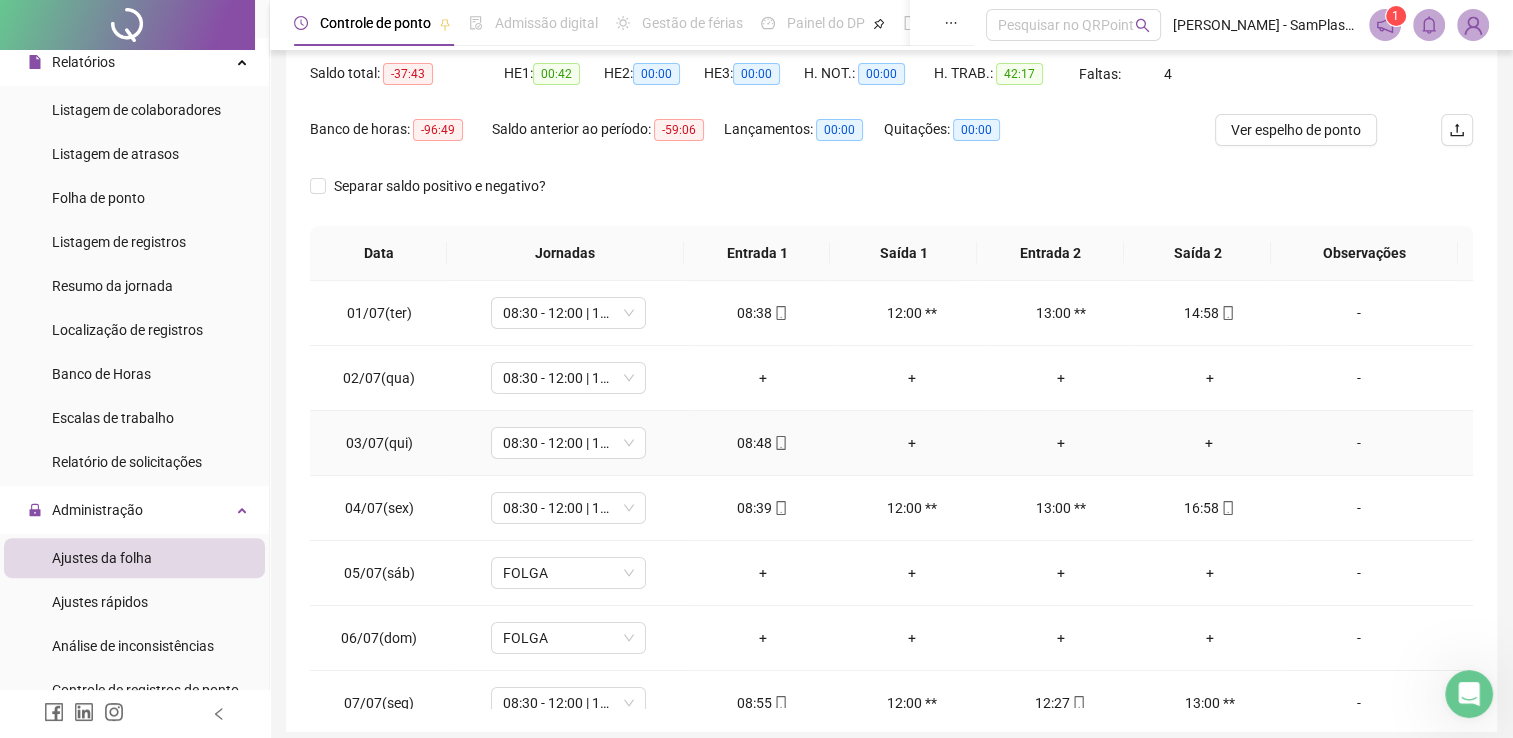 drag, startPoint x: 839, startPoint y: 354, endPoint x: 900, endPoint y: 442, distance: 107.07474 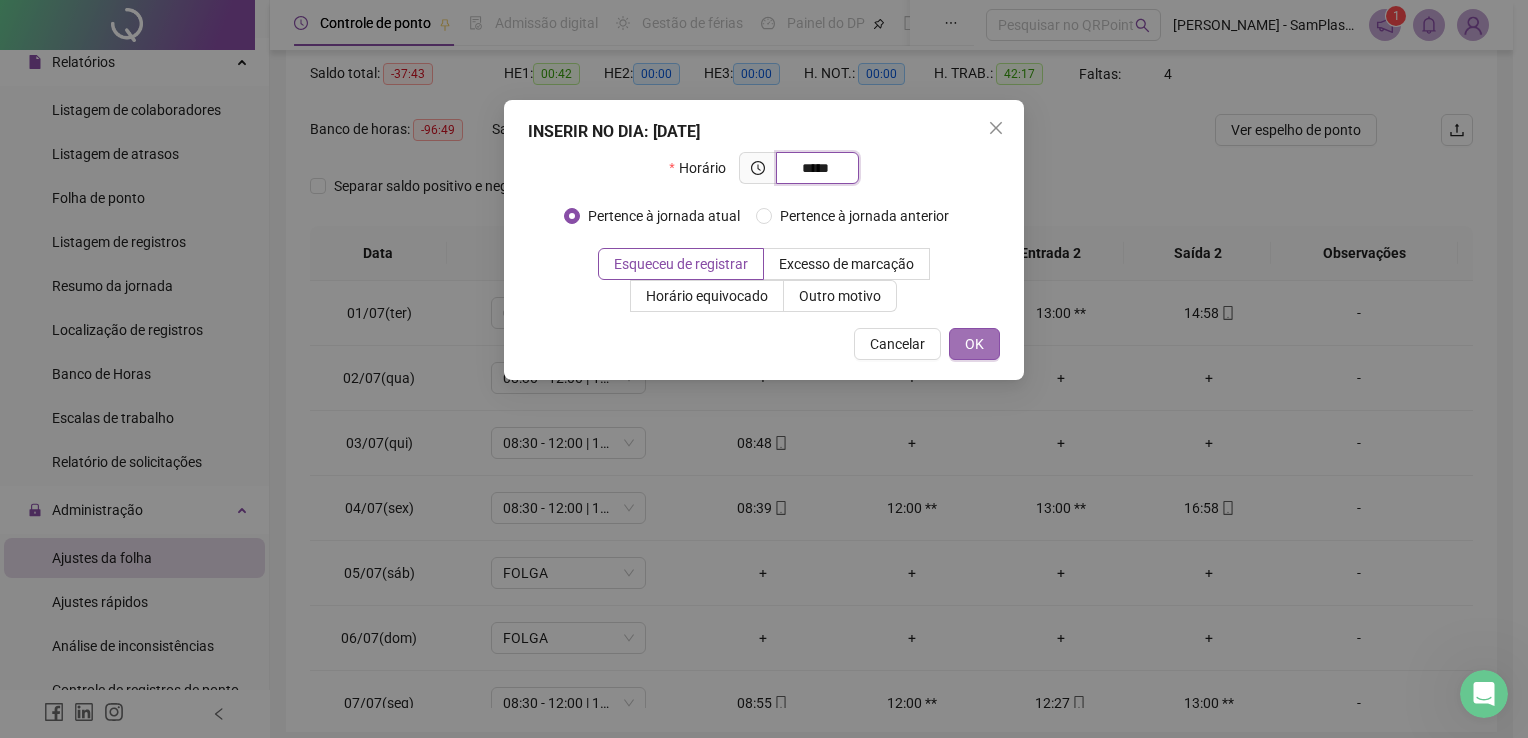 type on "*****" 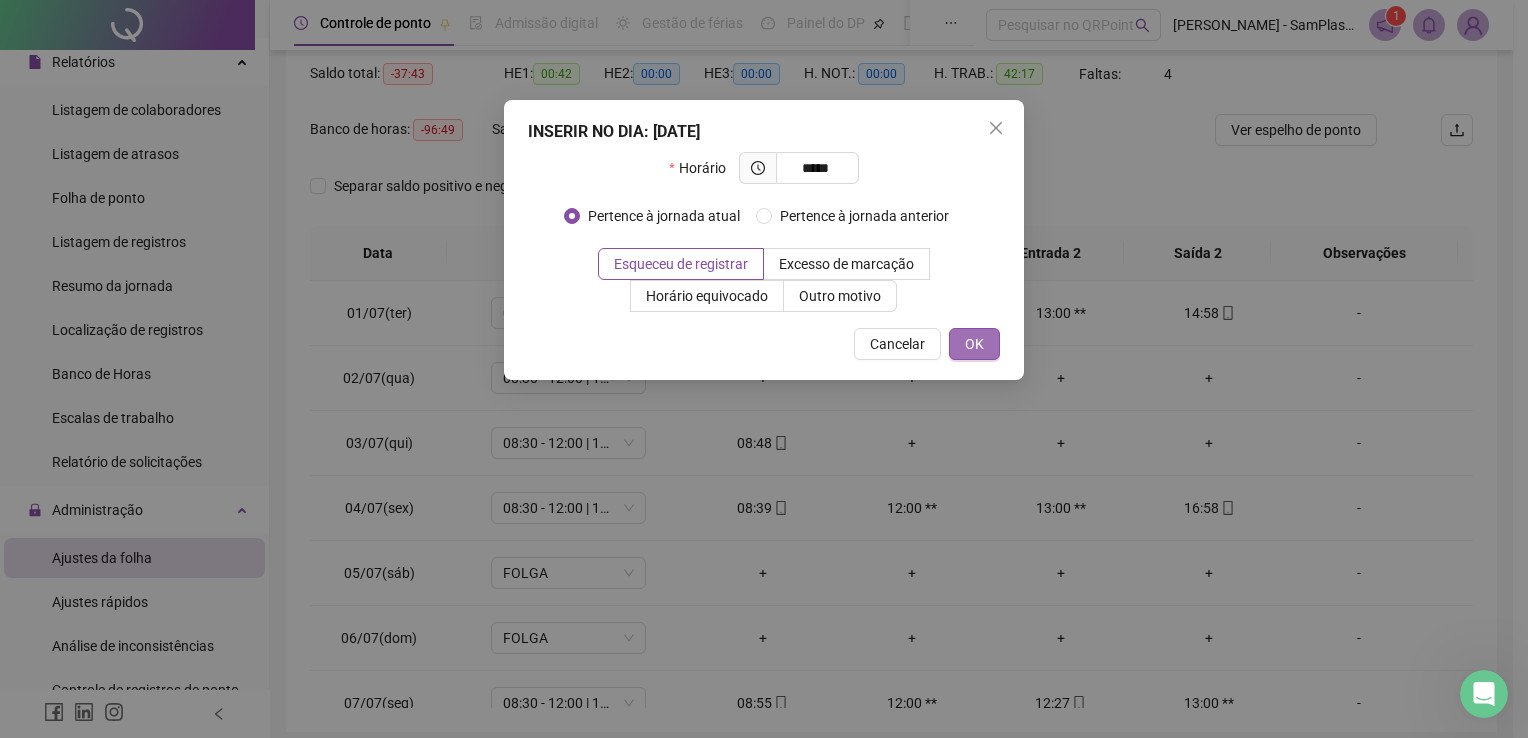 click on "OK" at bounding box center [974, 344] 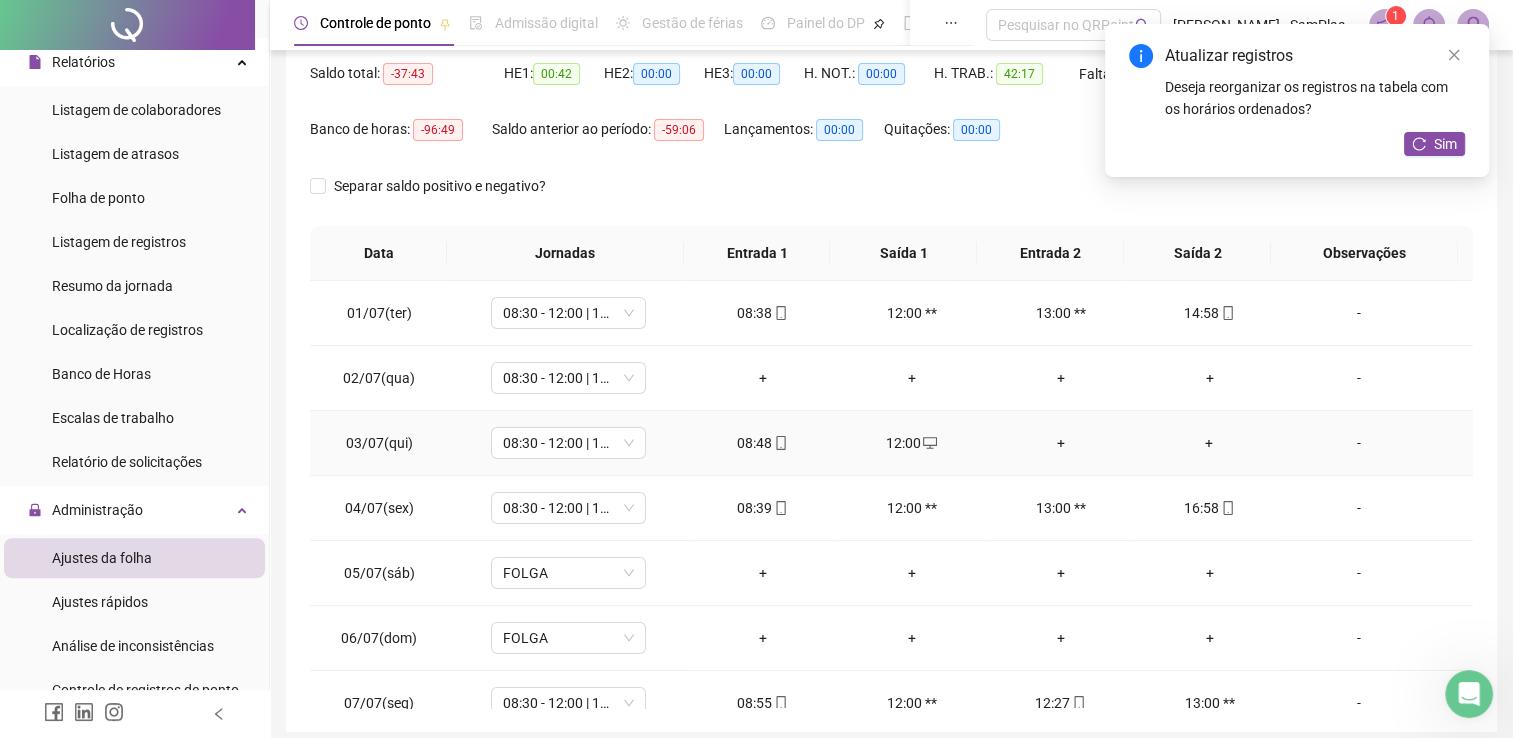 click on "+" at bounding box center (1060, 443) 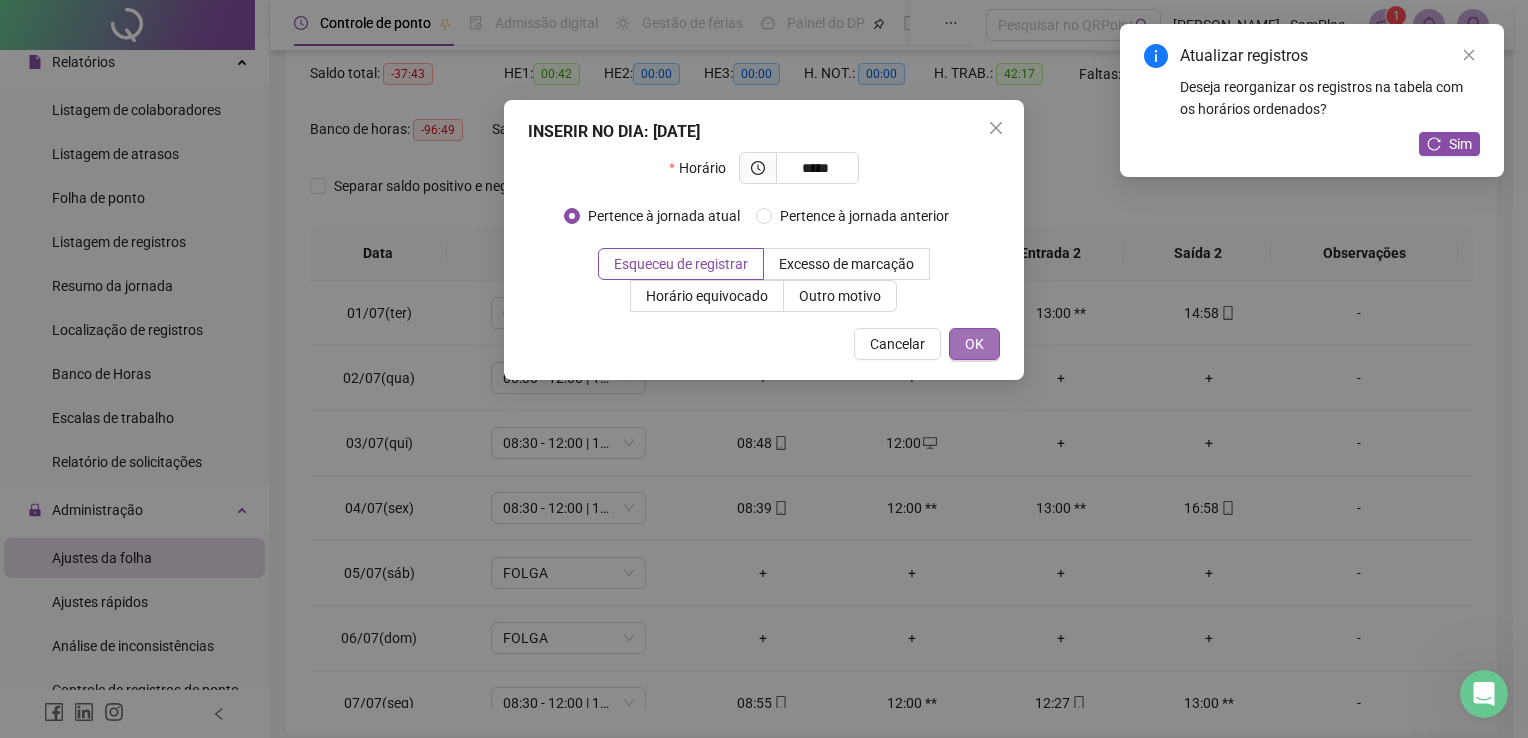 type on "*****" 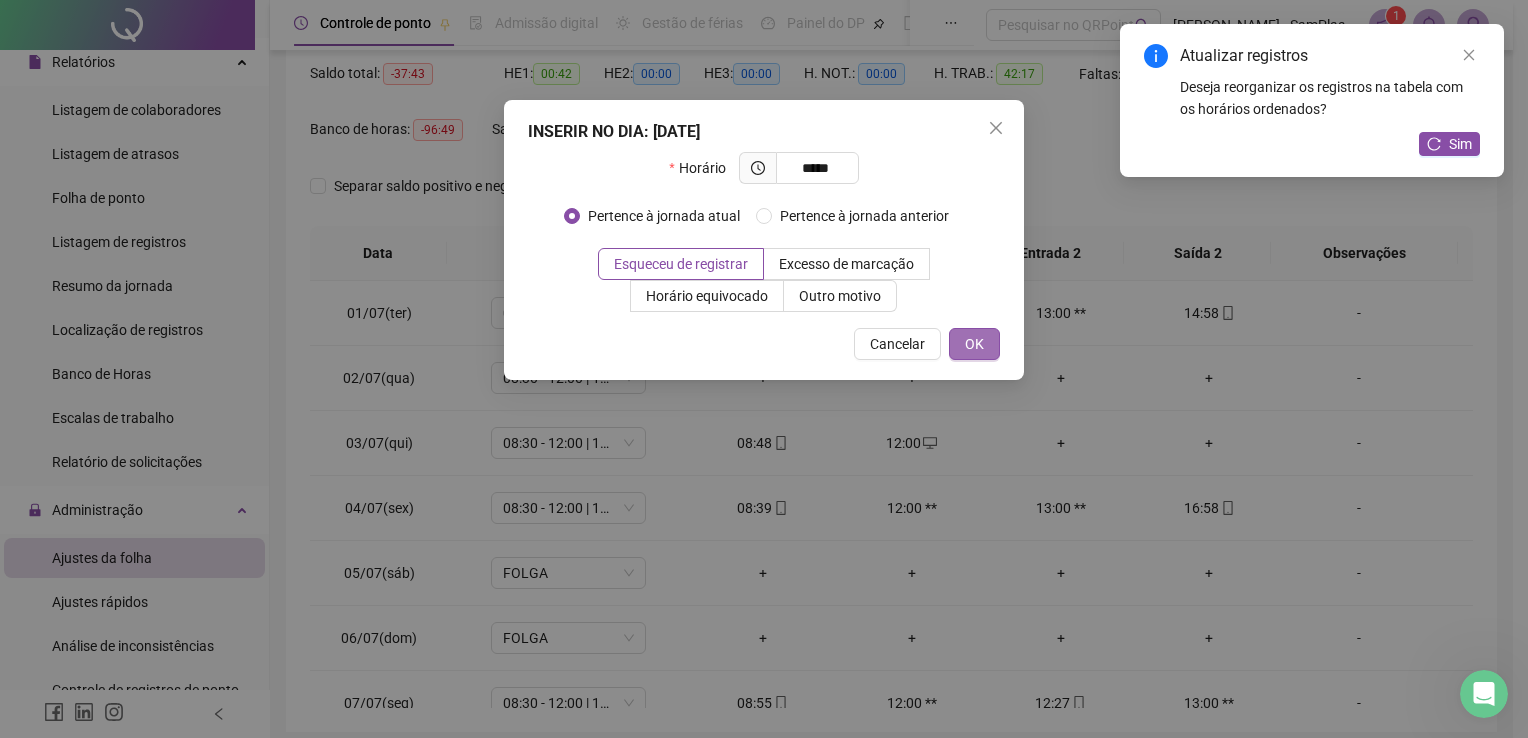 click on "OK" at bounding box center (974, 344) 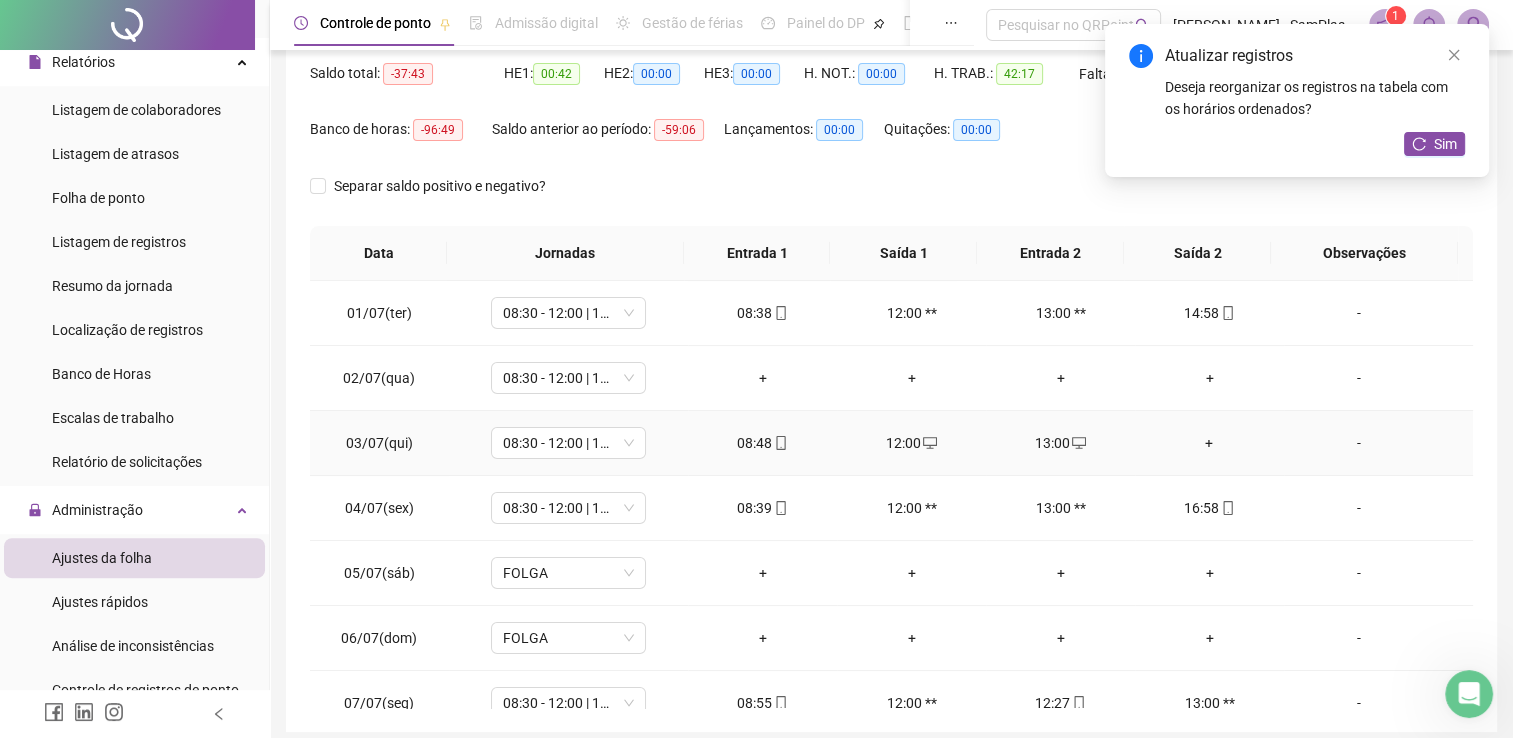 click on "+" at bounding box center (1209, 443) 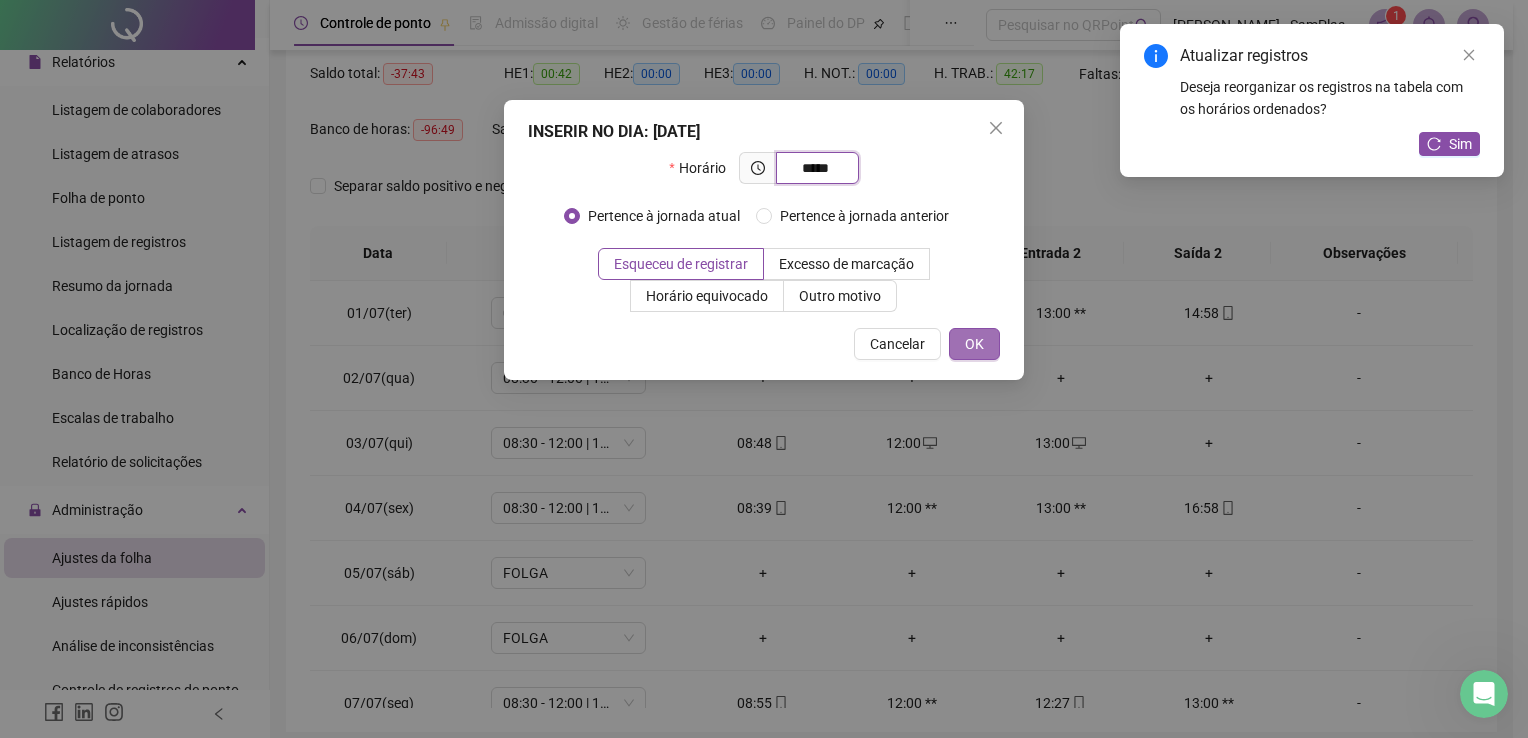 type on "*****" 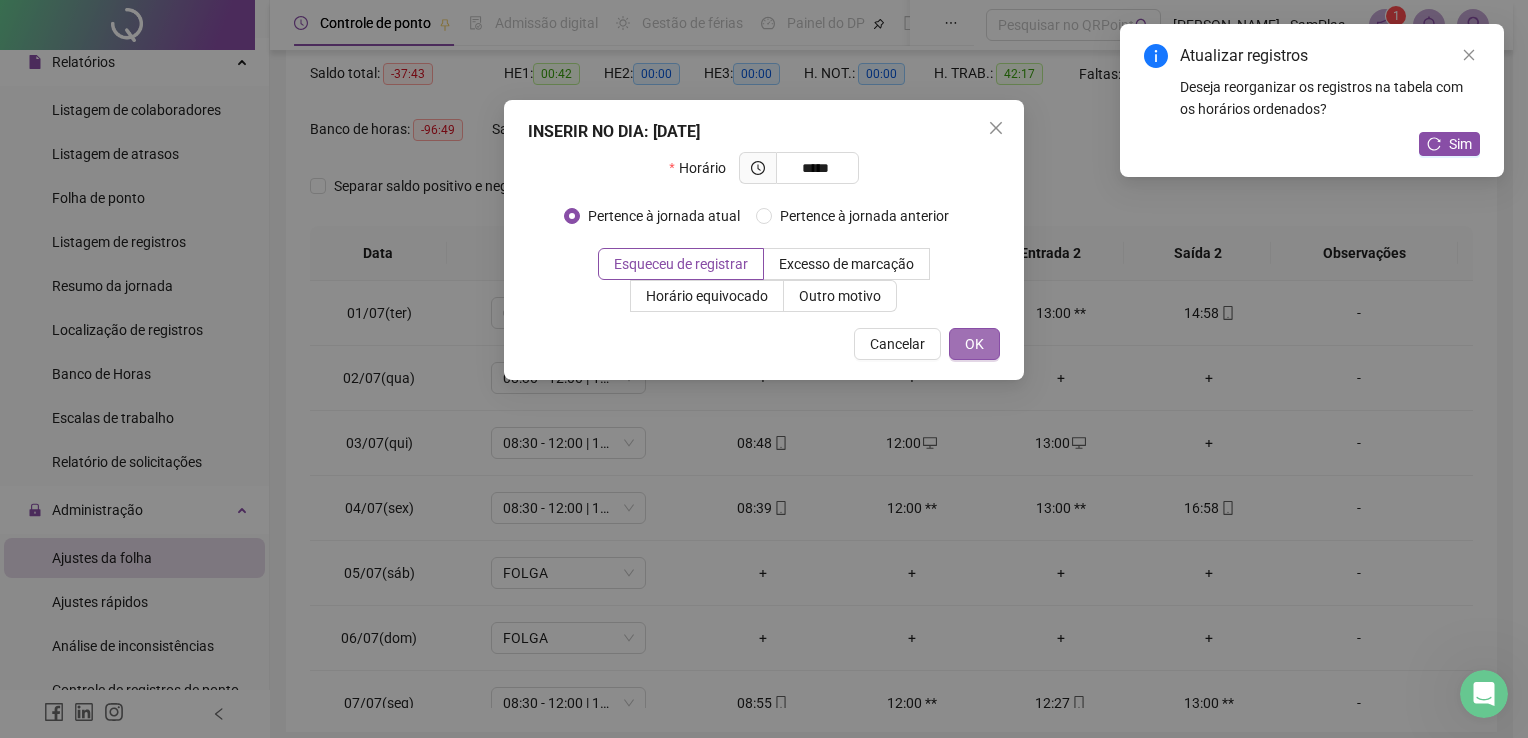 click on "OK" at bounding box center [974, 344] 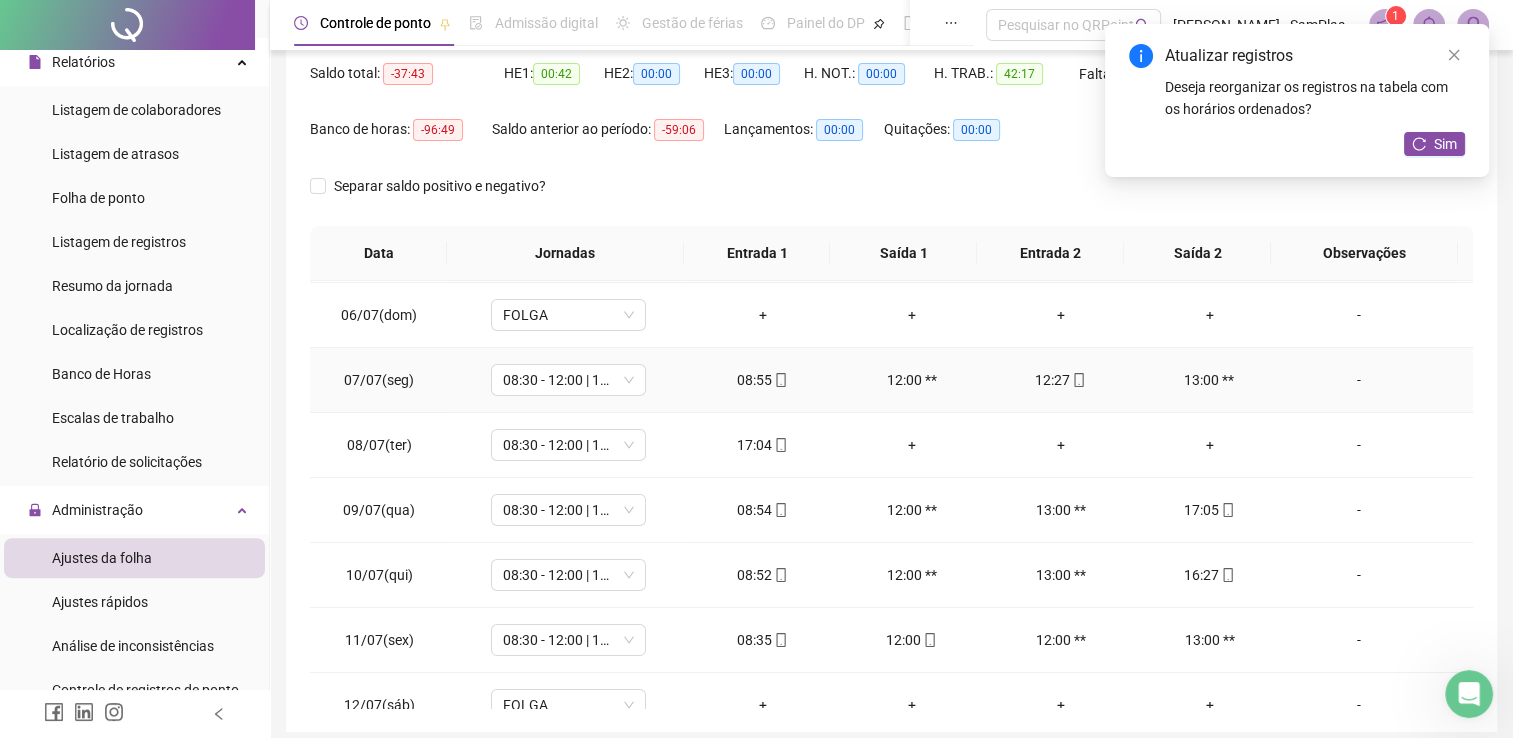 scroll, scrollTop: 339, scrollLeft: 0, axis: vertical 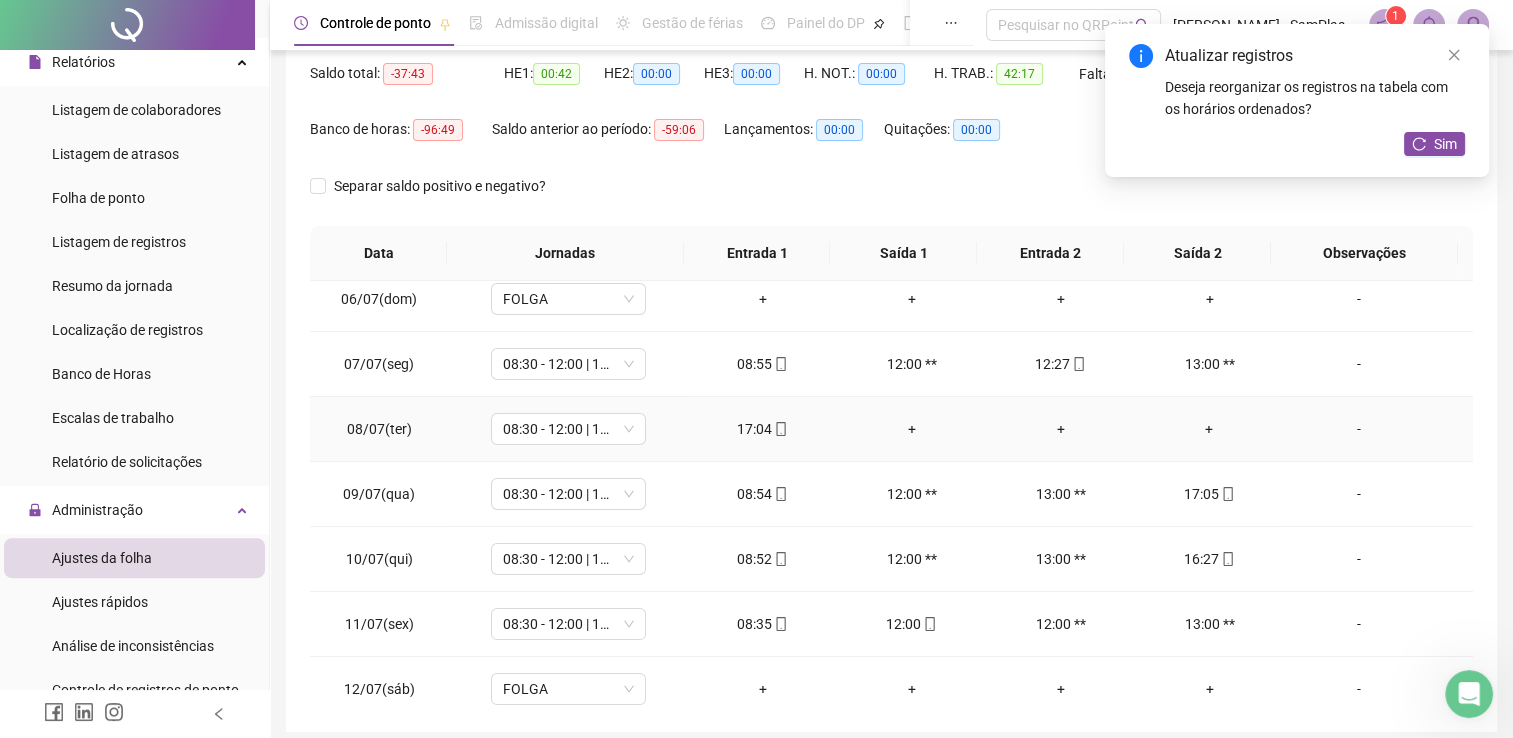 click on "+" at bounding box center [911, 429] 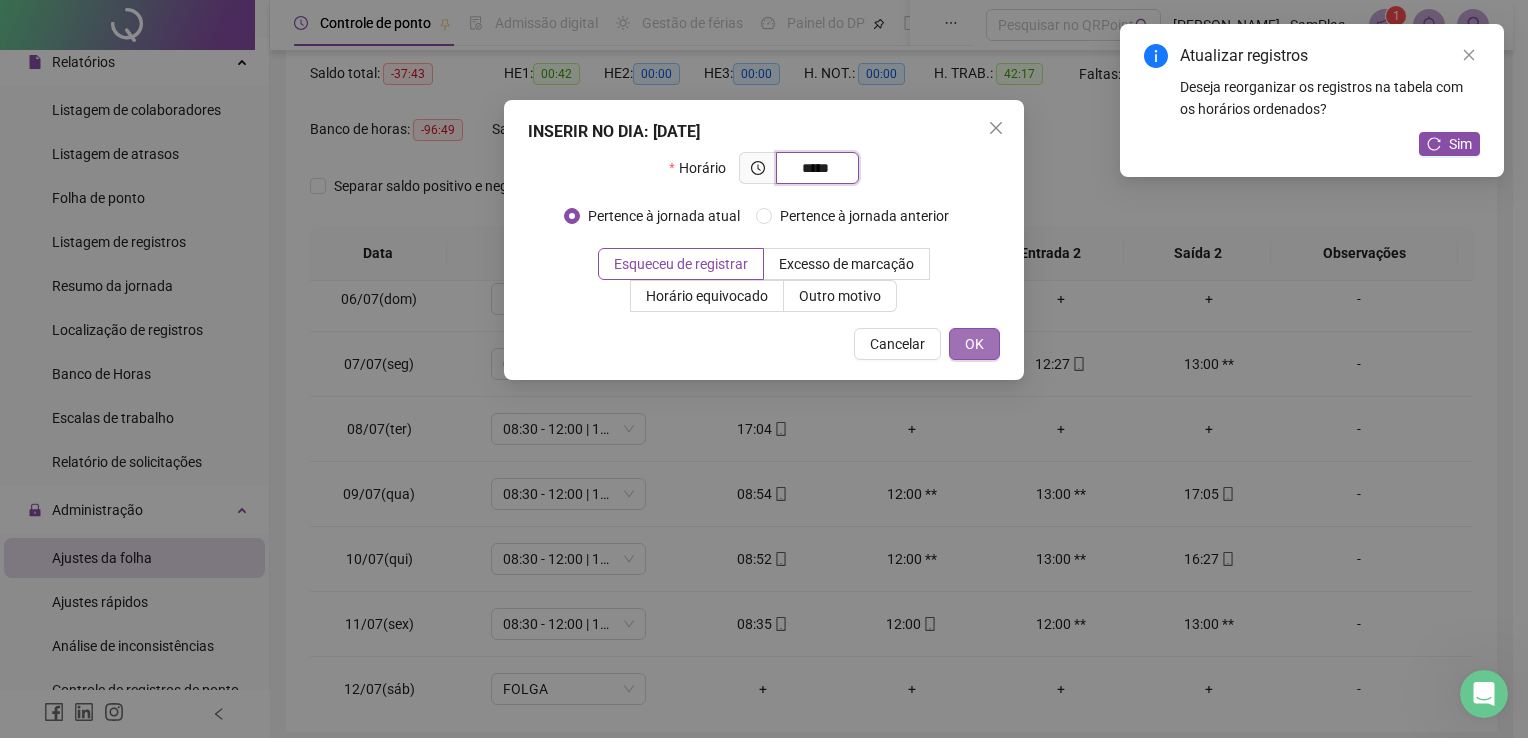 type on "*****" 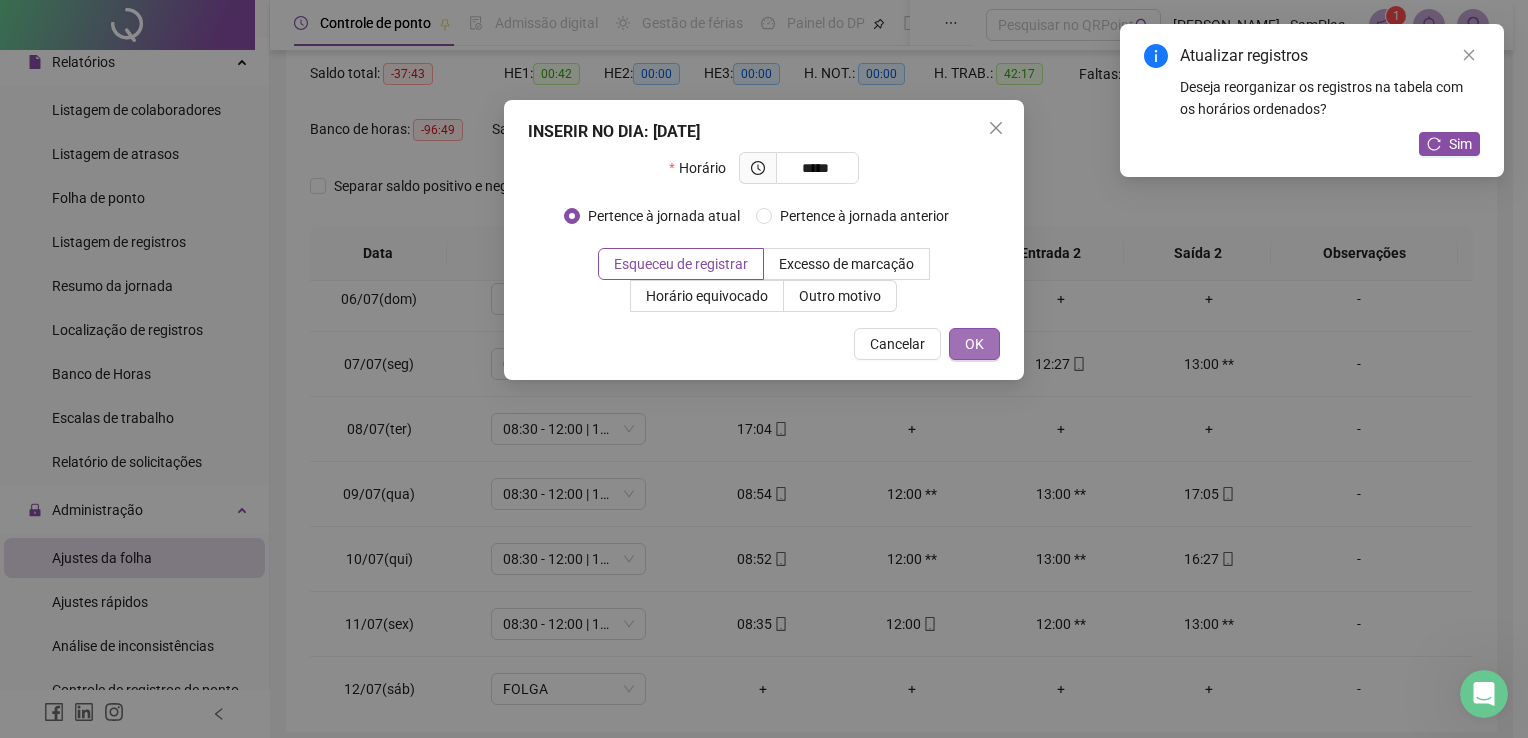 click on "OK" at bounding box center [974, 344] 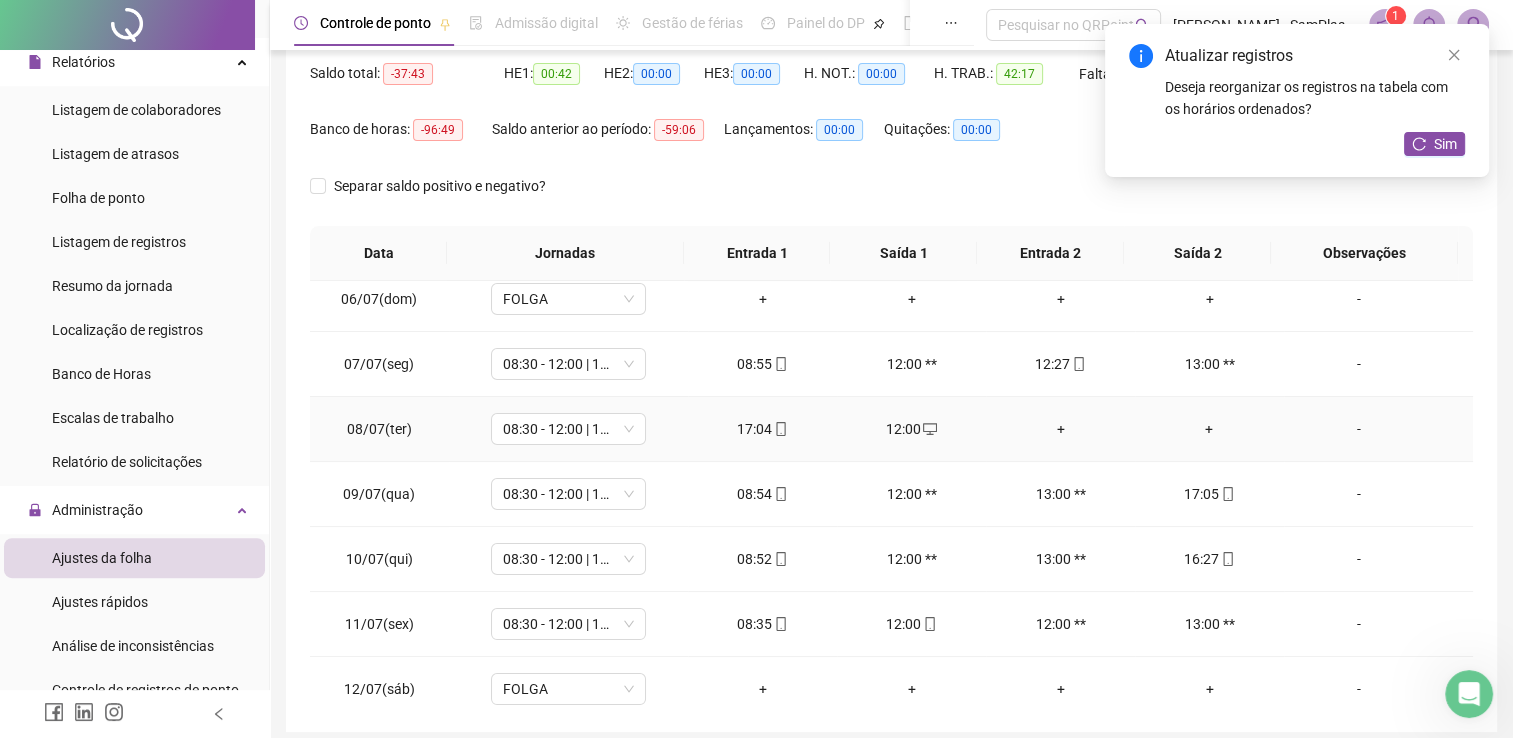 click on "+" at bounding box center [1060, 429] 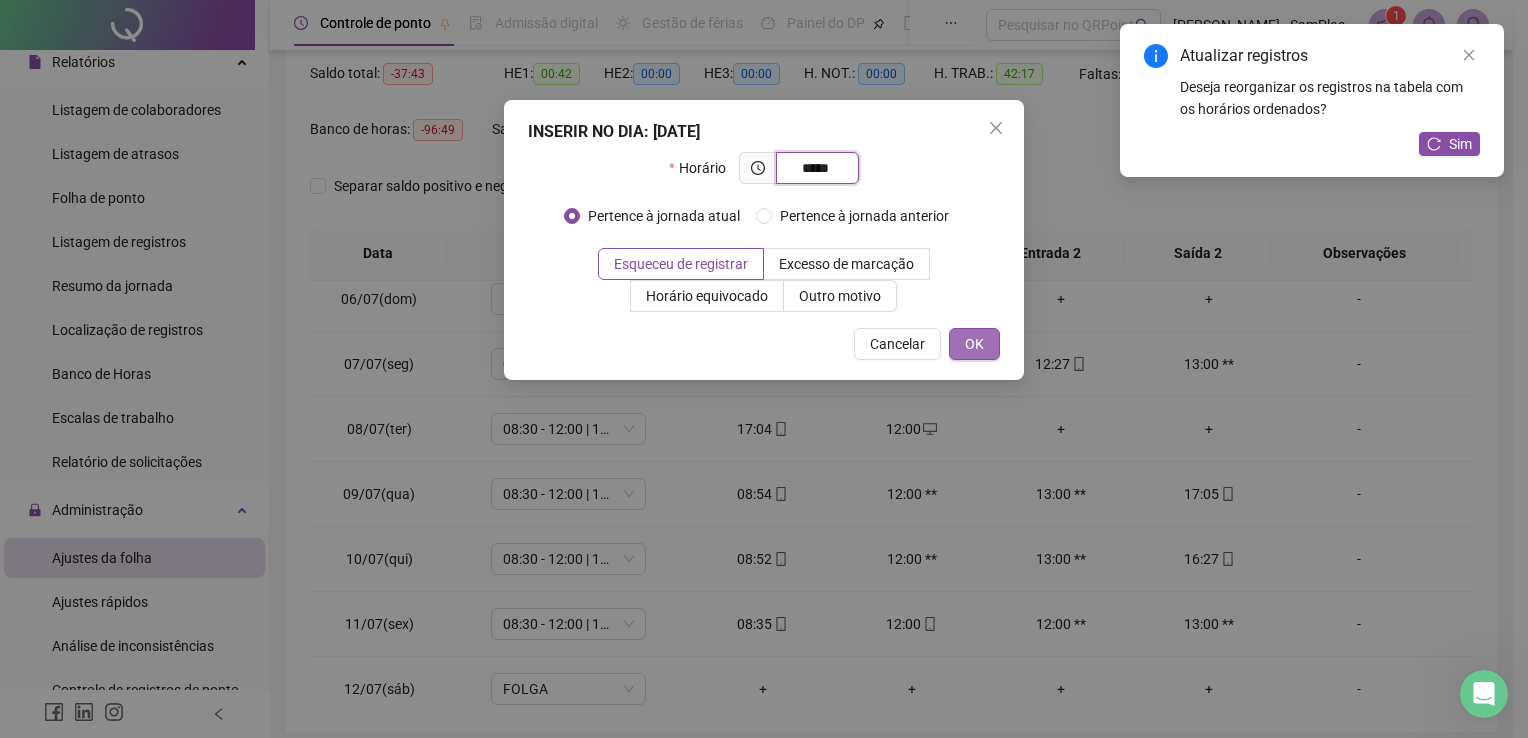type on "*****" 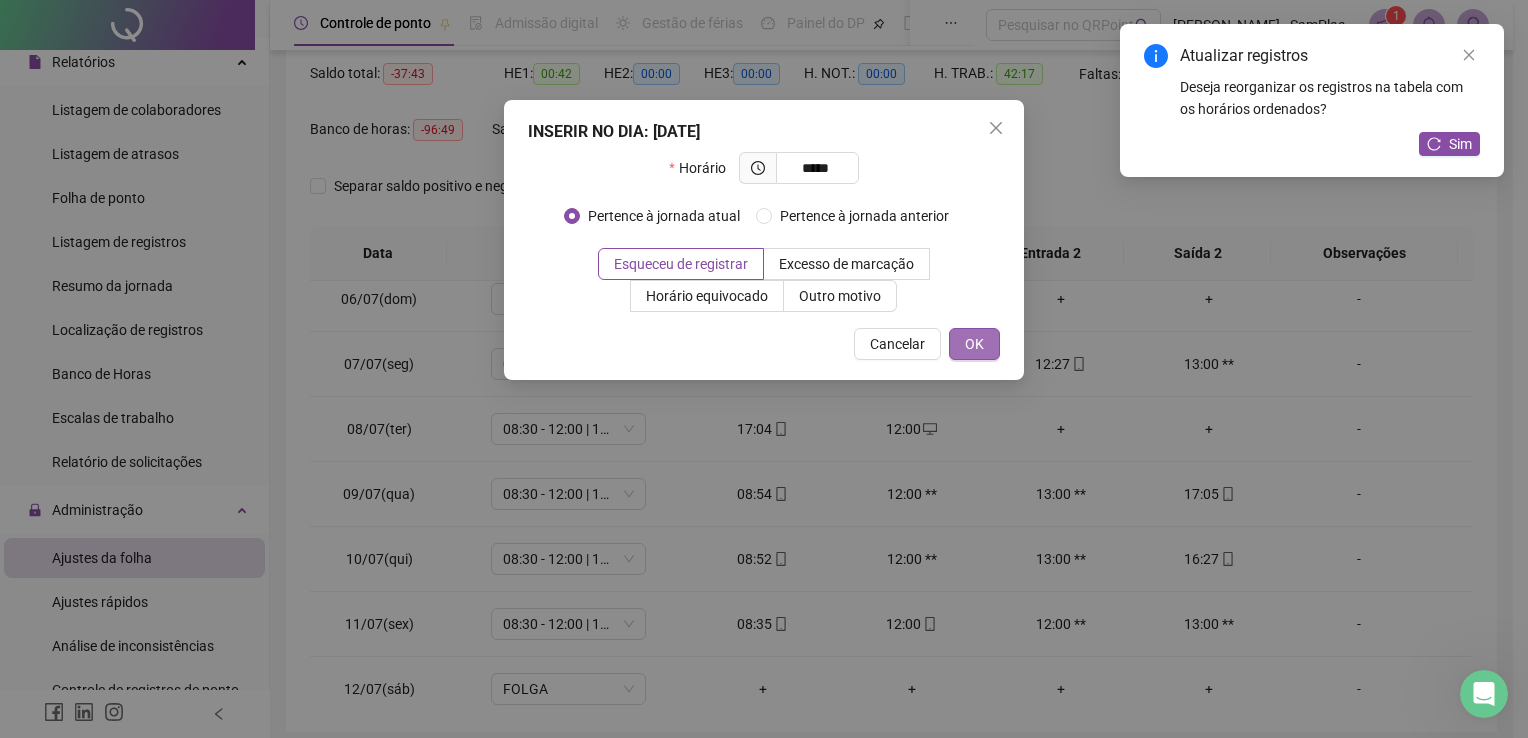 click on "OK" at bounding box center [974, 344] 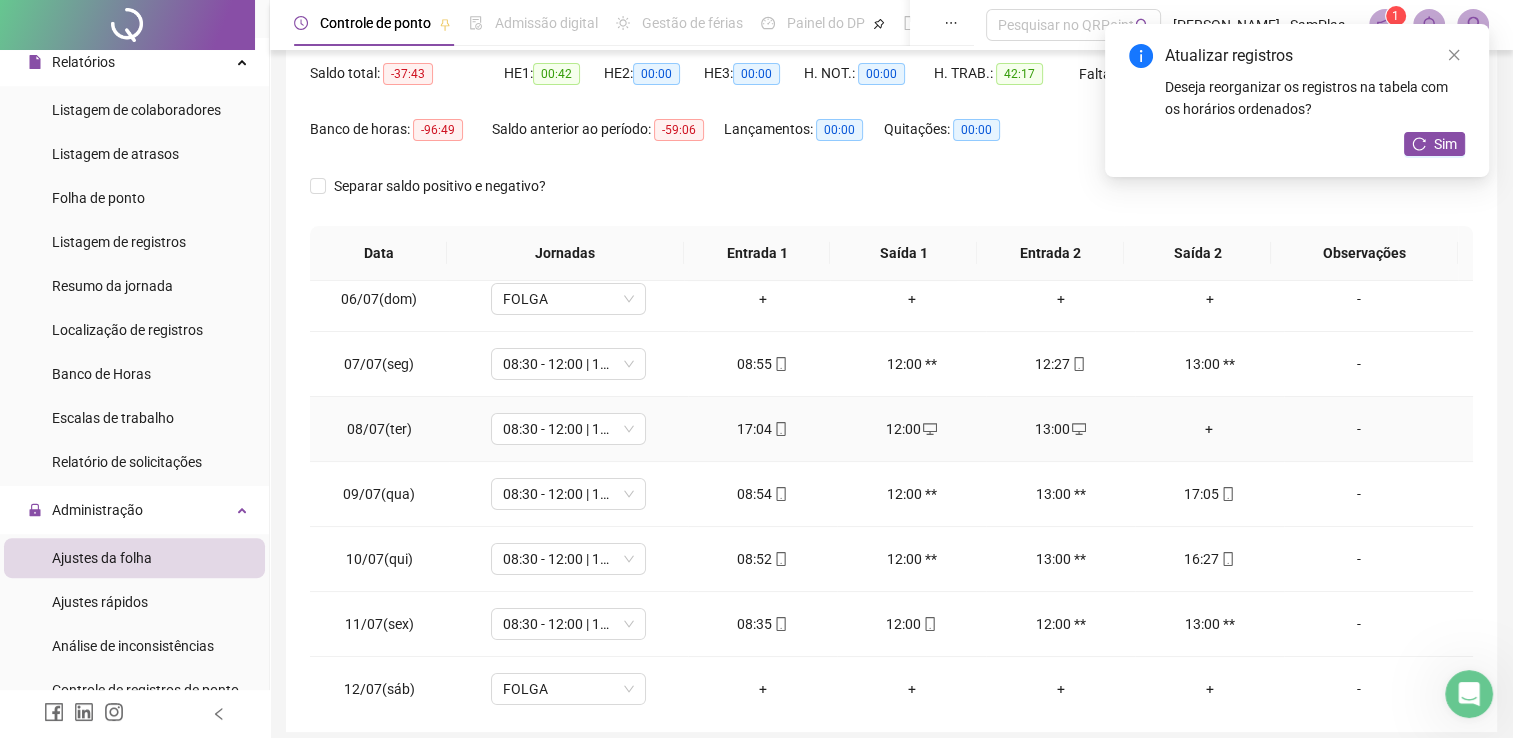 click on "+" at bounding box center [1209, 429] 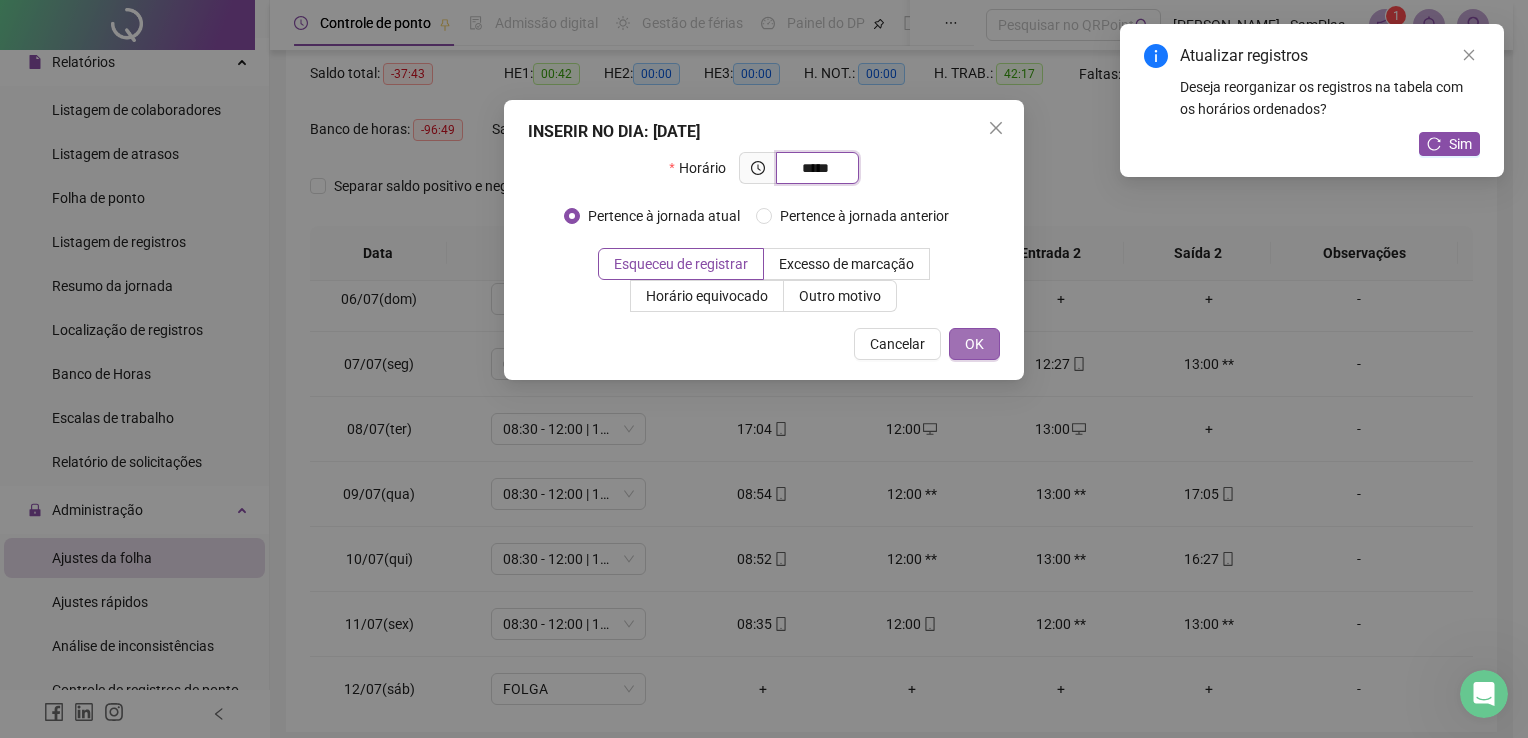 type on "*****" 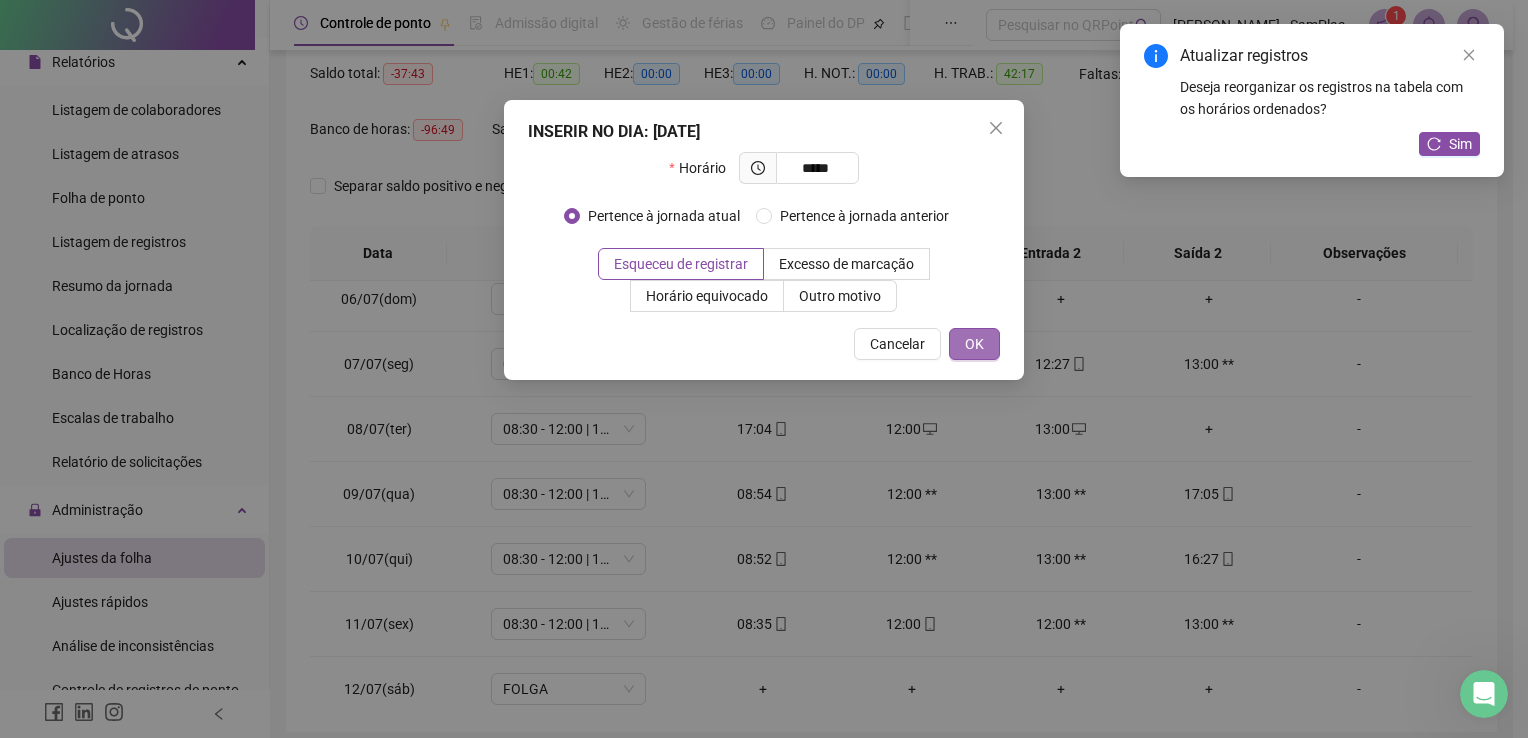 click on "OK" at bounding box center (974, 344) 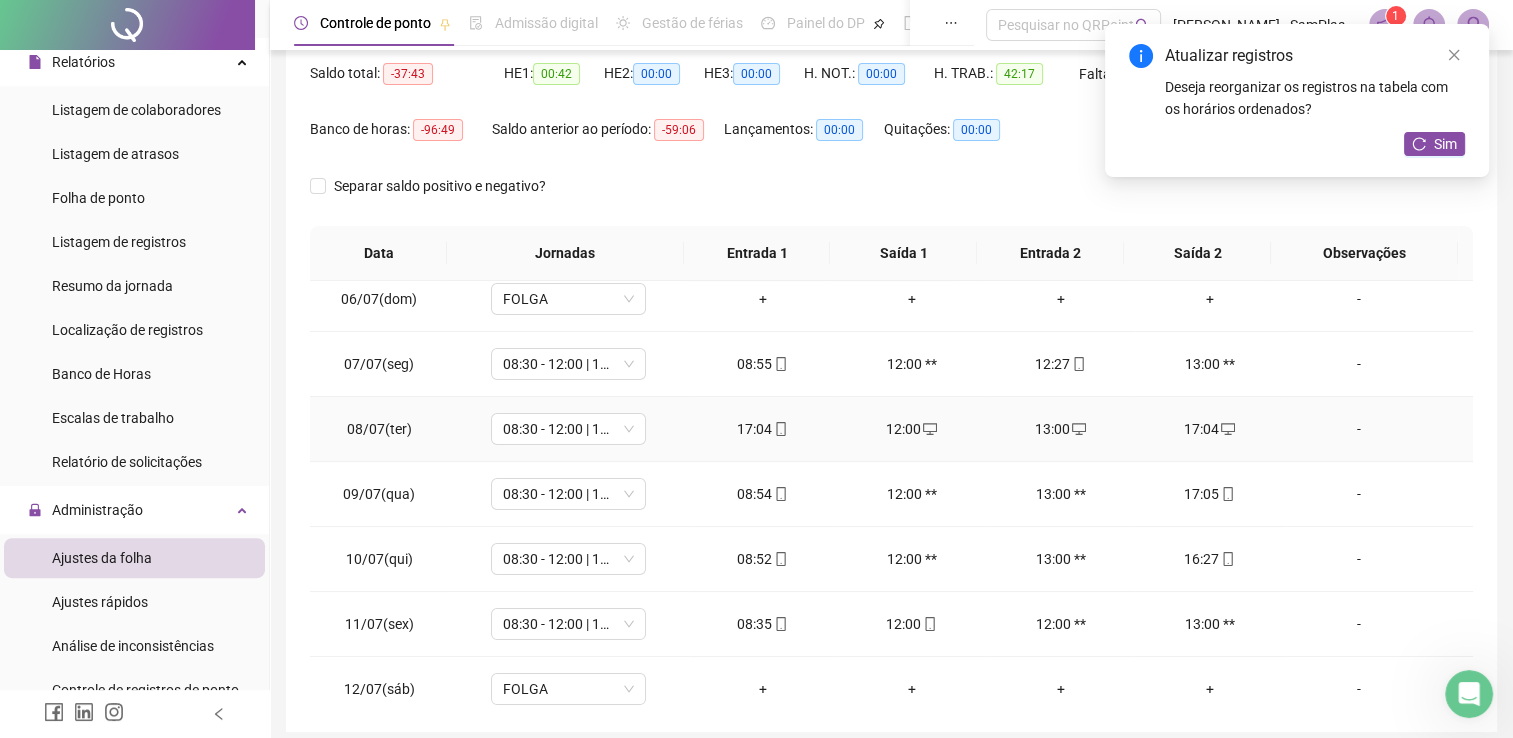 click on "17:04" at bounding box center [762, 429] 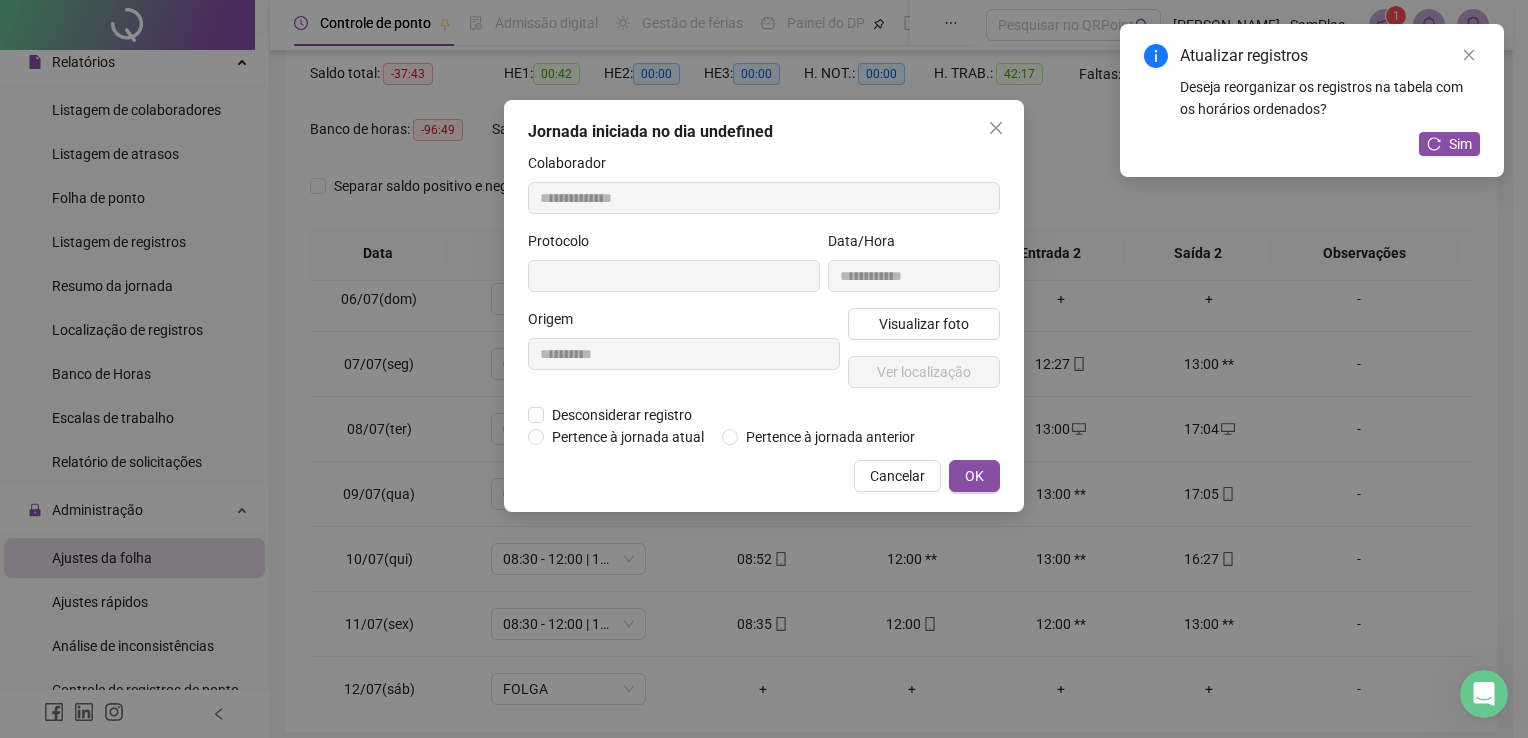type on "**********" 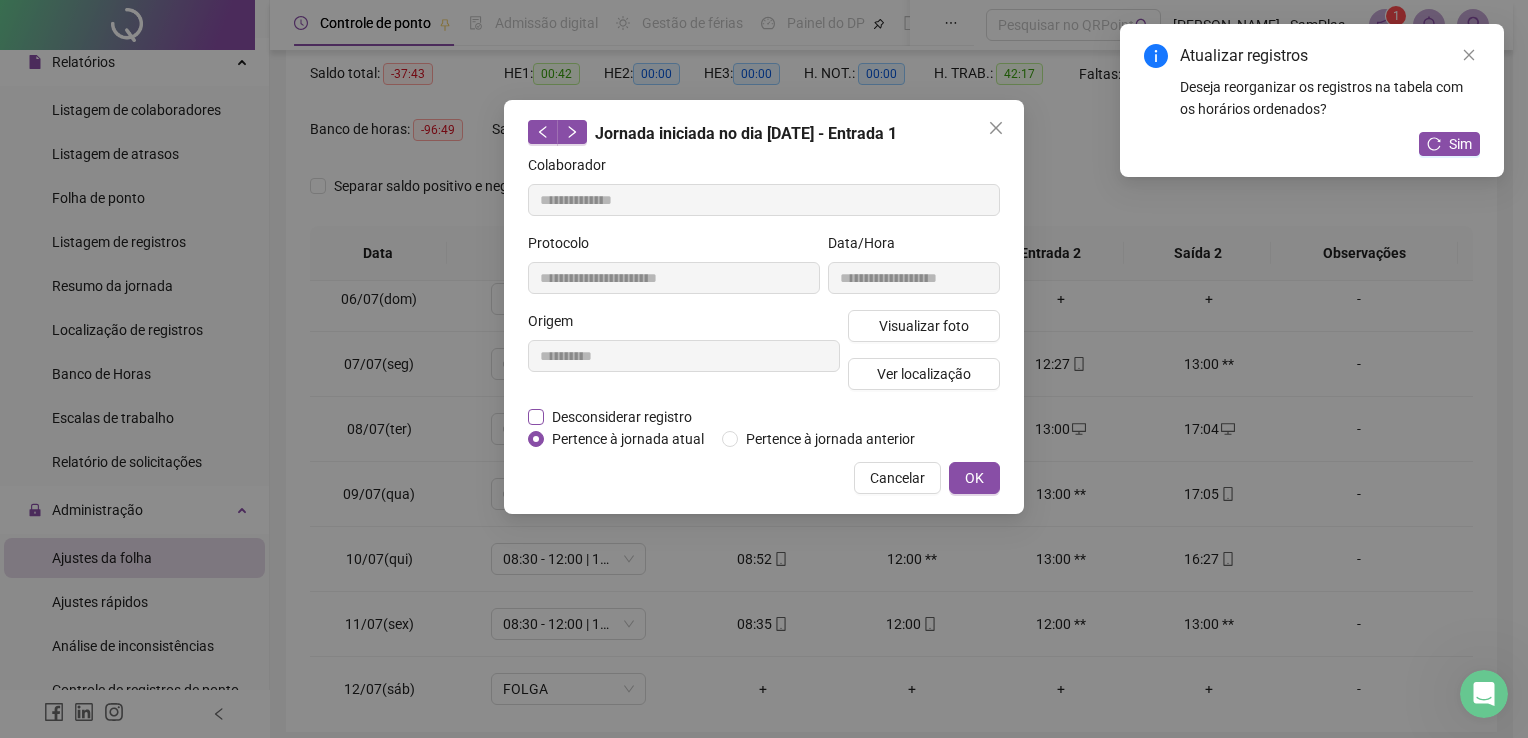 click on "Desconsiderar registro" at bounding box center [622, 417] 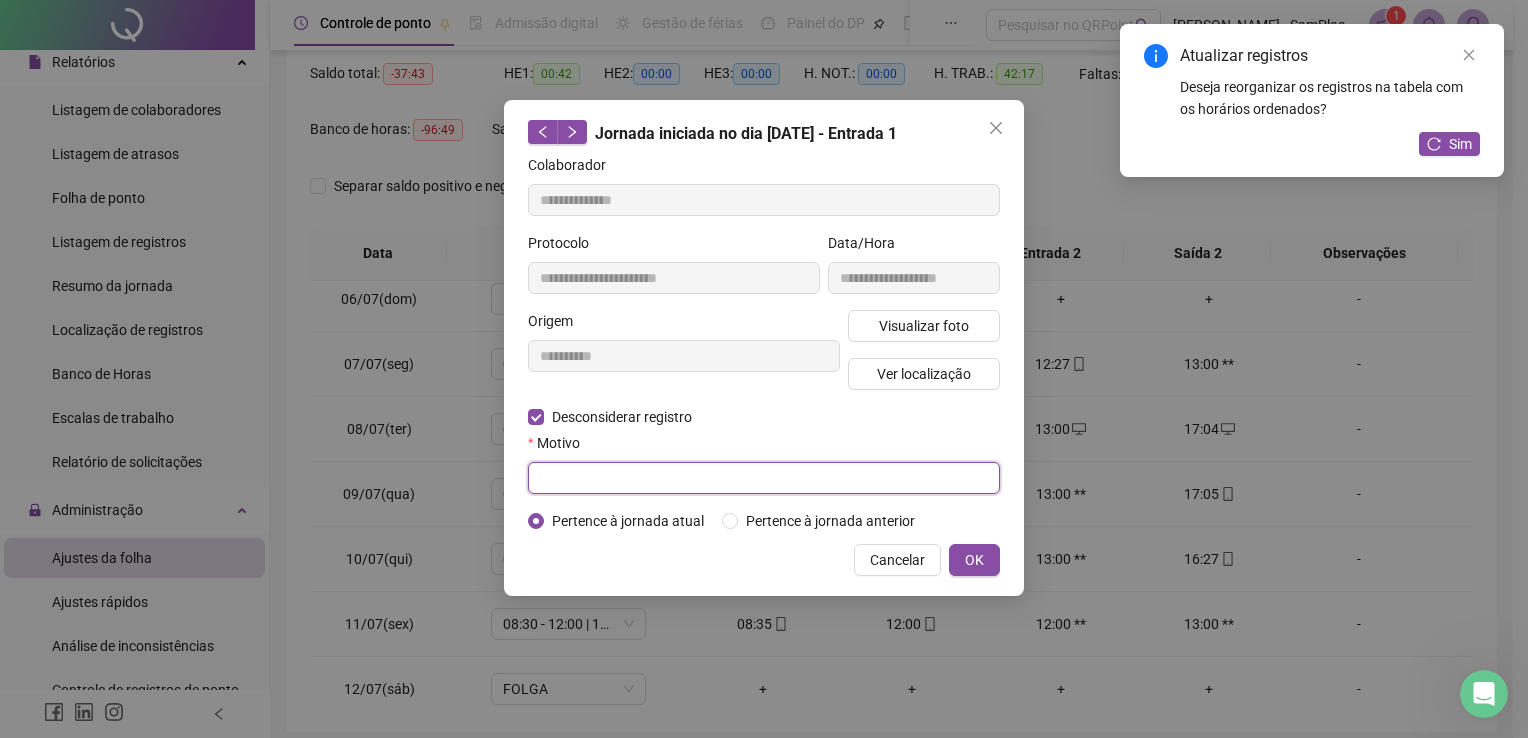 click at bounding box center (764, 478) 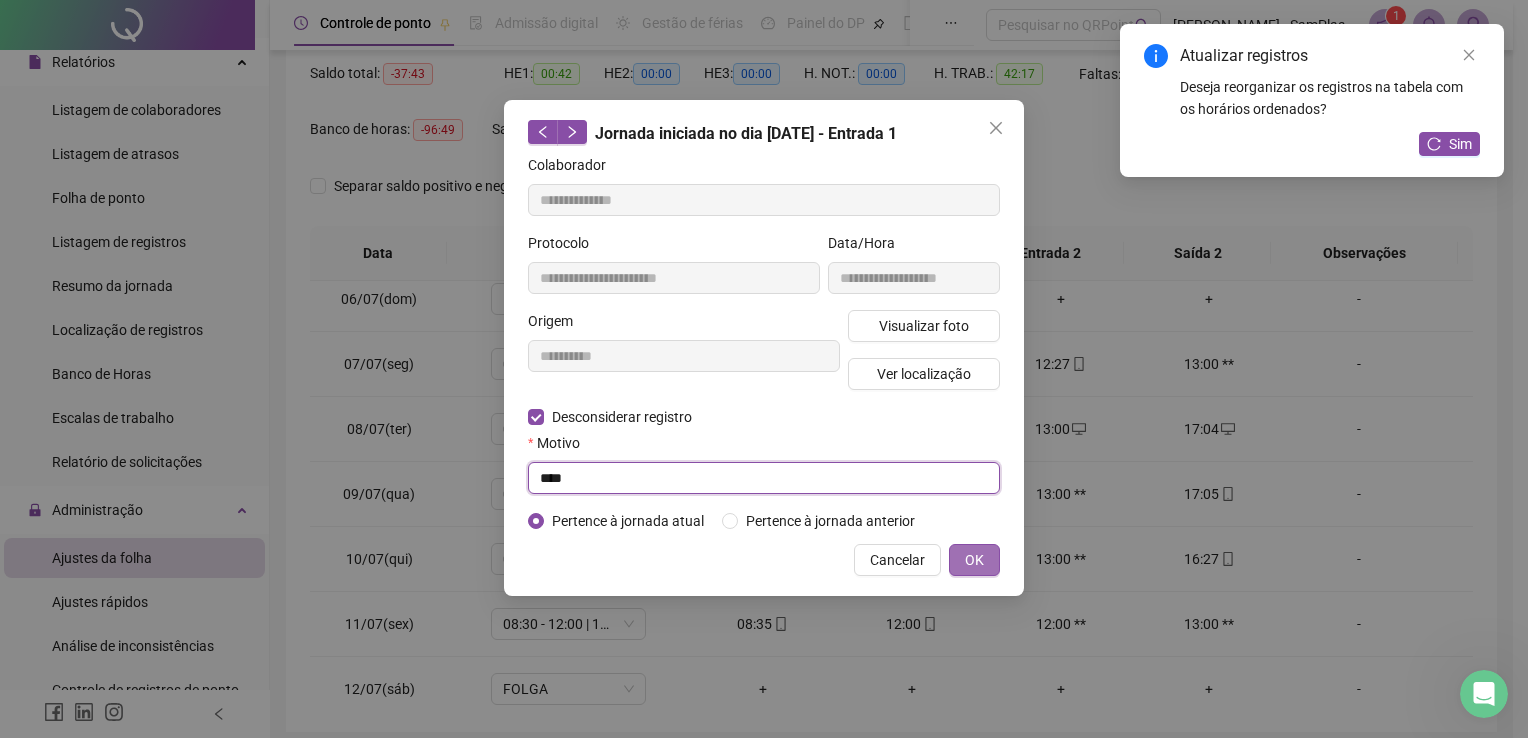 type on "****" 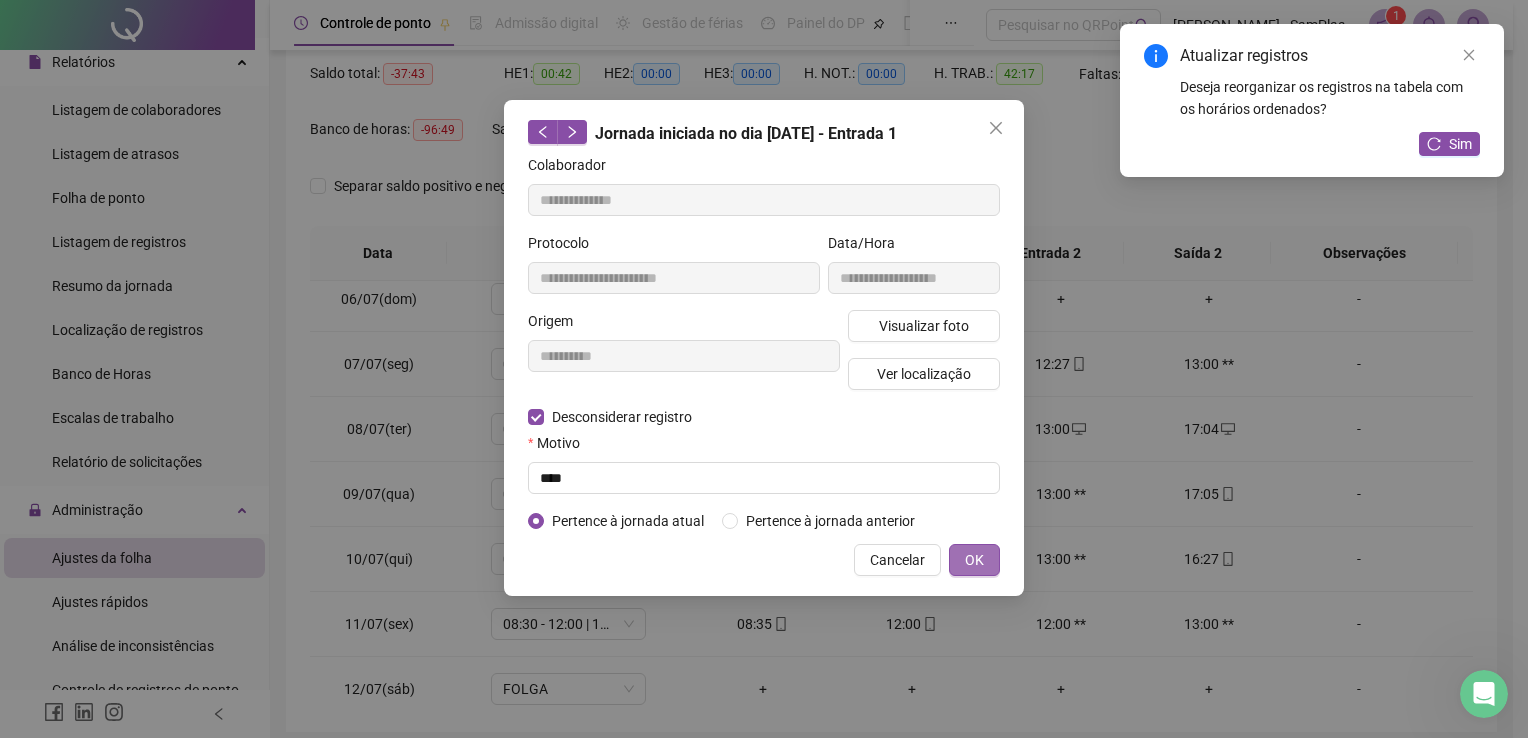 click on "OK" at bounding box center (974, 560) 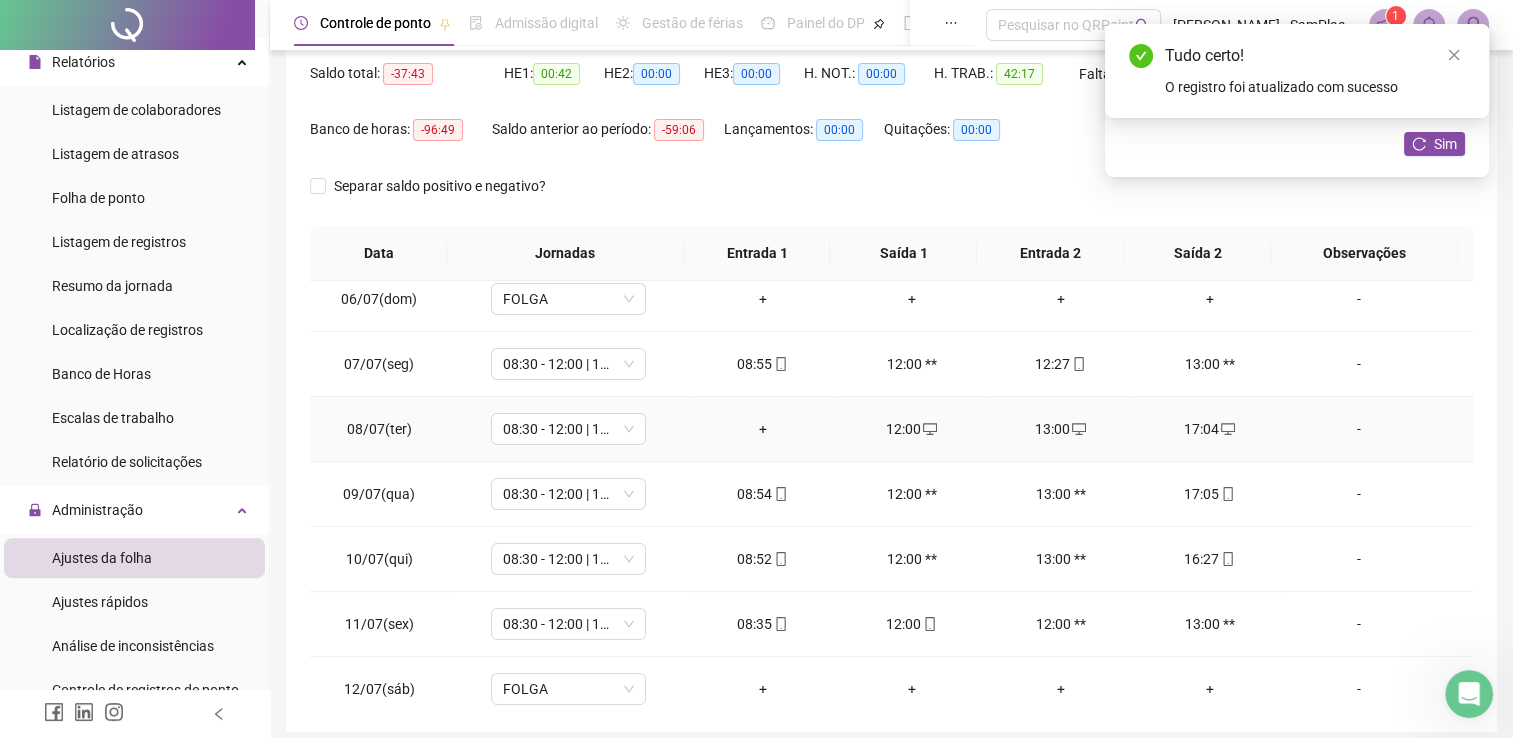click on "+" at bounding box center (762, 429) 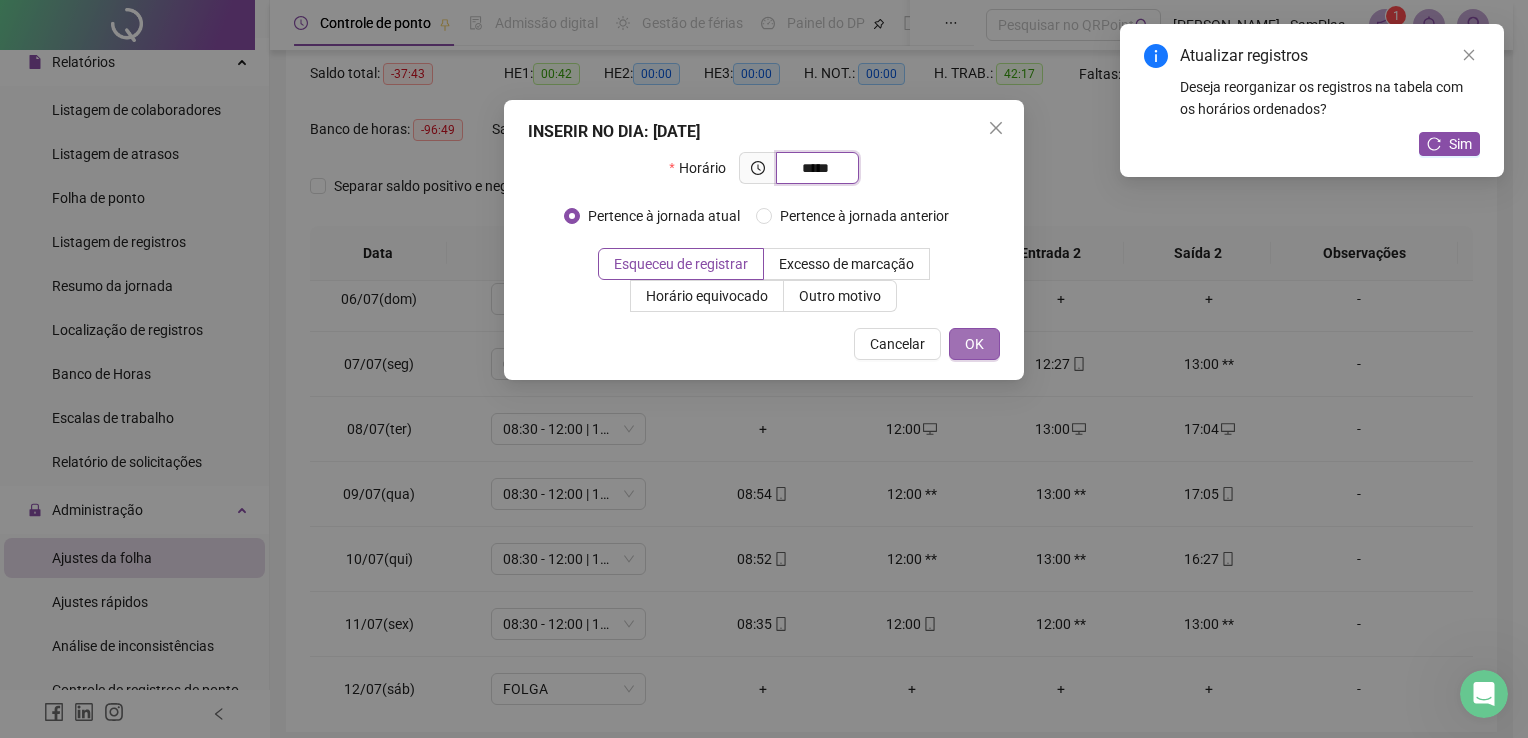 type on "*****" 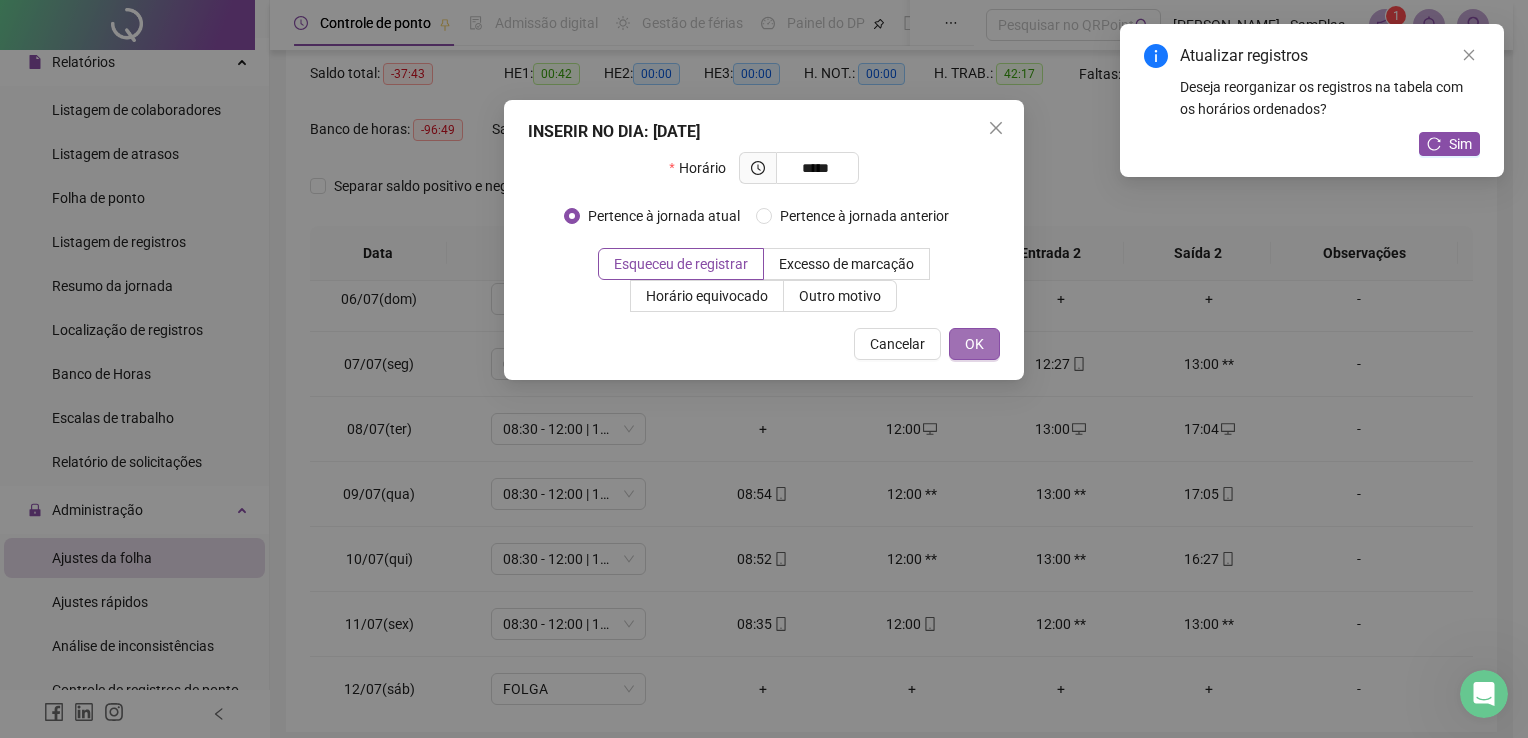 click on "OK" at bounding box center [974, 344] 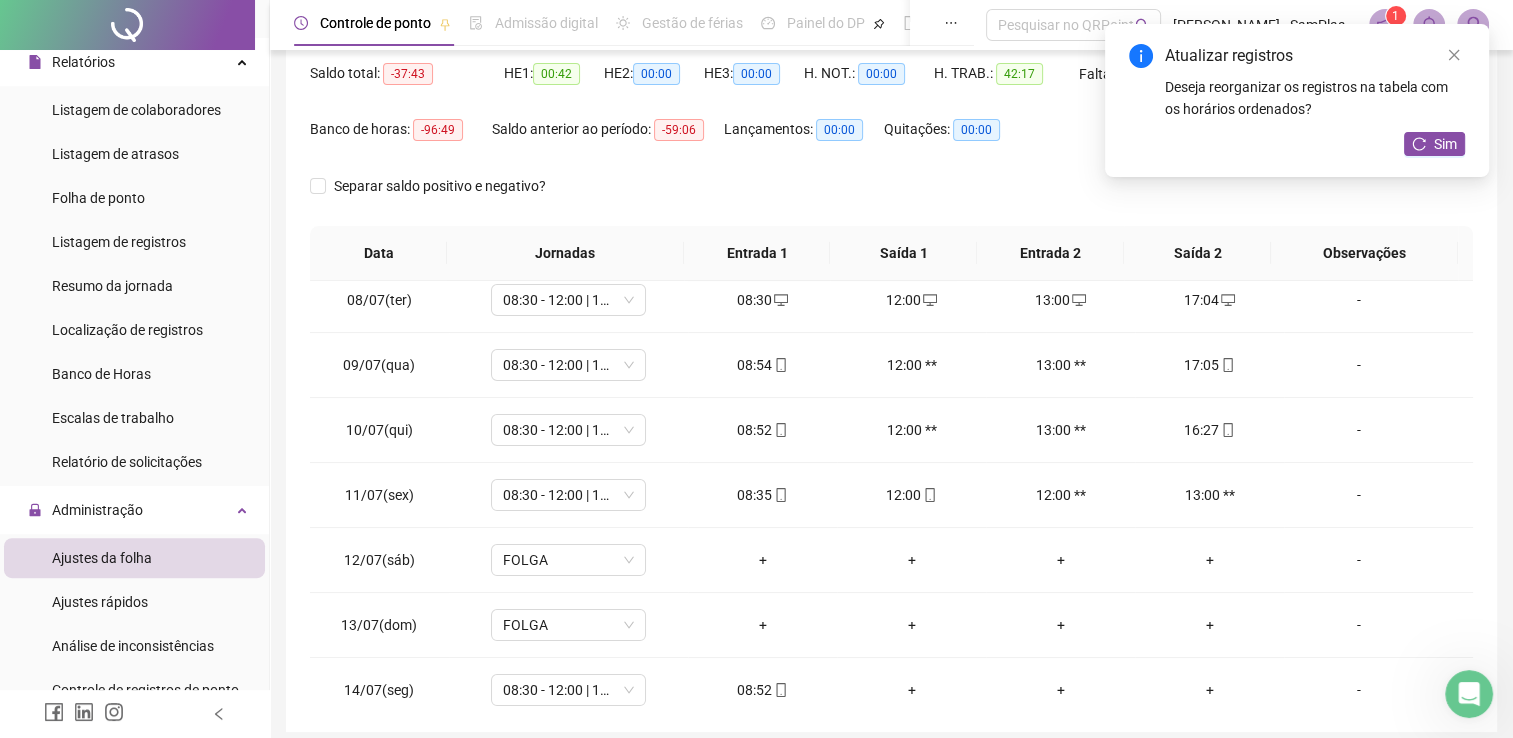 scroll, scrollTop: 480, scrollLeft: 0, axis: vertical 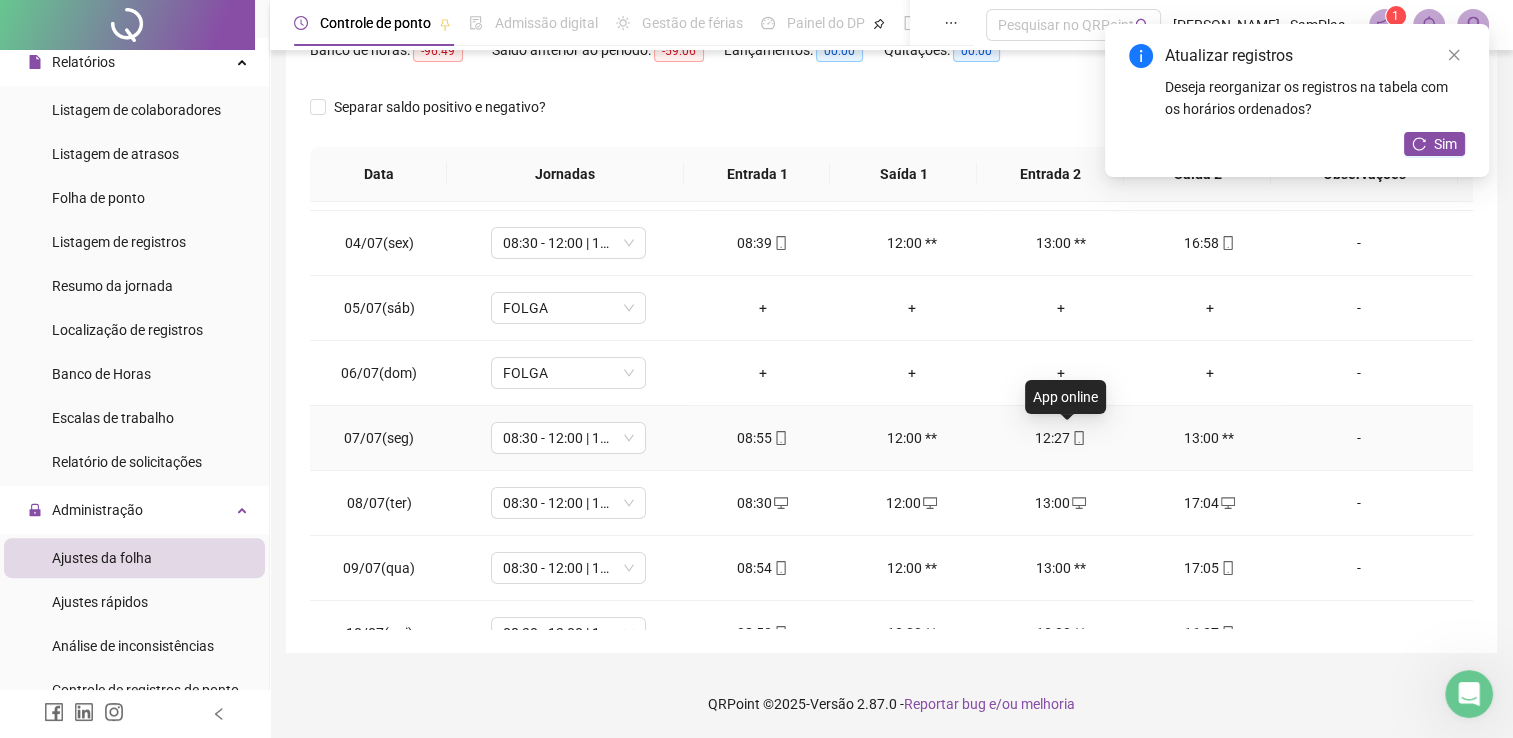 click 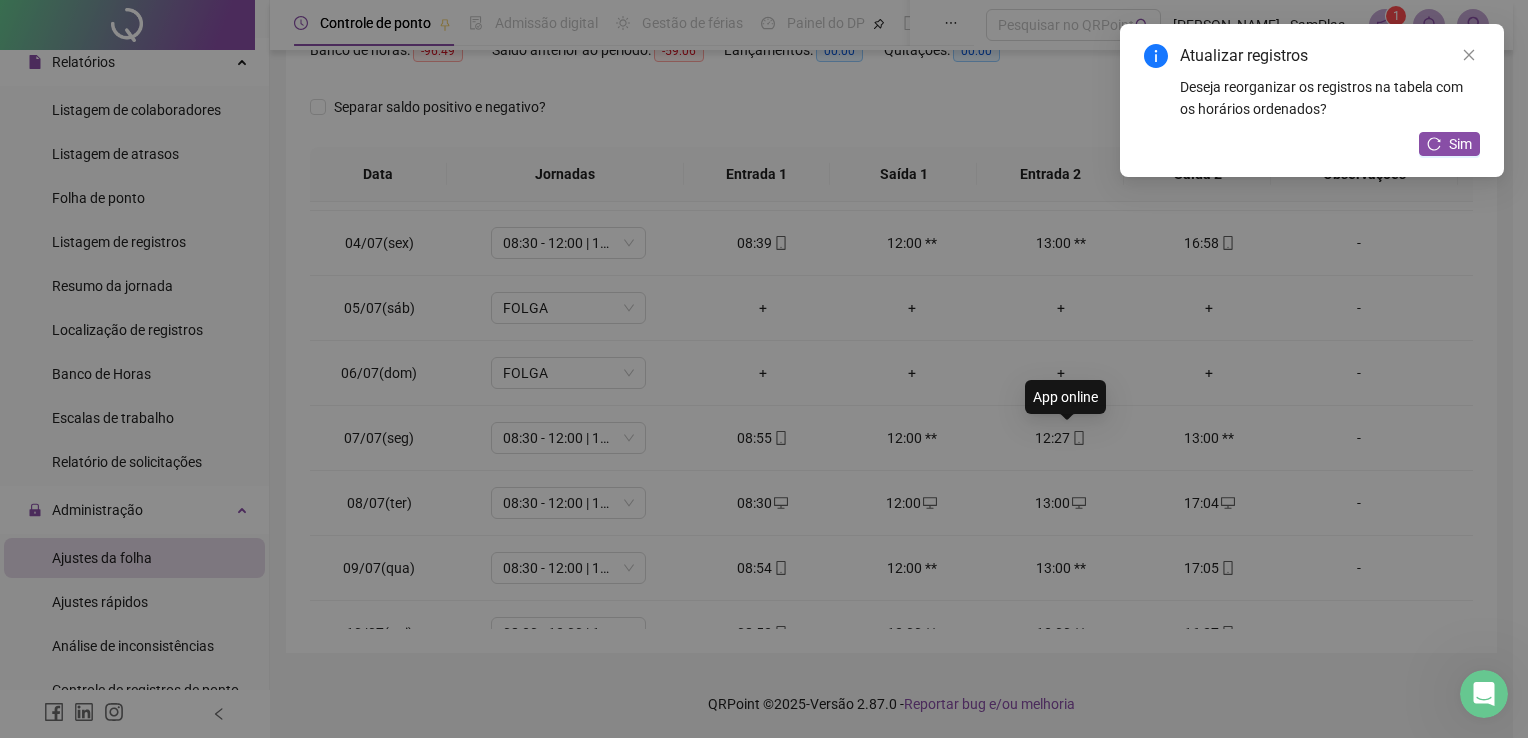 type on "**********" 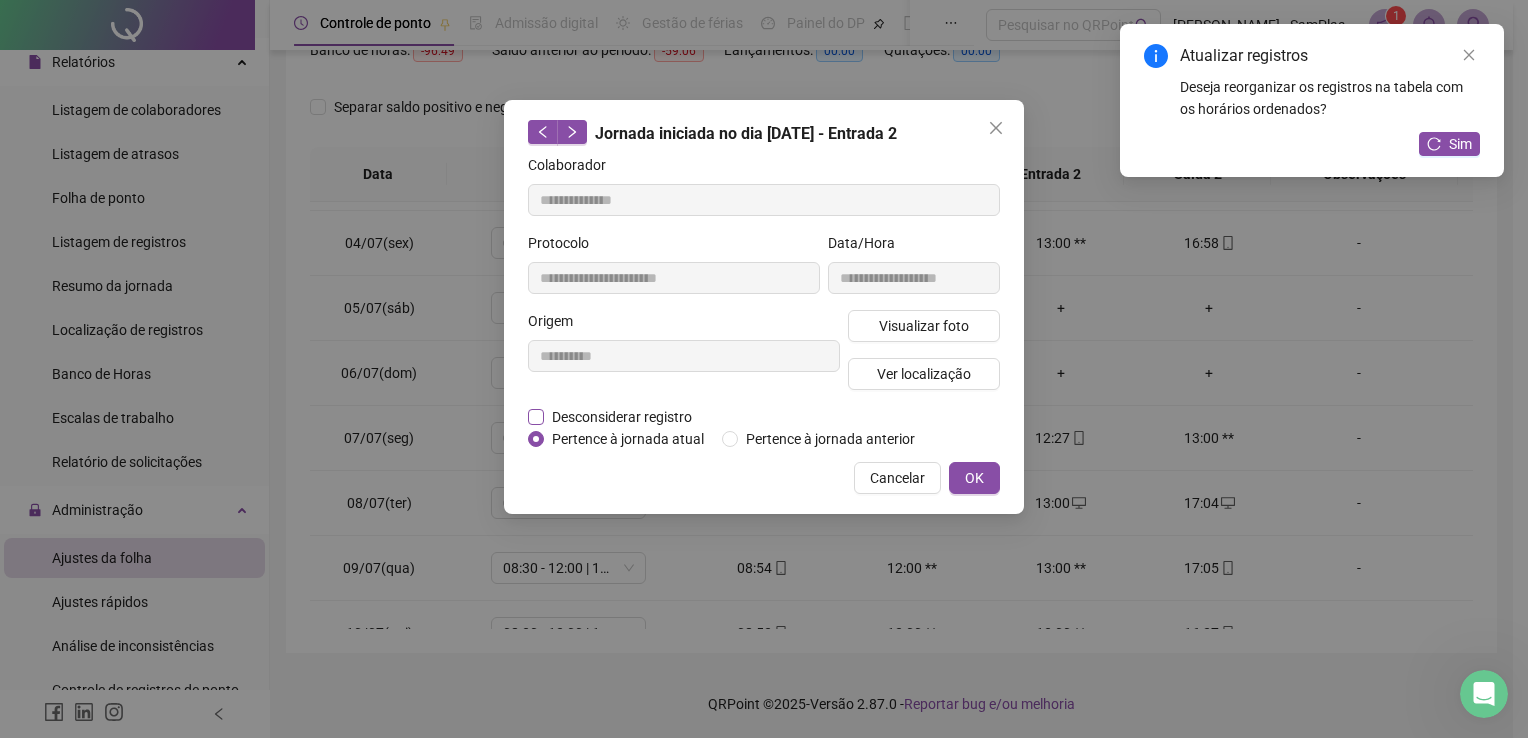click on "Desconsiderar registro" at bounding box center [622, 417] 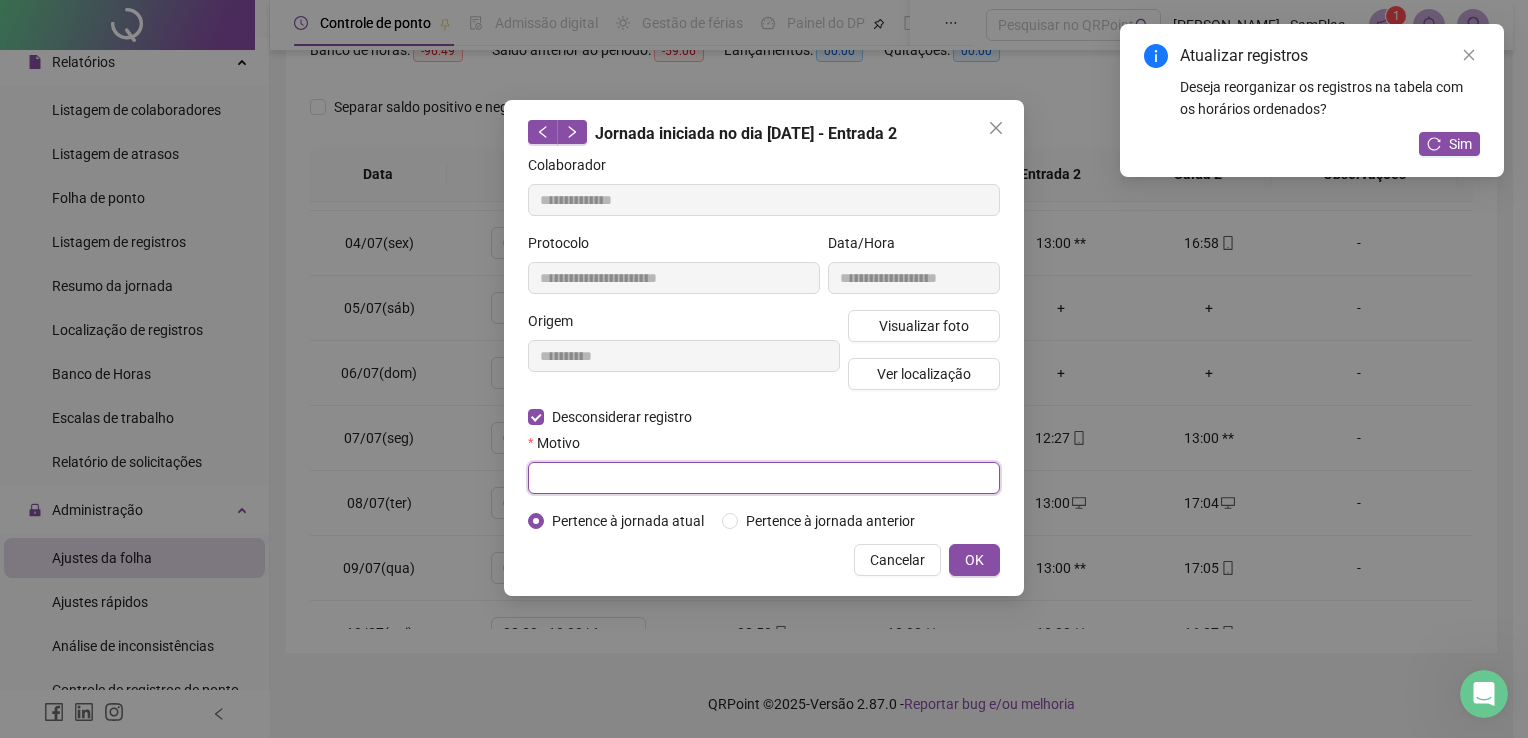 click at bounding box center (764, 478) 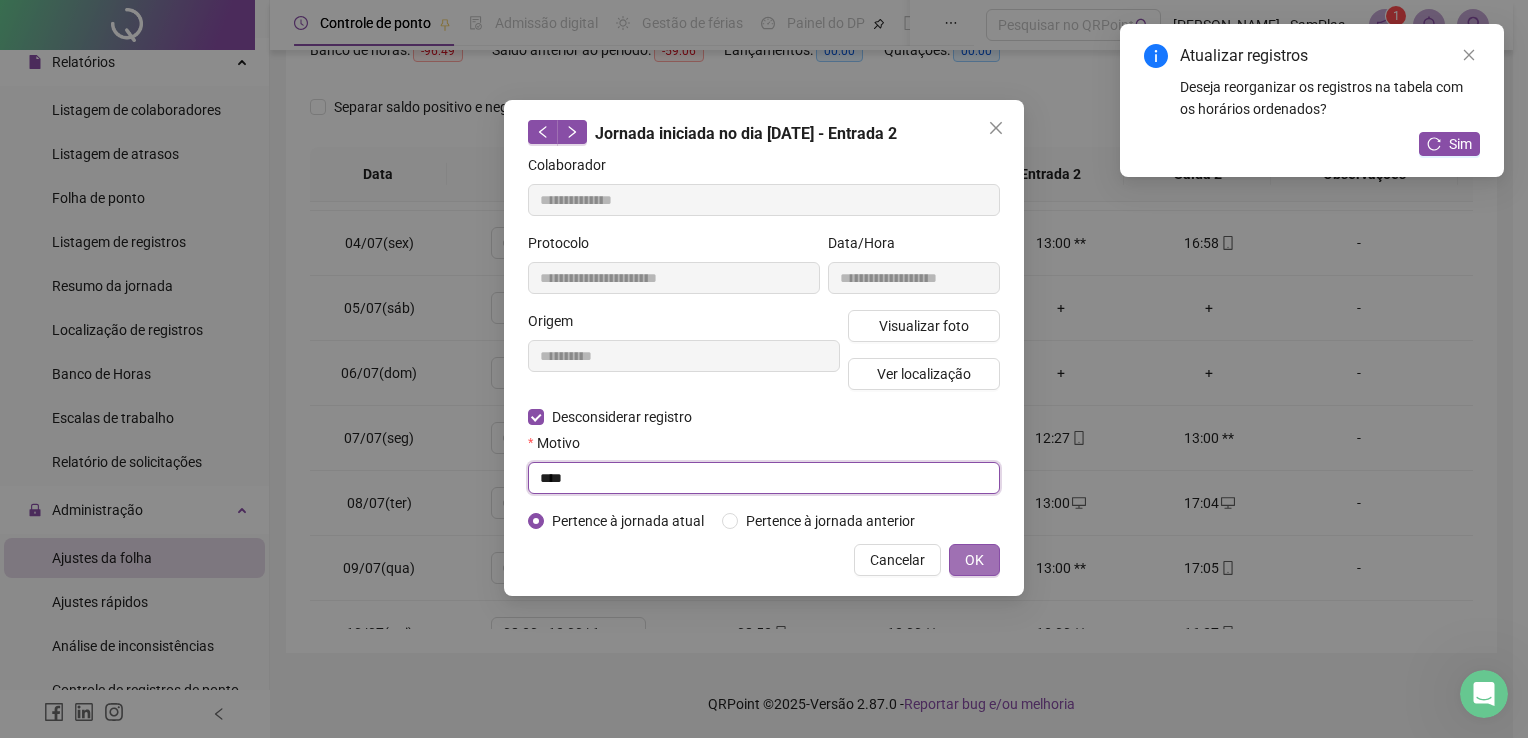type on "****" 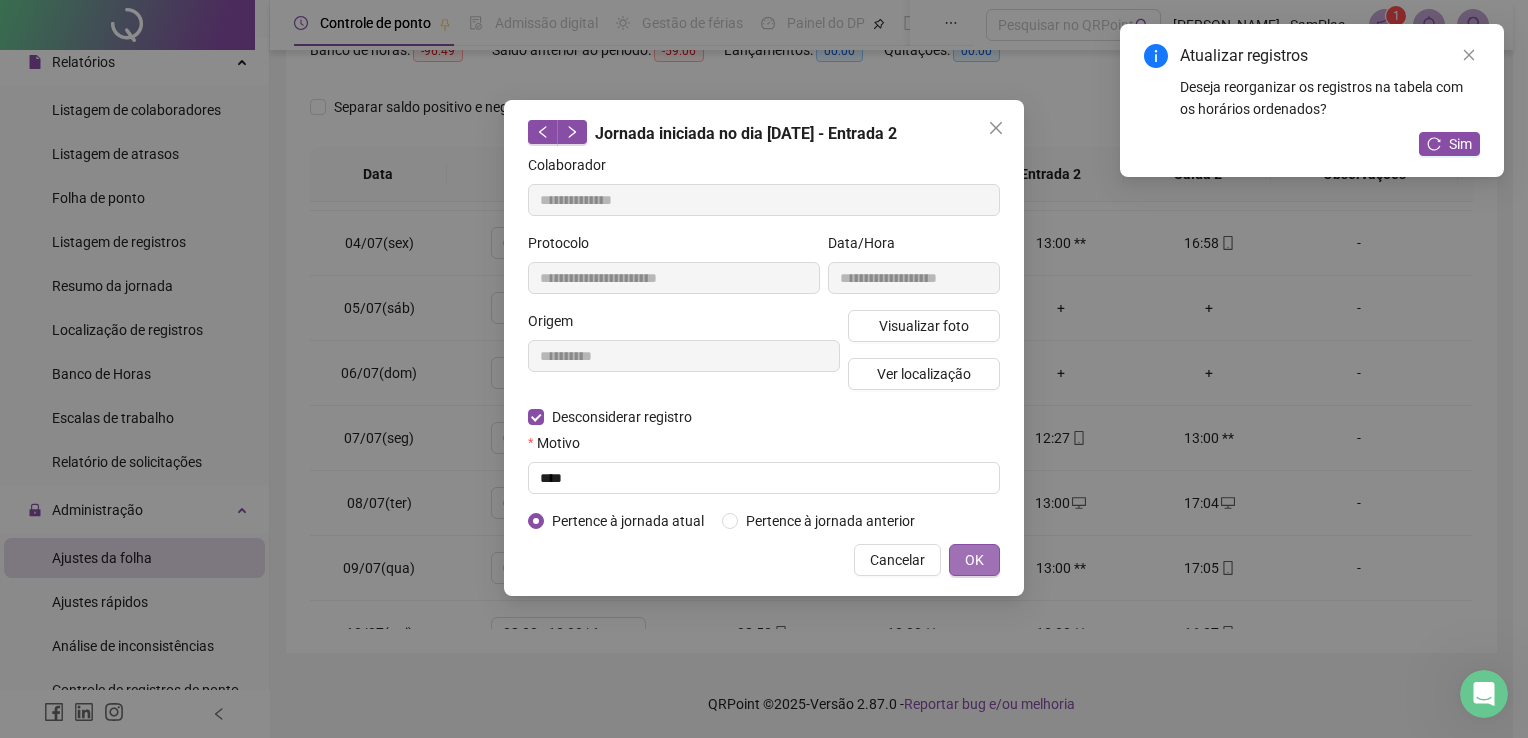 click on "OK" at bounding box center (974, 560) 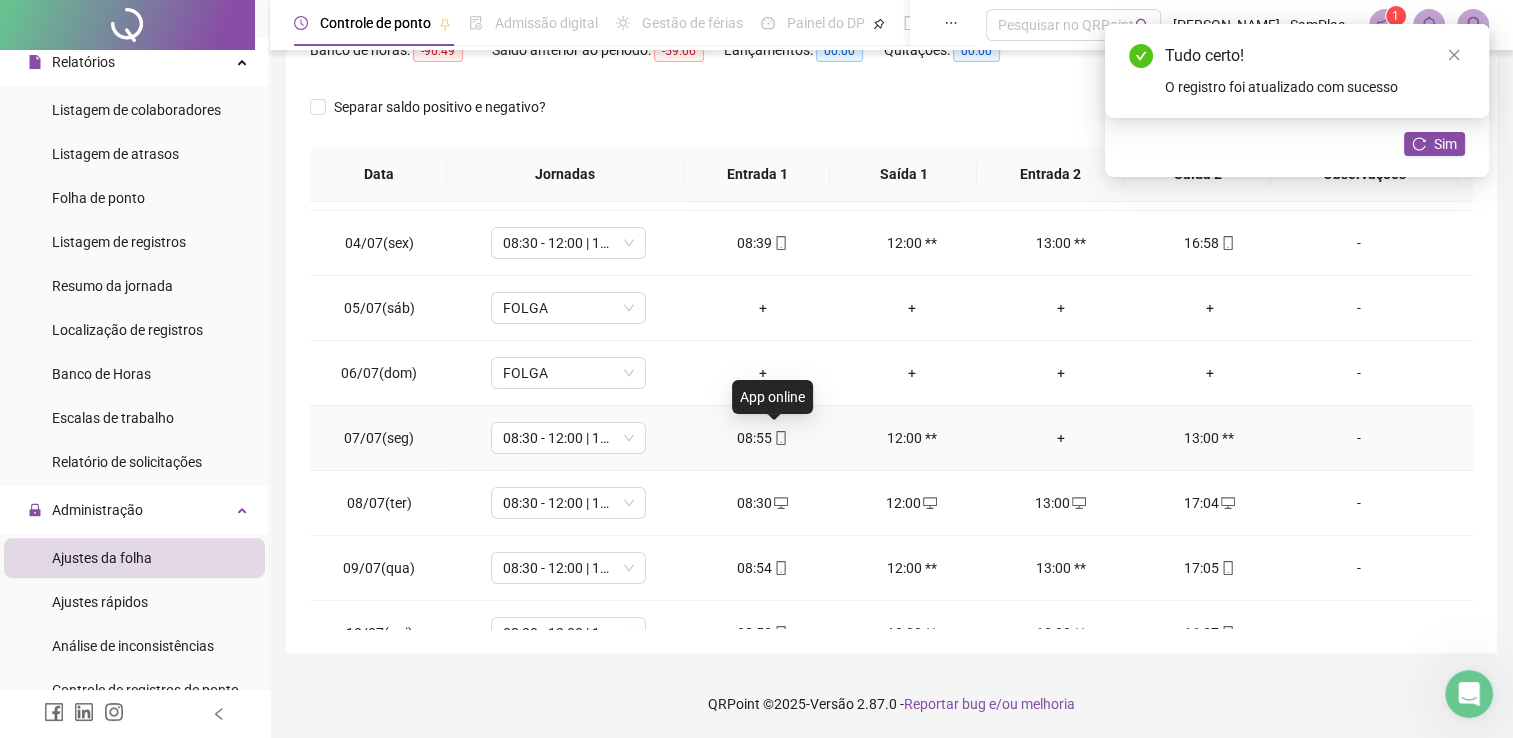 click 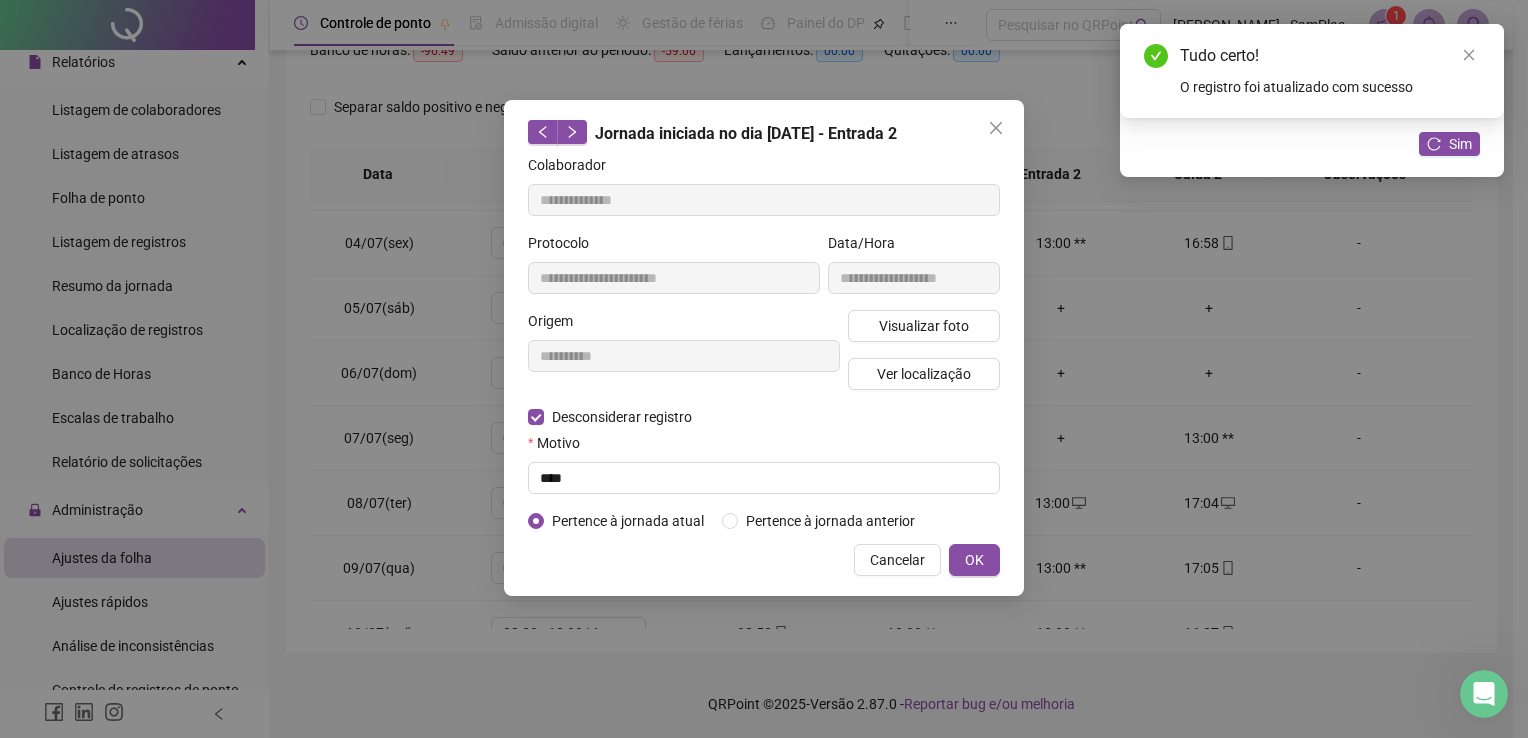 type on "**********" 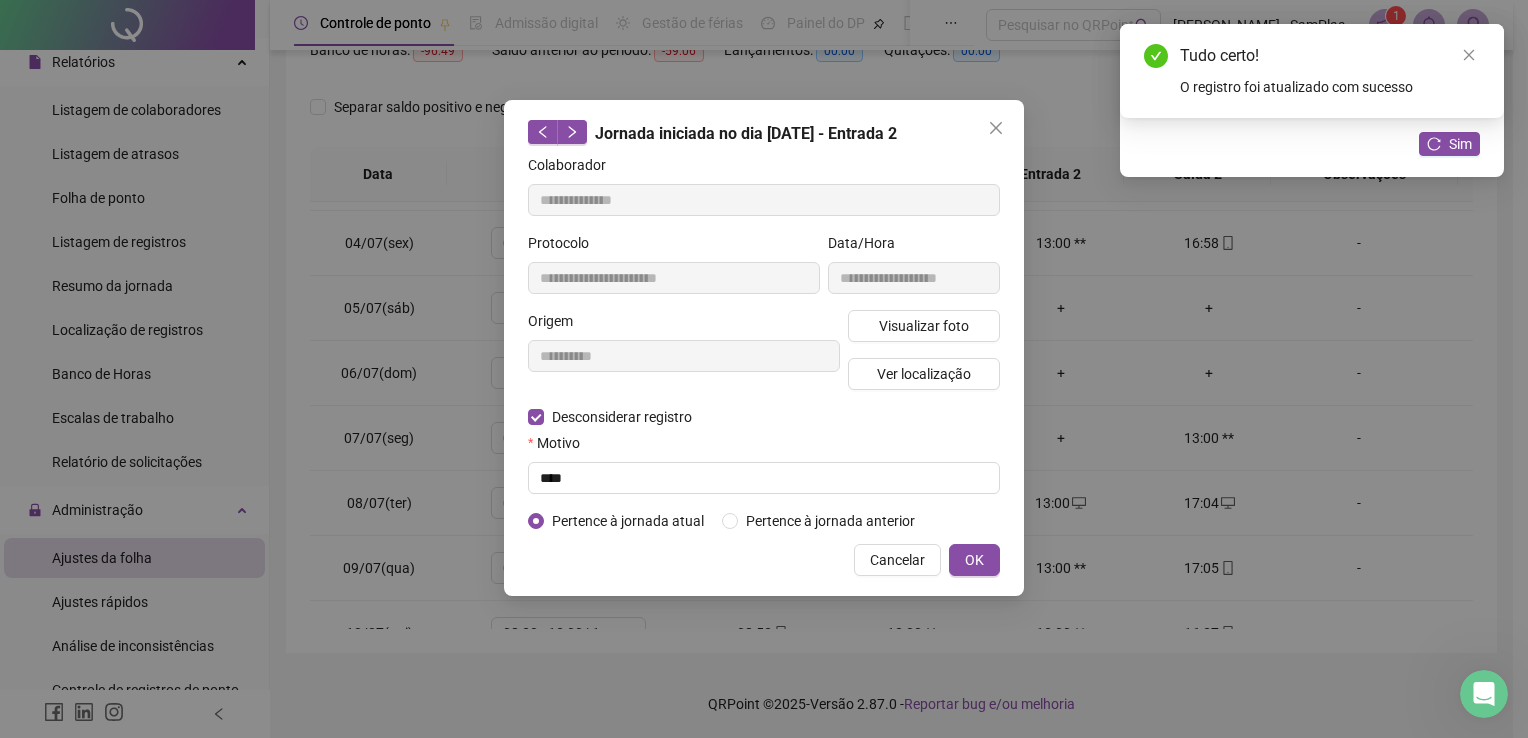 type on "**********" 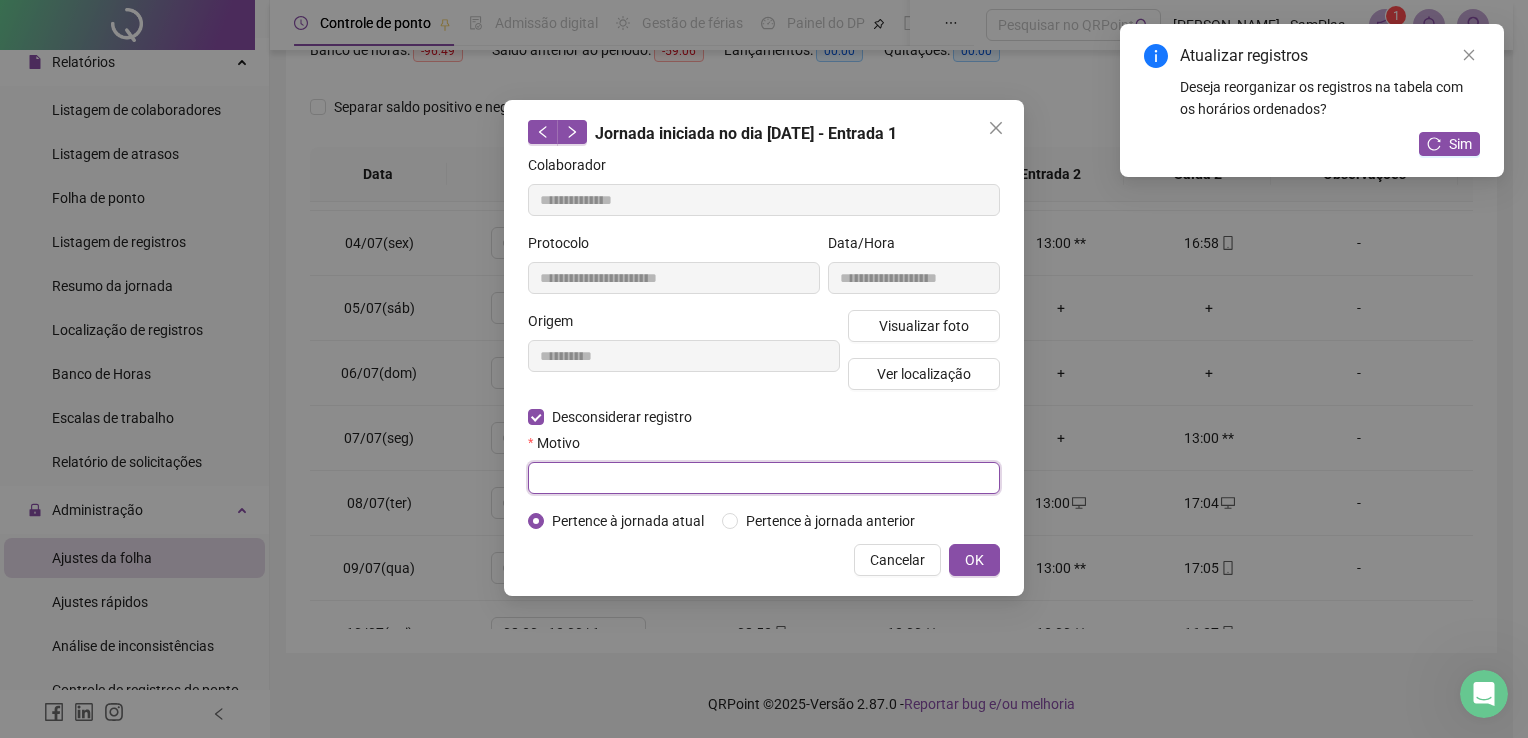 click at bounding box center [764, 478] 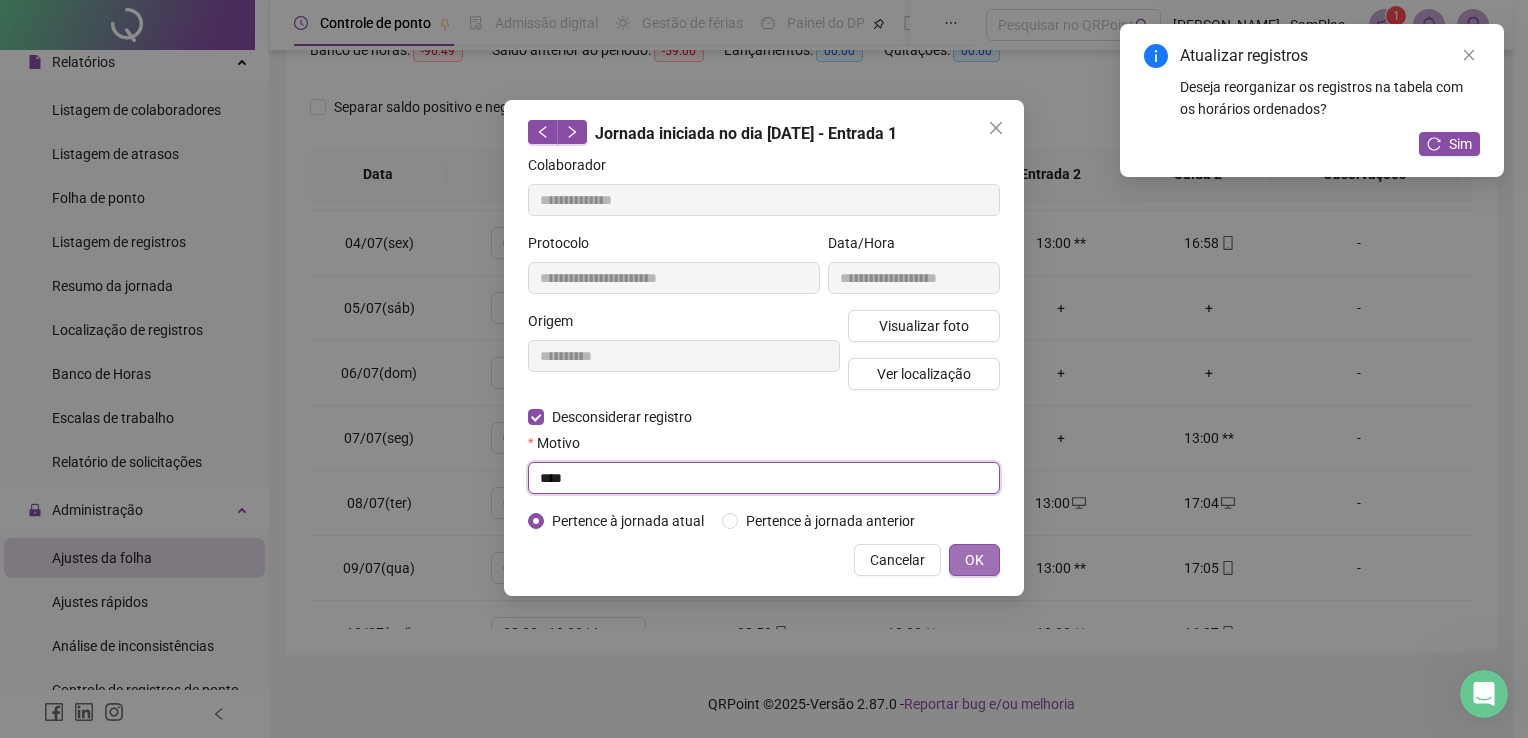 type on "****" 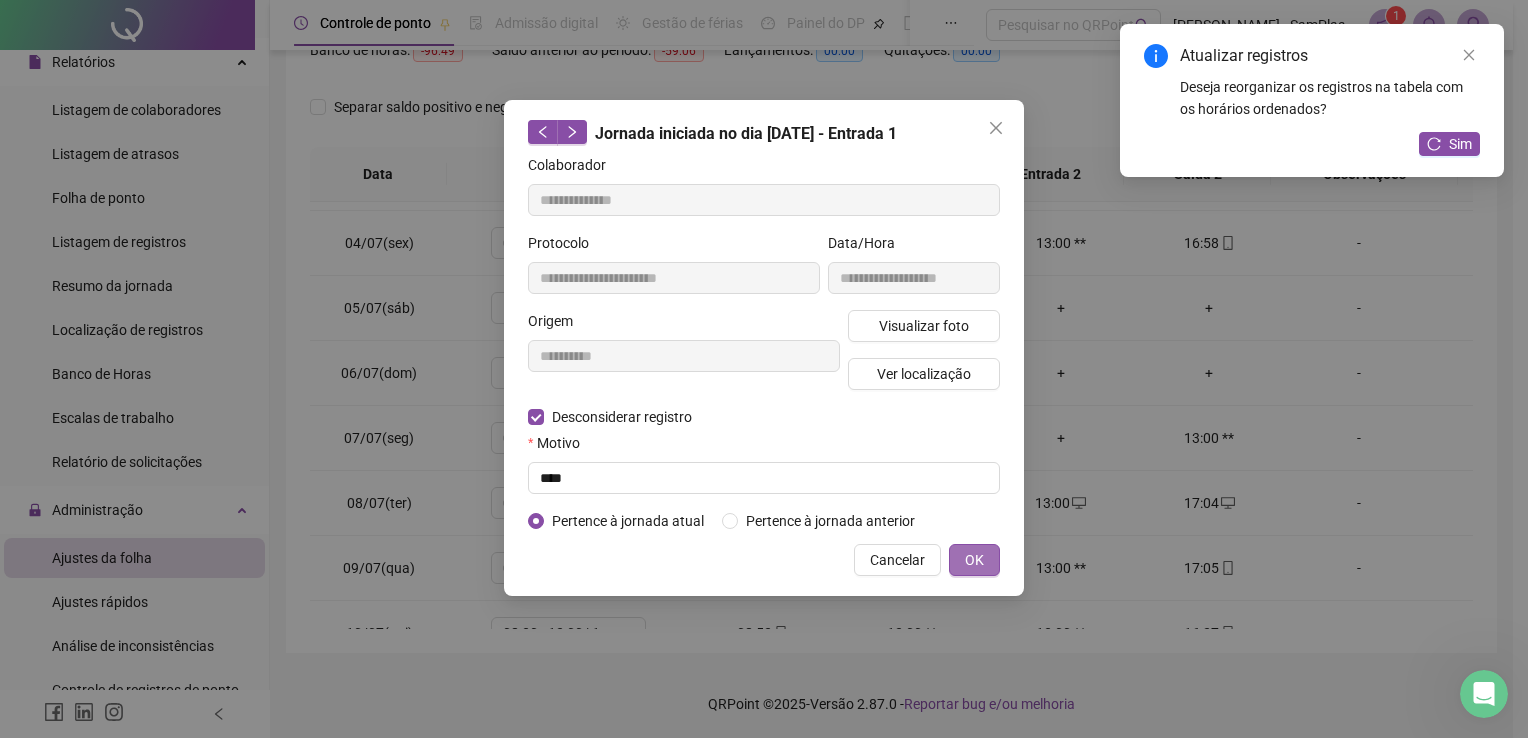 click on "OK" at bounding box center (974, 560) 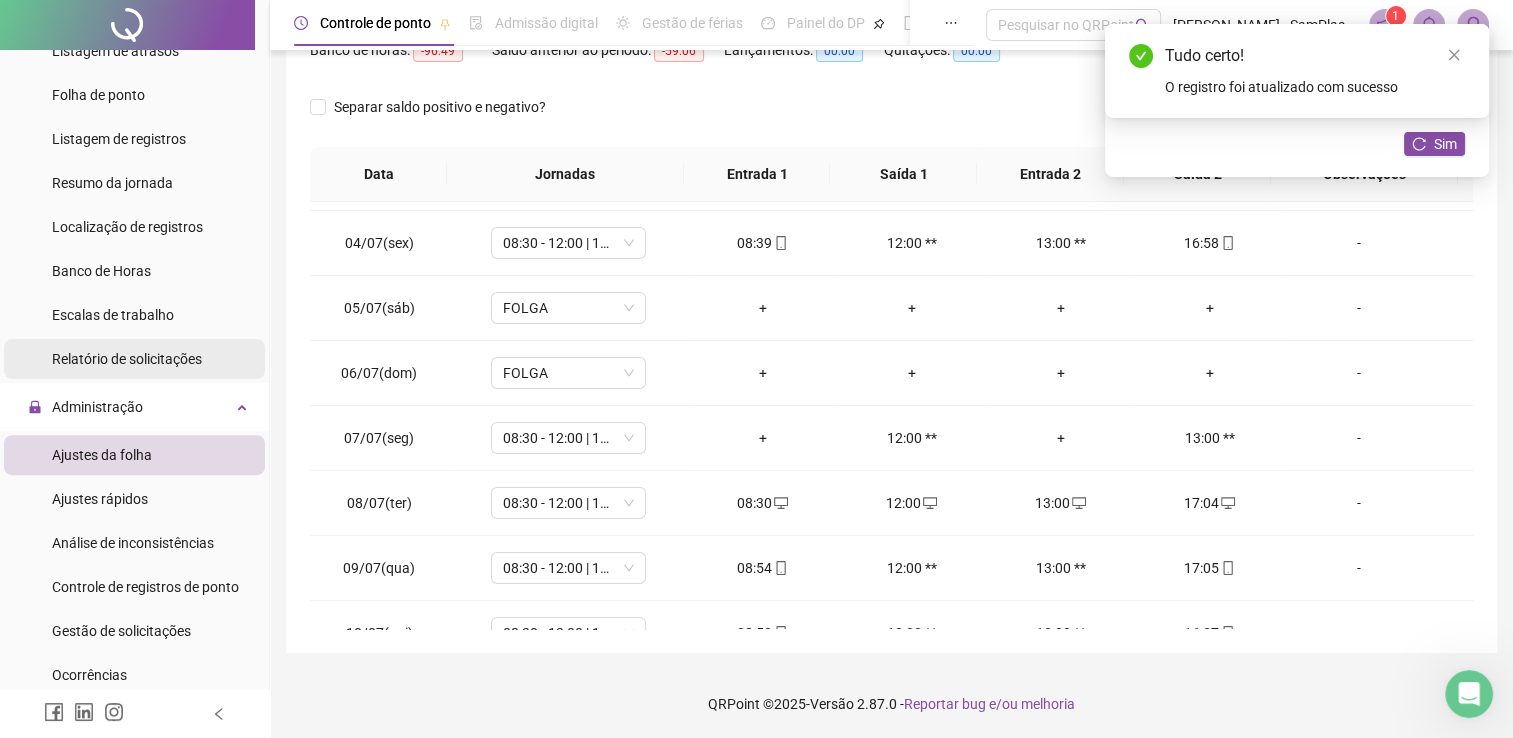 scroll, scrollTop: 520, scrollLeft: 0, axis: vertical 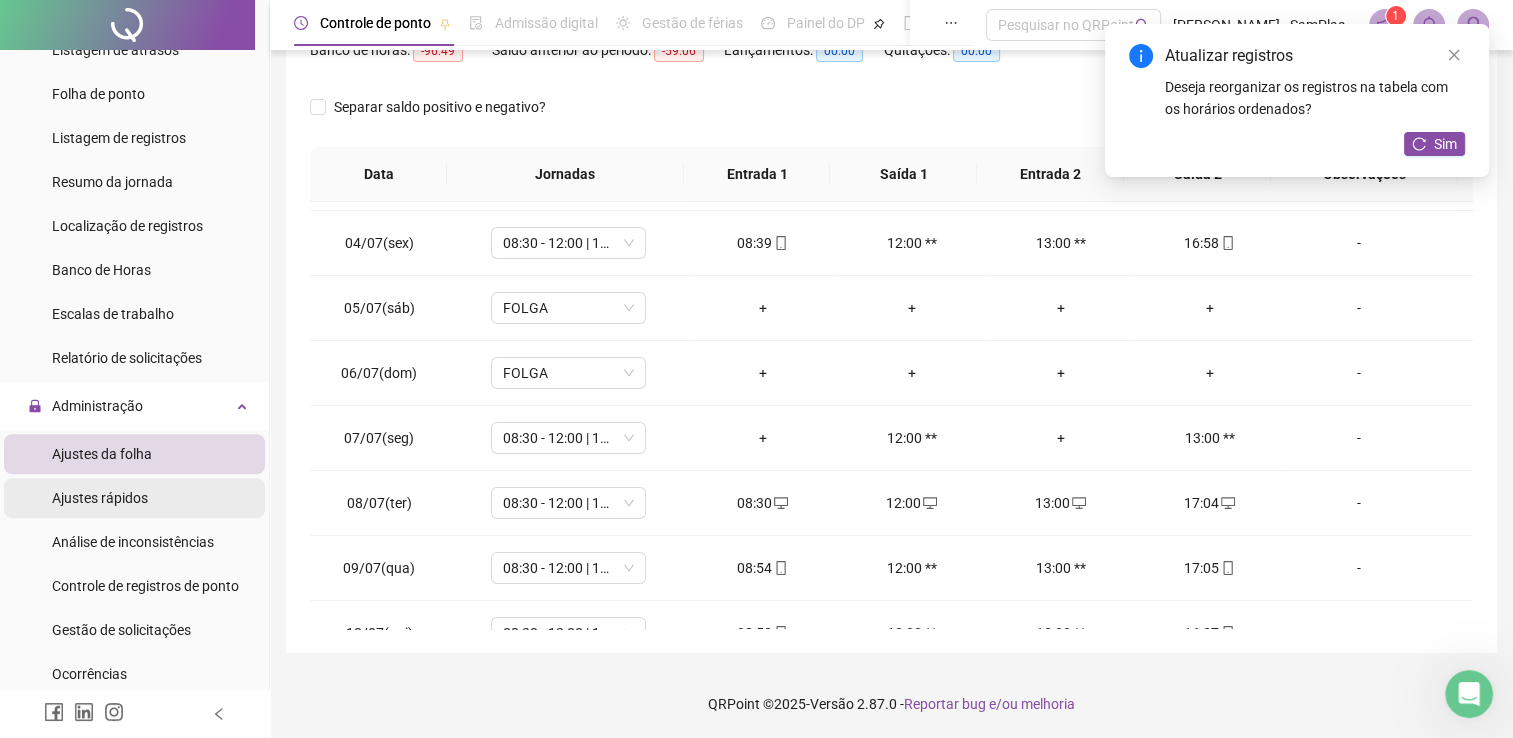 click on "Ajustes rápidos" at bounding box center [100, 498] 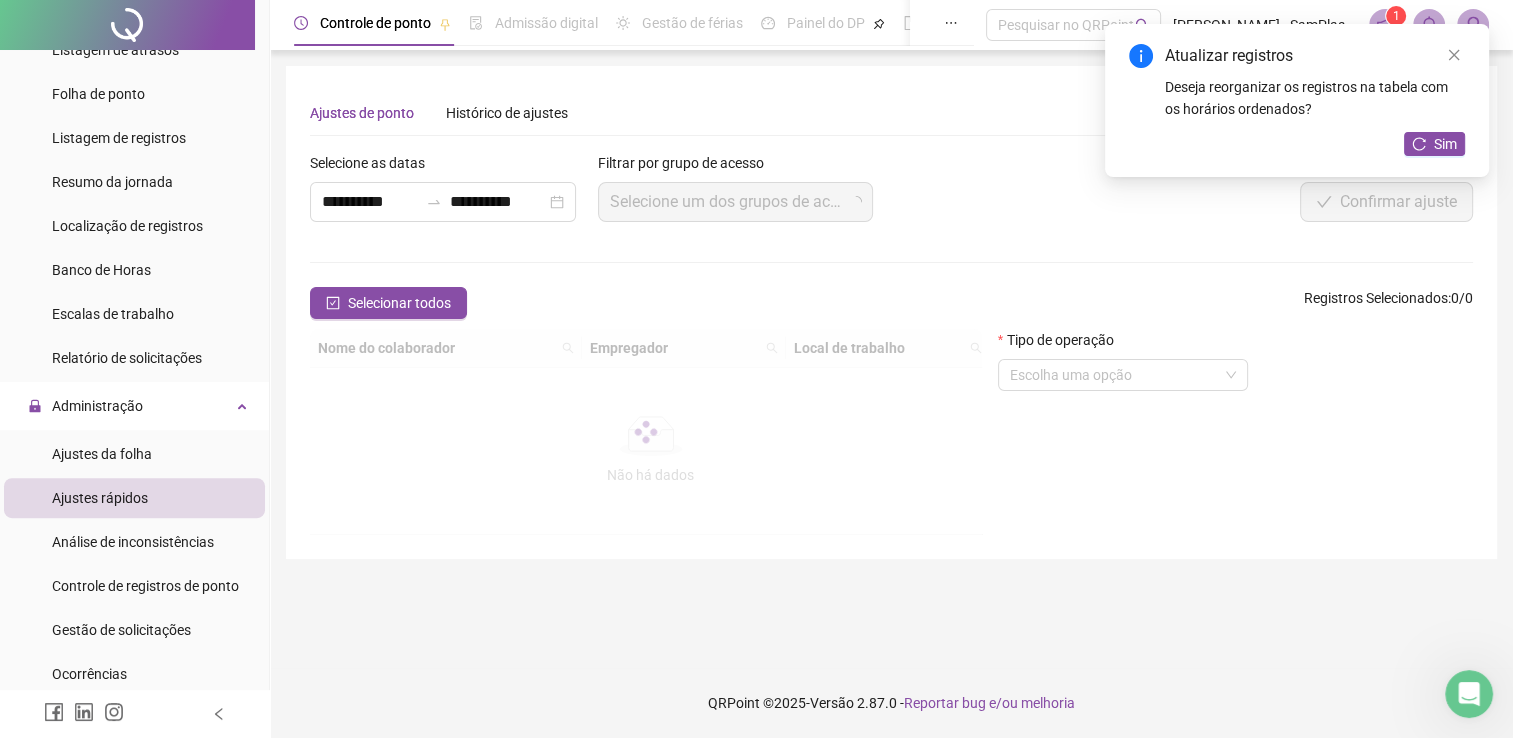 scroll, scrollTop: 0, scrollLeft: 0, axis: both 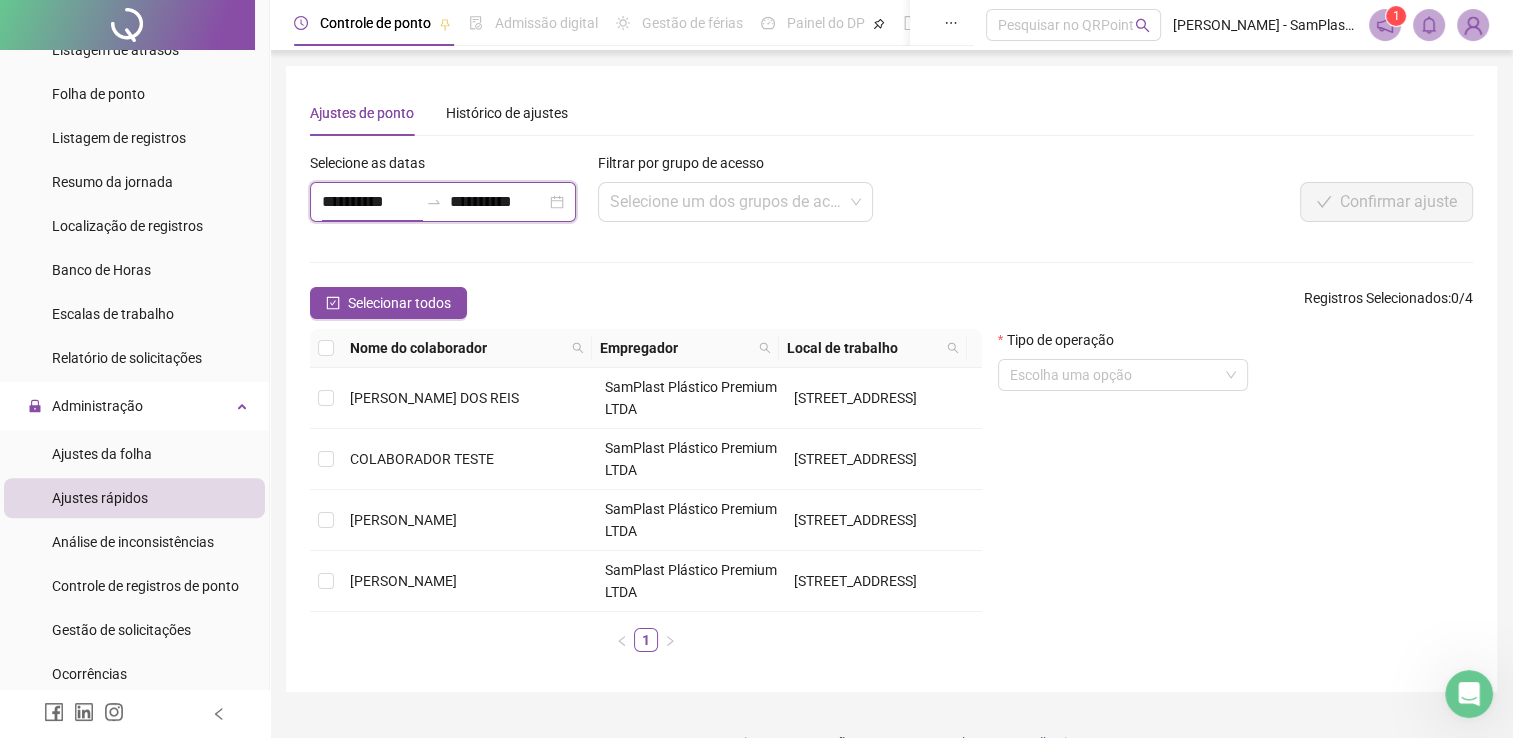 click on "**********" at bounding box center (370, 202) 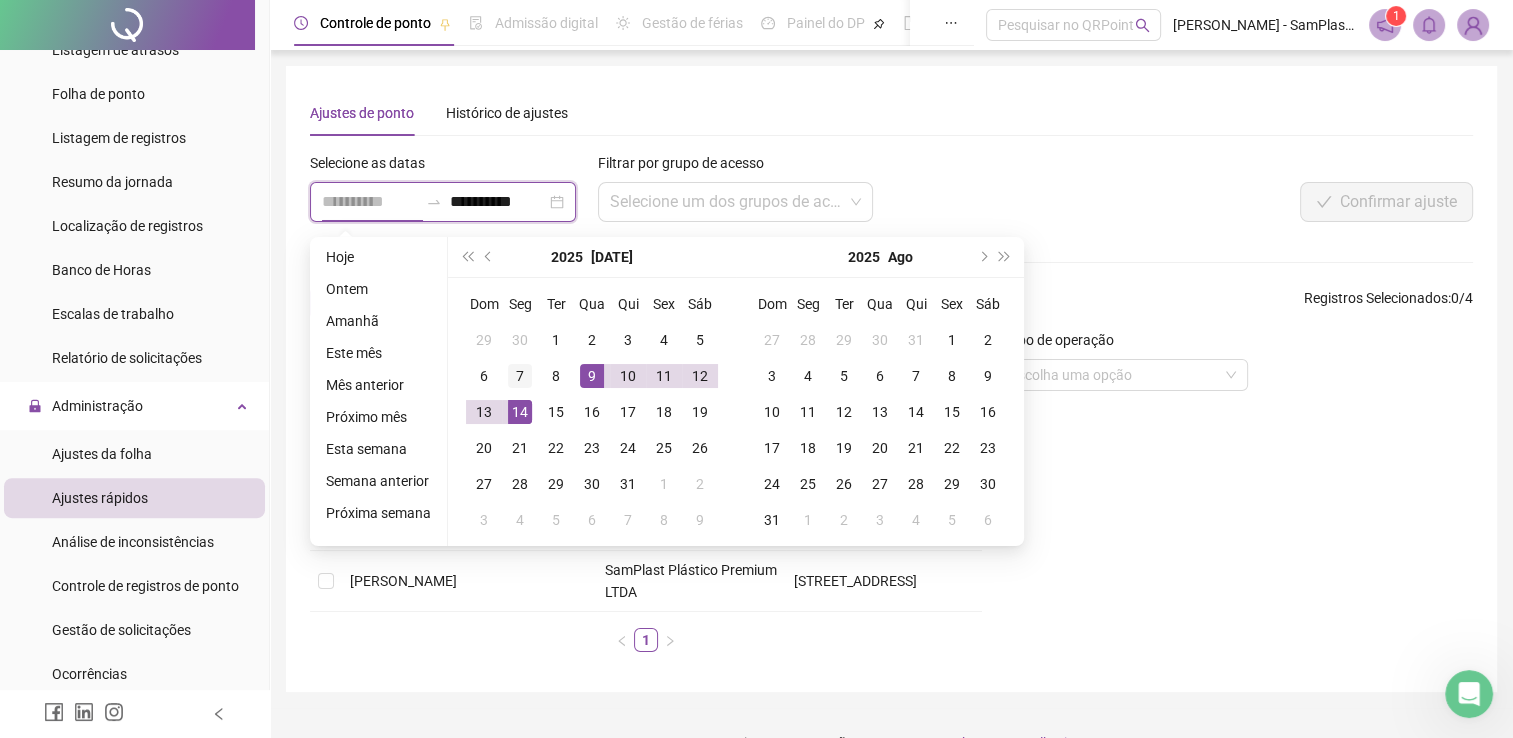 type on "**********" 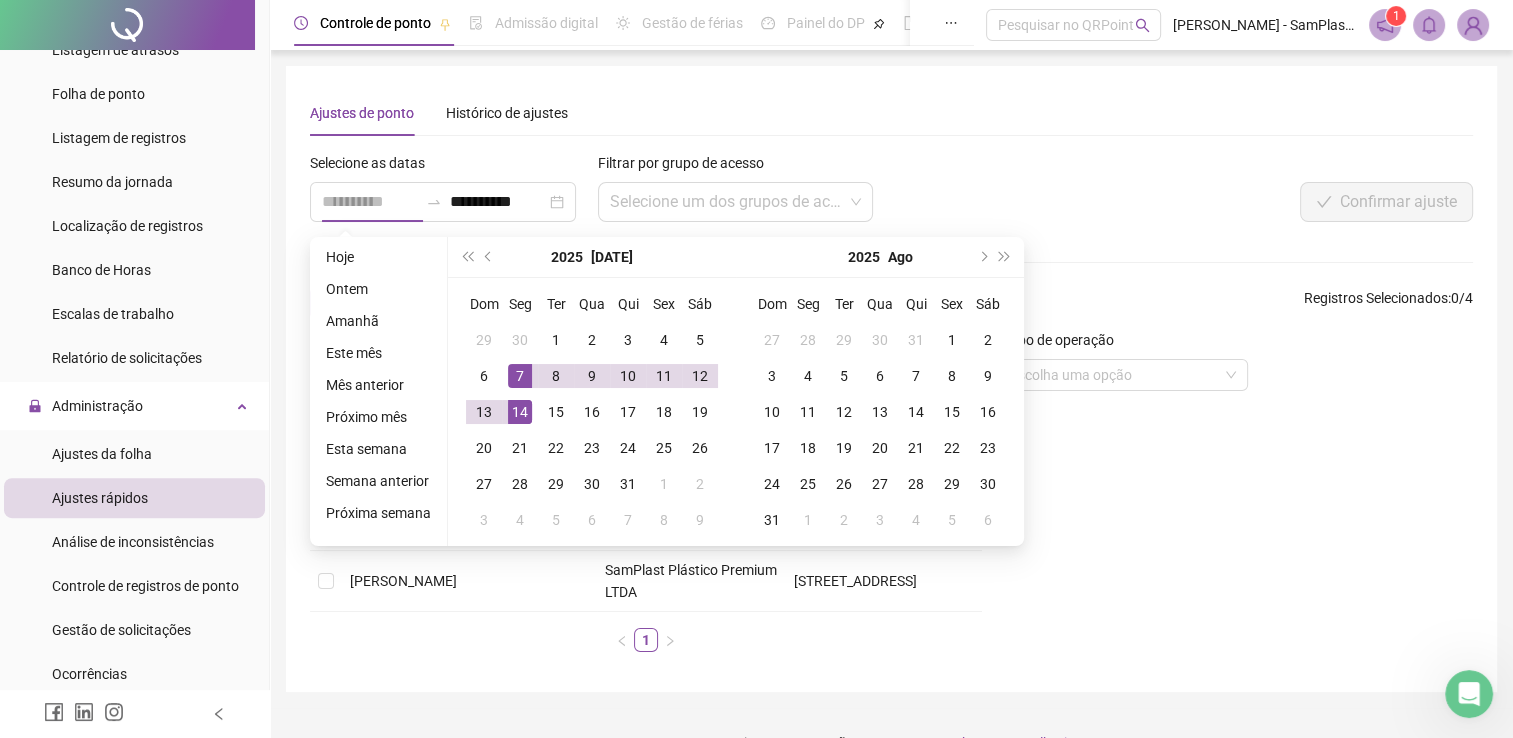 click on "7" at bounding box center (520, 376) 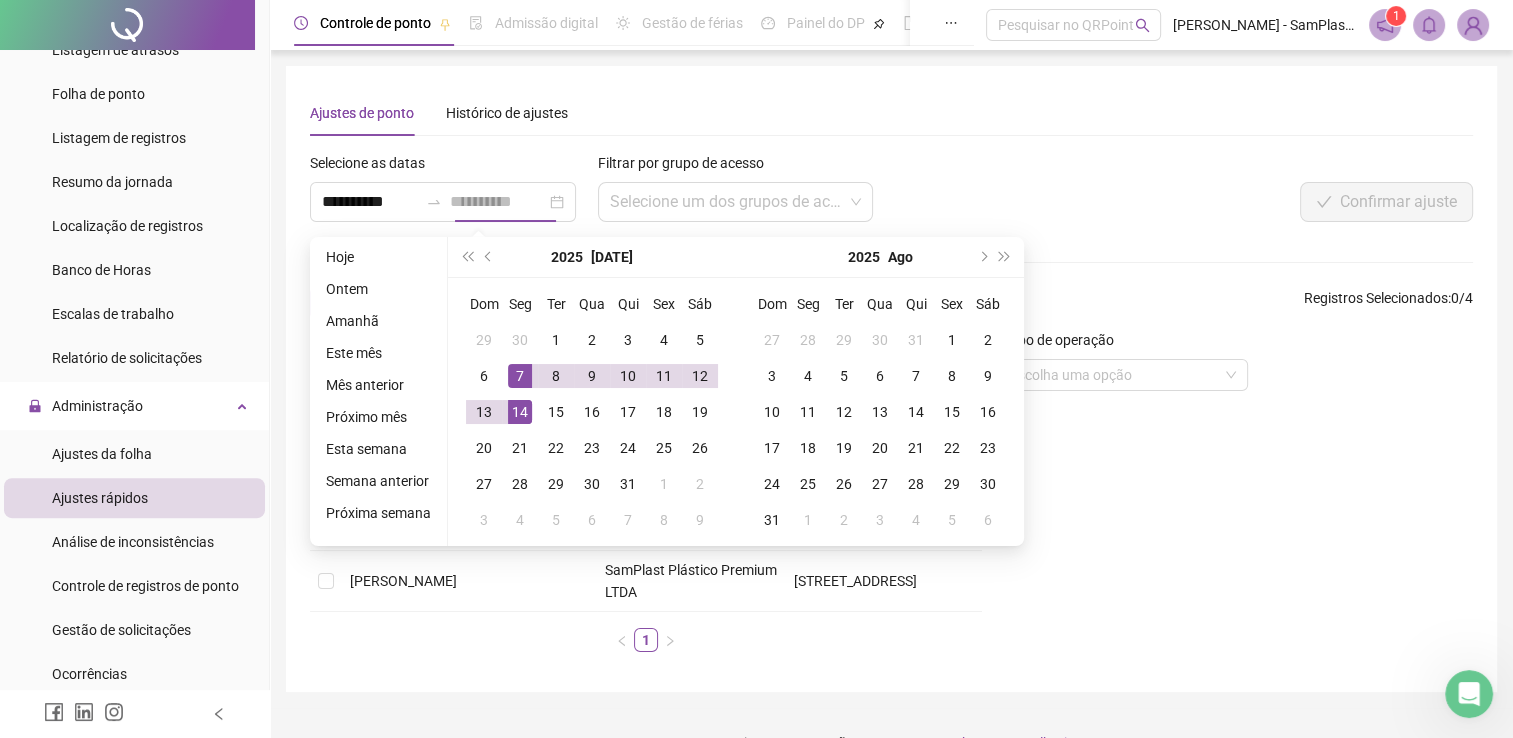 click on "7" at bounding box center [520, 376] 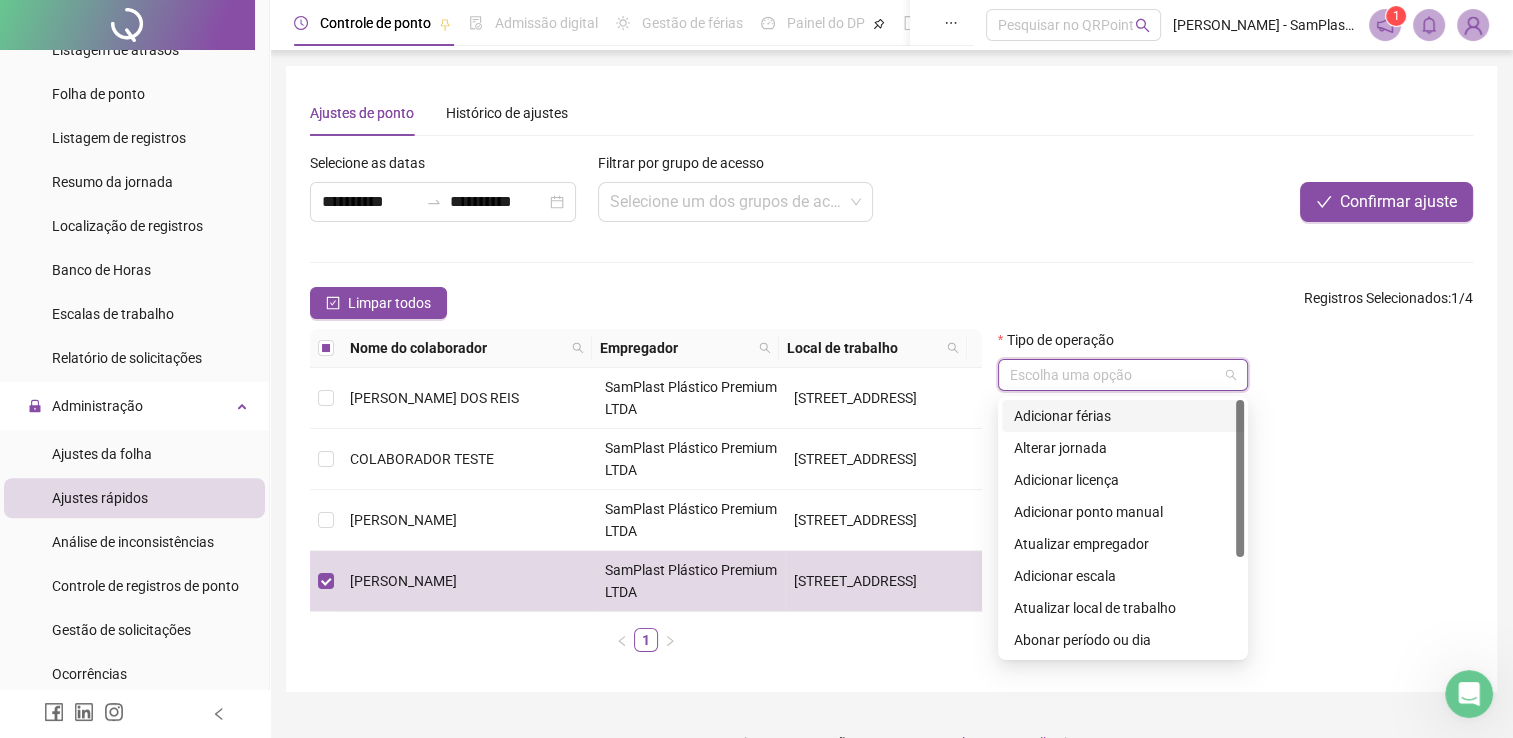 click at bounding box center (1117, 375) 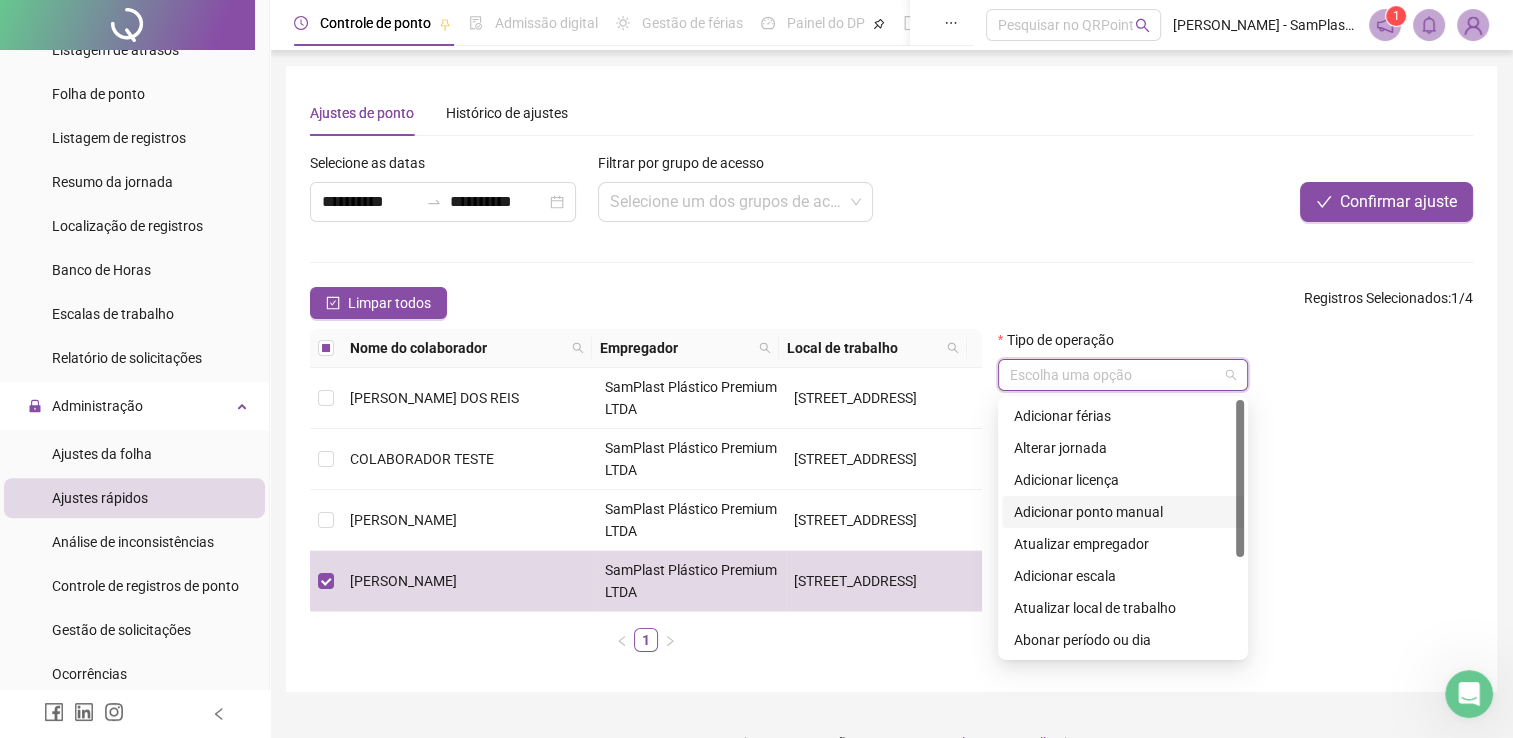 scroll, scrollTop: 160, scrollLeft: 0, axis: vertical 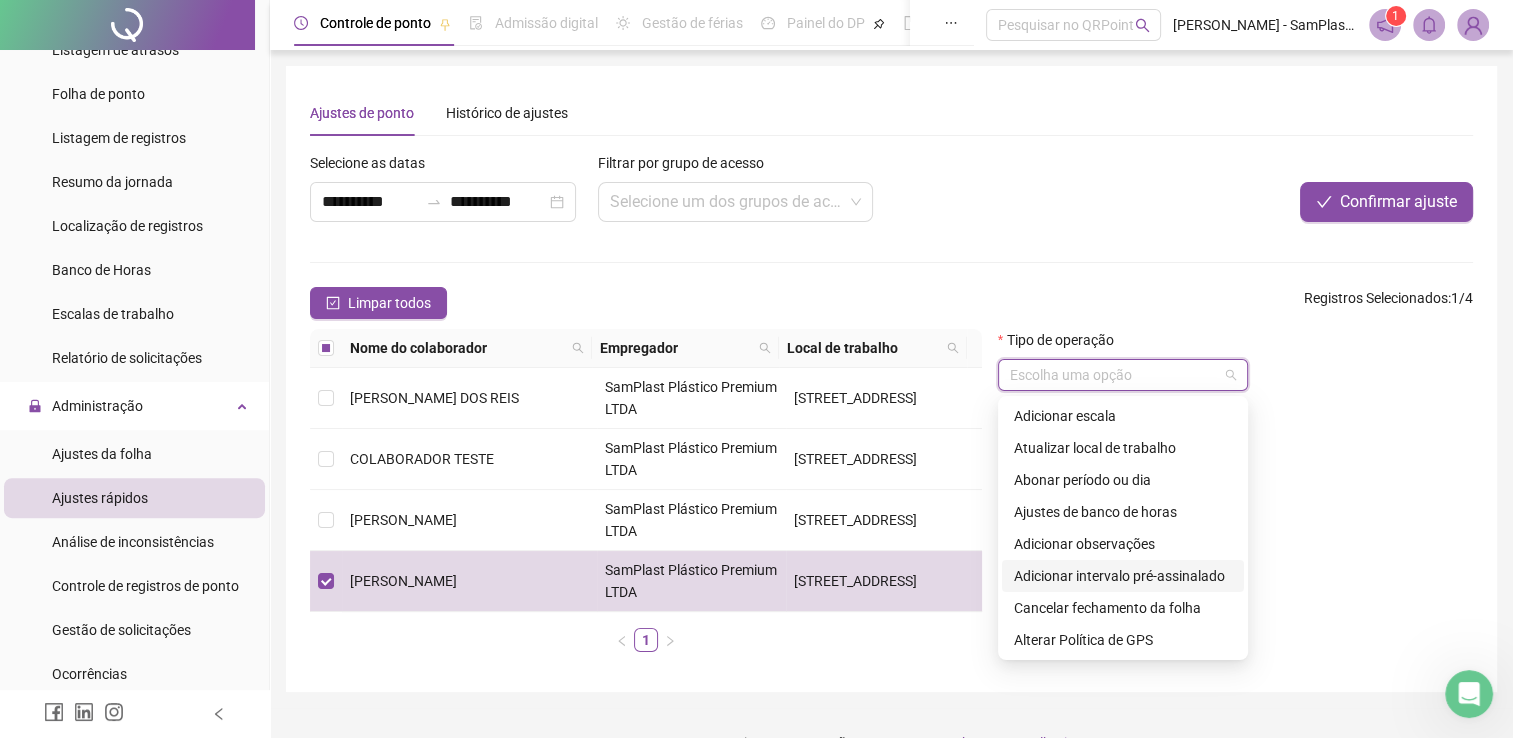 click on "Adicionar intervalo pré-assinalado" at bounding box center [1123, 576] 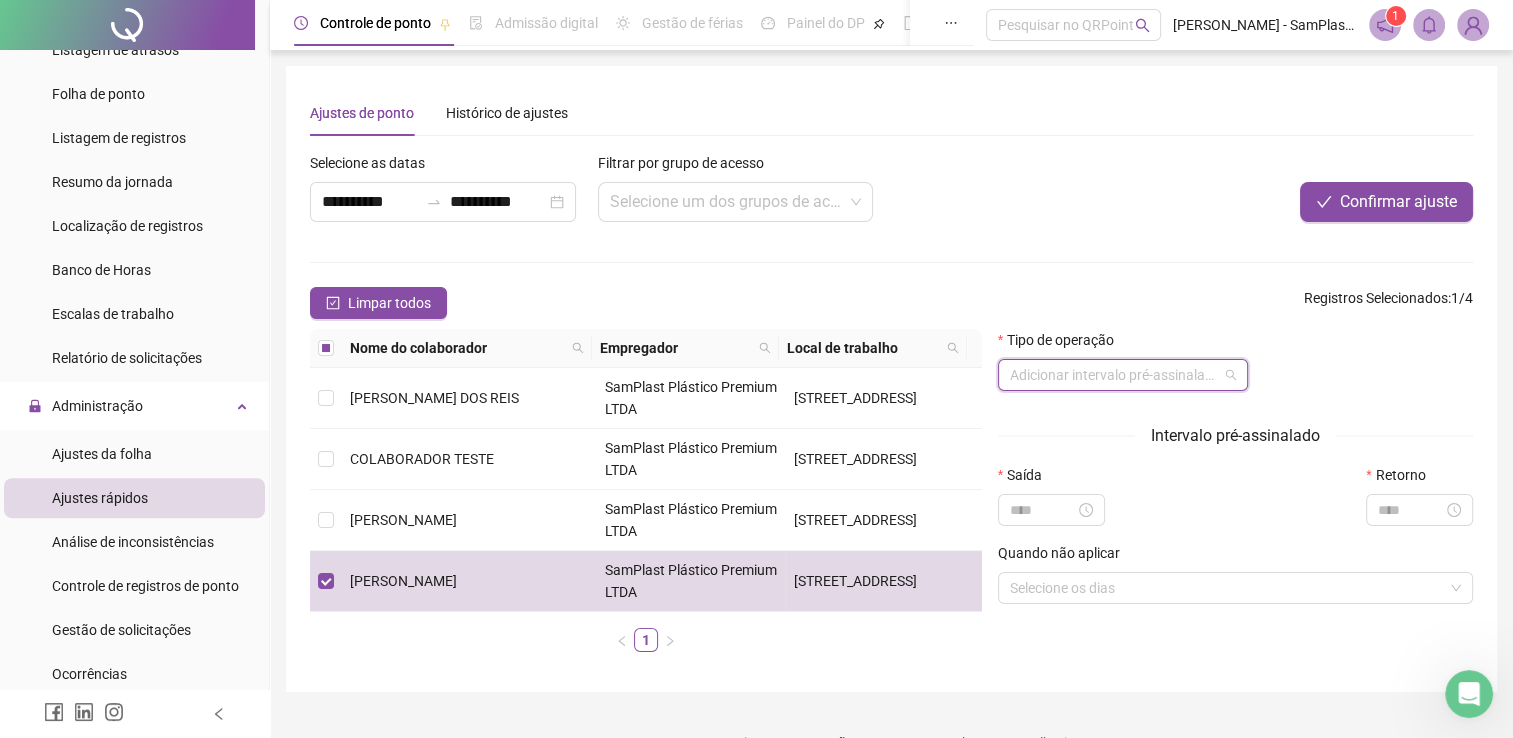 click on "Adicionar intervalo pré-assinalado" at bounding box center (1123, 375) 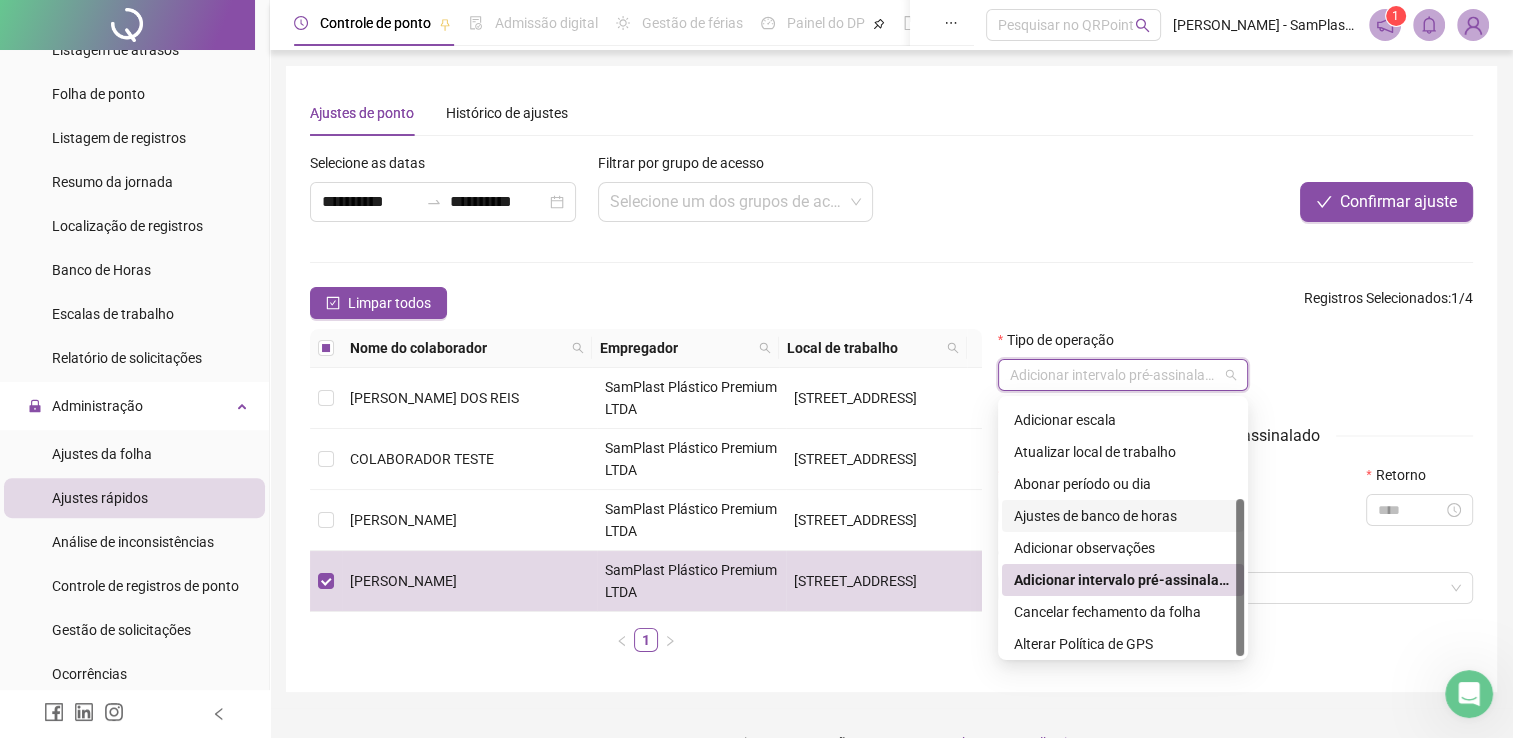 scroll, scrollTop: 160, scrollLeft: 0, axis: vertical 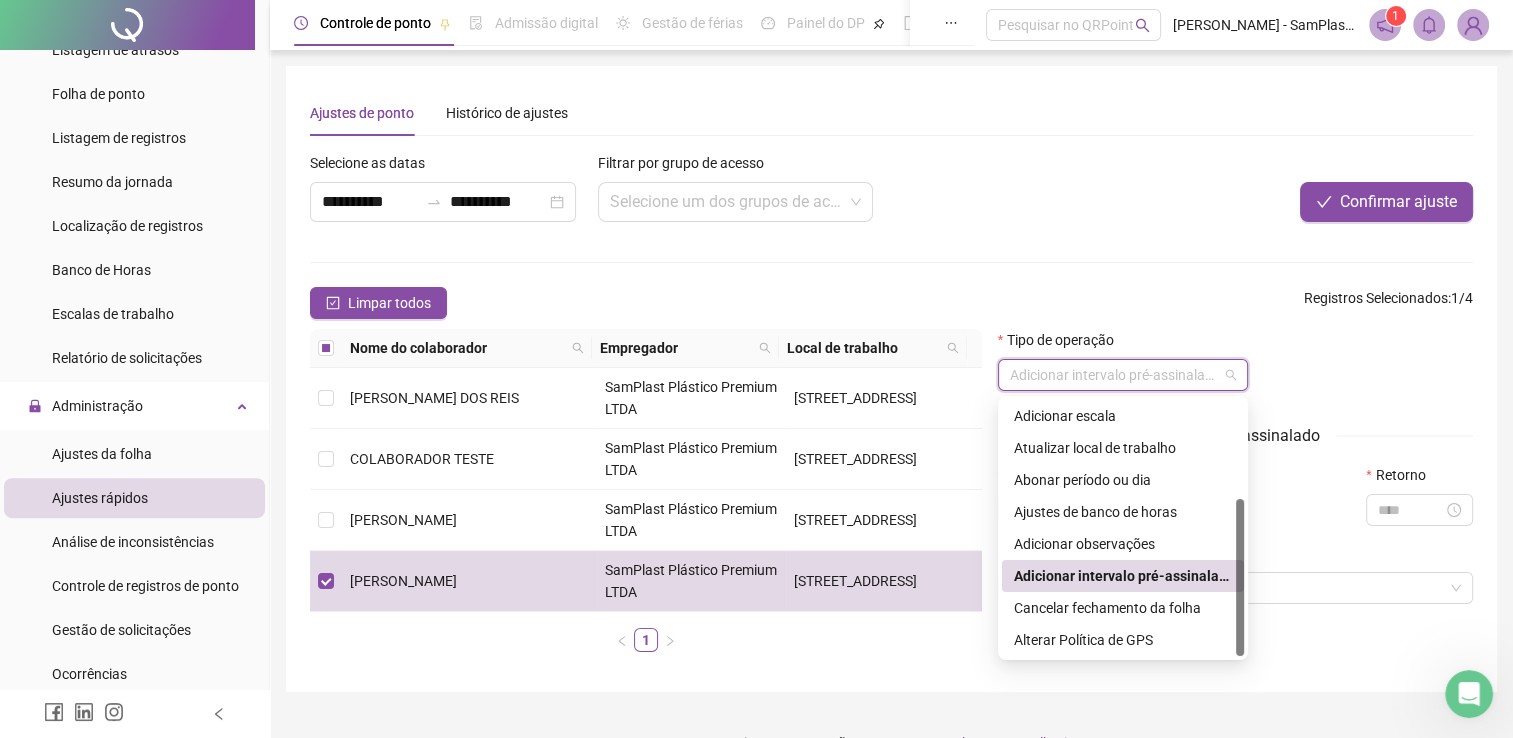 click on "Adicionar intervalo pré-assinalado" at bounding box center (1123, 576) 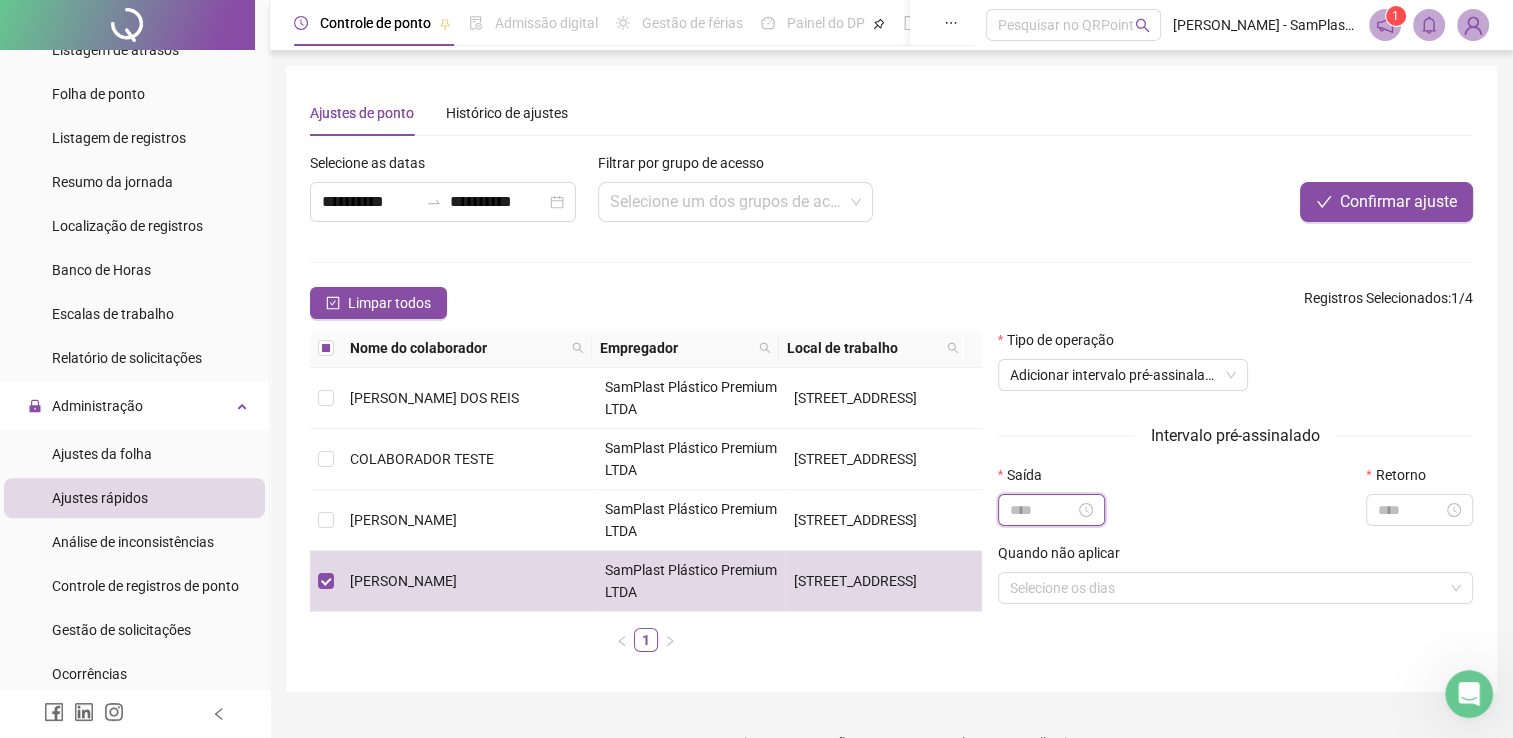 click at bounding box center [1042, 510] 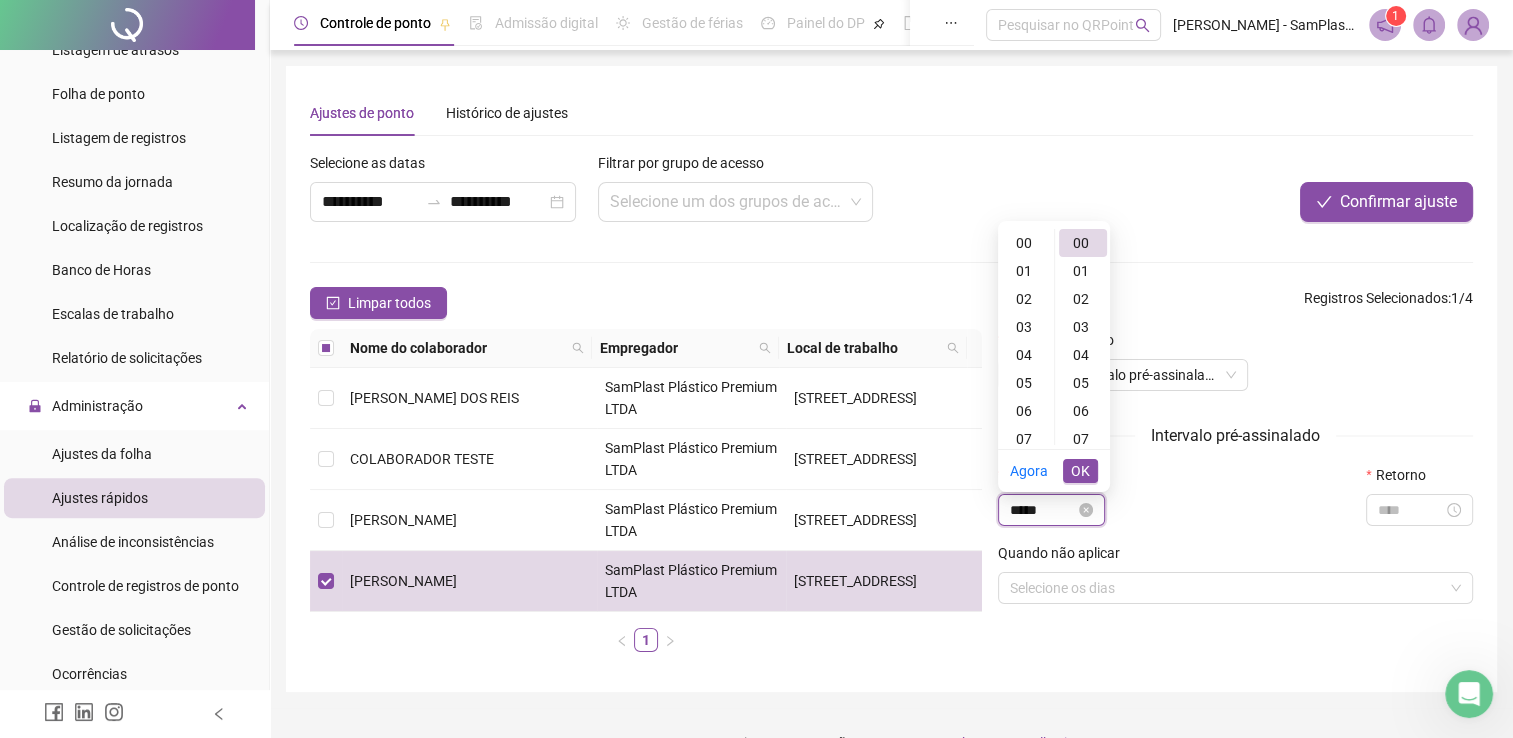 scroll, scrollTop: 336, scrollLeft: 0, axis: vertical 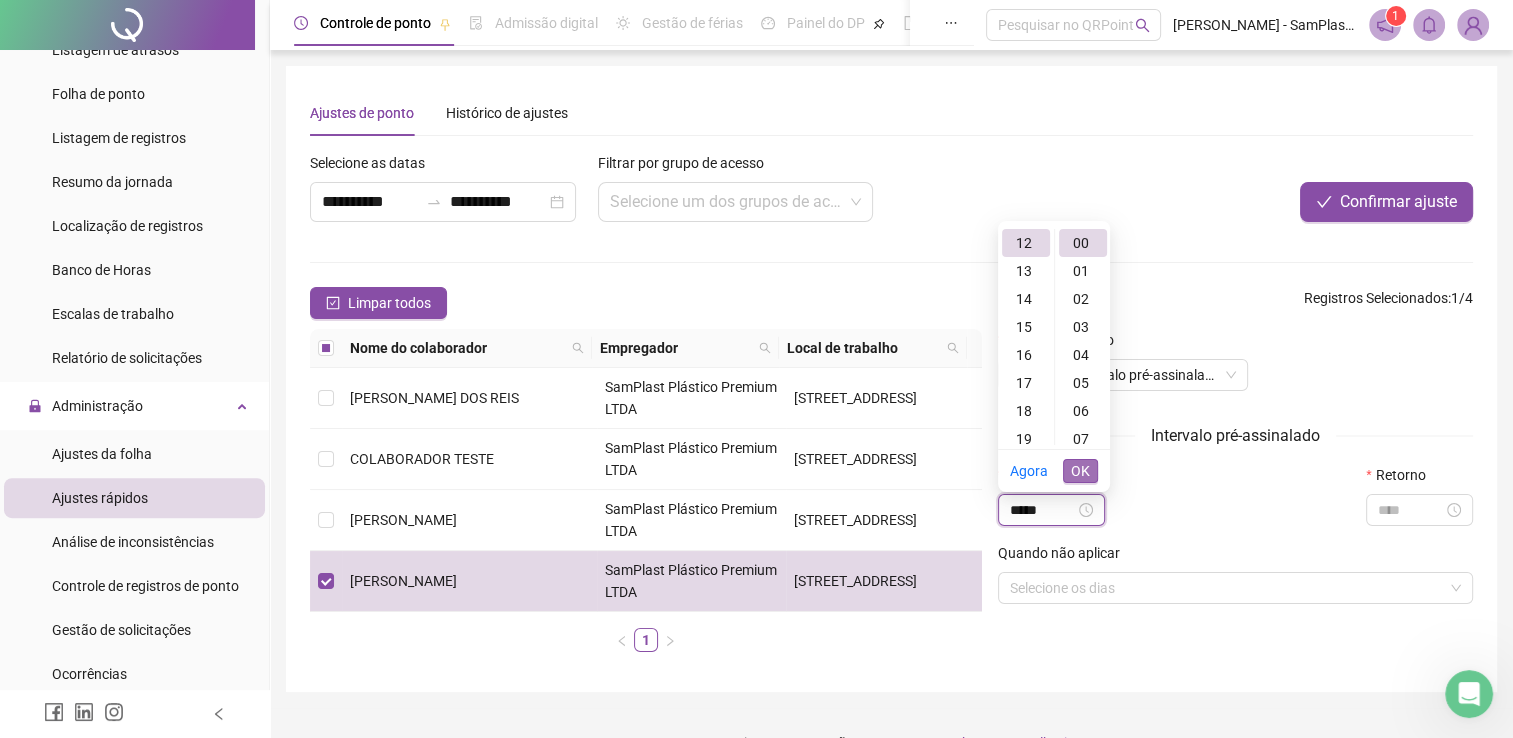 type on "*****" 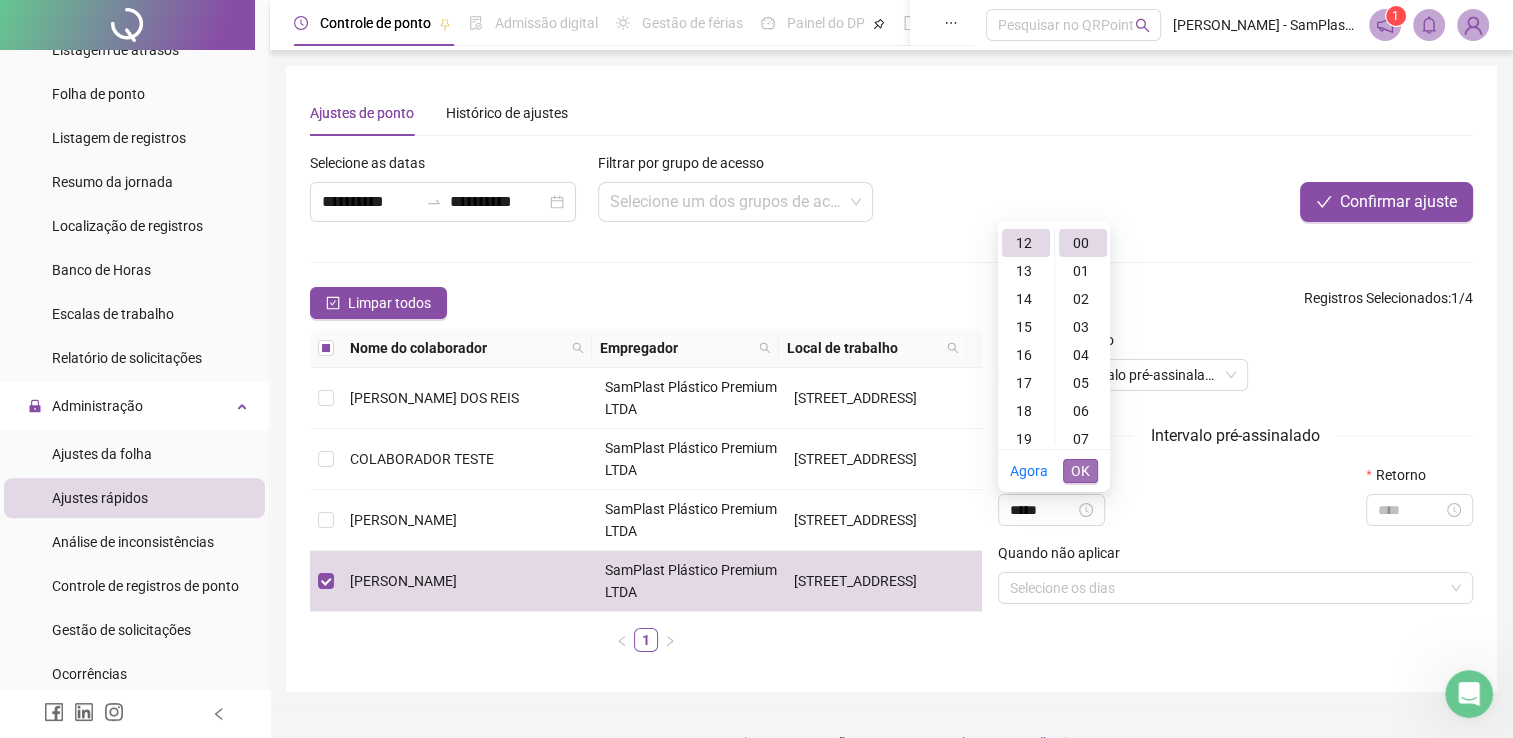 click on "OK" at bounding box center (1080, 471) 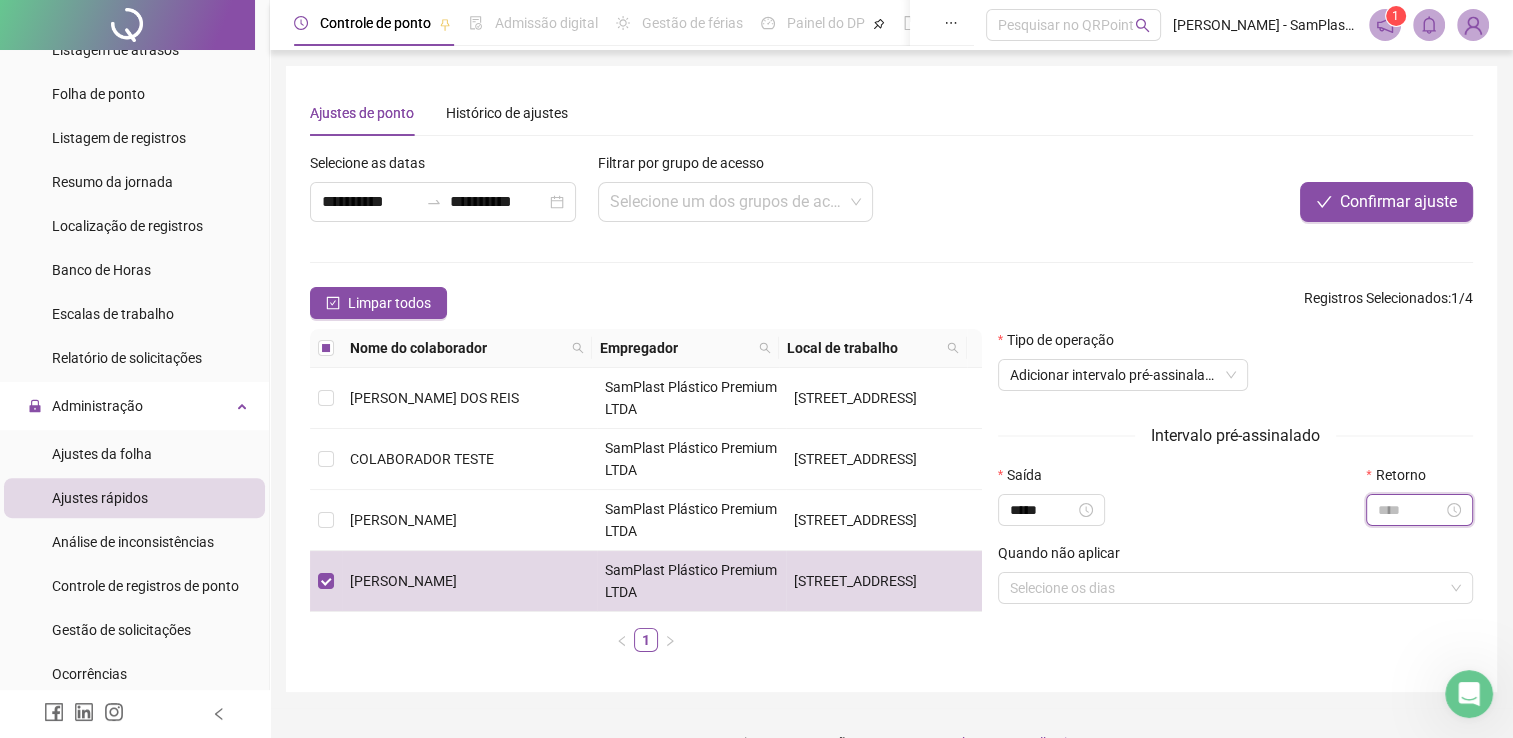 click at bounding box center [1410, 510] 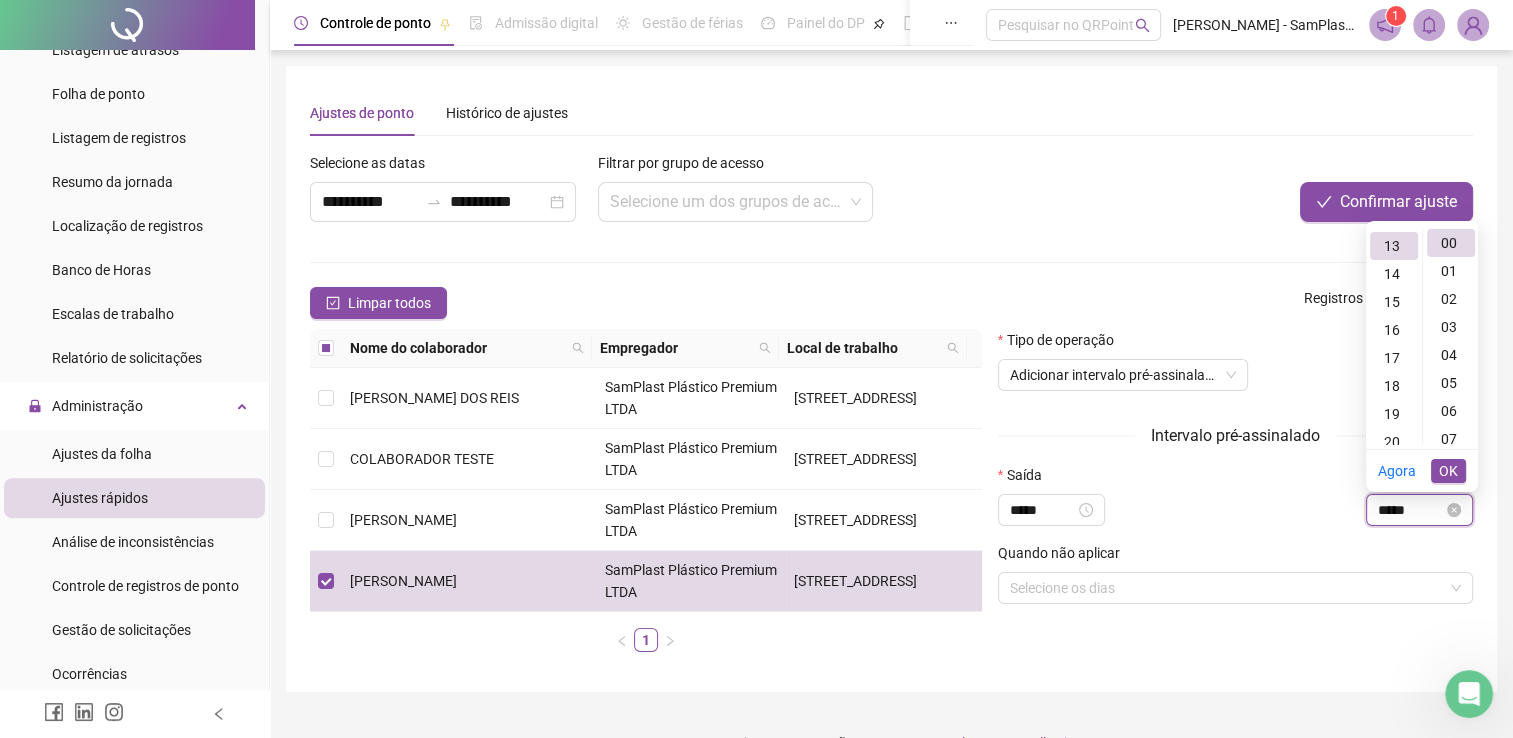 scroll, scrollTop: 364, scrollLeft: 0, axis: vertical 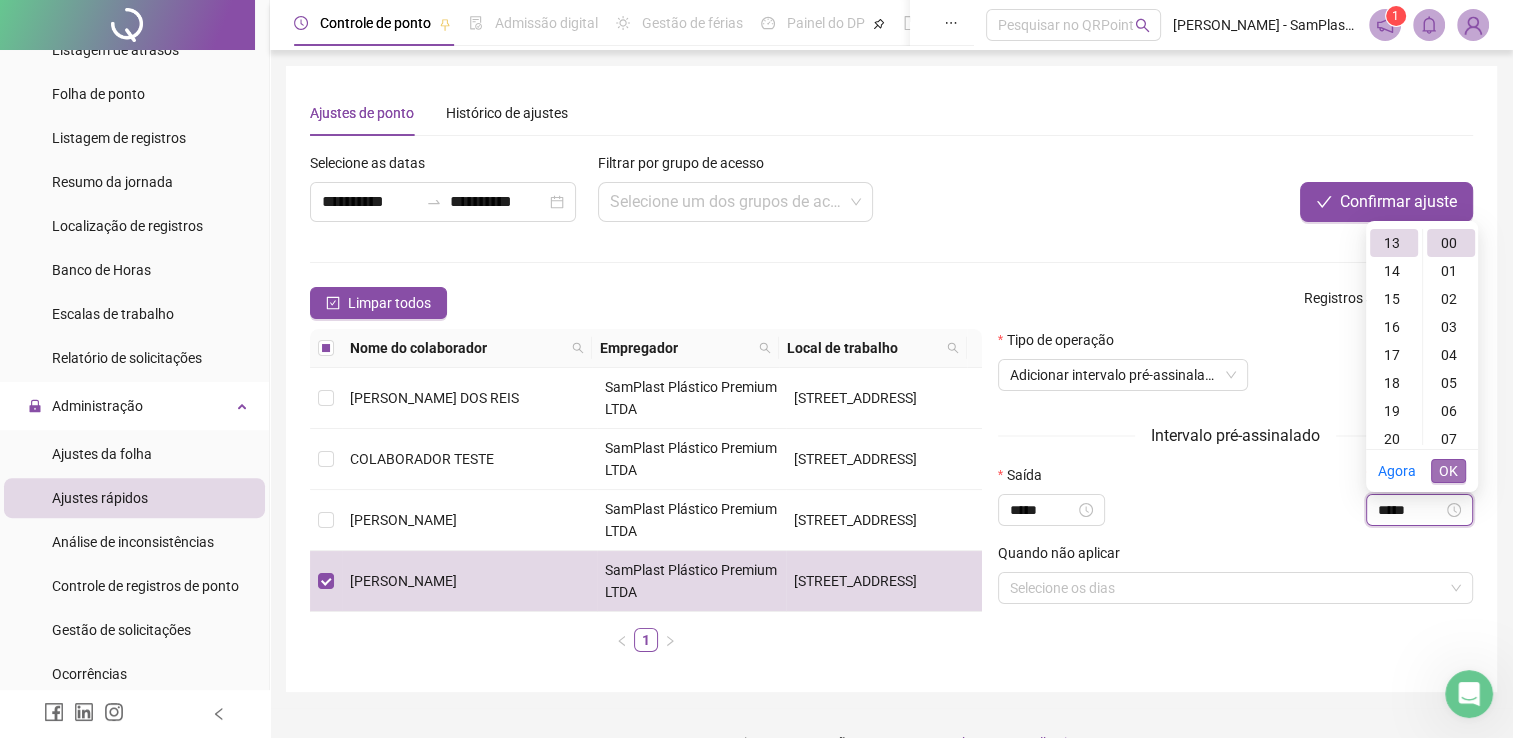 type on "*****" 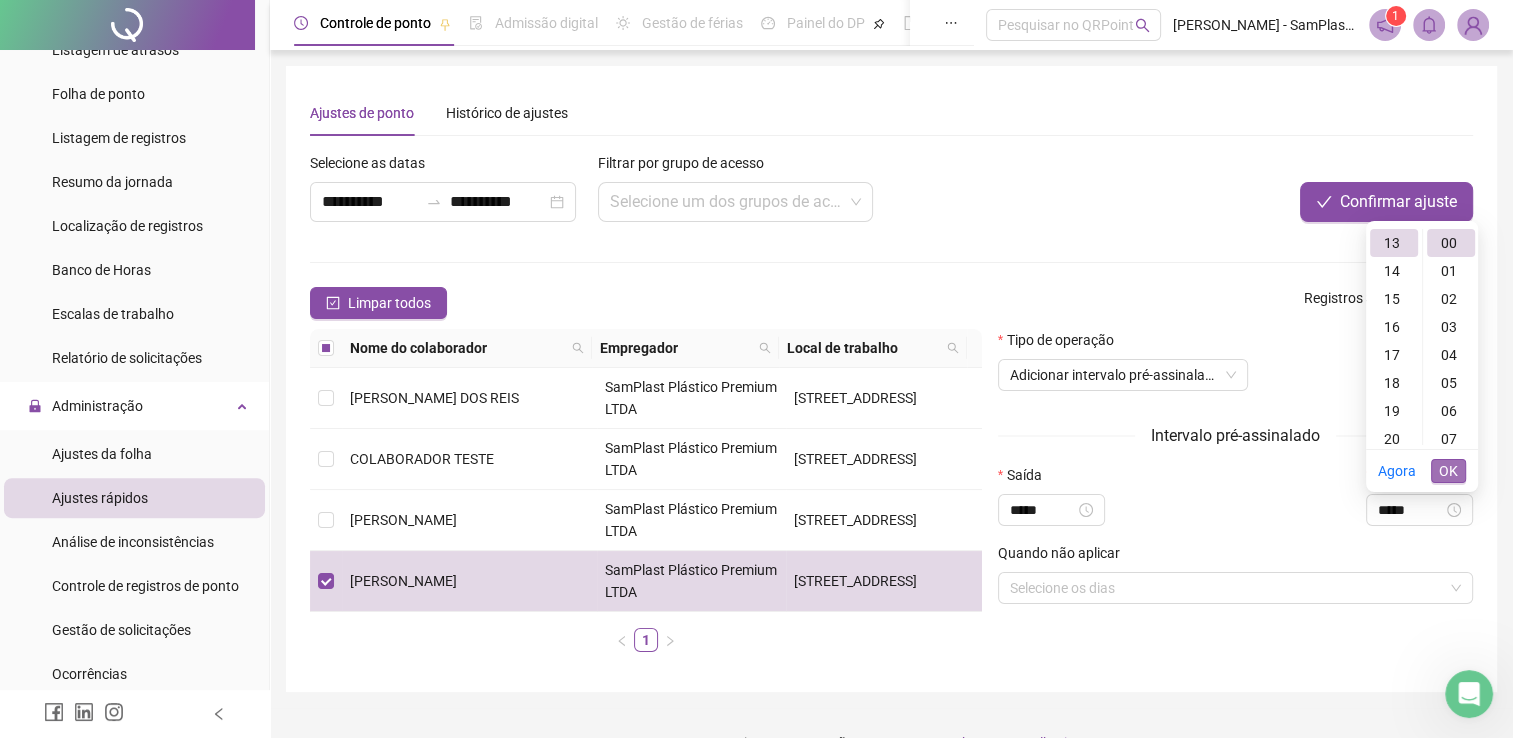 click on "OK" at bounding box center [1448, 471] 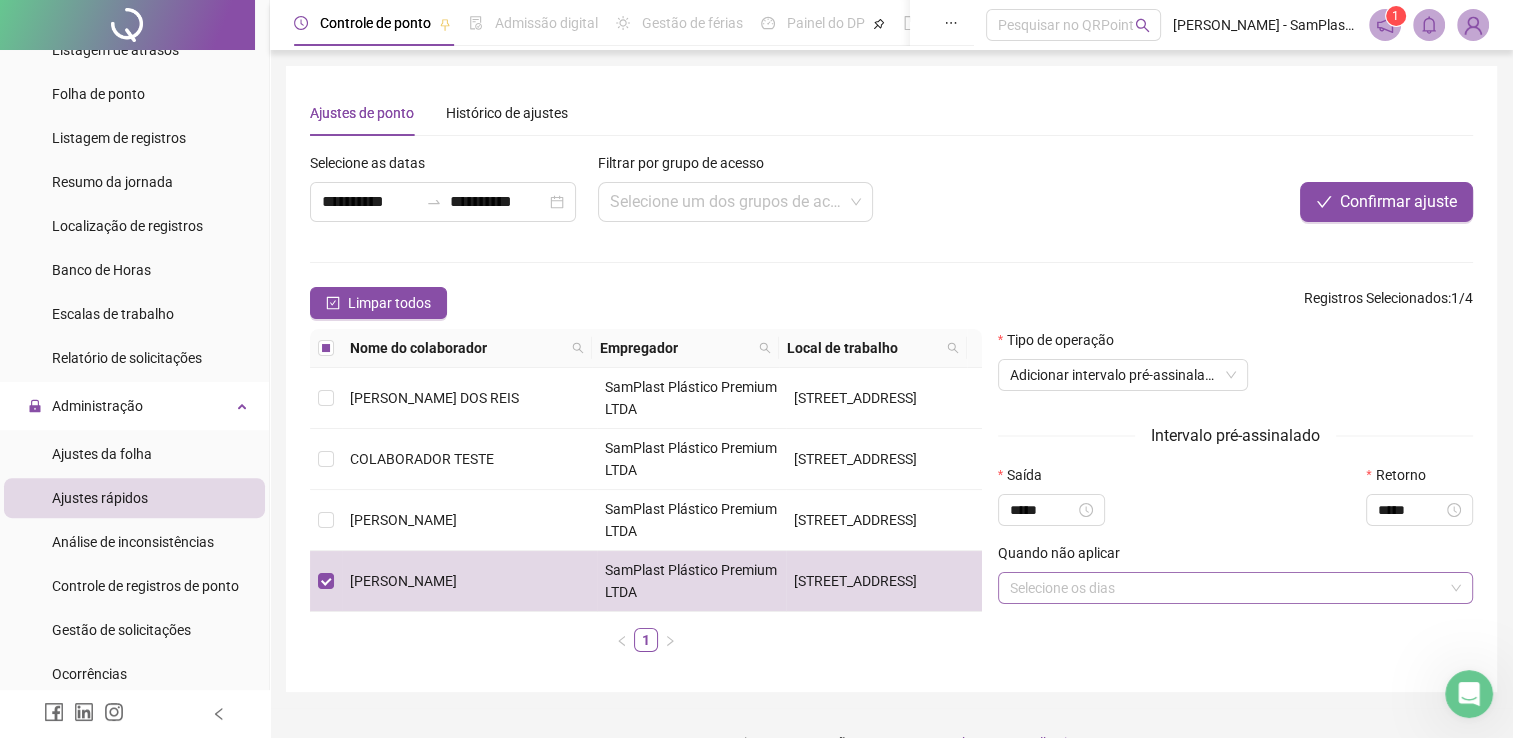 scroll, scrollTop: 38, scrollLeft: 0, axis: vertical 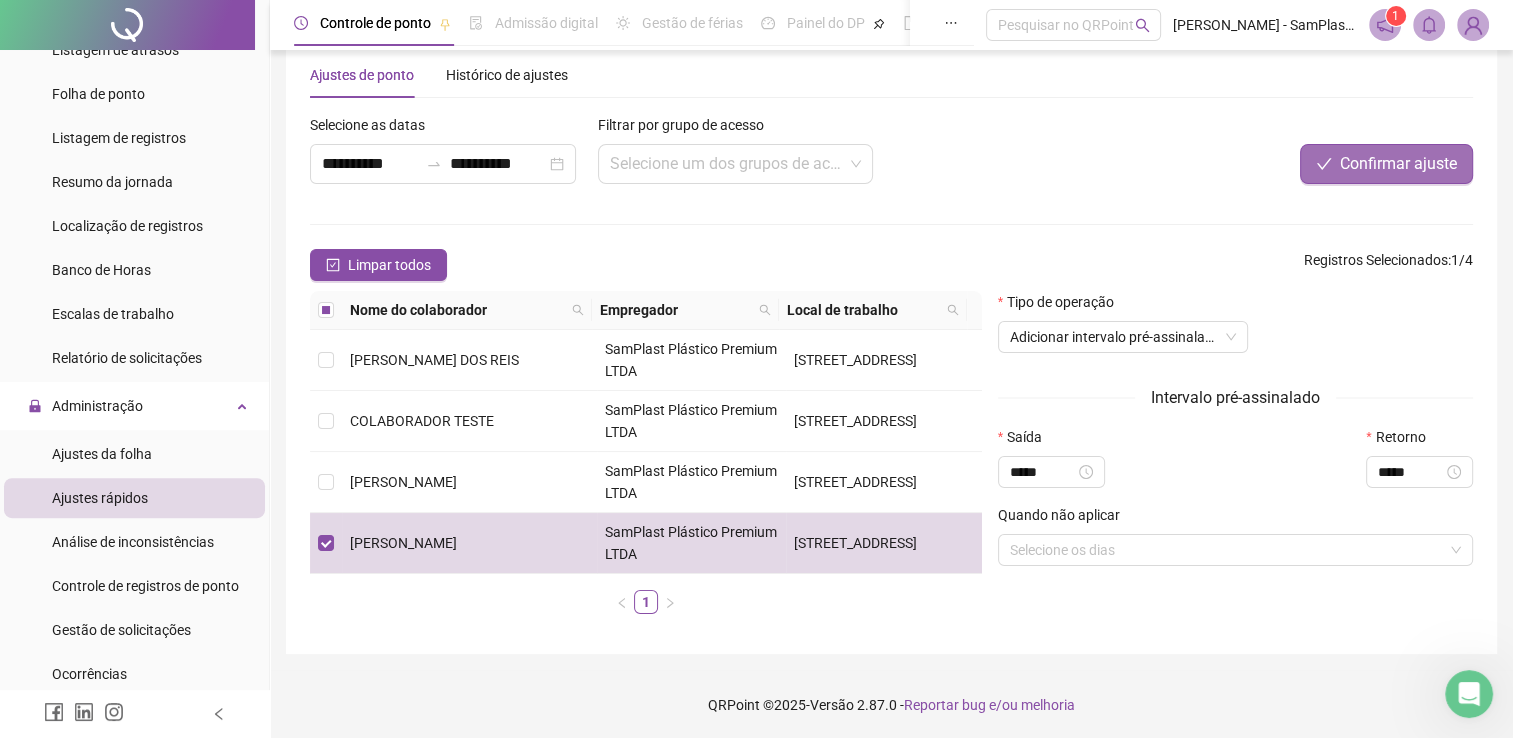 click on "Confirmar ajuste" at bounding box center (1398, 164) 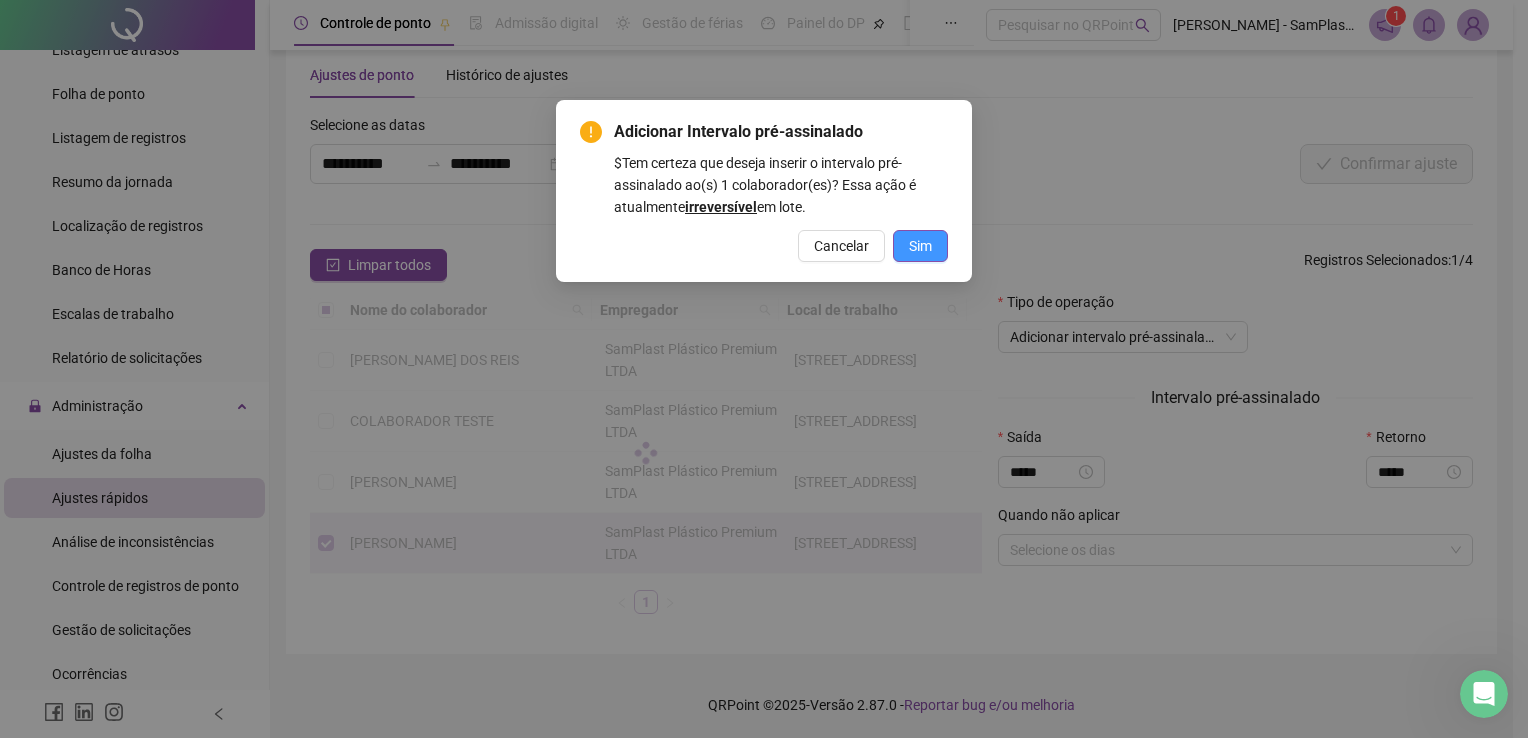 click on "Sim" at bounding box center [920, 246] 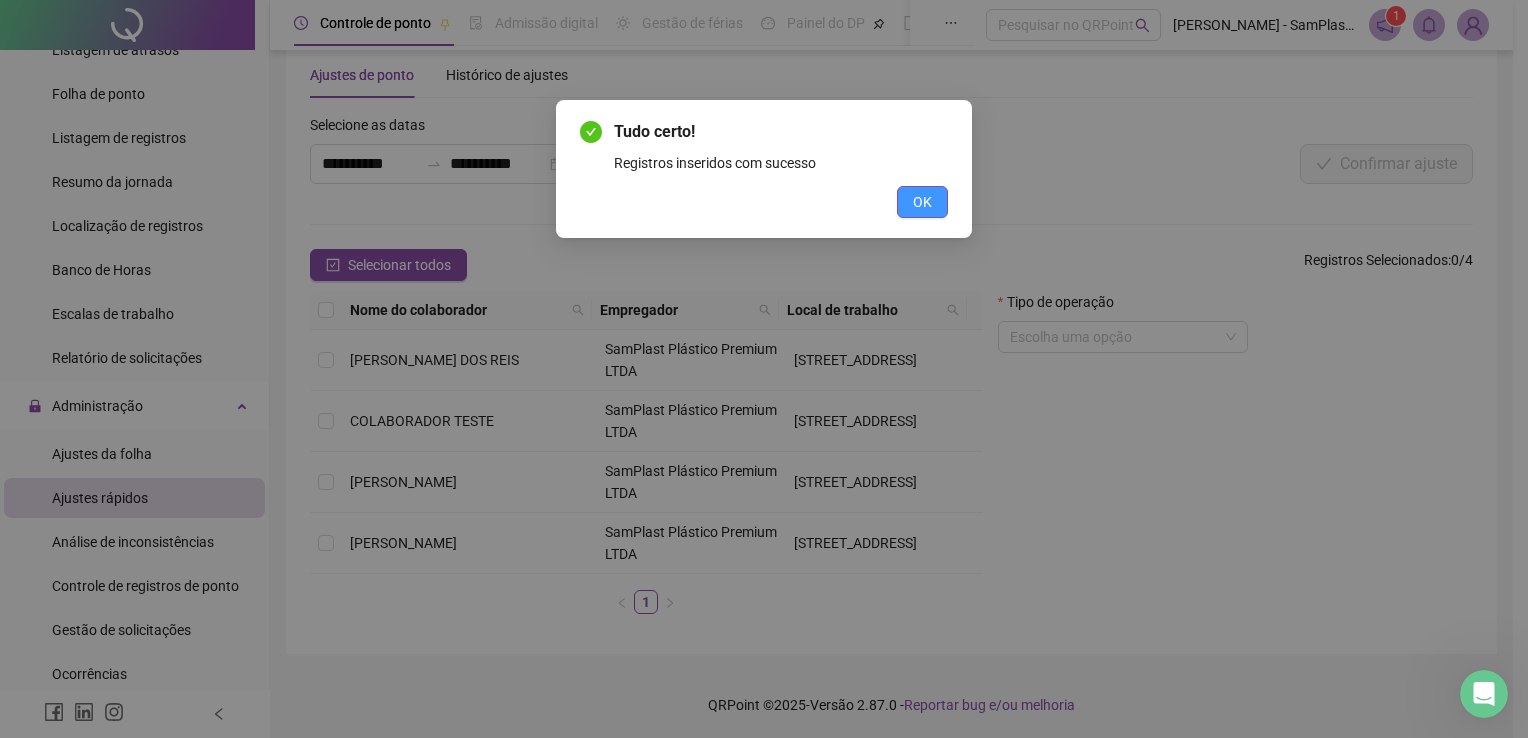 click on "OK" at bounding box center [922, 202] 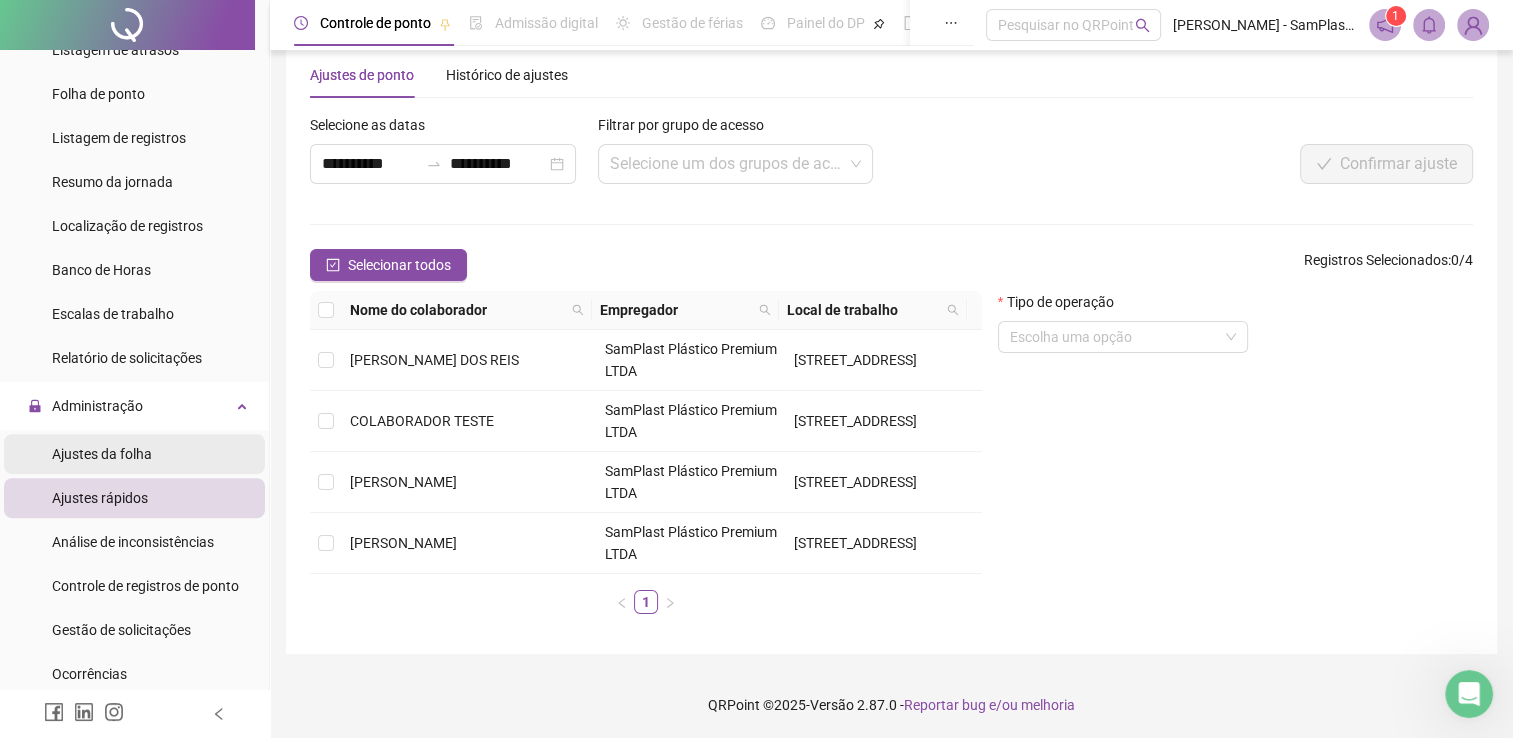 click on "Ajustes da folha" at bounding box center (102, 454) 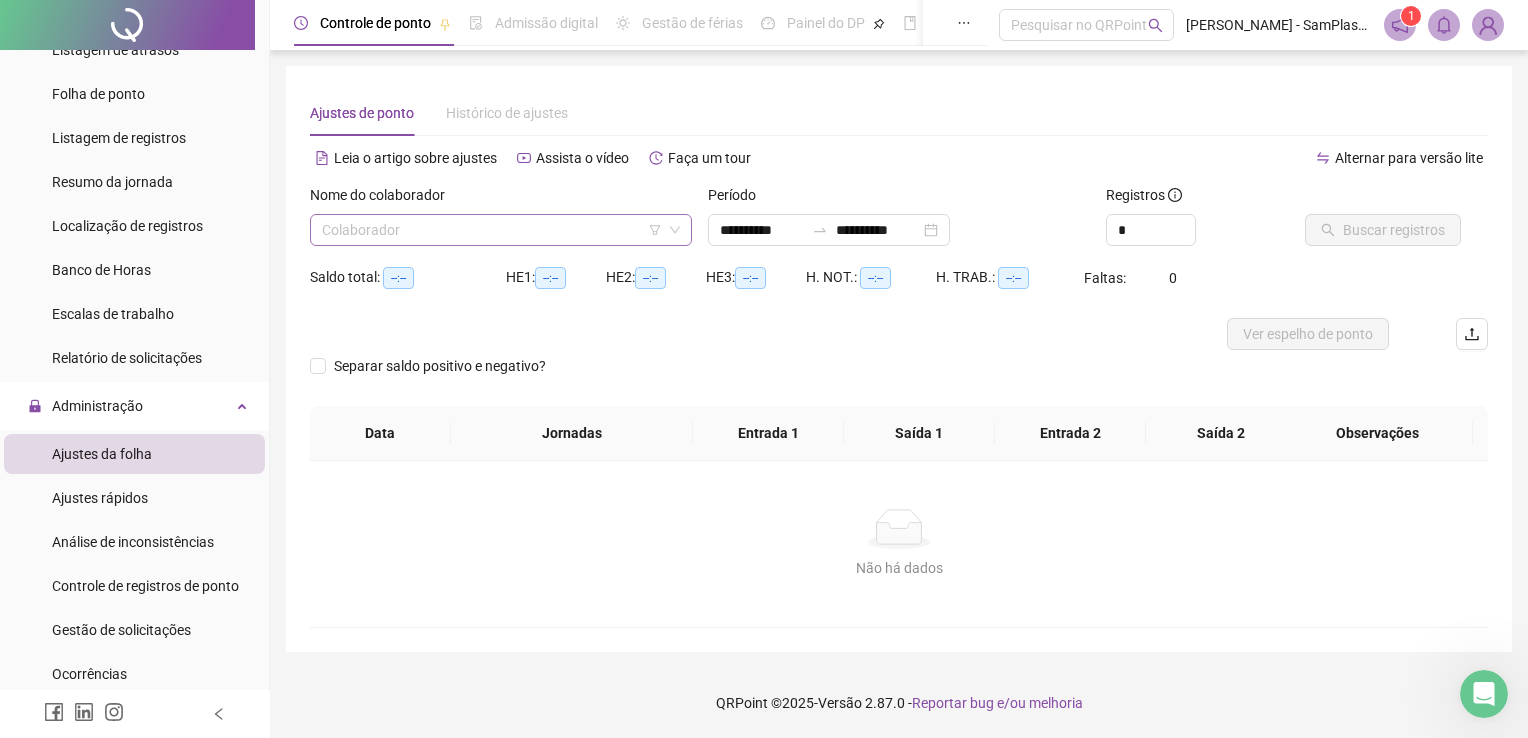 click at bounding box center [495, 230] 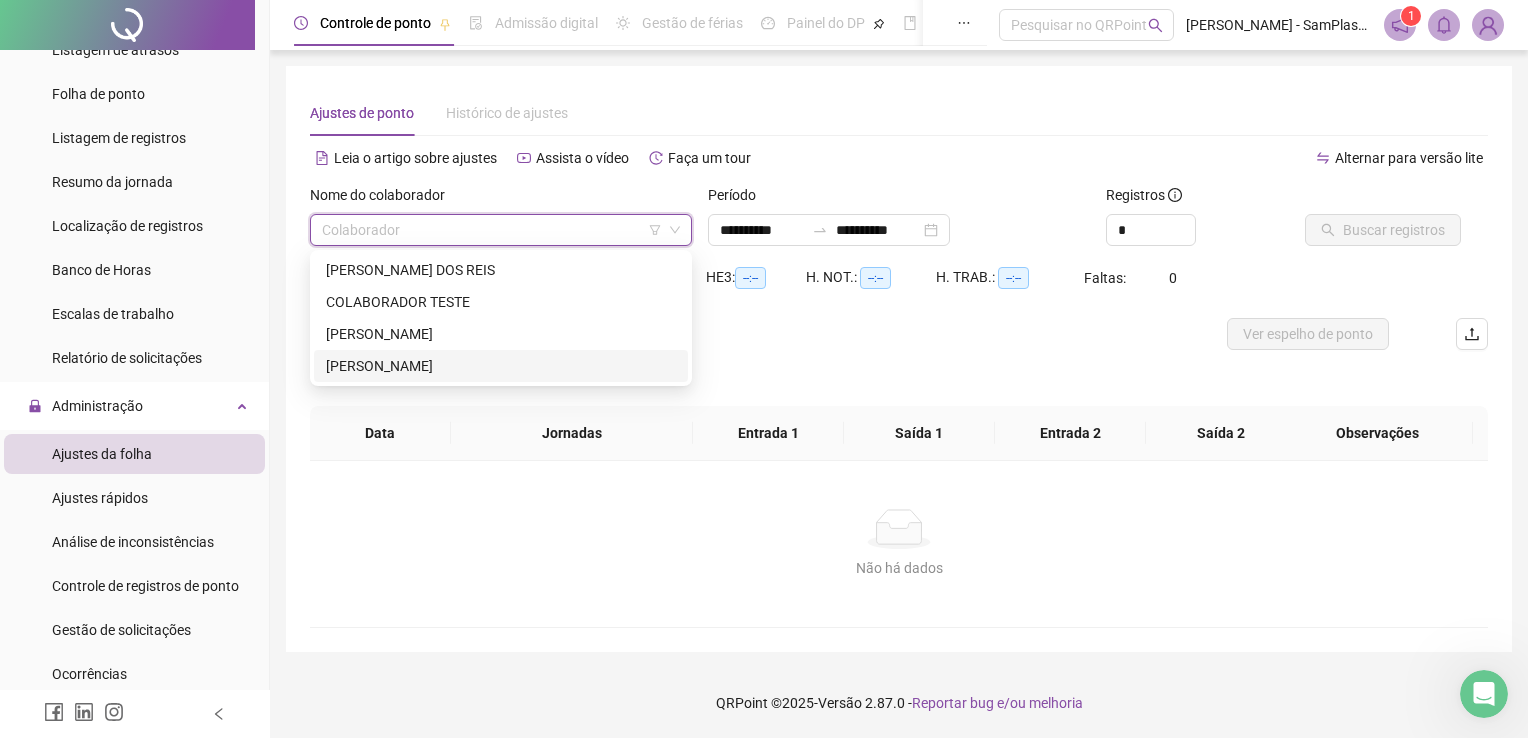 click on "[PERSON_NAME]" at bounding box center [501, 366] 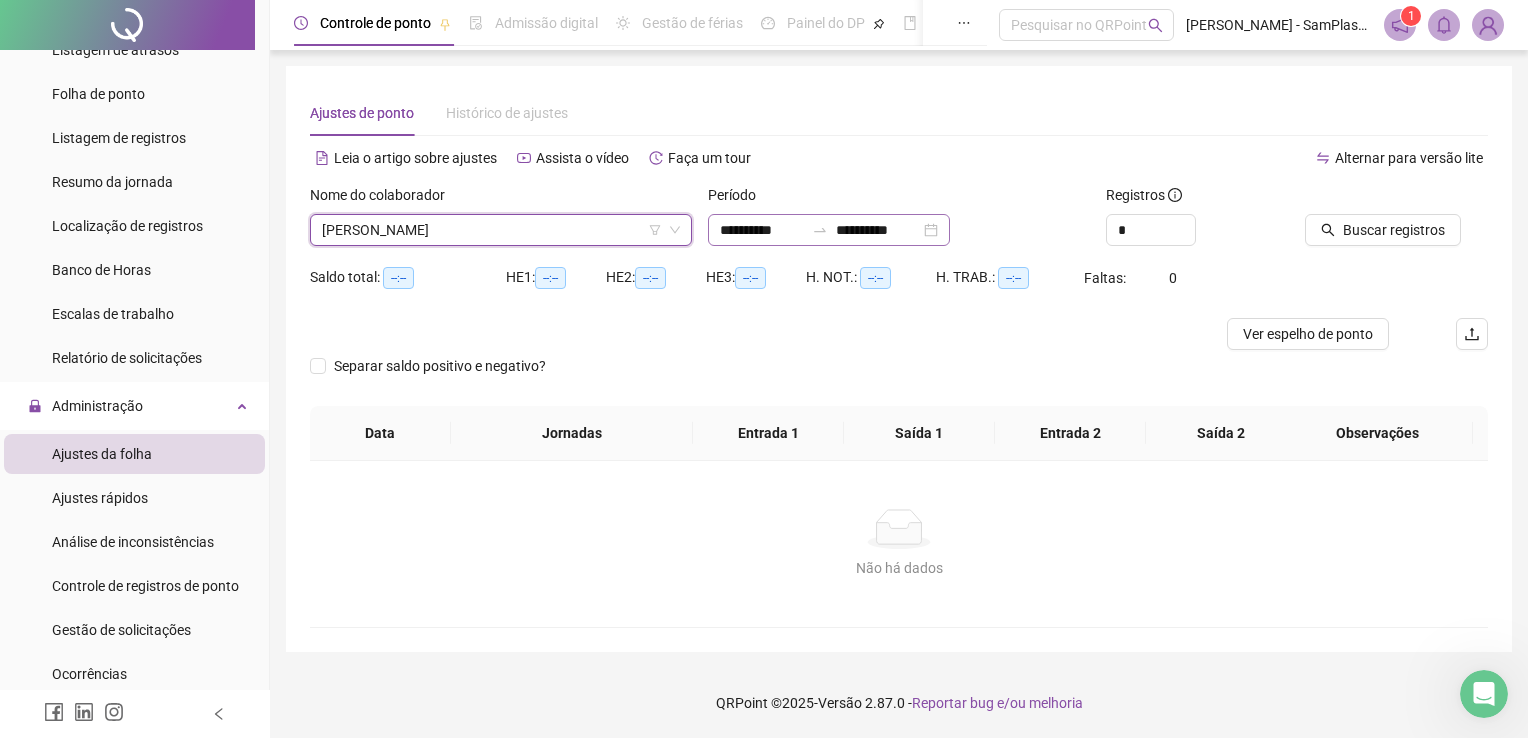 click on "**********" at bounding box center (829, 230) 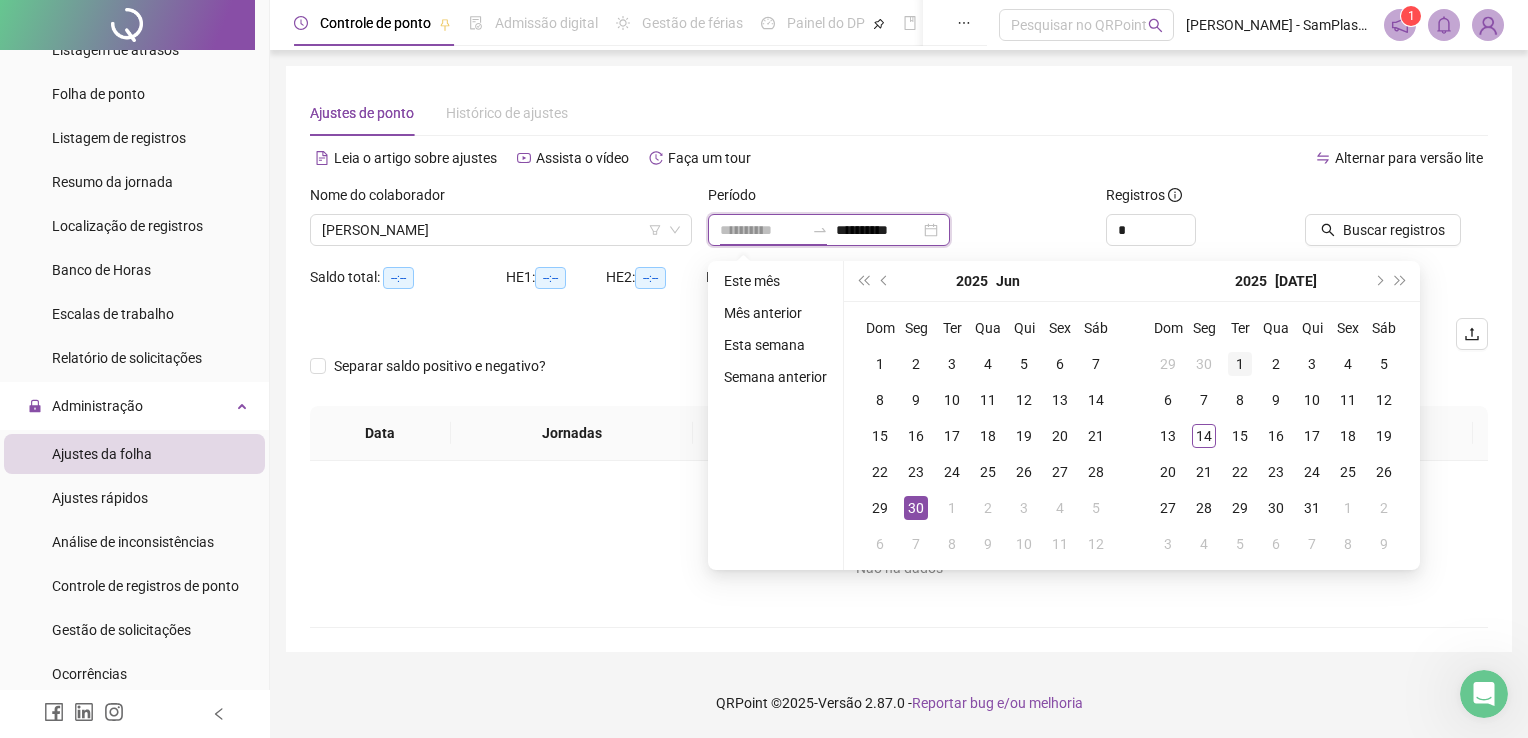 type on "**********" 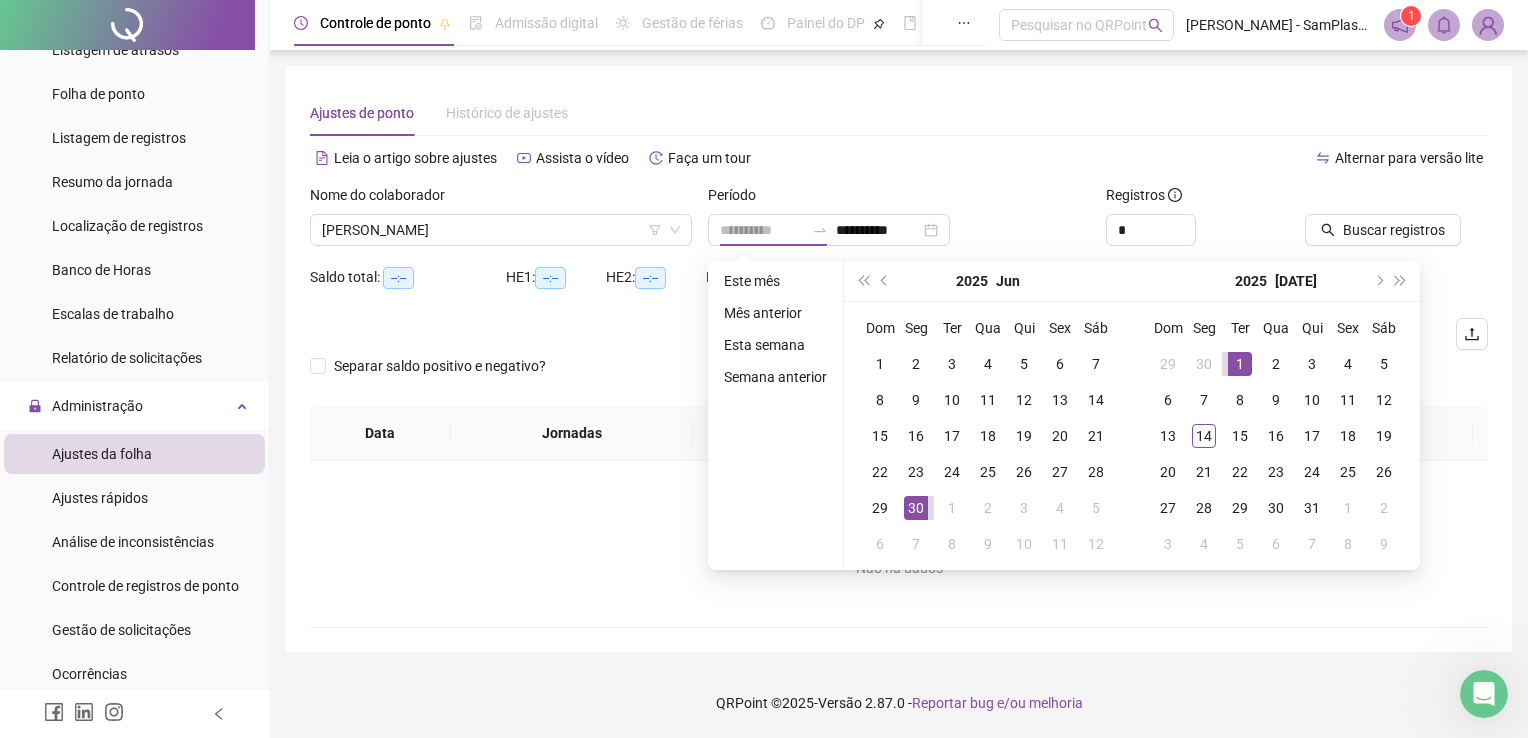 click on "1" at bounding box center [1240, 364] 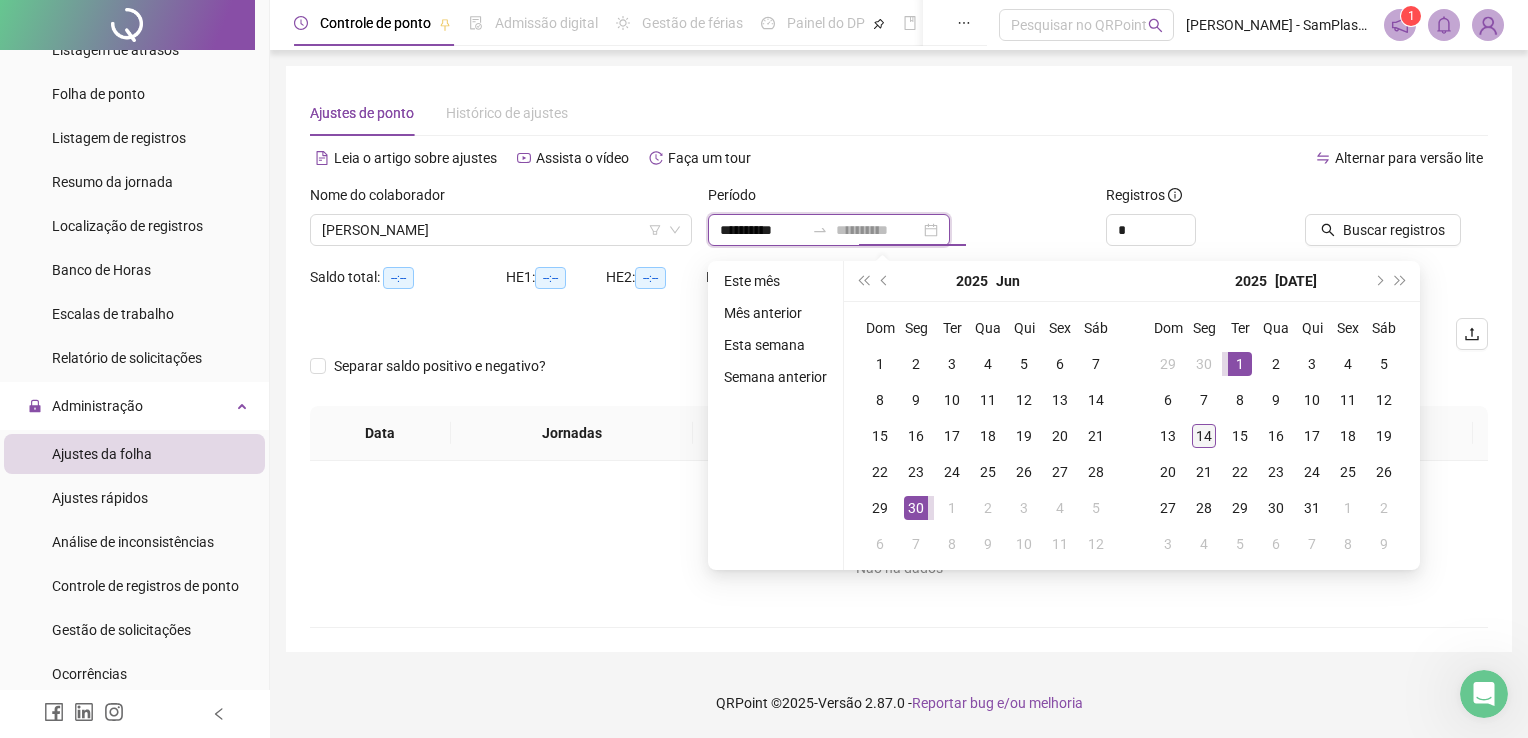 type on "**********" 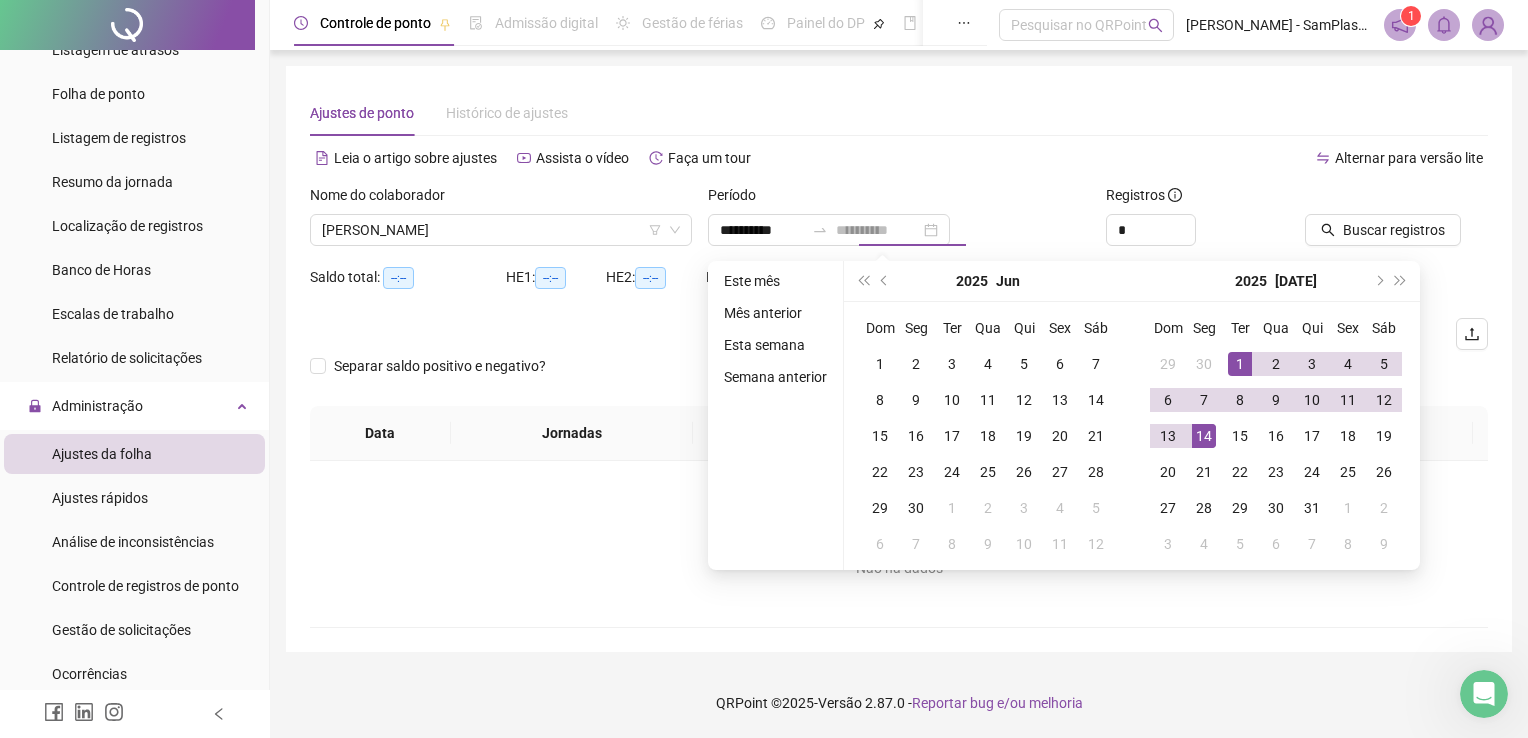 click on "14" at bounding box center (1204, 436) 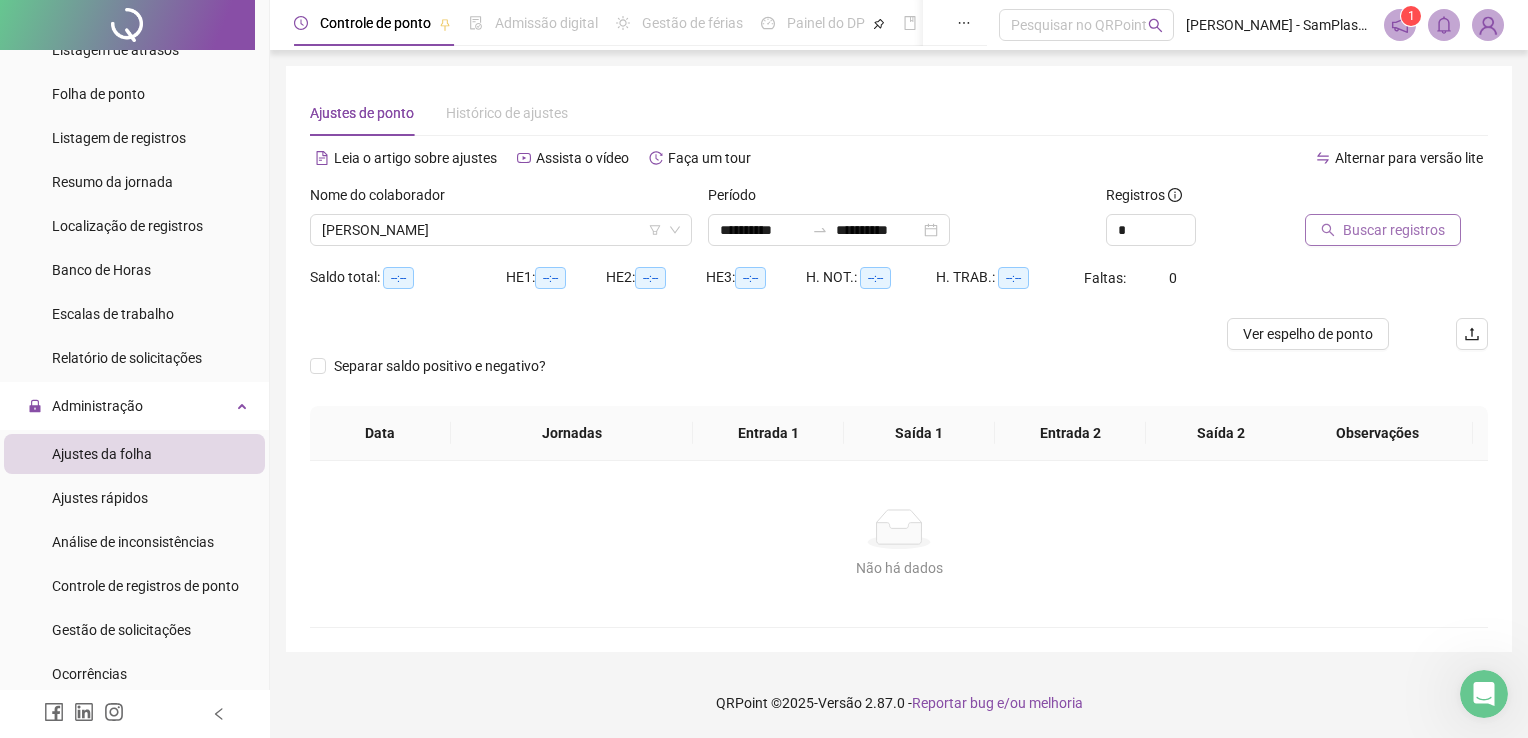 click on "Buscar registros" at bounding box center [1394, 230] 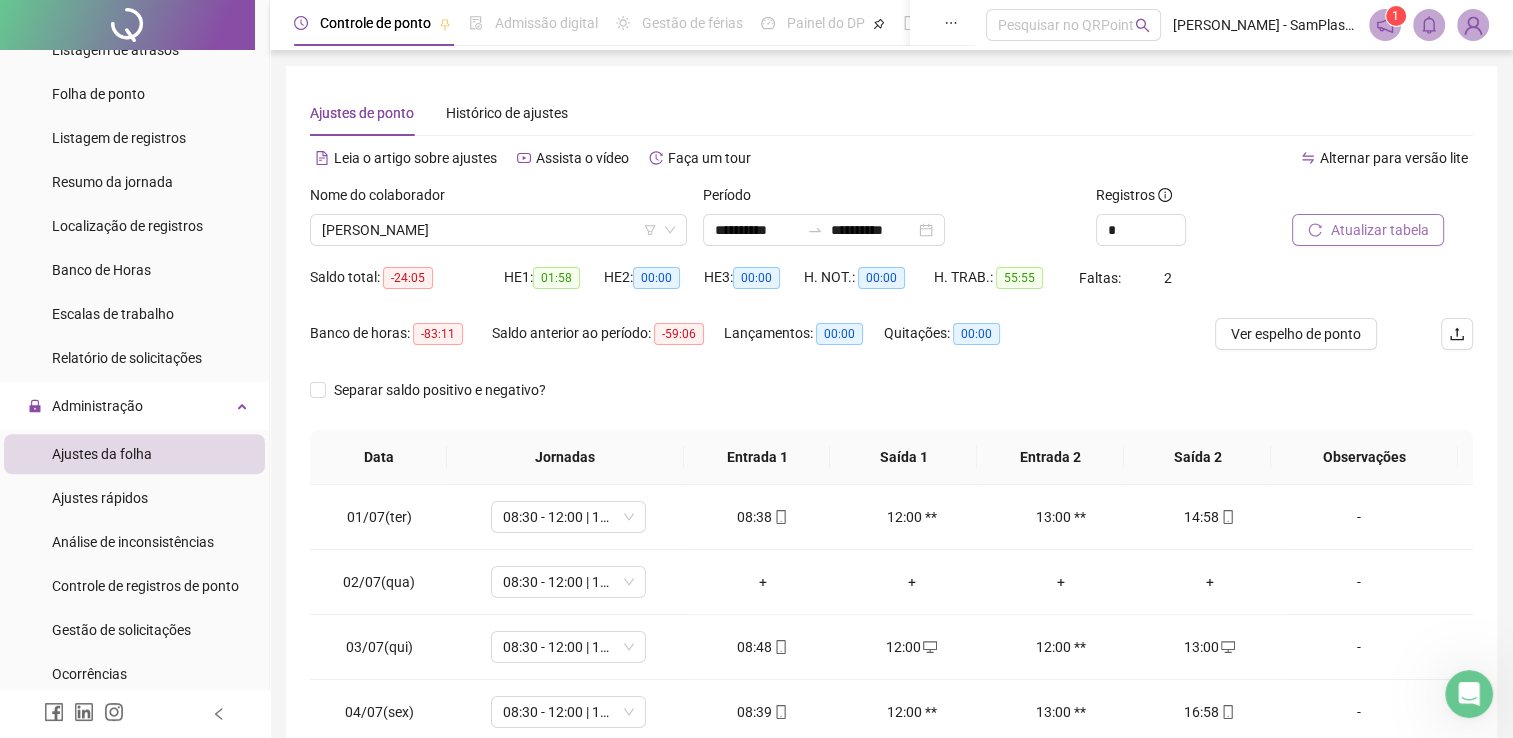 scroll, scrollTop: 283, scrollLeft: 0, axis: vertical 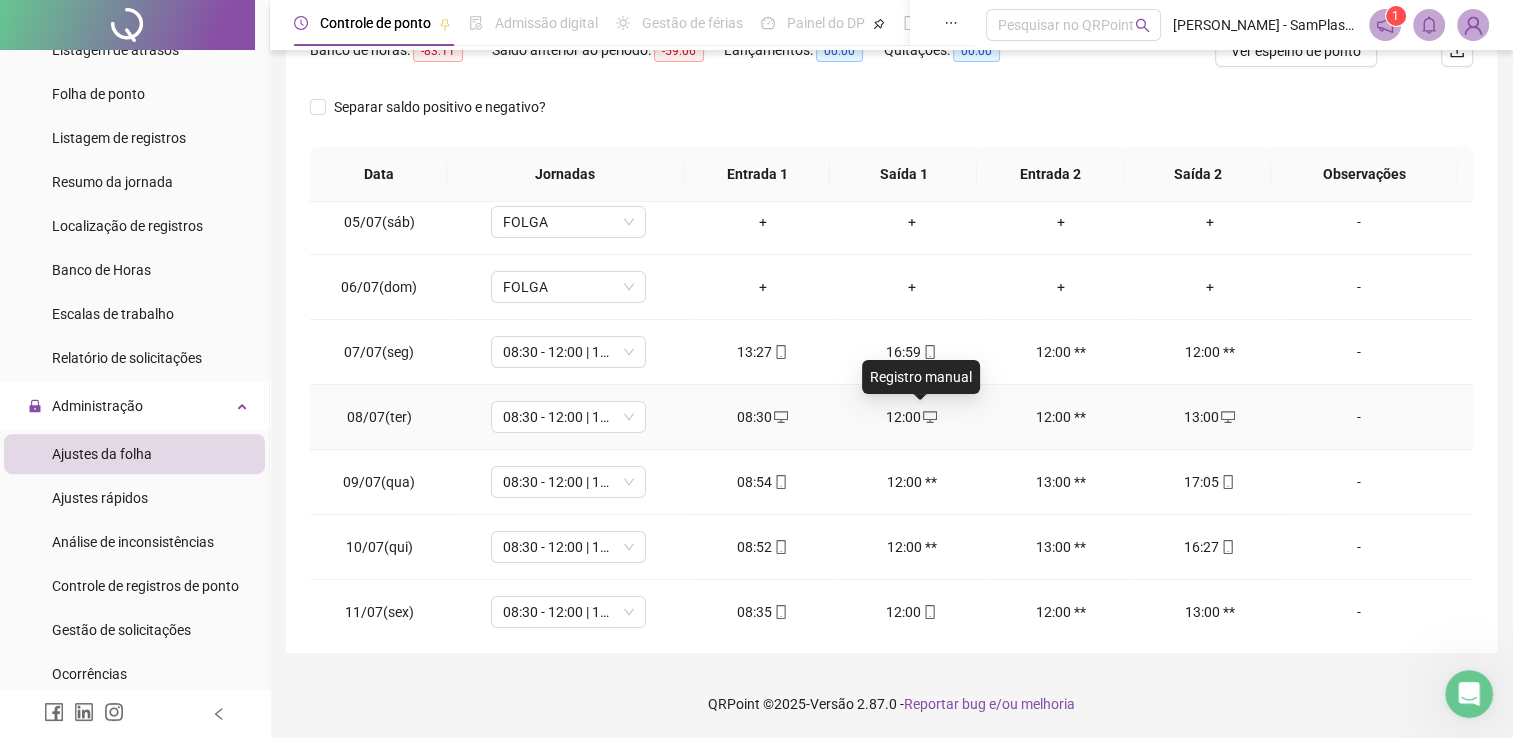 click 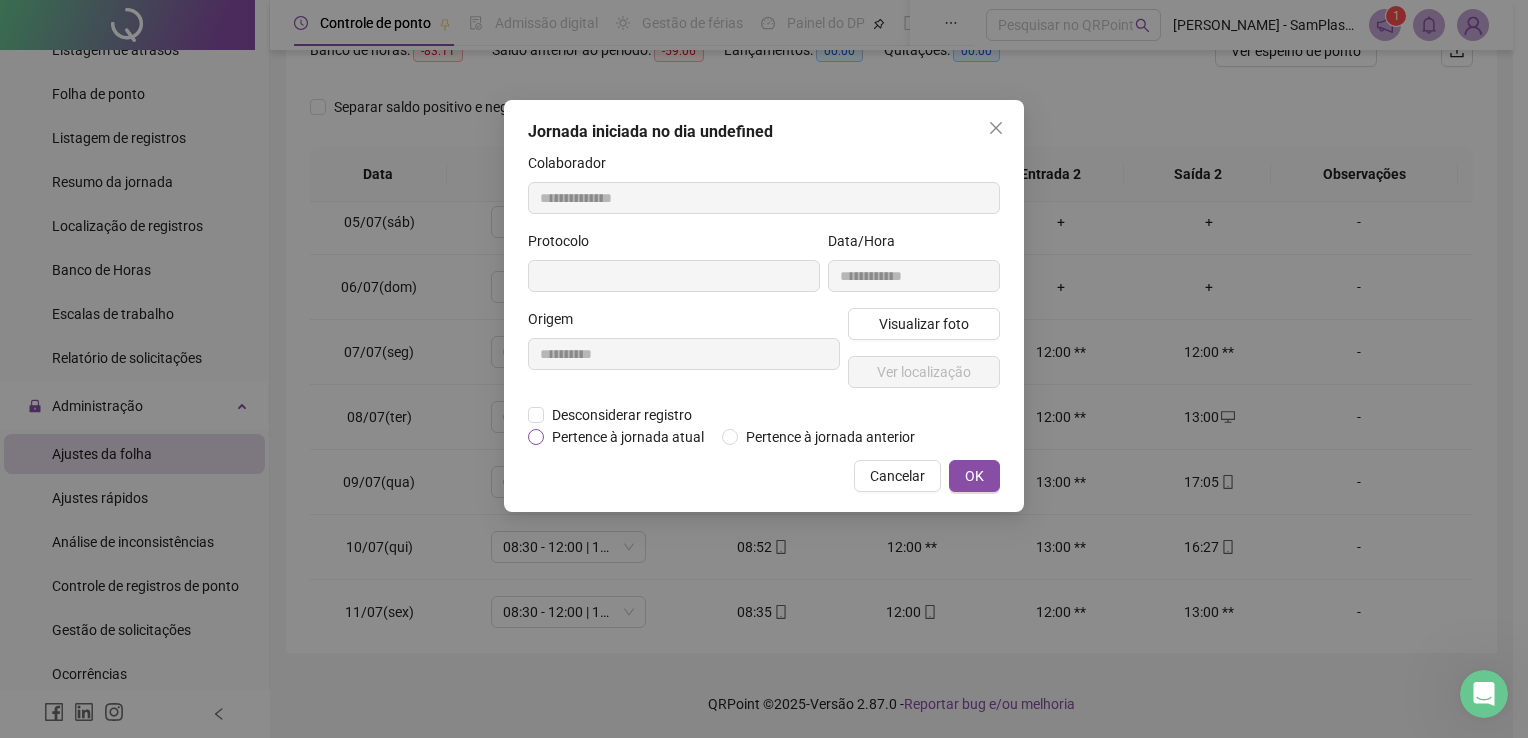 type on "**********" 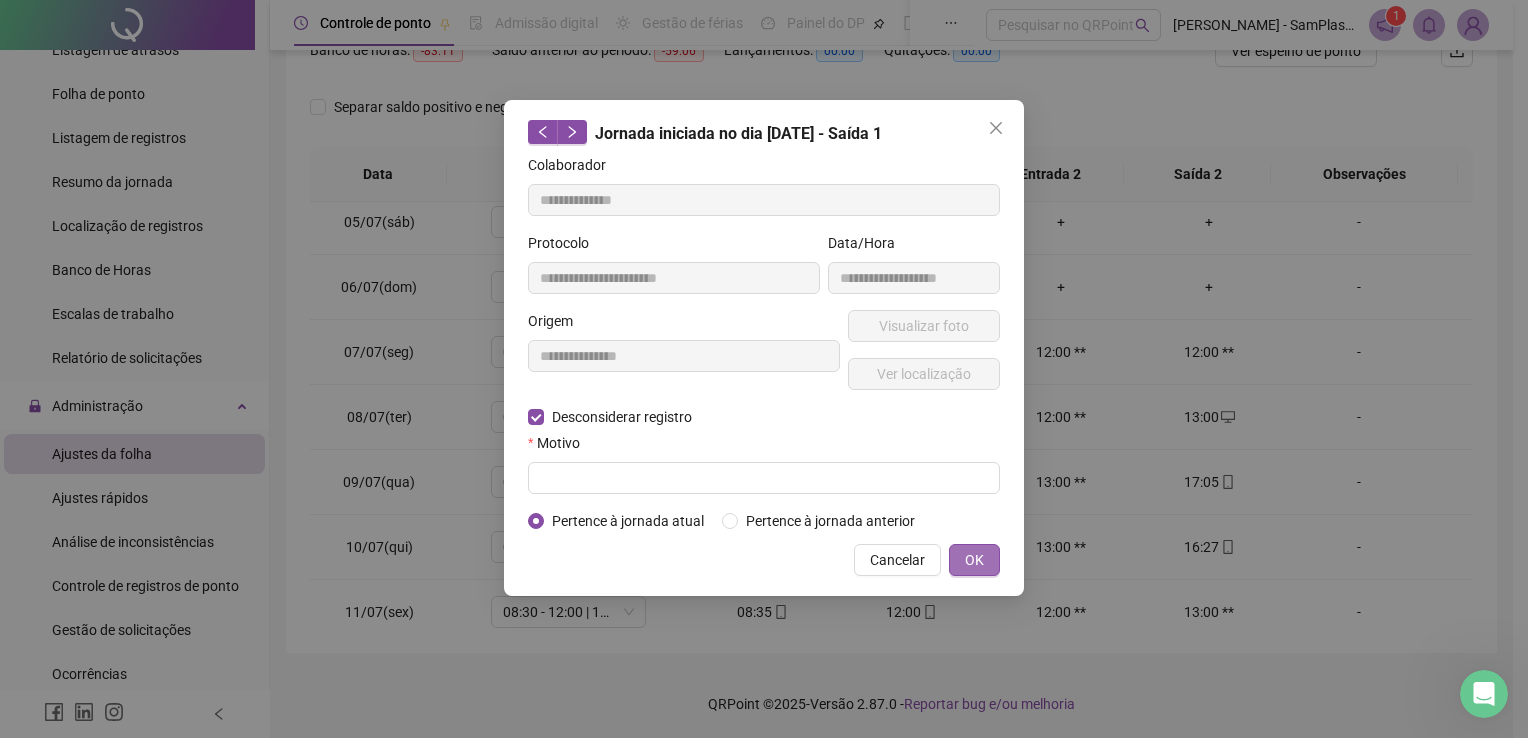 click on "OK" at bounding box center [974, 560] 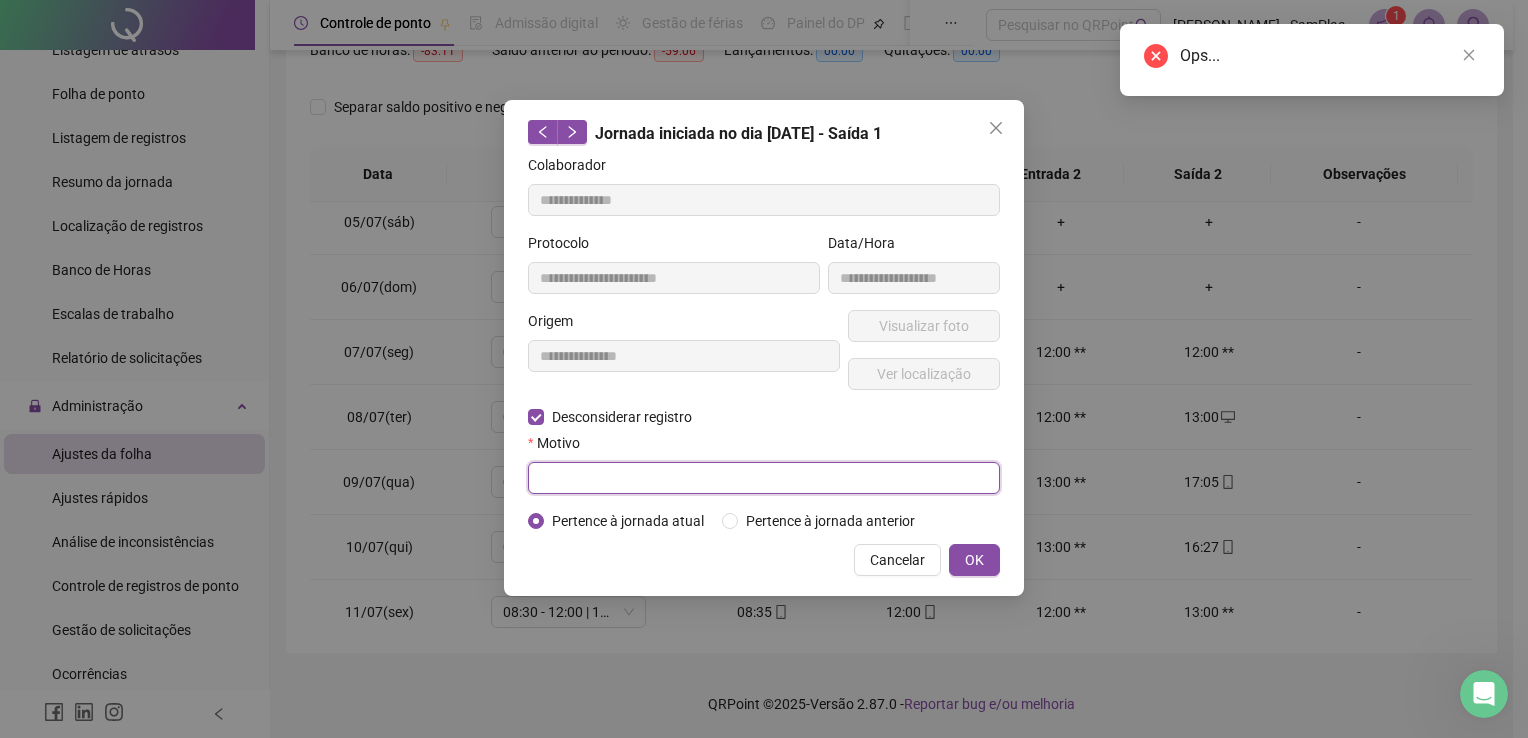 click at bounding box center [764, 478] 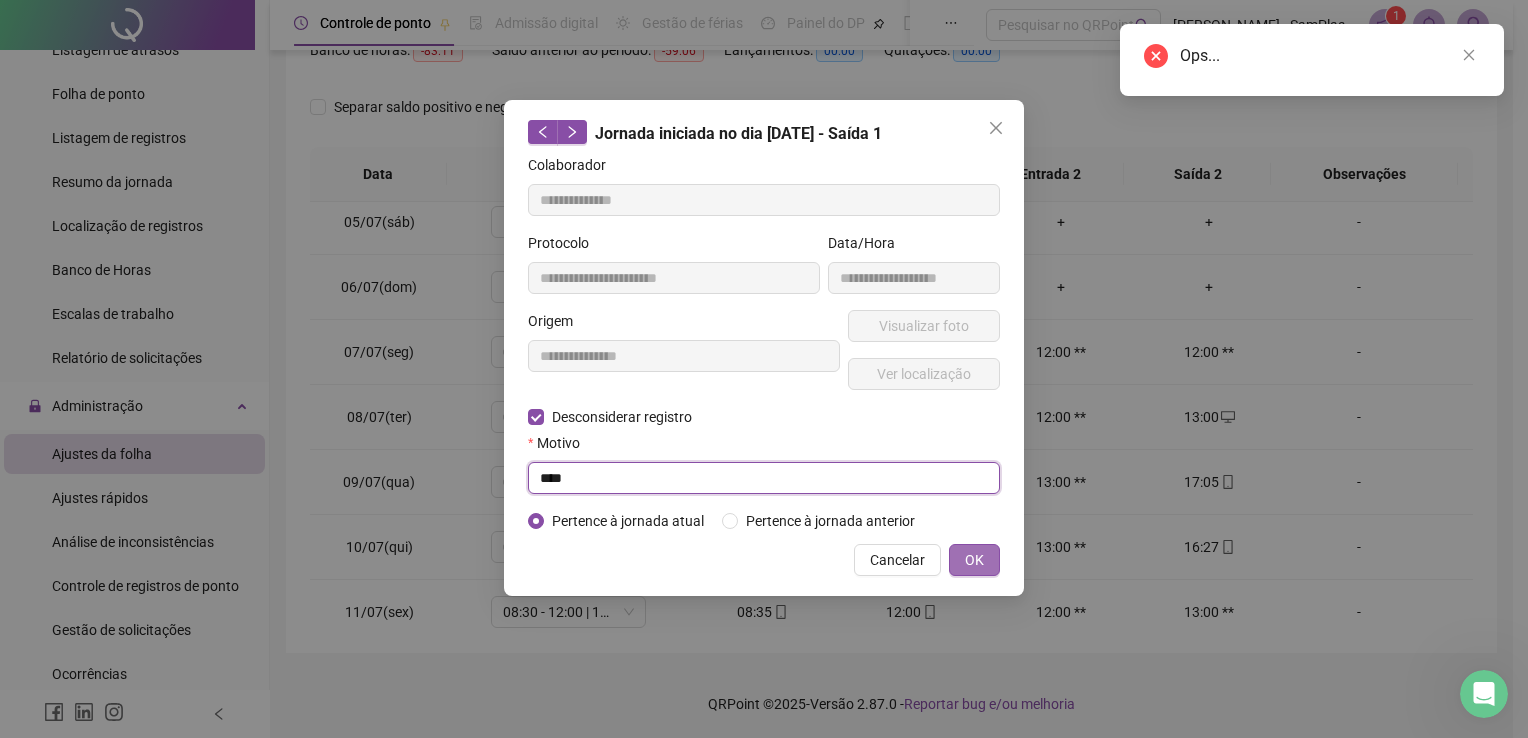 type on "****" 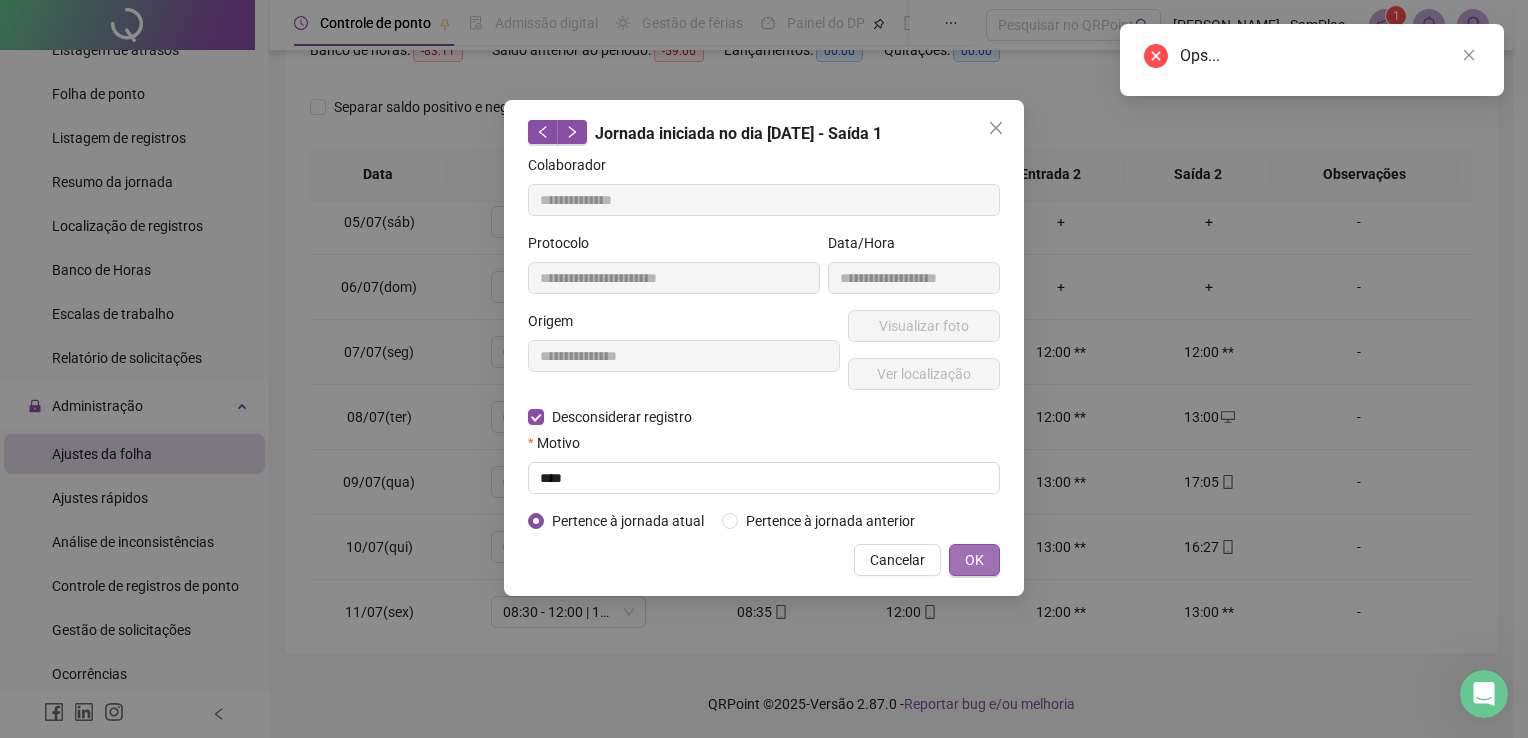 click on "OK" at bounding box center (974, 560) 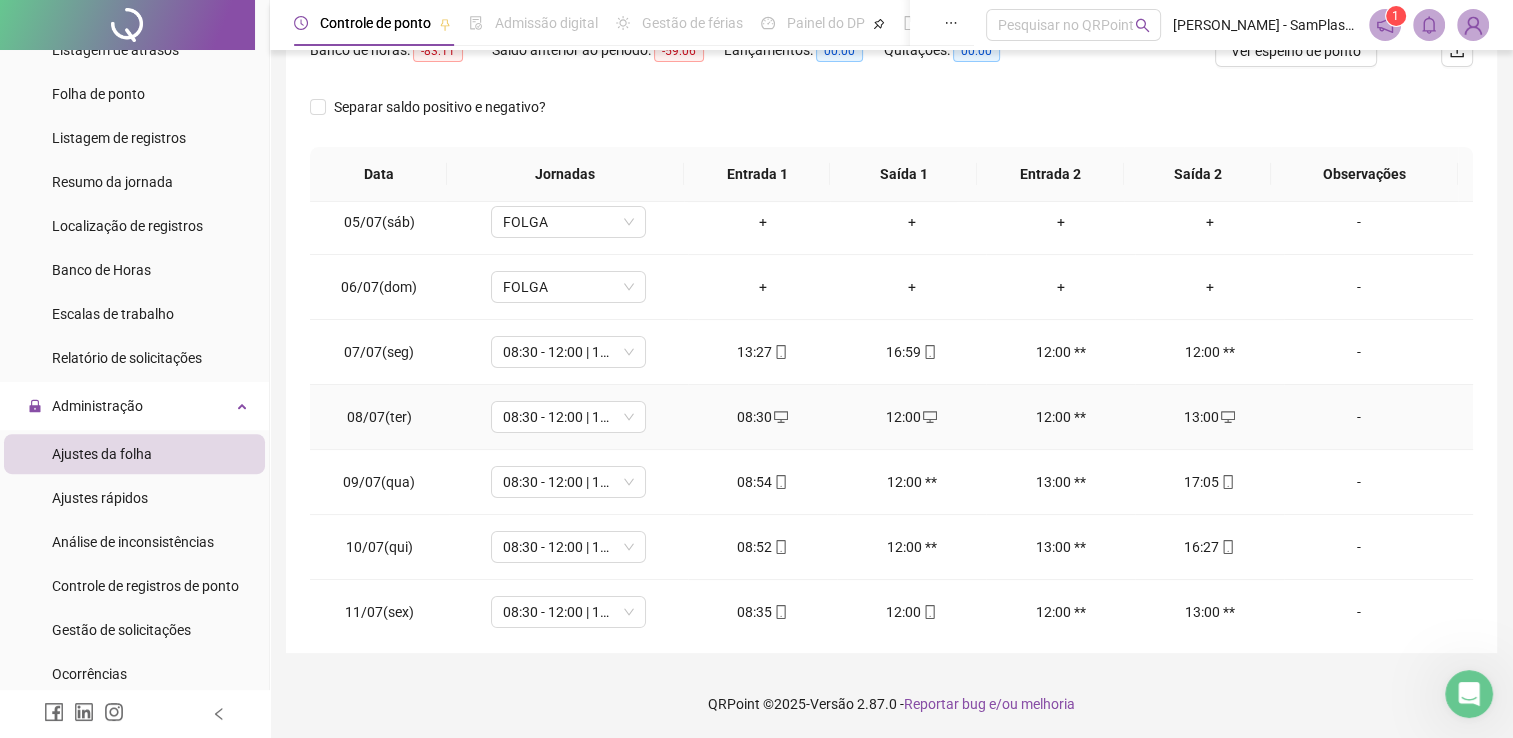 click on "13:00" at bounding box center [1209, 417] 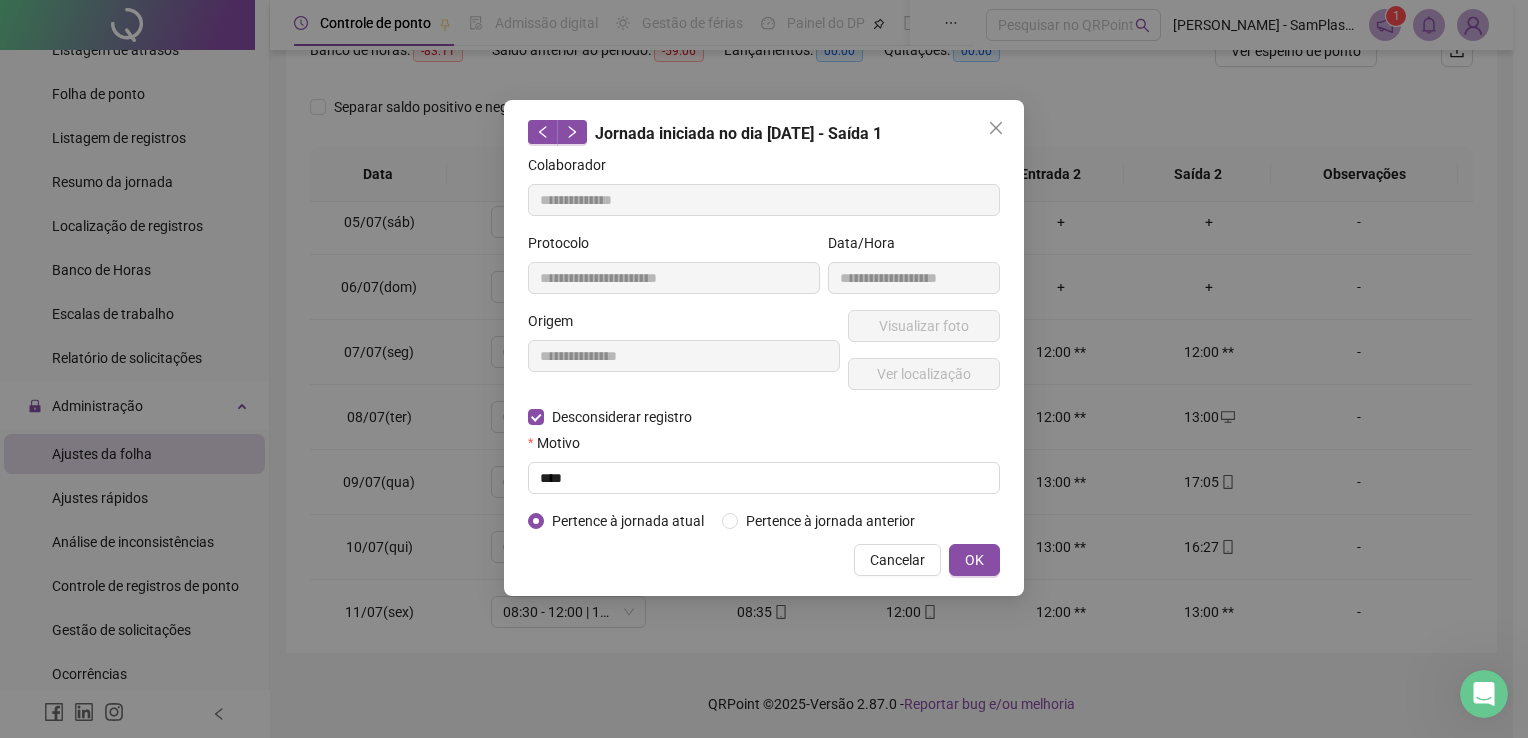 type on "**********" 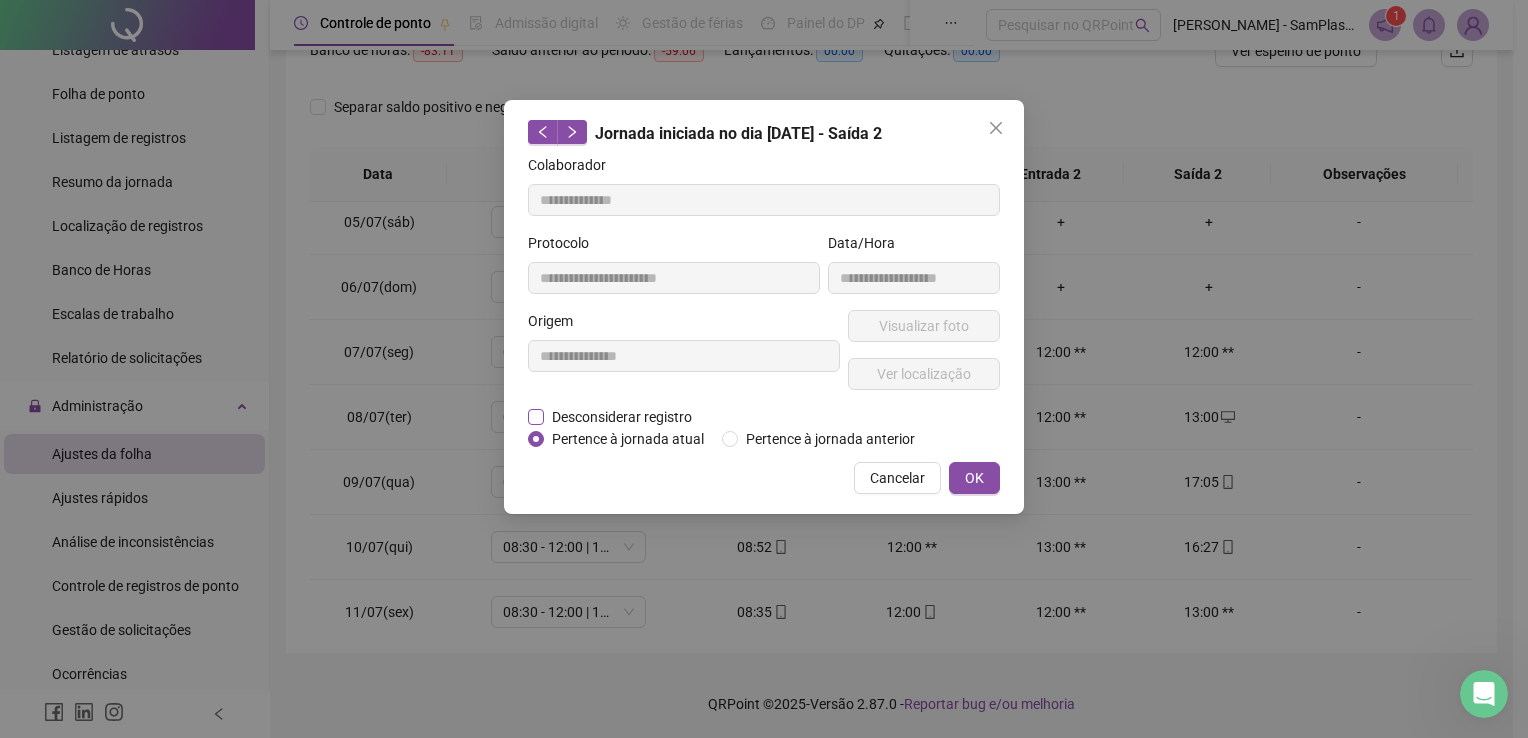 click on "Desconsiderar registro" at bounding box center [622, 417] 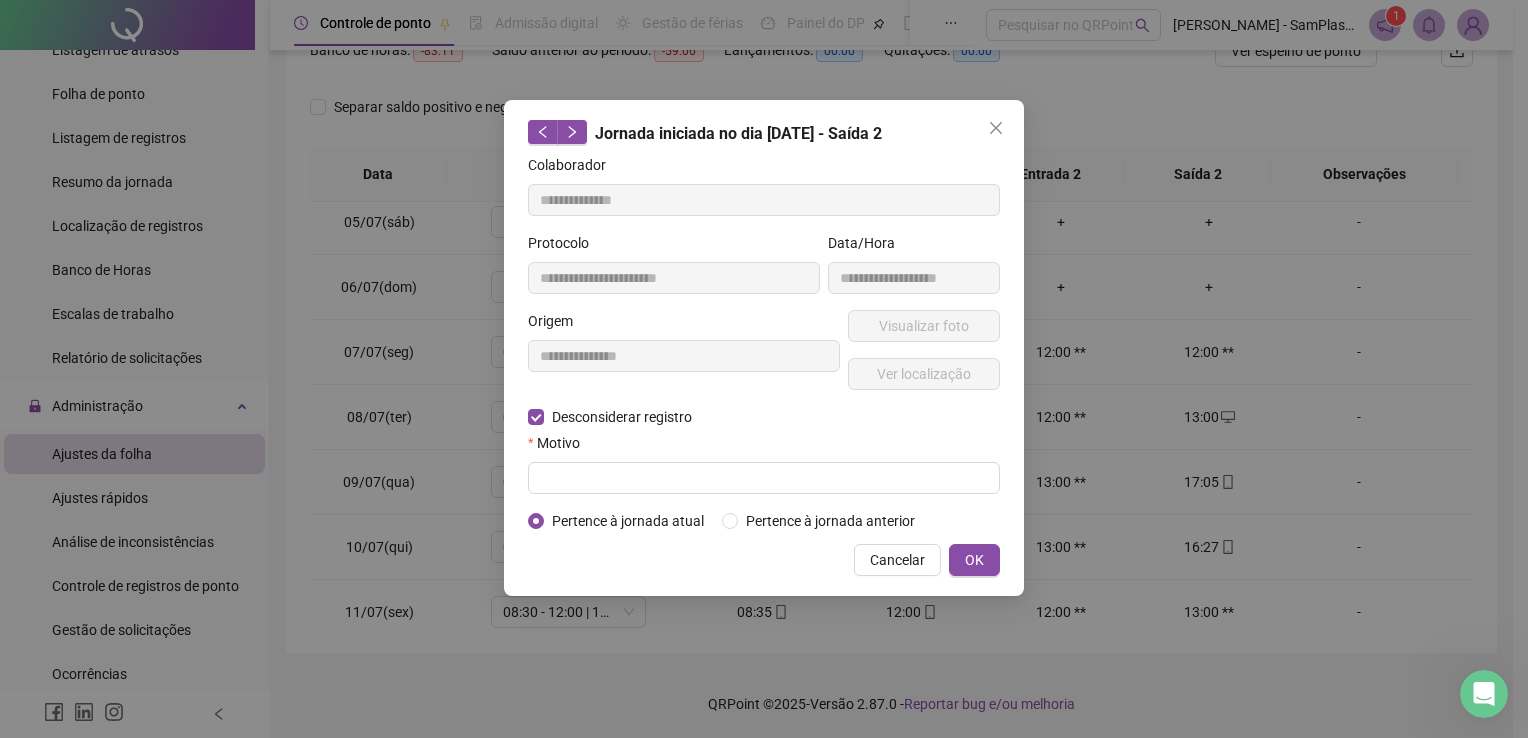 click on "**********" at bounding box center (764, 343) 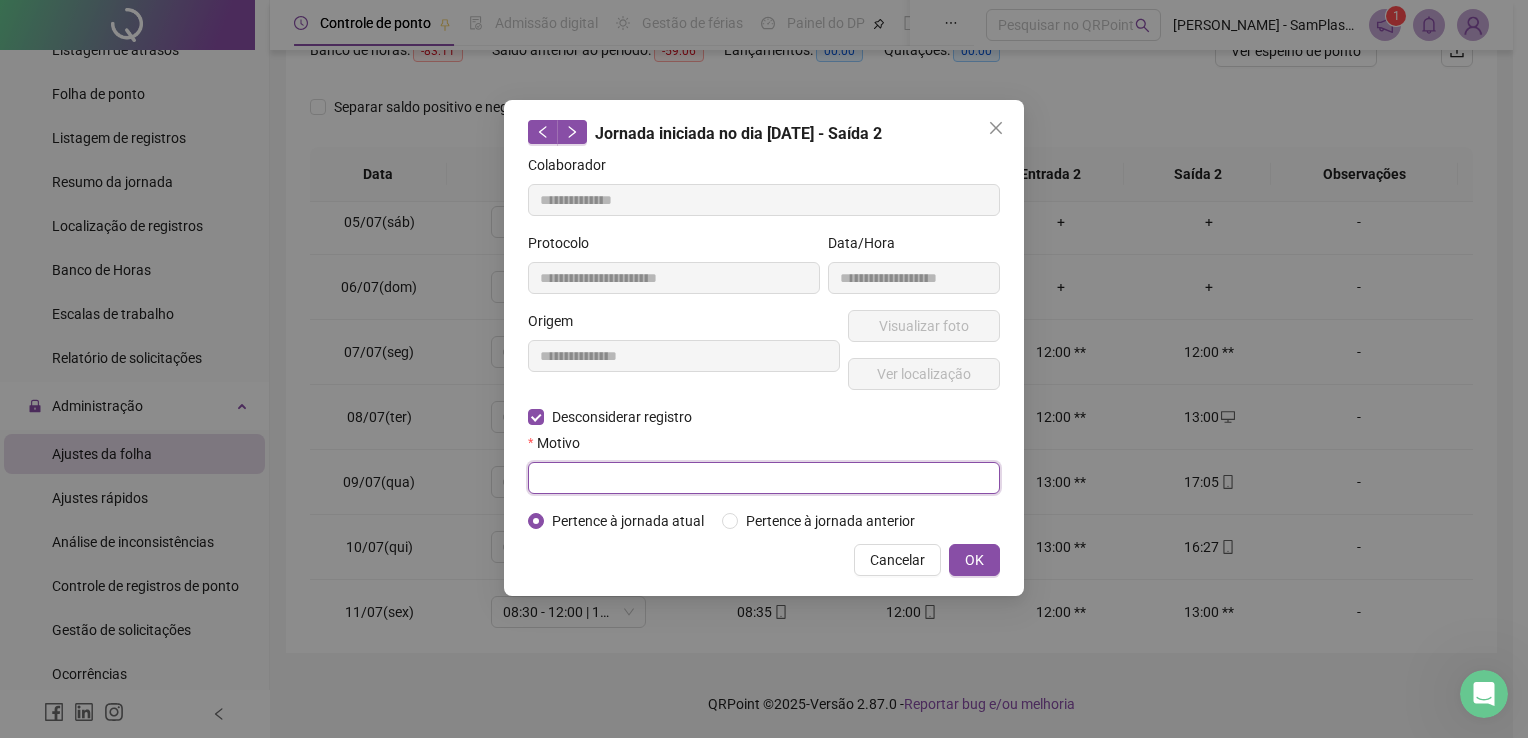 click at bounding box center [764, 478] 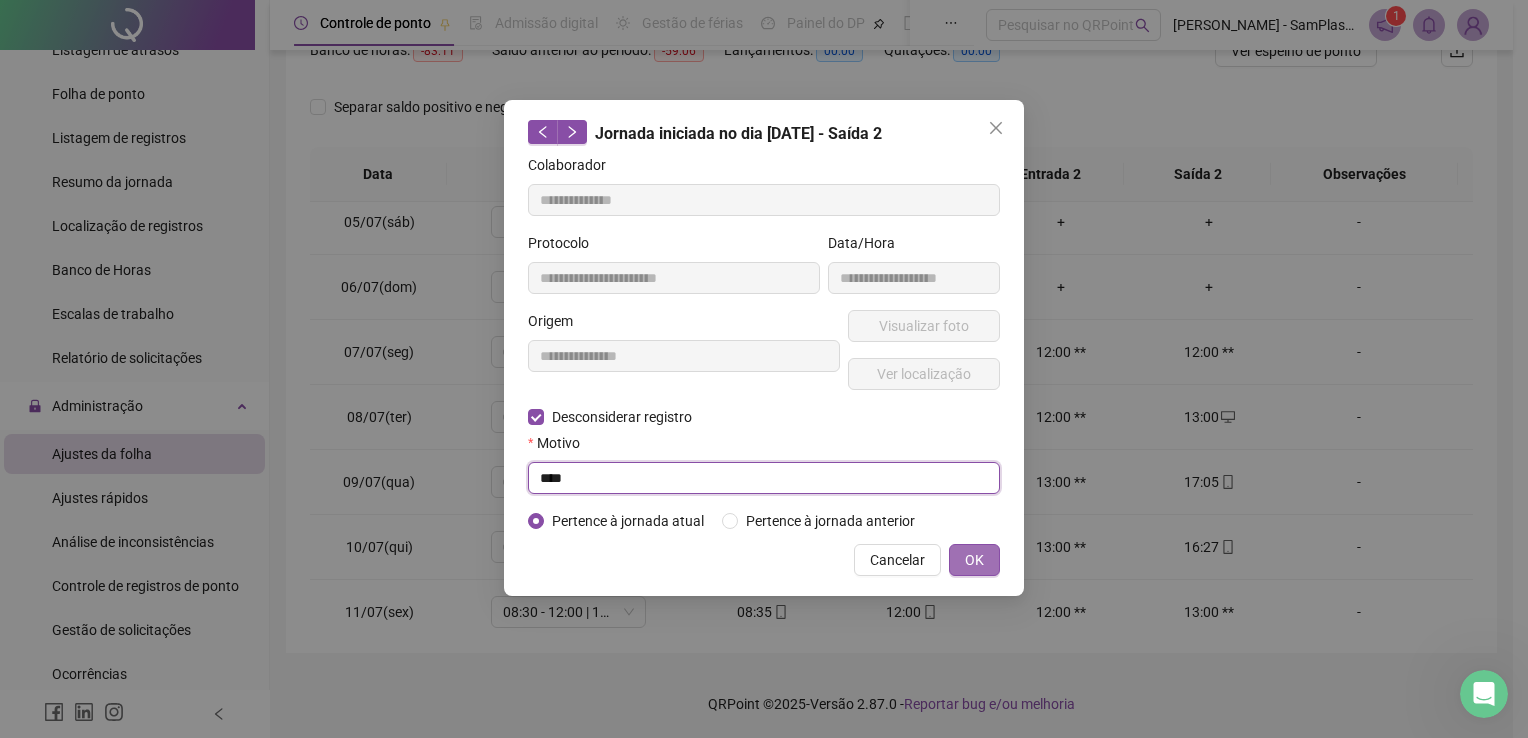 type on "****" 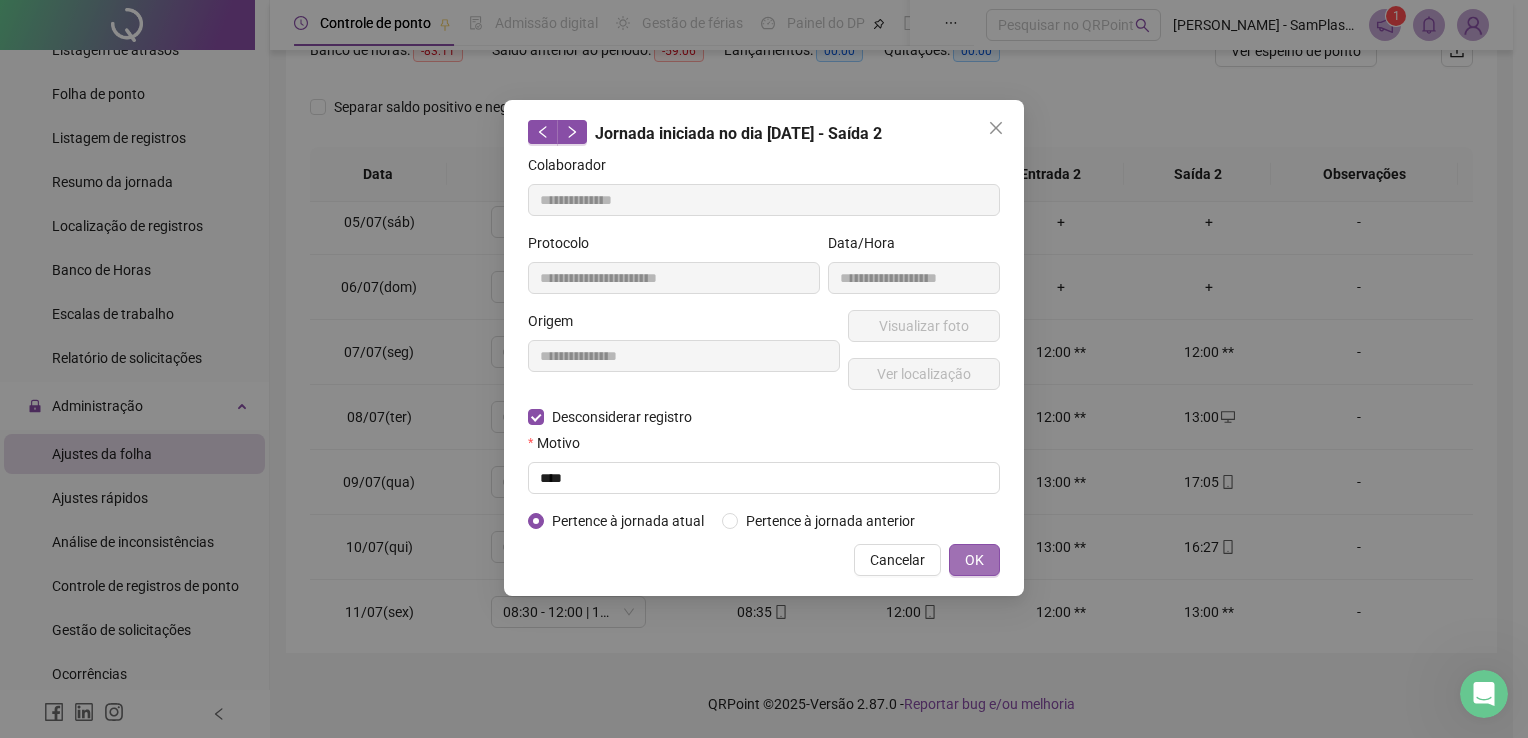 click on "OK" at bounding box center (974, 560) 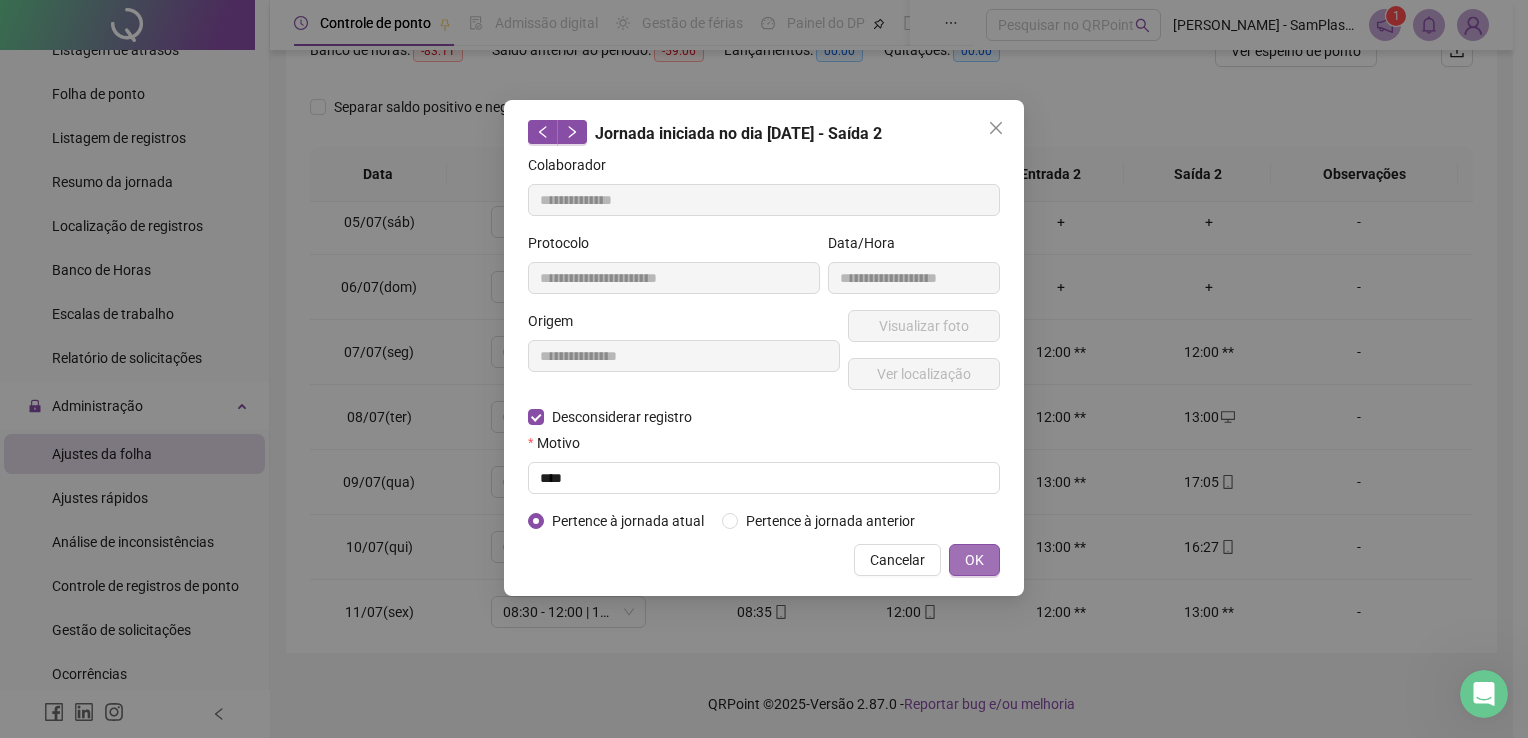 click on "OK" at bounding box center [974, 560] 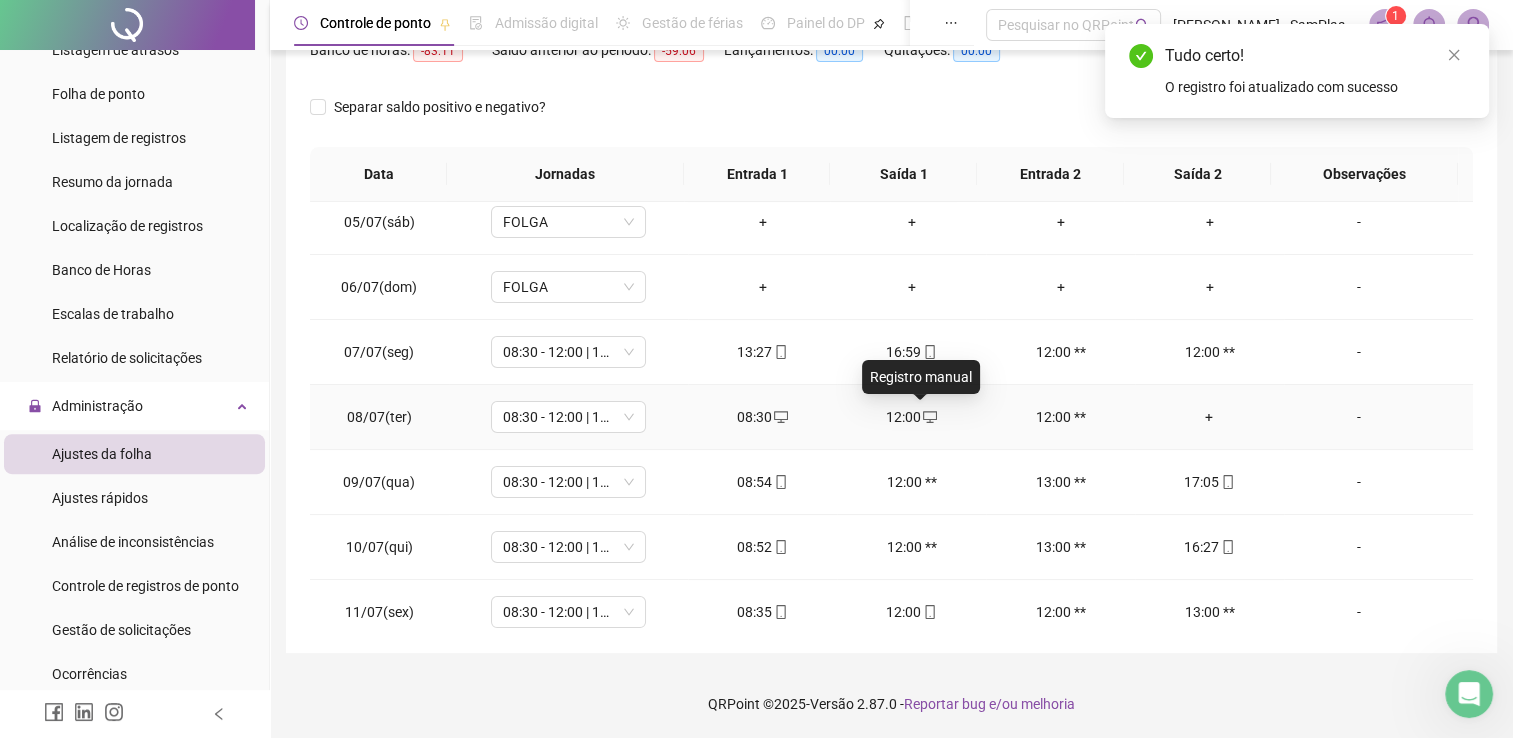 click 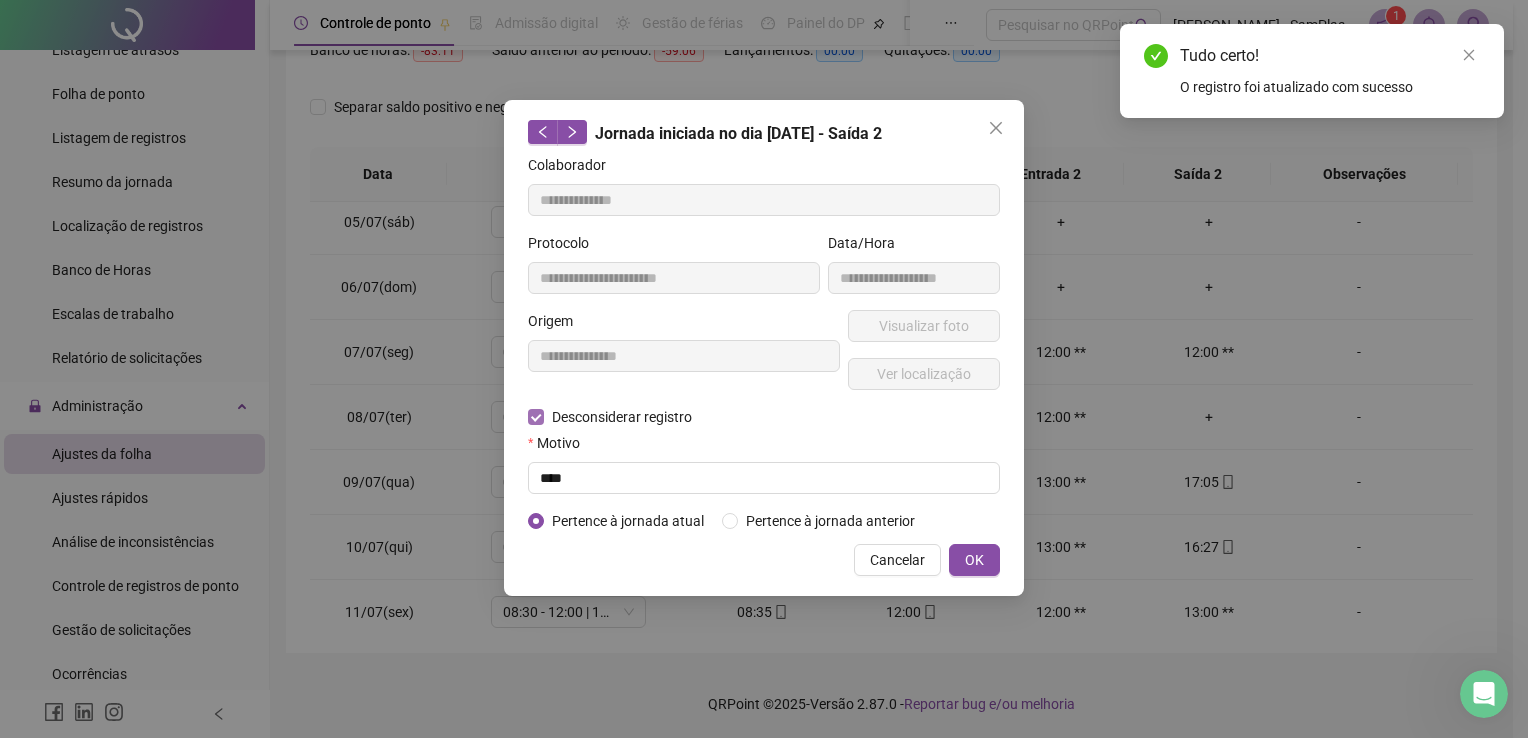 type on "**********" 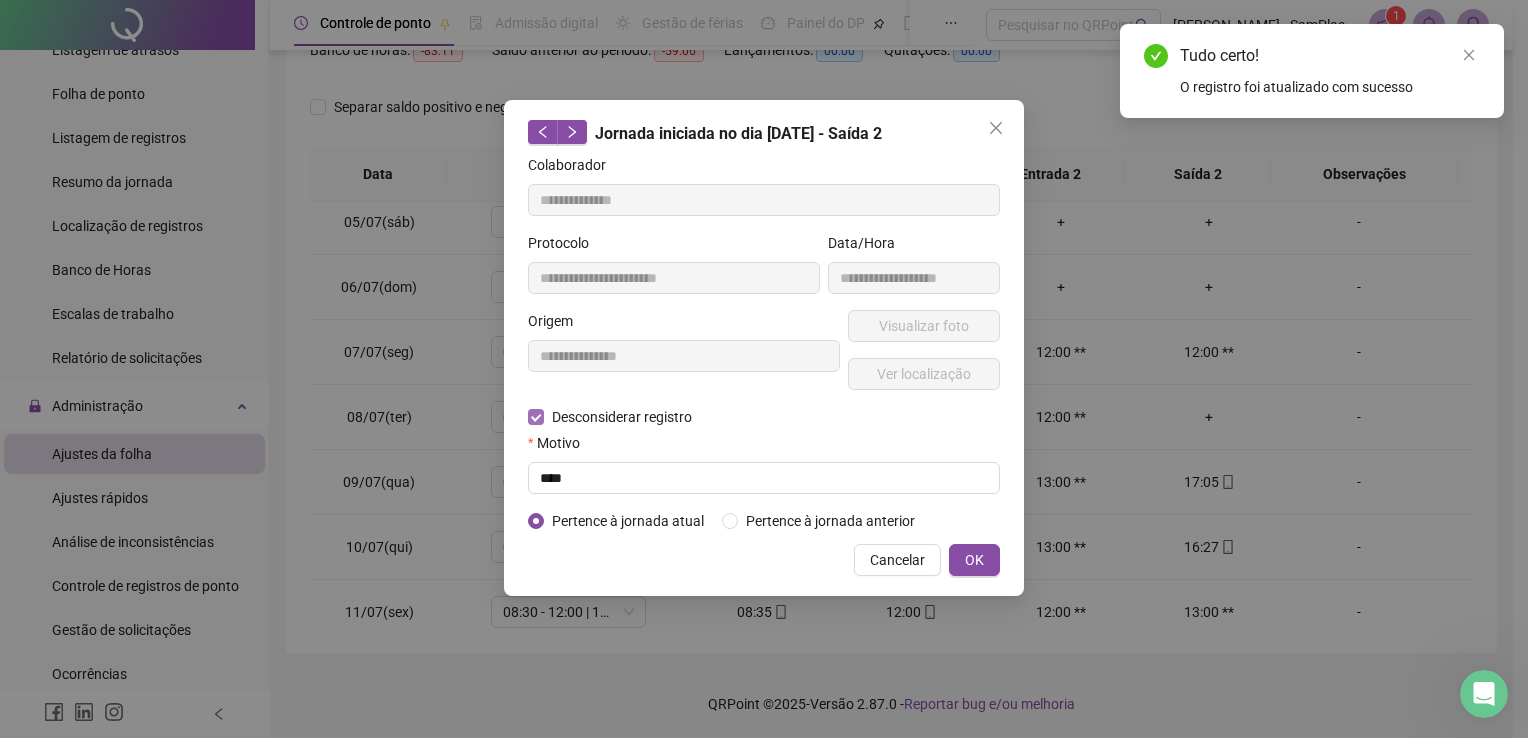 type on "**********" 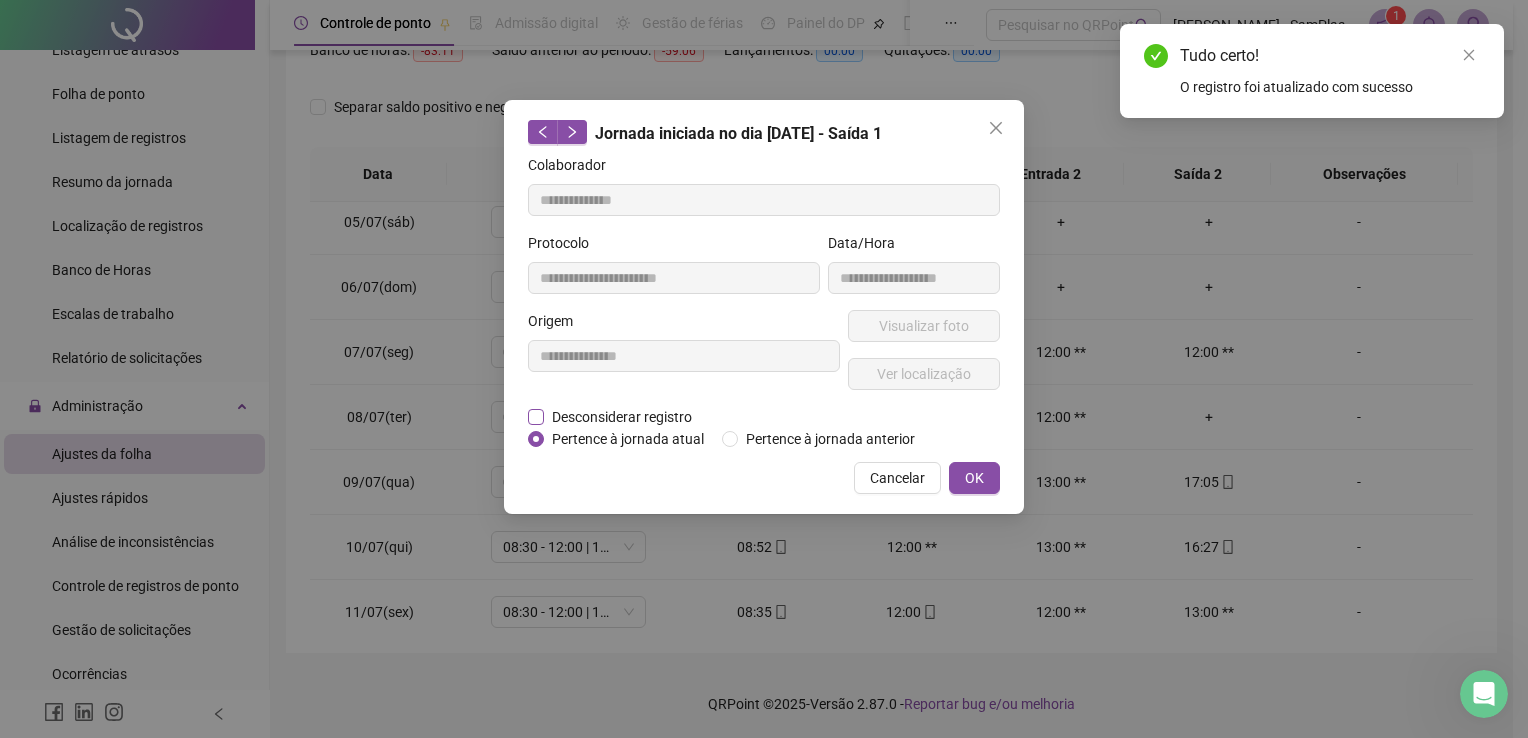 click on "Desconsiderar registro" at bounding box center [622, 417] 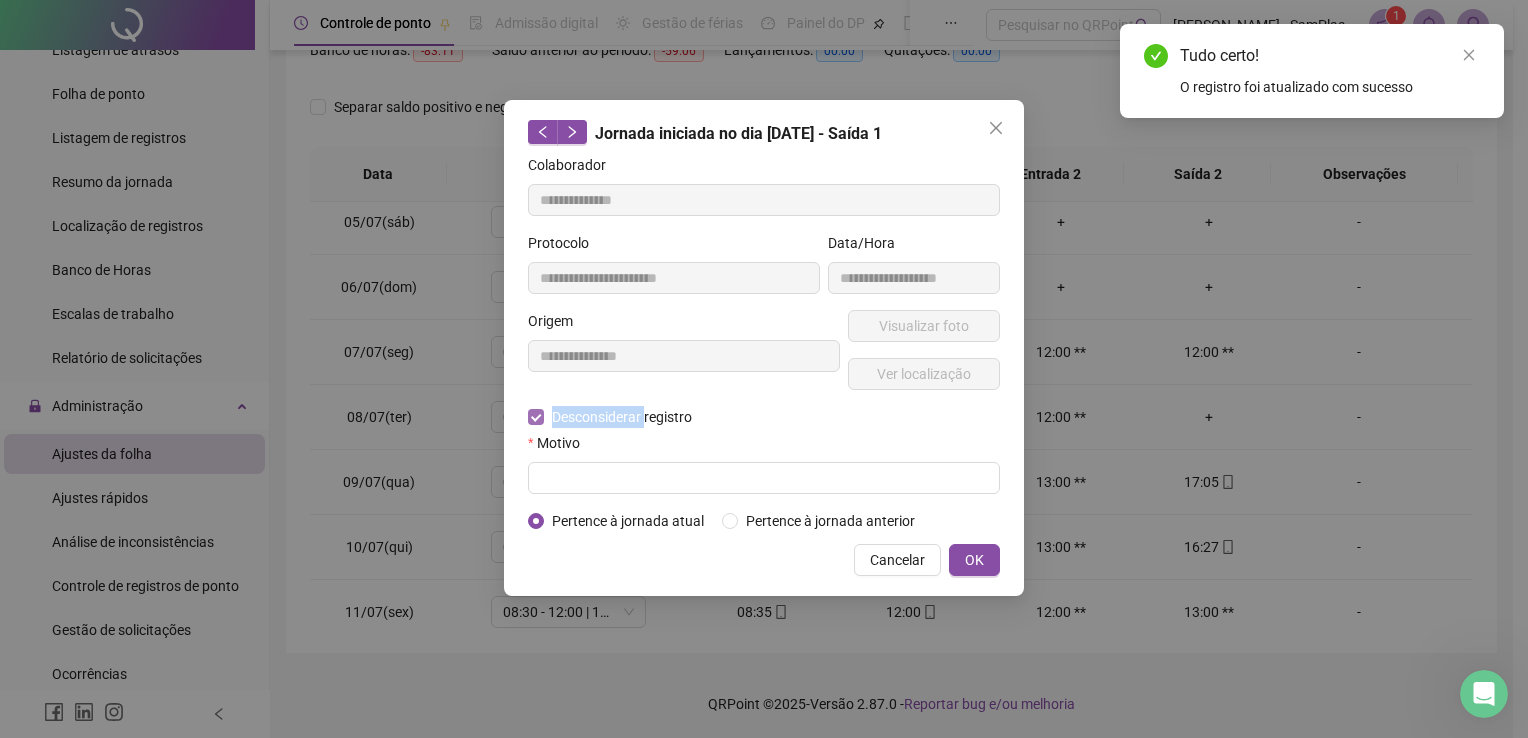 click on "Desconsiderar registro" at bounding box center (622, 417) 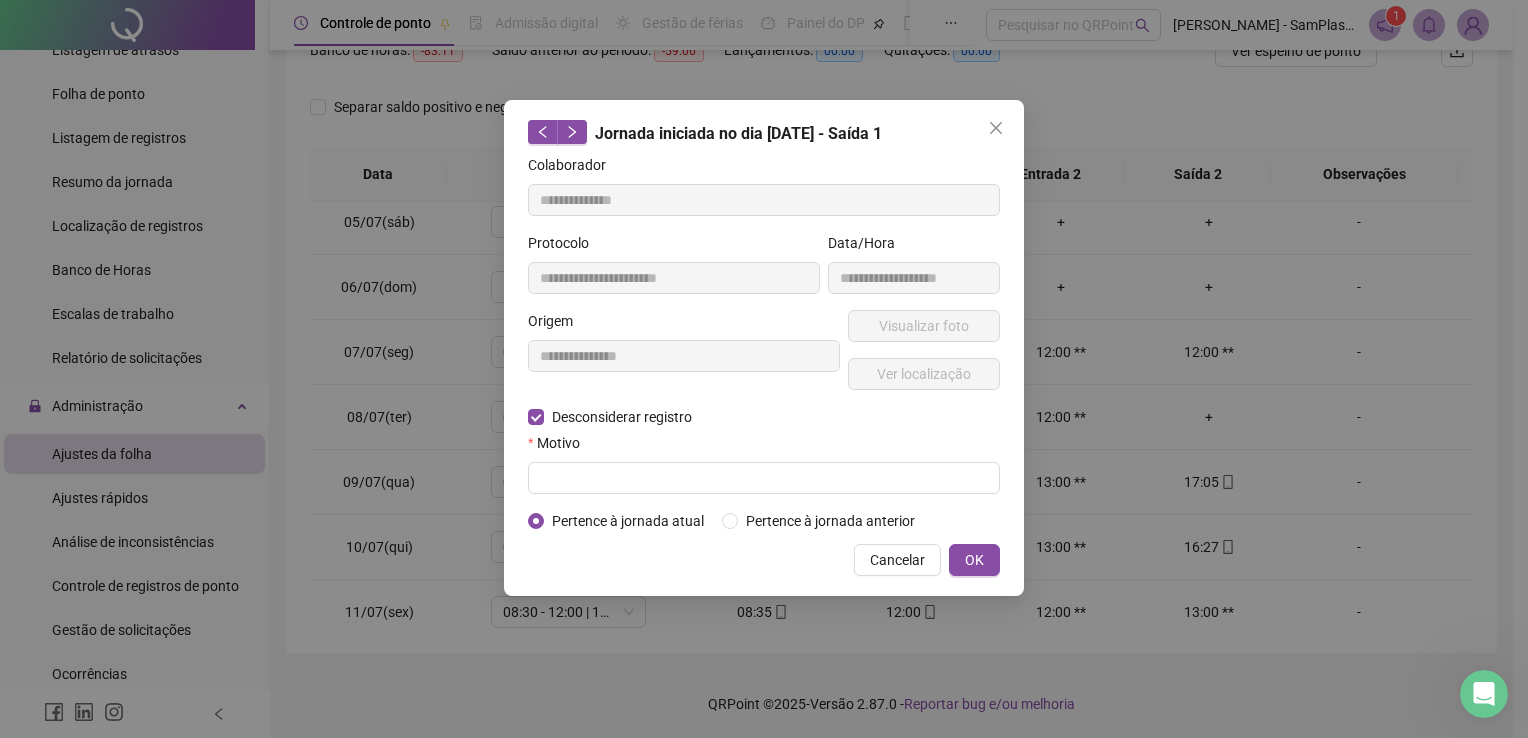 click on "**********" at bounding box center [764, 343] 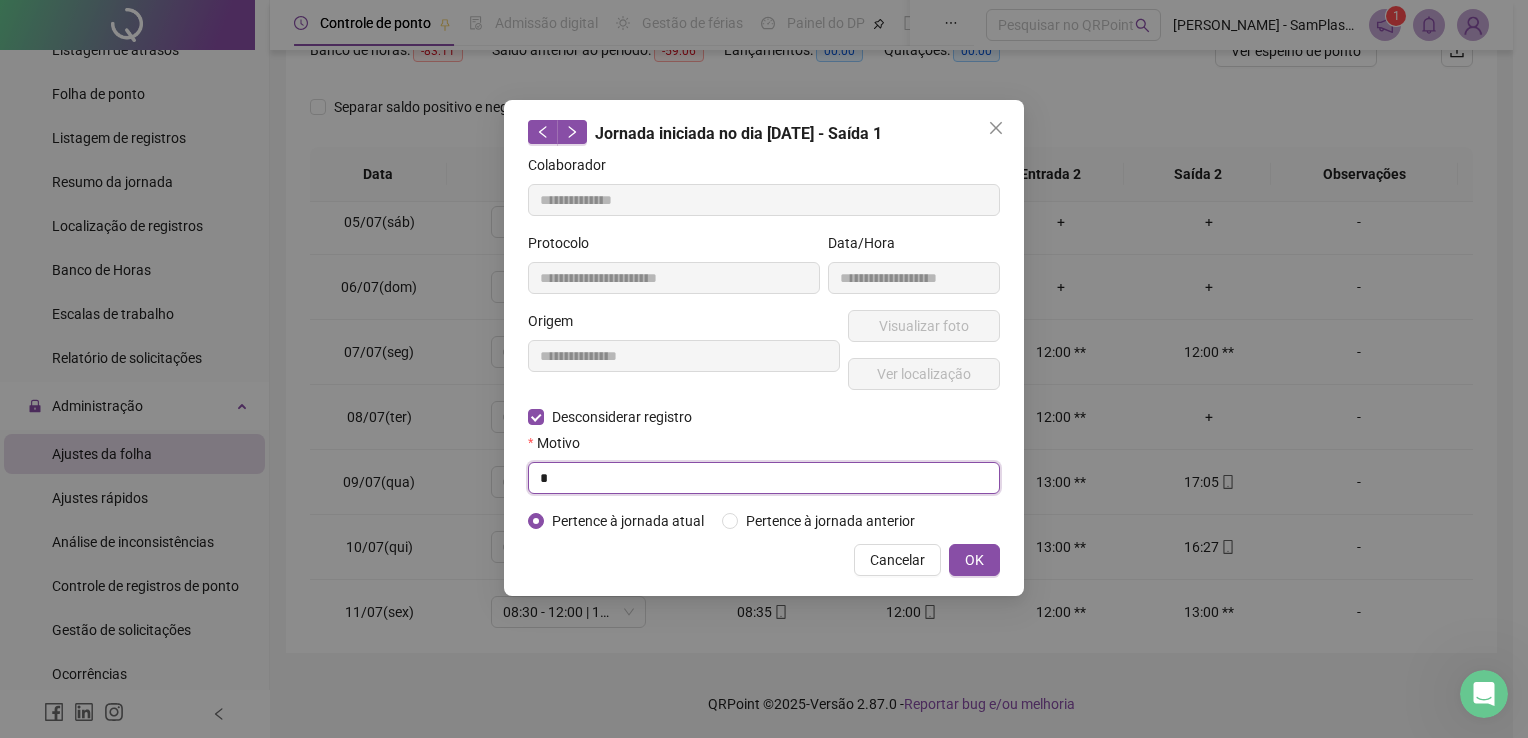 click on "*" at bounding box center (764, 478) 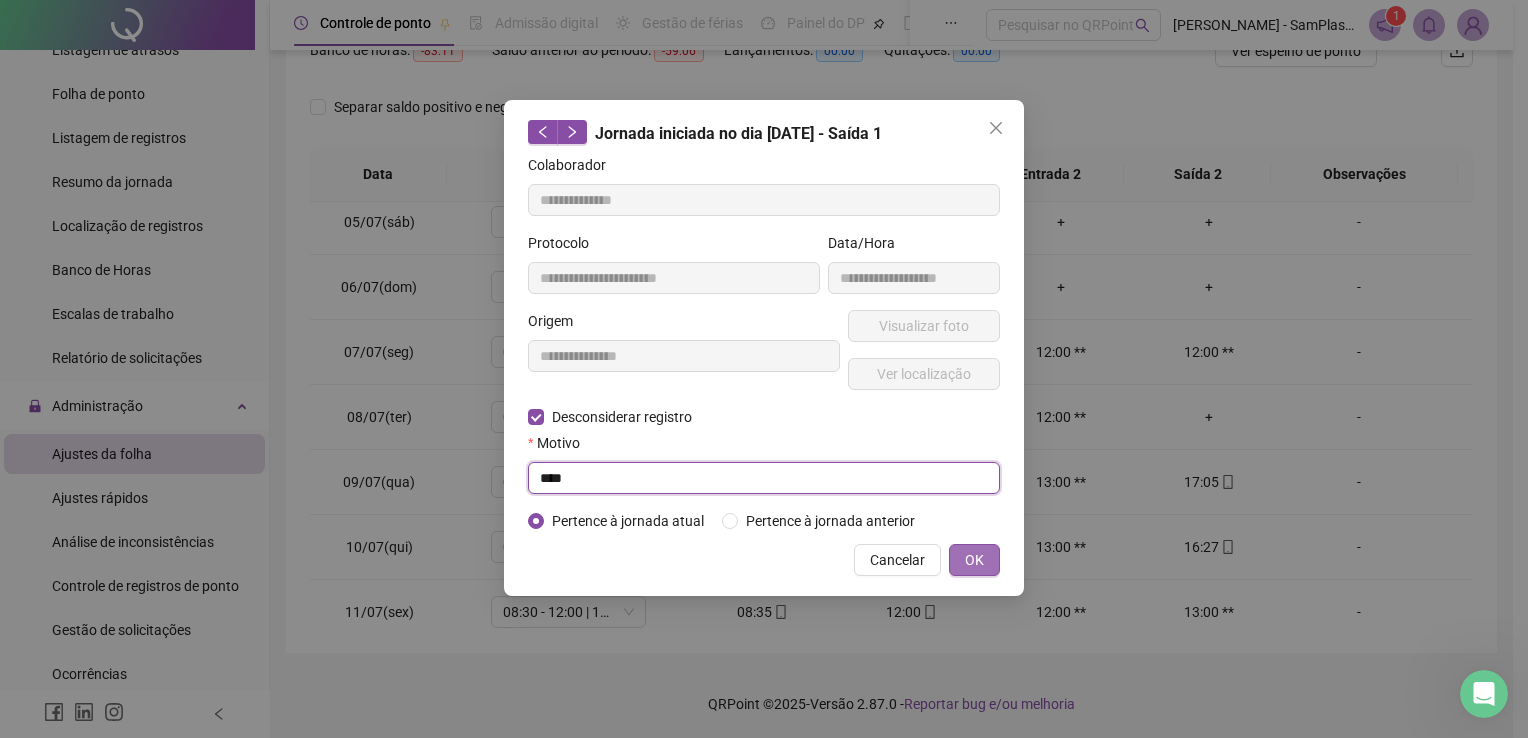 type on "****" 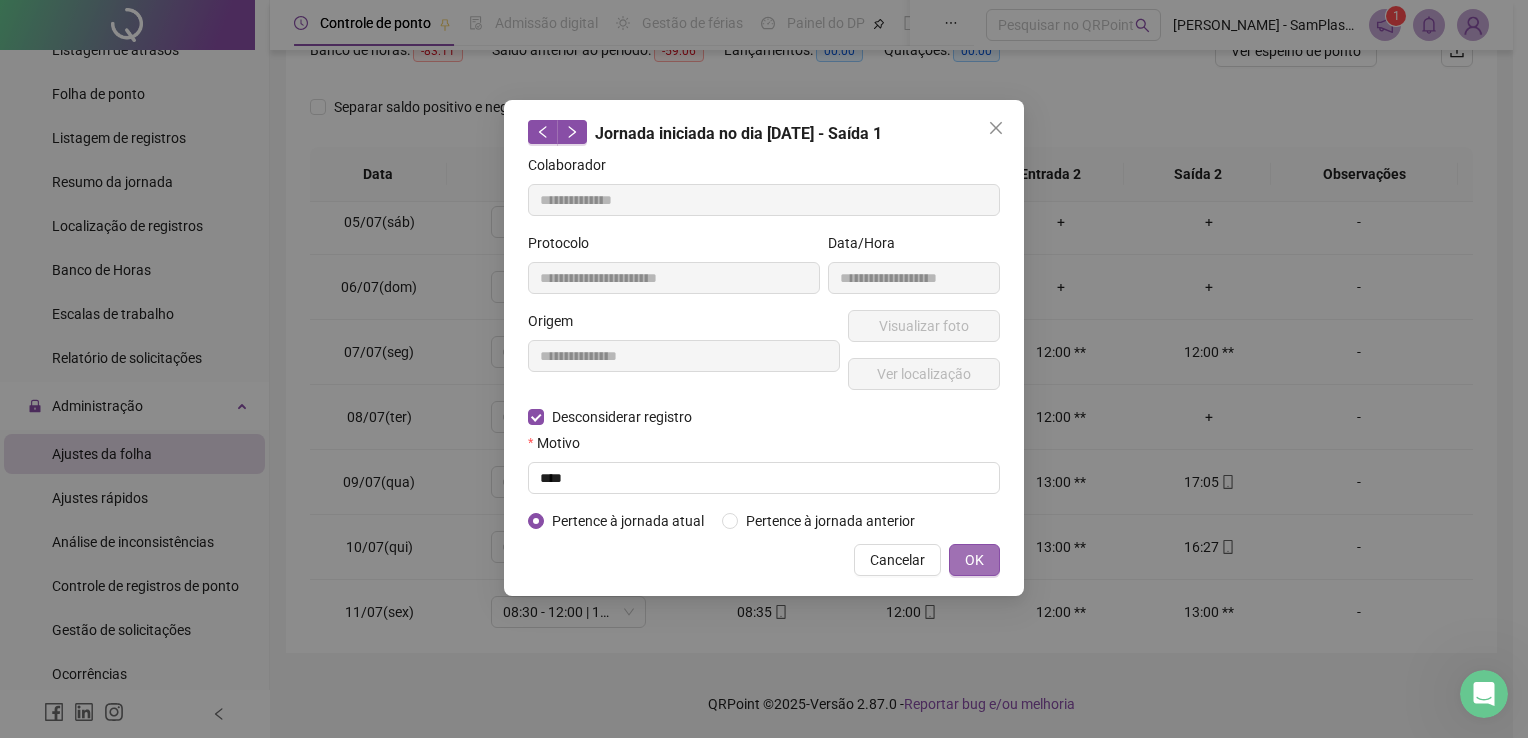 click on "OK" at bounding box center [974, 560] 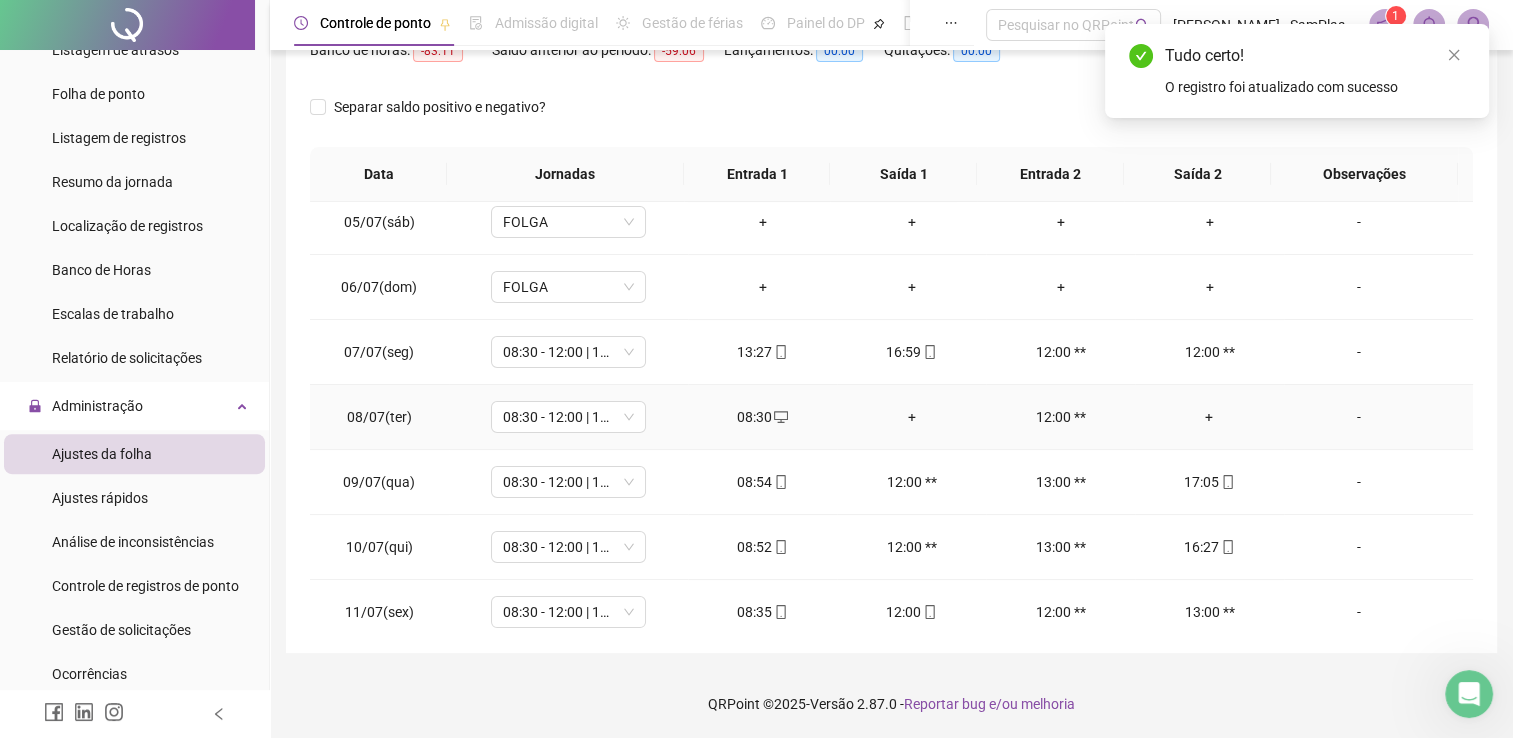 click on "+" at bounding box center (911, 417) 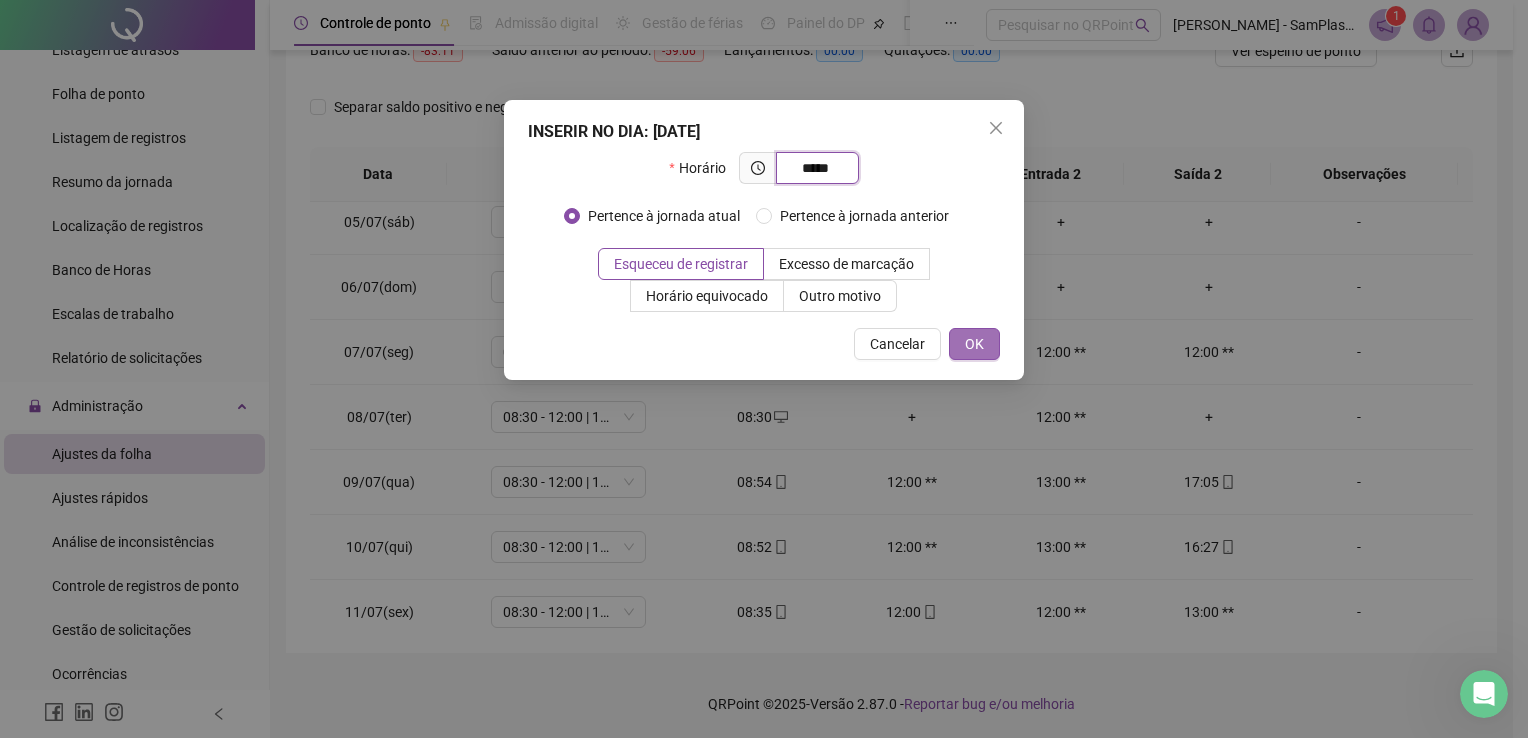 type on "*****" 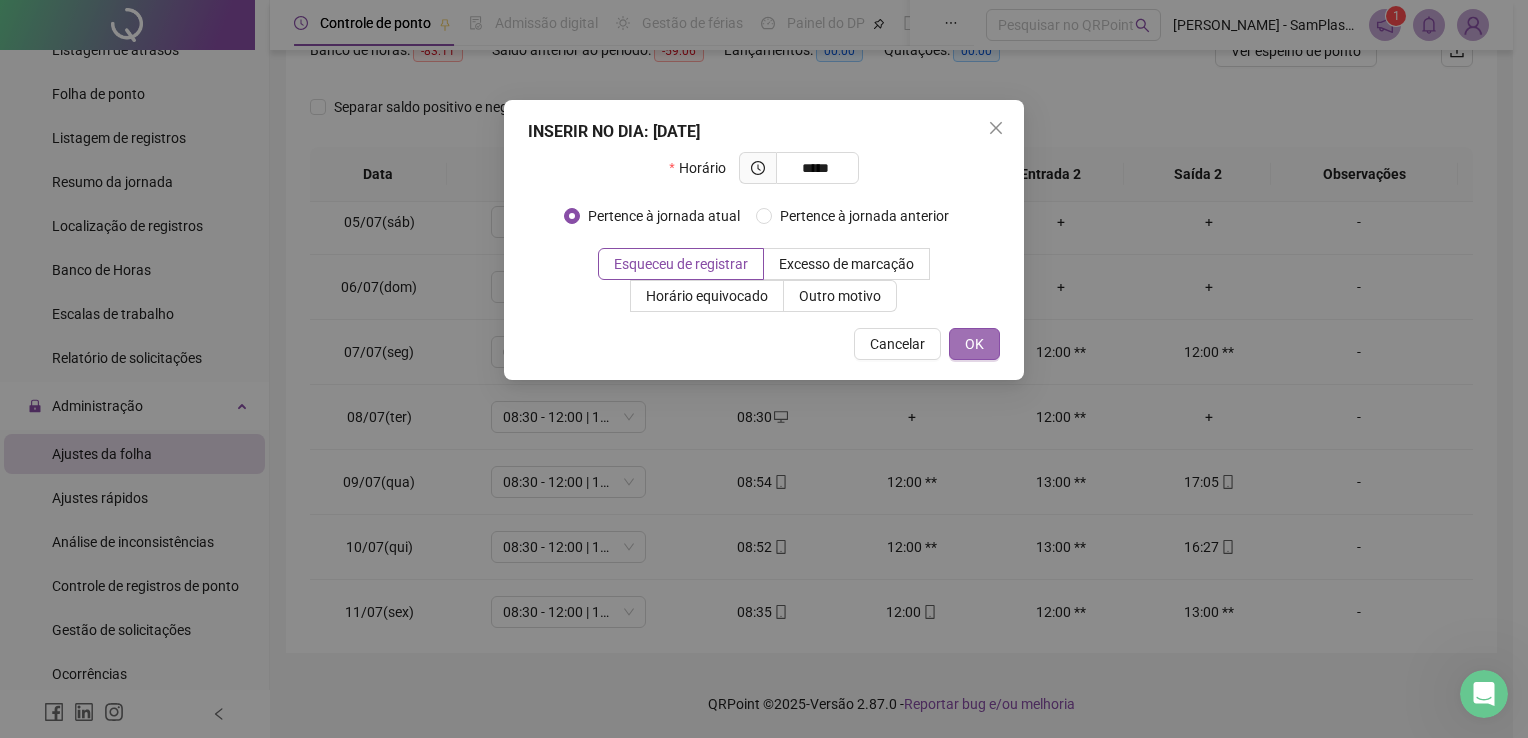 click on "OK" at bounding box center [974, 344] 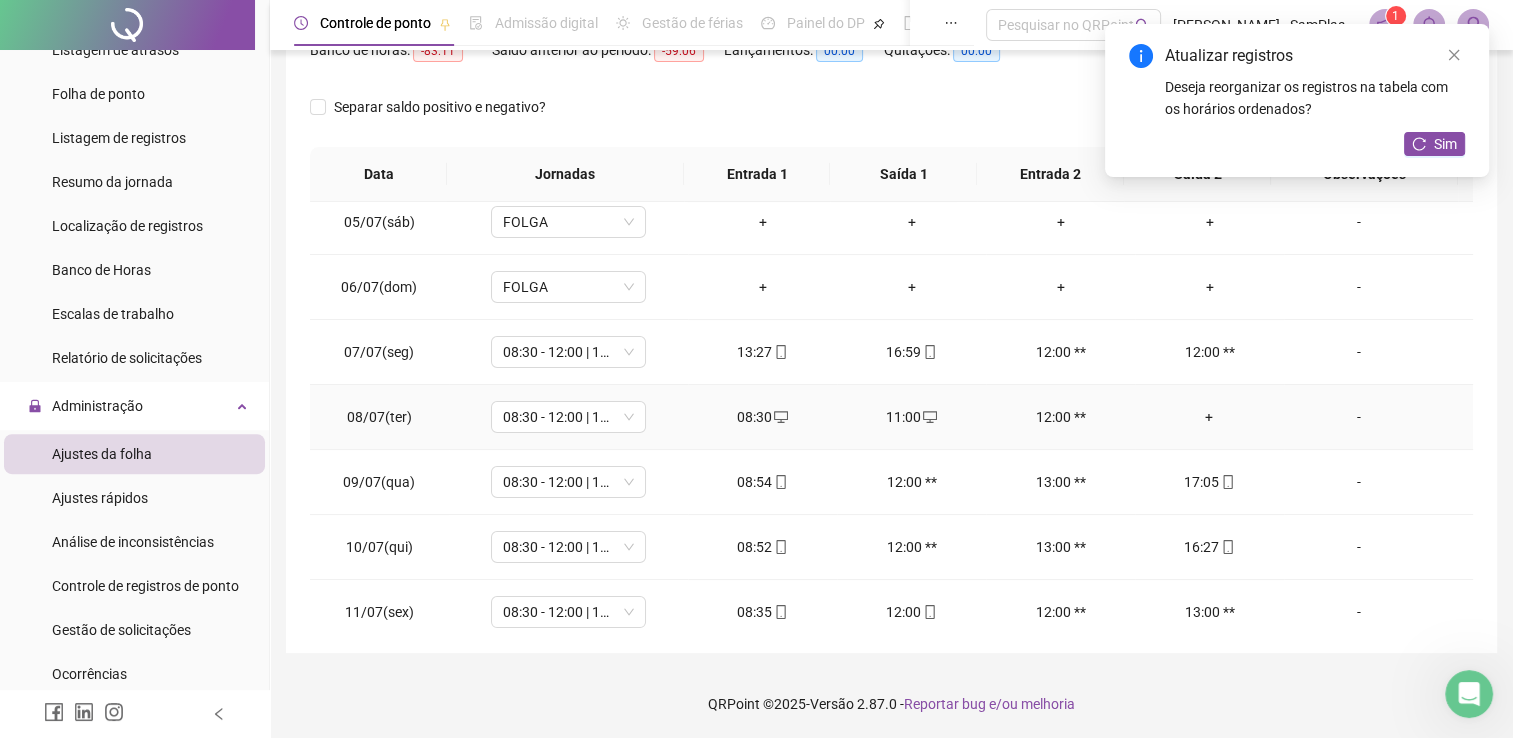 click on "+" at bounding box center (1209, 417) 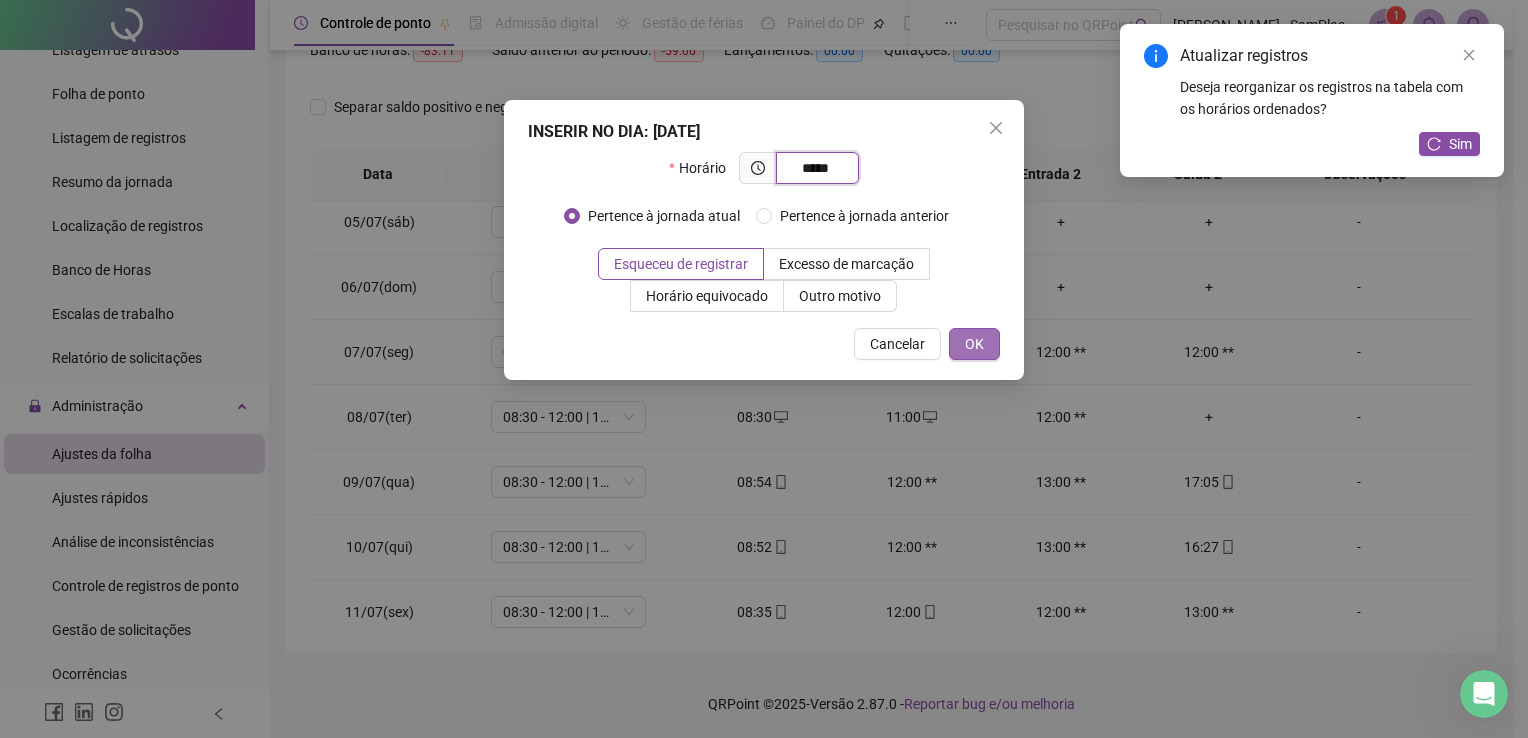 type on "*****" 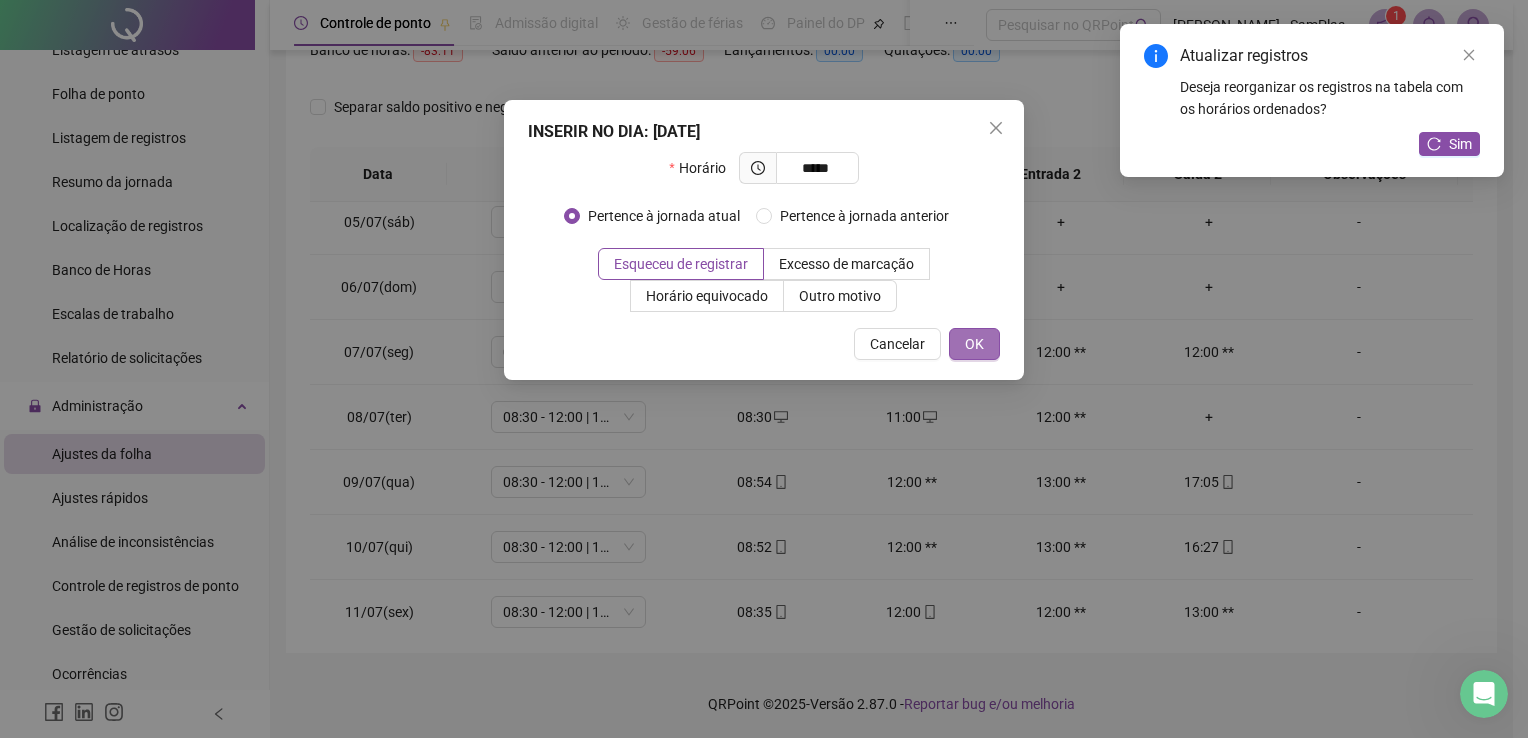 click on "OK" at bounding box center [974, 344] 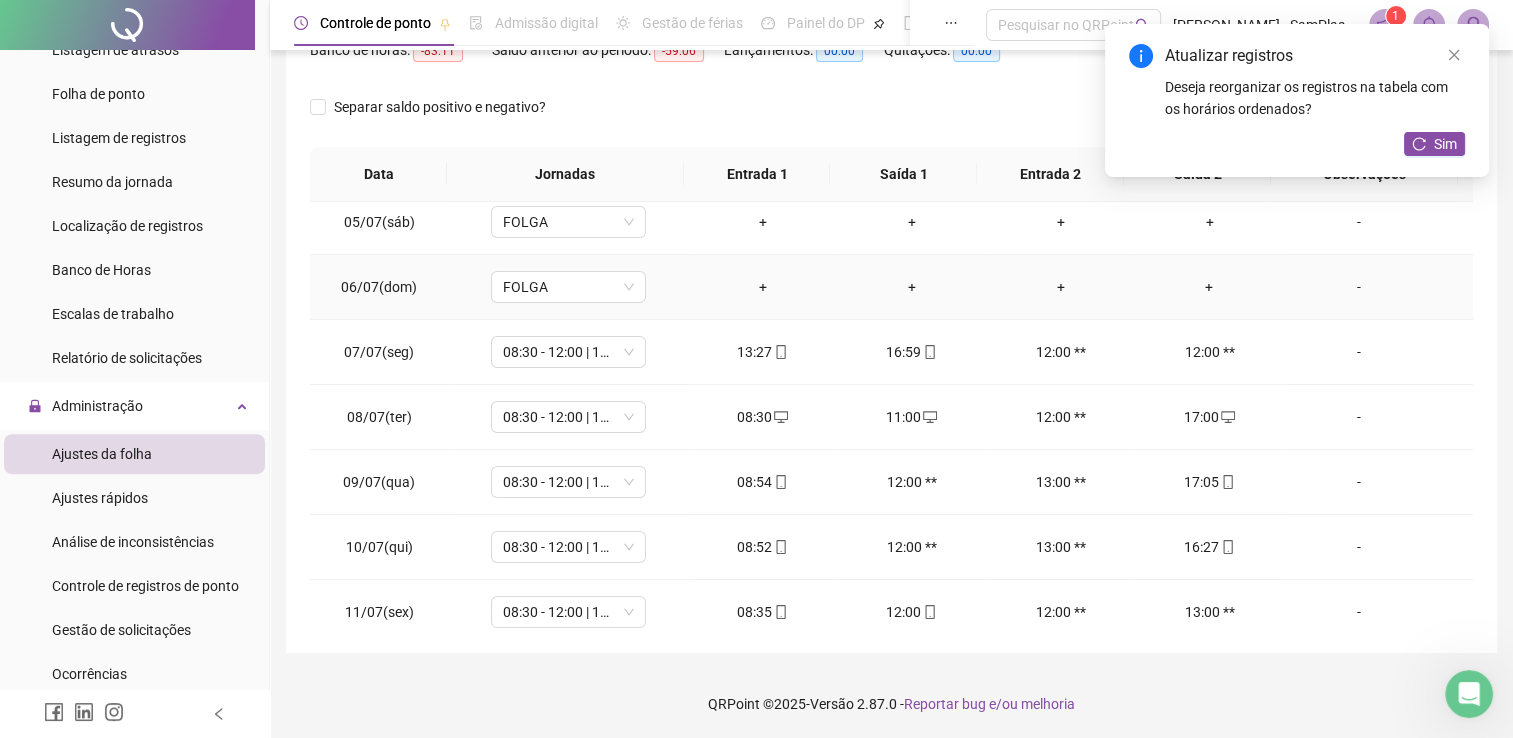 click on "-" at bounding box center [1378, 287] 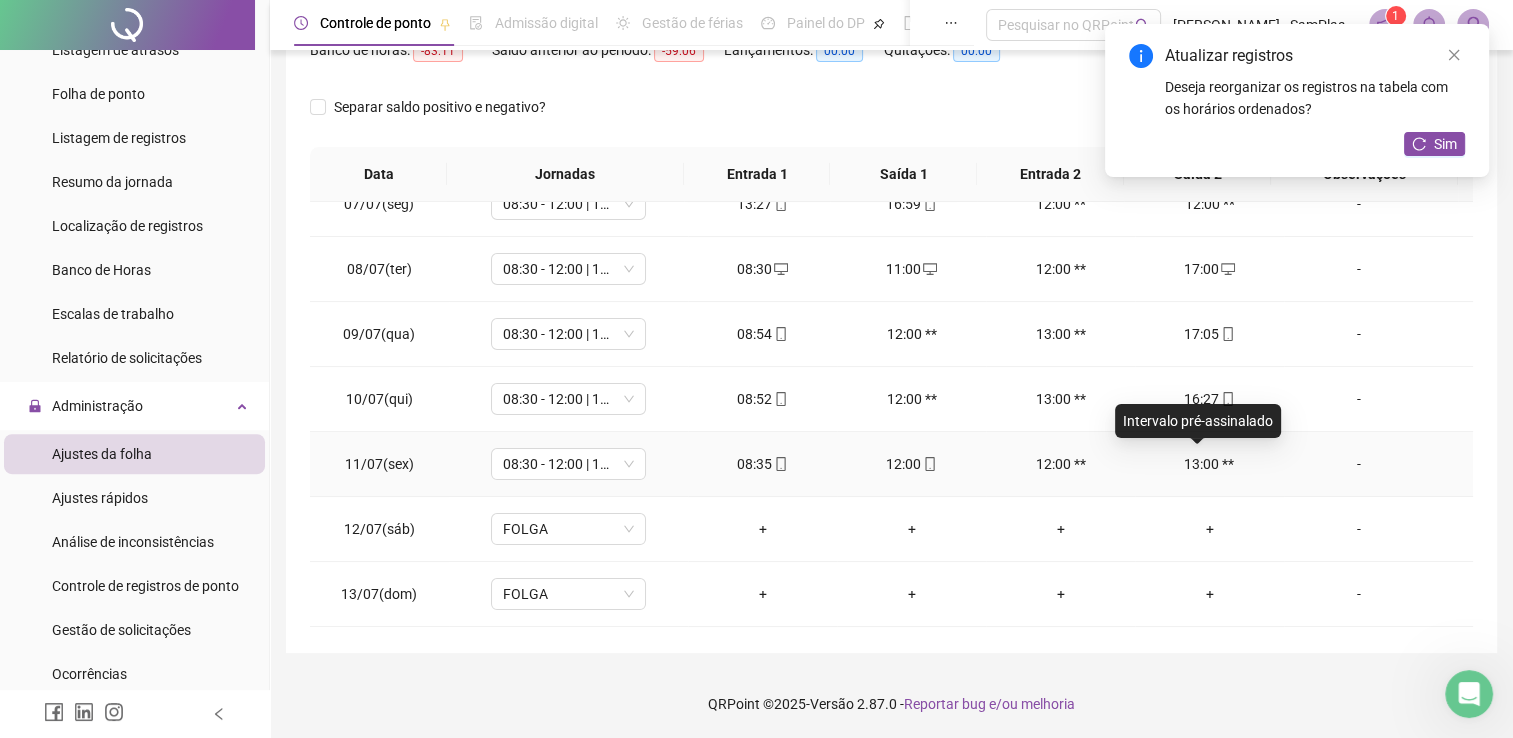 scroll, scrollTop: 420, scrollLeft: 0, axis: vertical 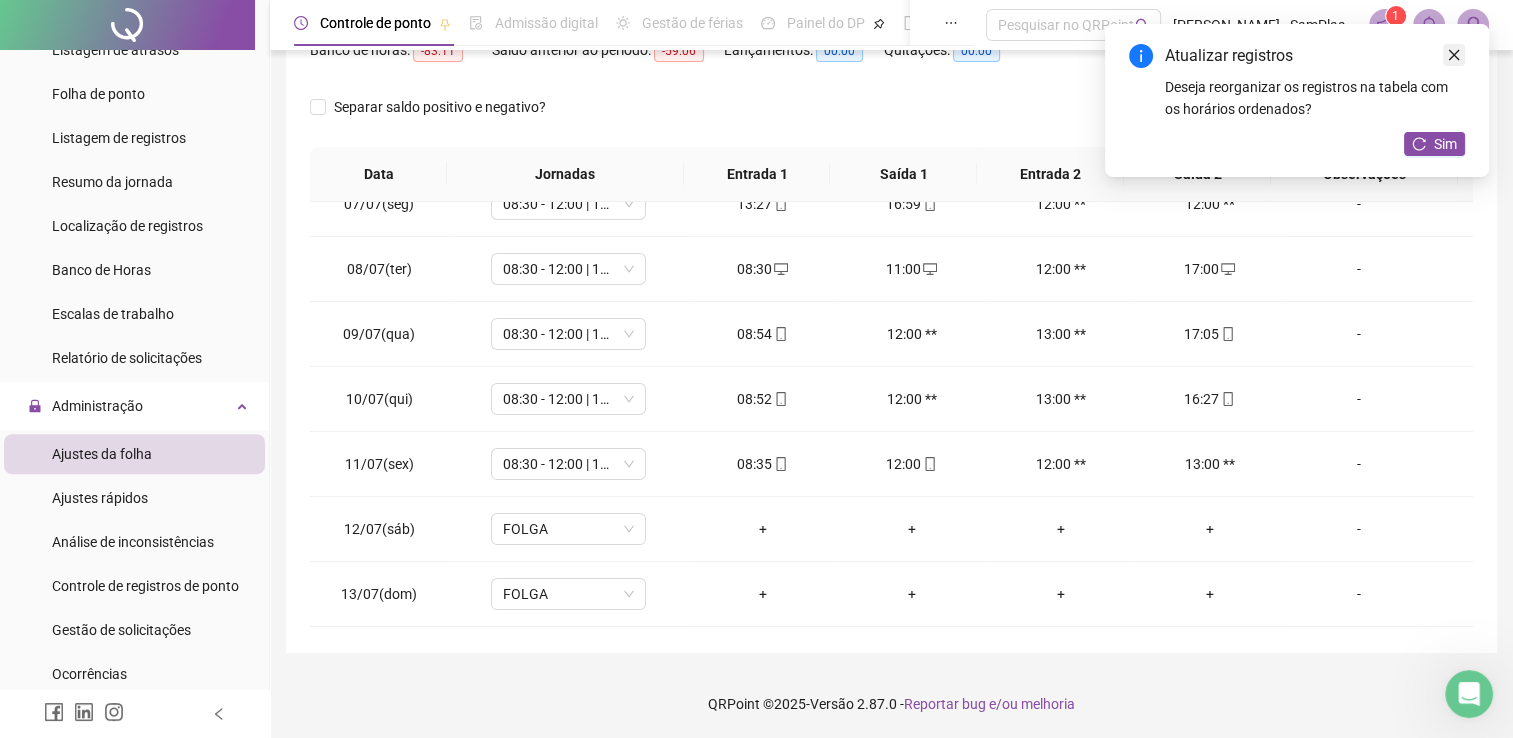 click 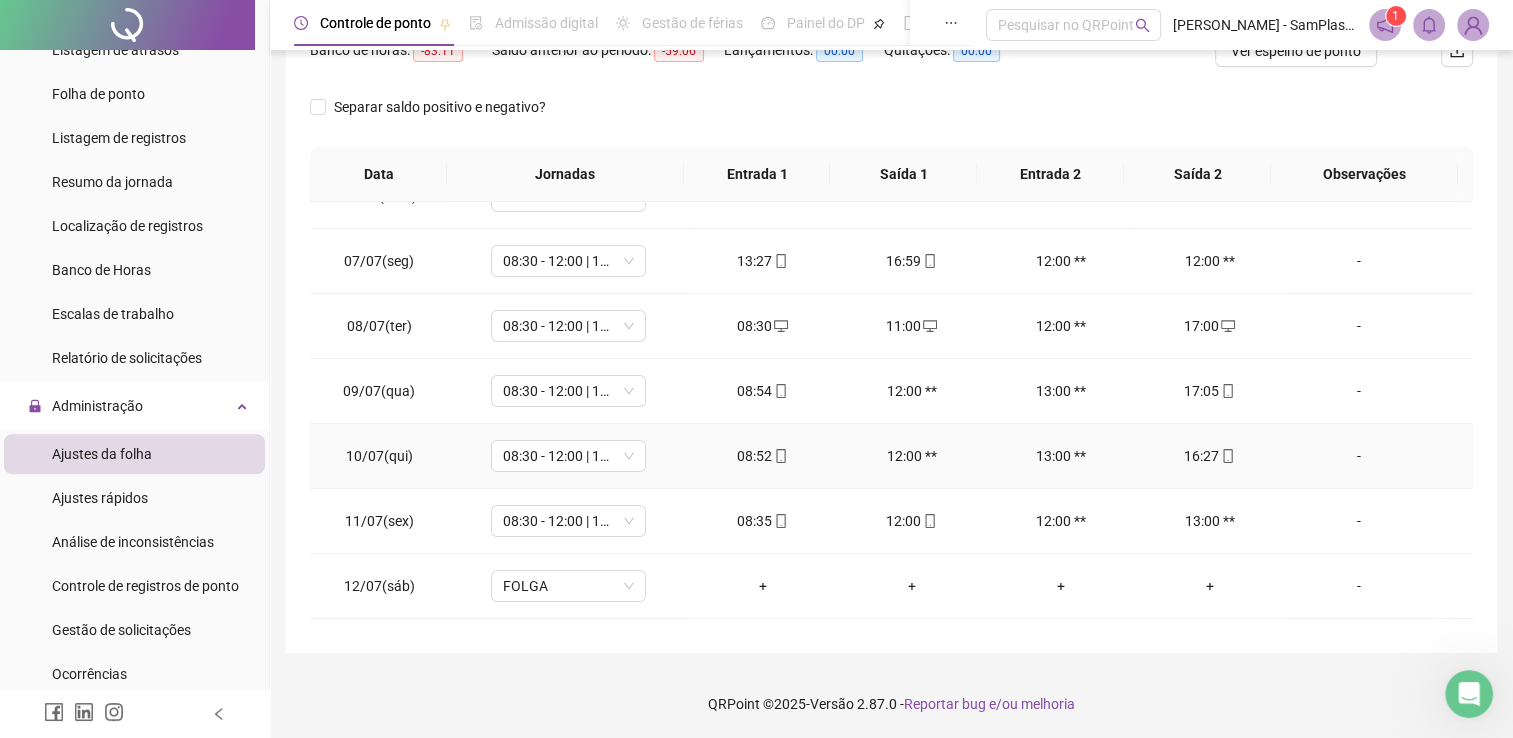 scroll, scrollTop: 362, scrollLeft: 0, axis: vertical 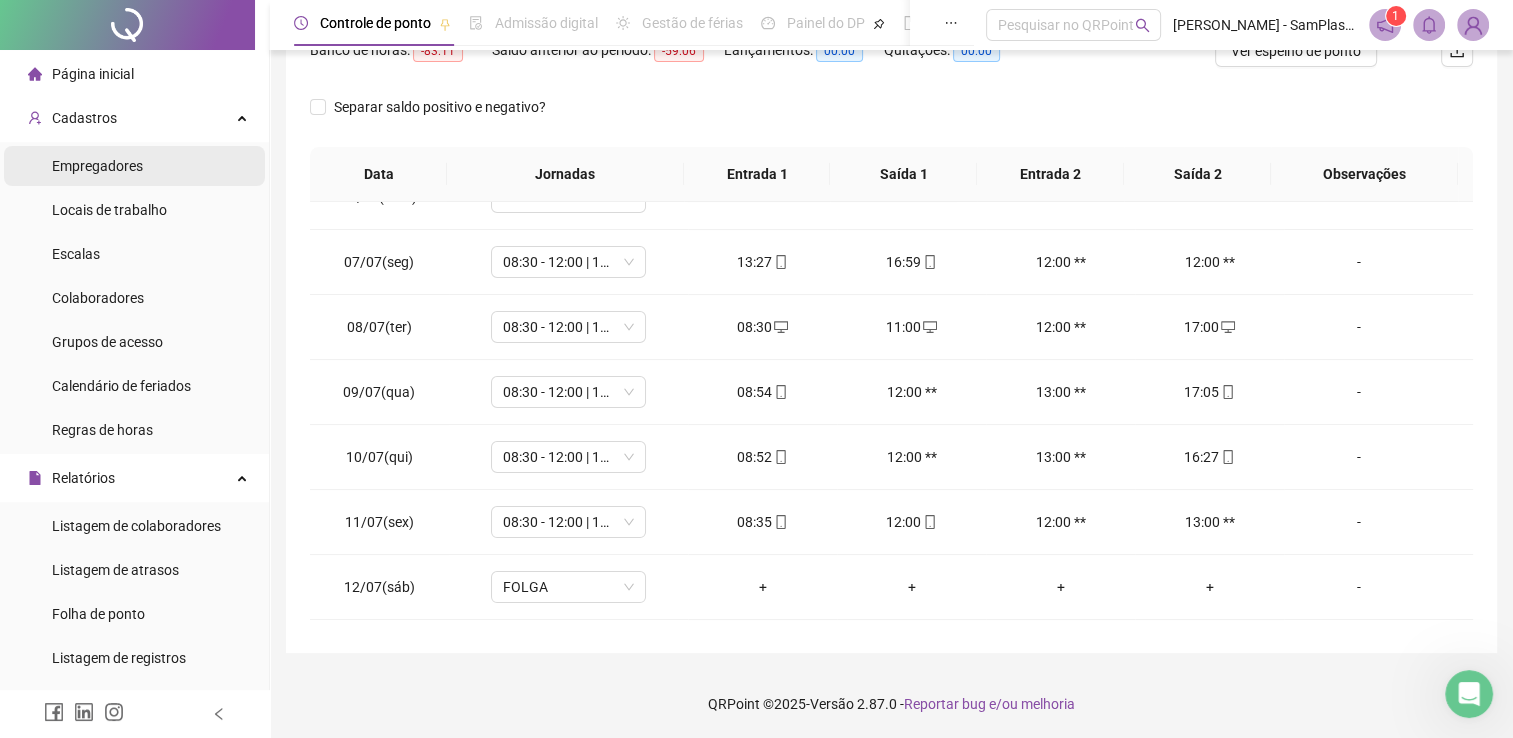 click on "Empregadores" at bounding box center [134, 166] 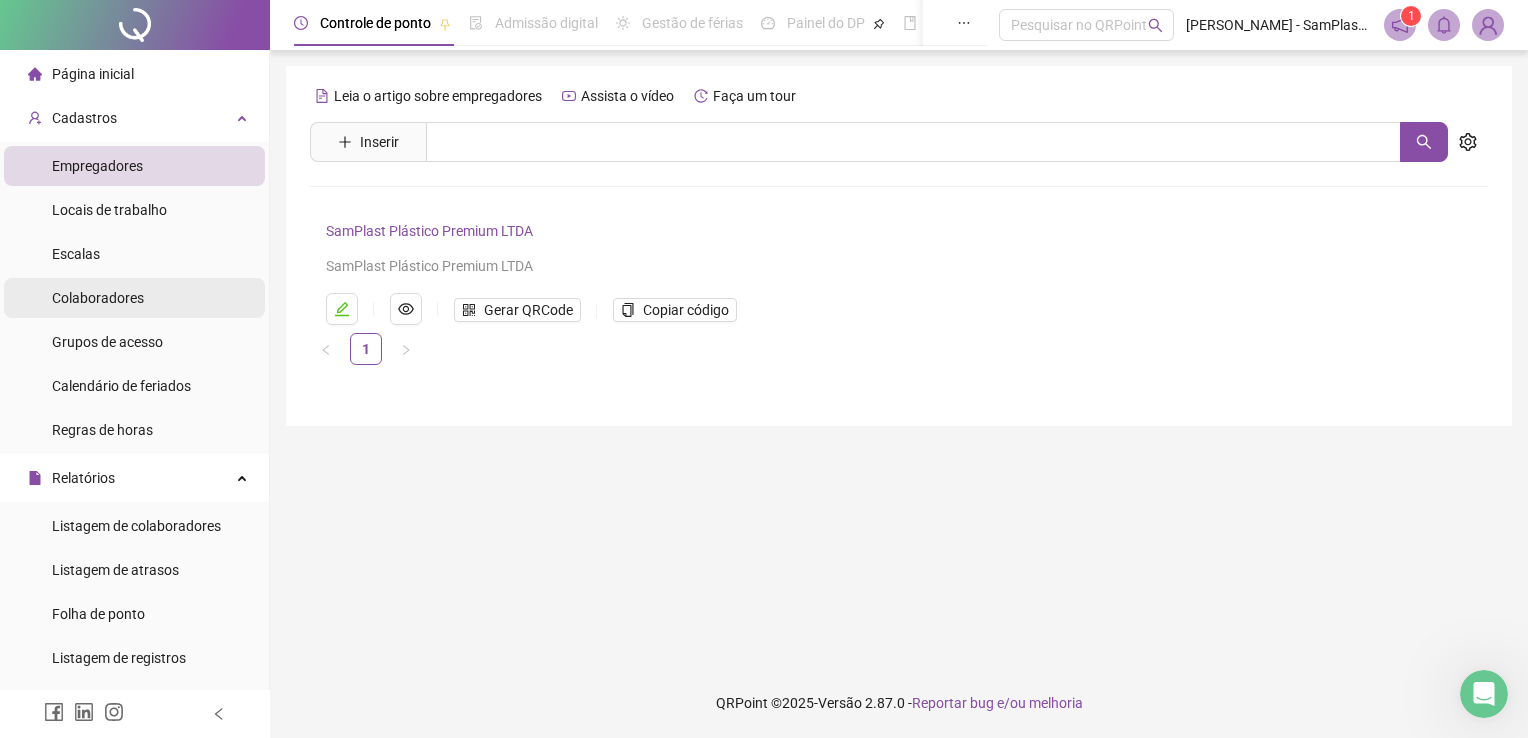 click on "Colaboradores" at bounding box center (98, 298) 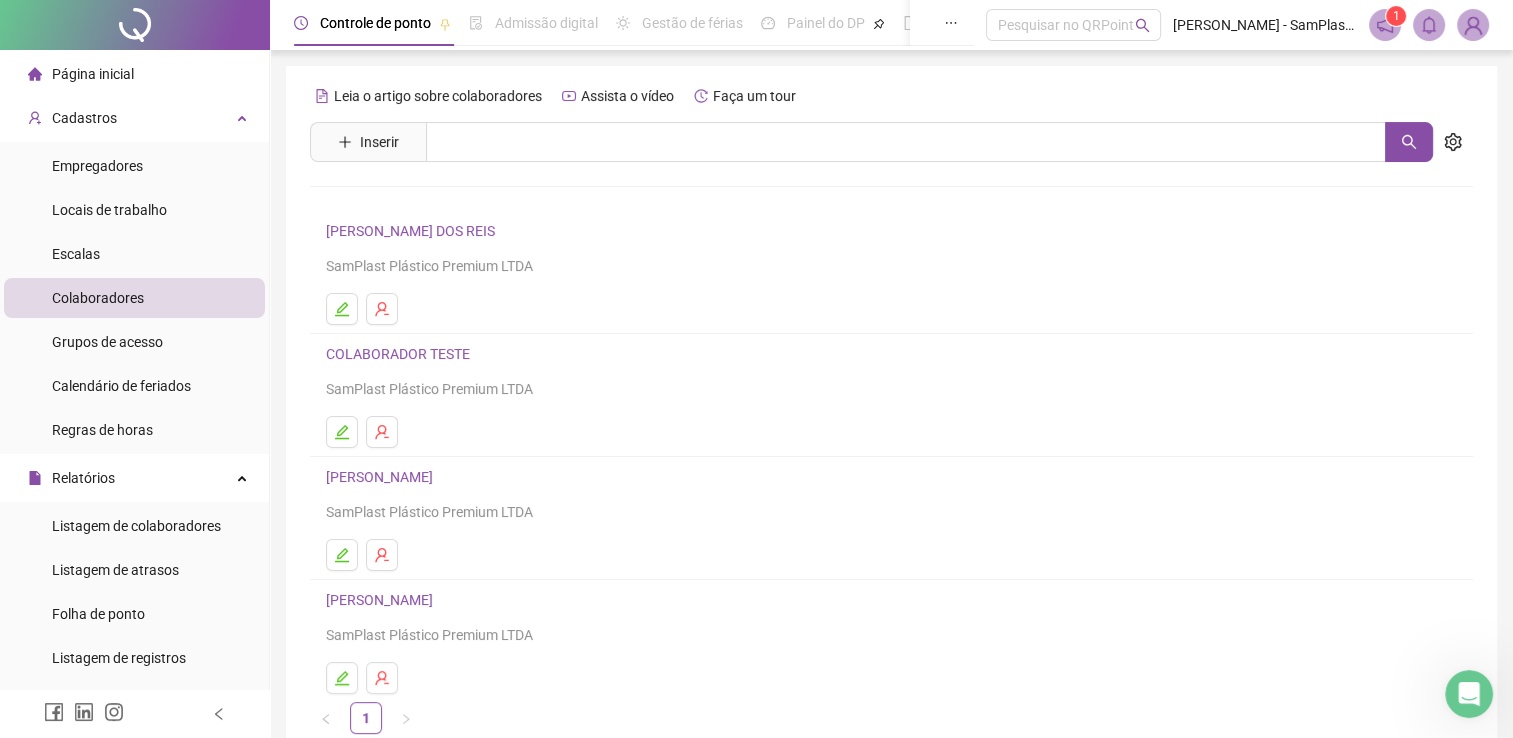 click on "[PERSON_NAME]" at bounding box center [382, 600] 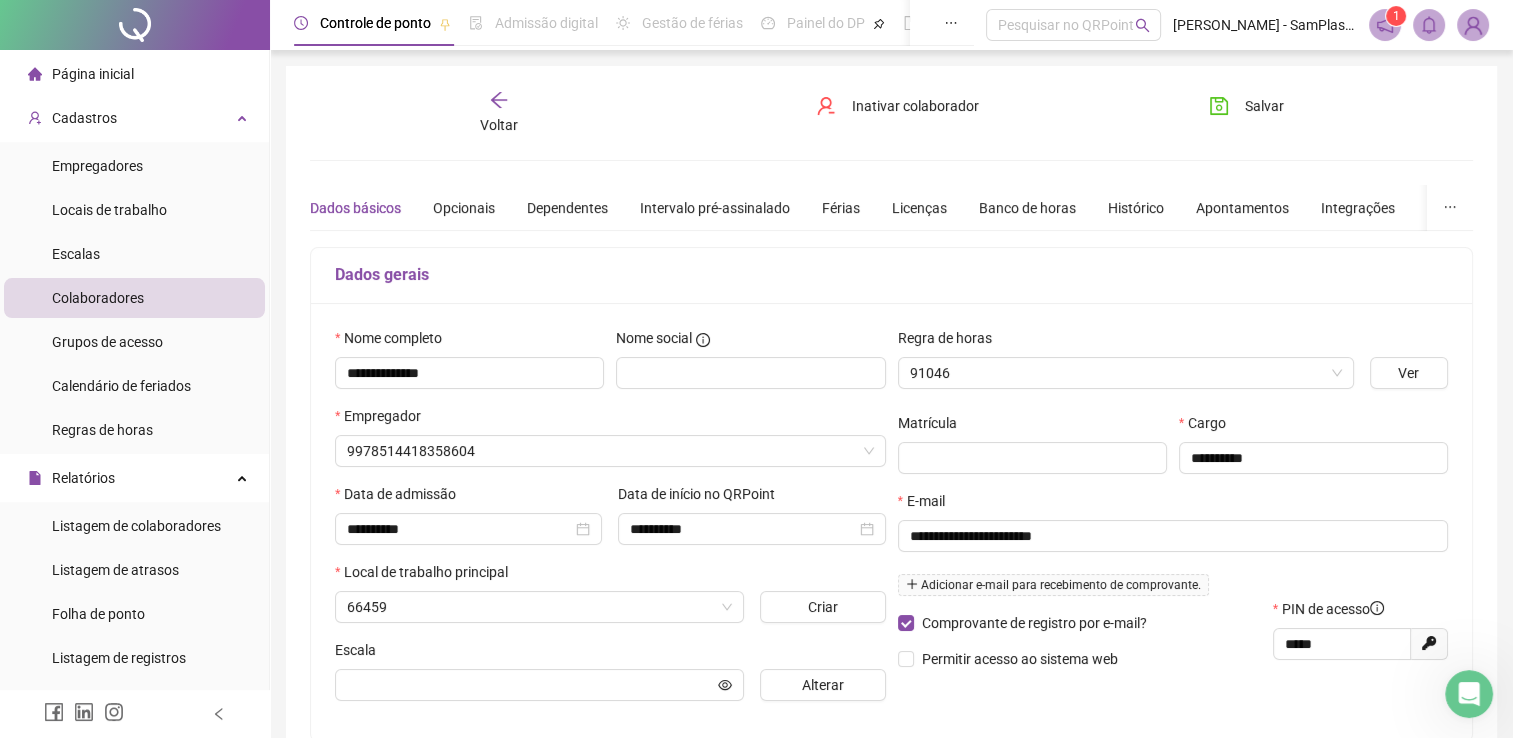 type on "**********" 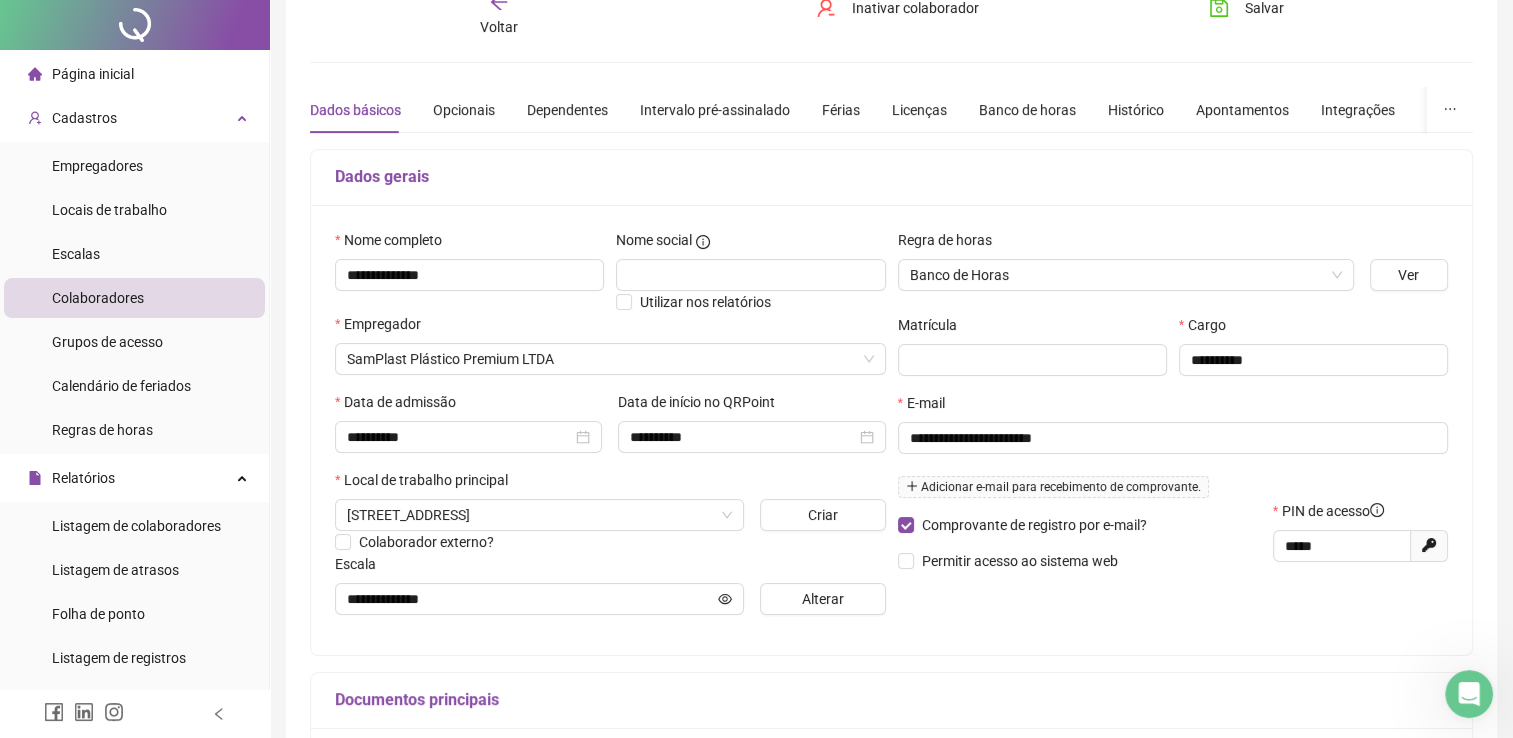 scroll, scrollTop: 0, scrollLeft: 0, axis: both 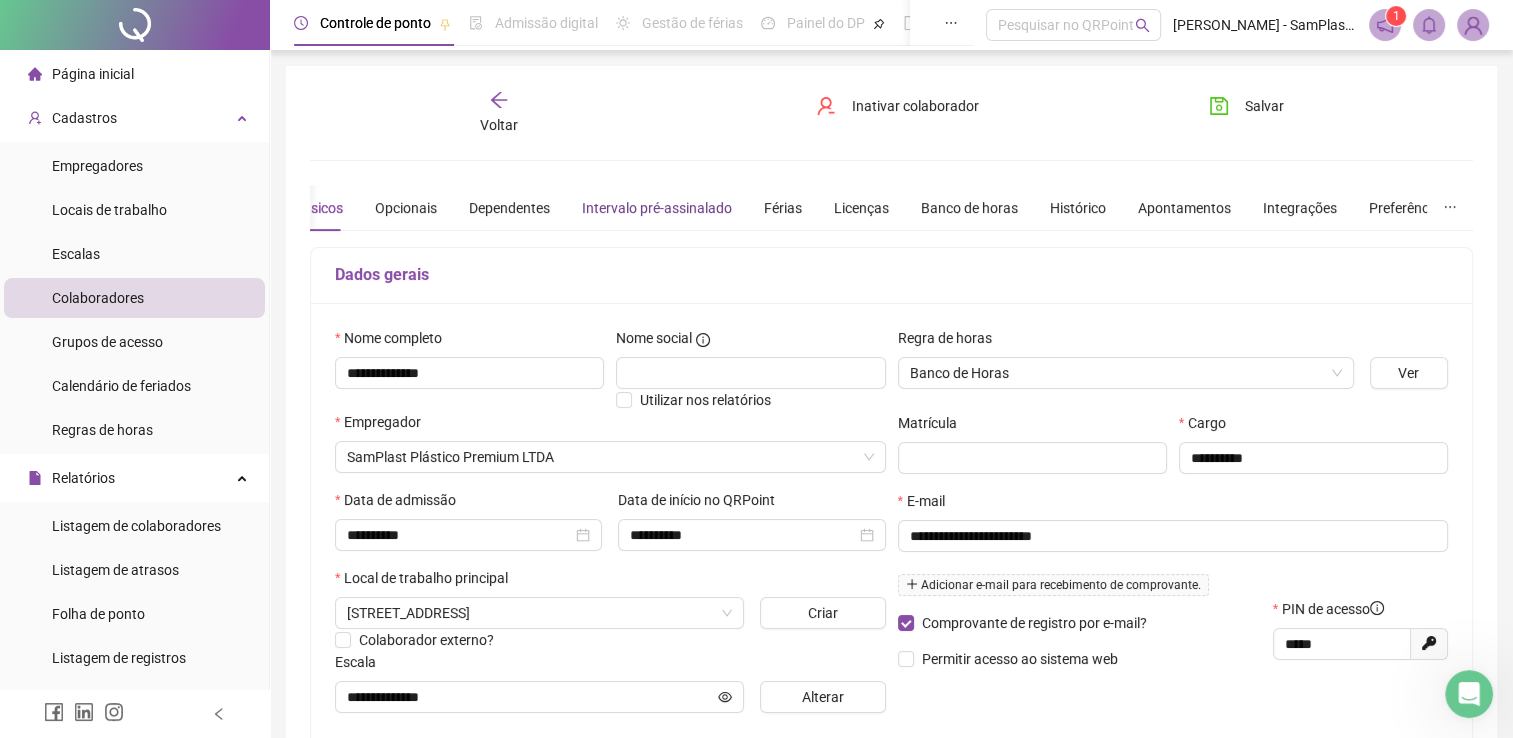 click on "Intervalo pré-assinalado" at bounding box center [657, 208] 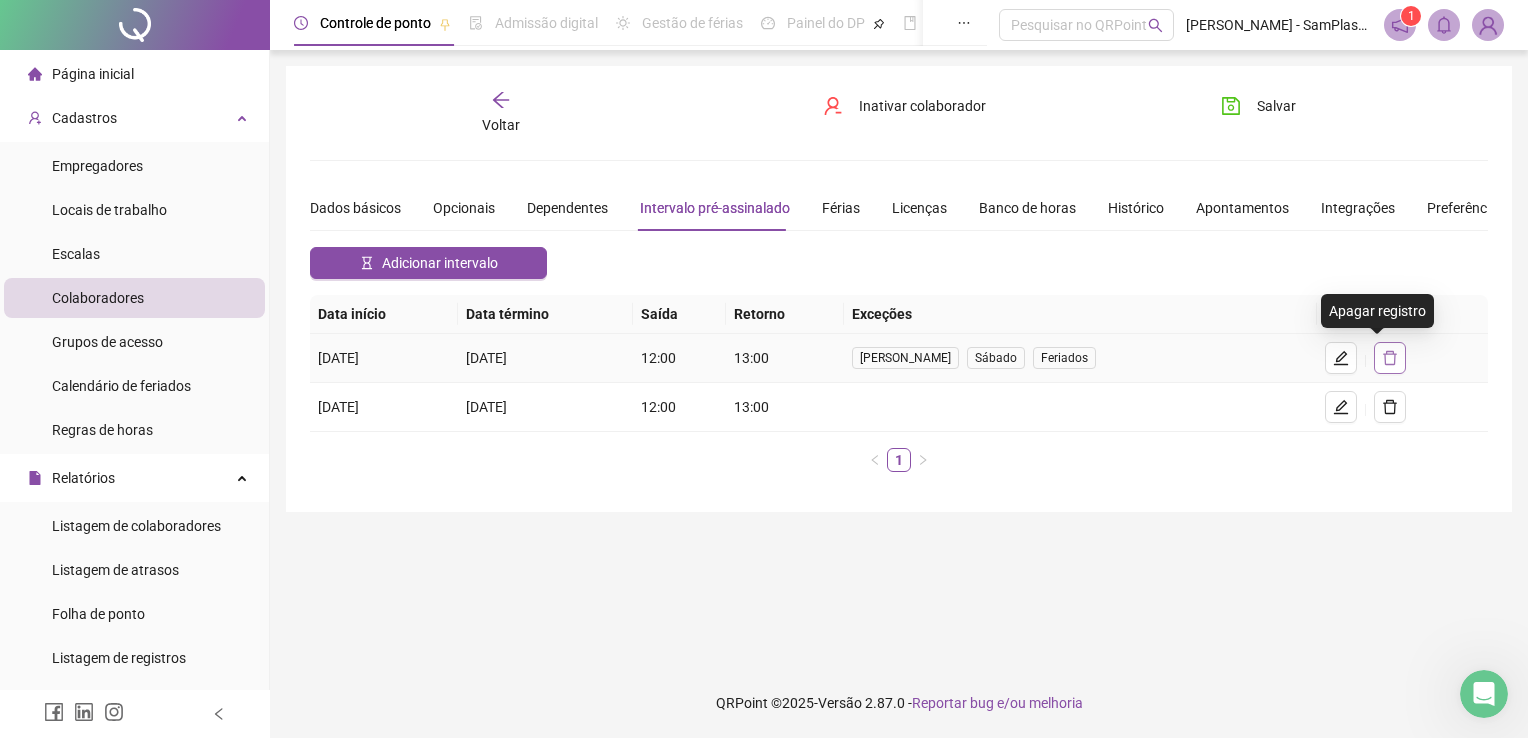click at bounding box center (1390, 358) 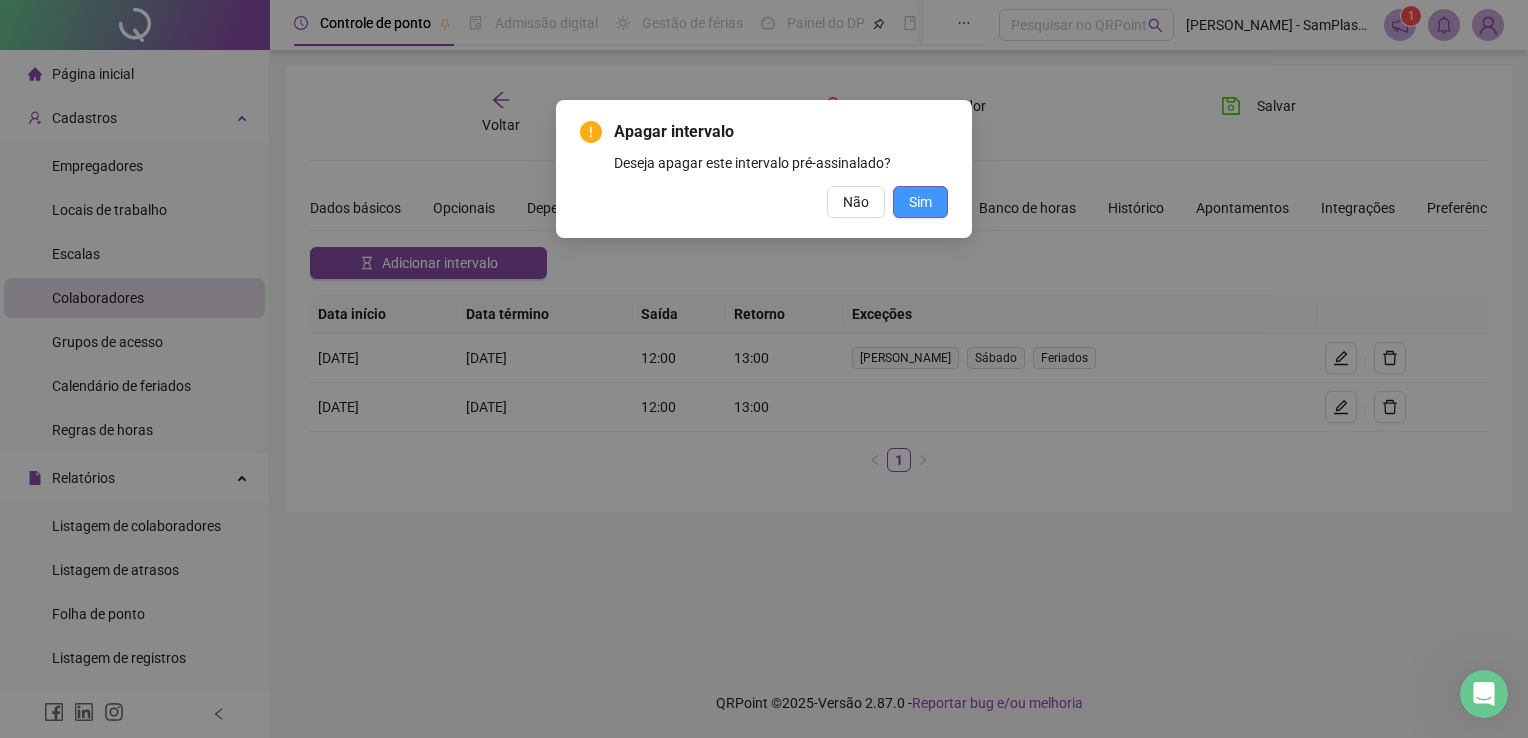 click on "Sim" at bounding box center [920, 202] 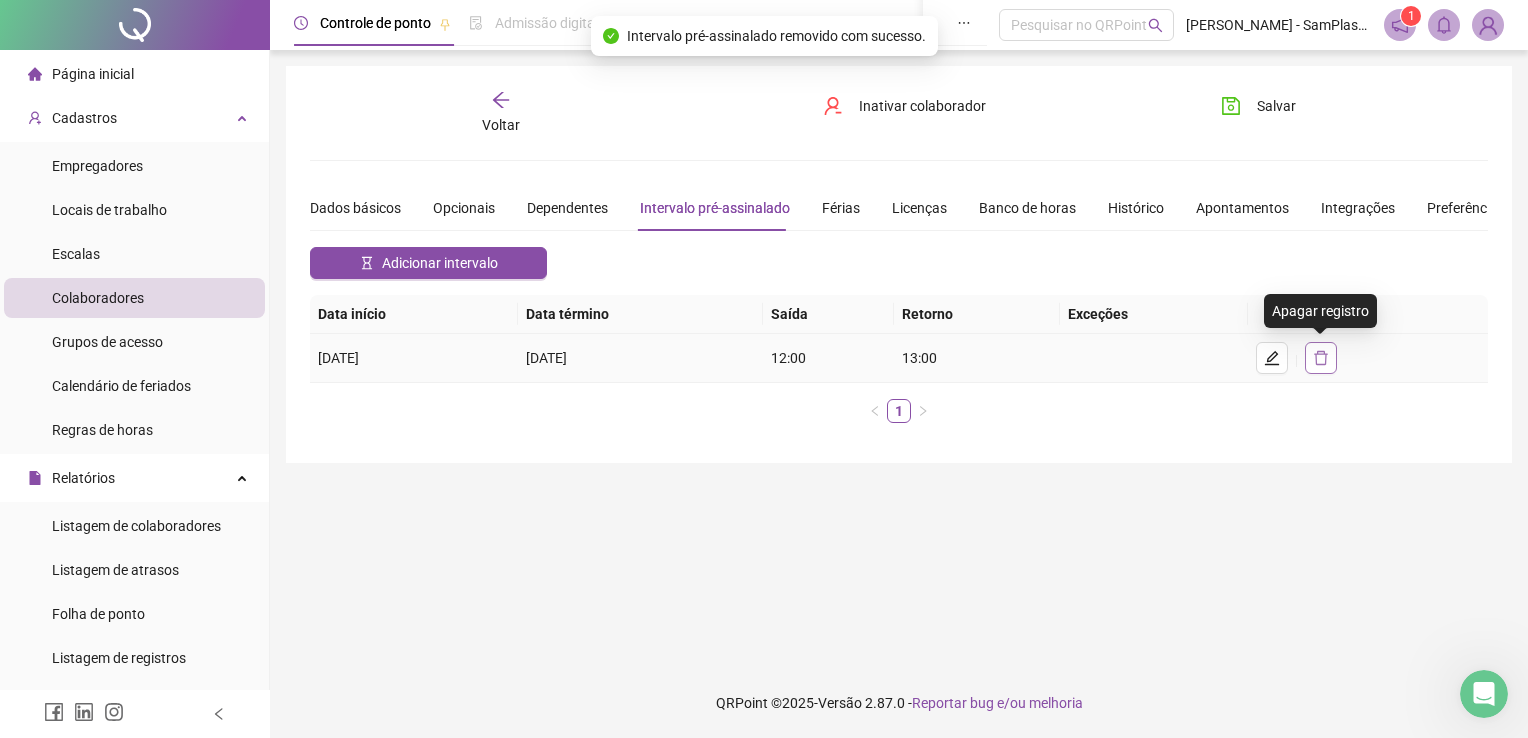 click at bounding box center (1321, 358) 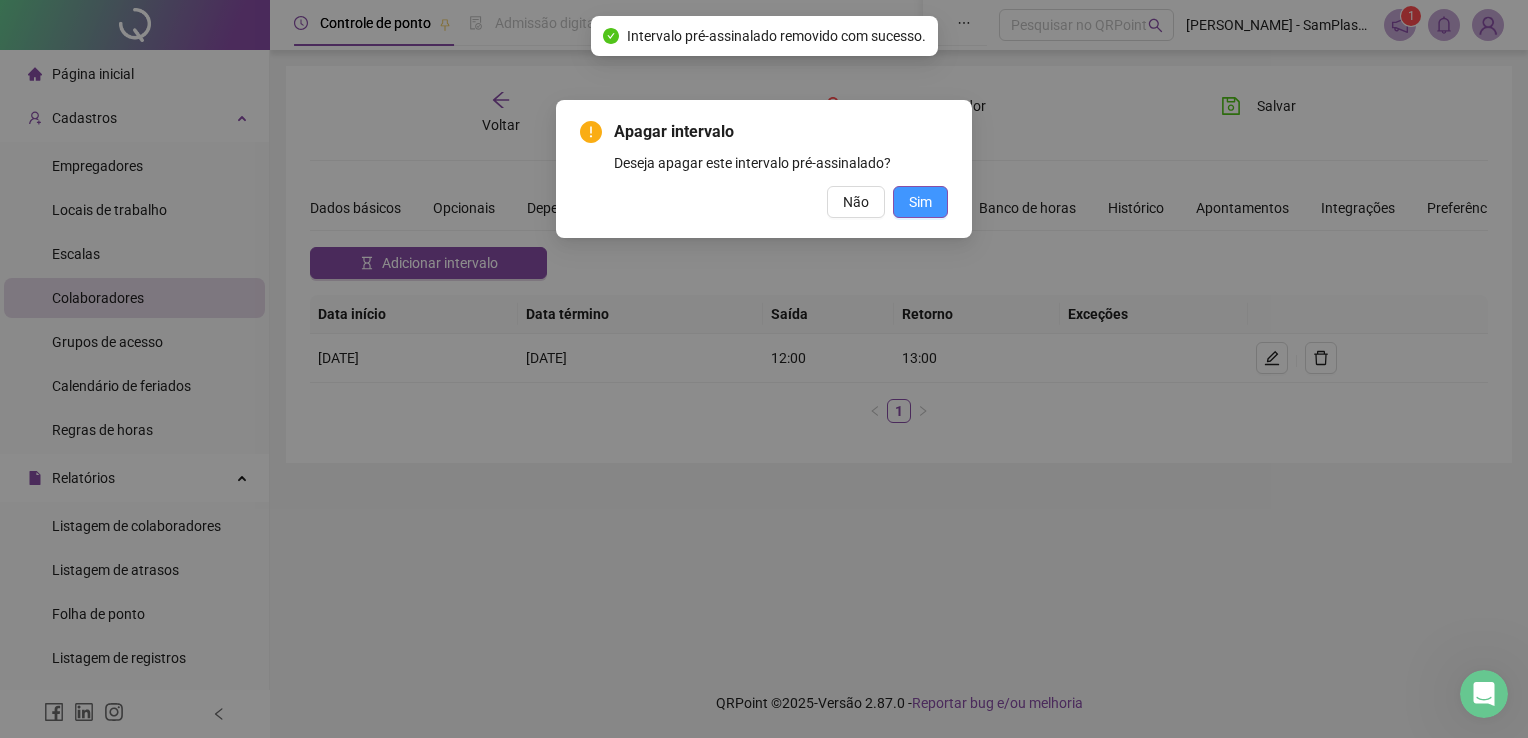click on "Sim" at bounding box center (920, 202) 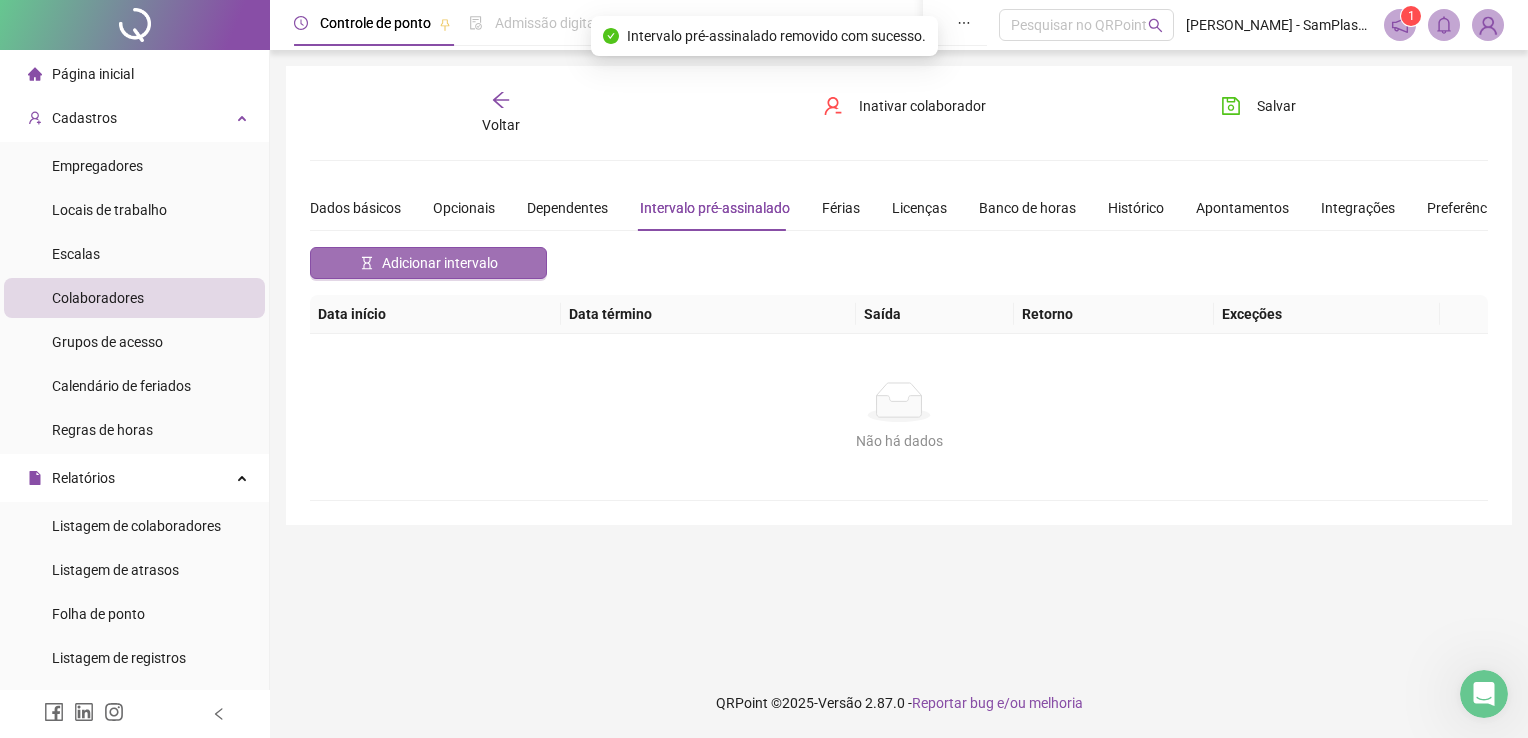 click on "Adicionar intervalo" at bounding box center [428, 263] 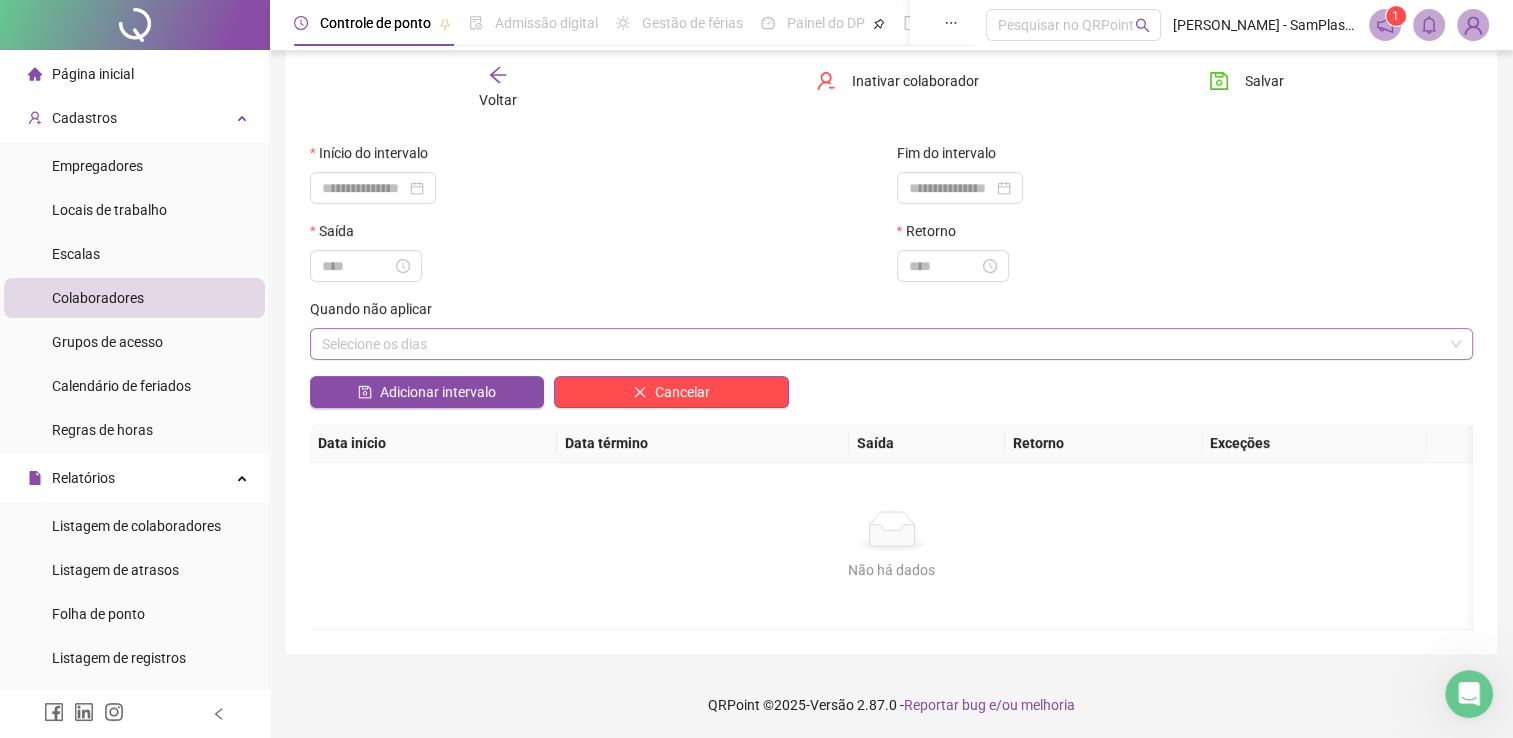 scroll, scrollTop: 106, scrollLeft: 0, axis: vertical 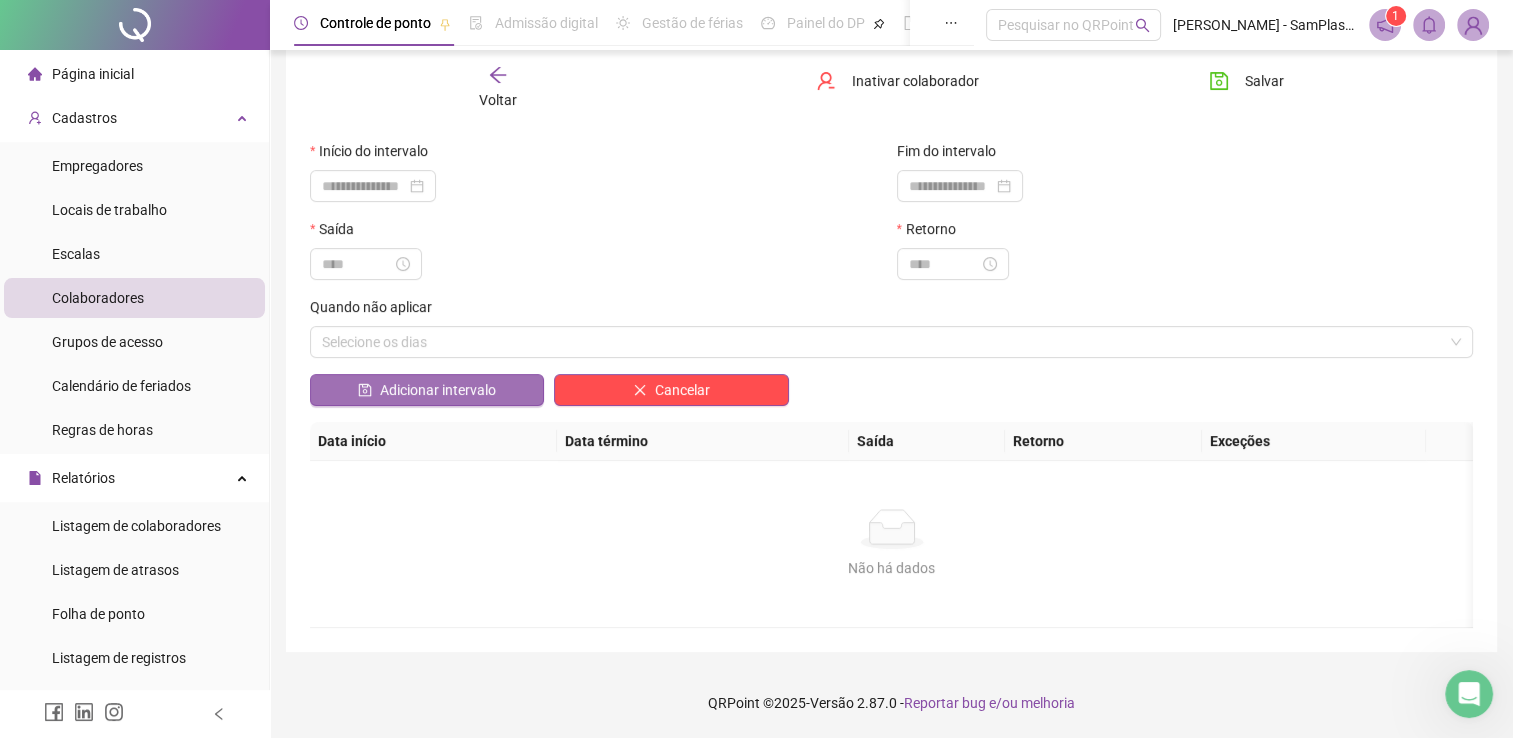 click on "Adicionar intervalo" at bounding box center (438, 390) 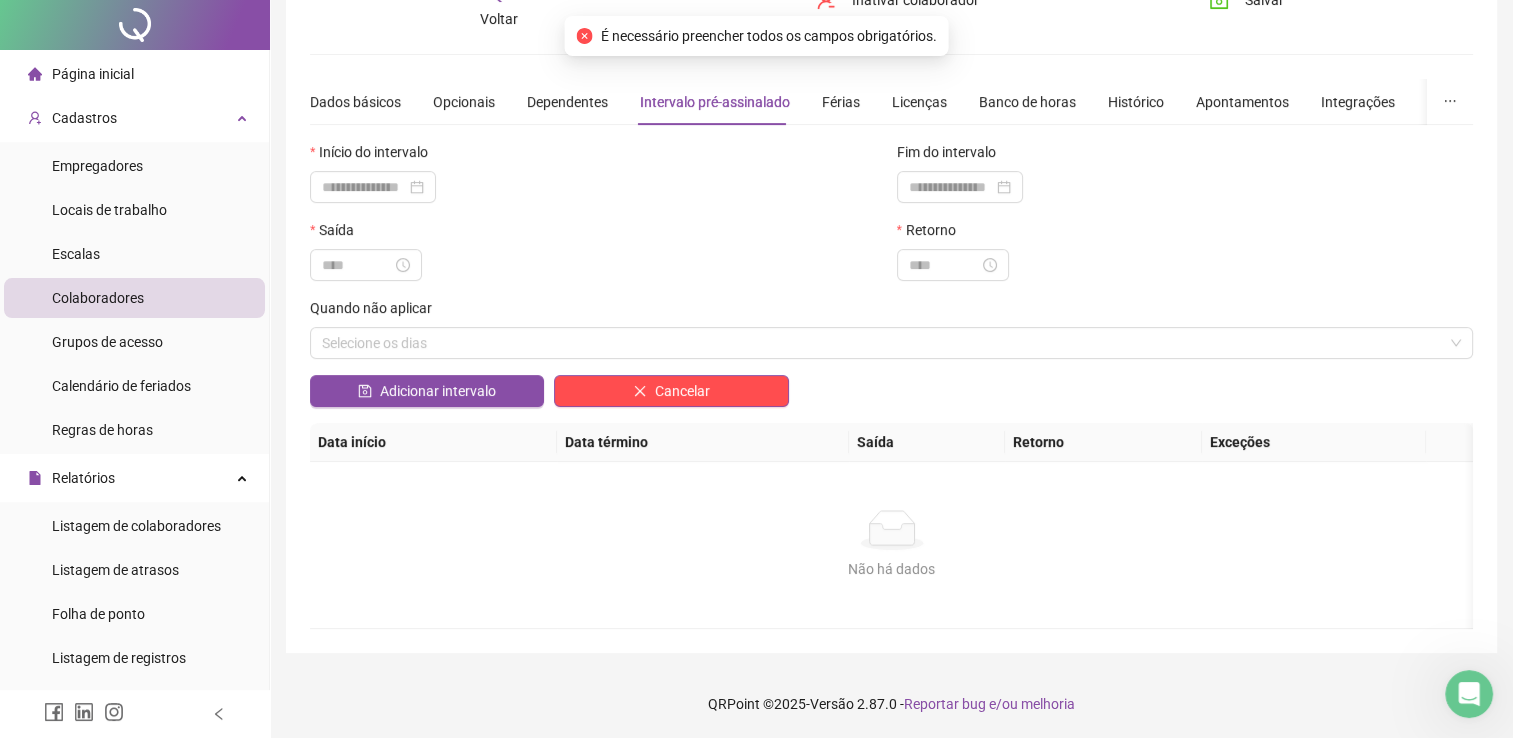 scroll, scrollTop: 0, scrollLeft: 0, axis: both 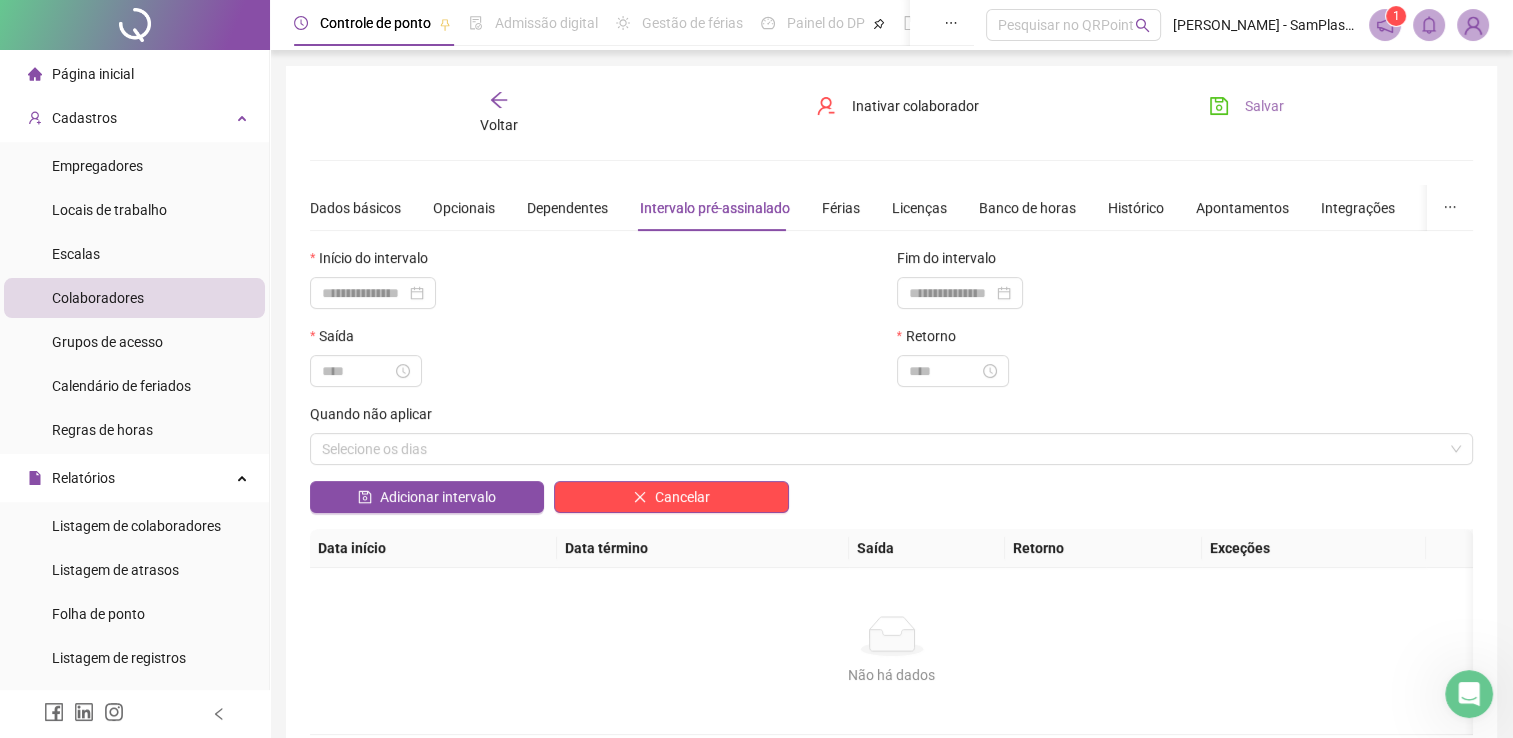 click 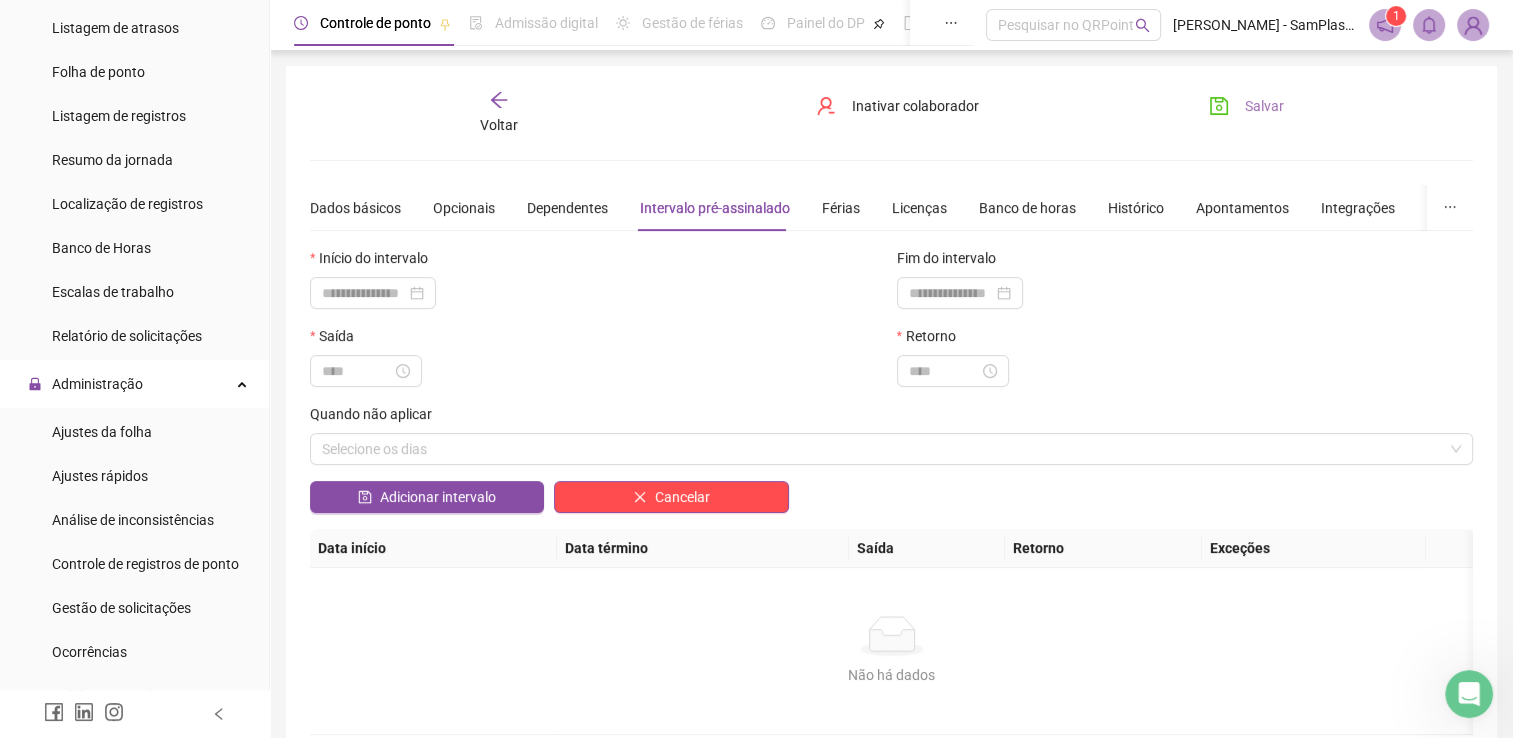 scroll, scrollTop: 546, scrollLeft: 0, axis: vertical 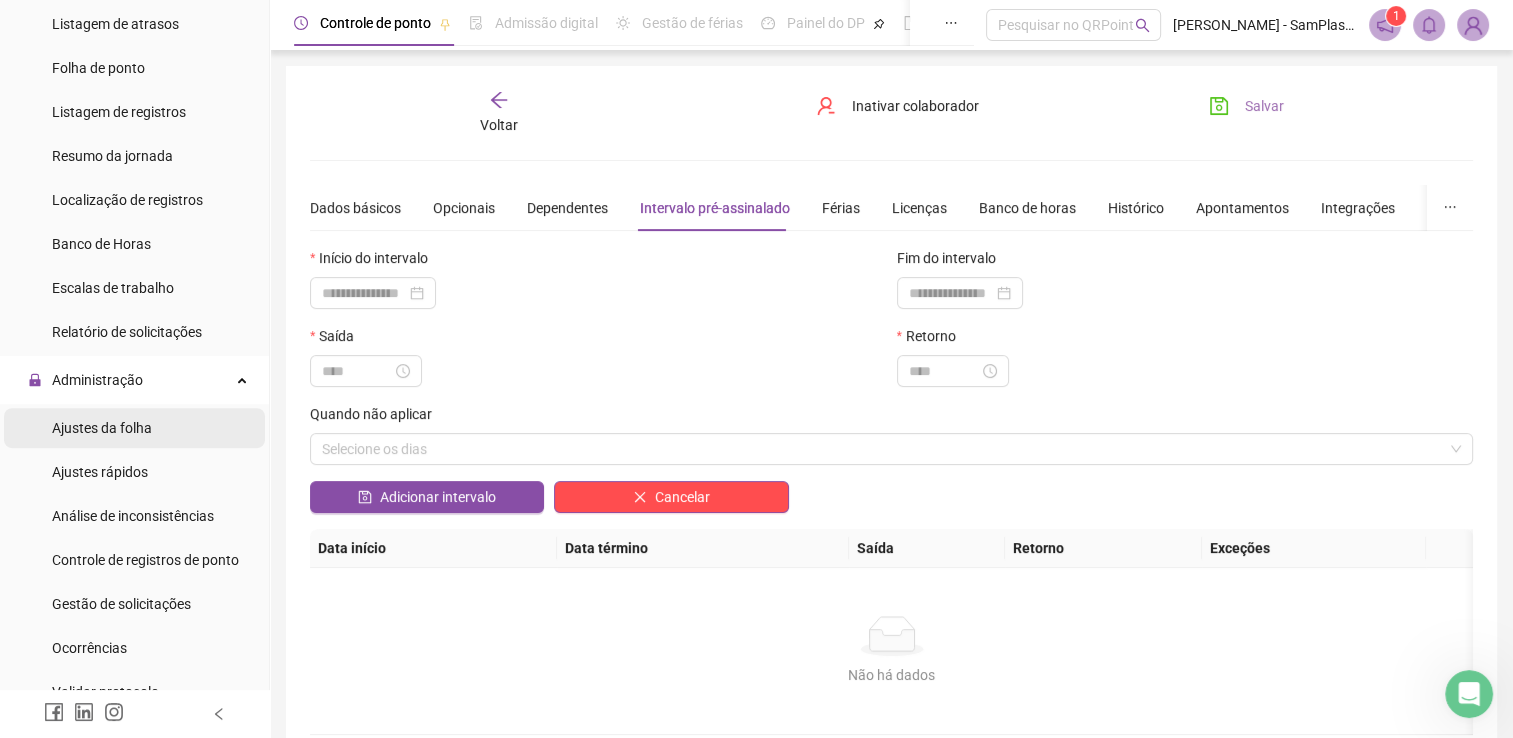 click on "Ajustes da folha" at bounding box center [102, 428] 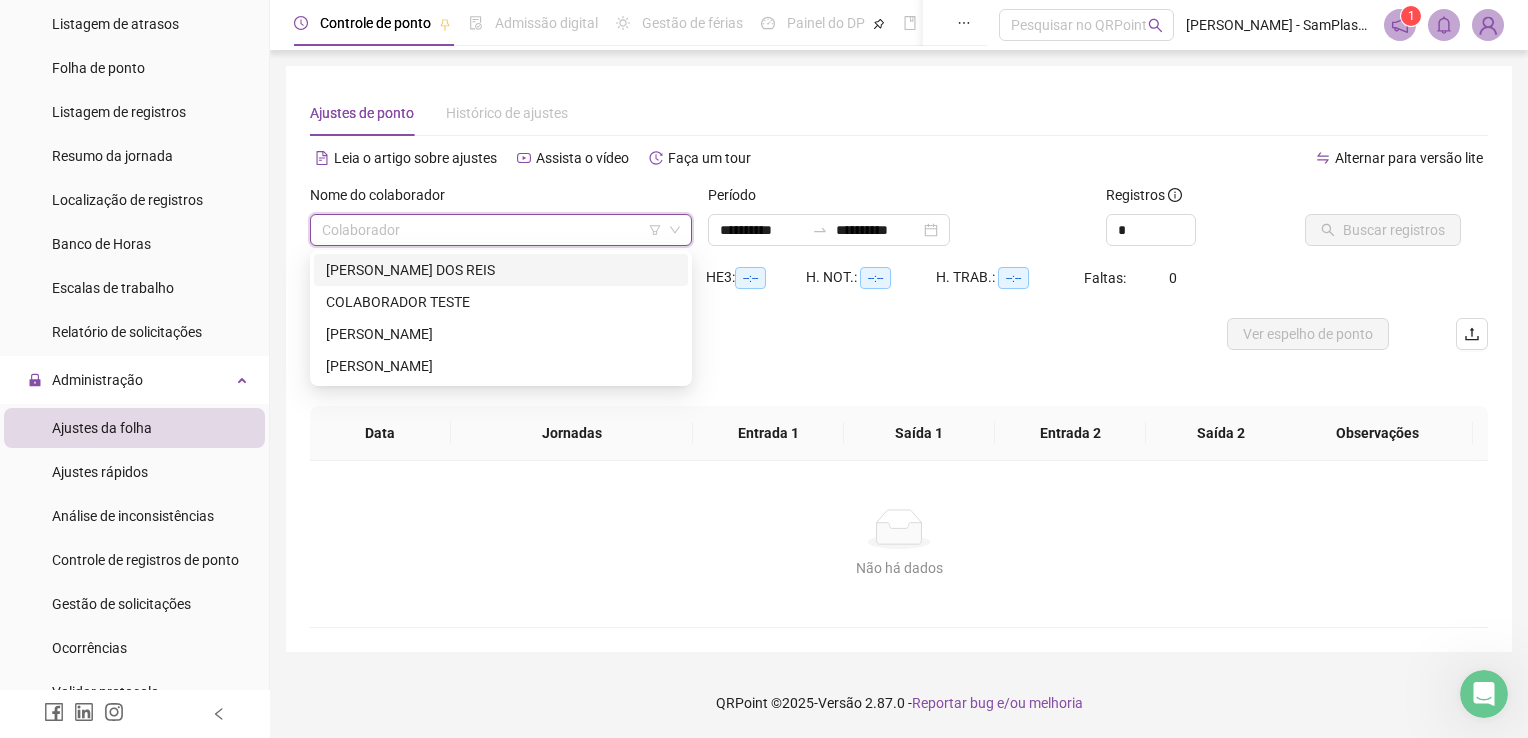 click at bounding box center [495, 230] 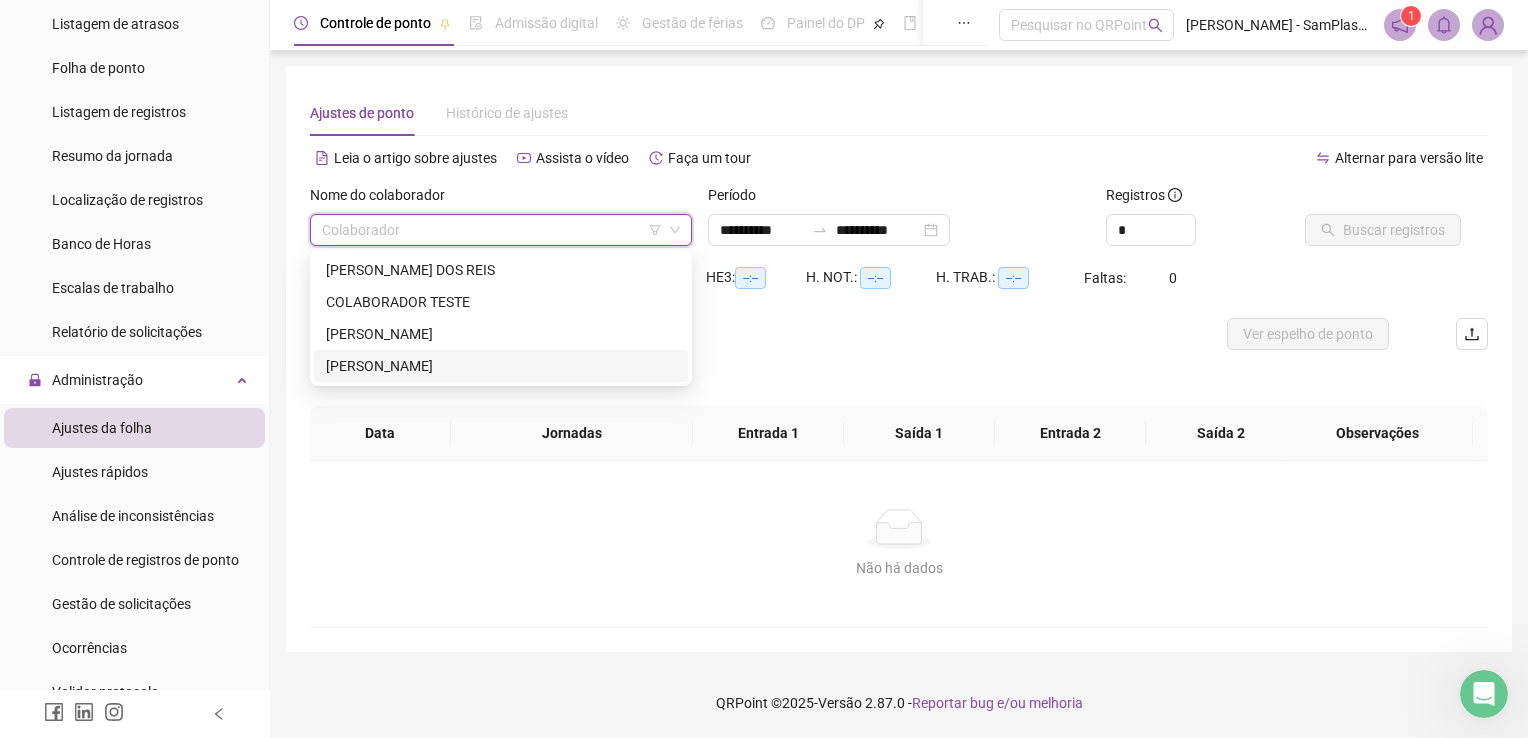 click on "[PERSON_NAME]" at bounding box center [501, 366] 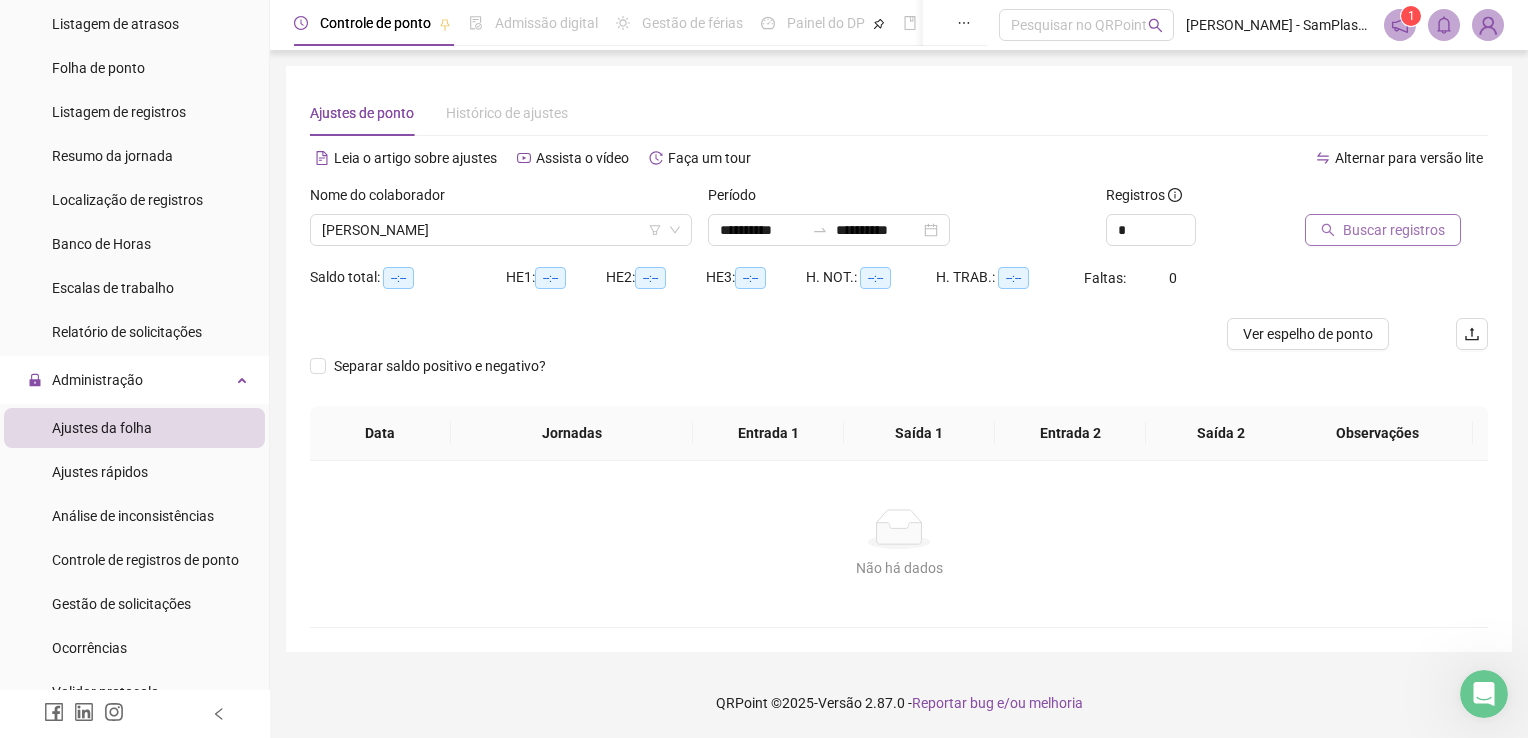 click on "Buscar registros" at bounding box center [1396, 223] 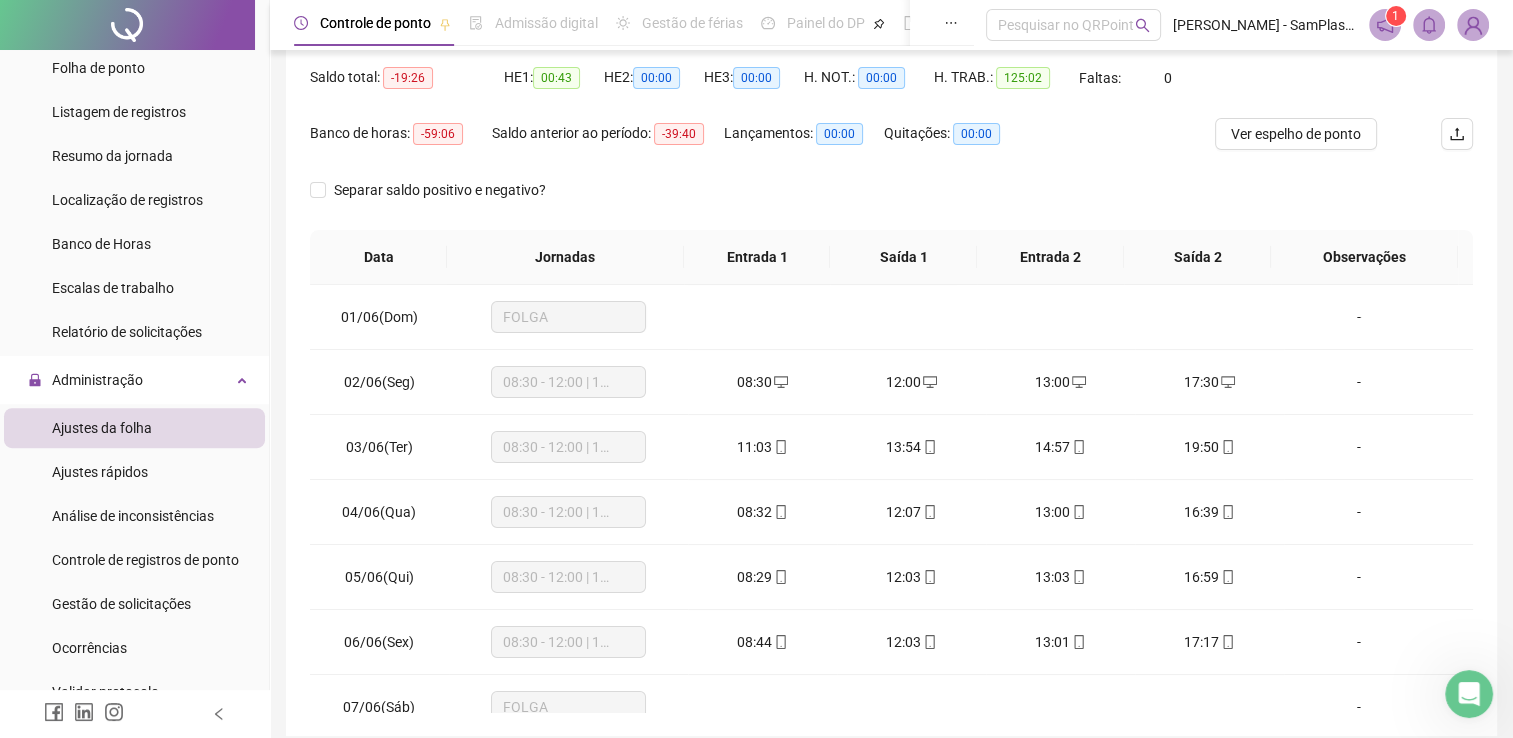 scroll, scrollTop: 283, scrollLeft: 0, axis: vertical 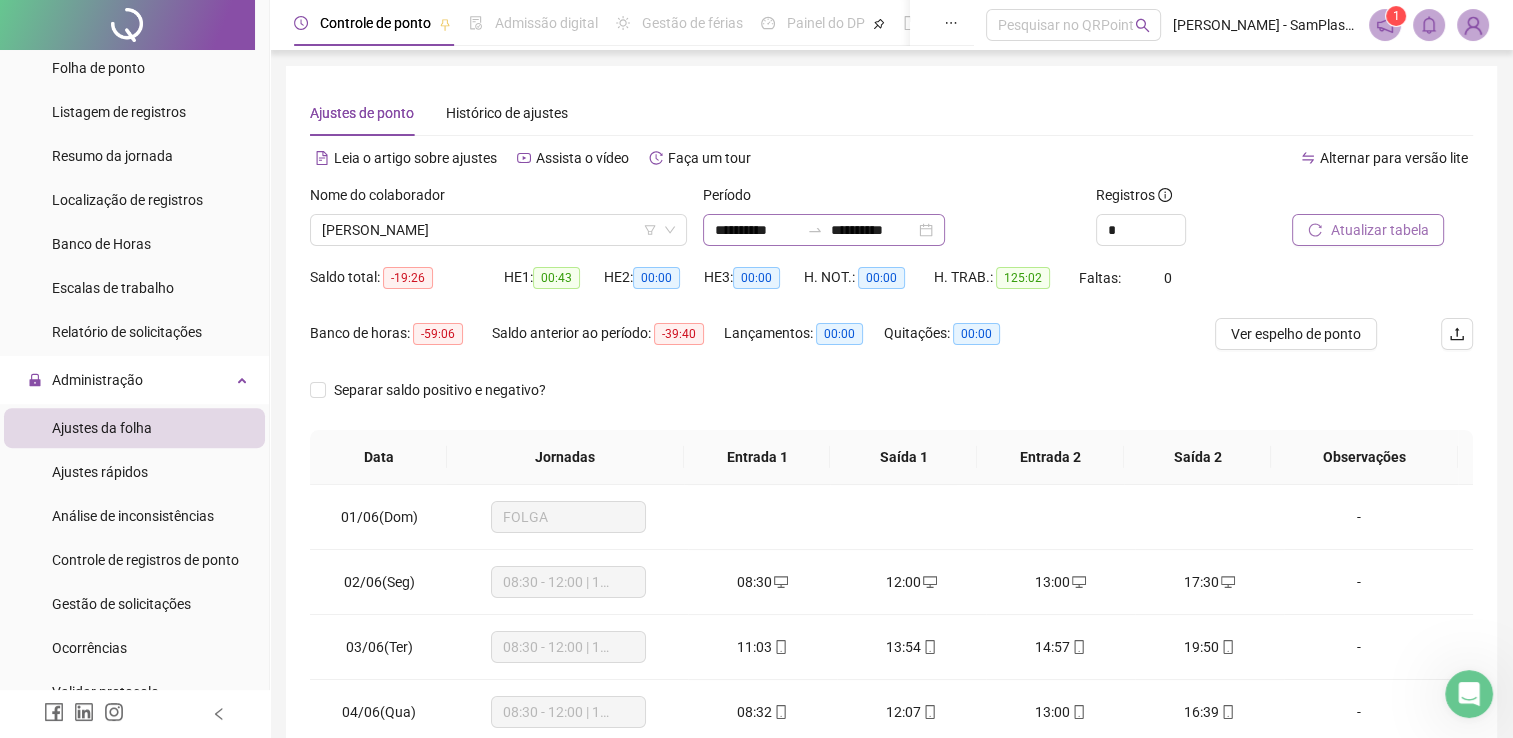 click on "**********" at bounding box center (824, 230) 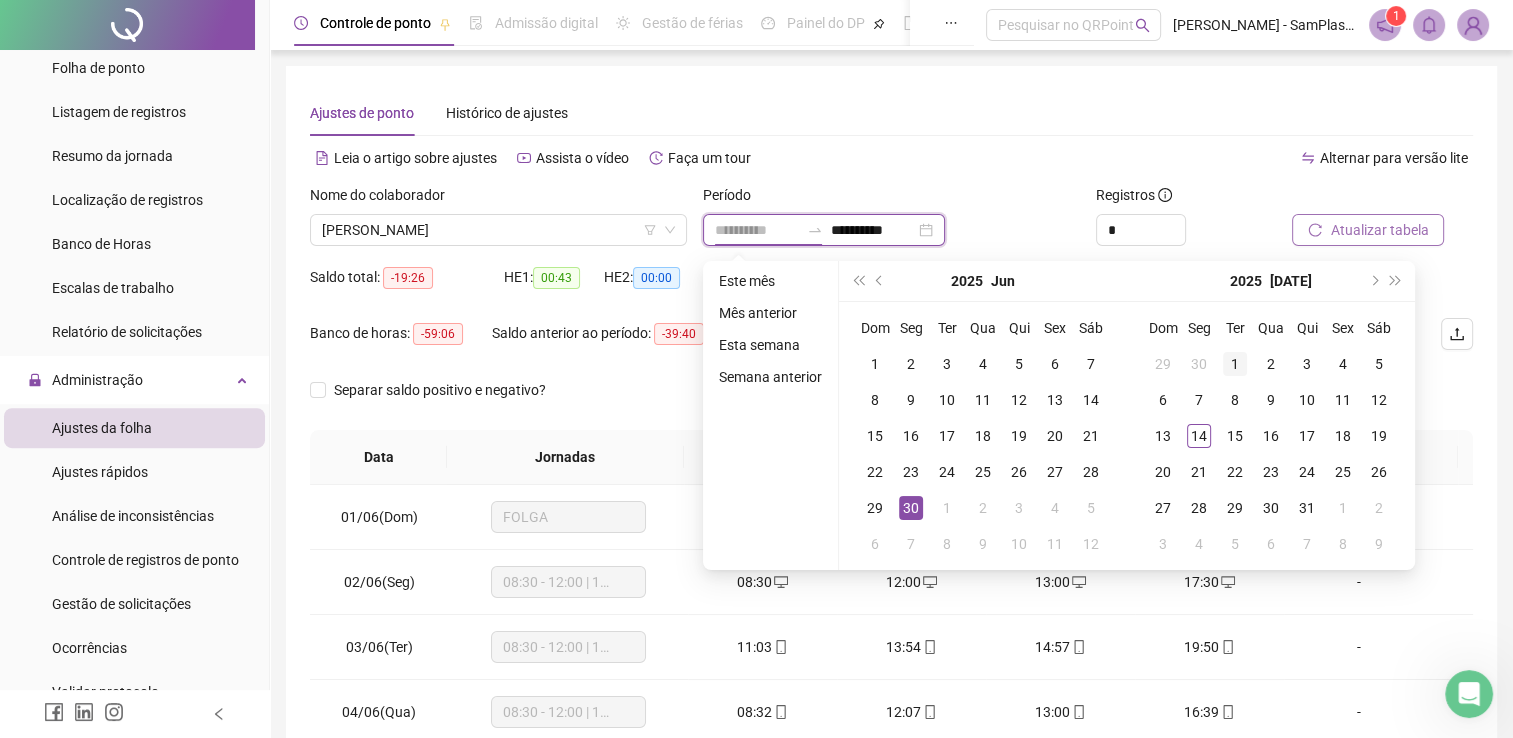 type on "**********" 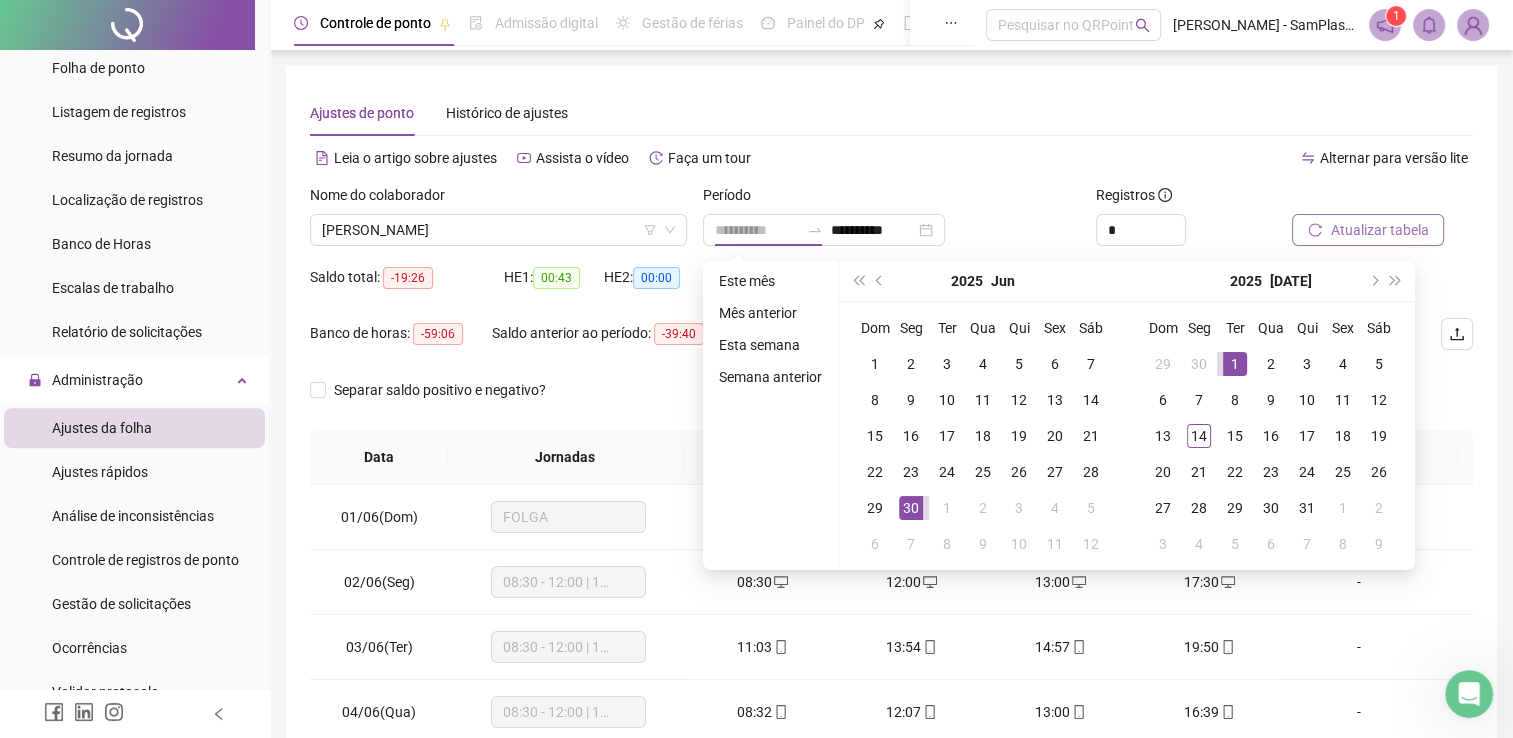 click on "1" at bounding box center (1235, 364) 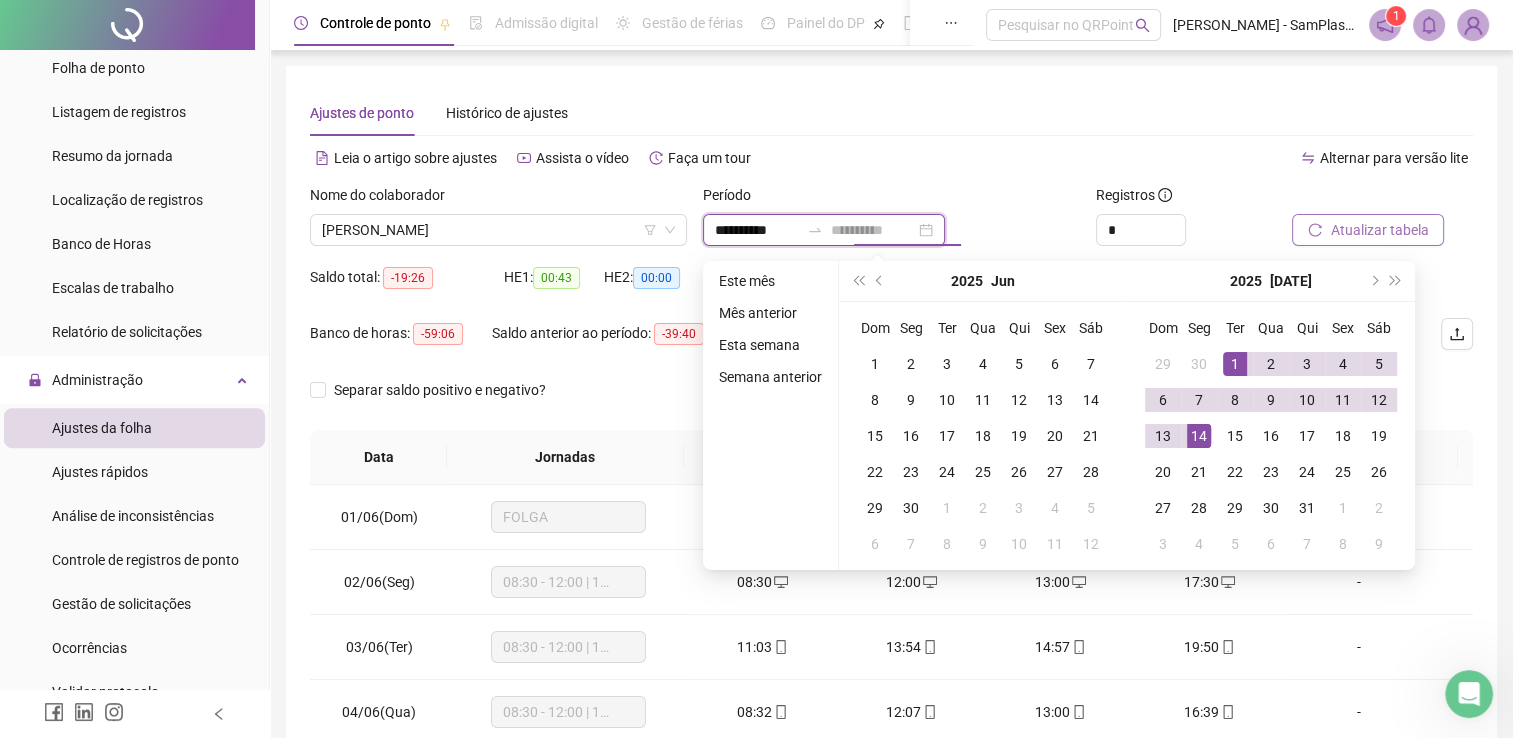 type on "**********" 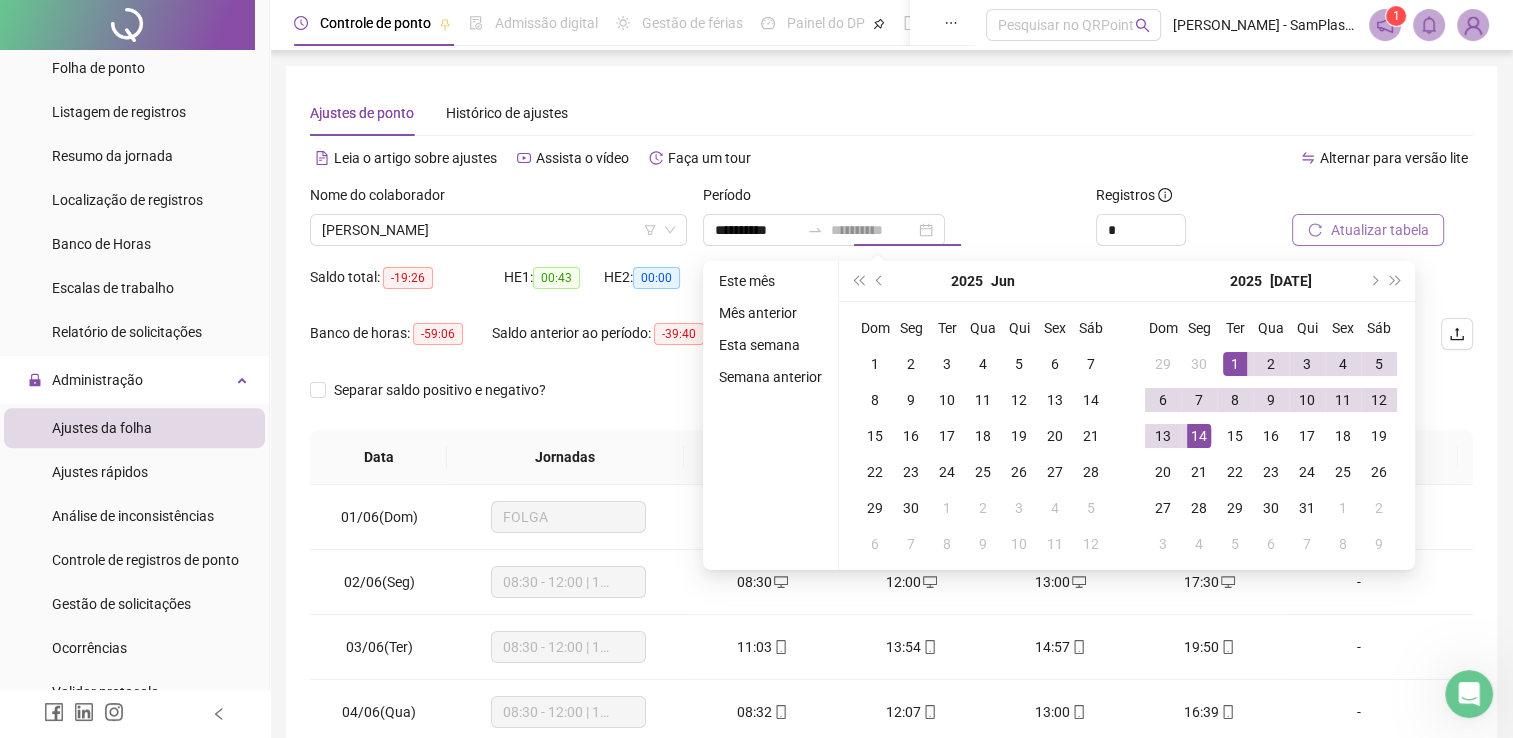 click on "14" at bounding box center (1199, 436) 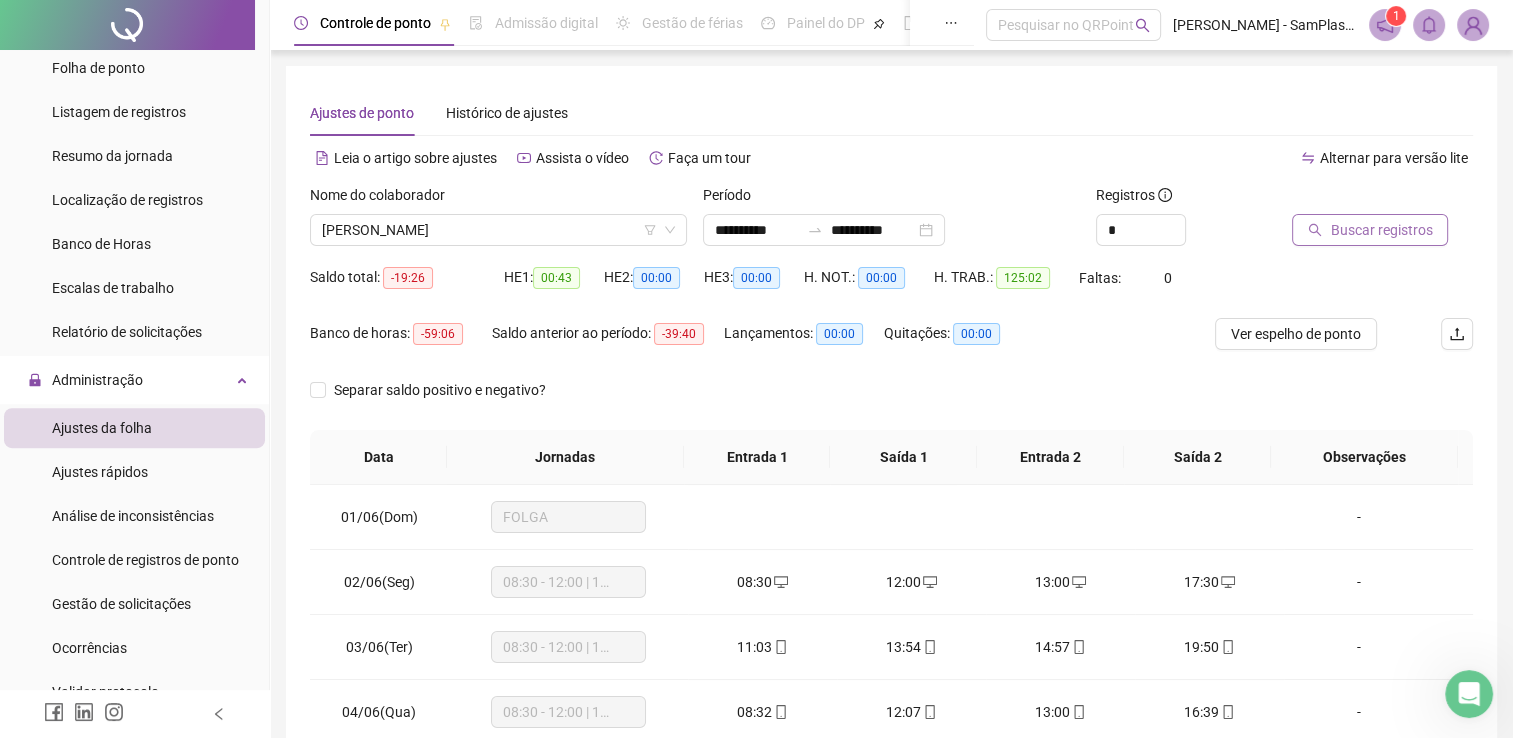 click on "Buscar registros" at bounding box center (1381, 230) 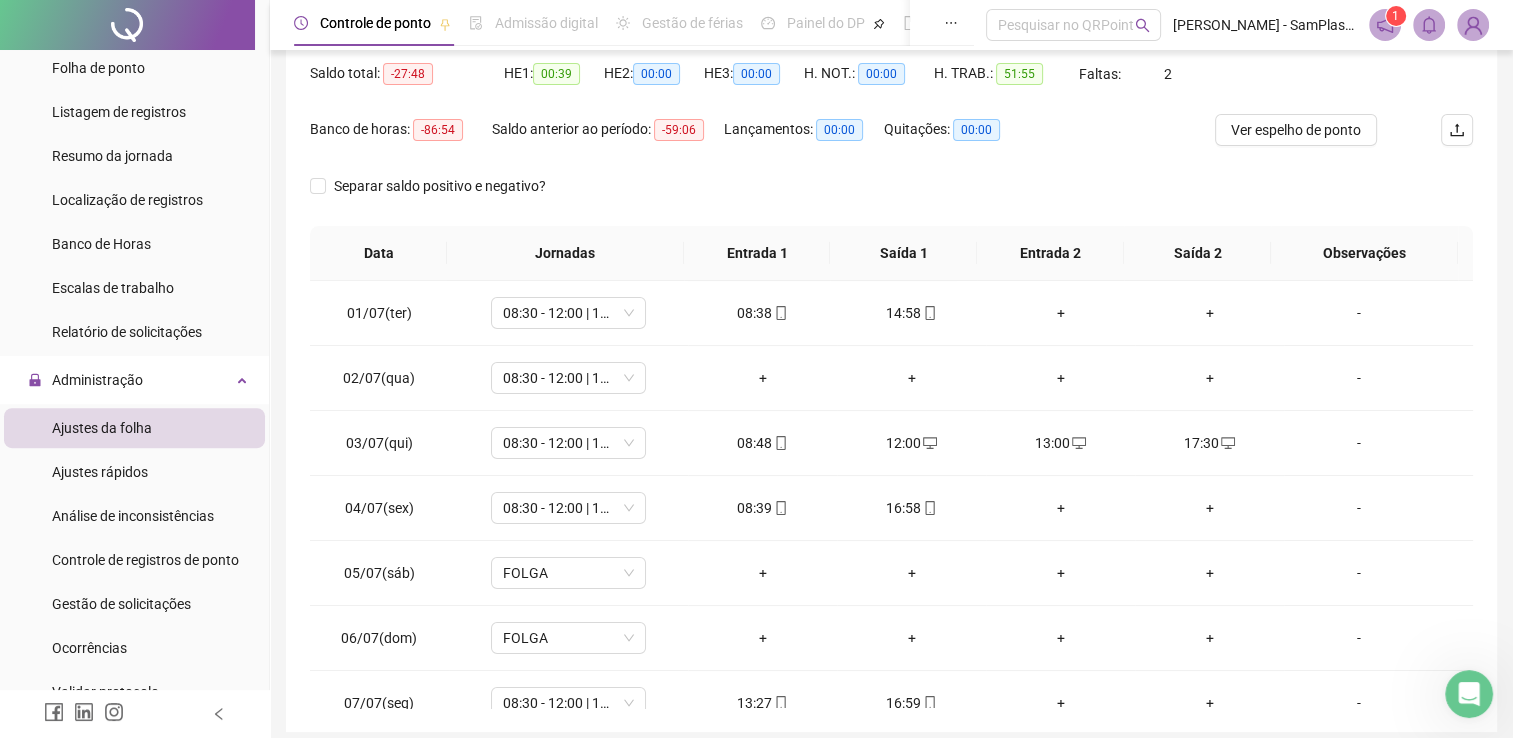 scroll, scrollTop: 248, scrollLeft: 0, axis: vertical 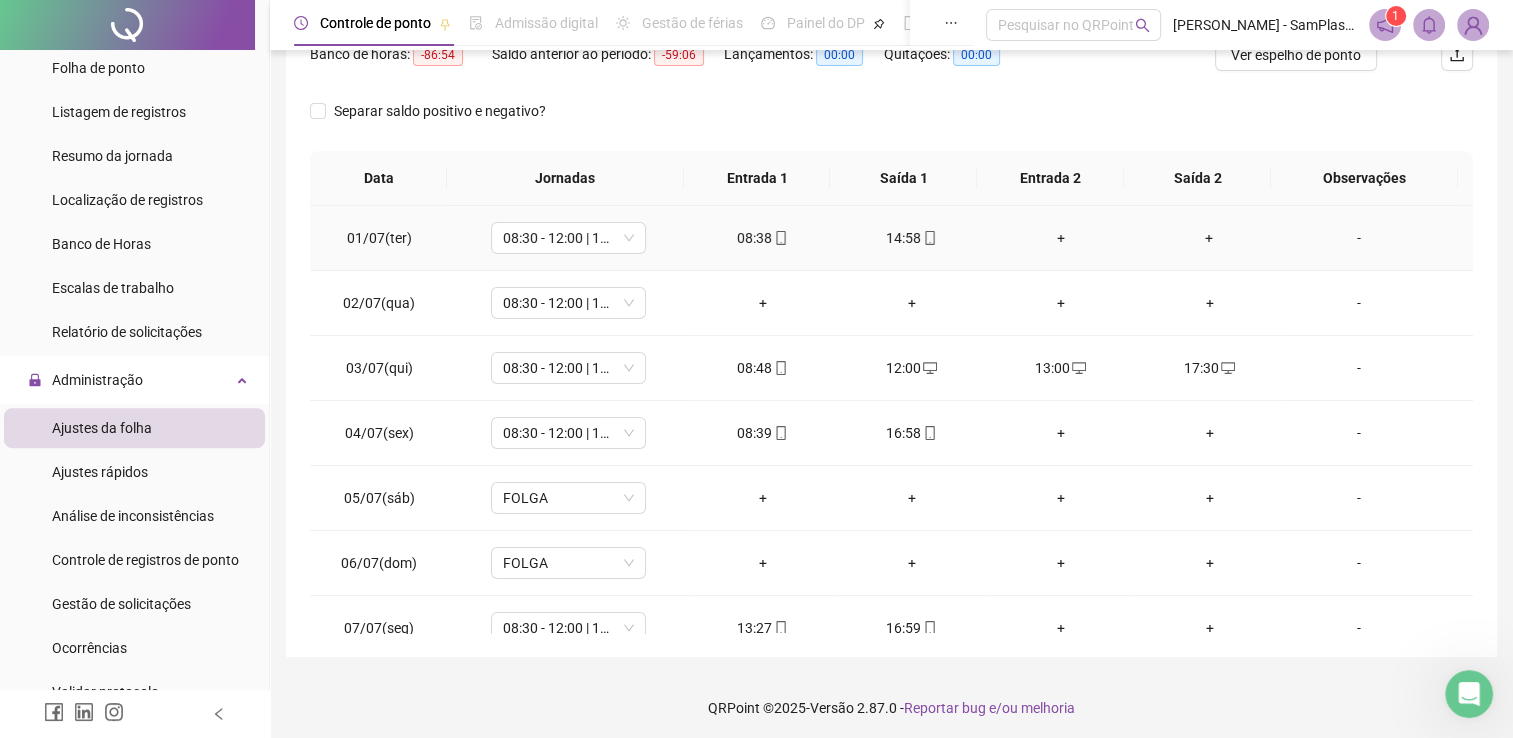 click on "+" at bounding box center (1060, 238) 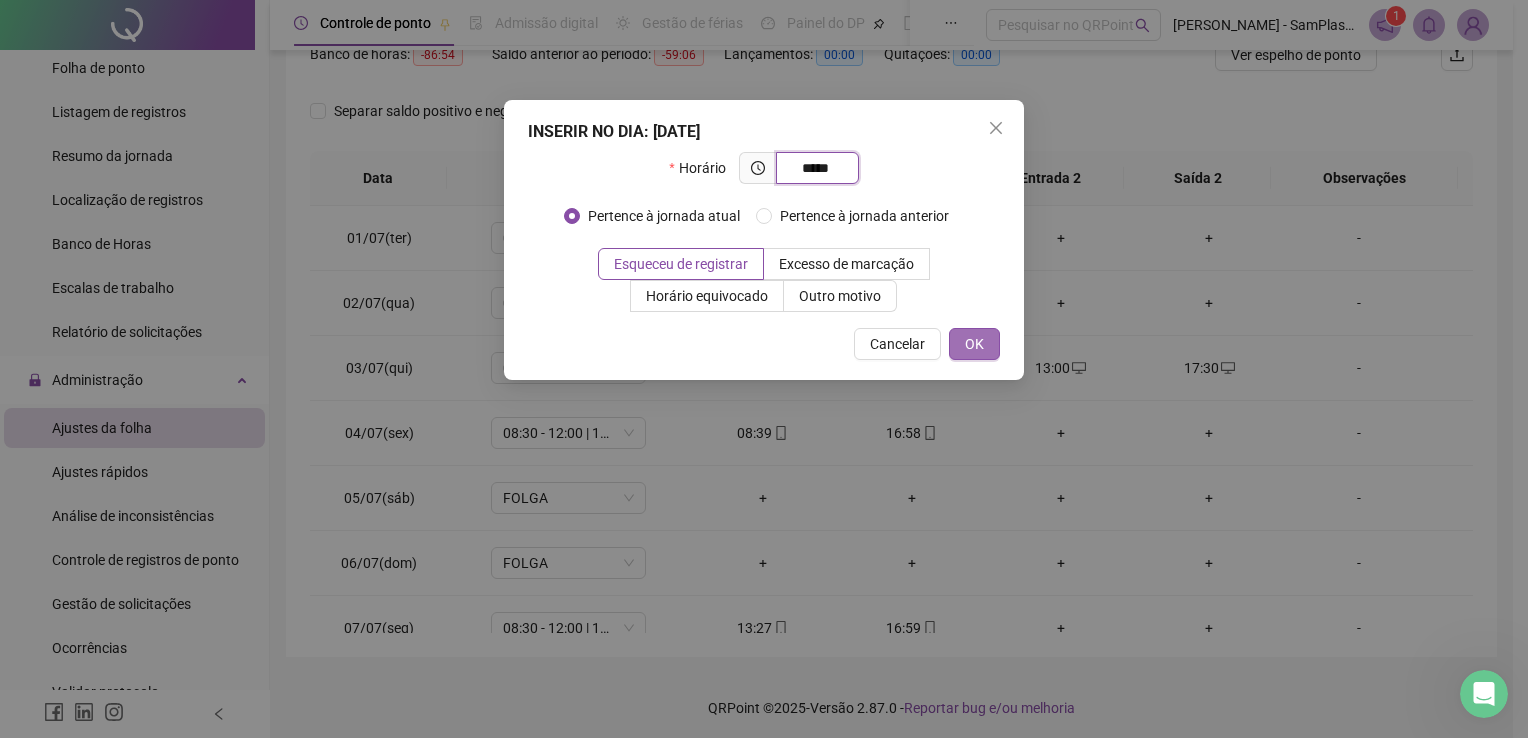 type on "*****" 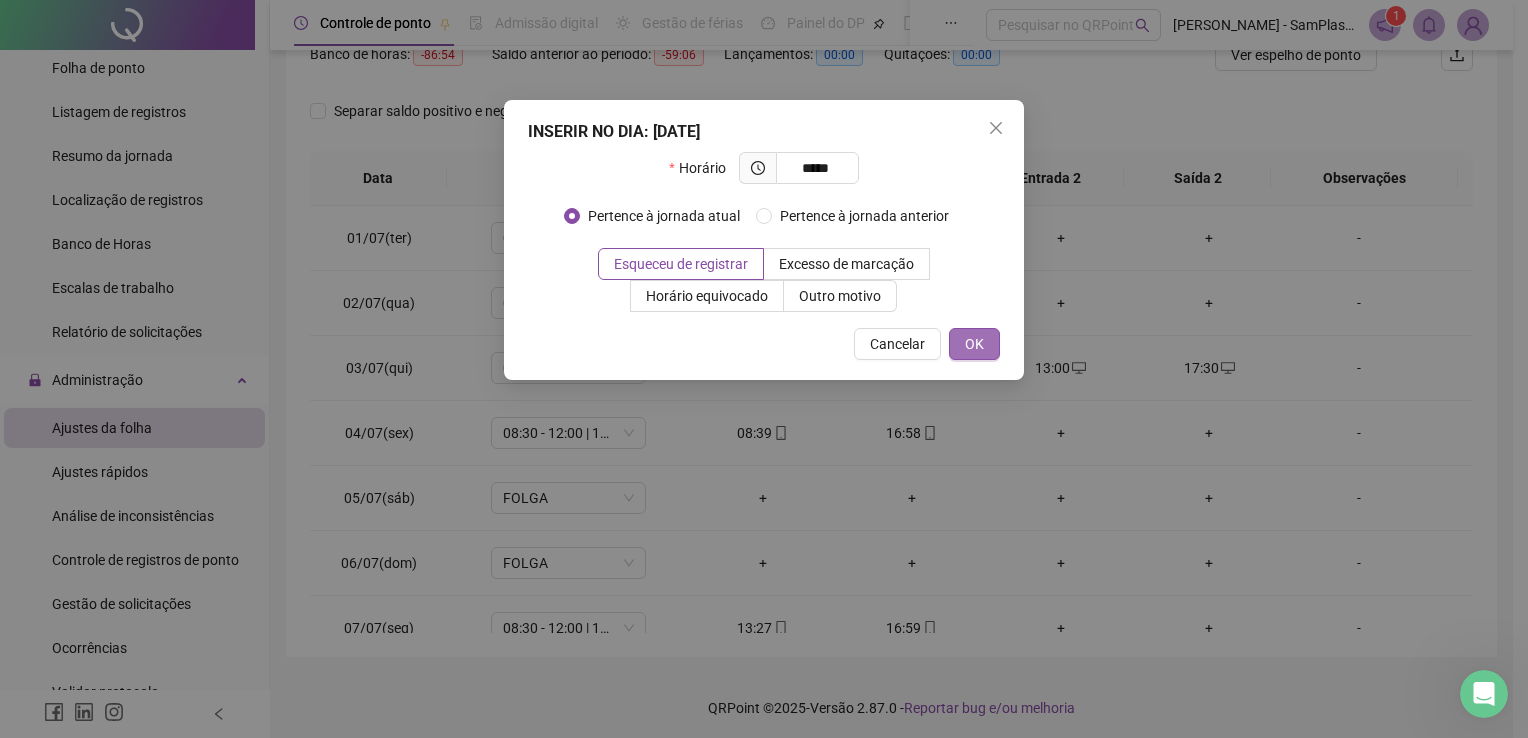 click on "OK" at bounding box center (974, 344) 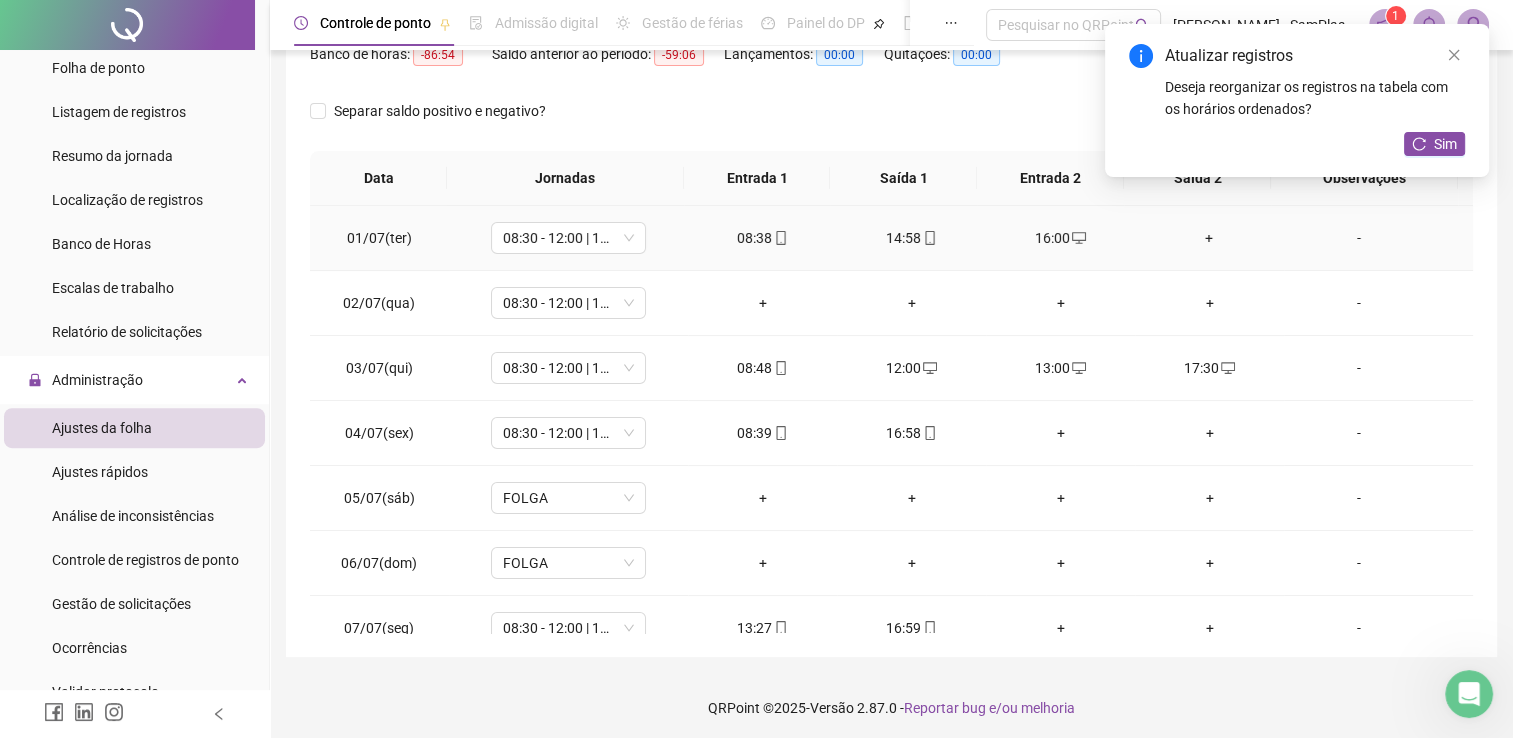 click on "+" at bounding box center (1209, 238) 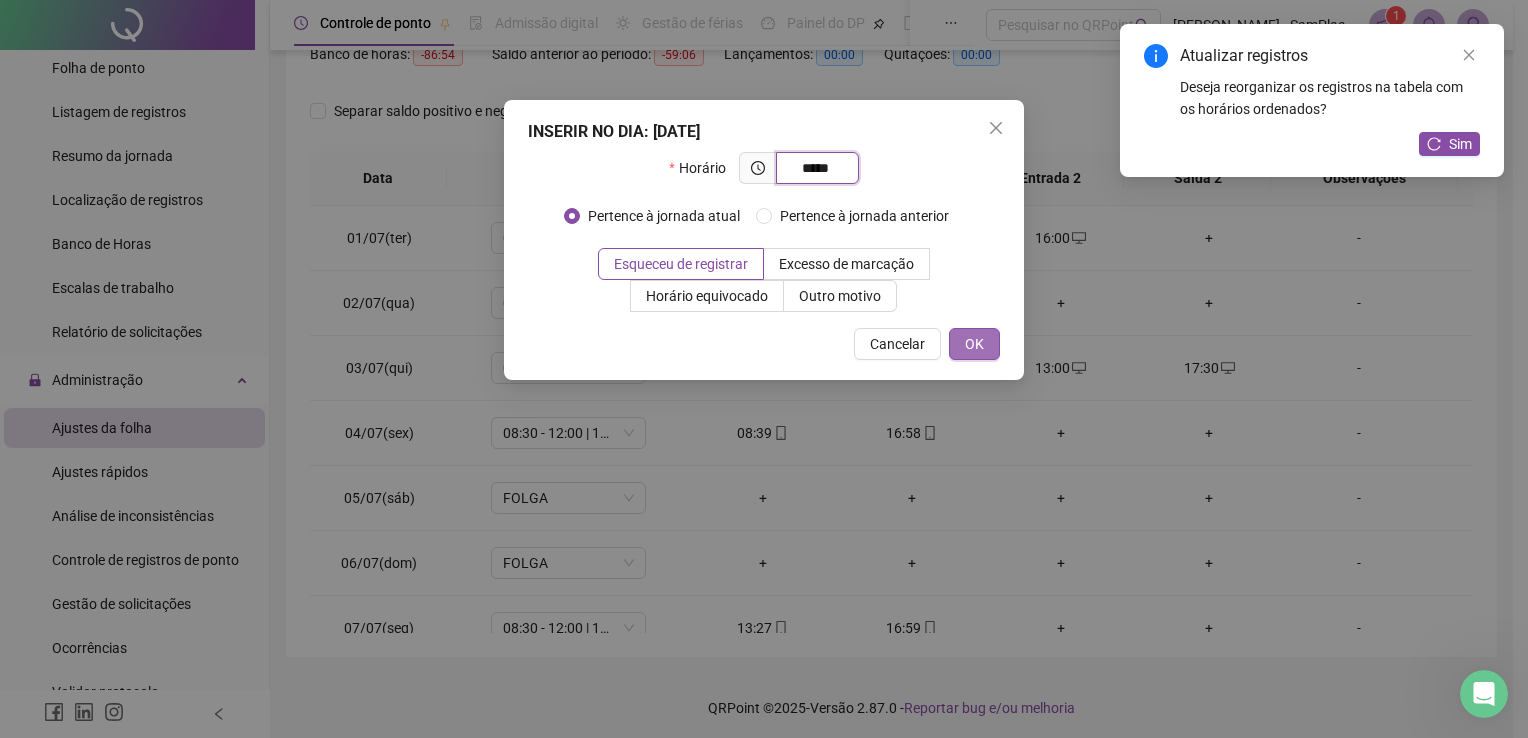 type on "*****" 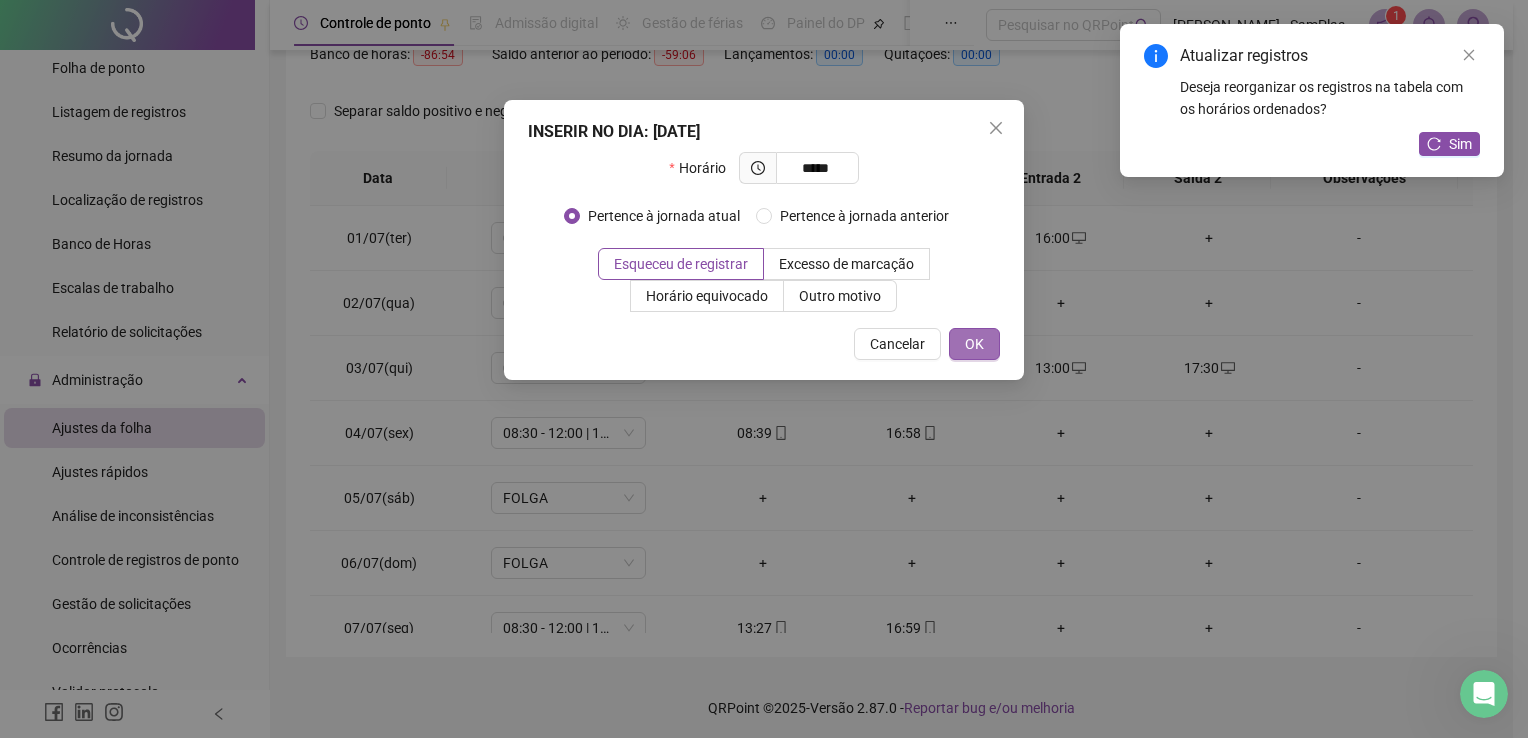 click on "OK" at bounding box center (974, 344) 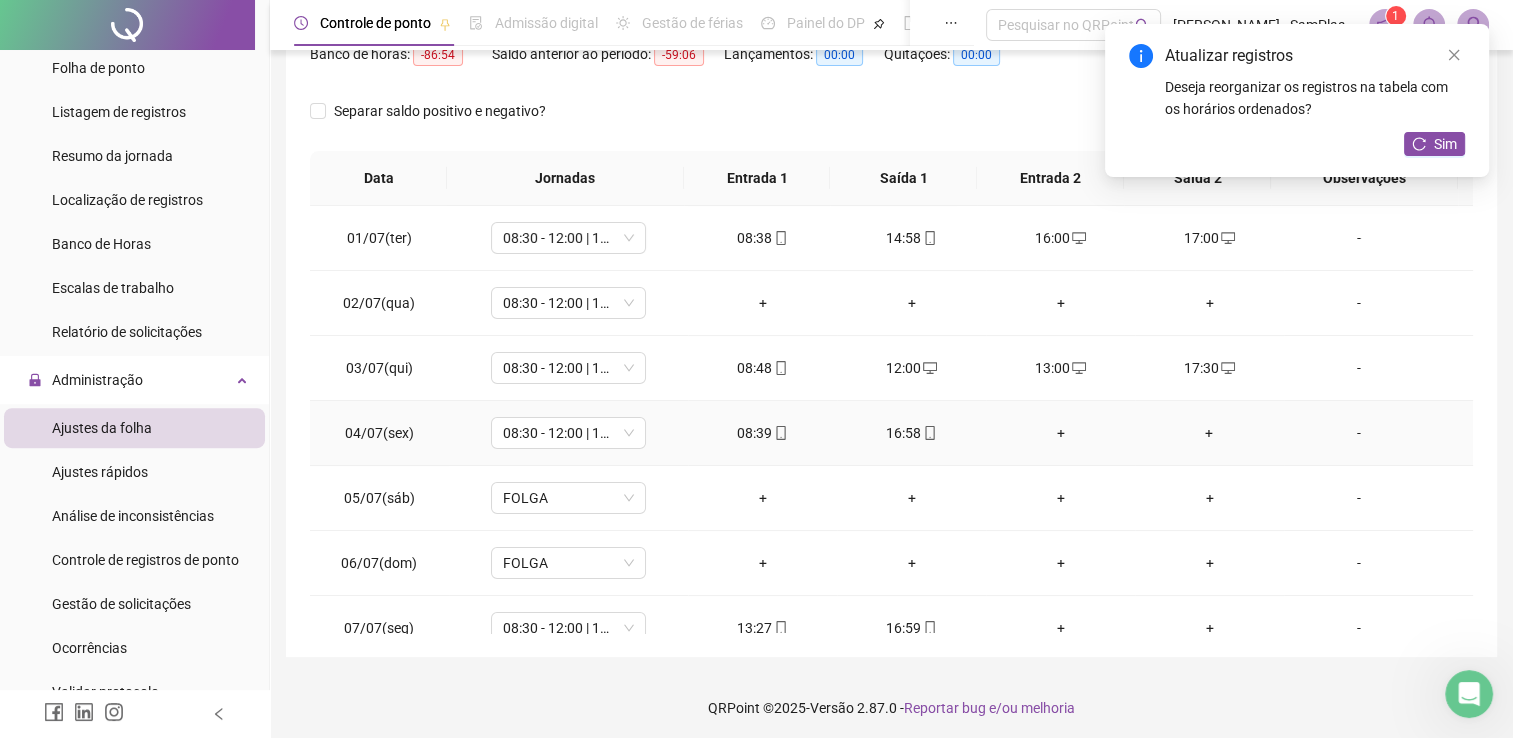 click on "+" at bounding box center (1209, 433) 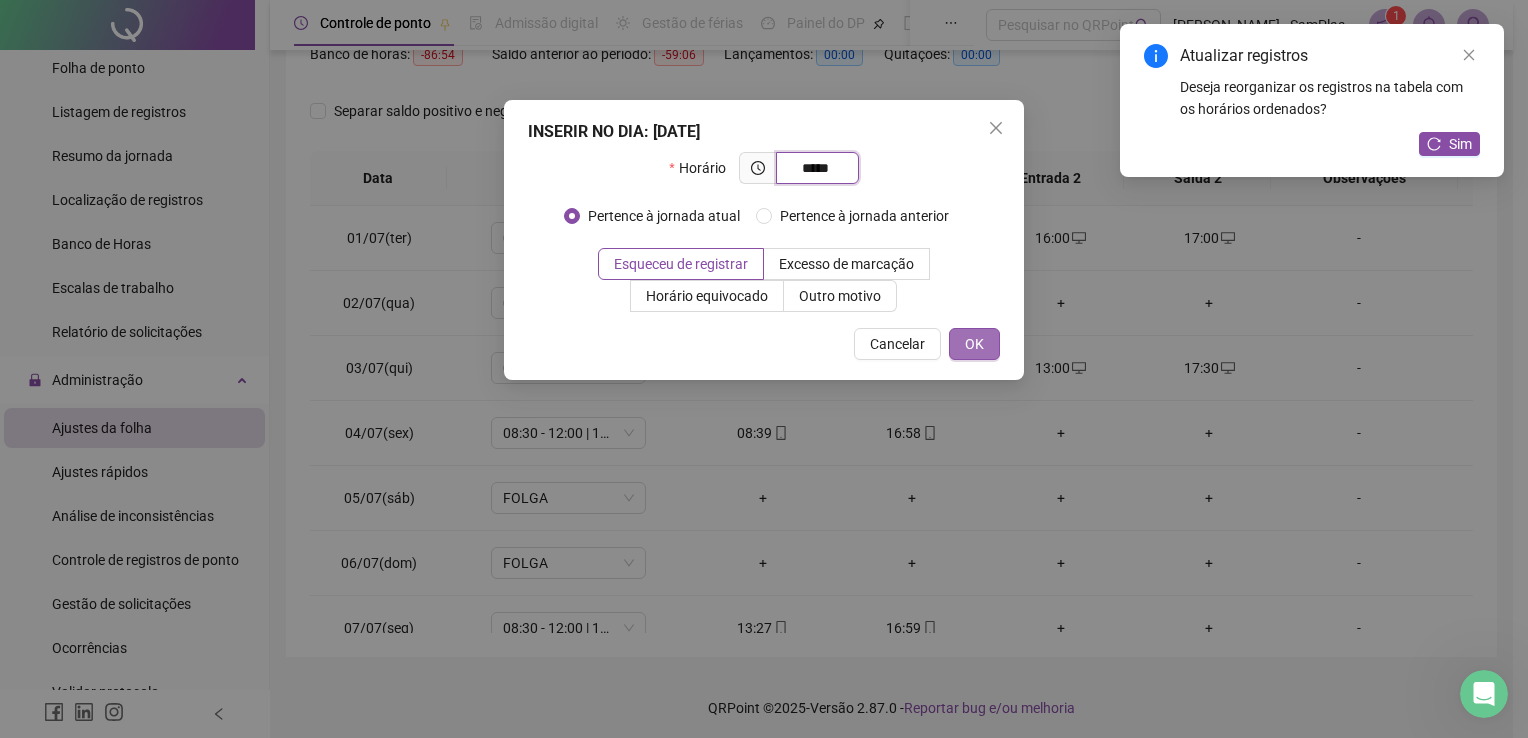 type on "*****" 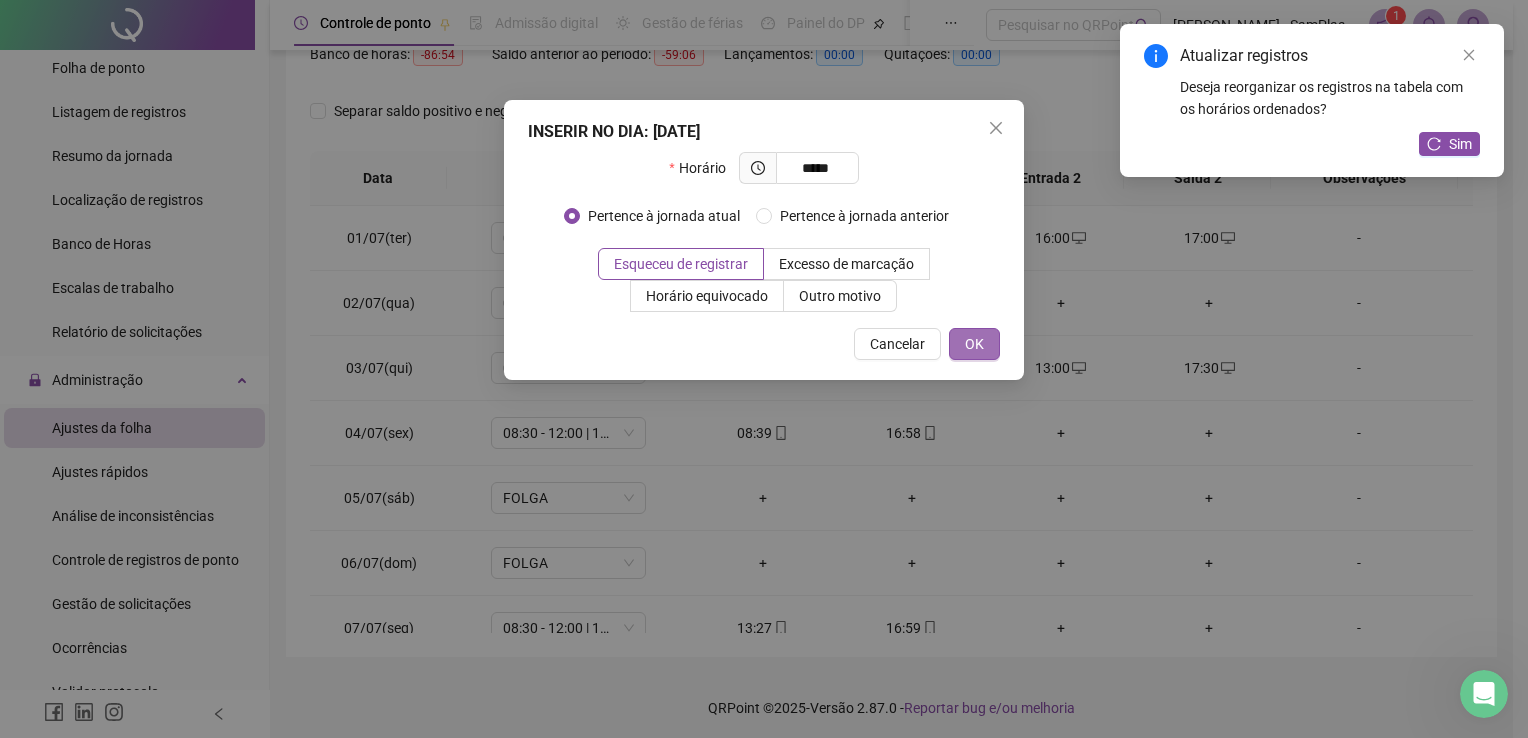 click on "OK" at bounding box center (974, 344) 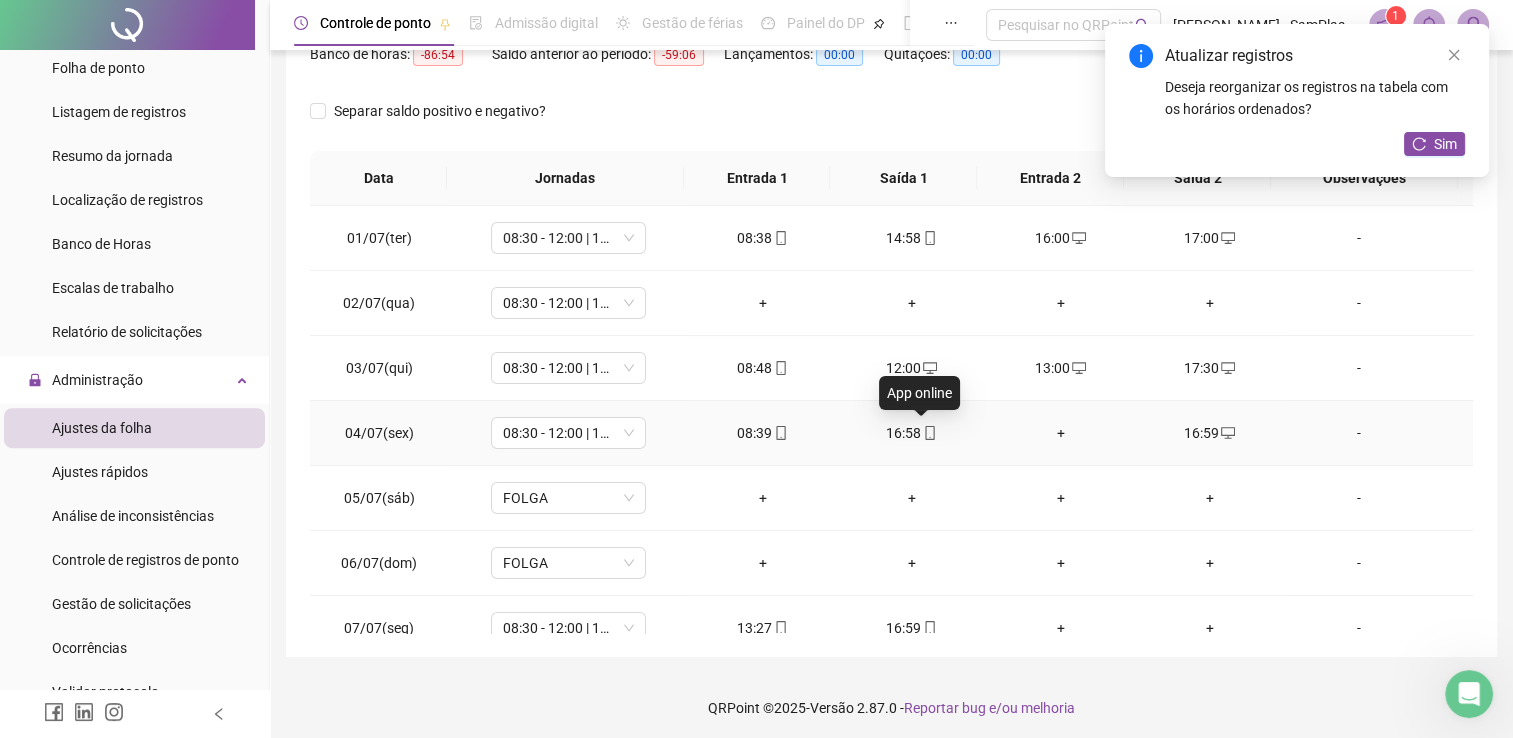 click 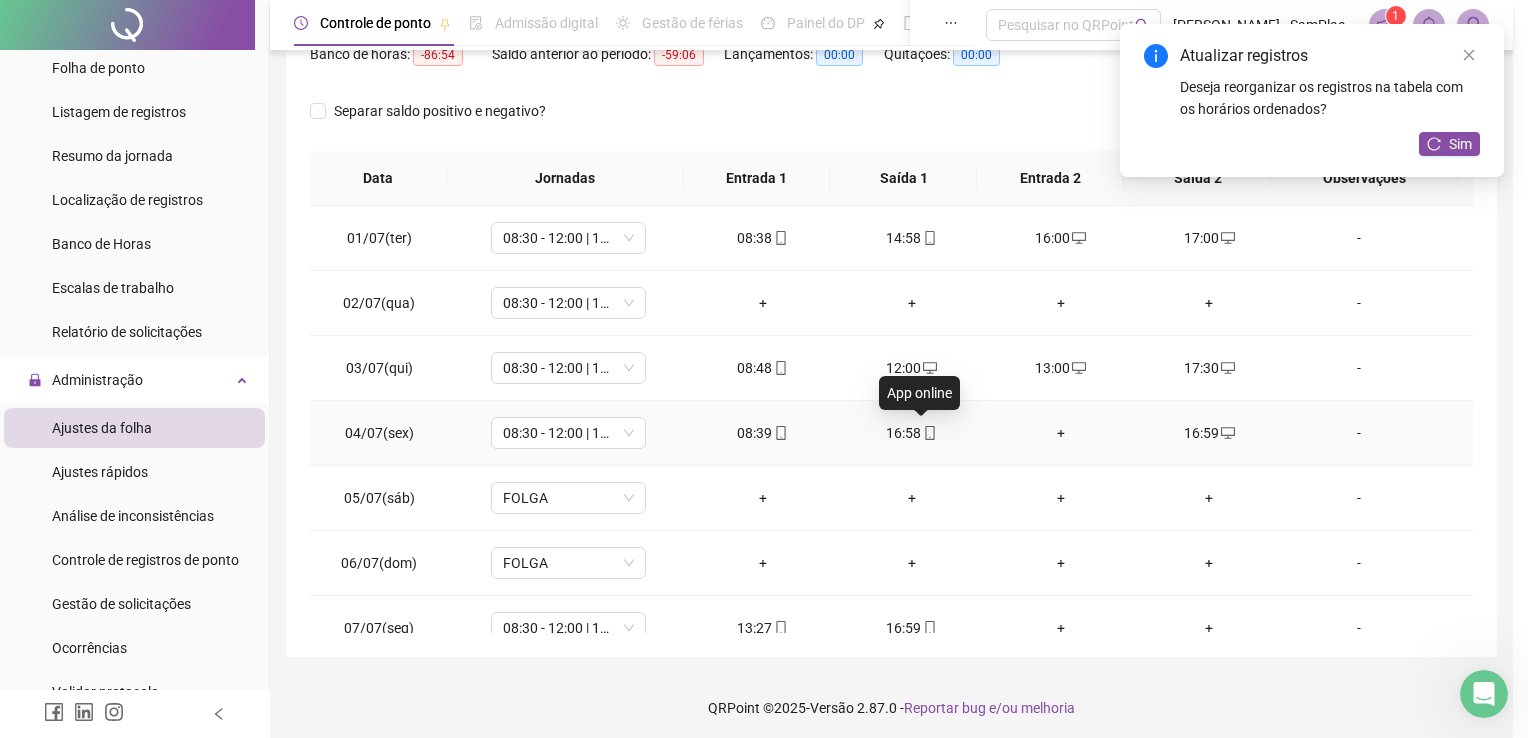 type on "**********" 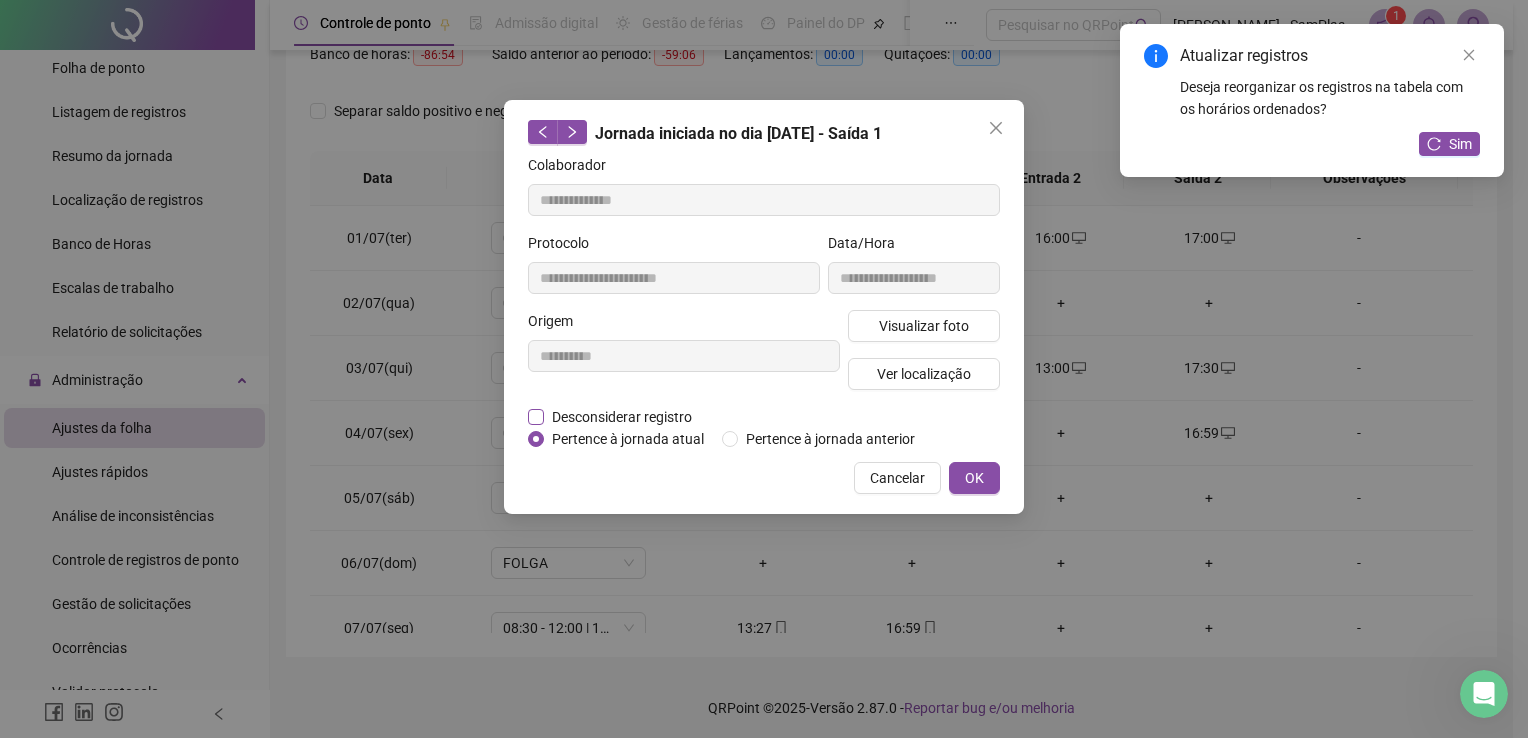 click on "Desconsiderar registro" at bounding box center (622, 417) 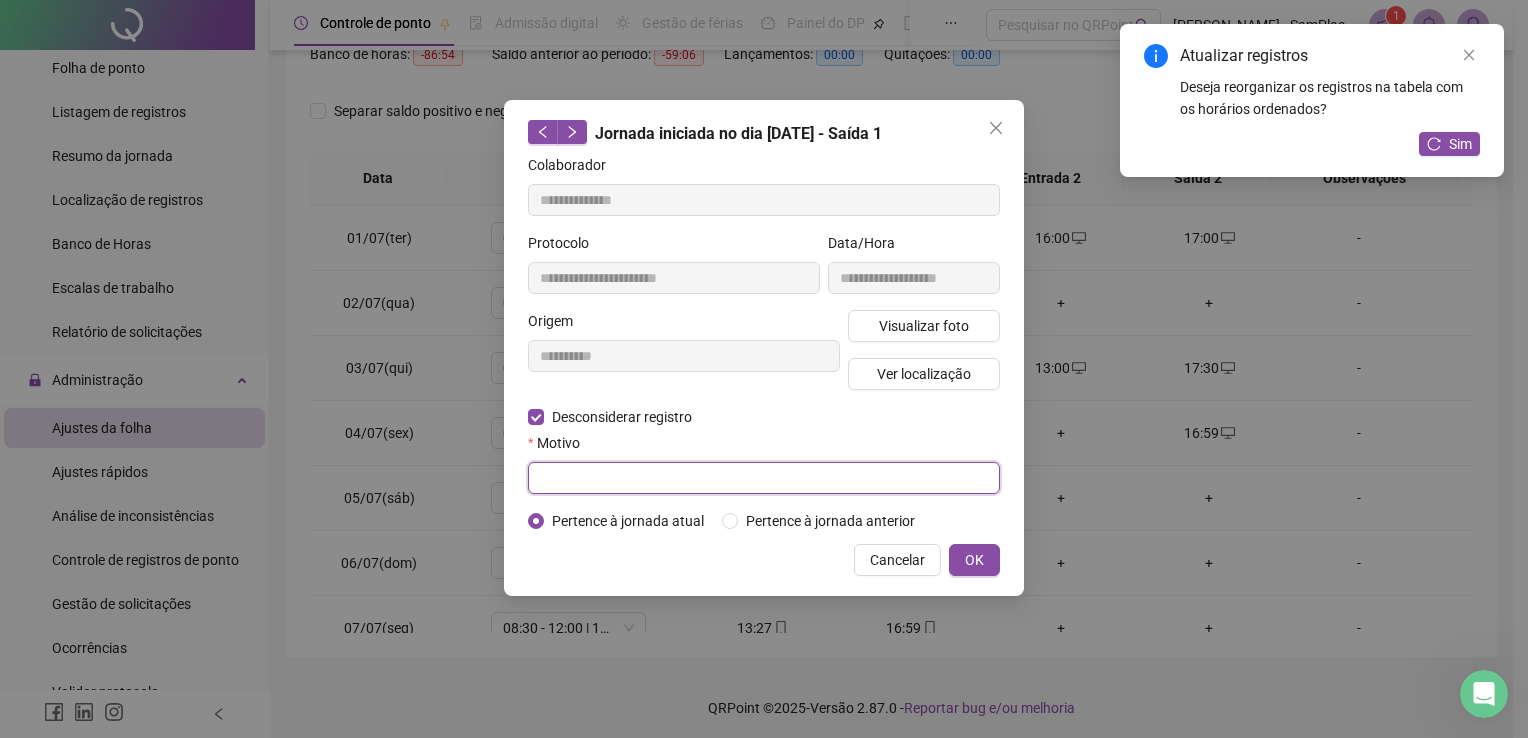 click at bounding box center [764, 478] 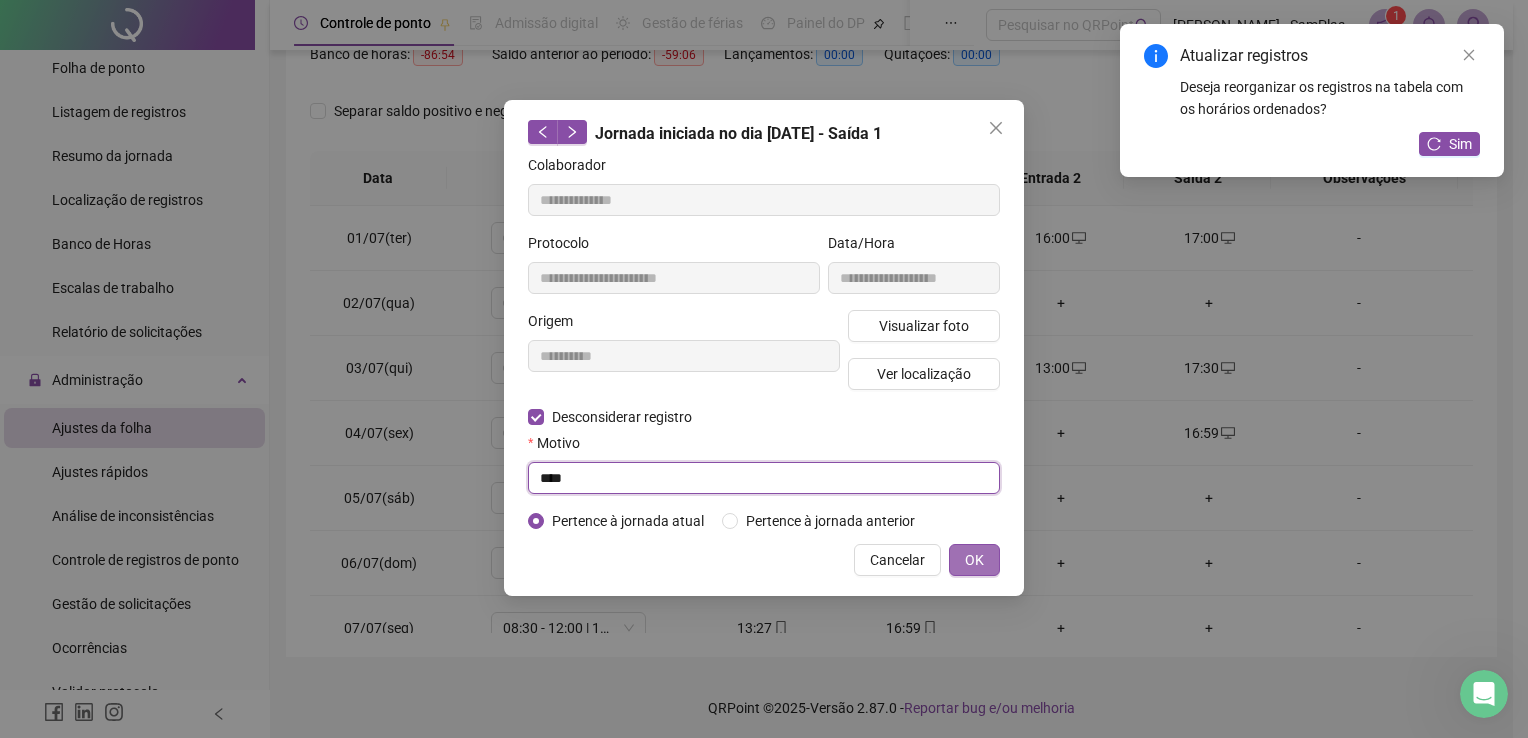 type on "****" 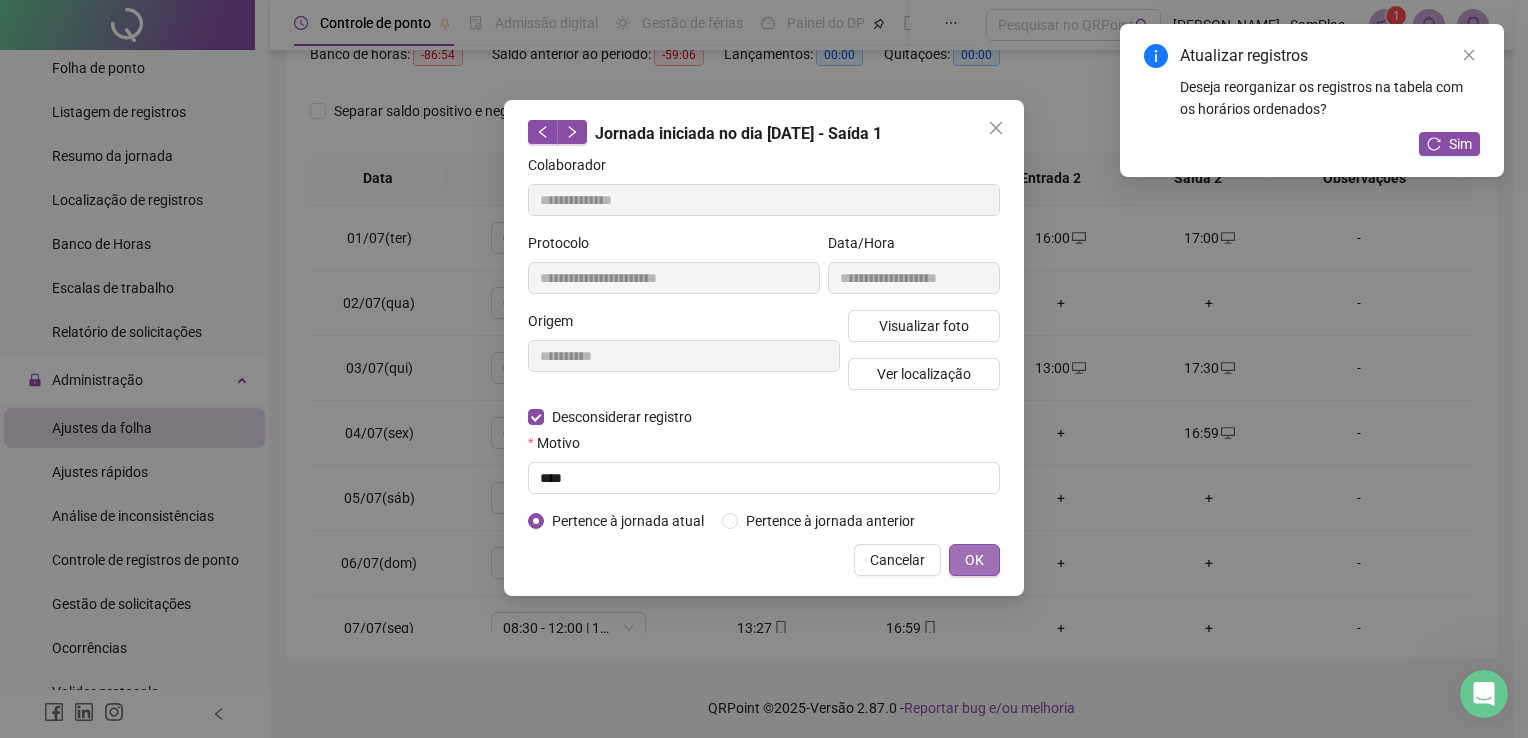 click on "OK" at bounding box center [974, 560] 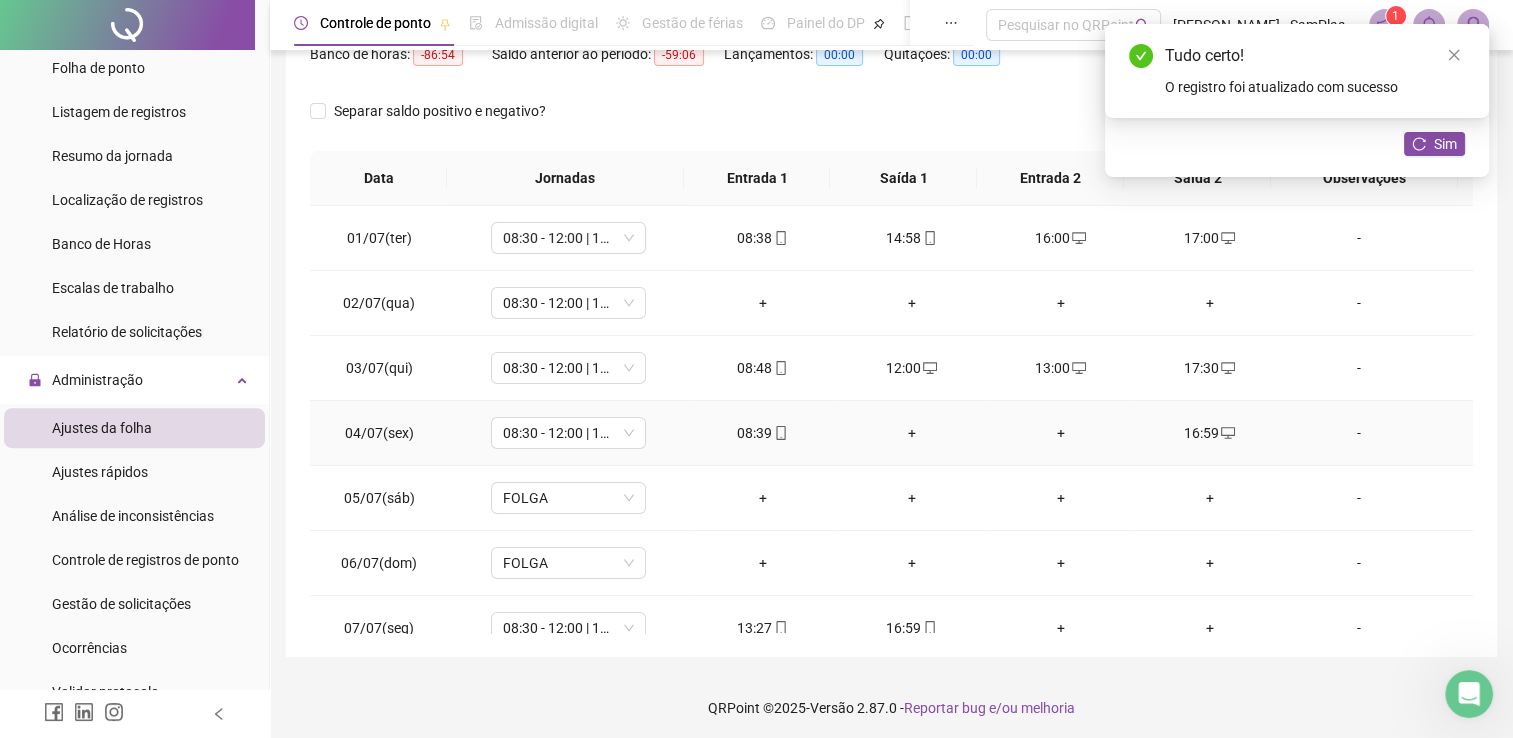 click on "+" at bounding box center (911, 433) 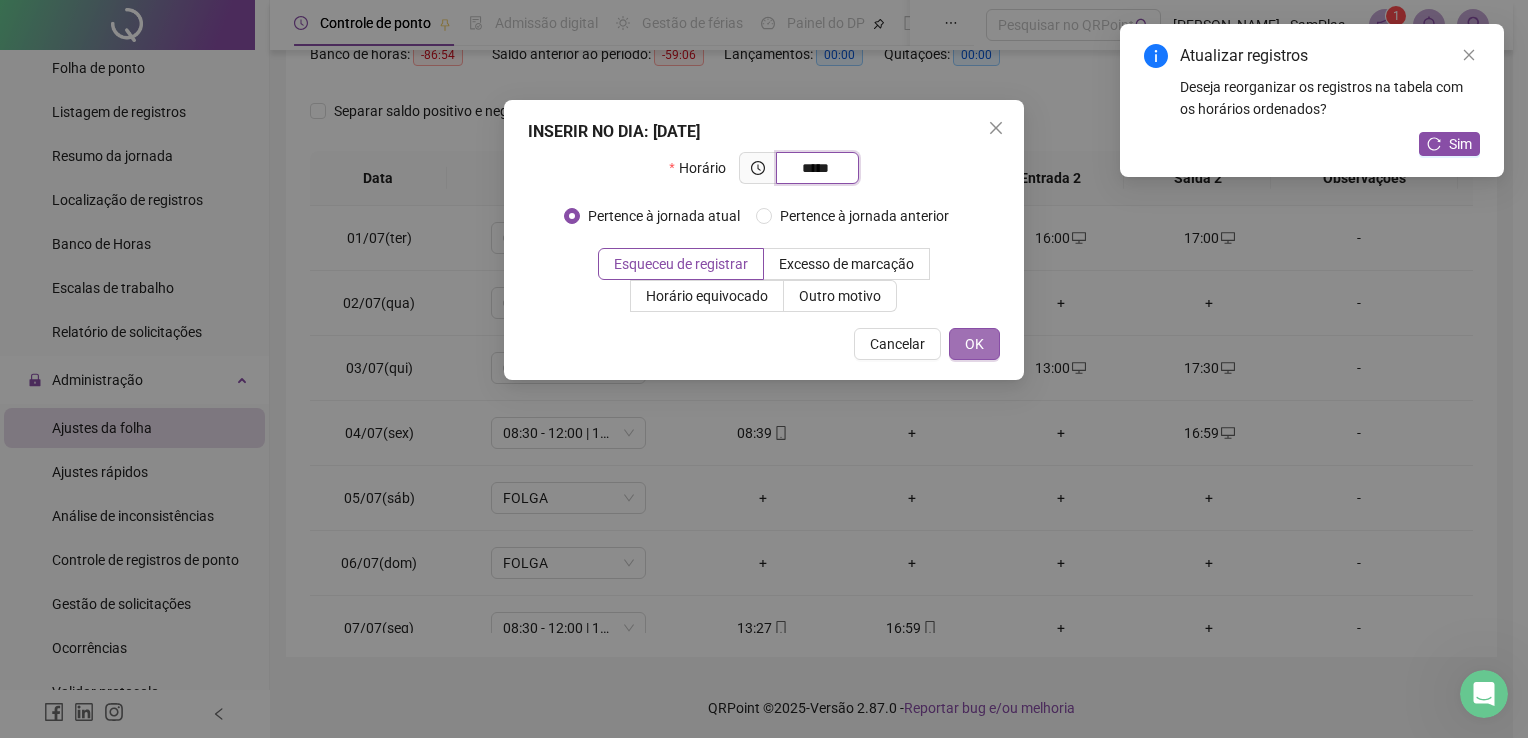 type on "*****" 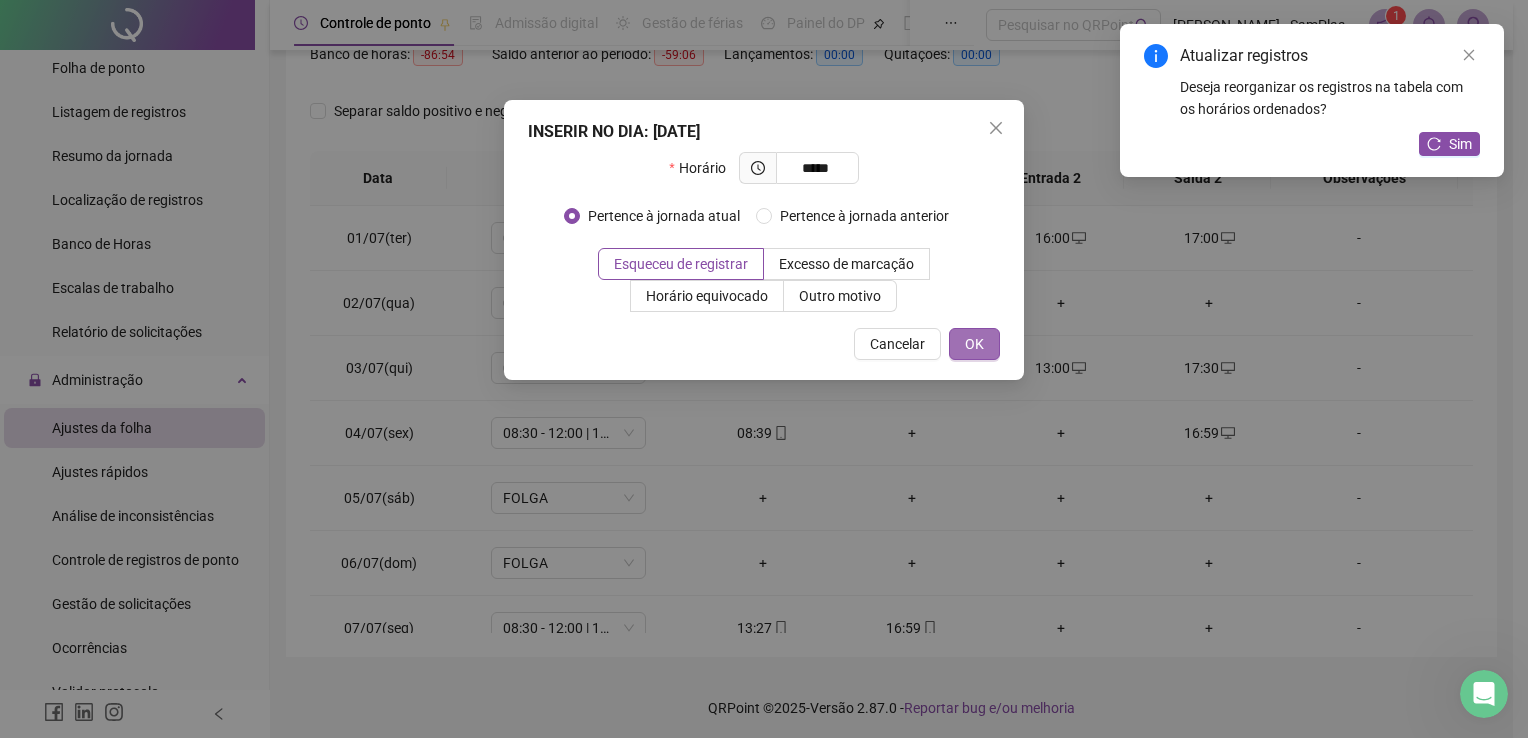 click on "OK" at bounding box center (974, 344) 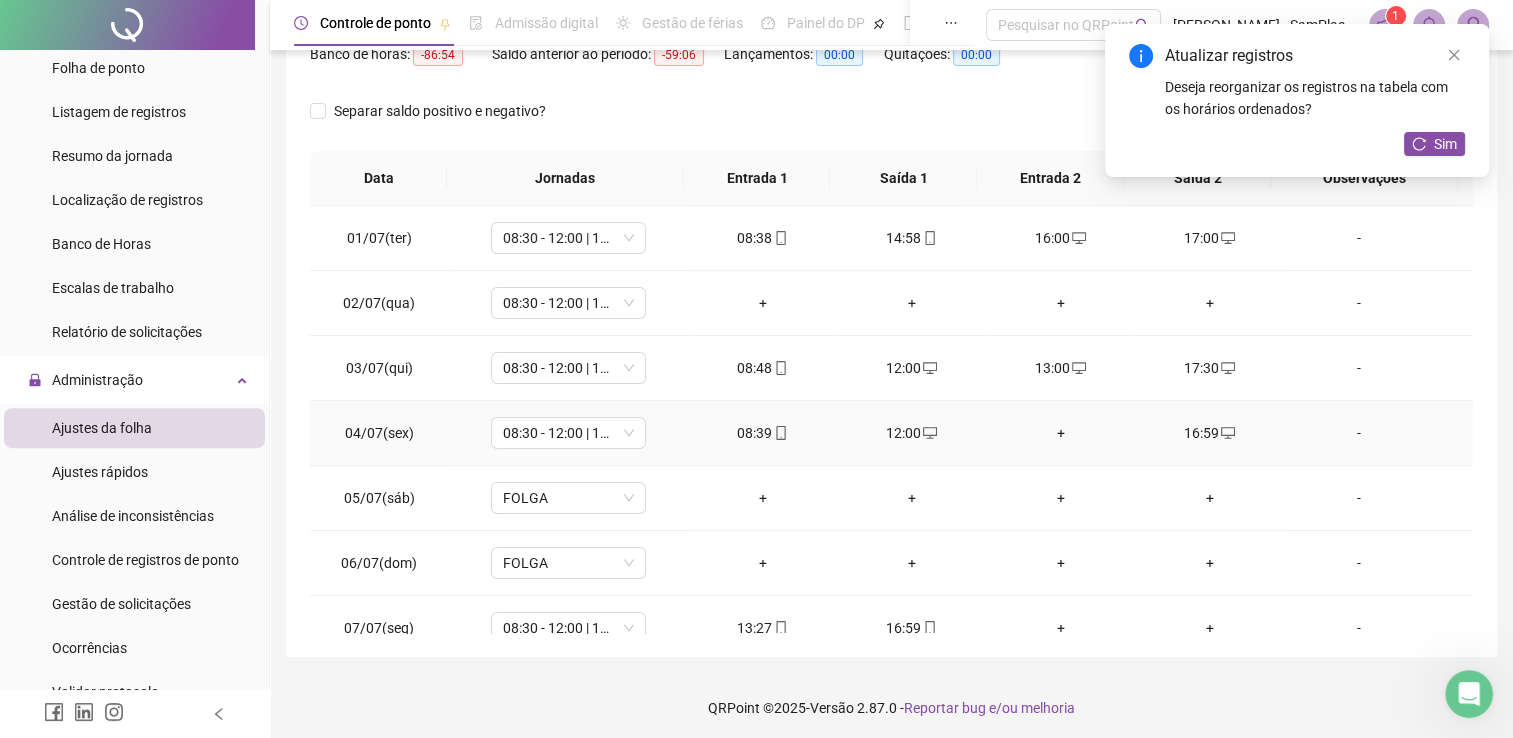 click on "+" at bounding box center [1060, 433] 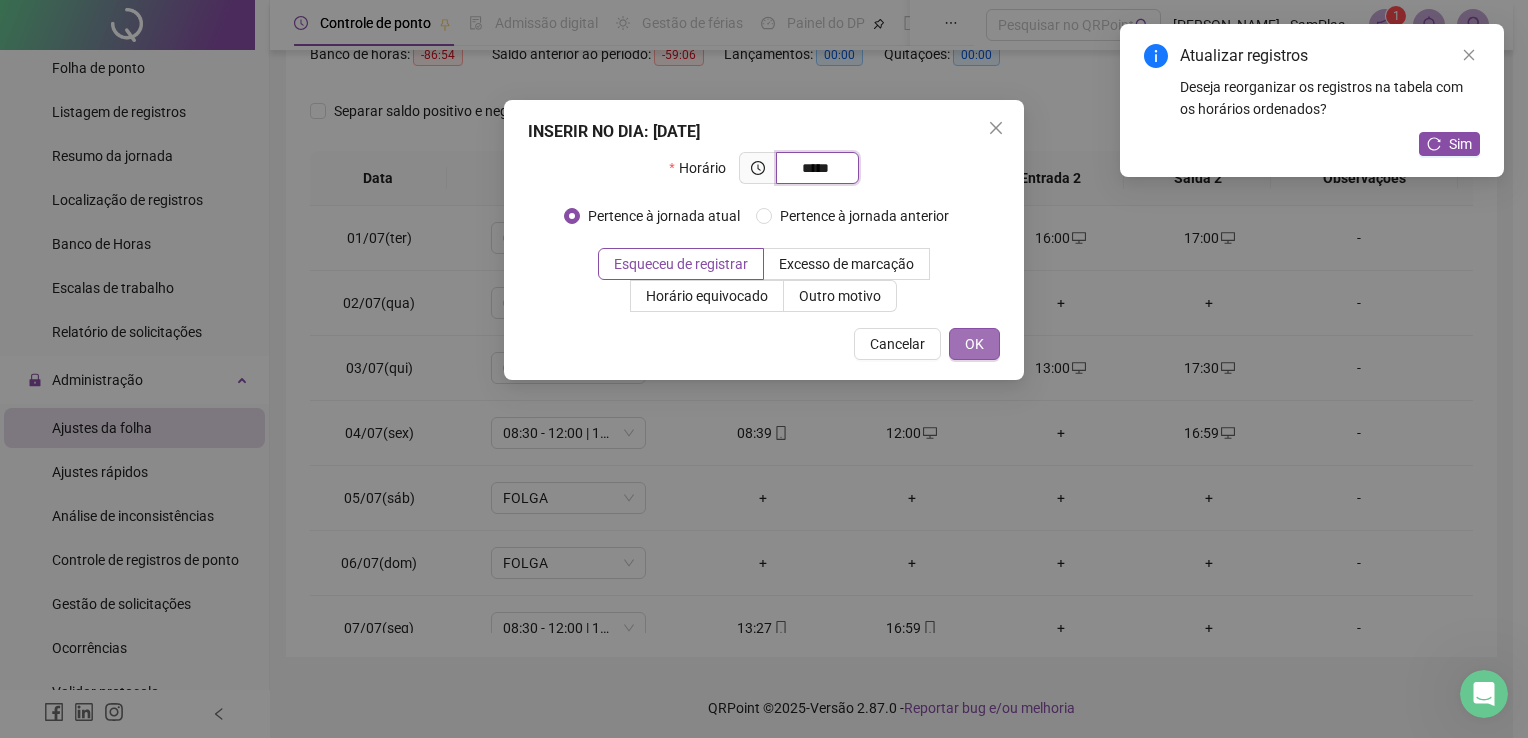 type on "*****" 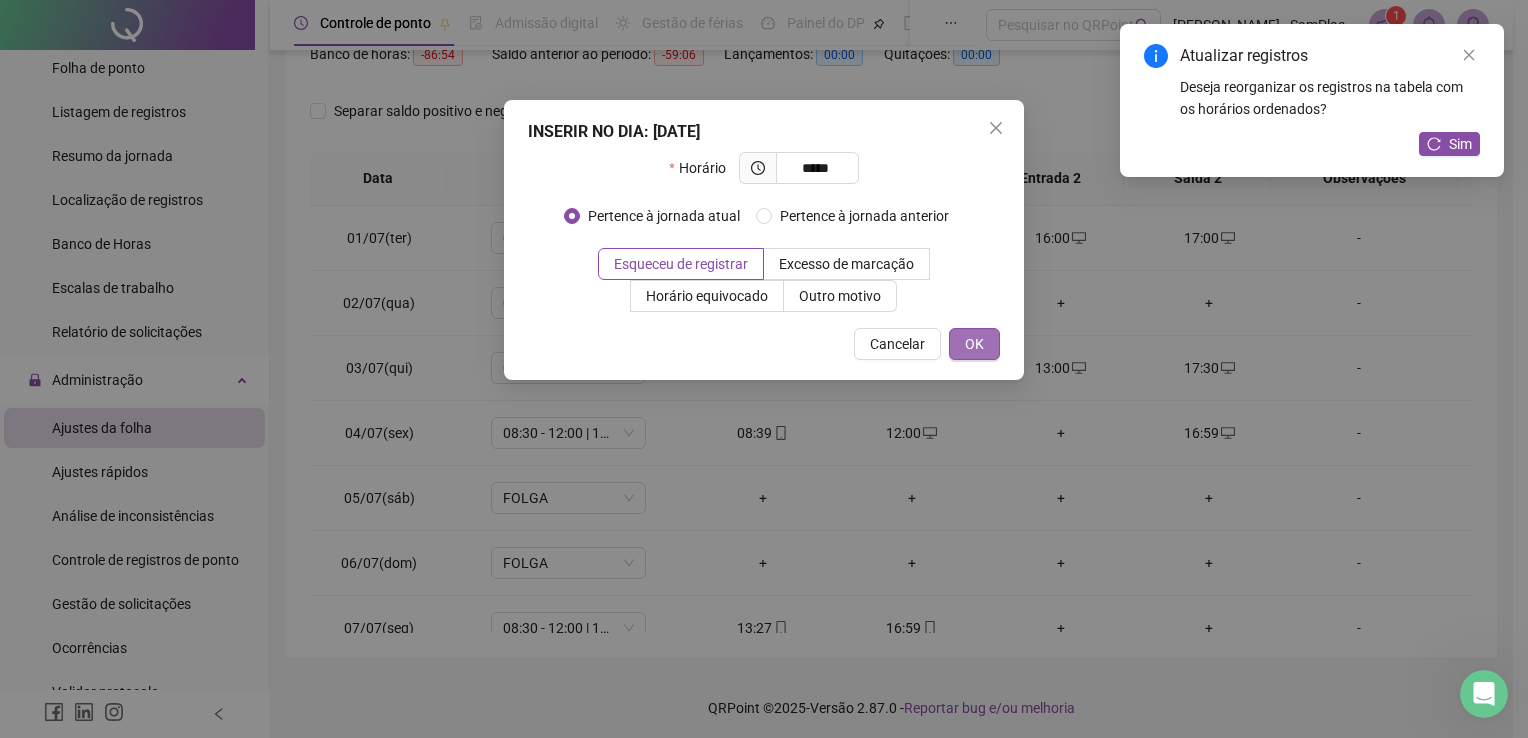 click on "OK" at bounding box center (974, 344) 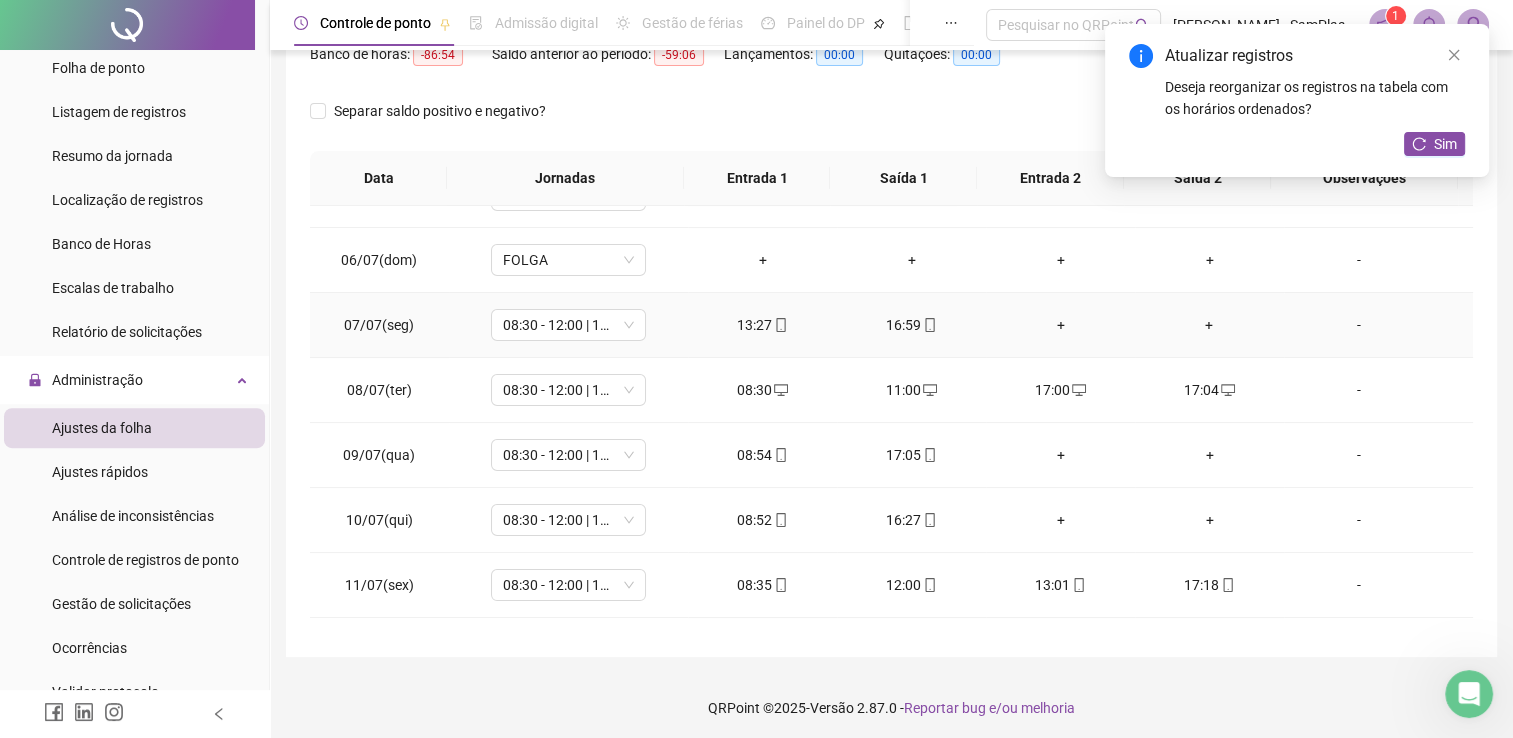 scroll, scrollTop: 312, scrollLeft: 0, axis: vertical 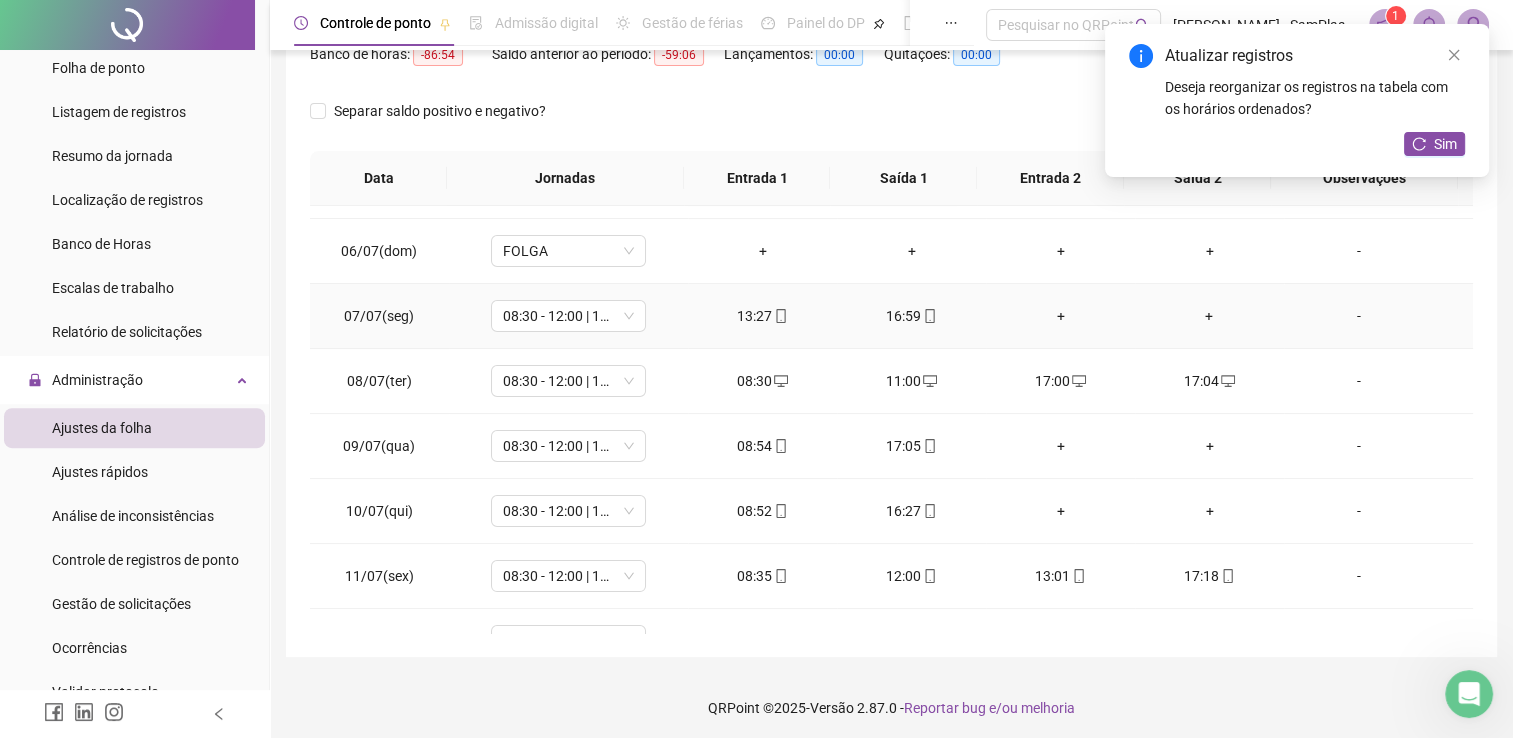 click on "+" at bounding box center [1209, 316] 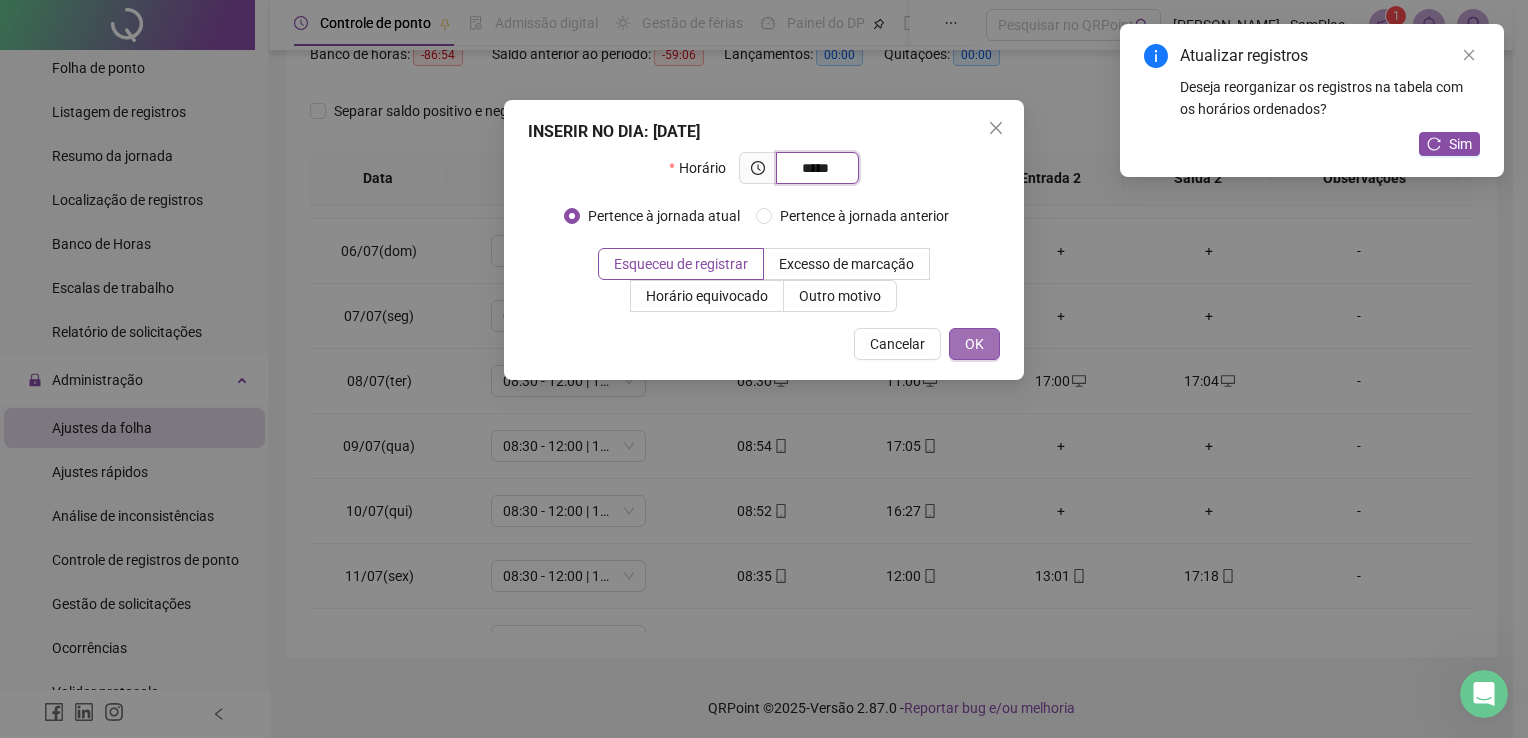 type on "*****" 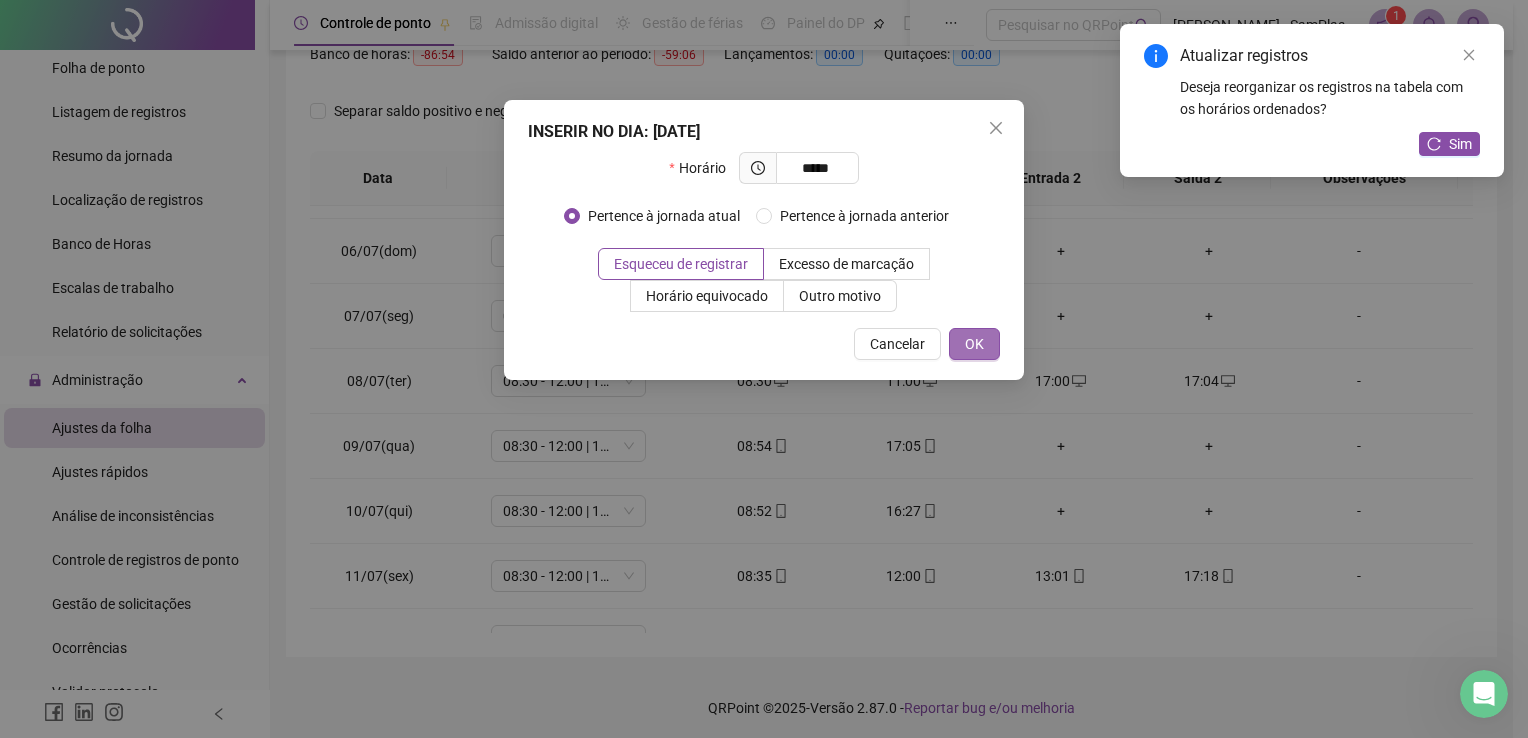 click on "OK" at bounding box center [974, 344] 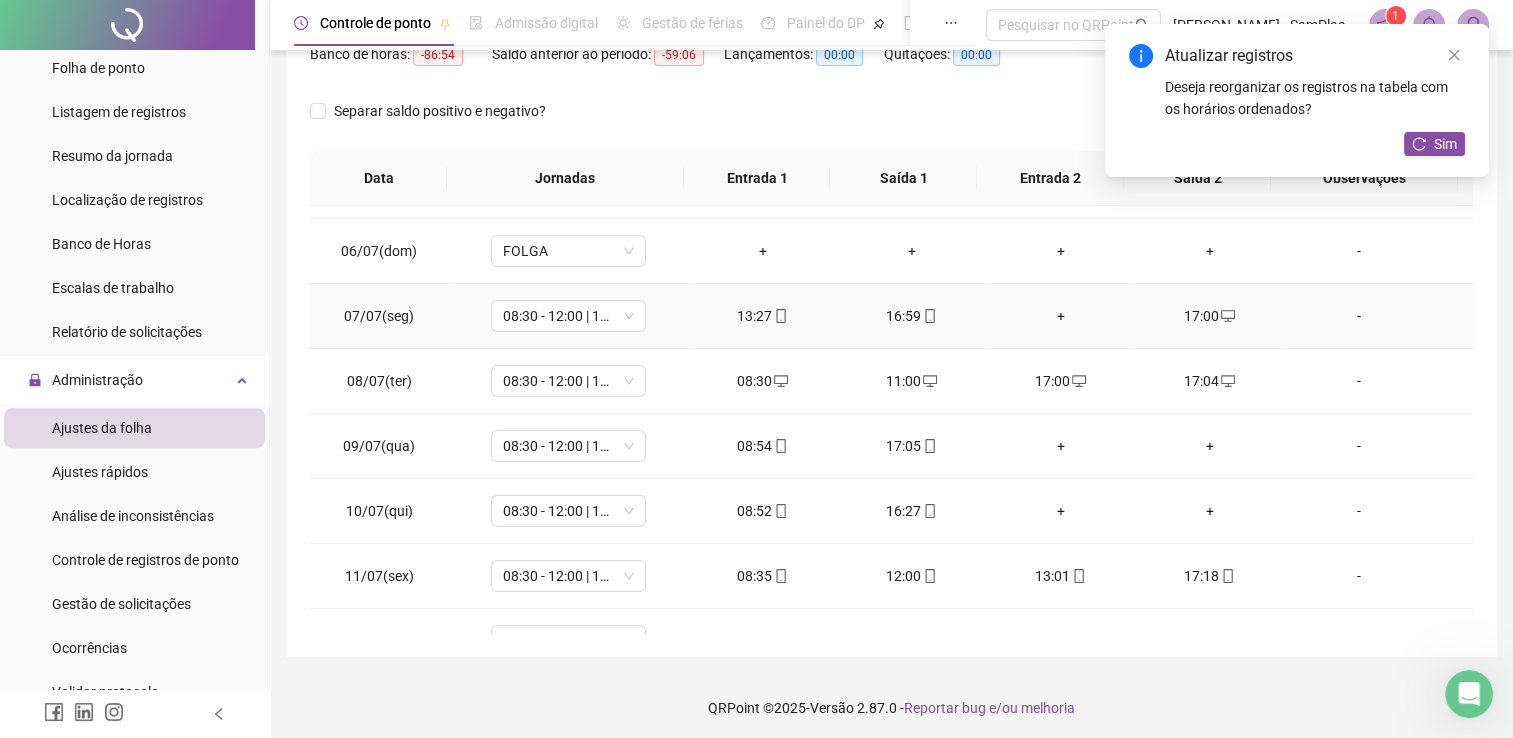 click on "+" at bounding box center (1060, 316) 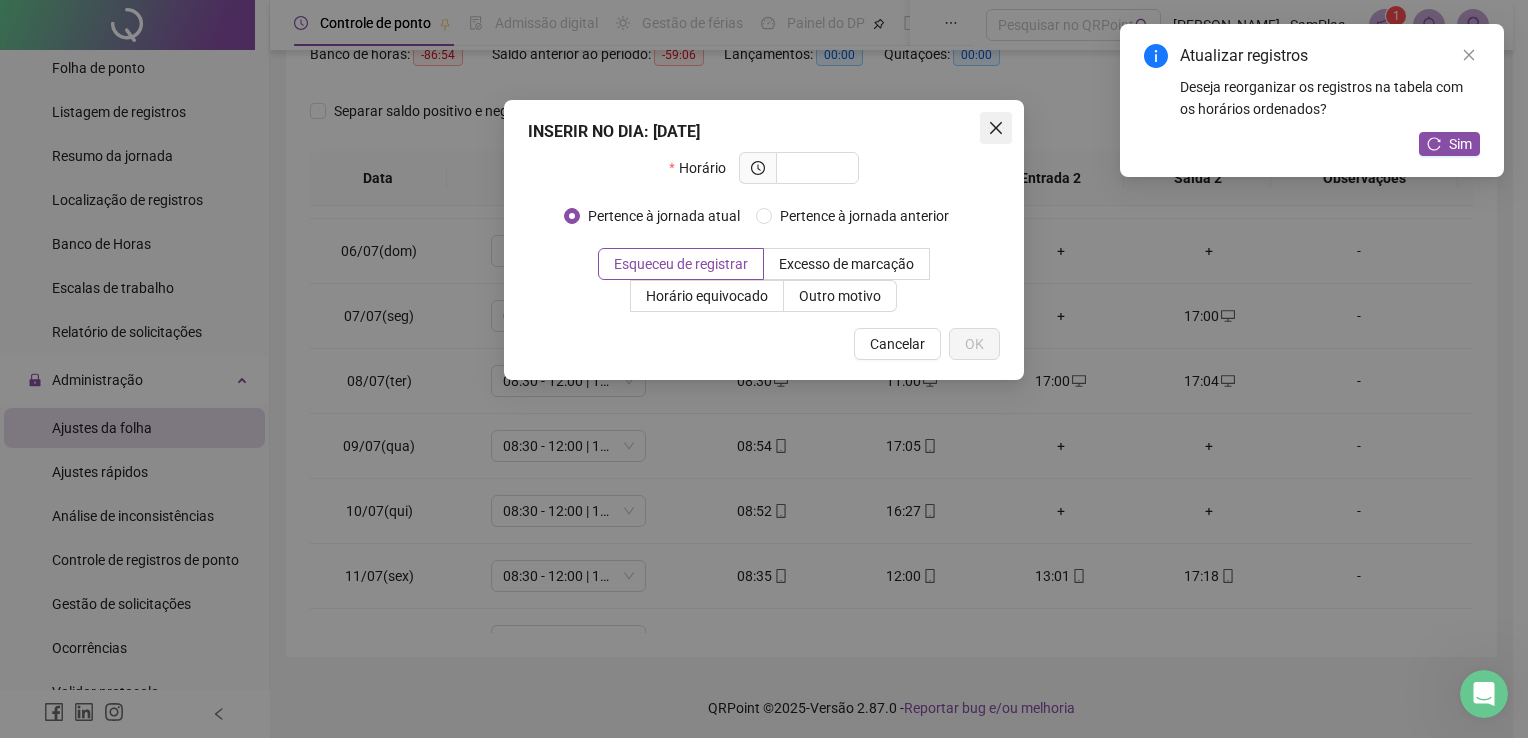 click 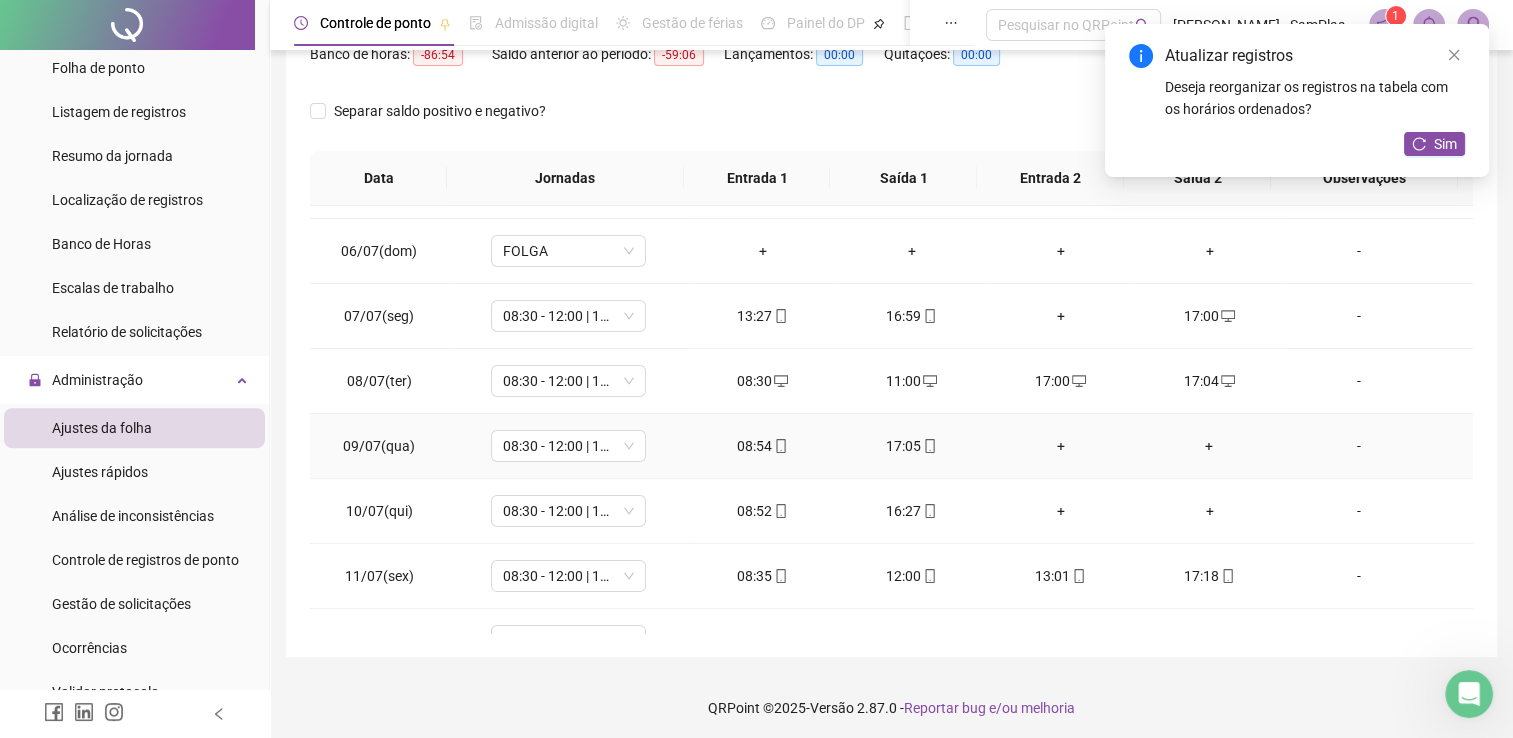 click on "+" at bounding box center [1209, 446] 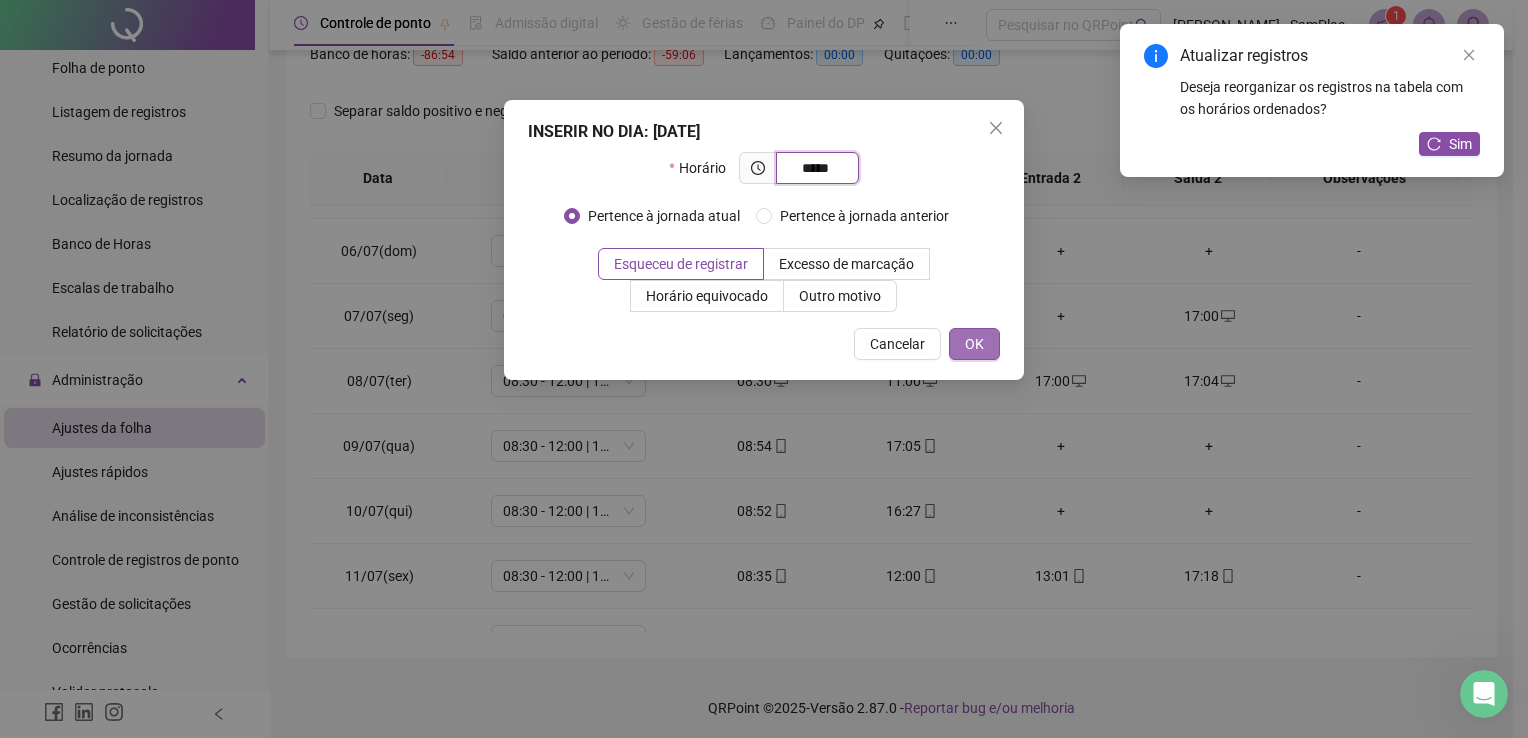 type on "*****" 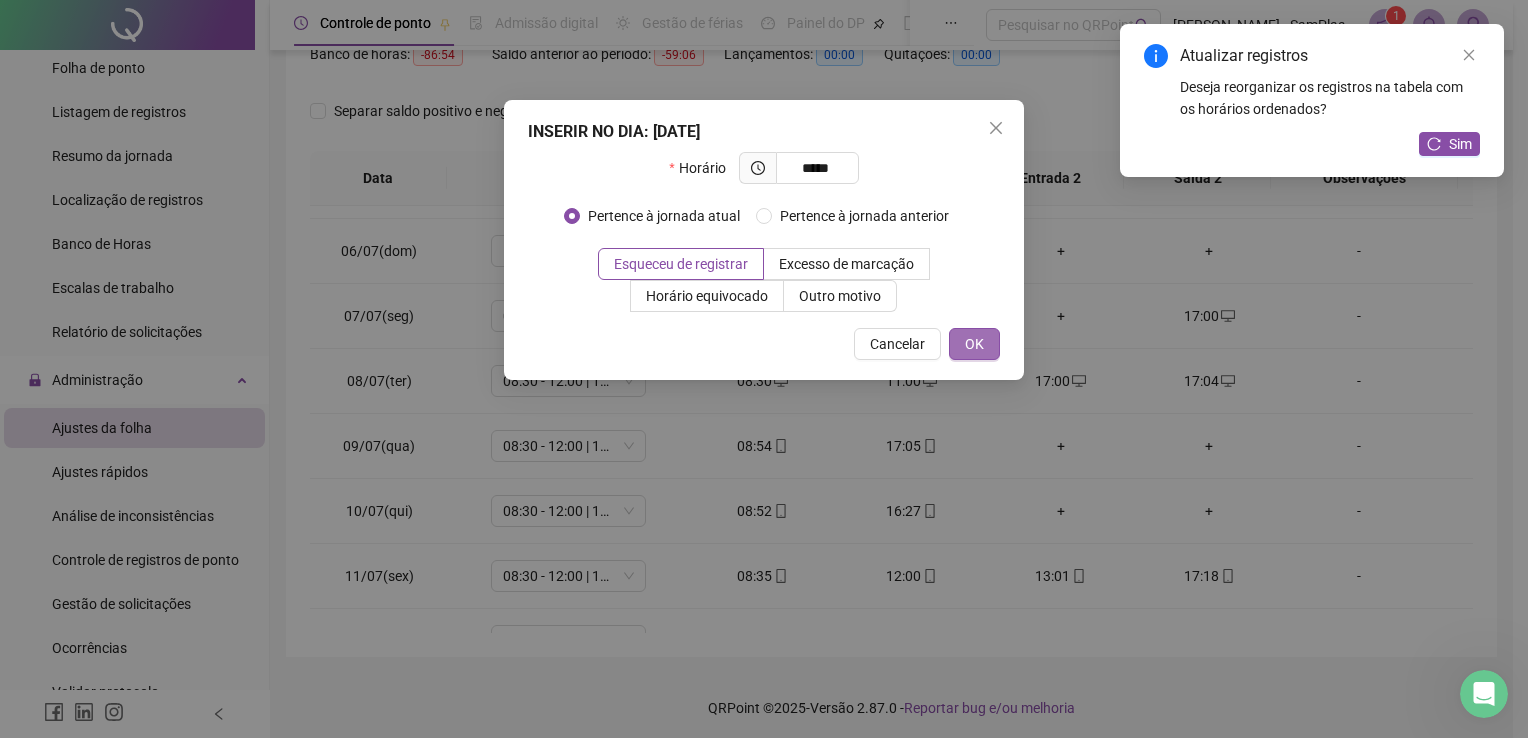 click on "OK" at bounding box center (974, 344) 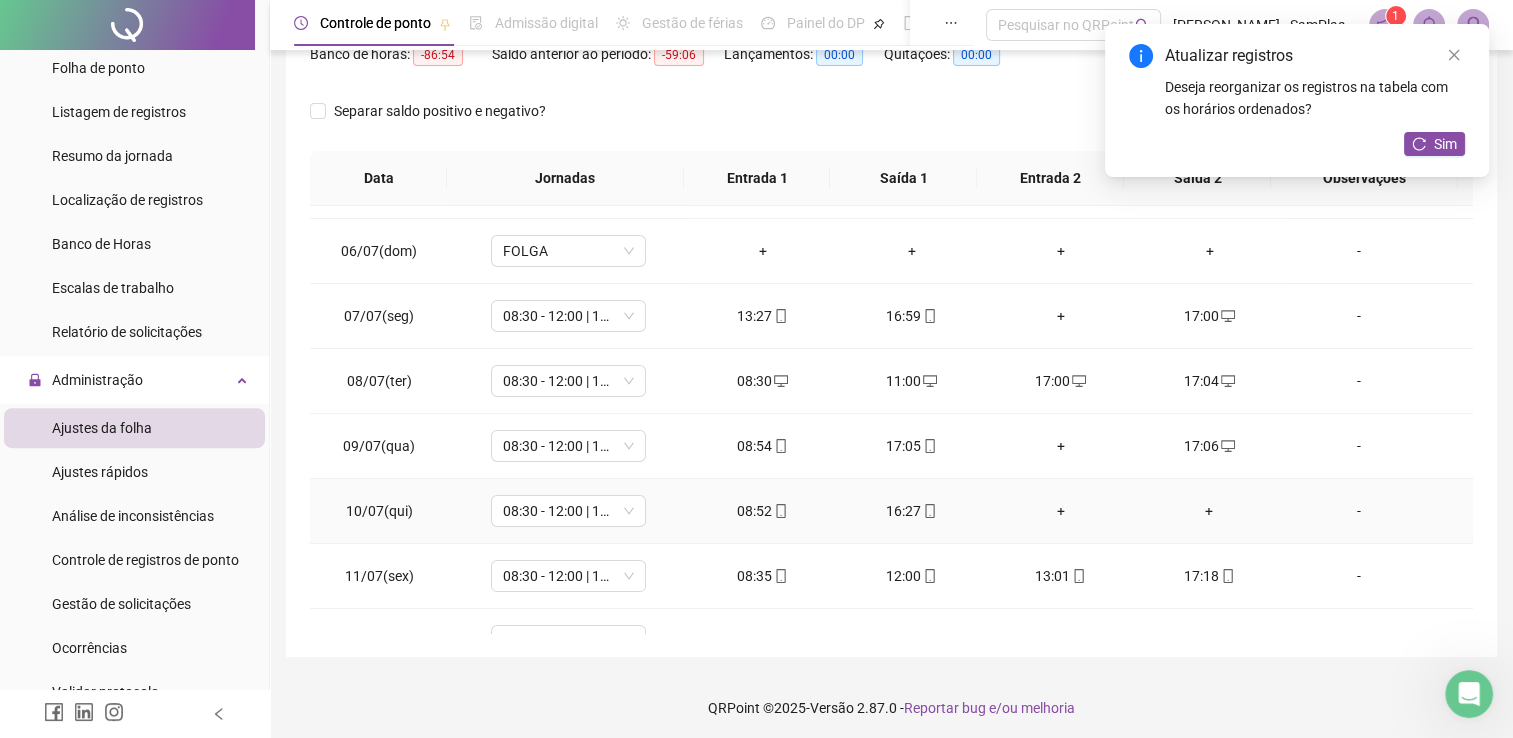 click on "+" at bounding box center [1209, 511] 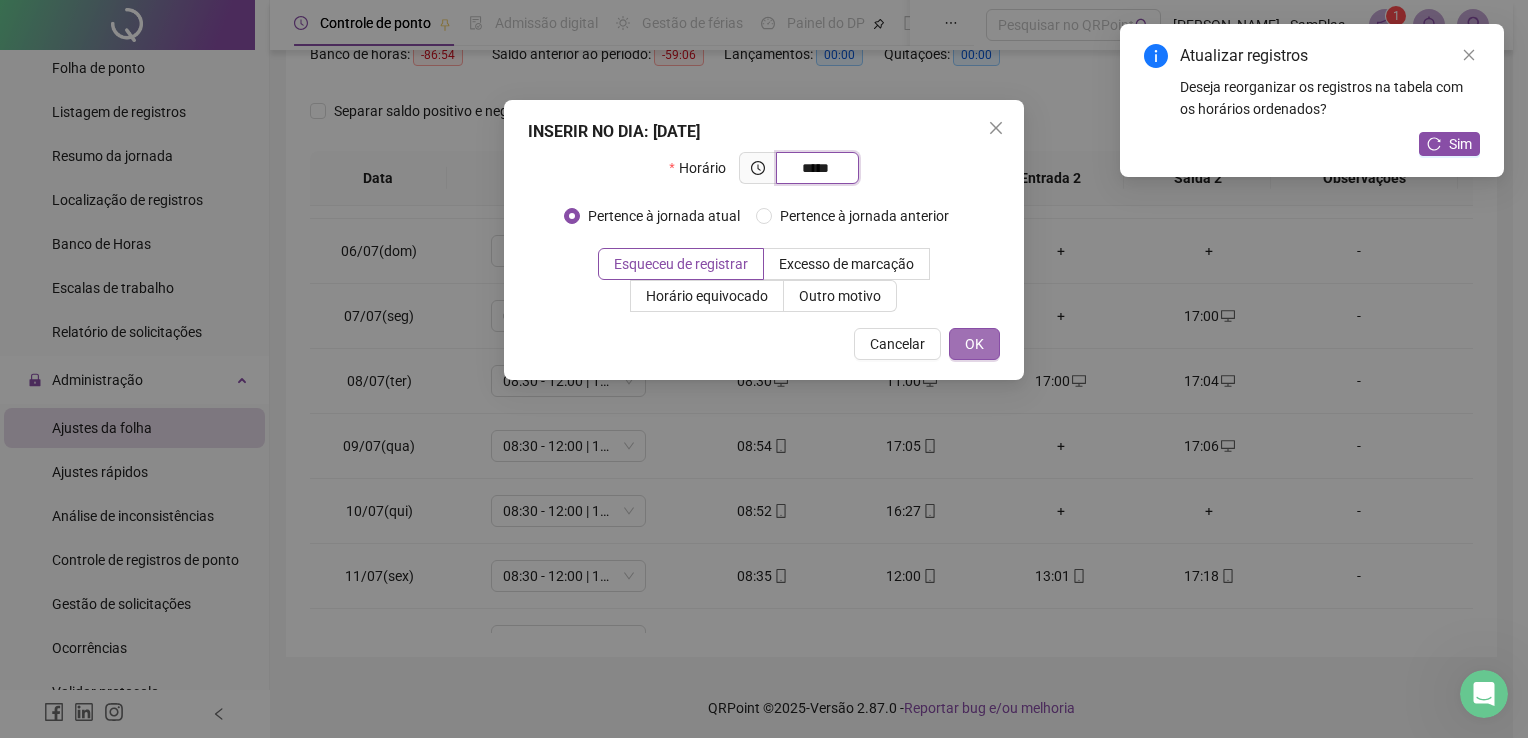 type on "*****" 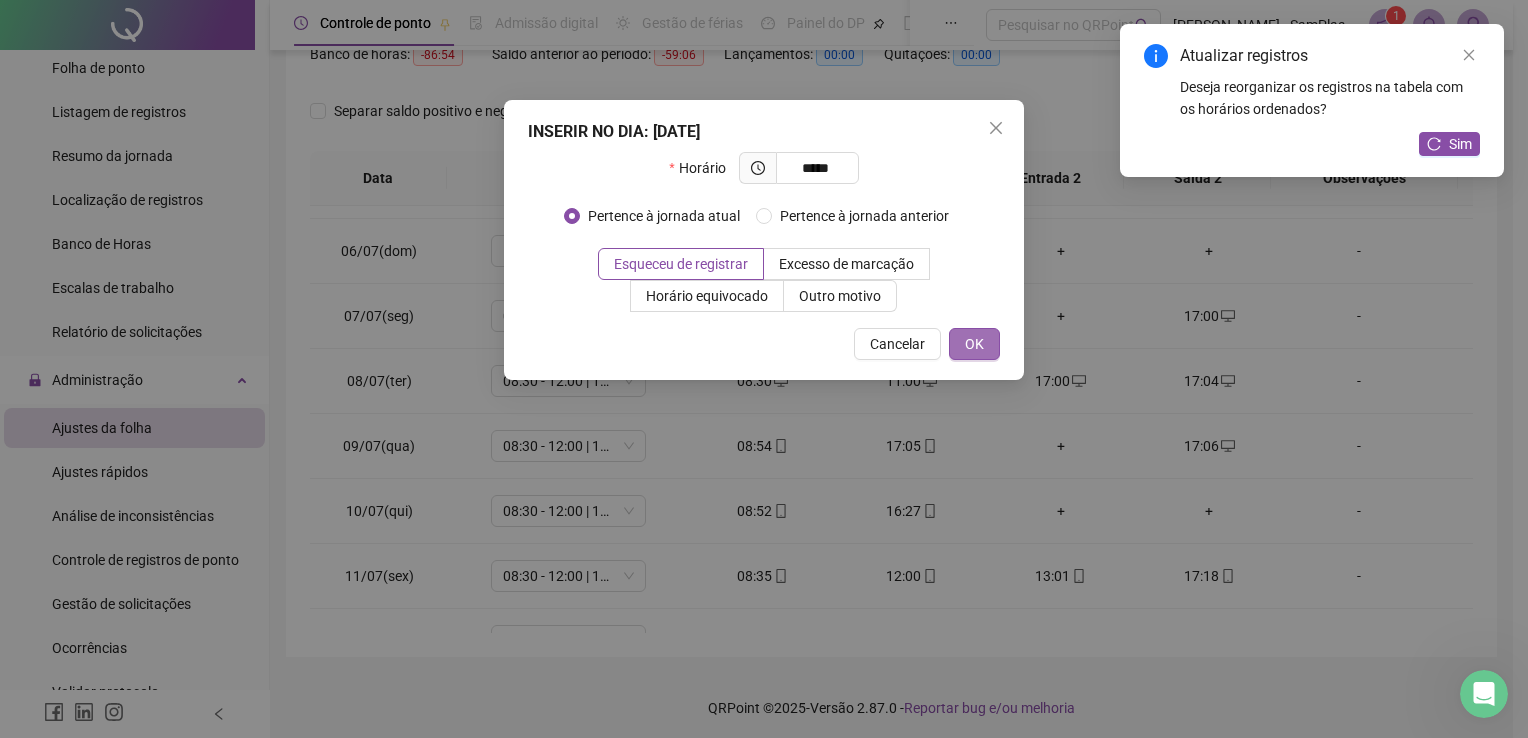 click on "OK" at bounding box center [974, 344] 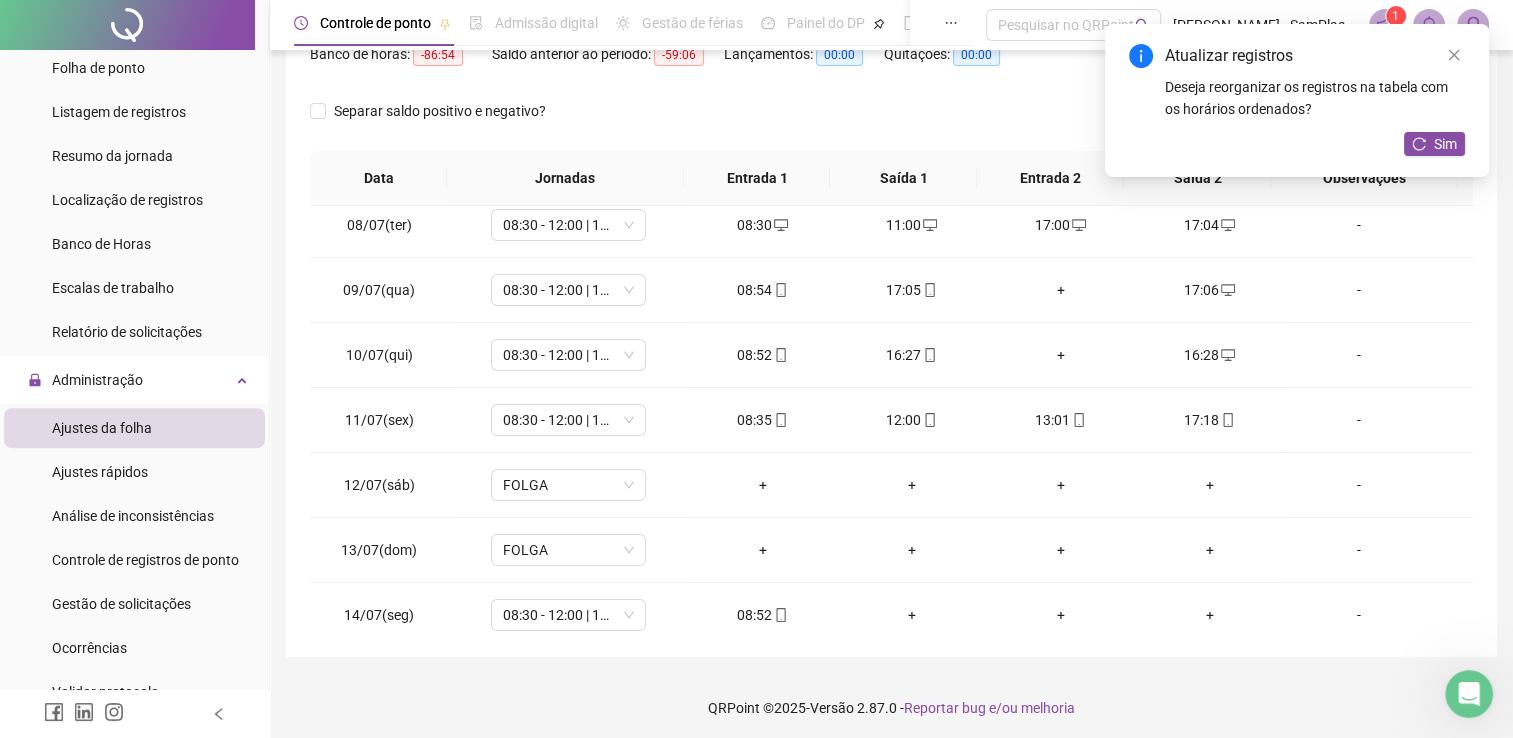 scroll, scrollTop: 480, scrollLeft: 0, axis: vertical 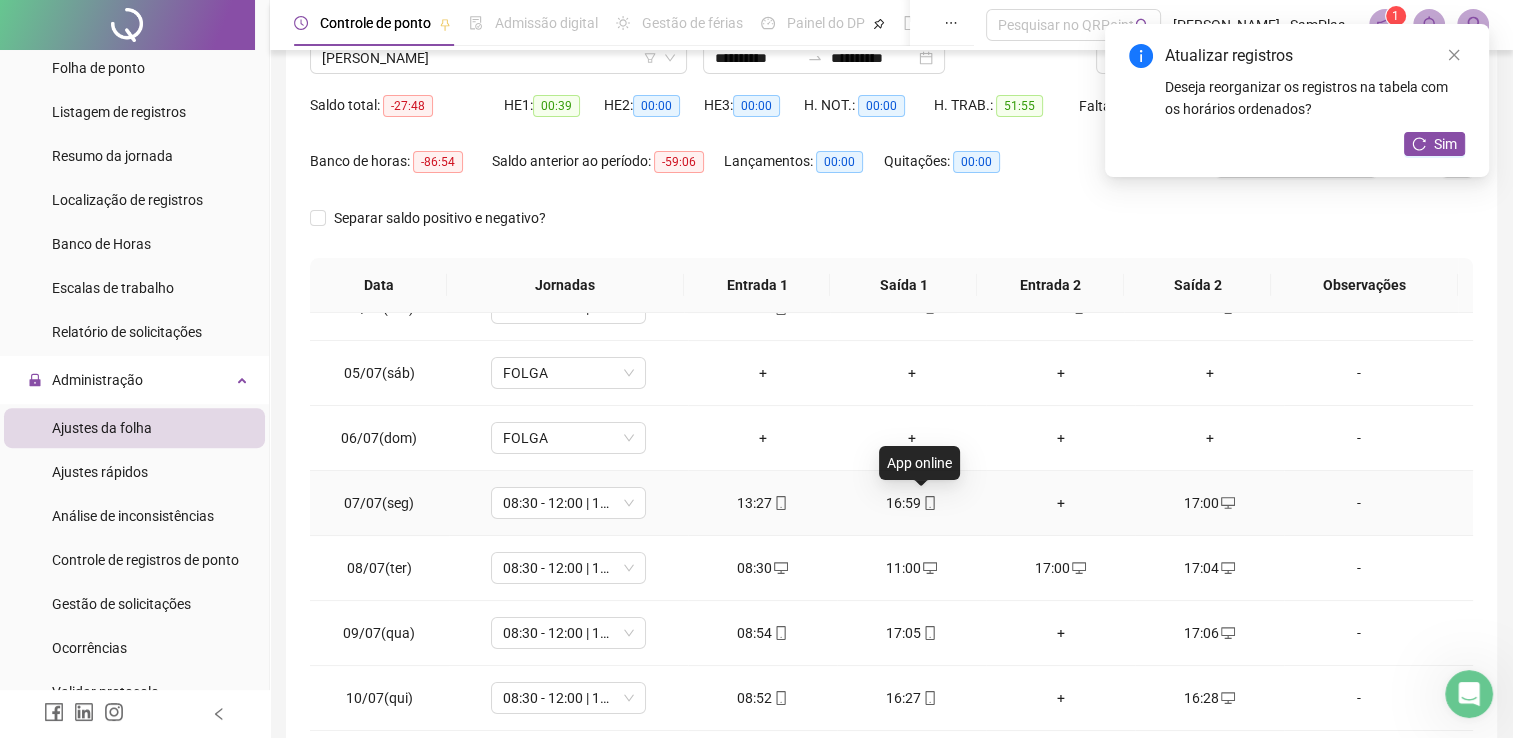 click at bounding box center (929, 503) 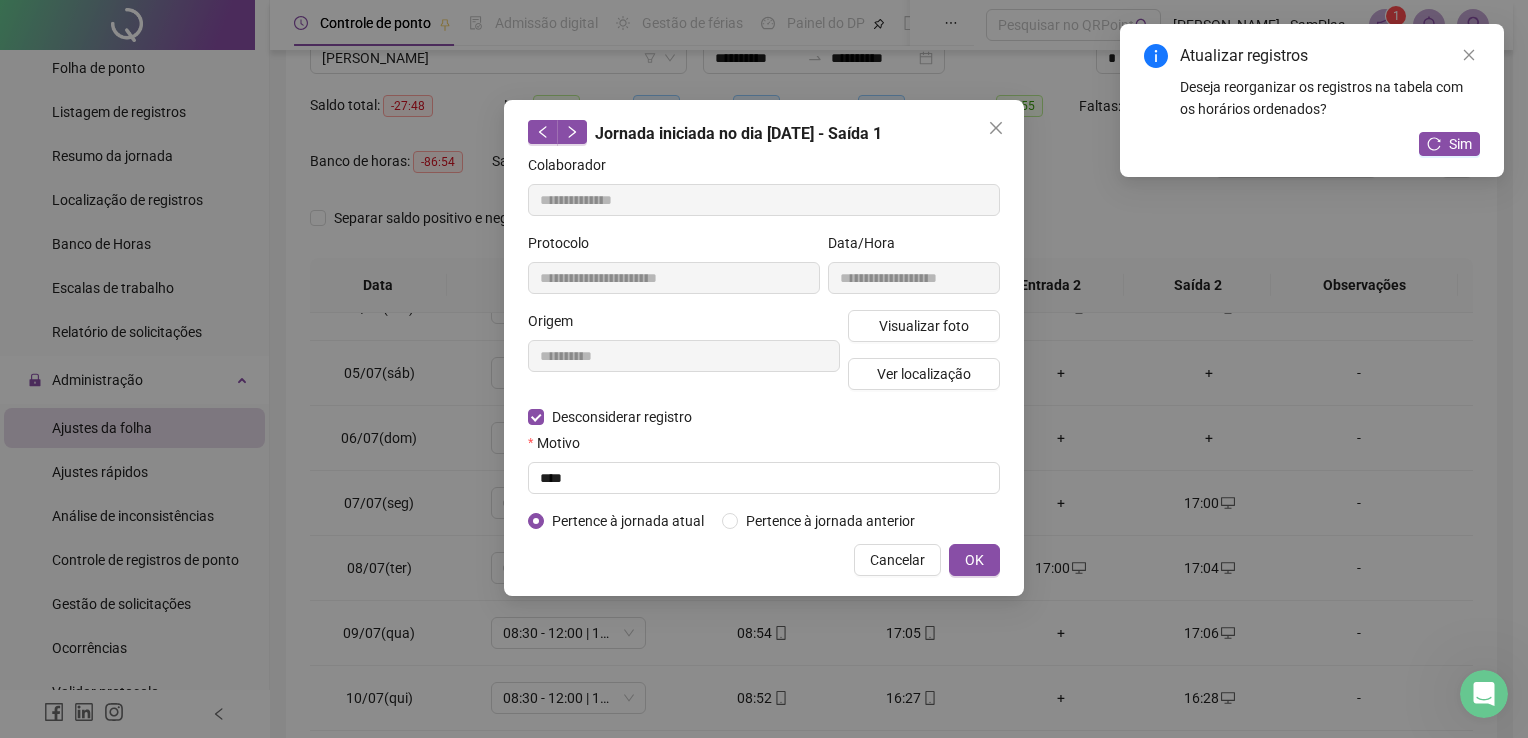 type on "**********" 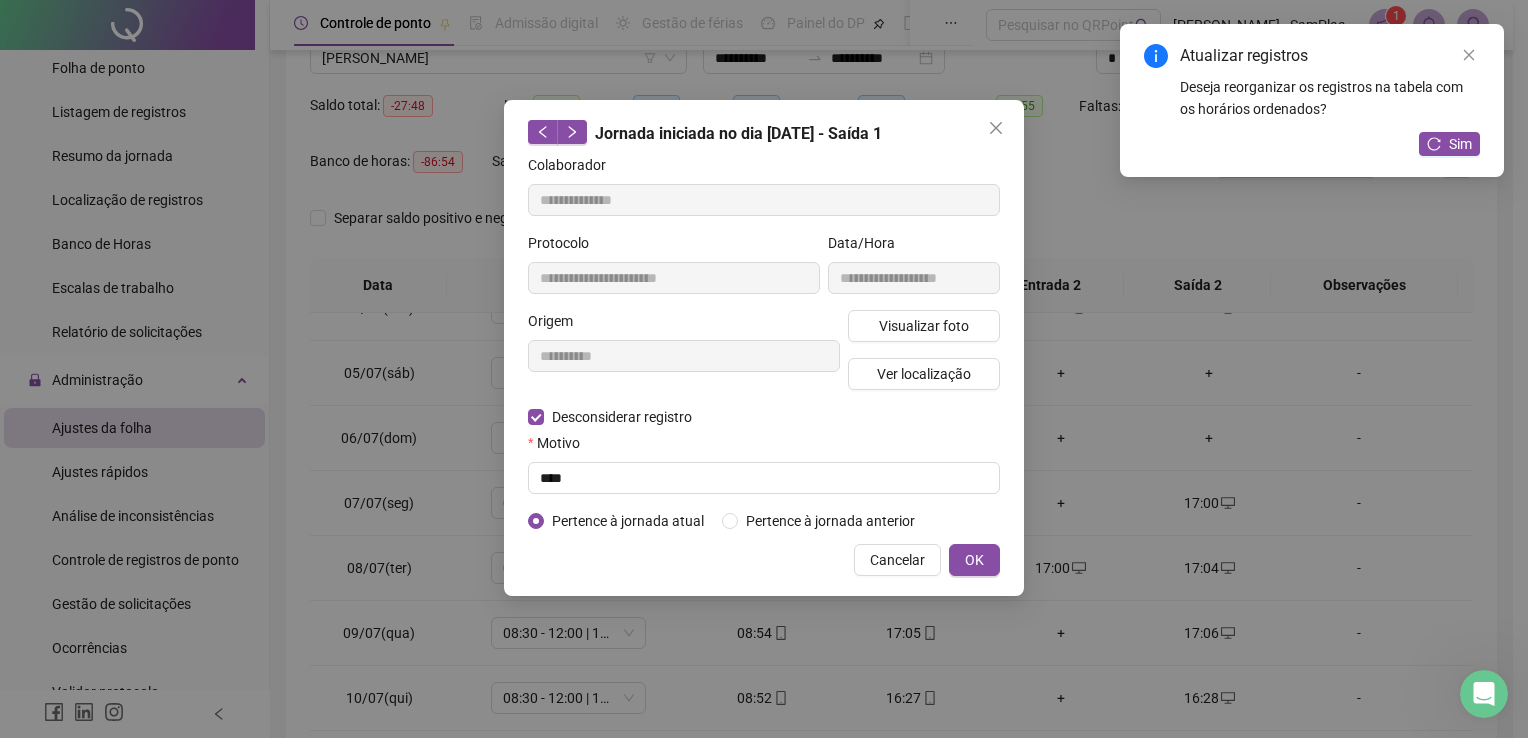 type on "**********" 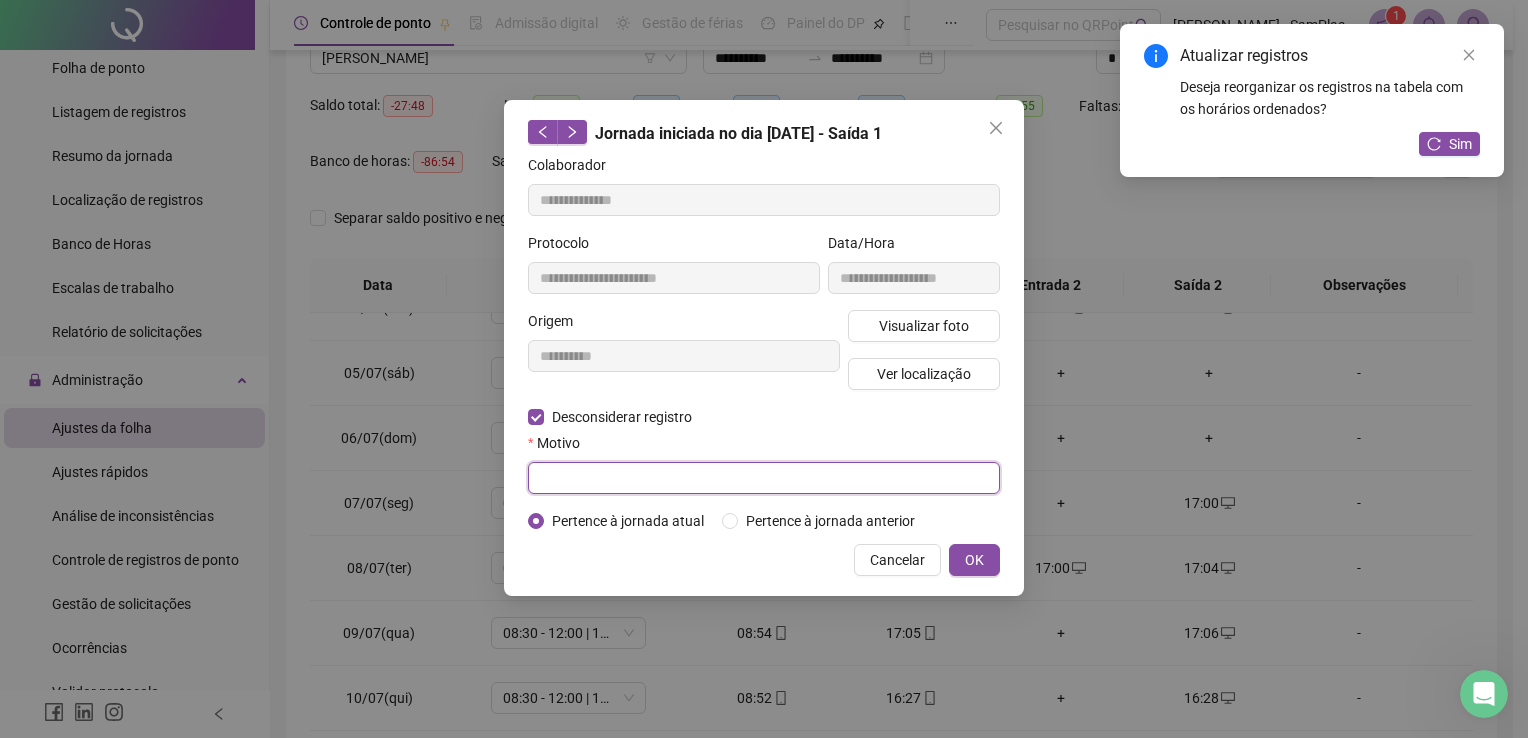 click at bounding box center [764, 478] 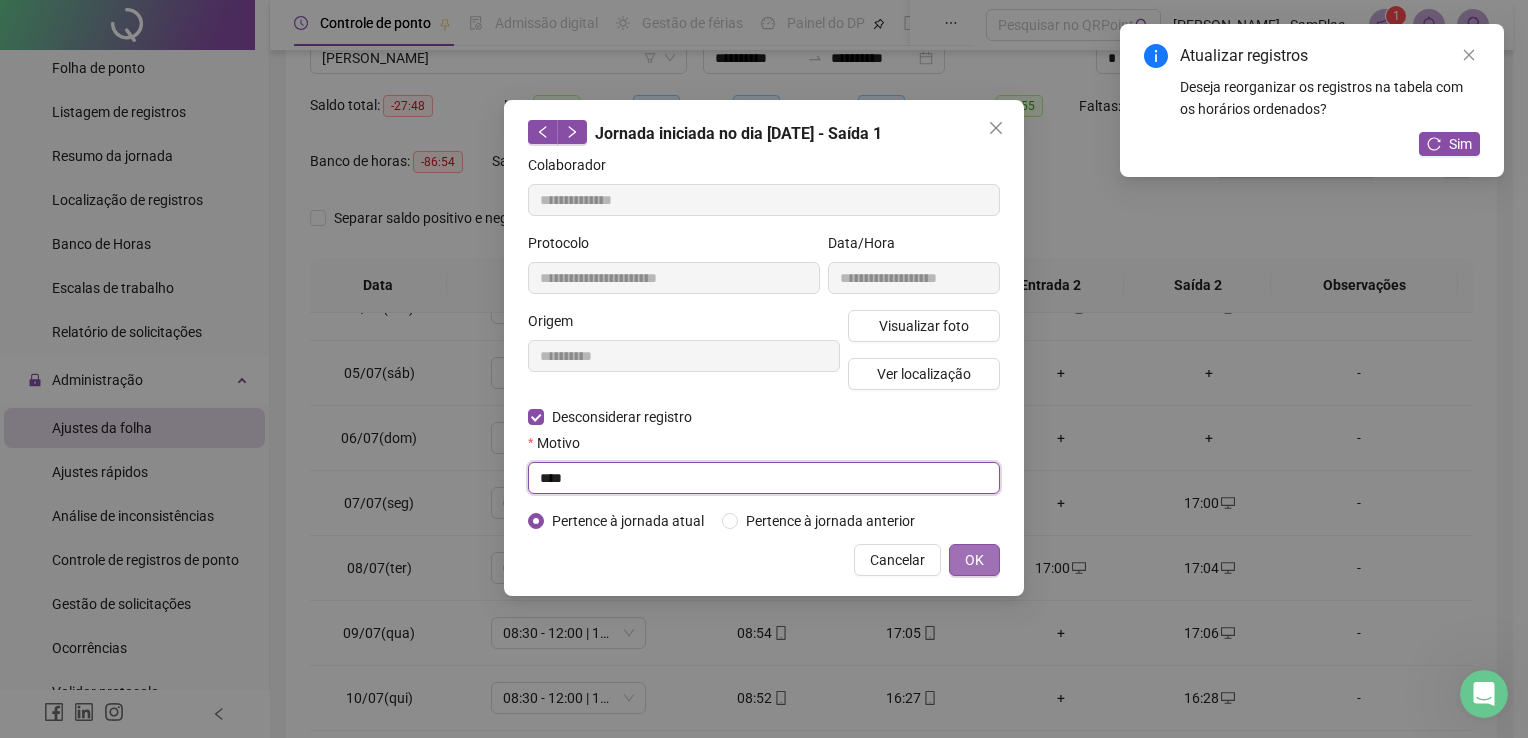 type on "****" 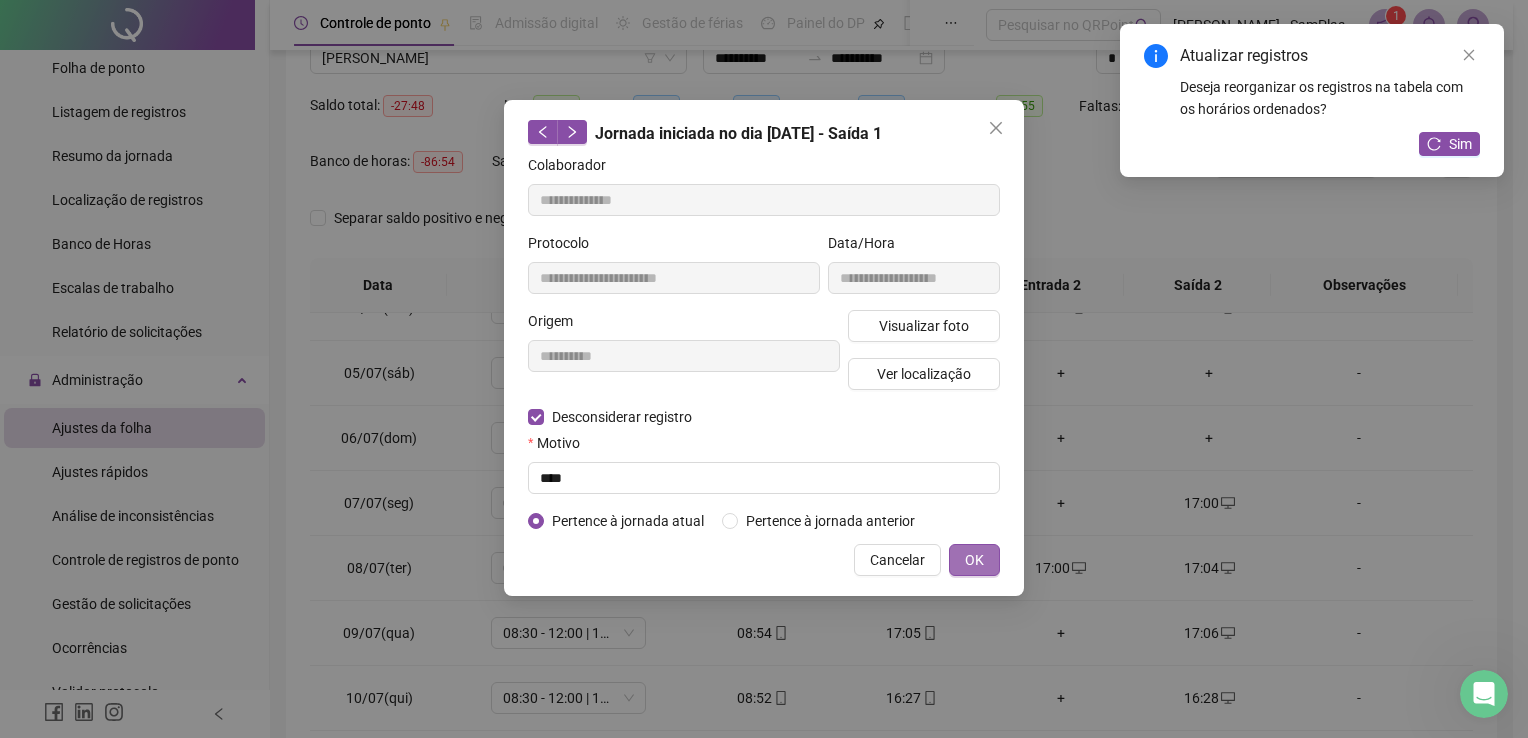 click on "OK" at bounding box center [974, 560] 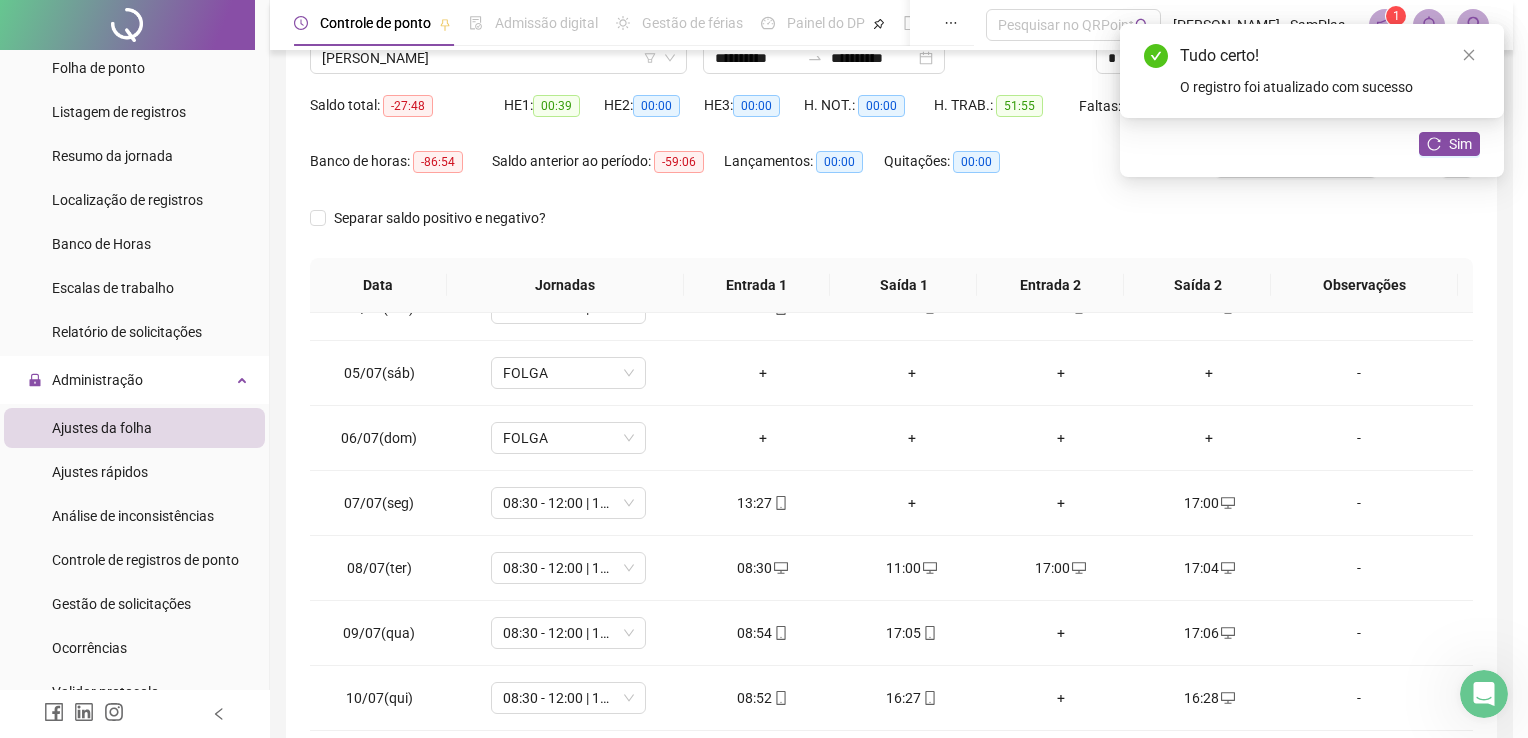click on "**********" at bounding box center (764, 369) 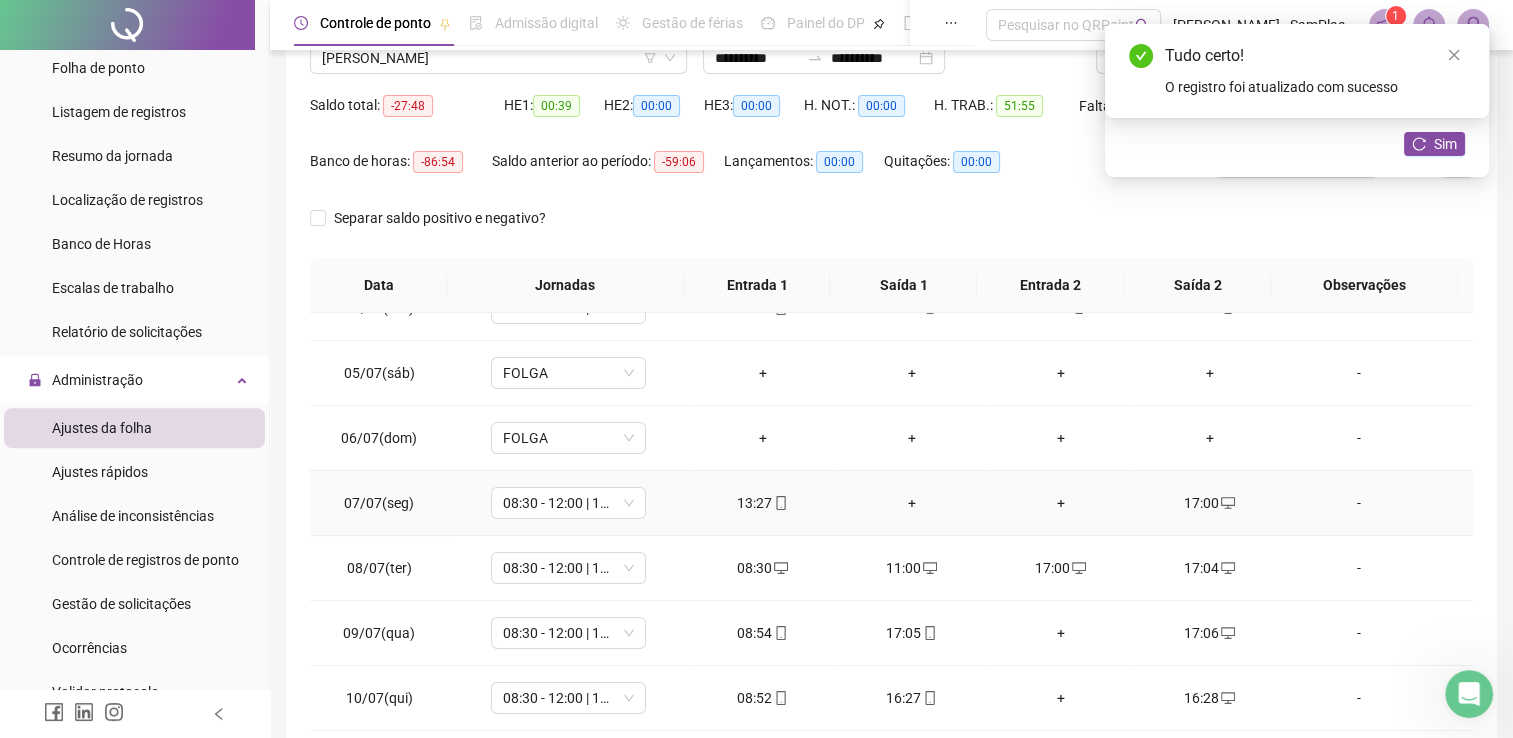 click on "+" at bounding box center (911, 503) 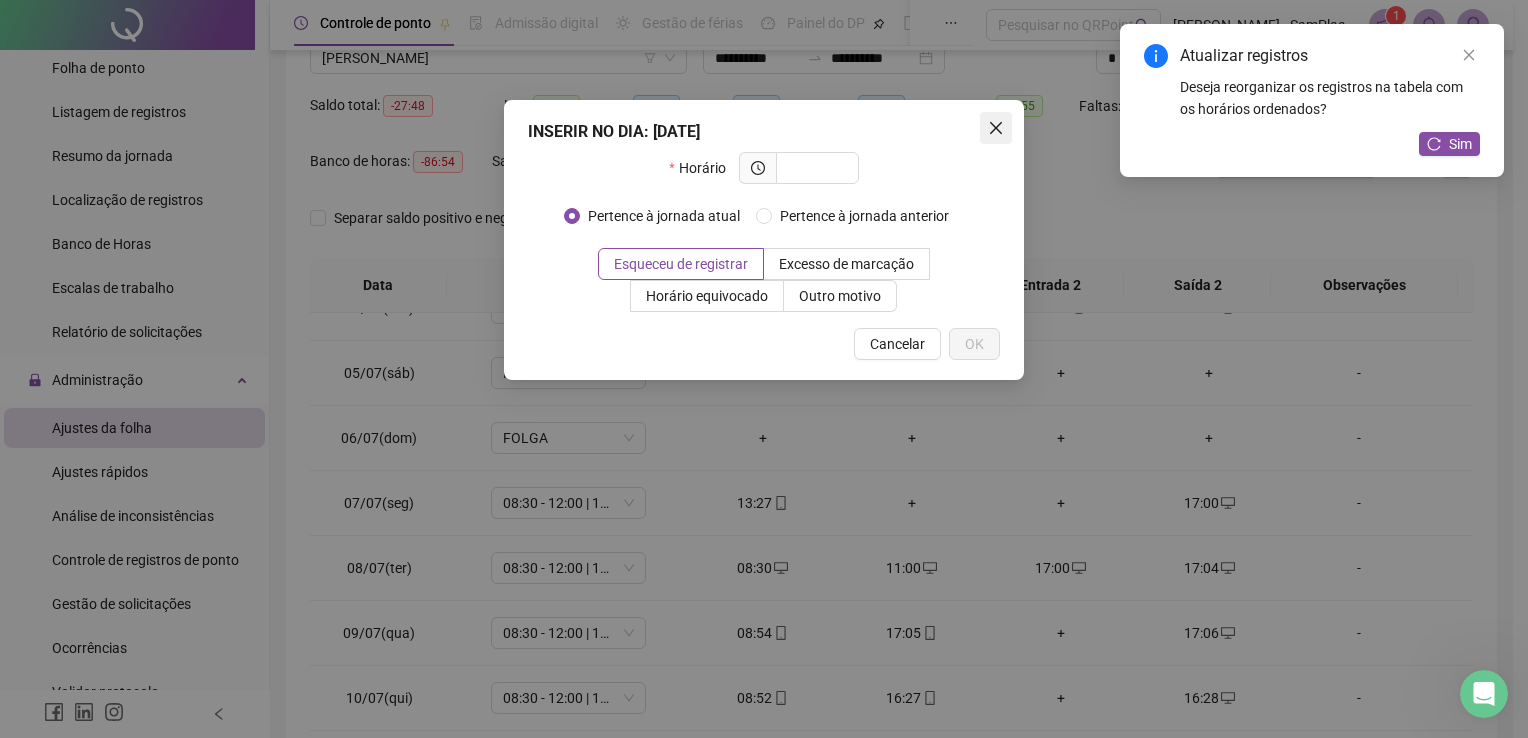 click 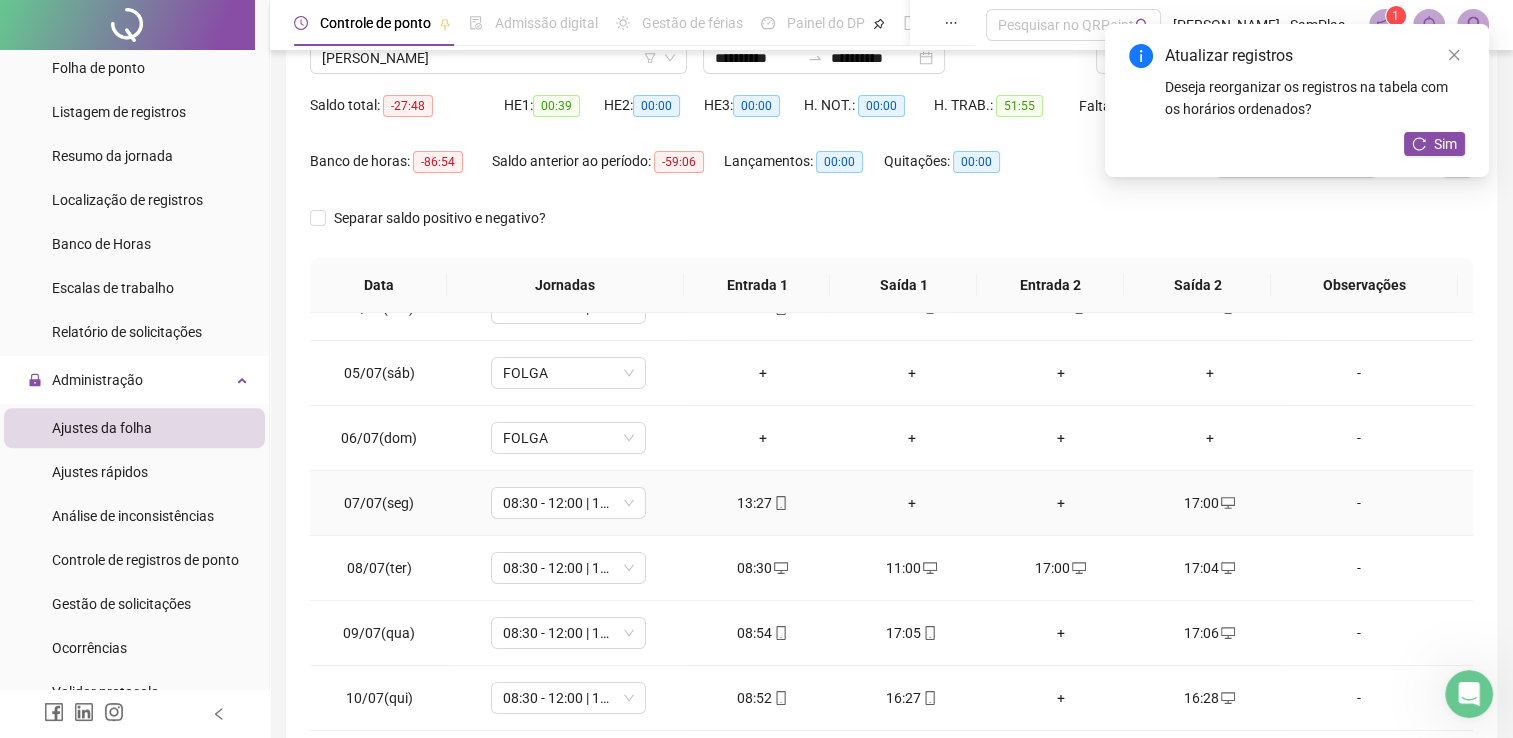click on "13:27" at bounding box center [762, 503] 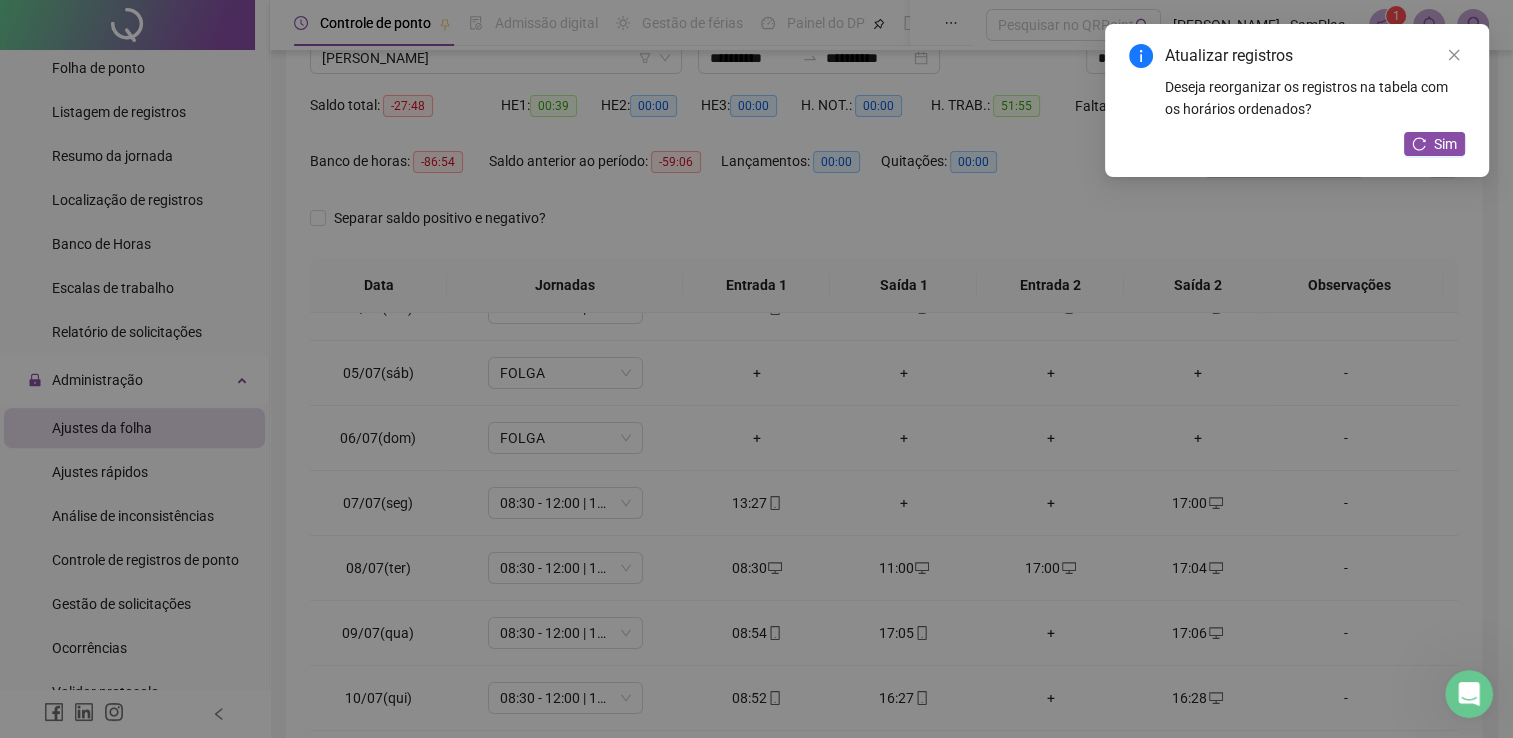 type on "**********" 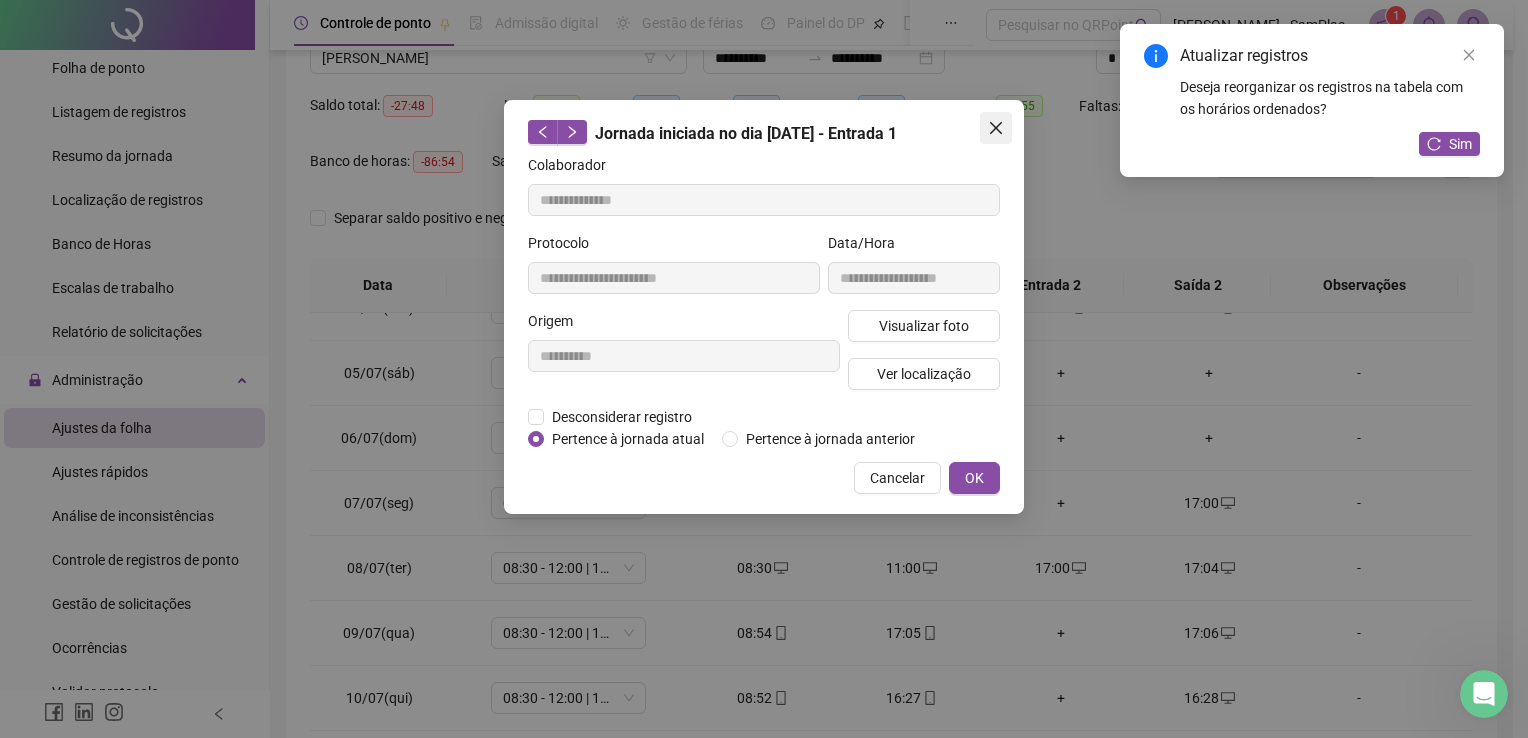 click 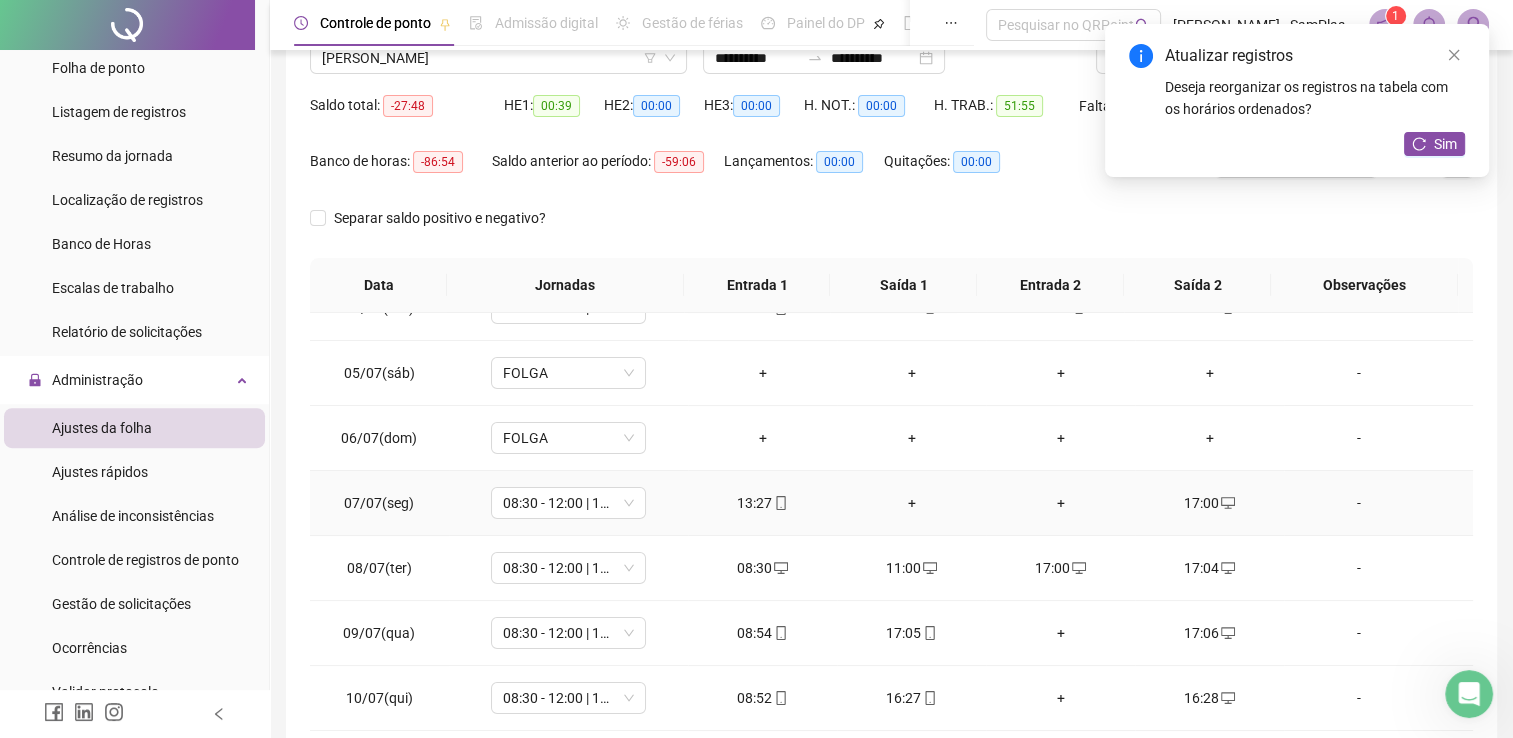 click on "13:27" at bounding box center (762, 503) 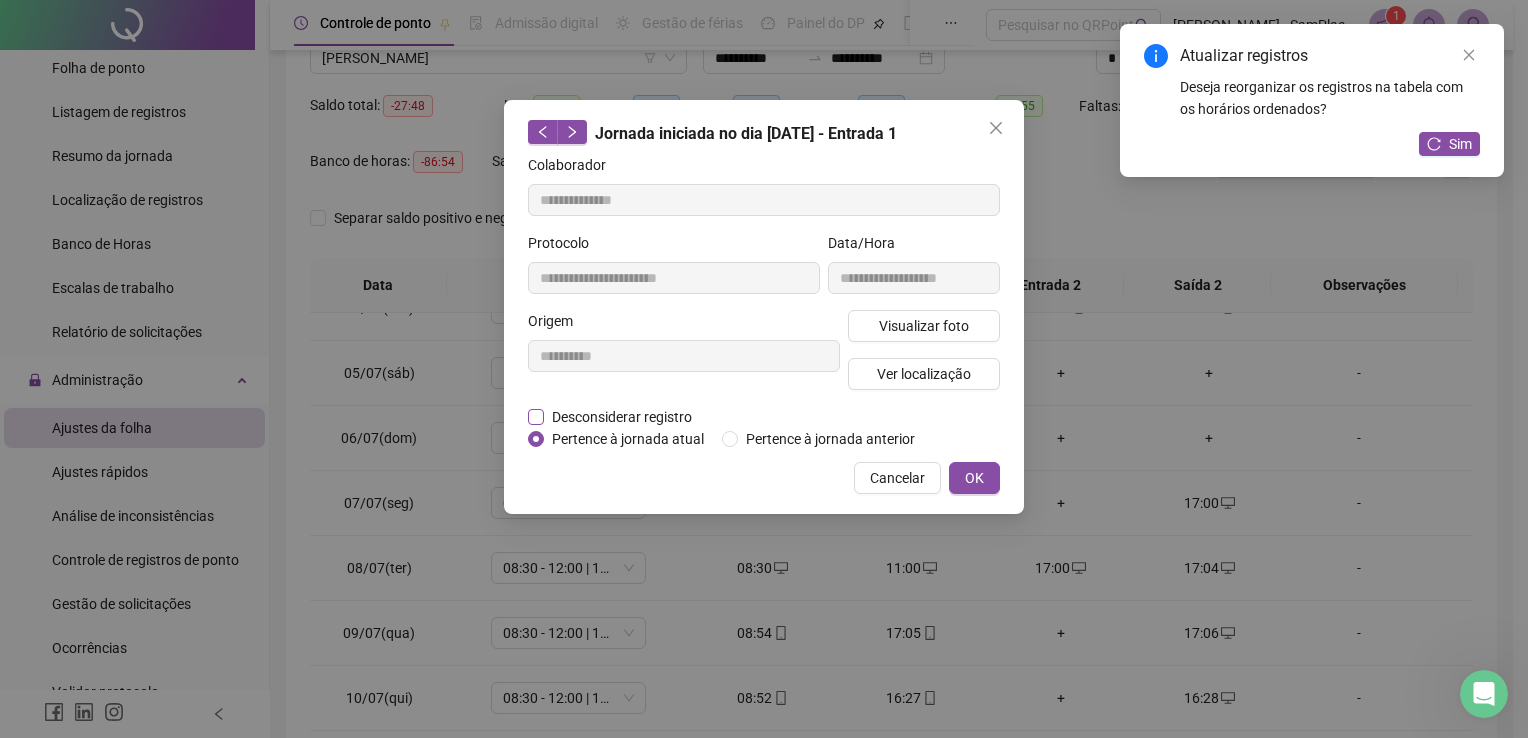 click on "Desconsiderar registro" at bounding box center [622, 417] 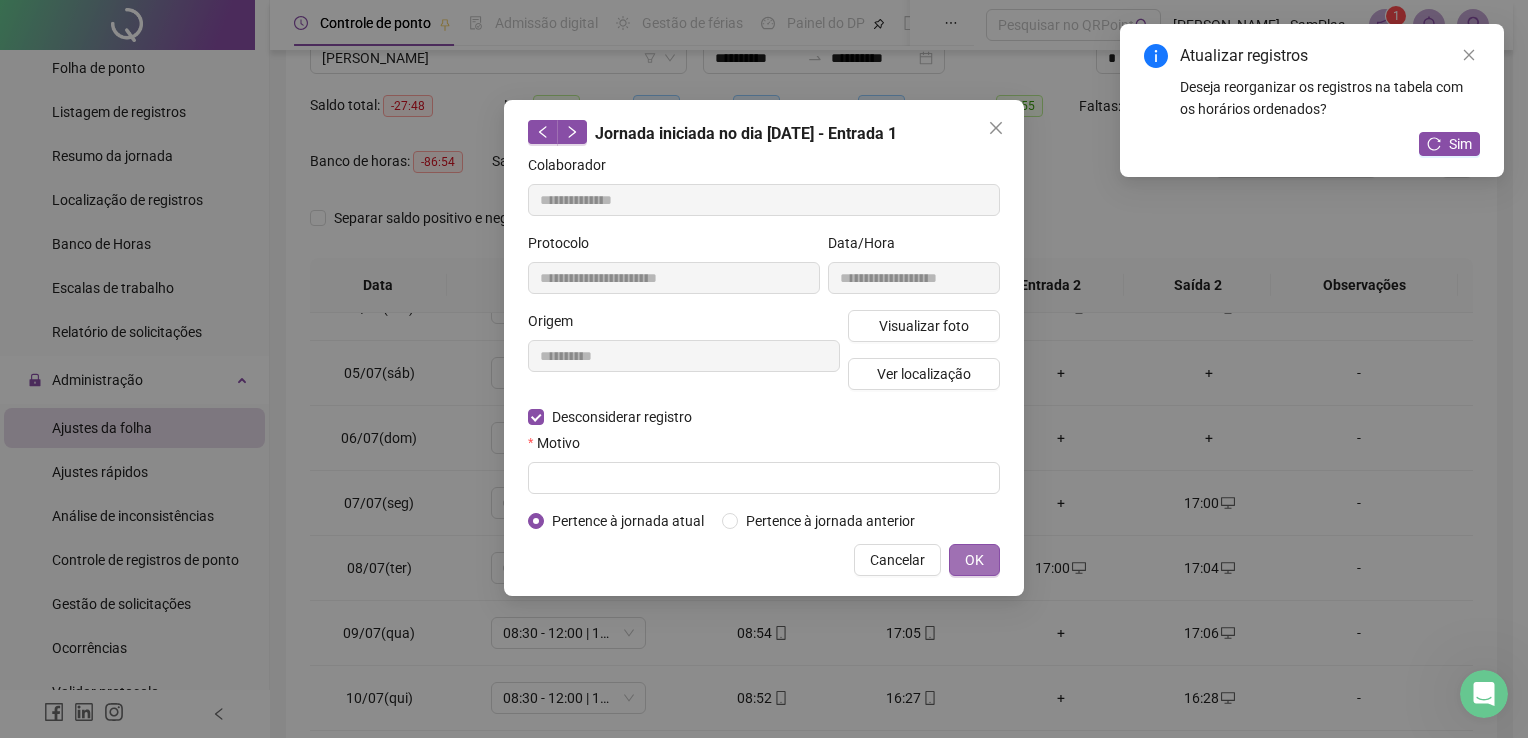 click on "OK" at bounding box center [974, 560] 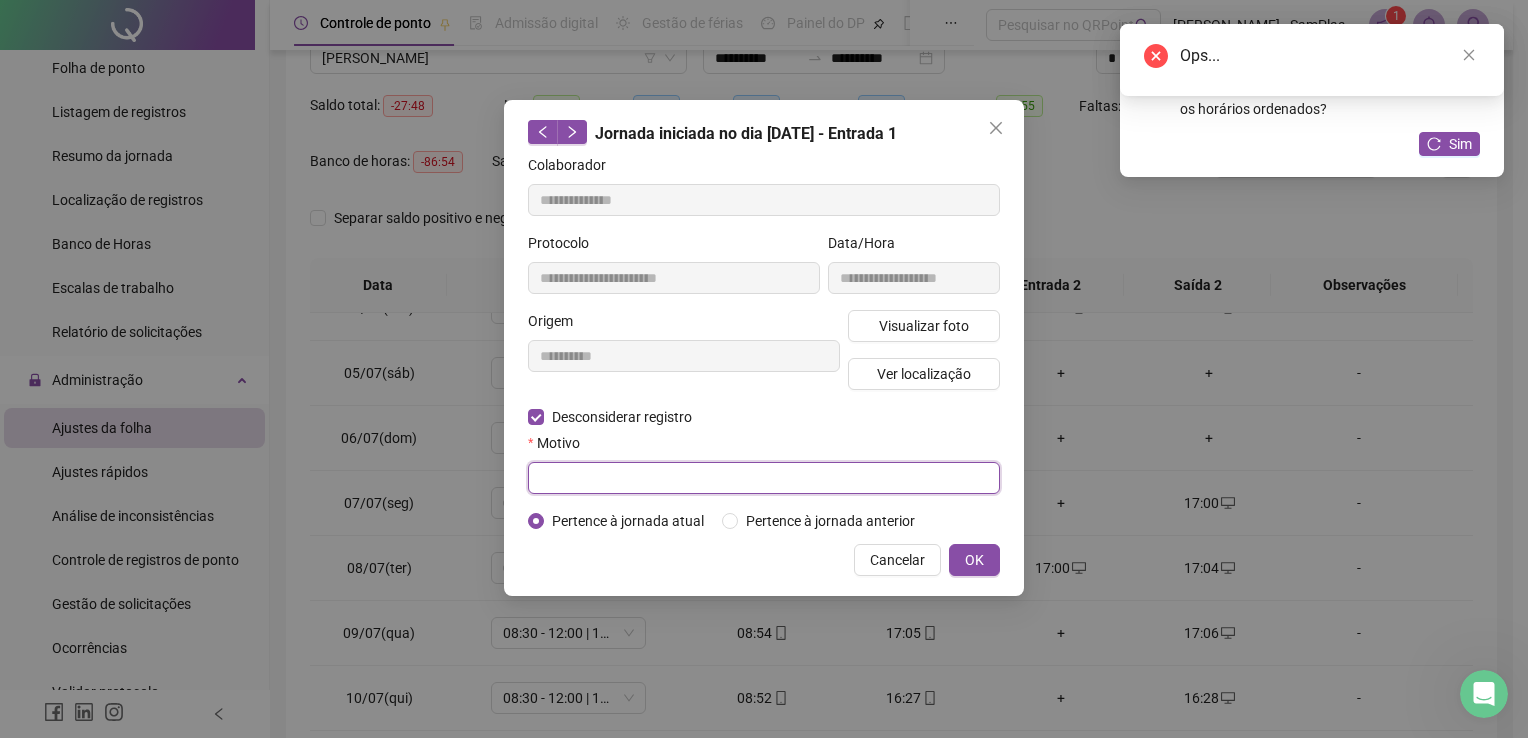 click at bounding box center (764, 478) 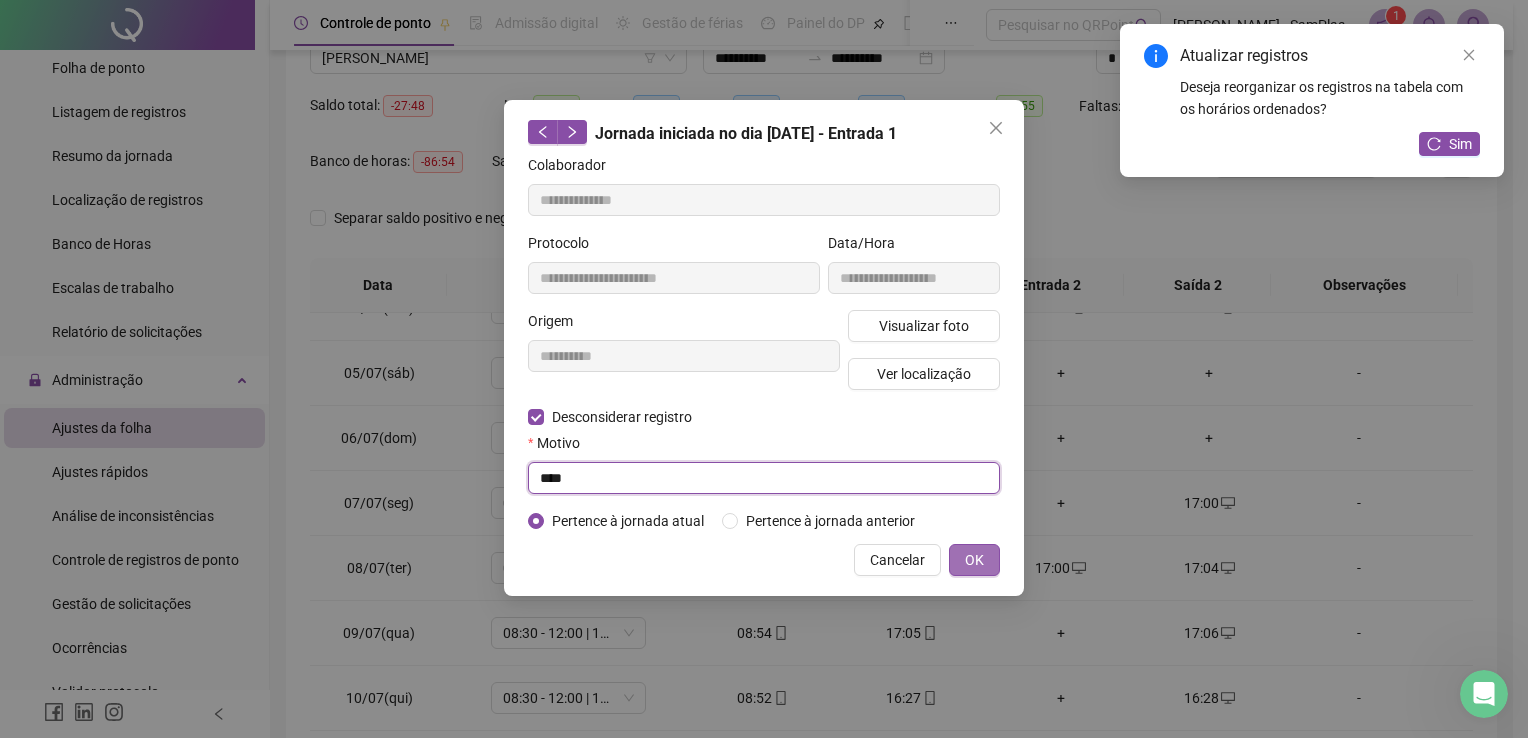 type on "****" 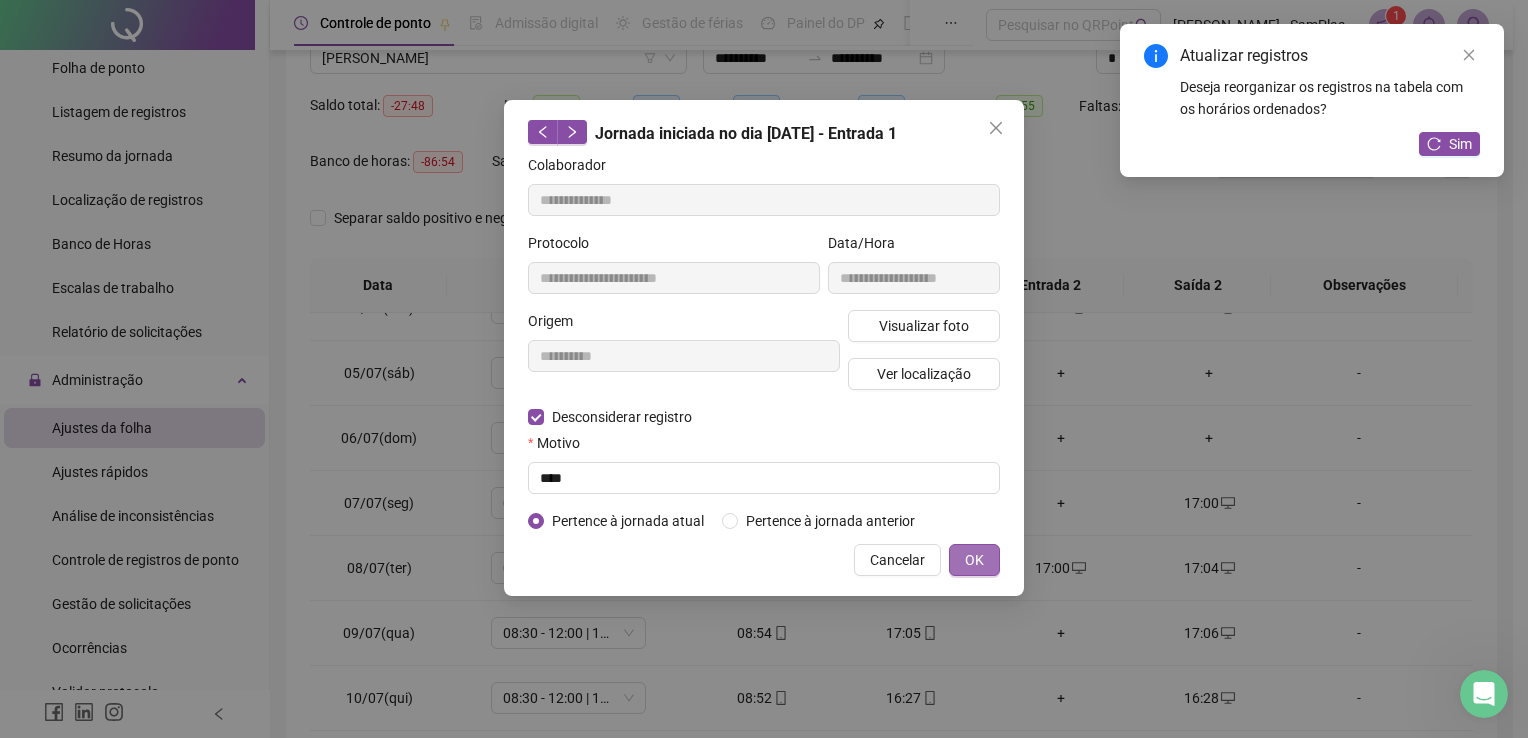 click on "OK" at bounding box center [974, 560] 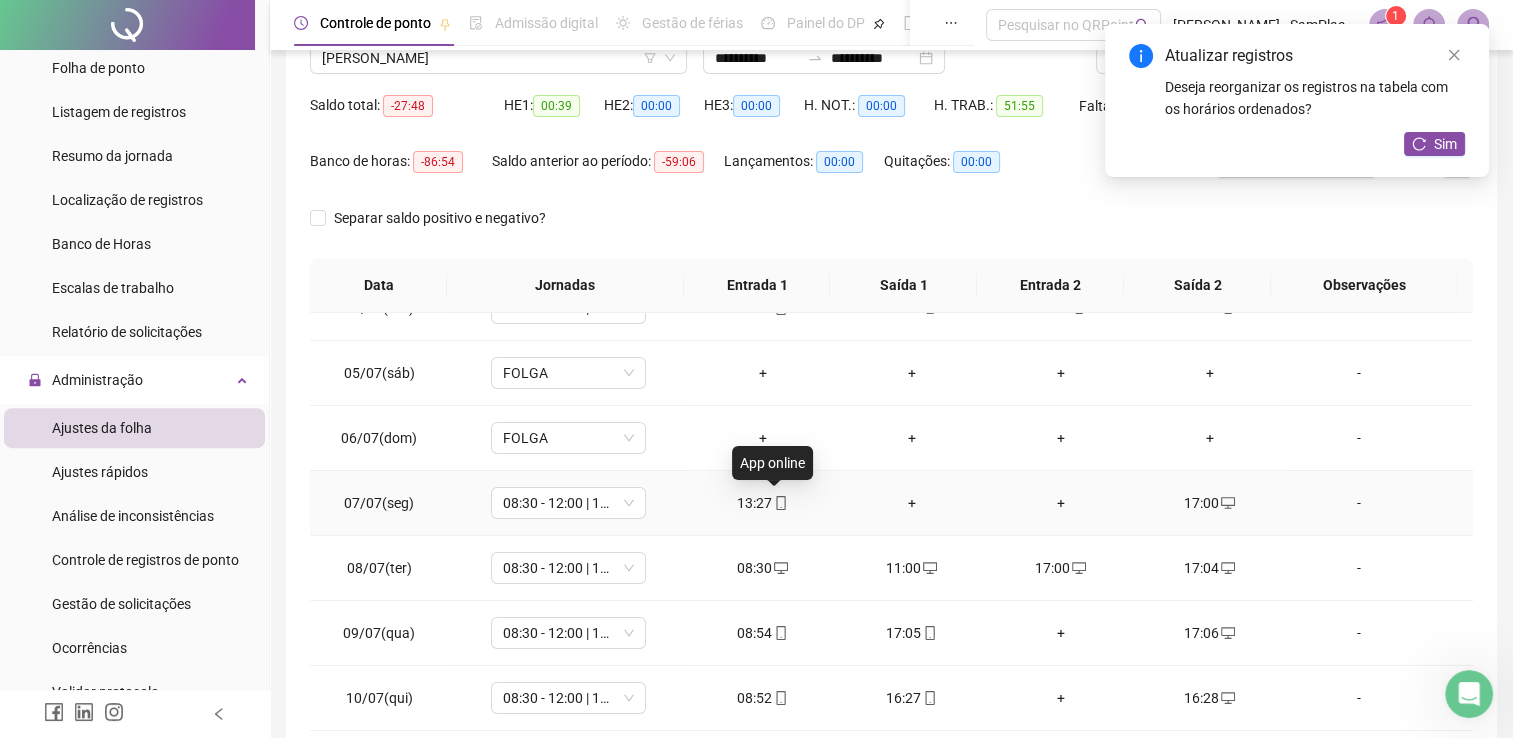 click 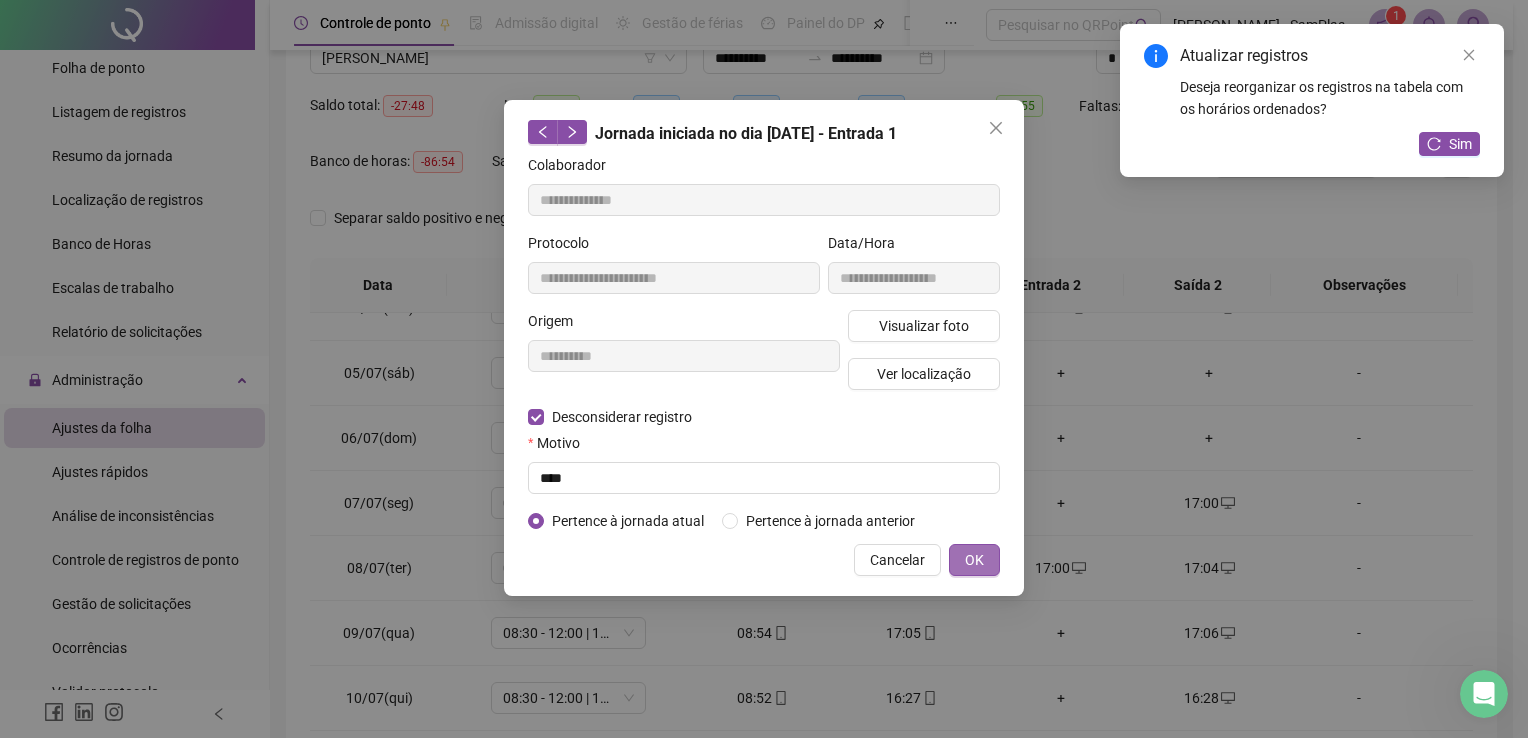 click on "OK" at bounding box center [974, 560] 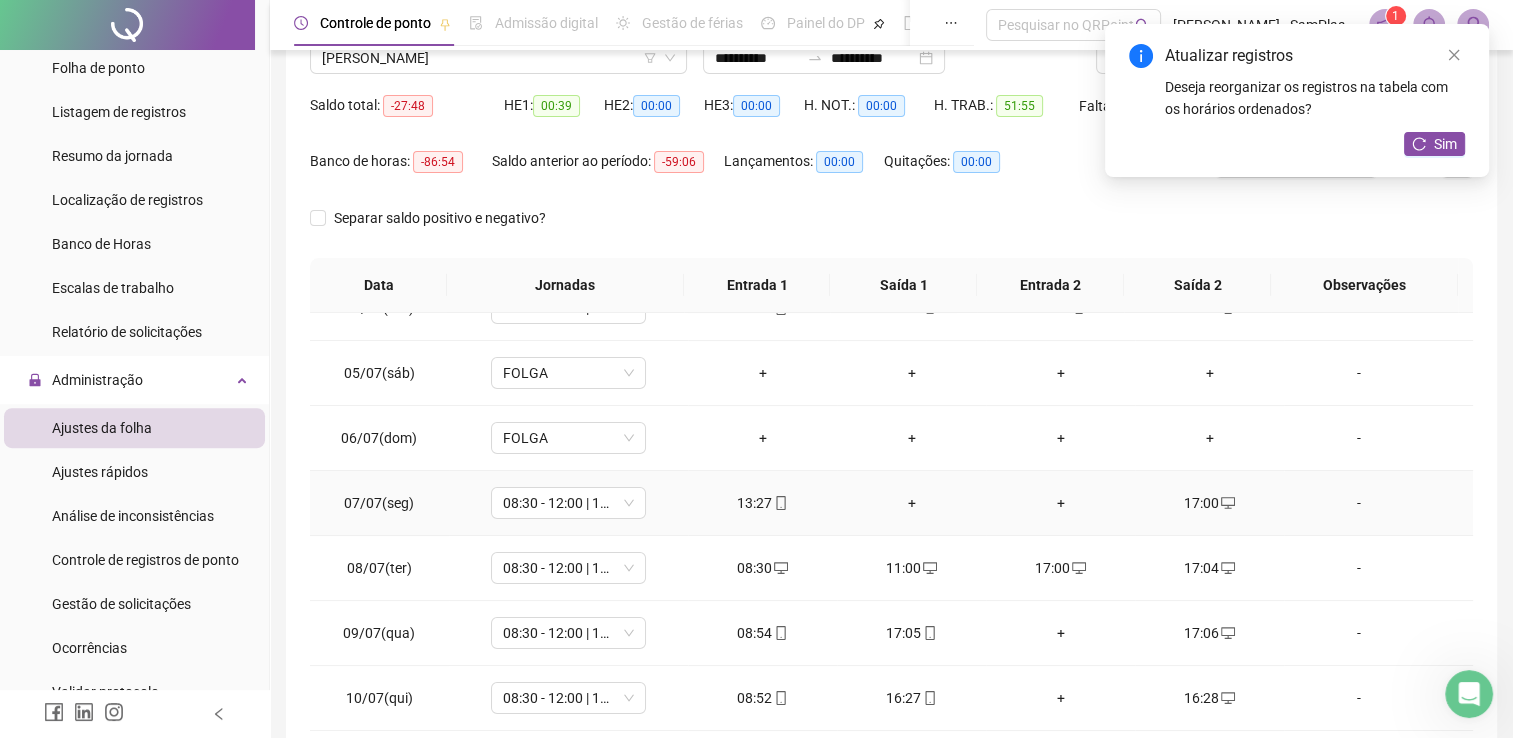 click on "+" at bounding box center [911, 503] 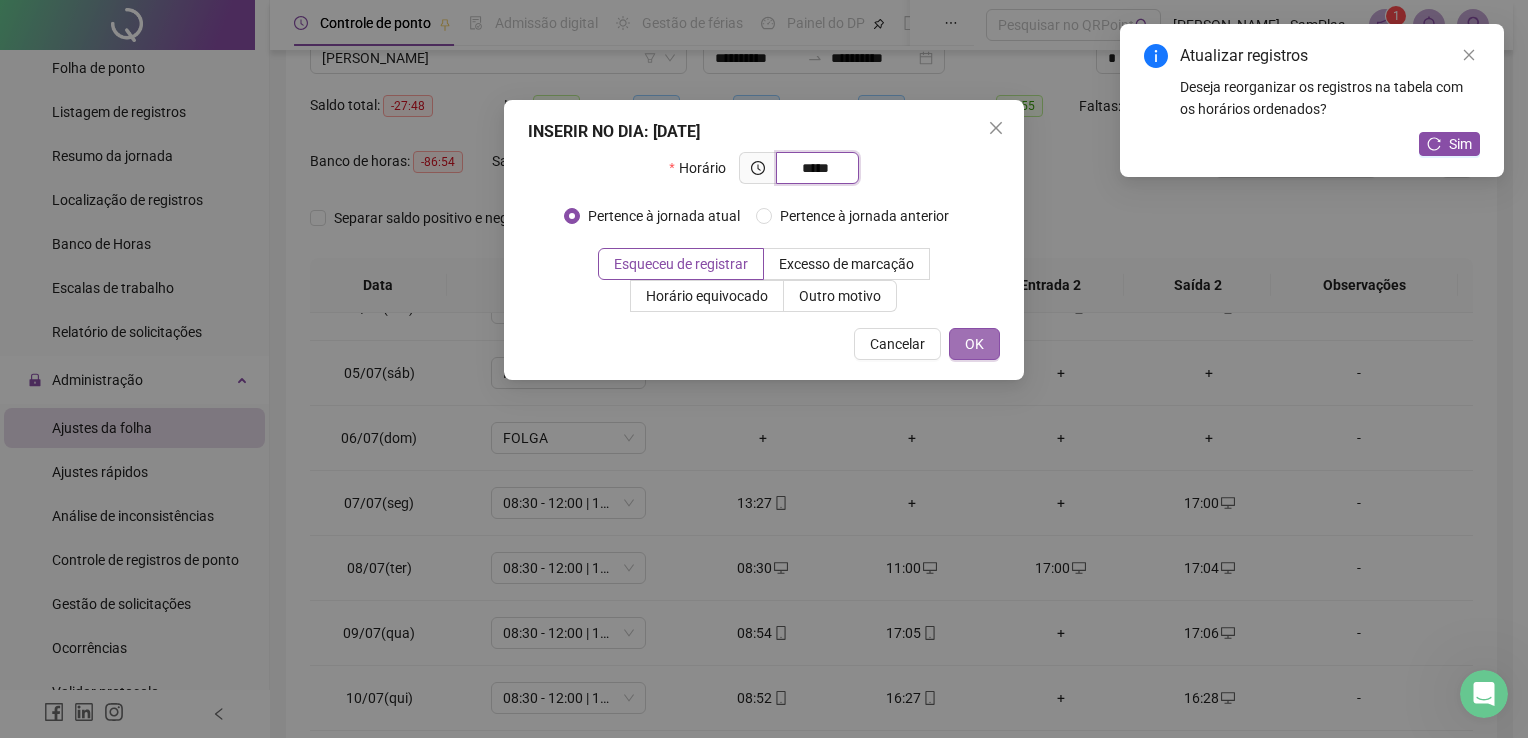 type on "*****" 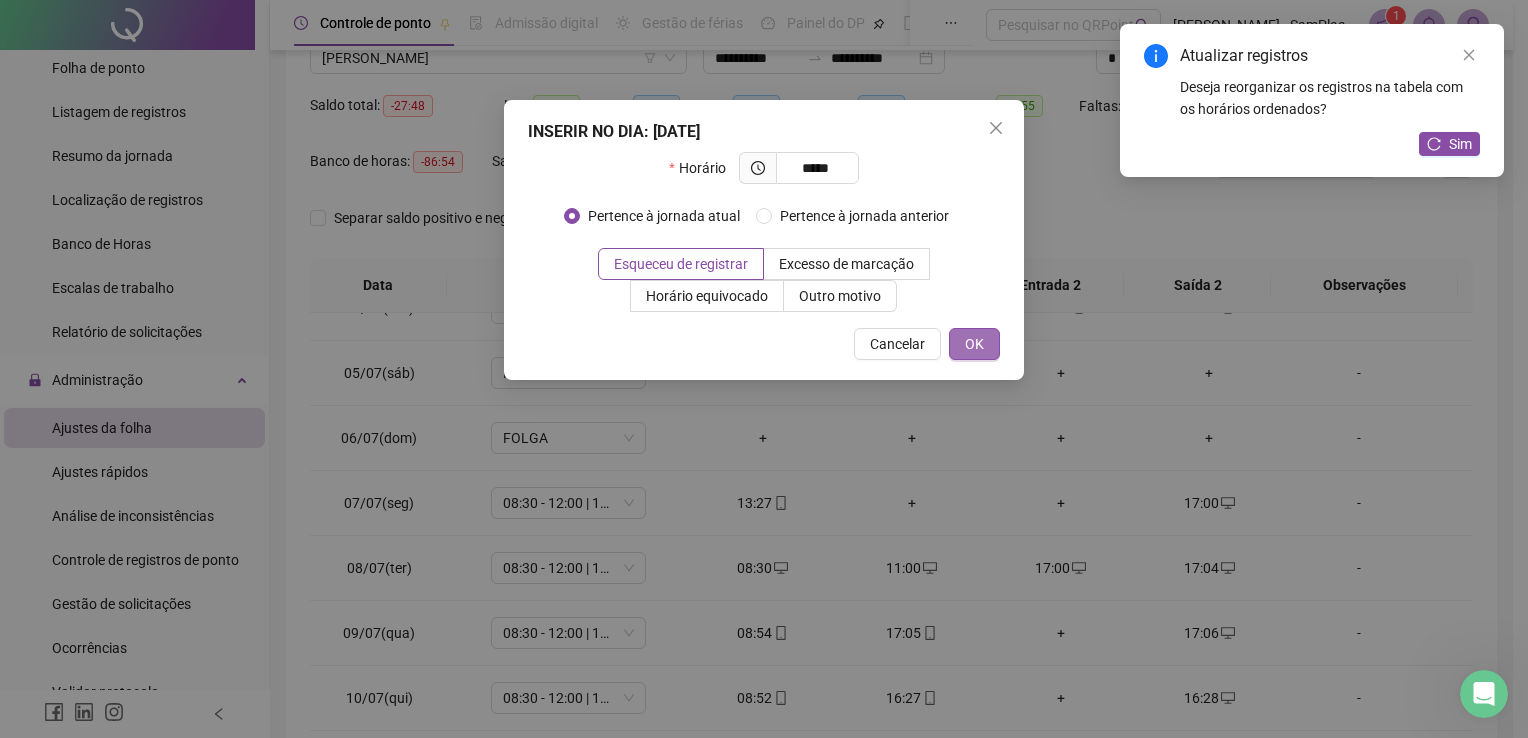 click on "OK" at bounding box center (974, 344) 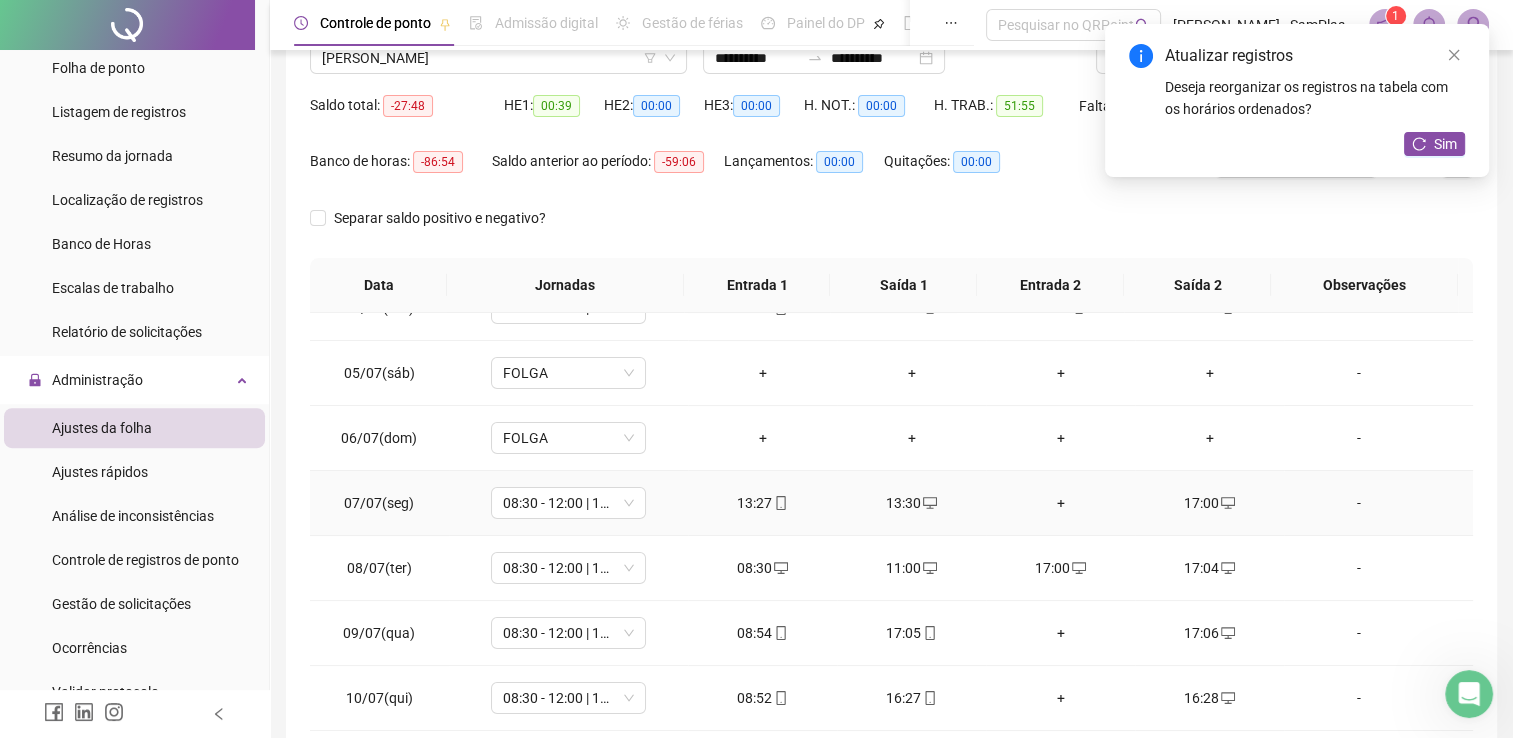 click on "+" at bounding box center (1060, 503) 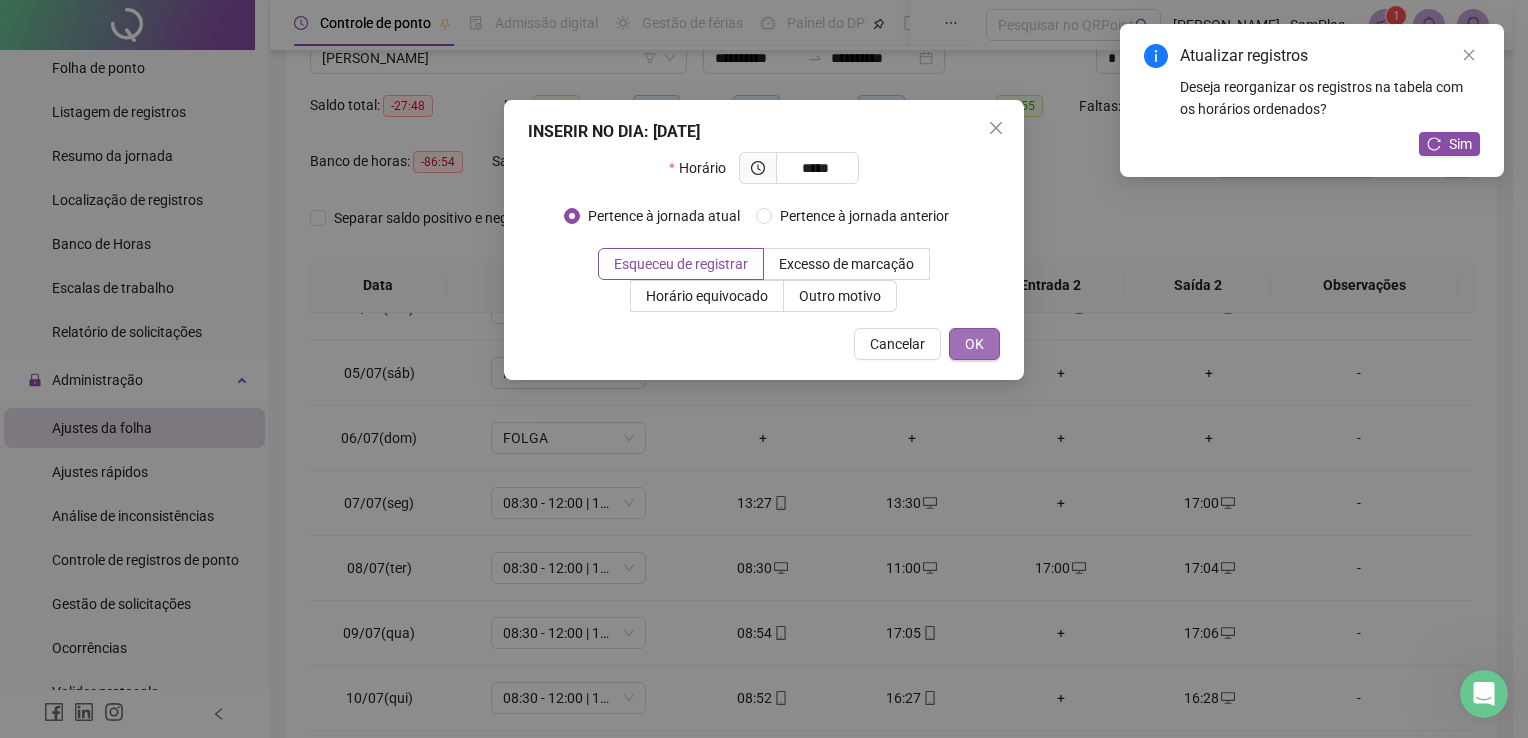 type on "*****" 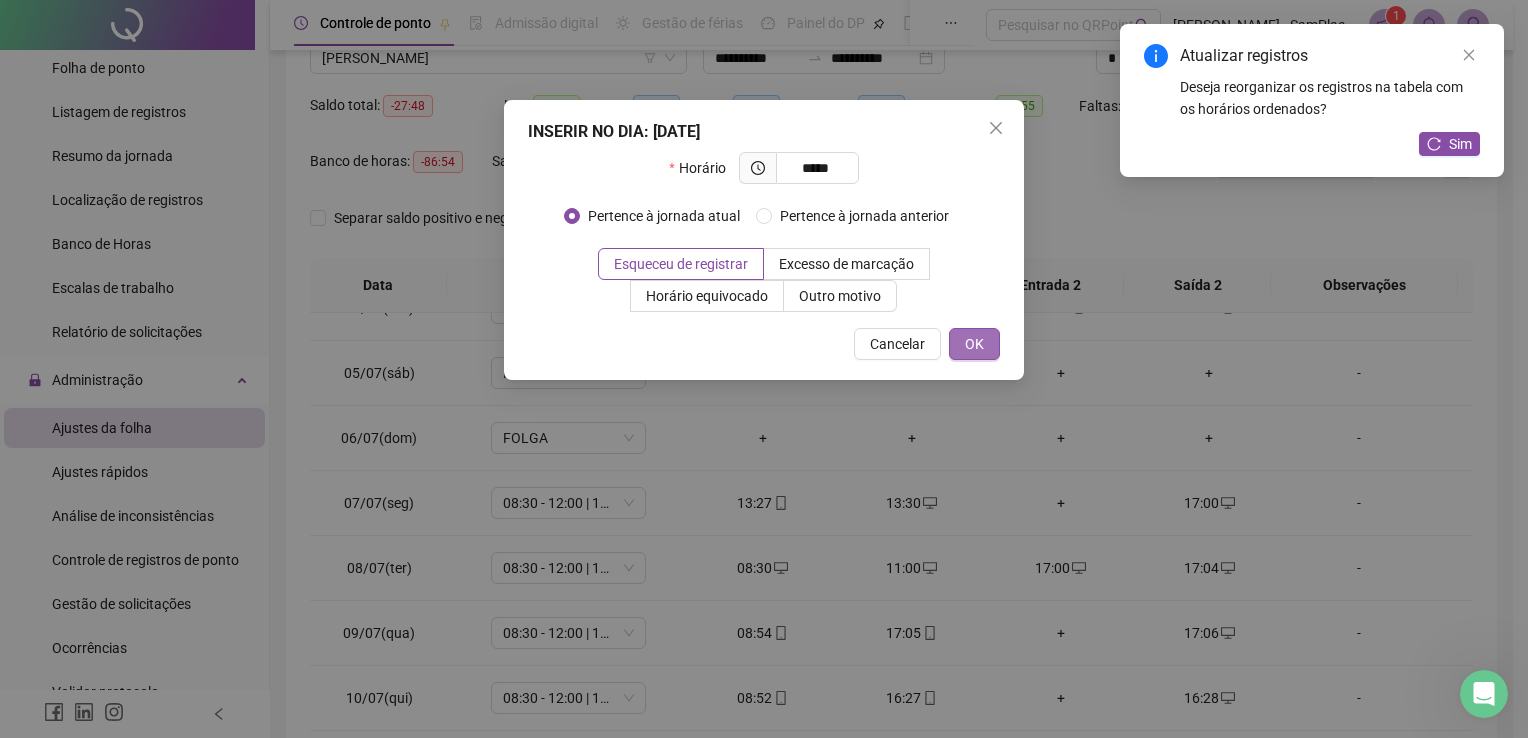 click on "OK" at bounding box center [974, 344] 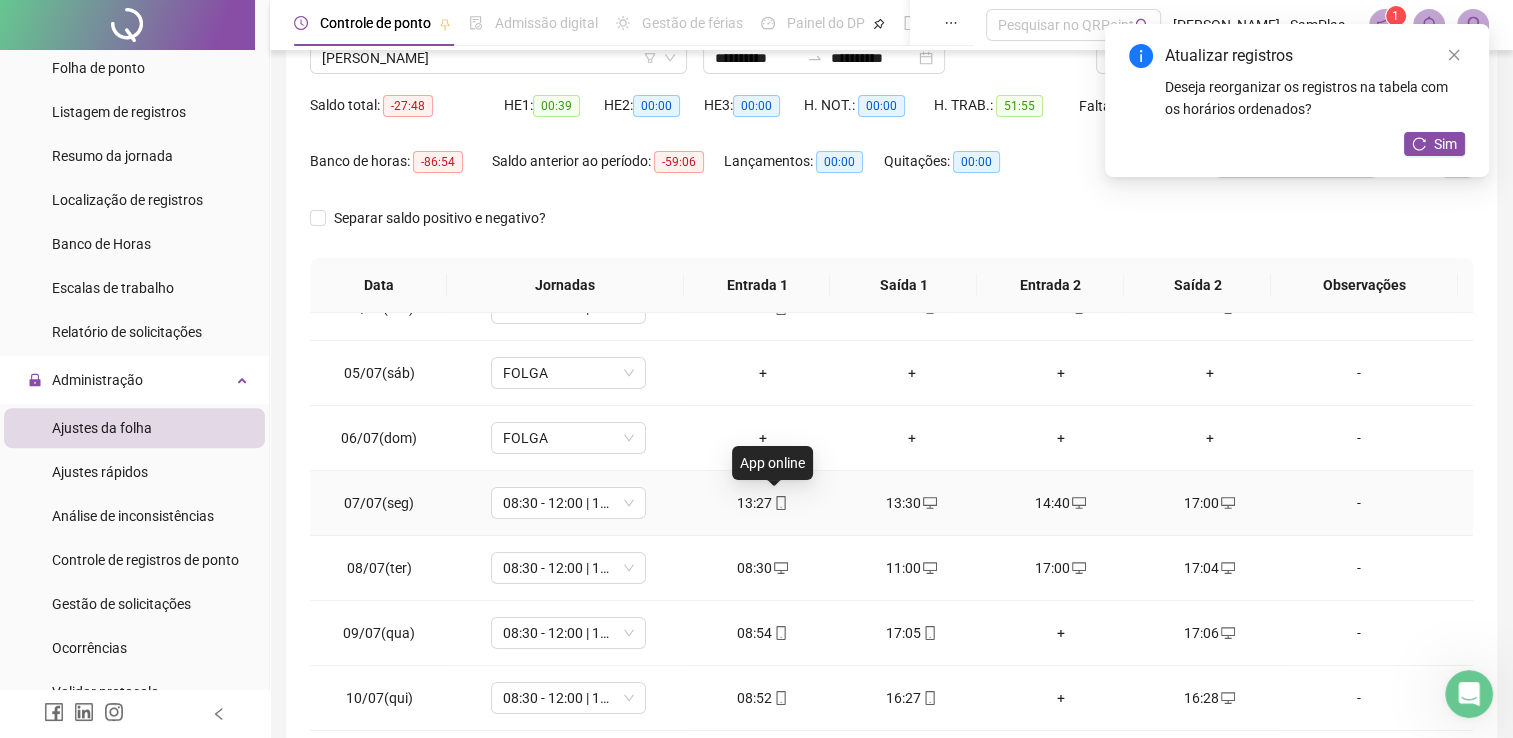 click 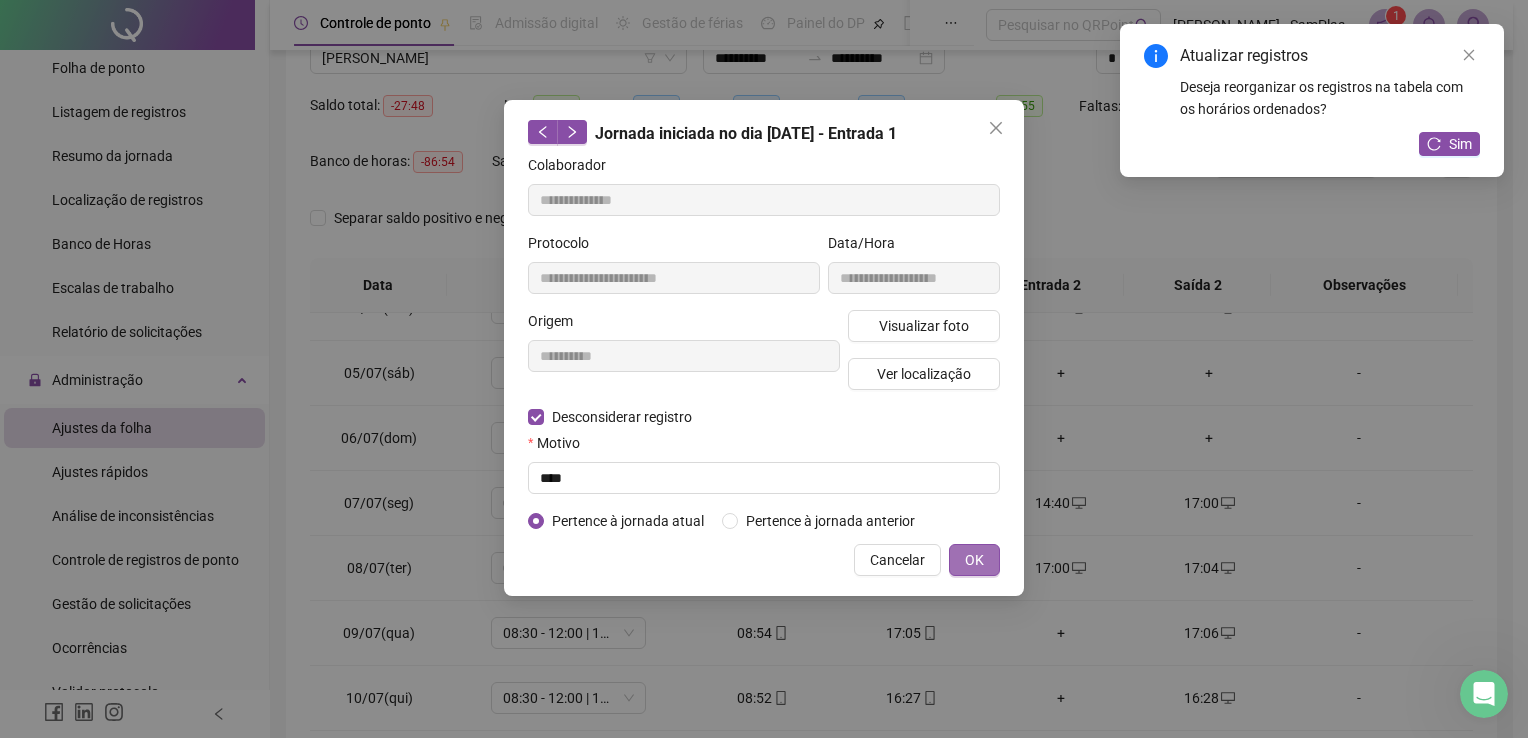 click on "OK" at bounding box center (974, 560) 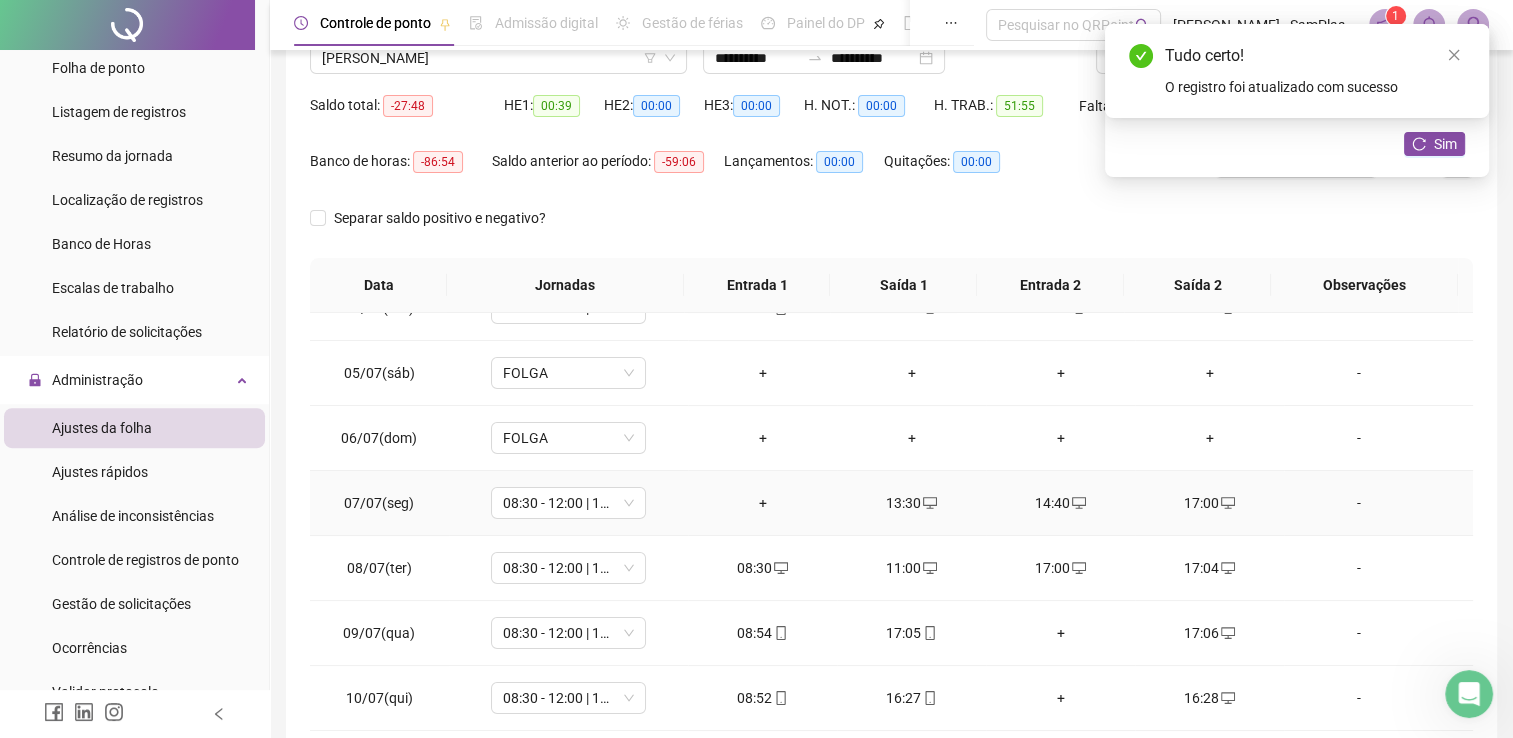 click on "+" at bounding box center (762, 503) 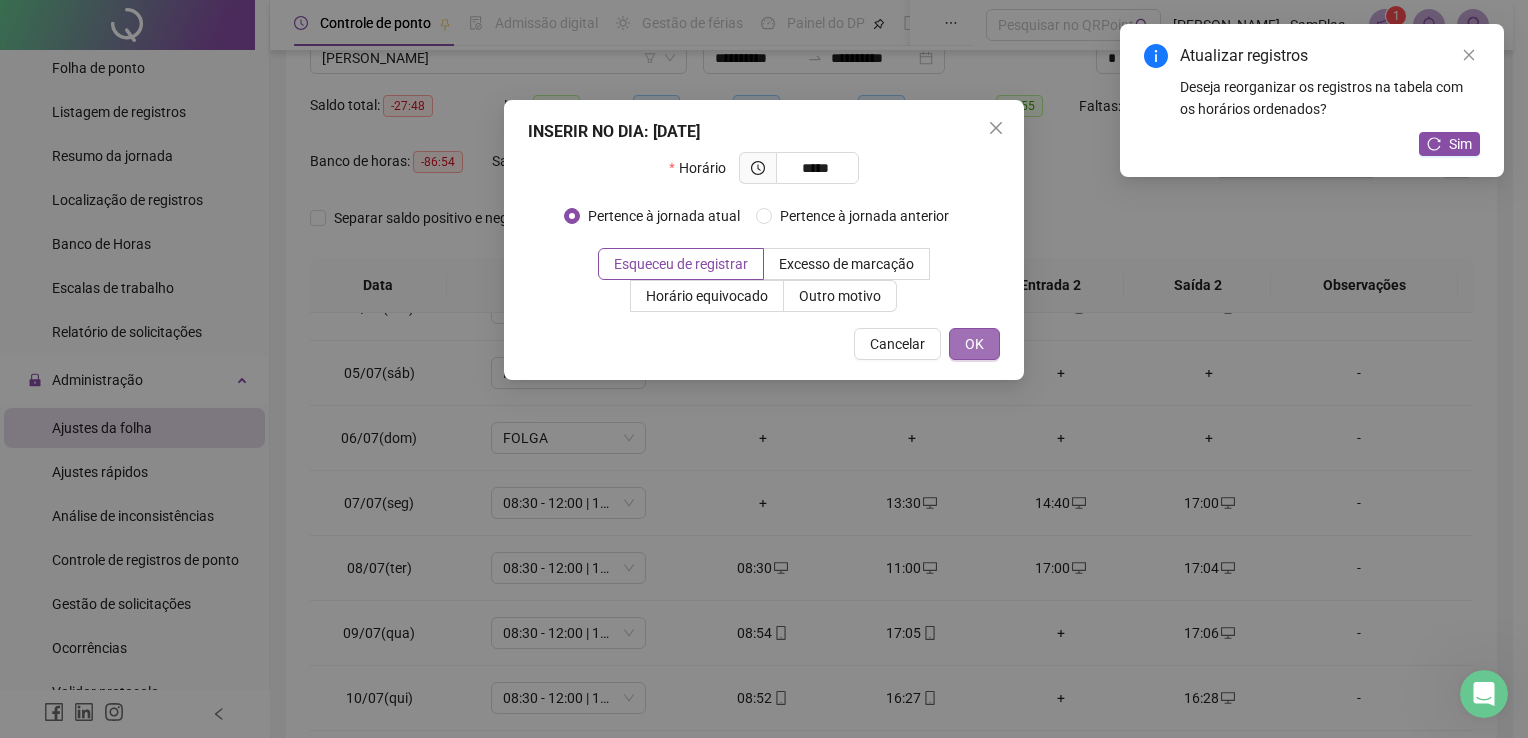 type on "*****" 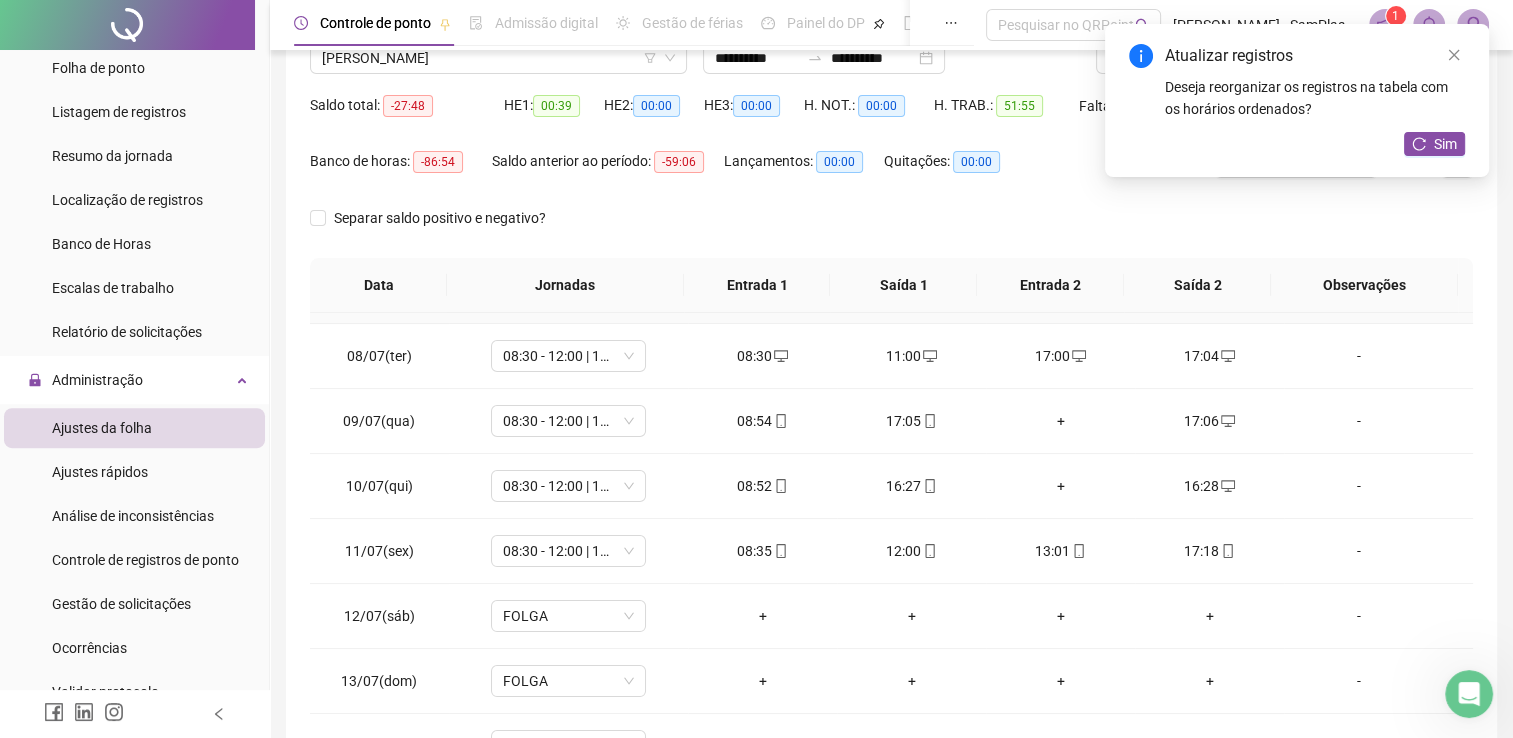 scroll, scrollTop: 446, scrollLeft: 0, axis: vertical 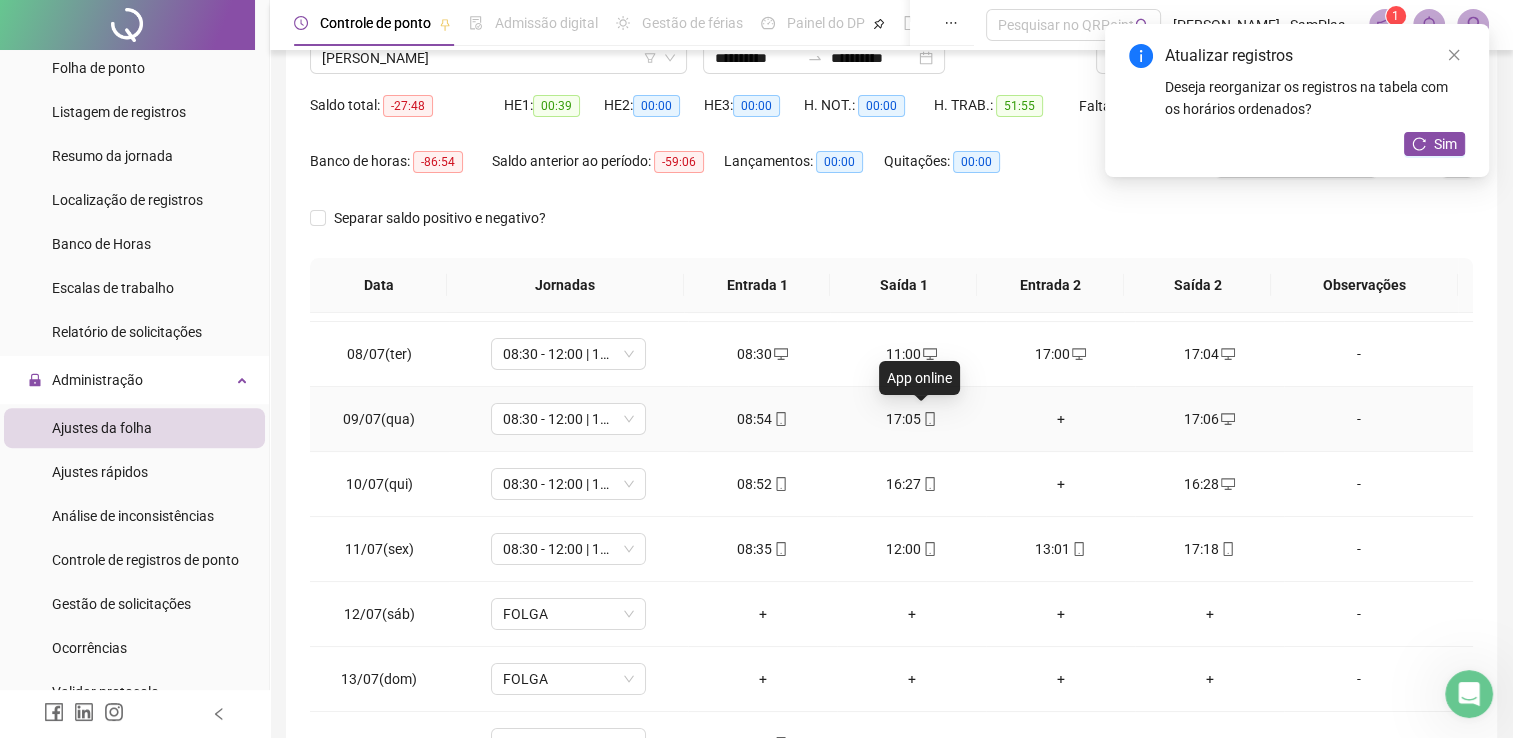 click 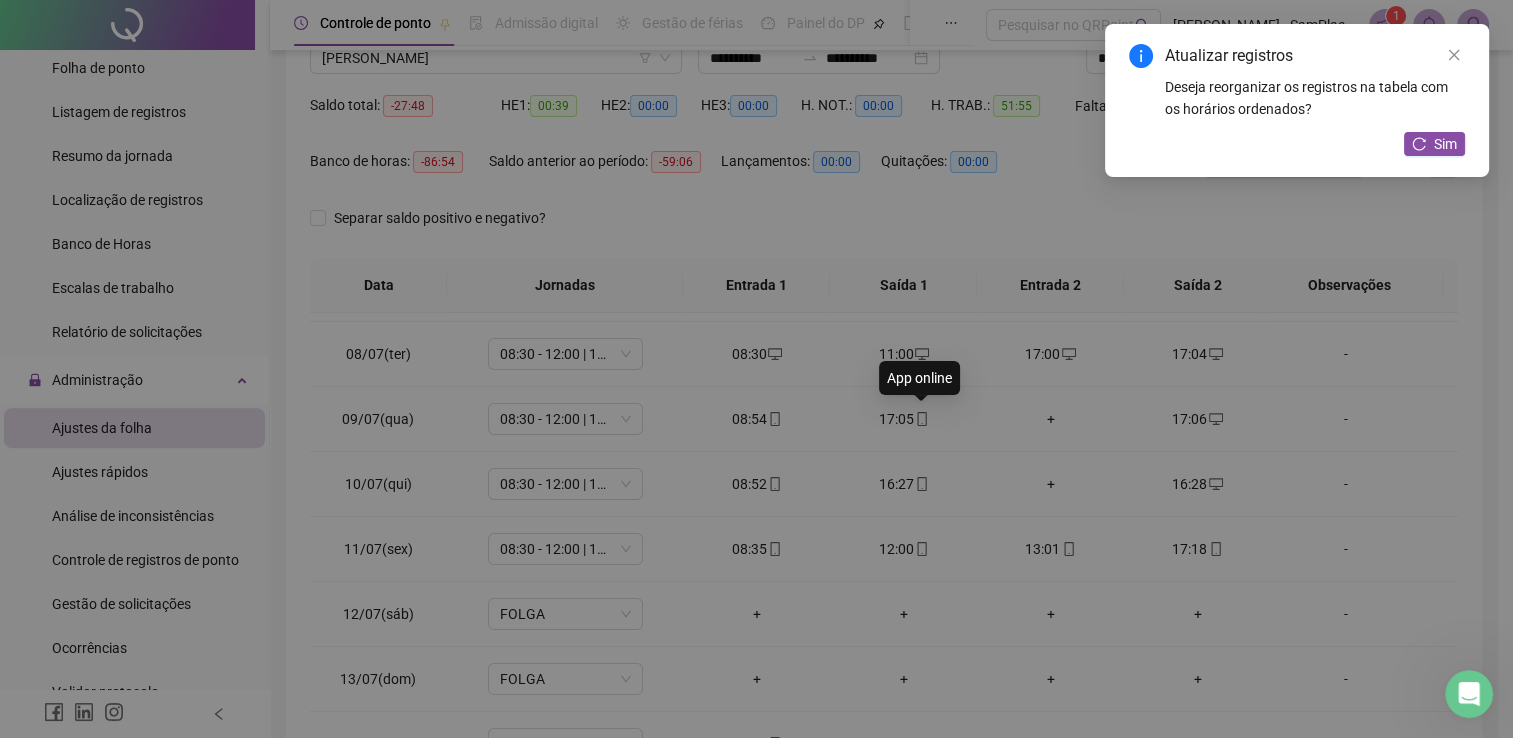 type on "**********" 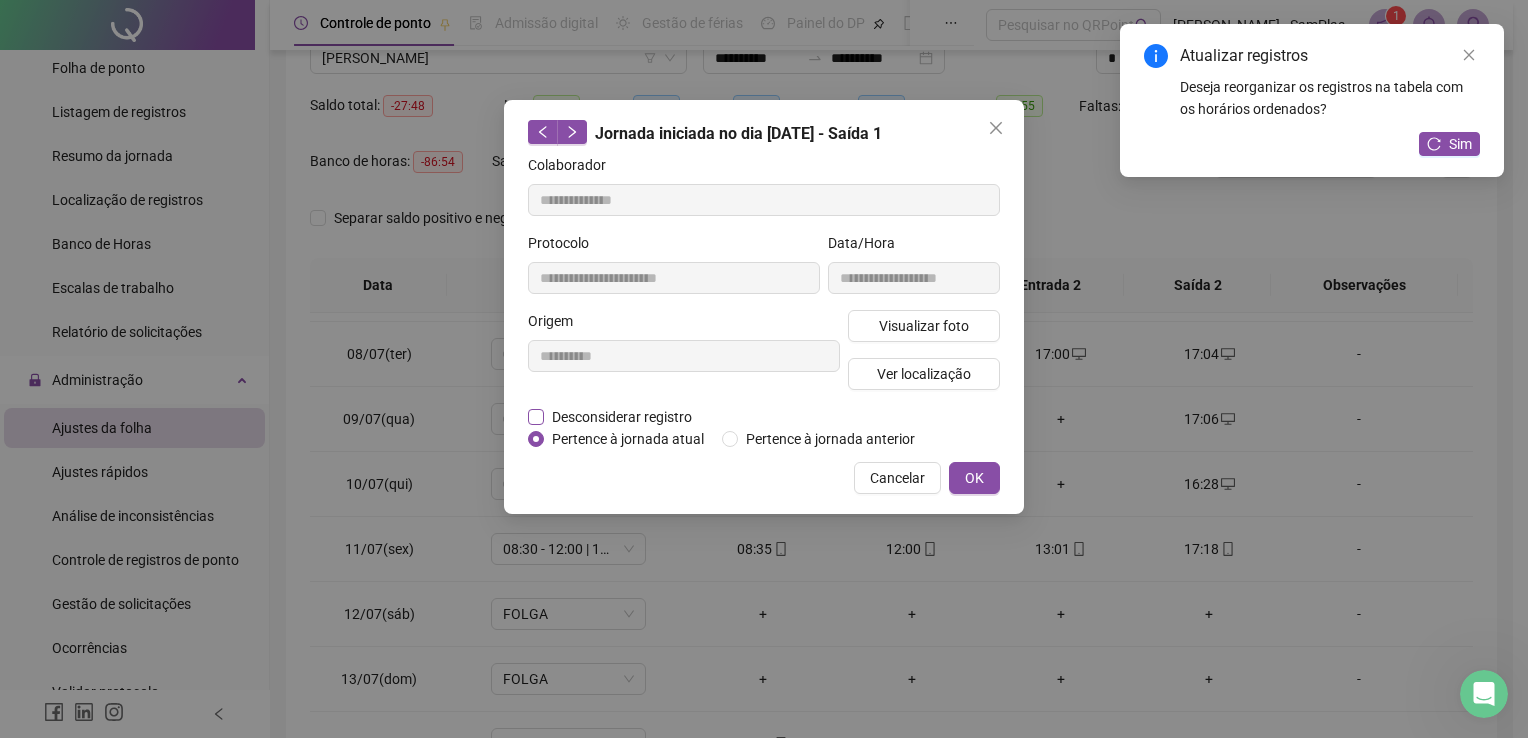 click on "Desconsiderar registro" at bounding box center (622, 417) 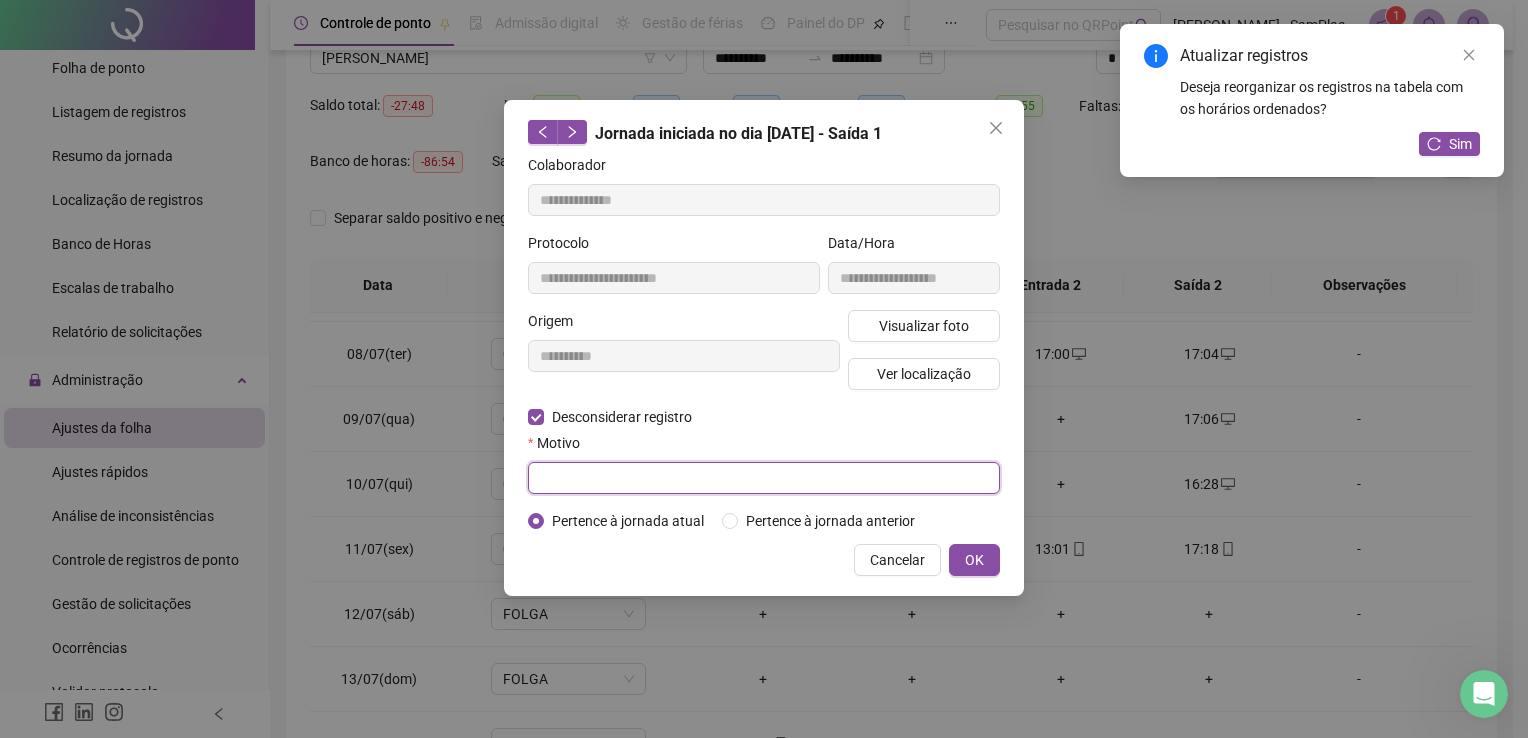 click at bounding box center [764, 478] 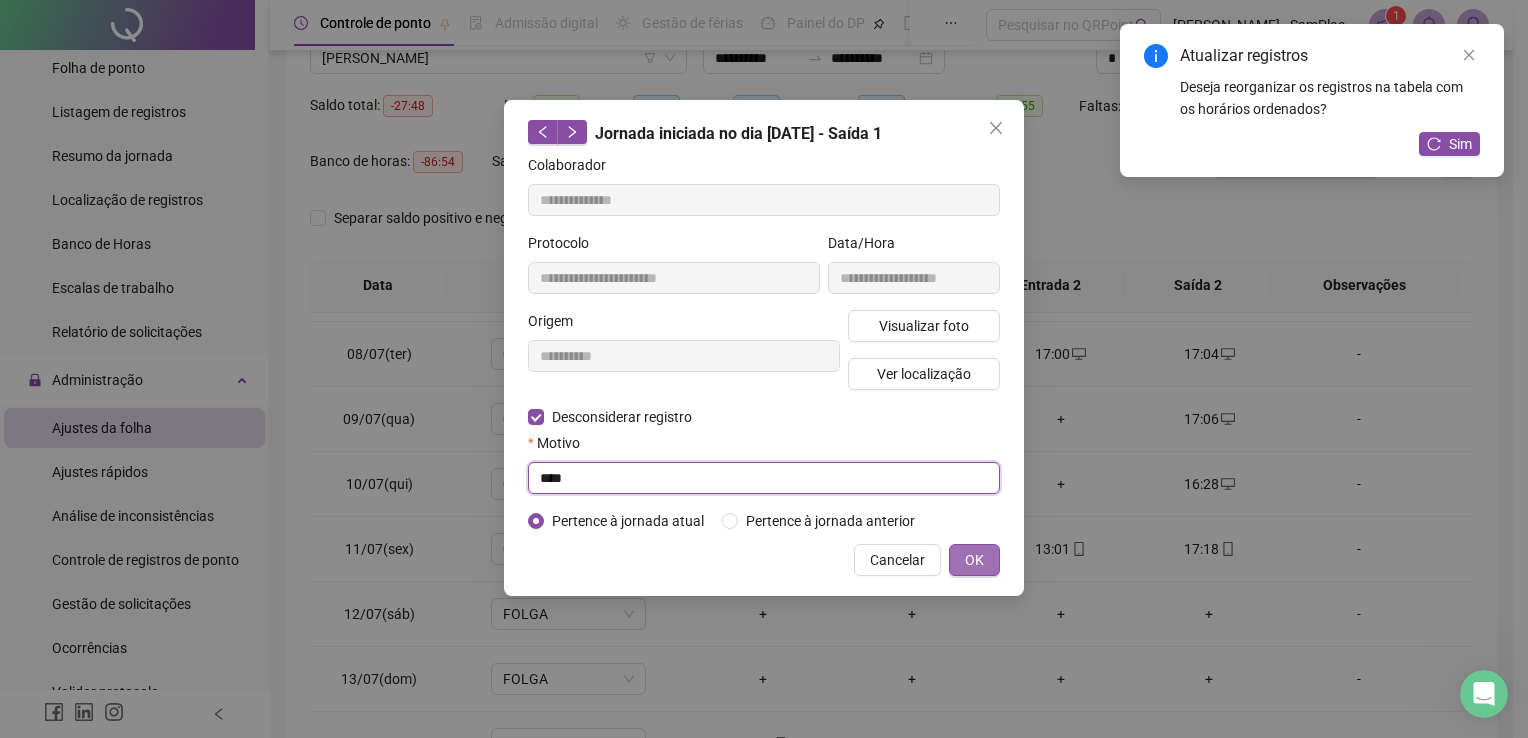 type on "****" 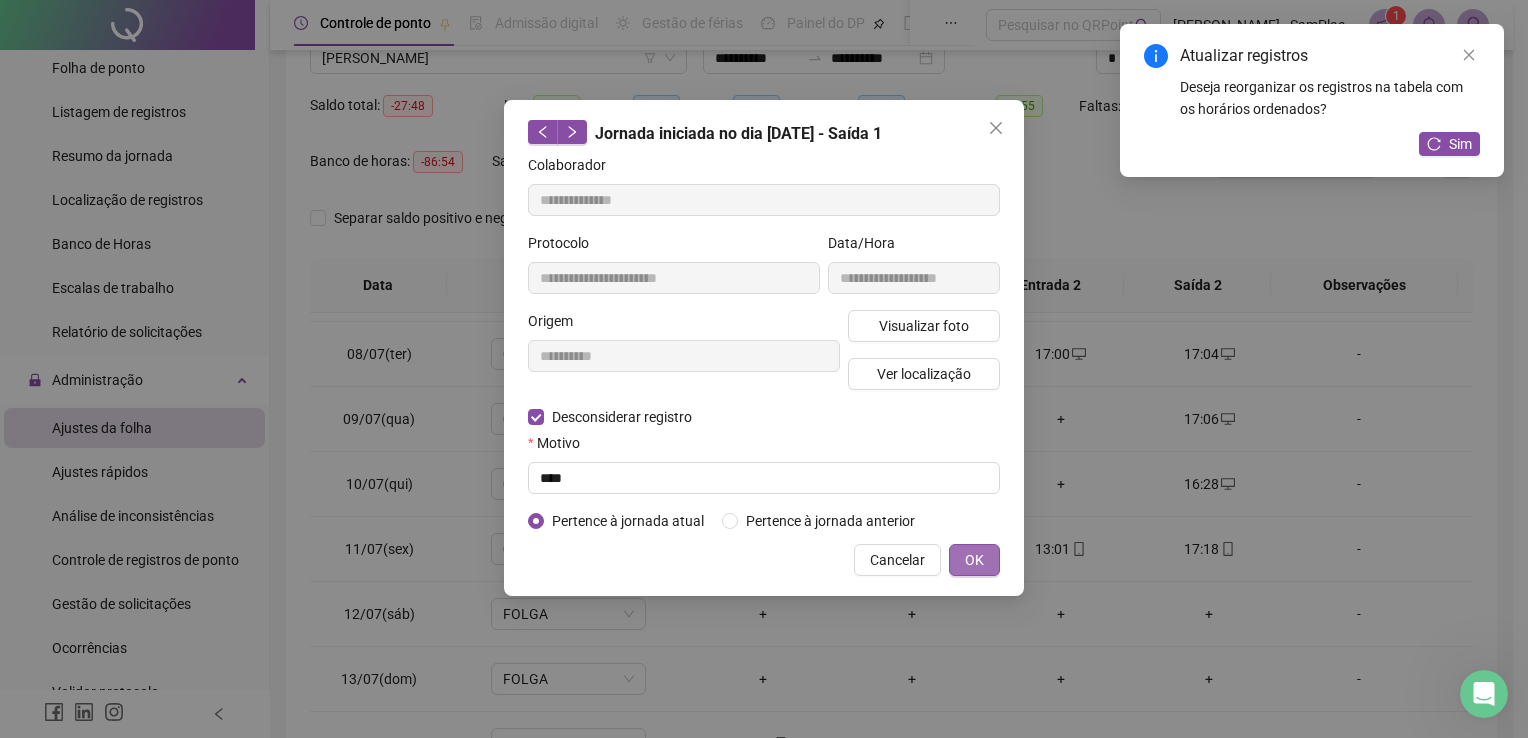 click on "OK" at bounding box center [974, 560] 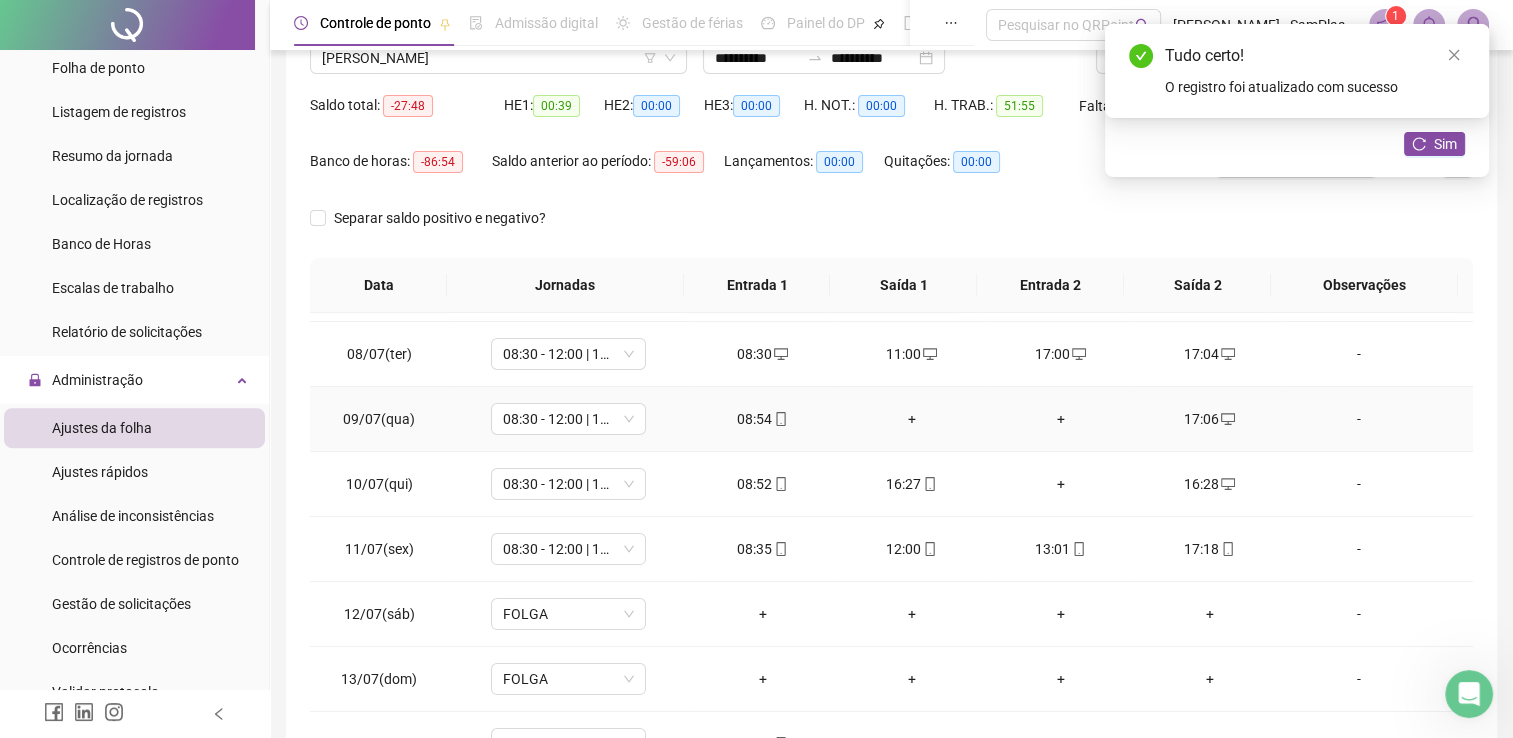 click on "+" at bounding box center [911, 419] 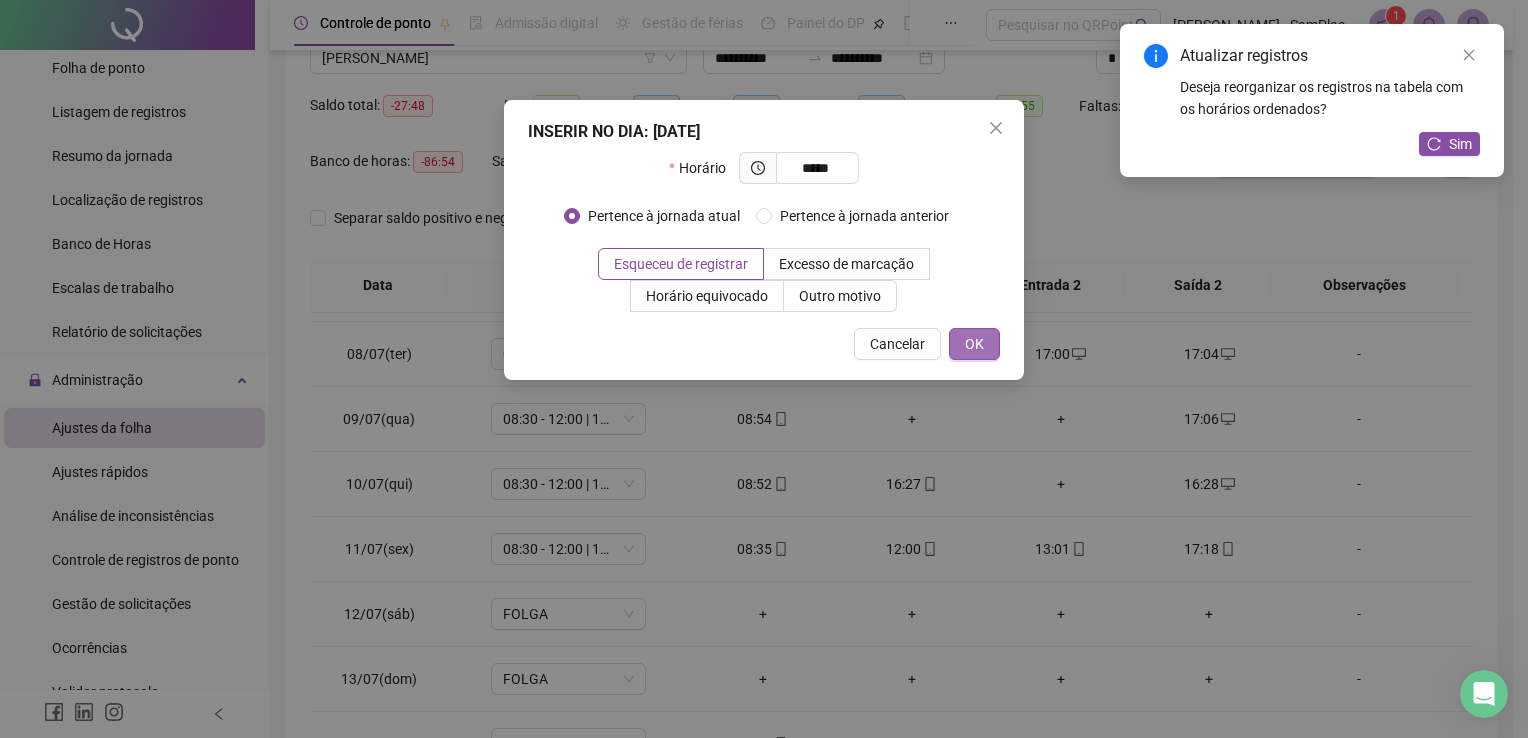 type on "*****" 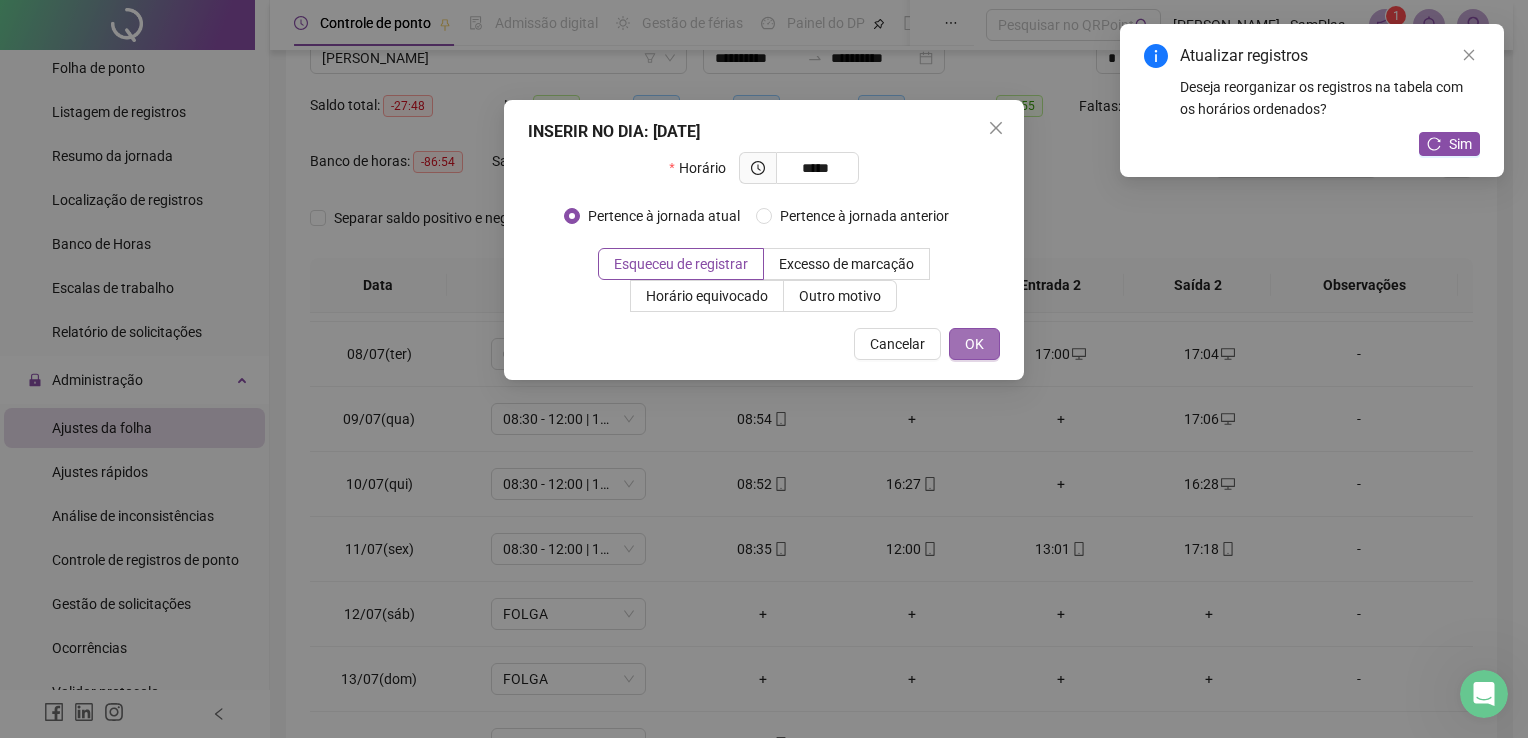 click on "OK" at bounding box center (974, 344) 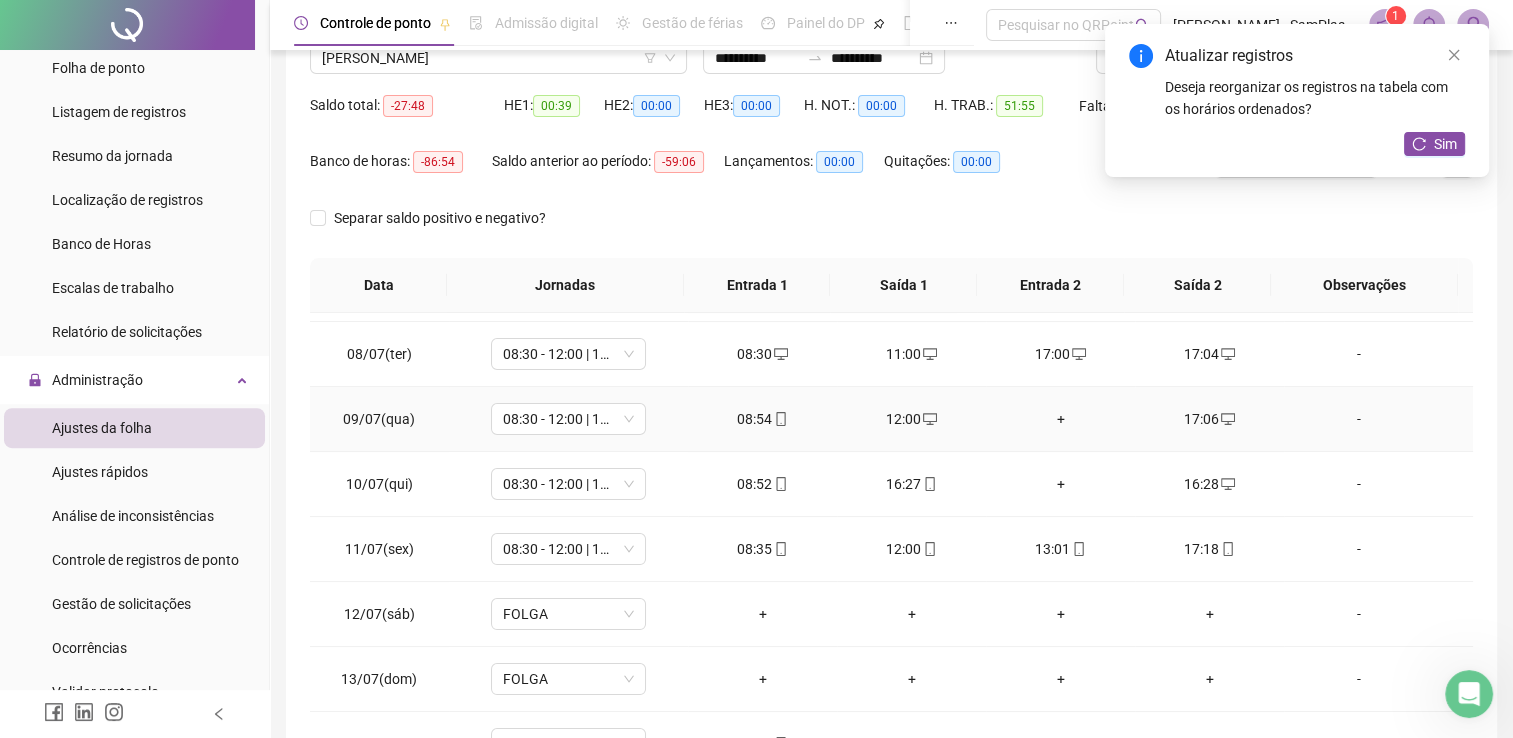 click on "+" at bounding box center (1060, 419) 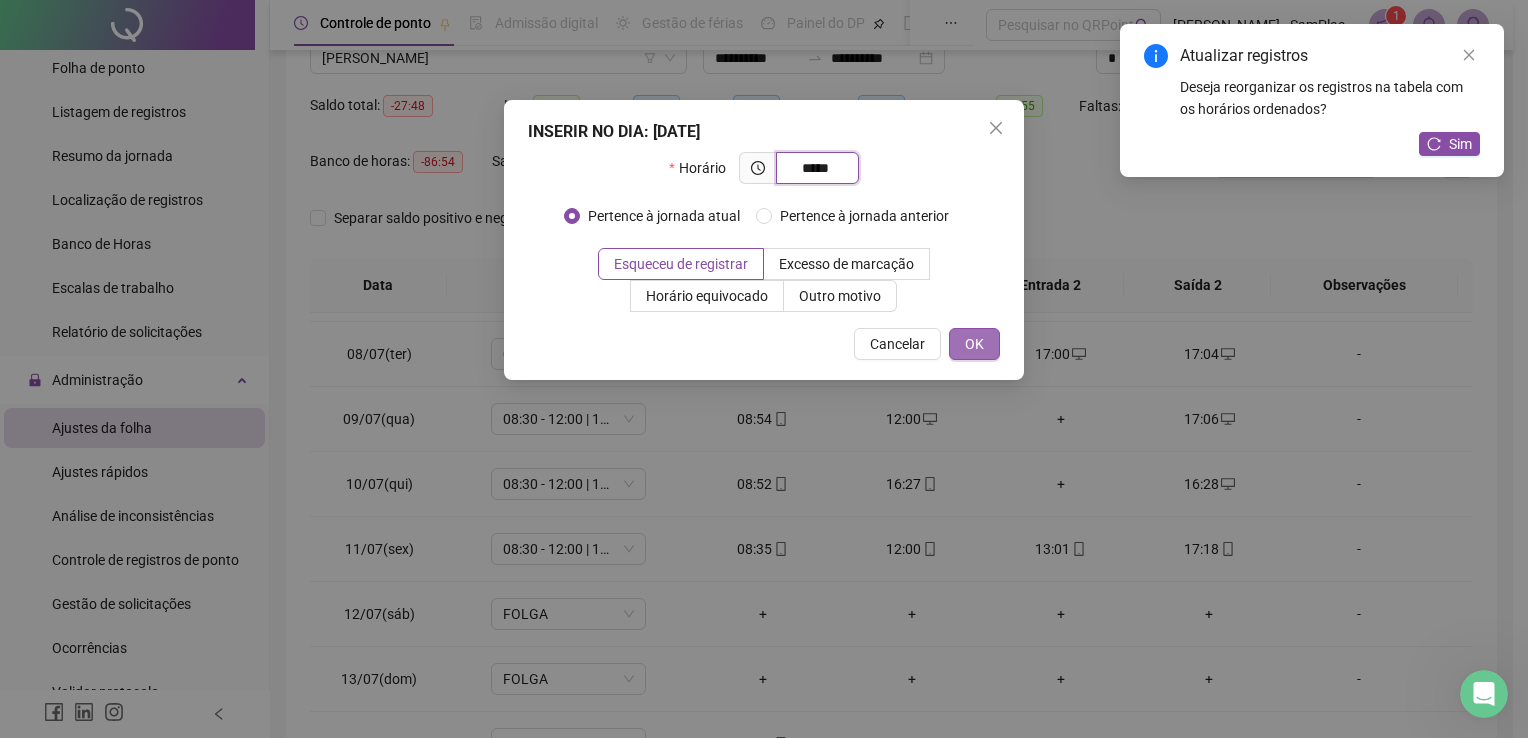 type on "*****" 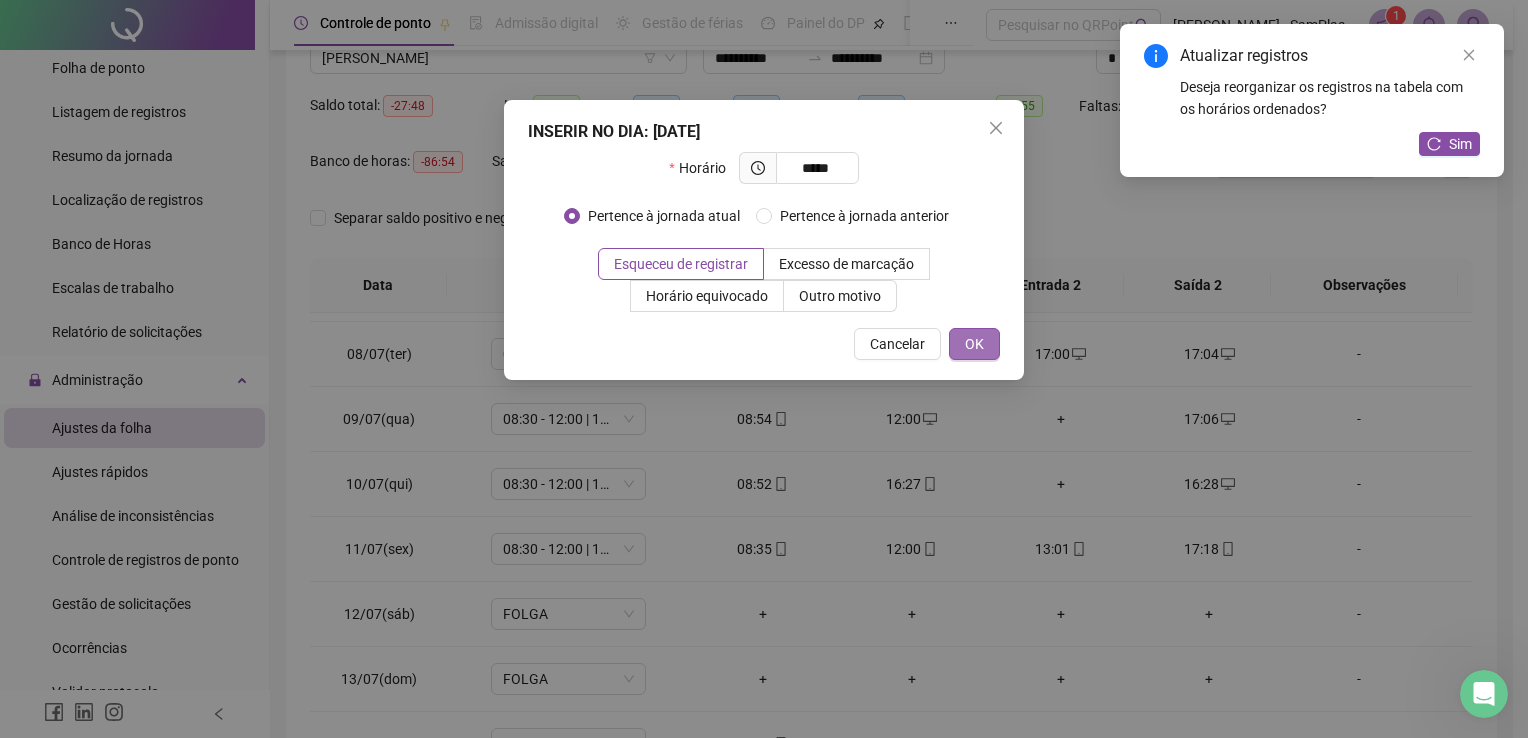 click on "OK" at bounding box center [974, 344] 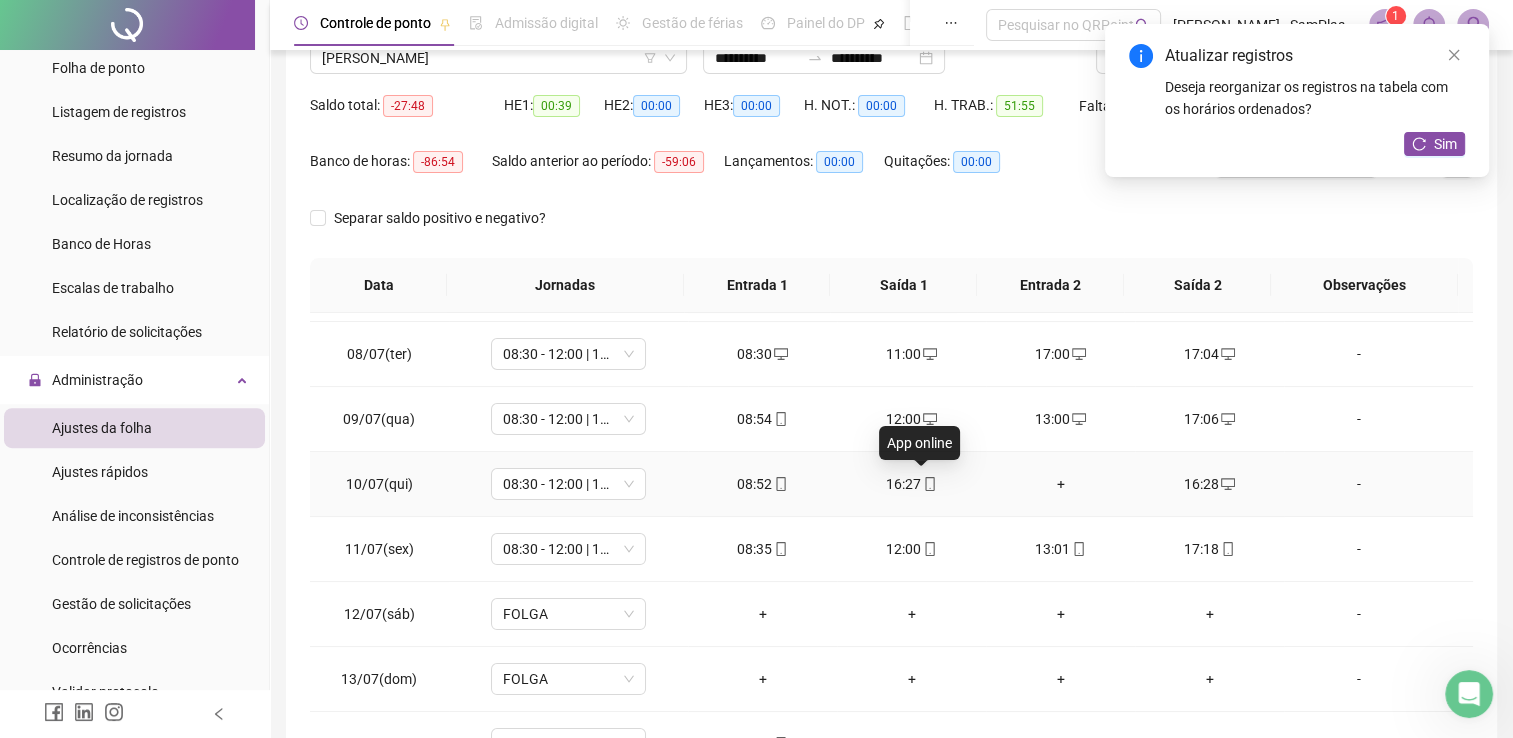 click 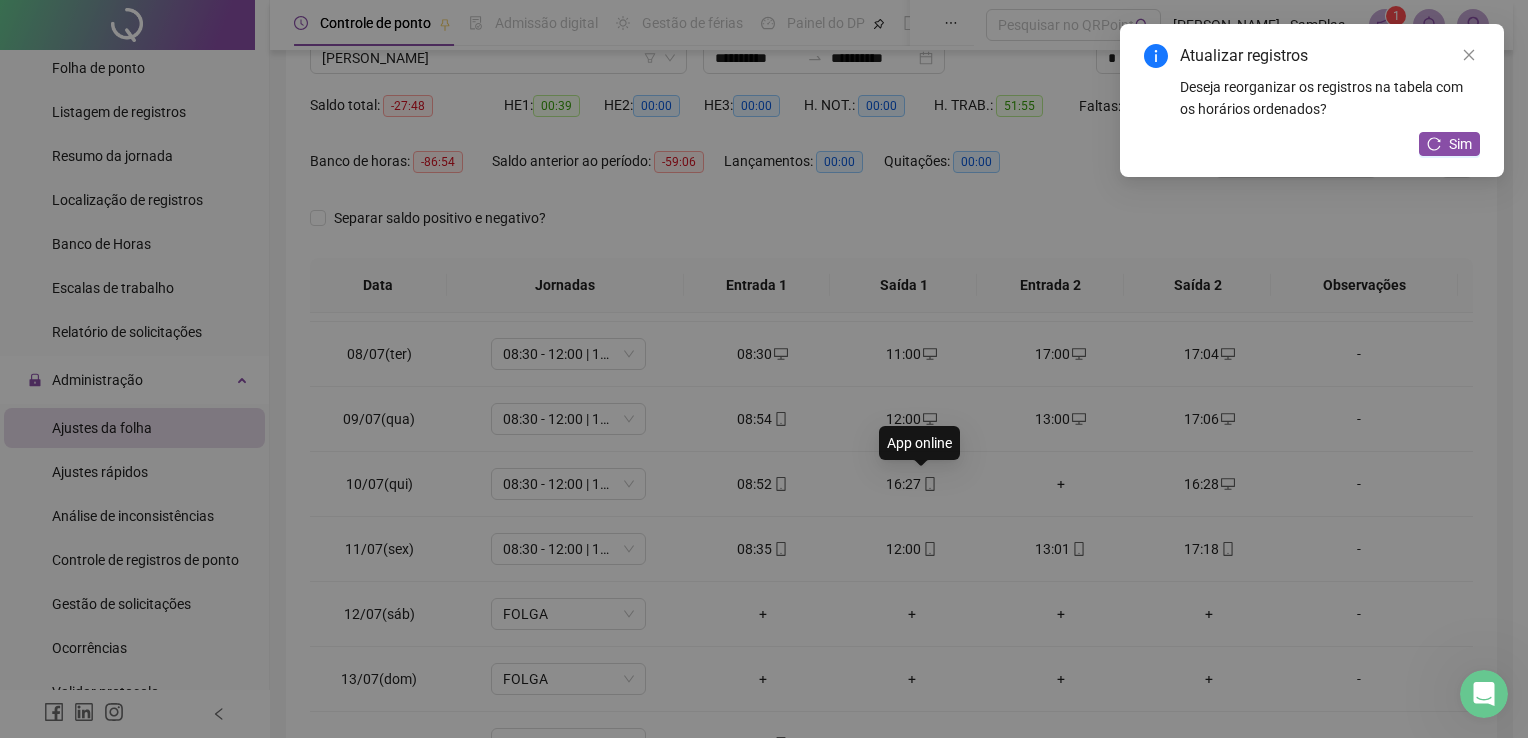 type on "**********" 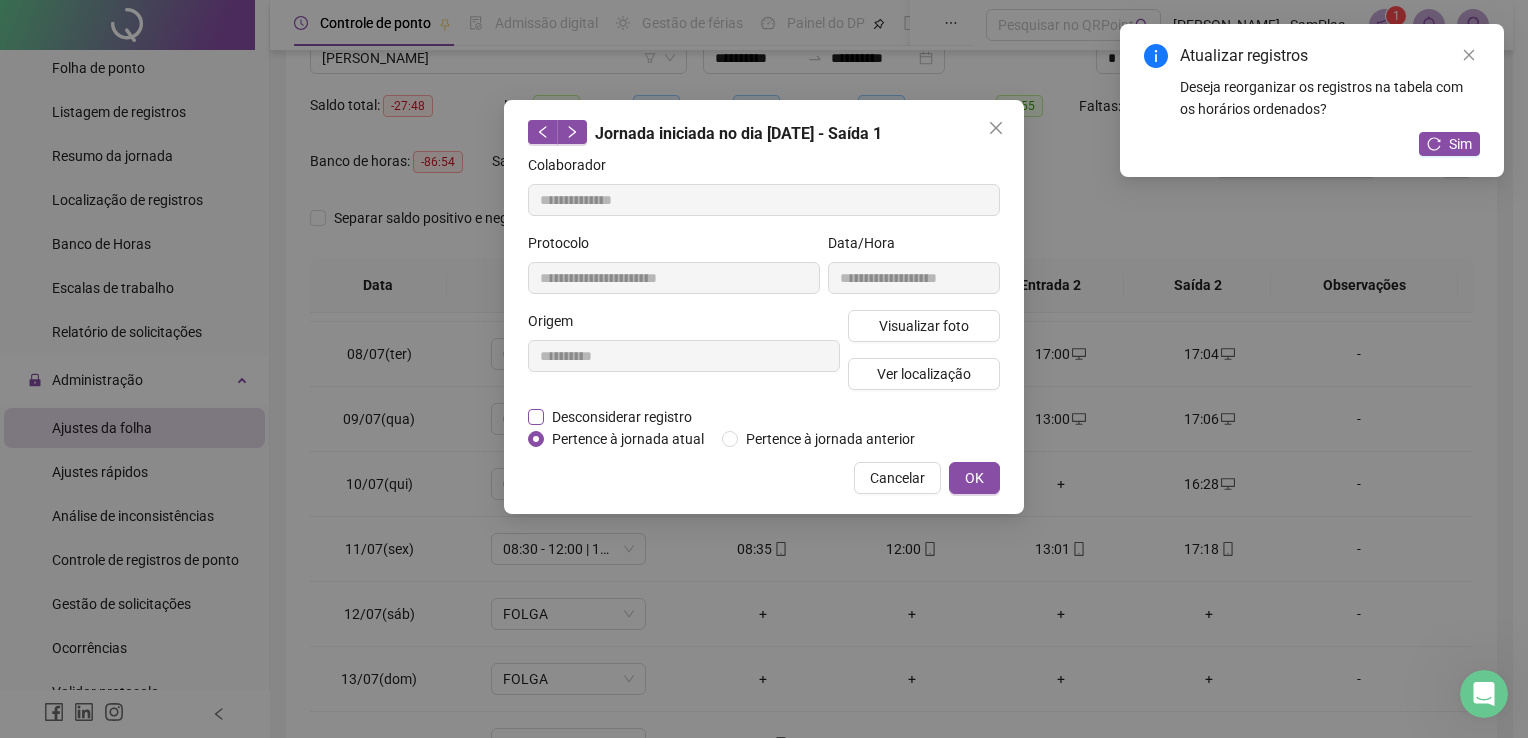 click on "Desconsiderar registro" at bounding box center [622, 417] 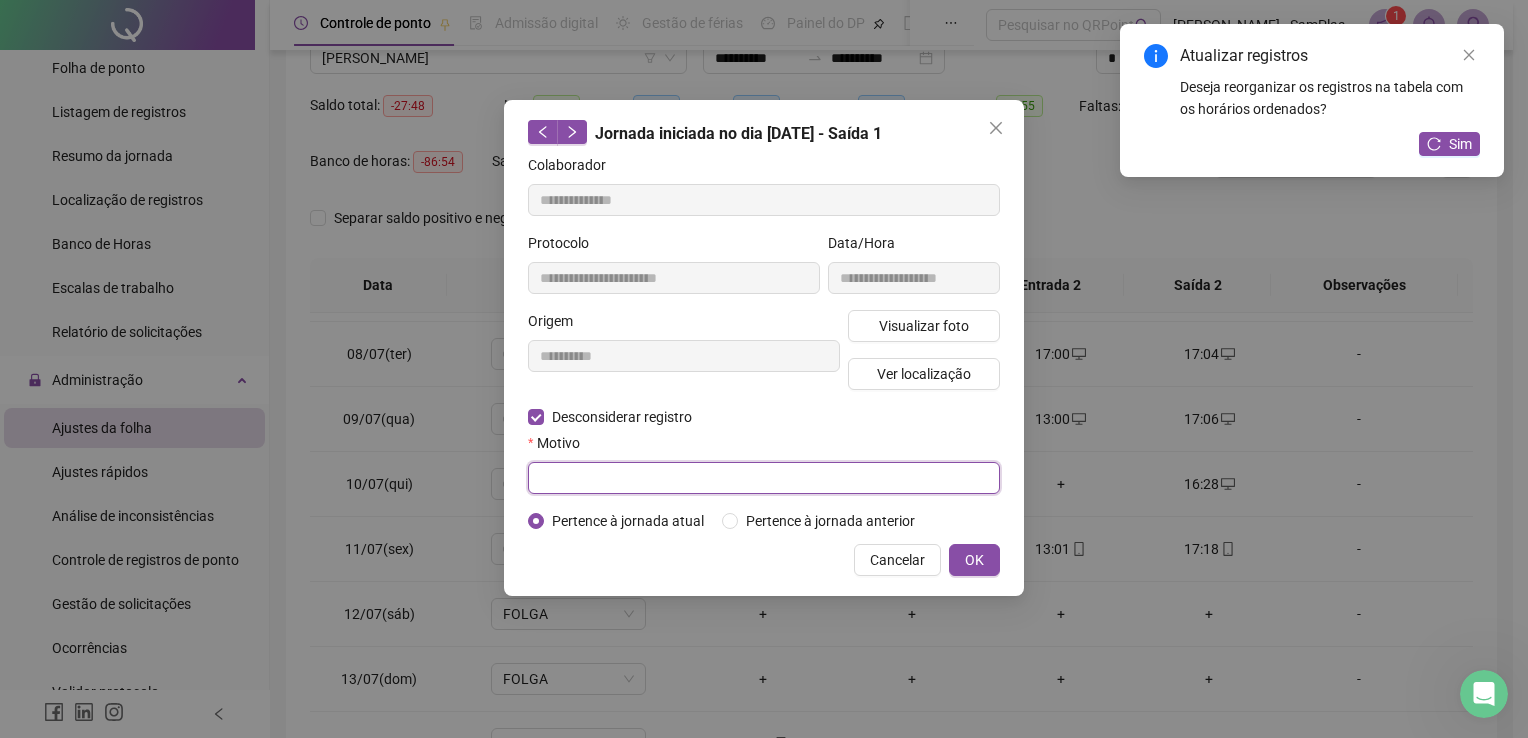 click at bounding box center [764, 478] 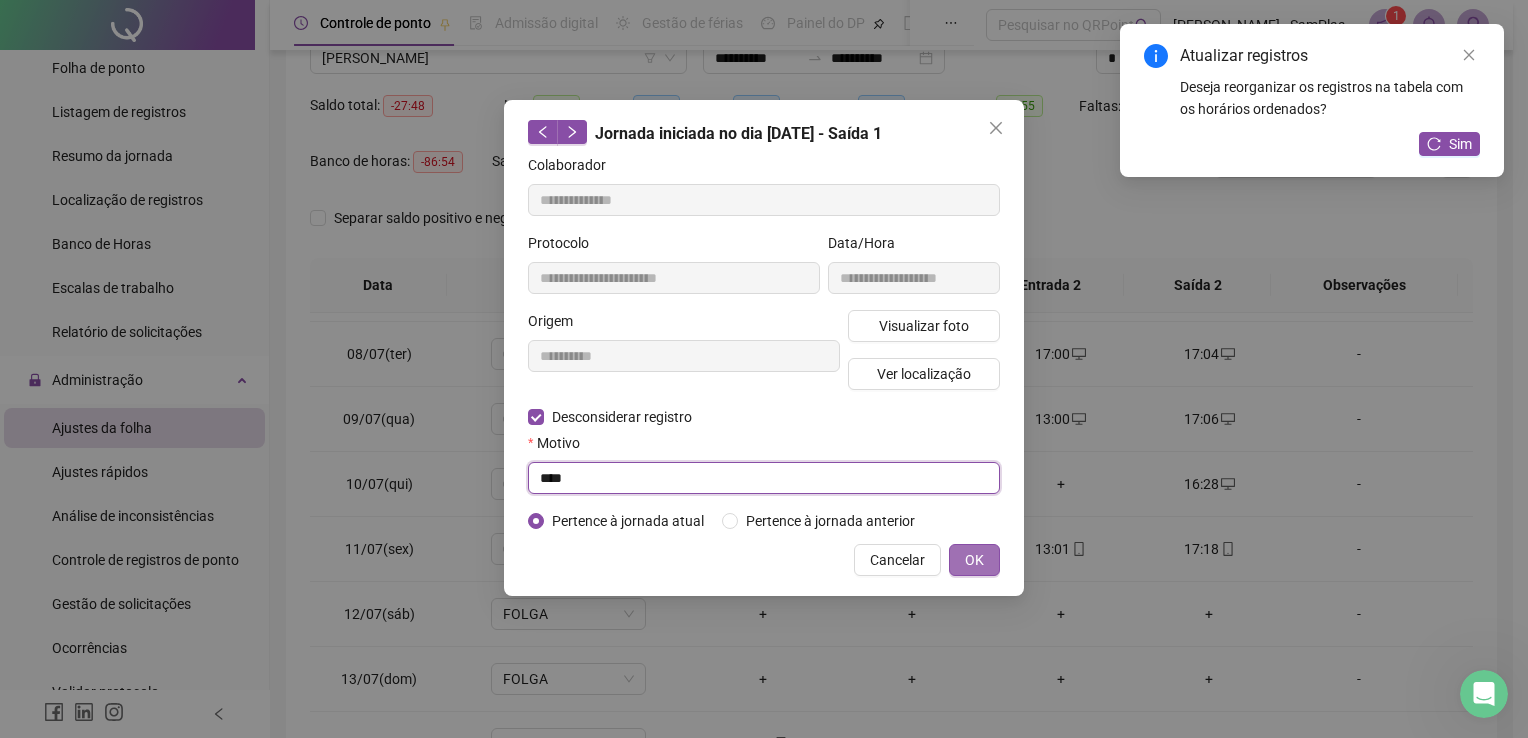 type on "****" 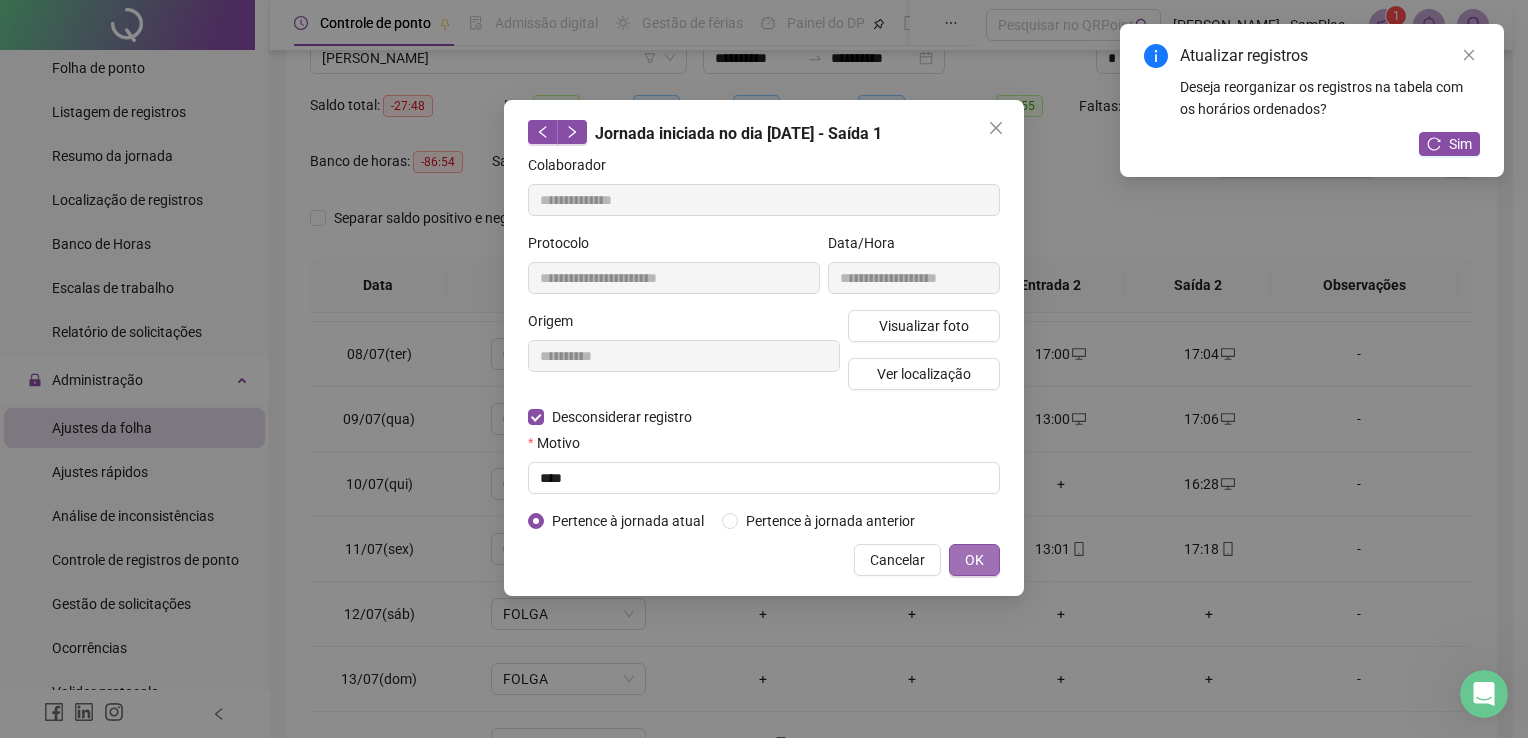 click on "OK" at bounding box center (974, 560) 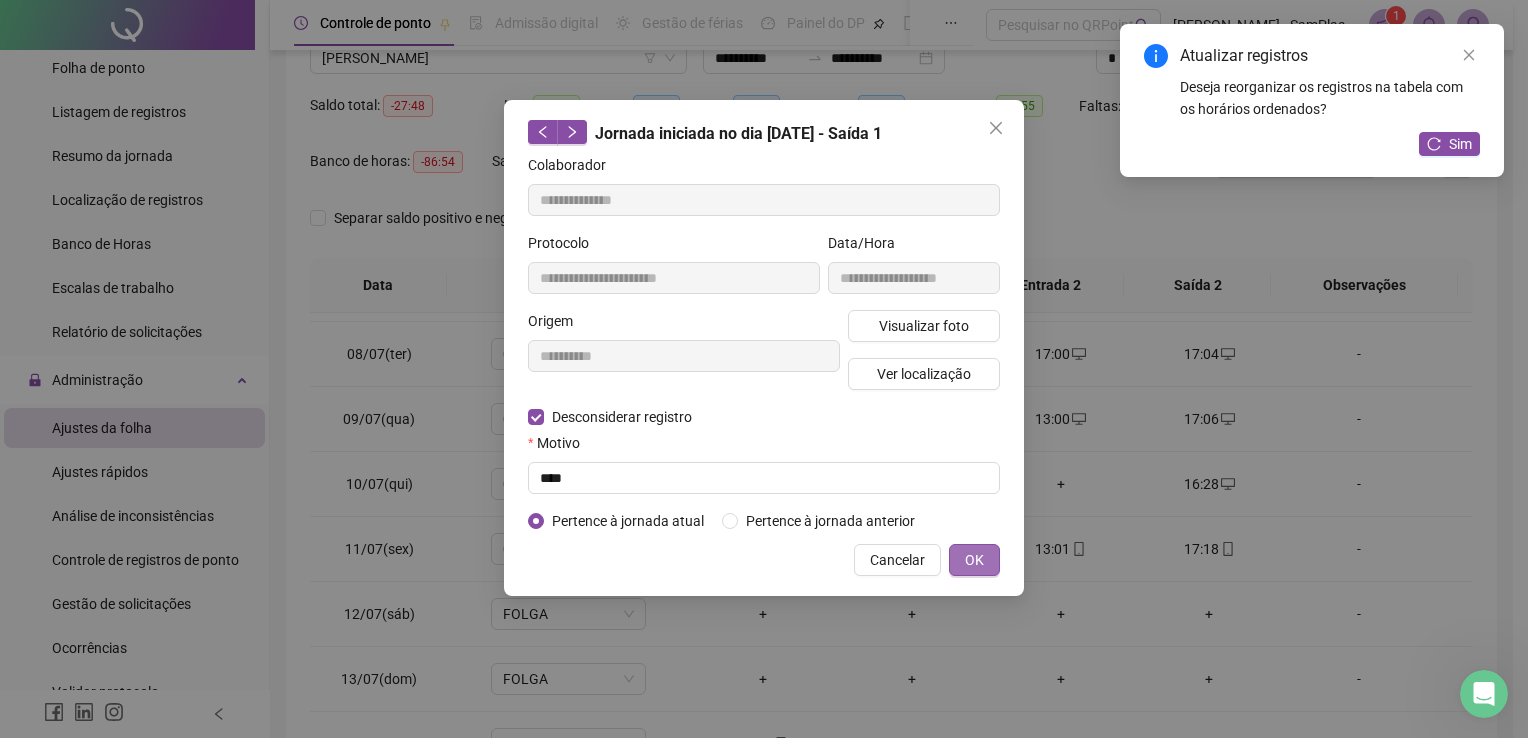 click on "OK" at bounding box center [974, 560] 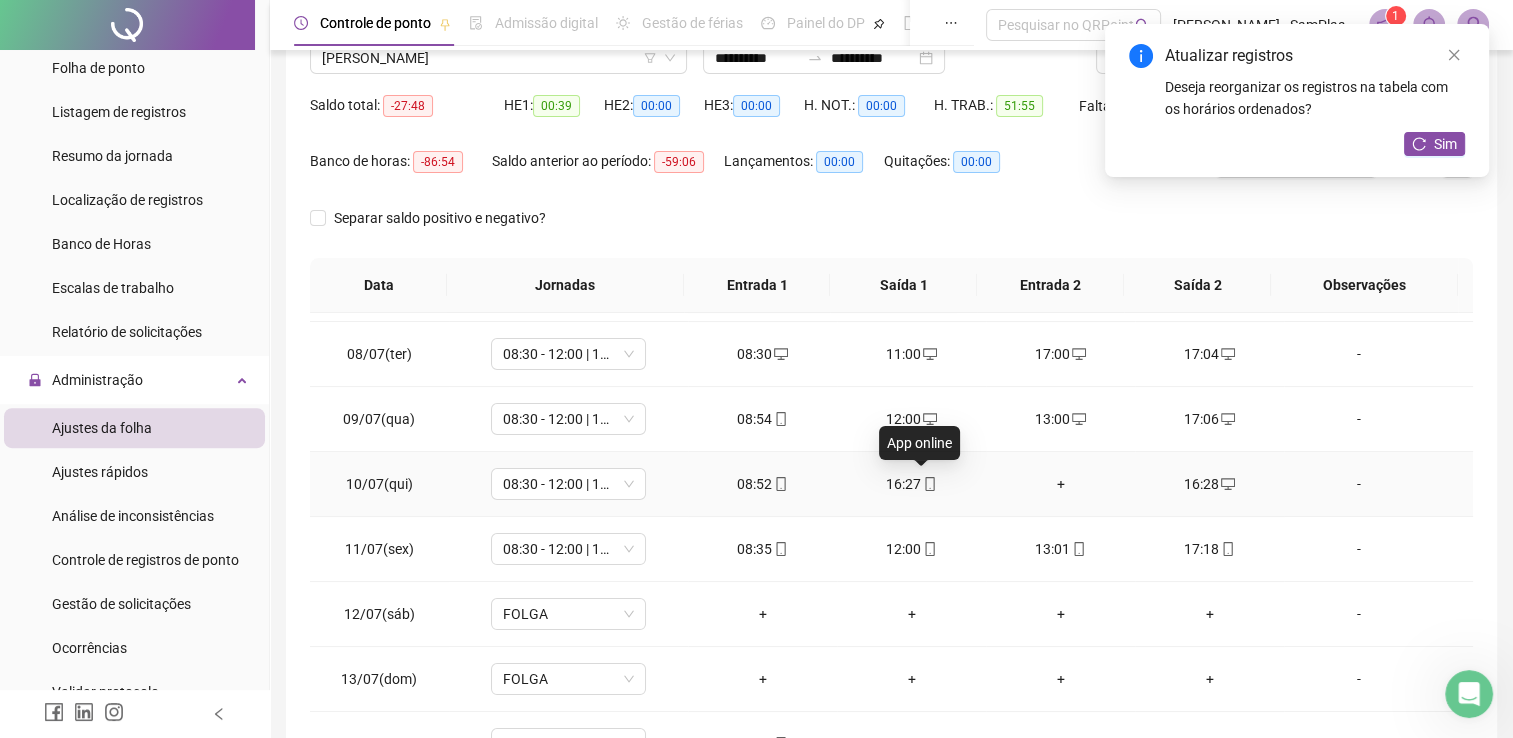 click 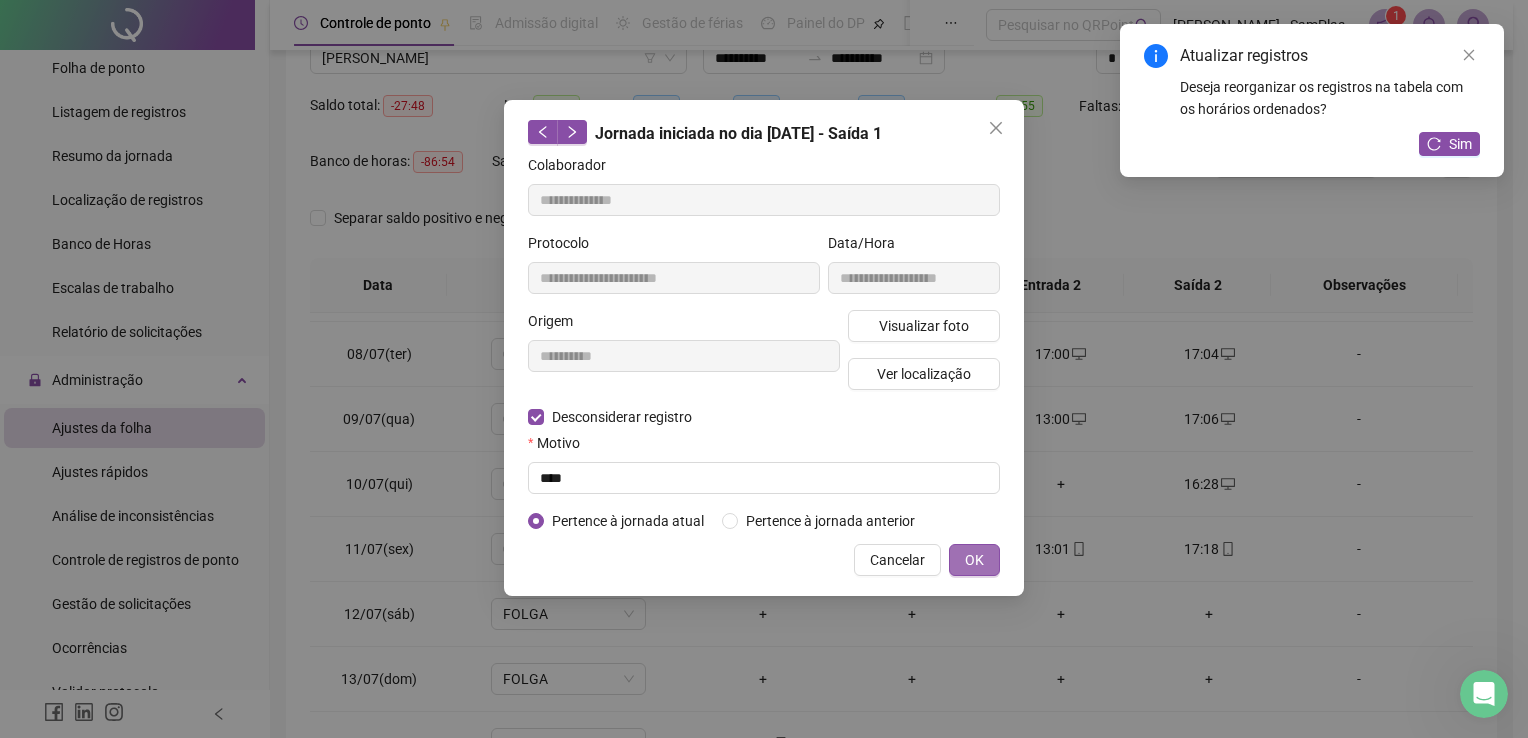 click on "OK" at bounding box center (974, 560) 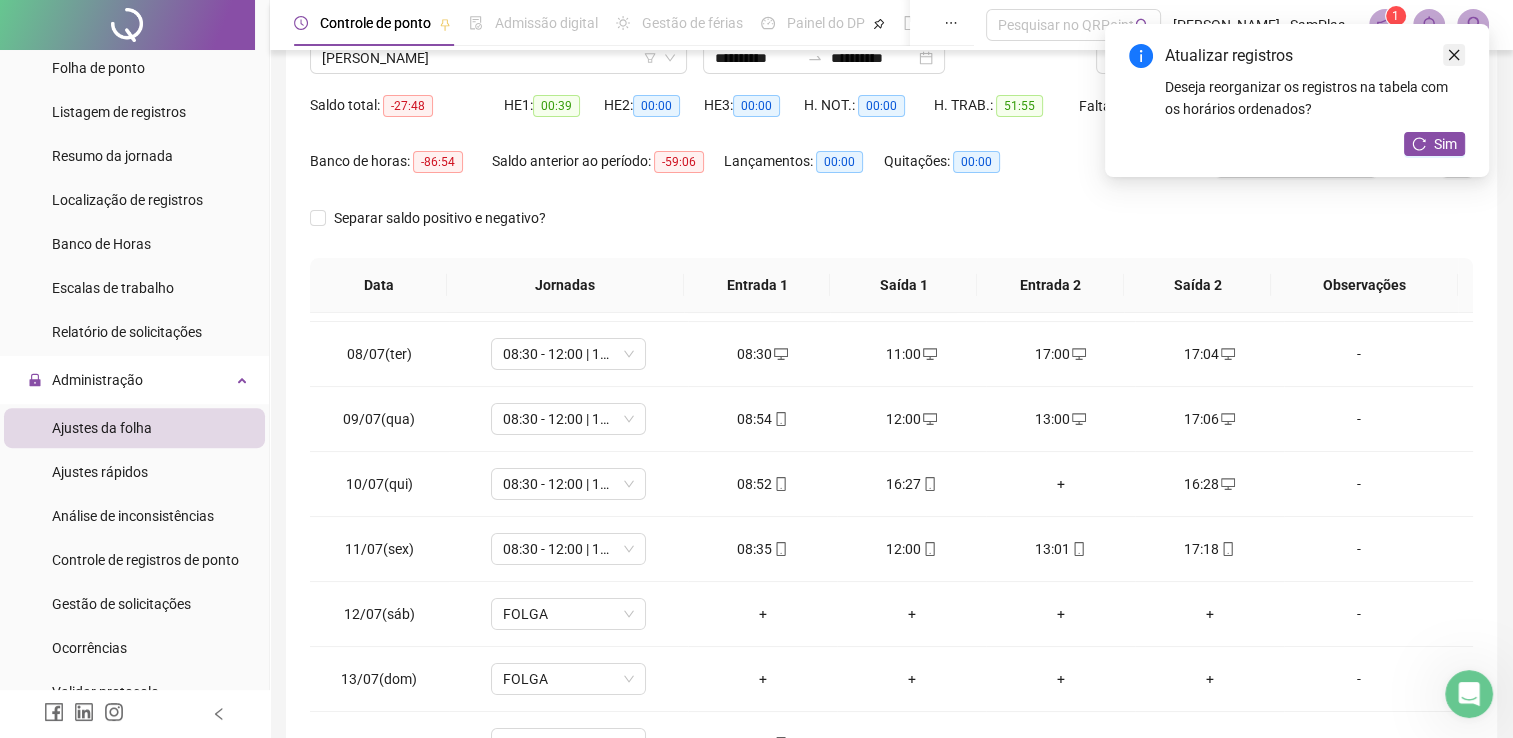 click 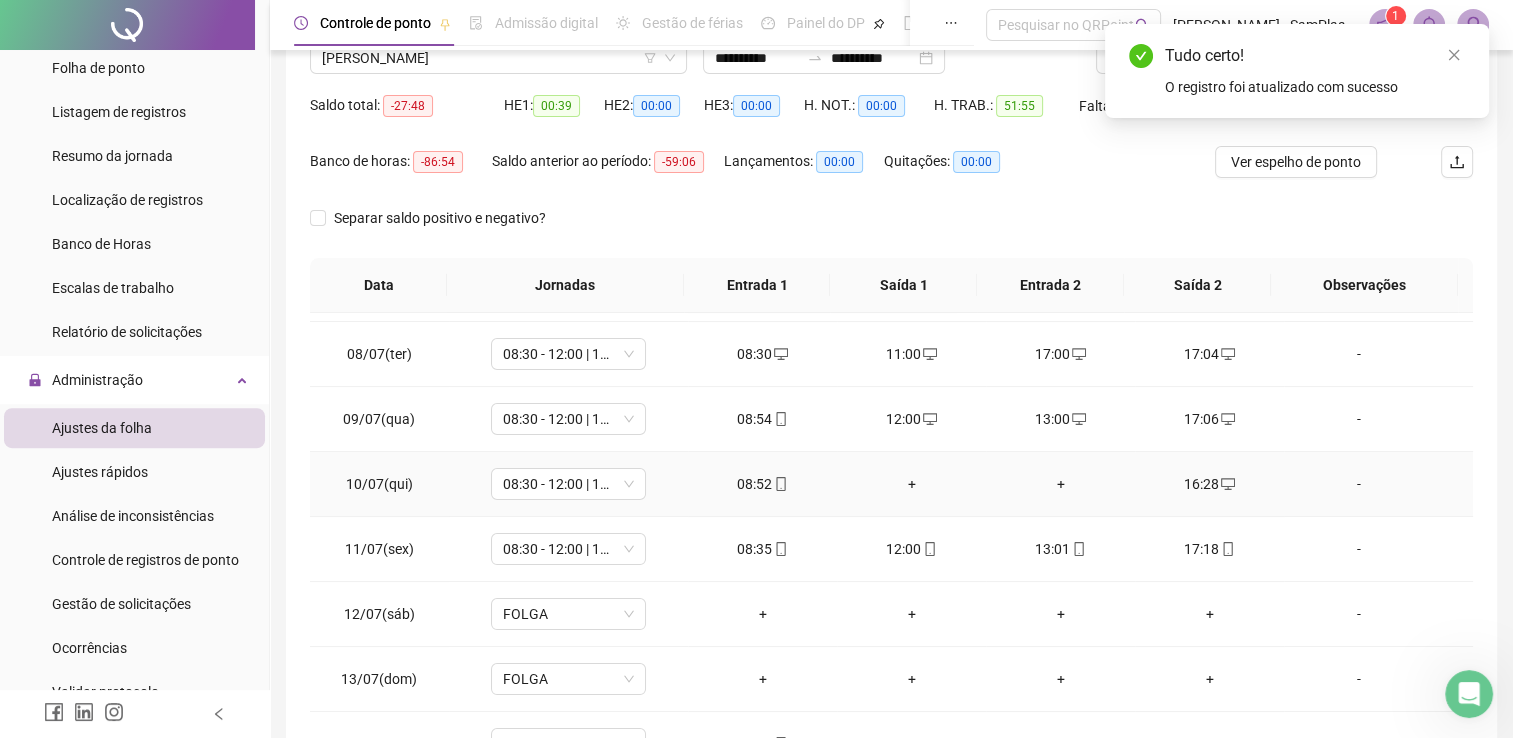 click on "+" at bounding box center [911, 484] 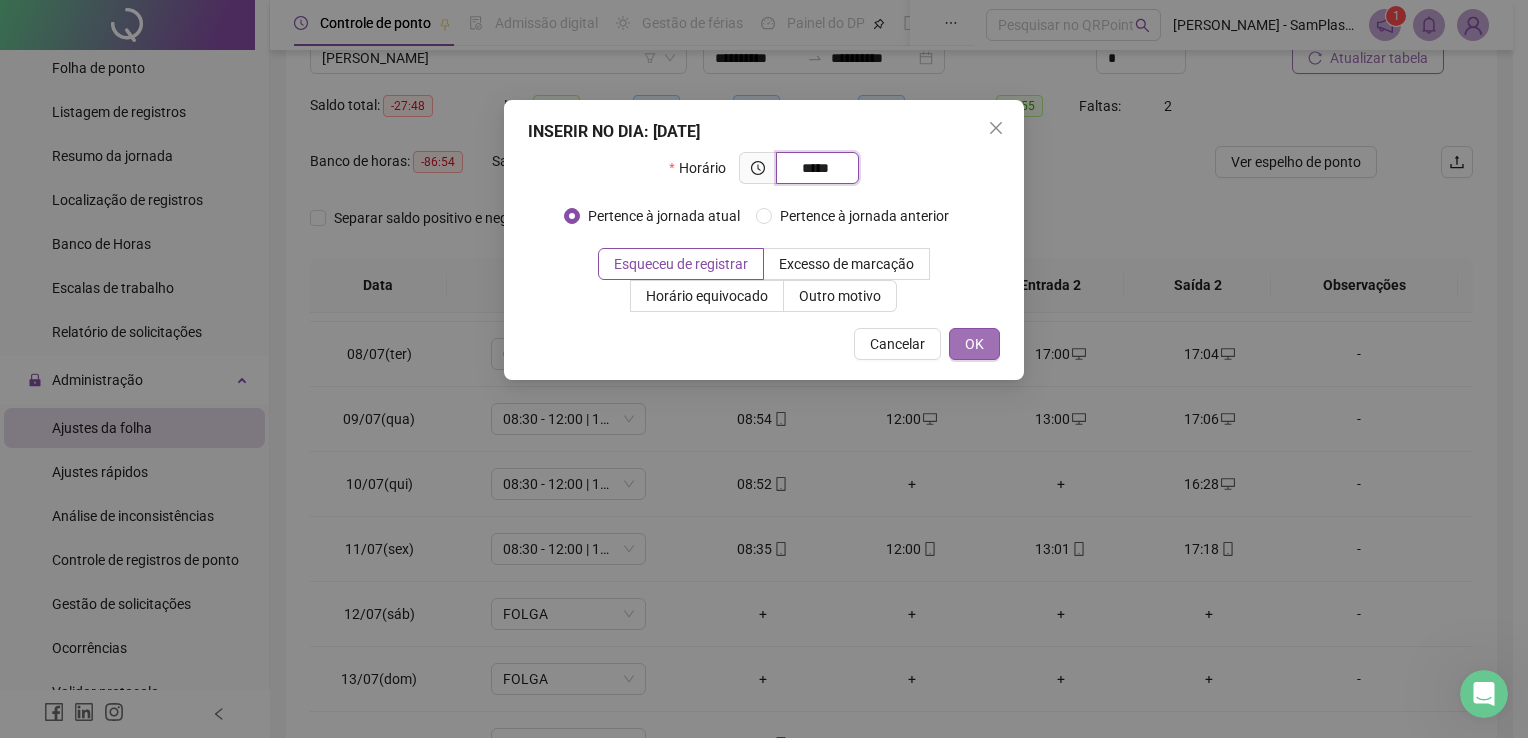 type on "*****" 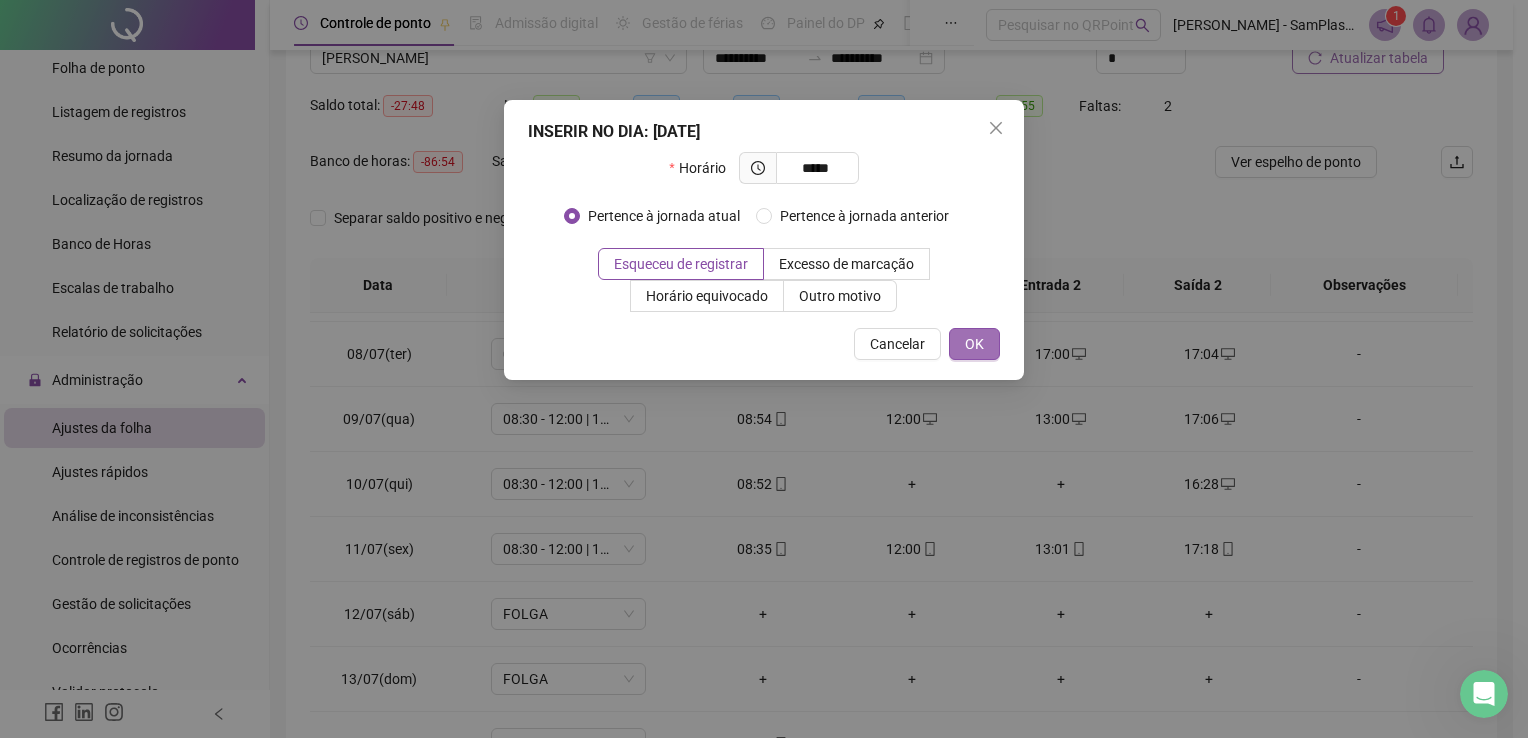 click on "OK" at bounding box center (974, 344) 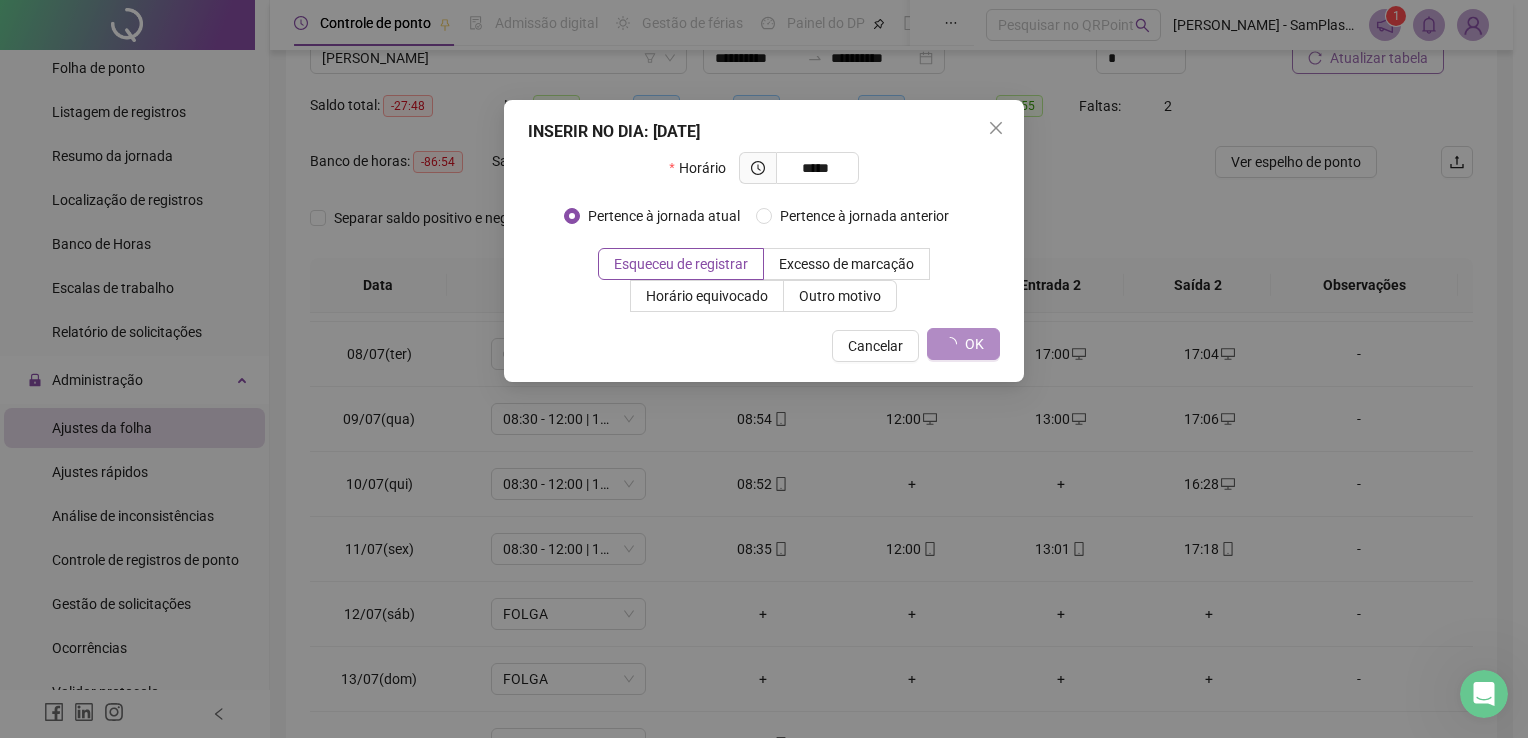 drag, startPoint x: 1043, startPoint y: 491, endPoint x: 1010, endPoint y: 459, distance: 45.96738 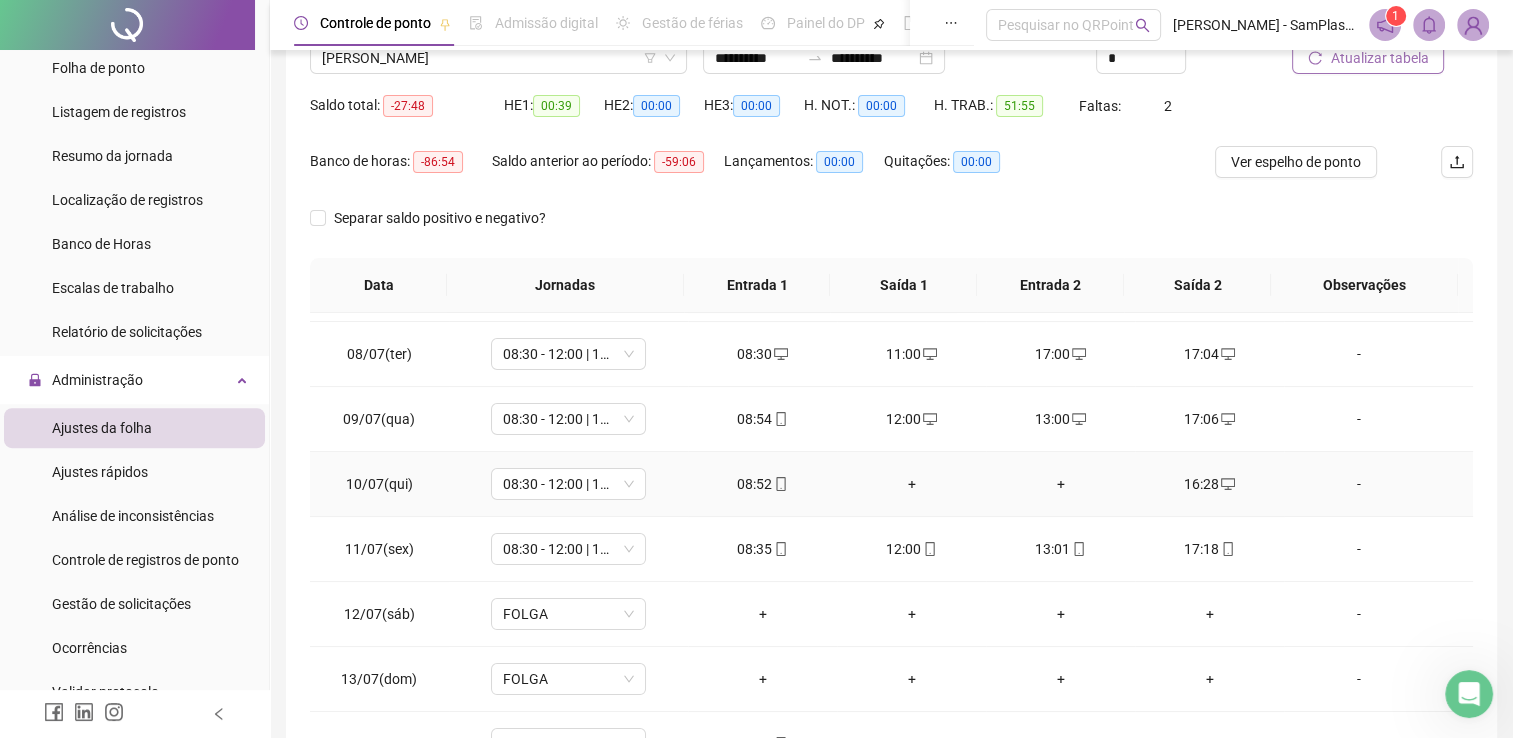 click on "+" at bounding box center [1060, 484] 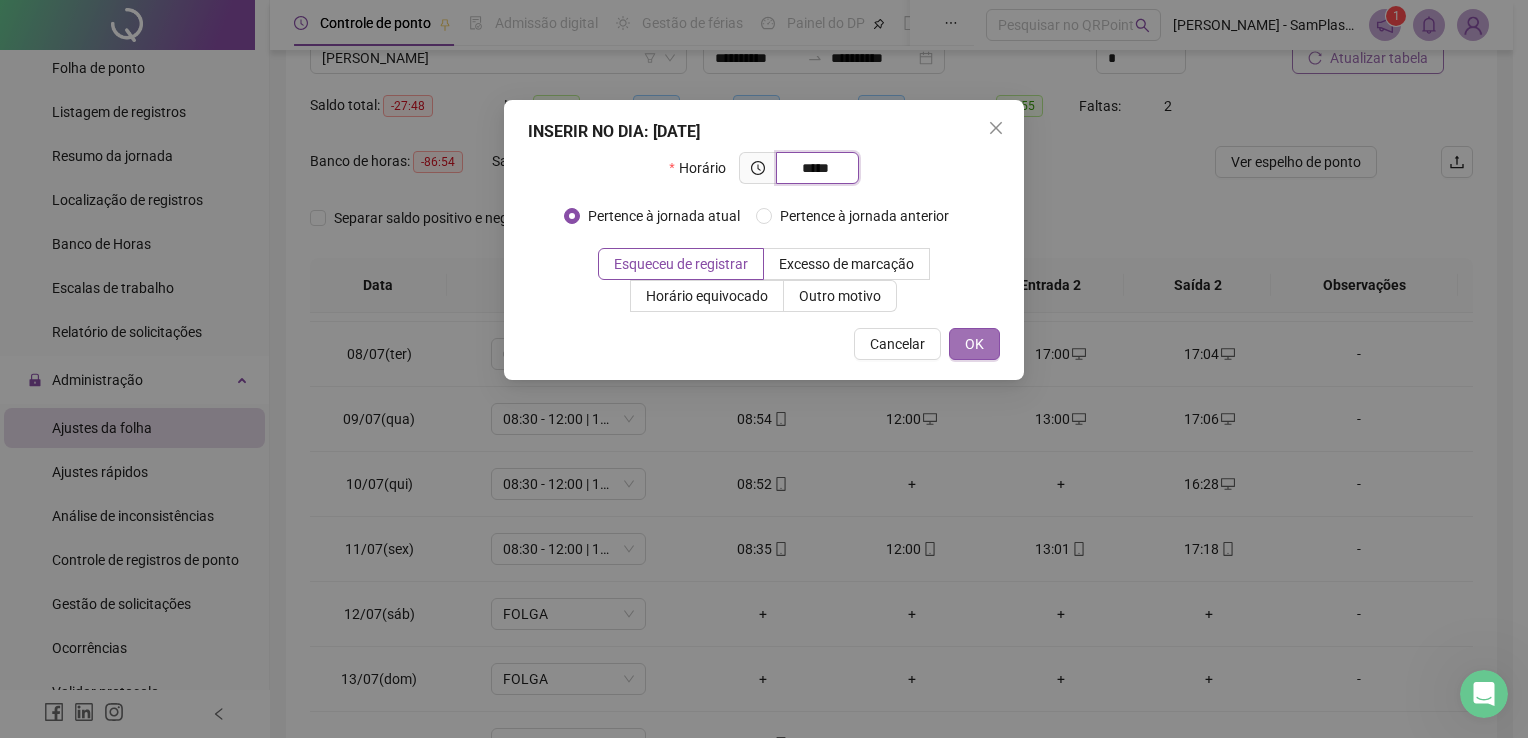 type on "*****" 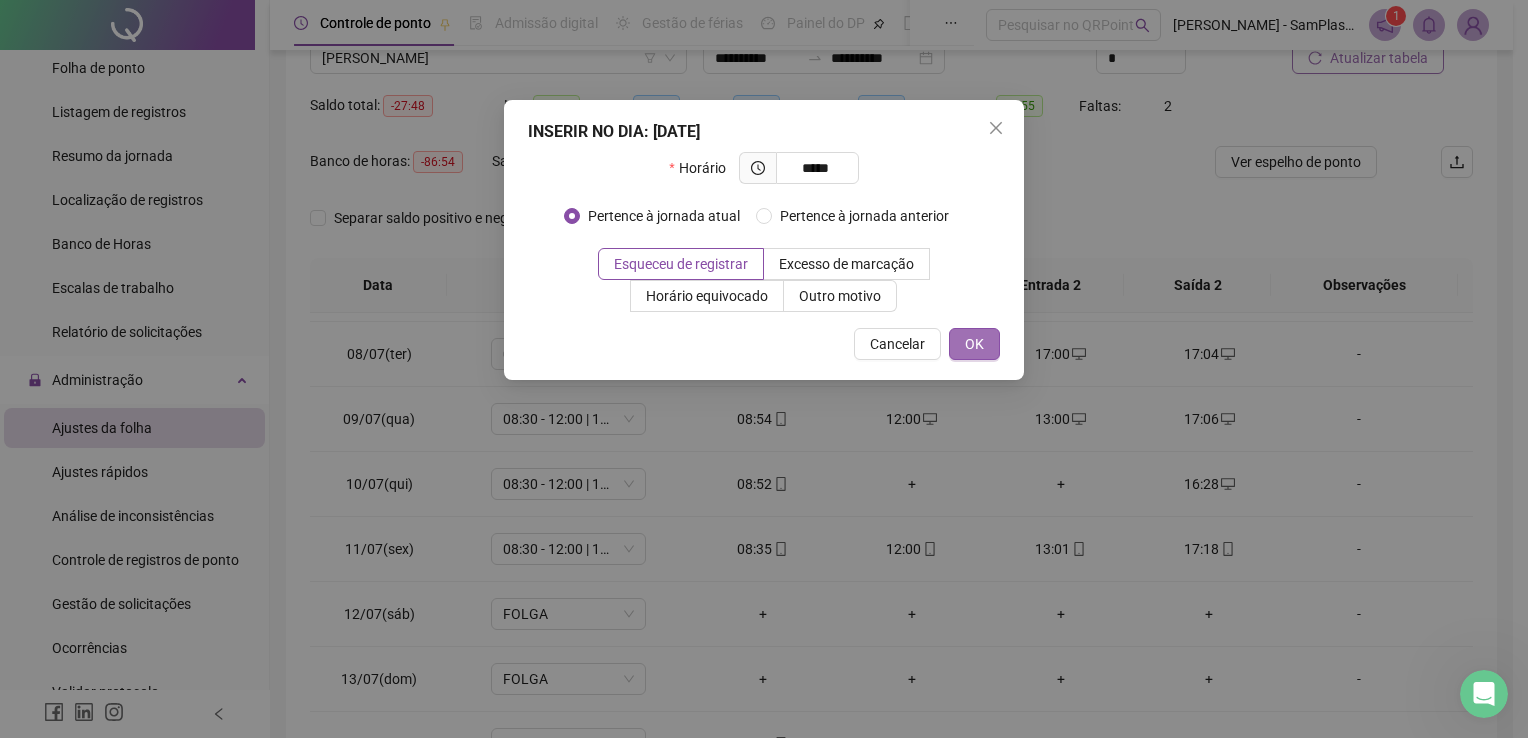 click on "OK" at bounding box center [974, 344] 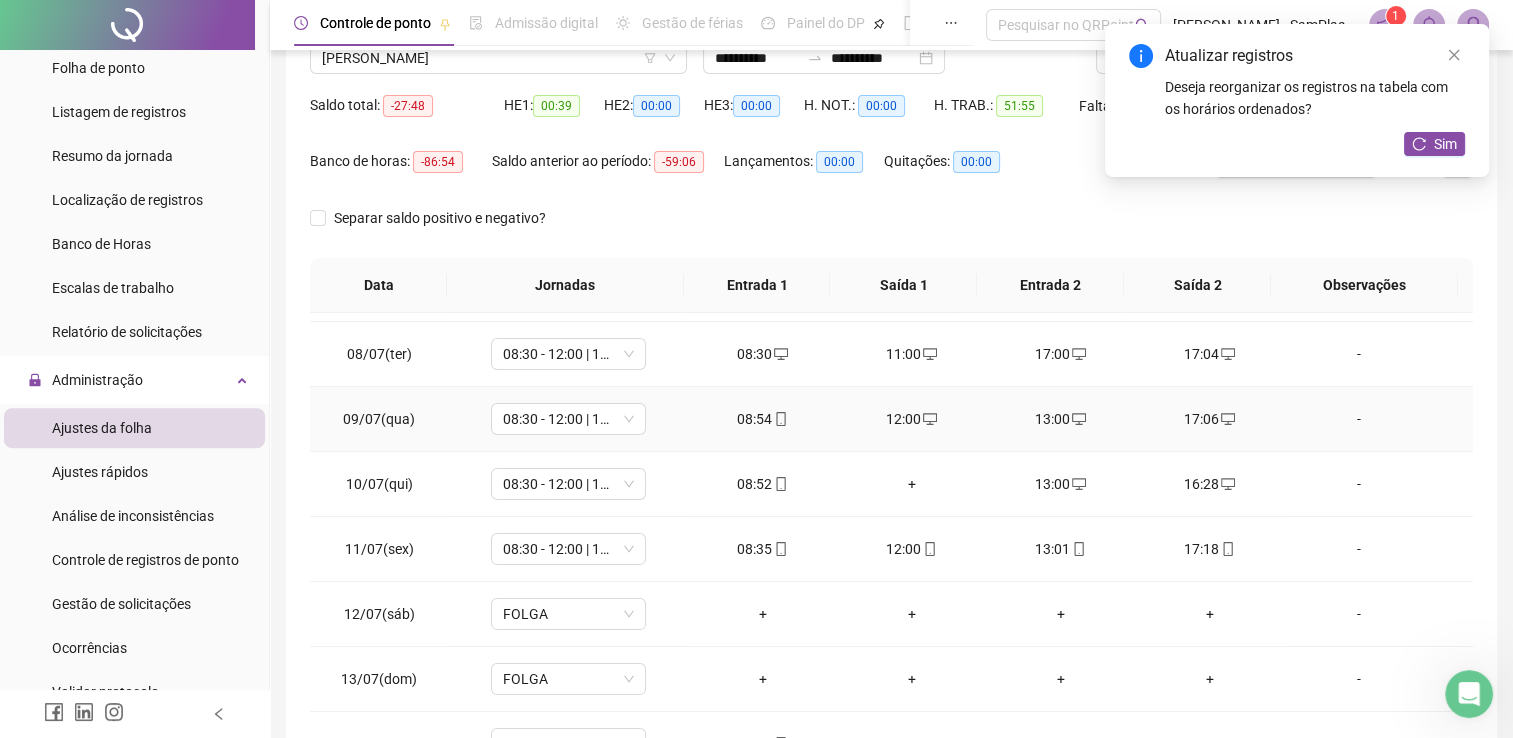 scroll, scrollTop: 480, scrollLeft: 0, axis: vertical 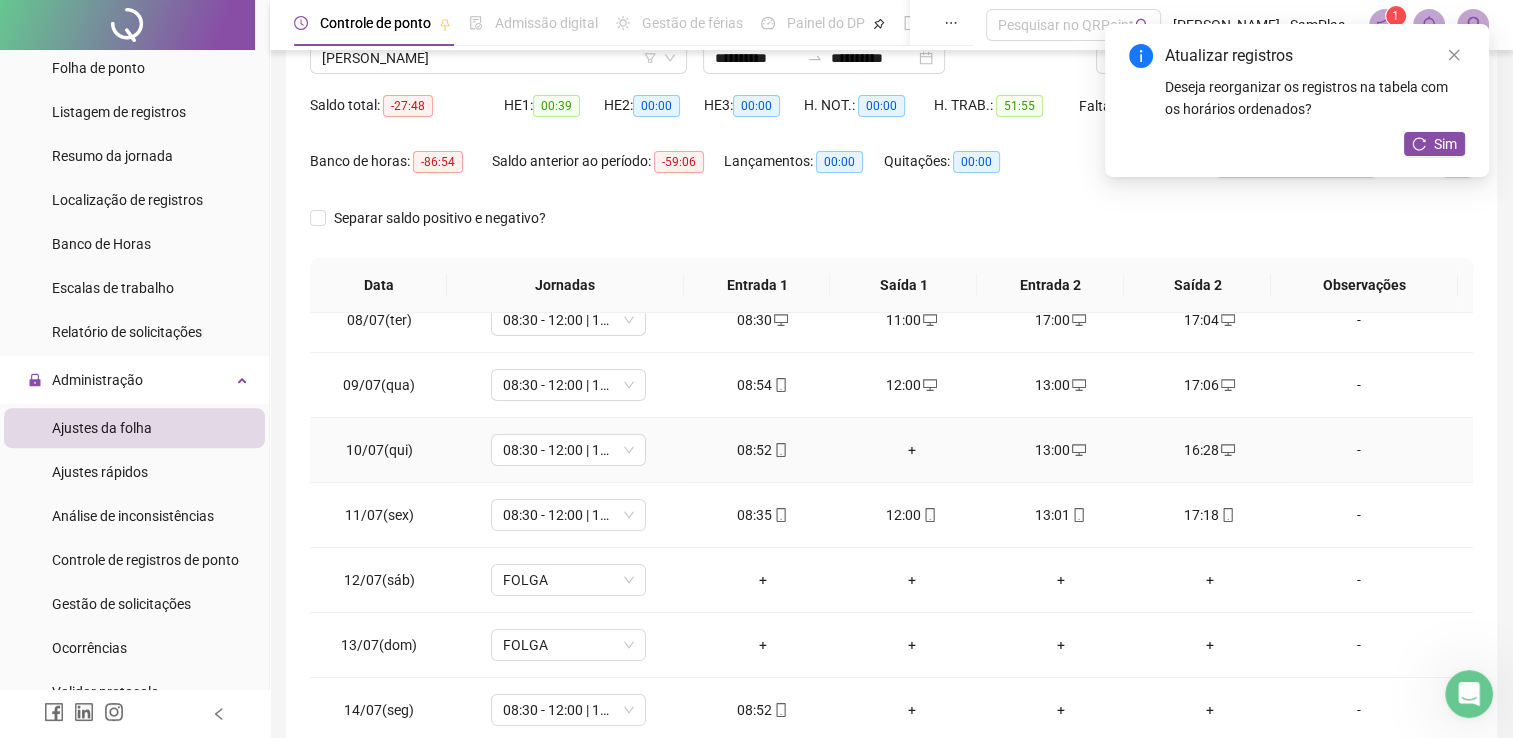 click on "+" at bounding box center (911, 450) 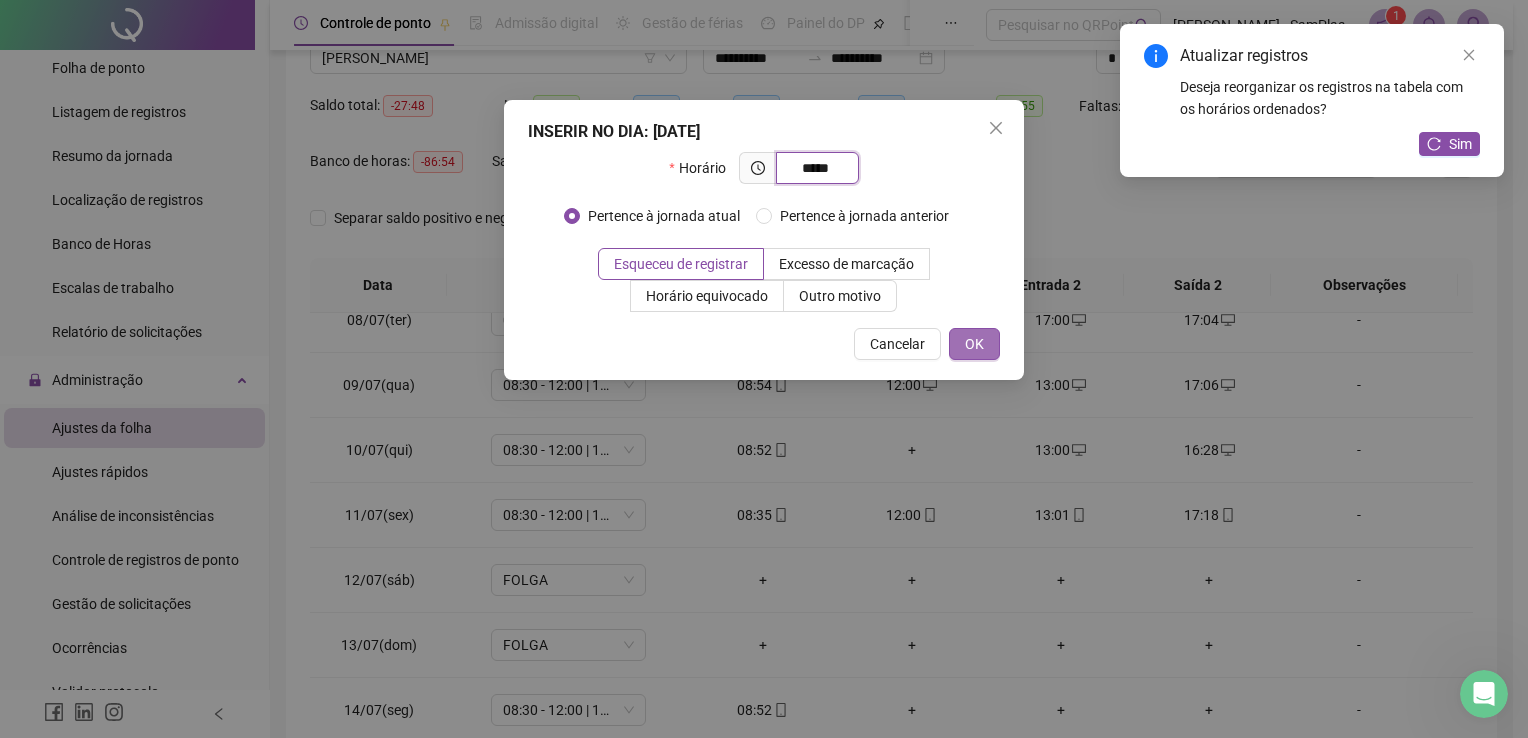 type on "*****" 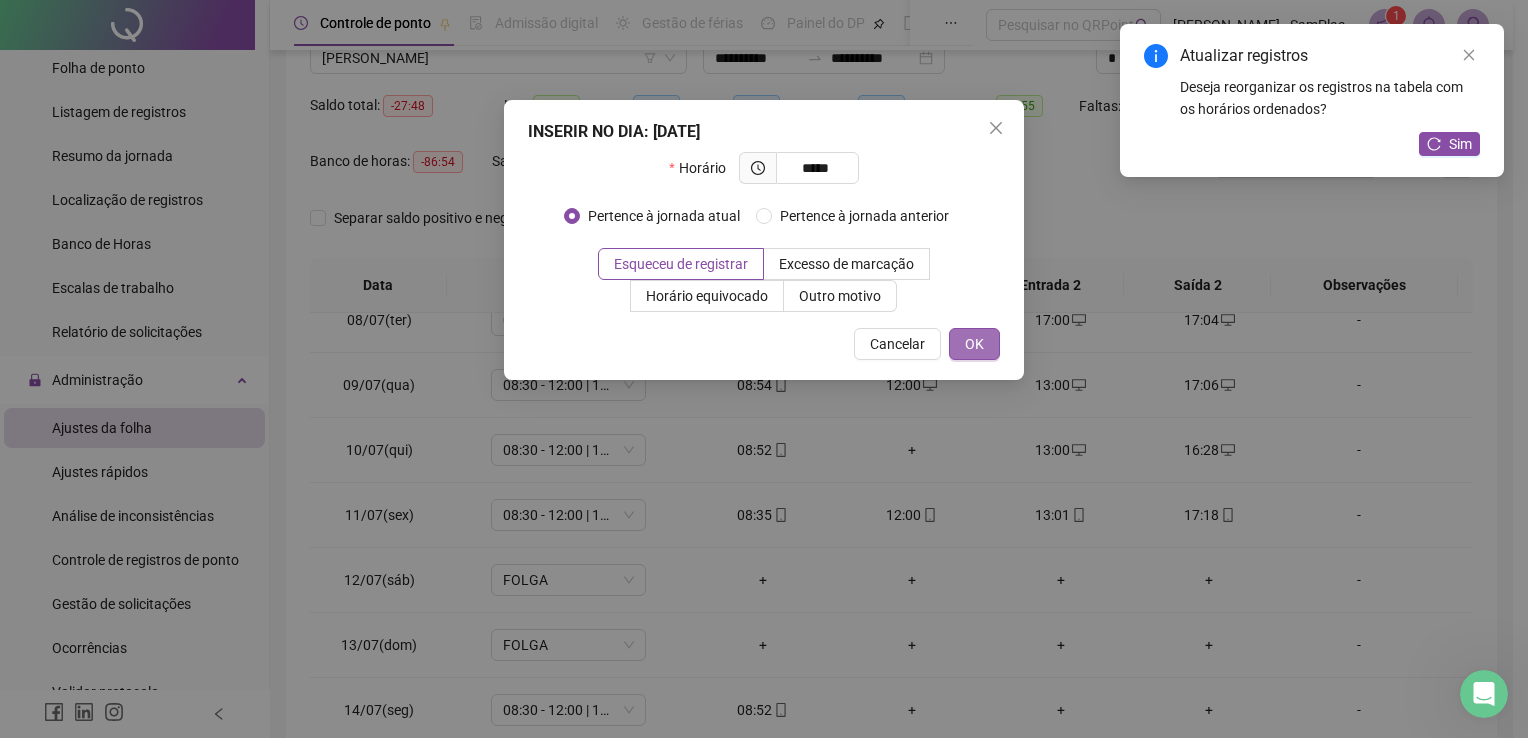 click on "OK" at bounding box center (974, 344) 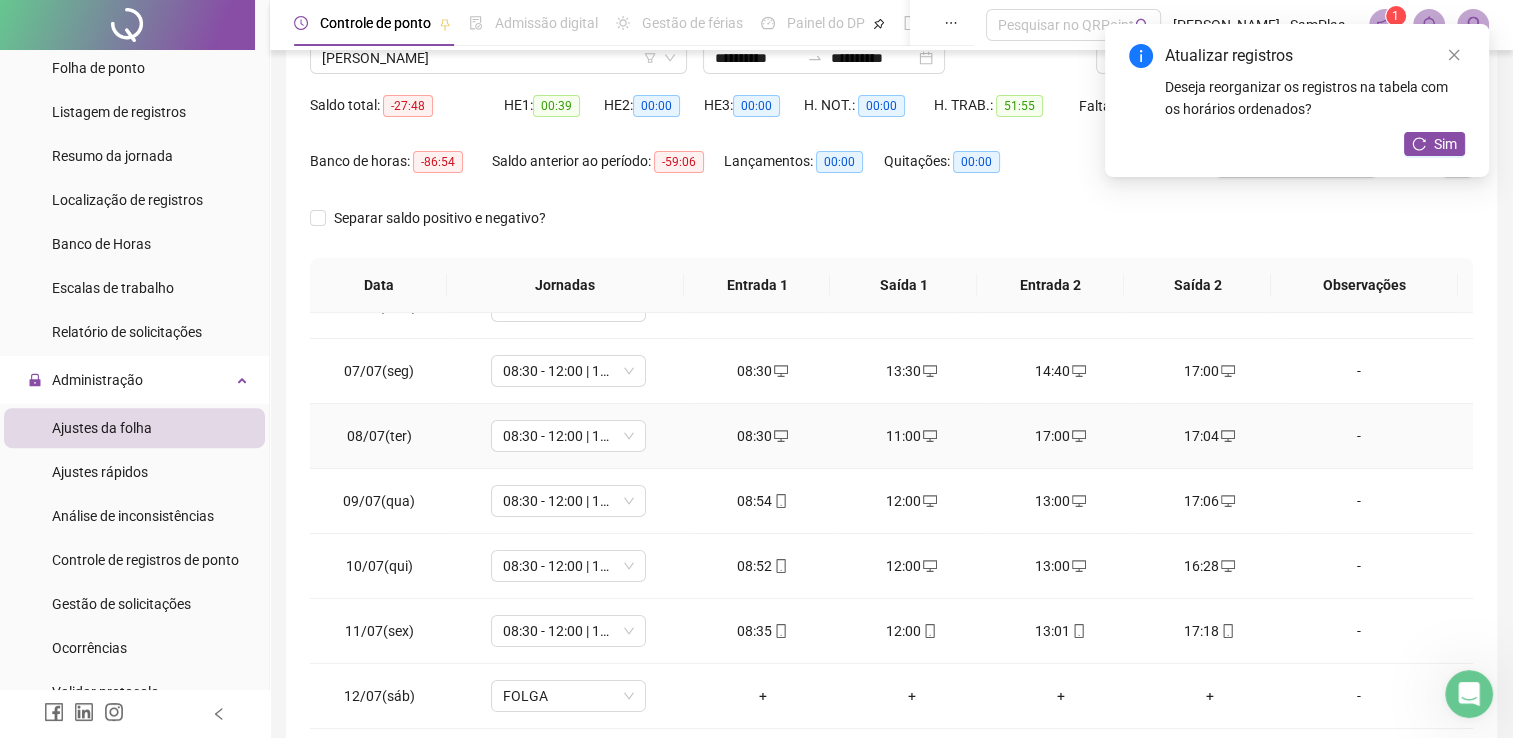 scroll, scrollTop: 364, scrollLeft: 0, axis: vertical 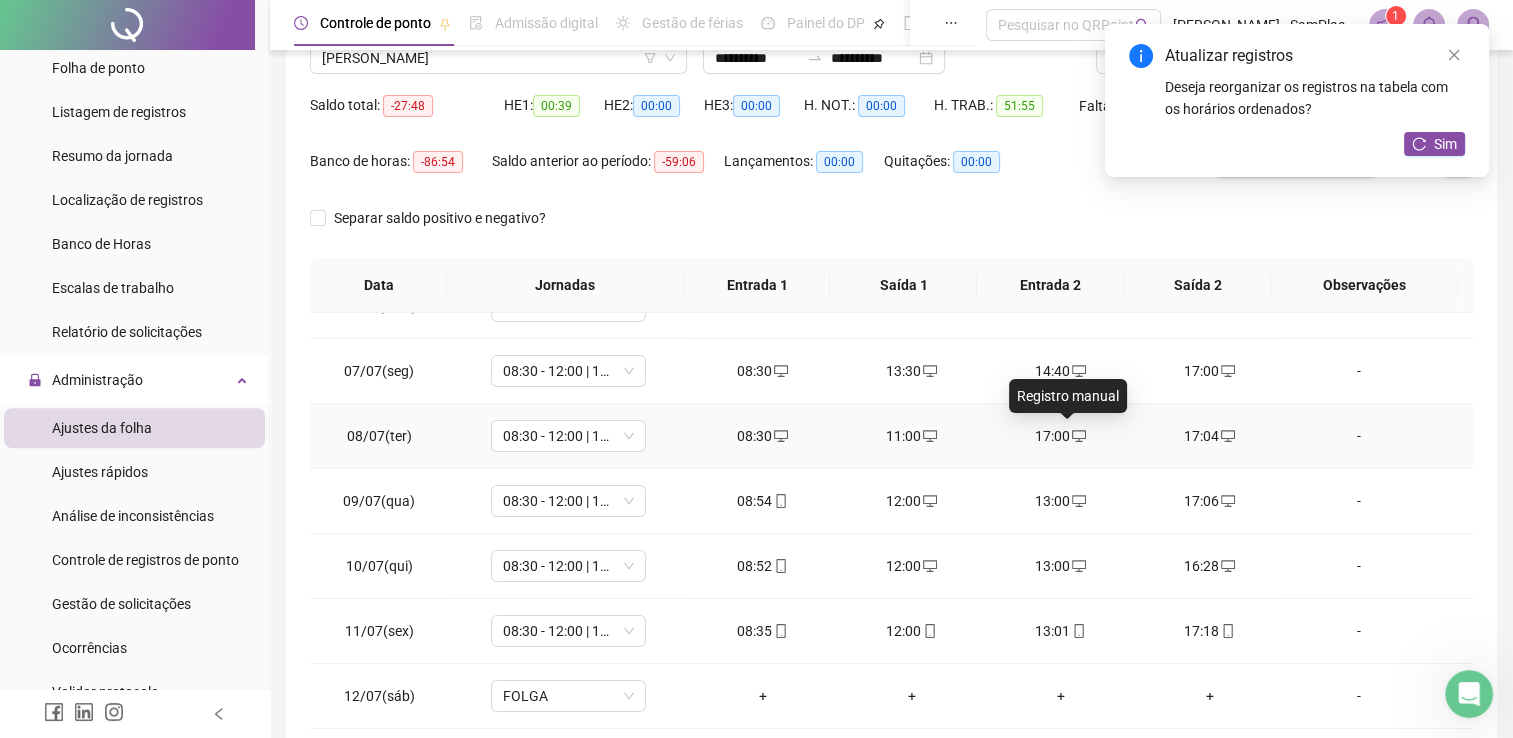 click 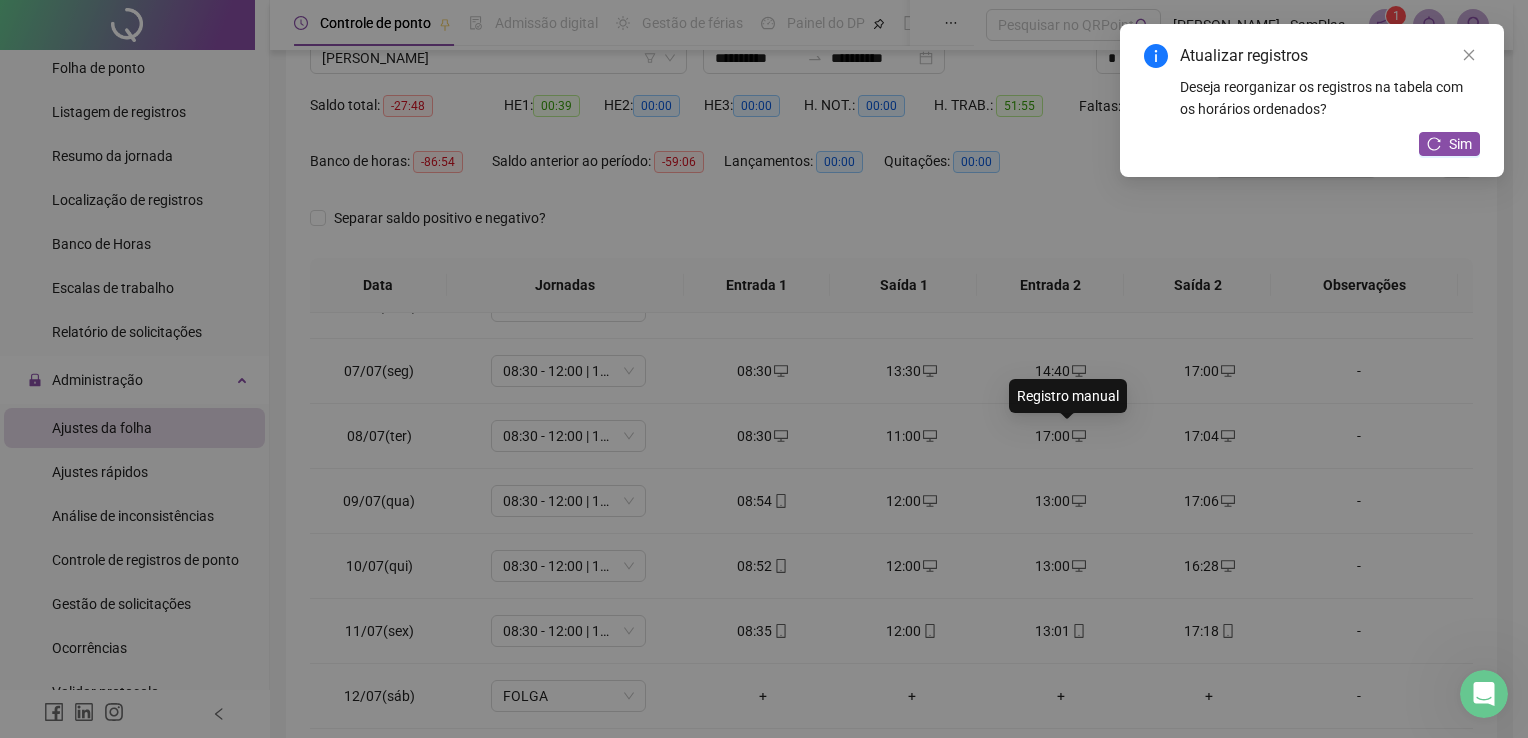 type on "**********" 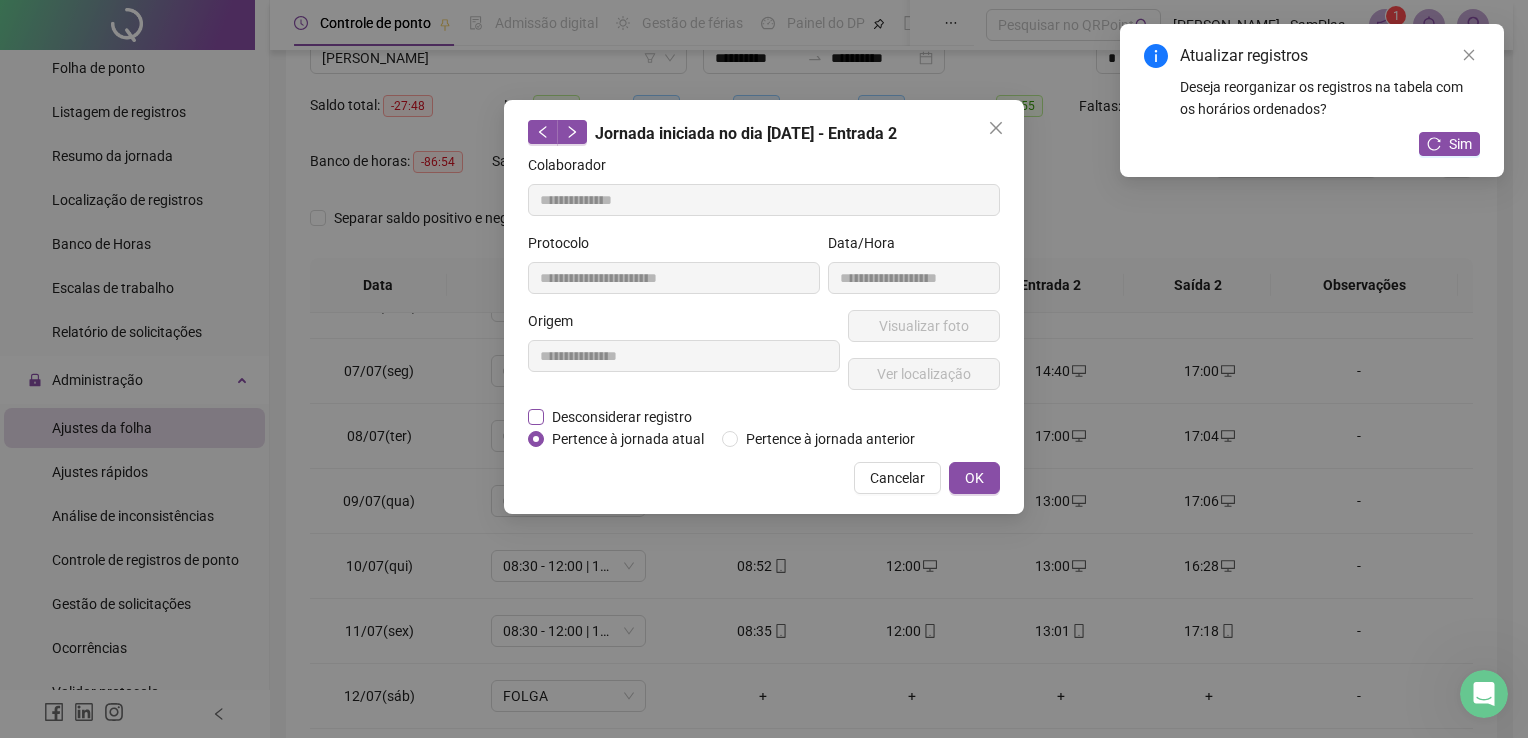 click on "Desconsiderar registro" at bounding box center (622, 417) 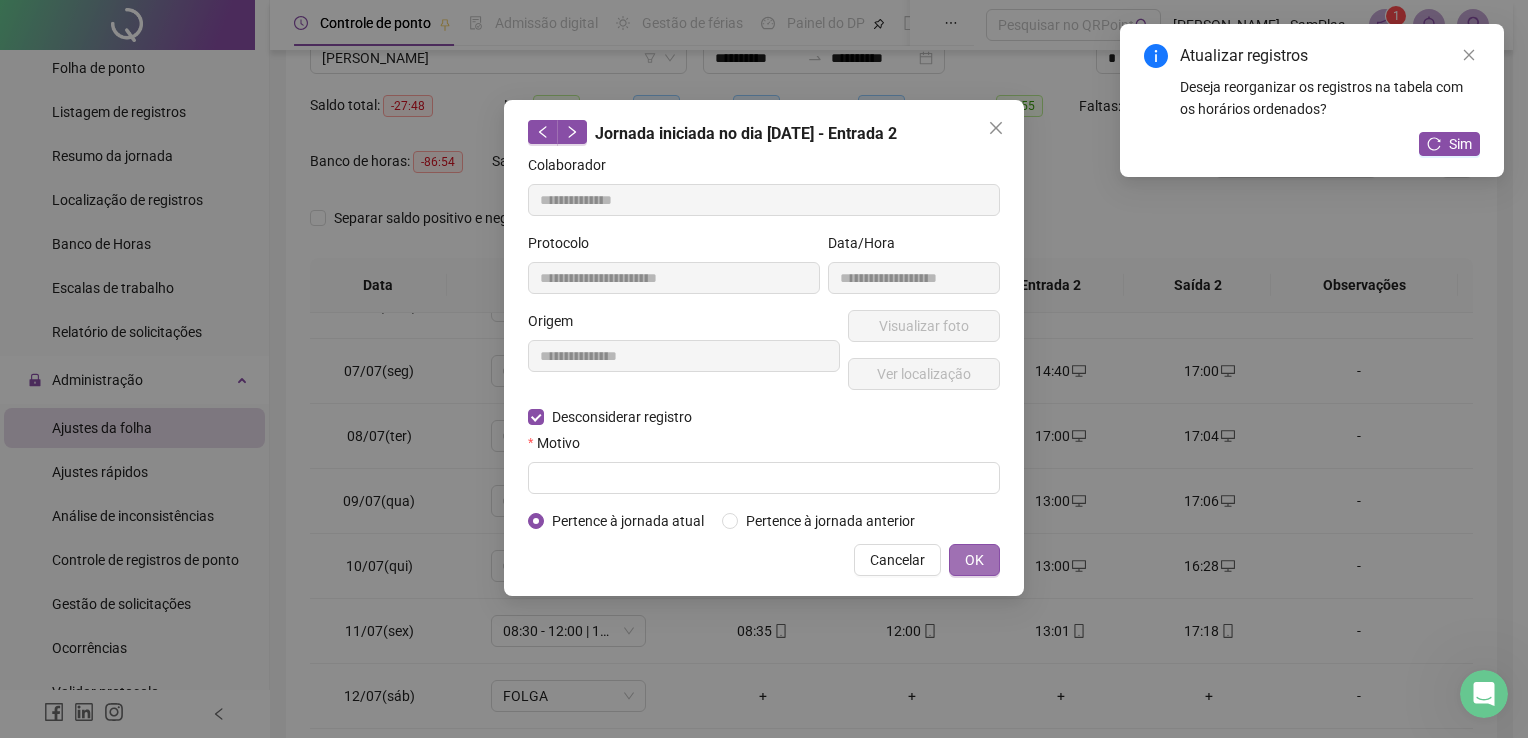 click on "OK" at bounding box center [974, 560] 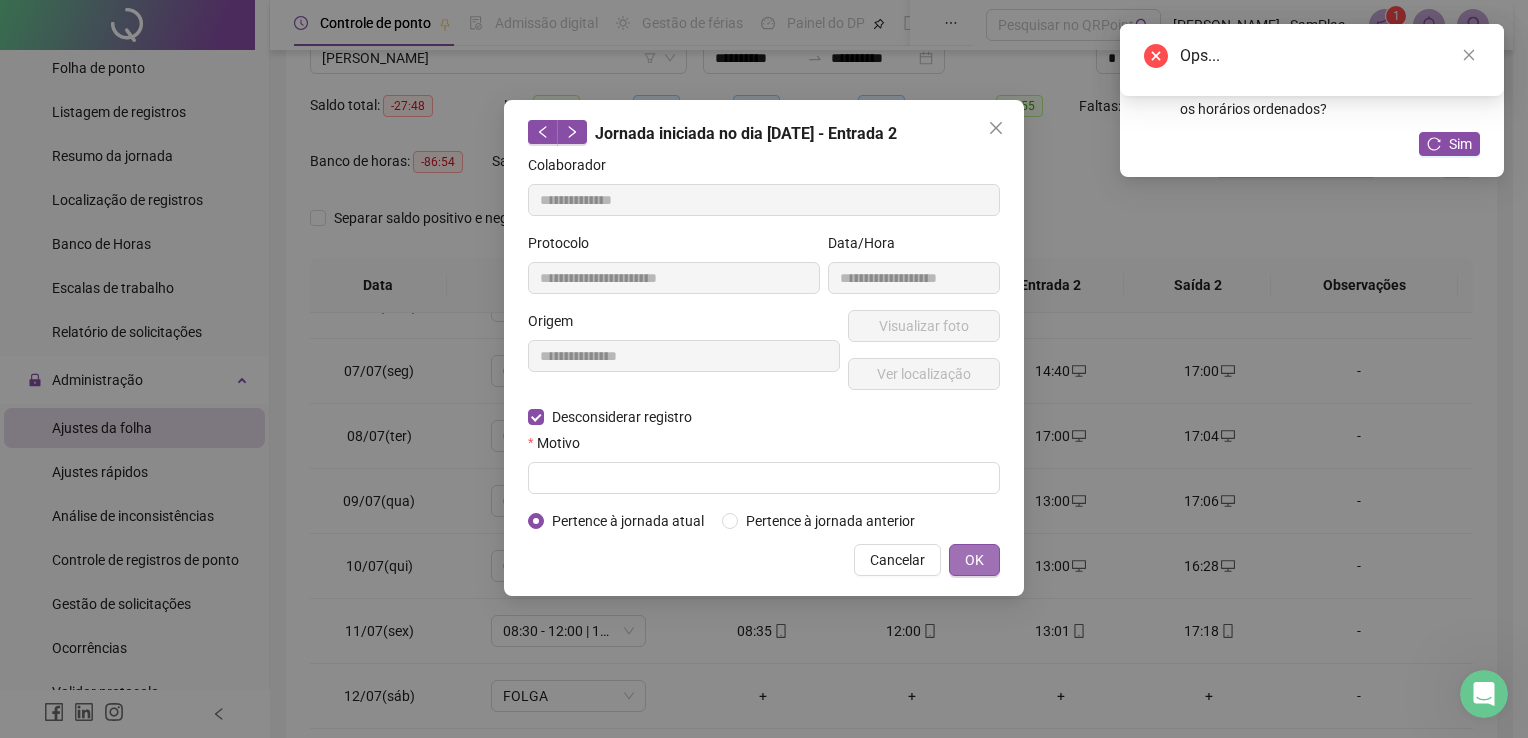 click on "OK" at bounding box center (974, 560) 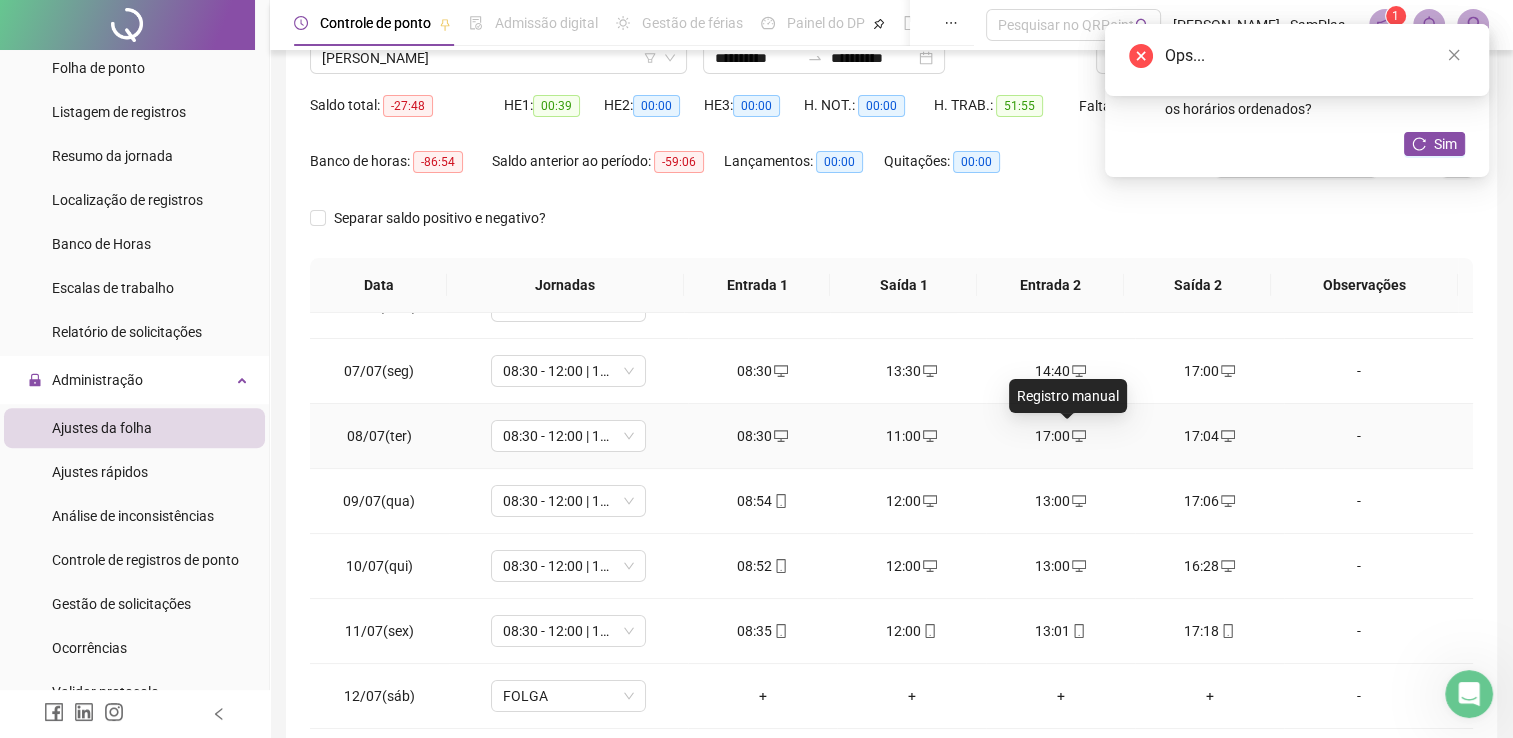 click at bounding box center [1078, 436] 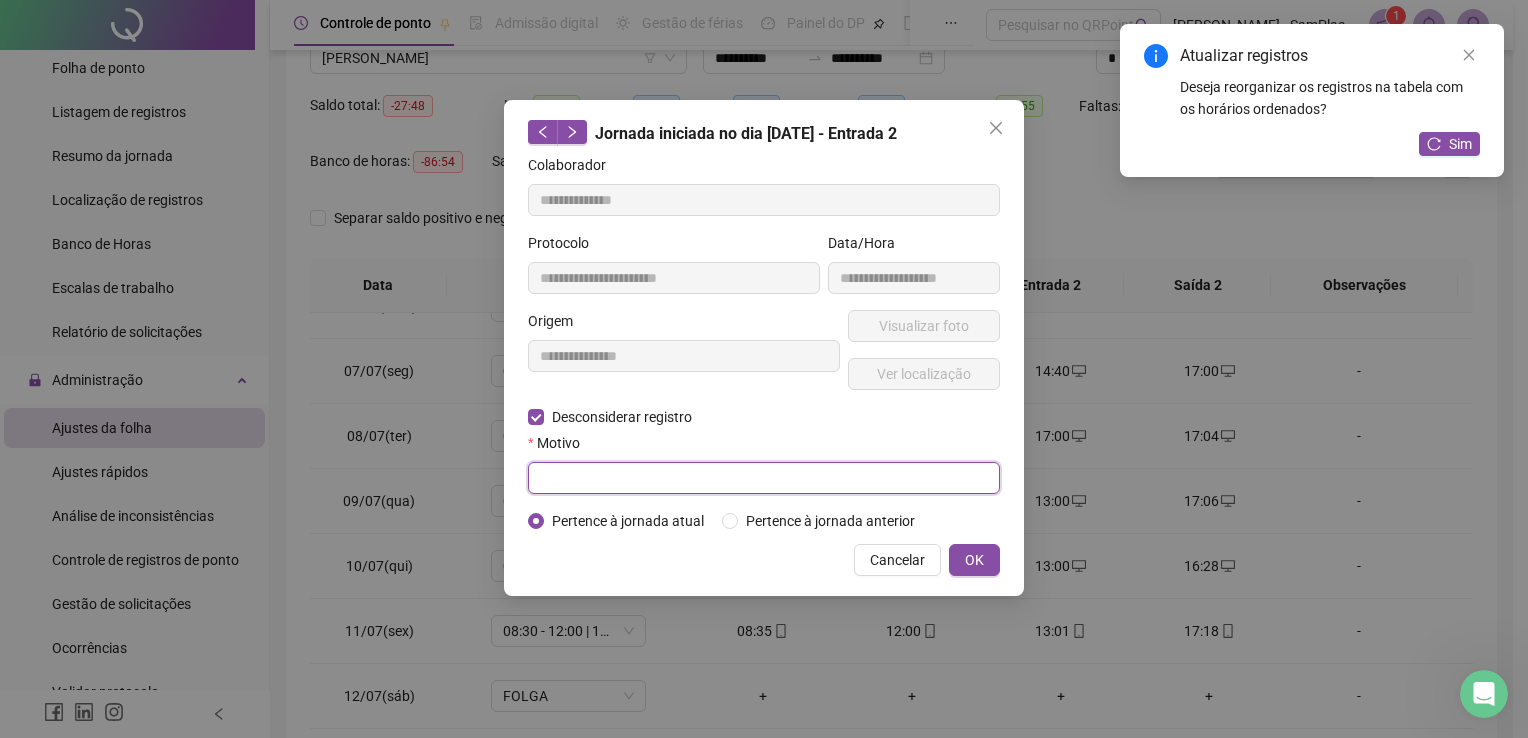click at bounding box center (764, 478) 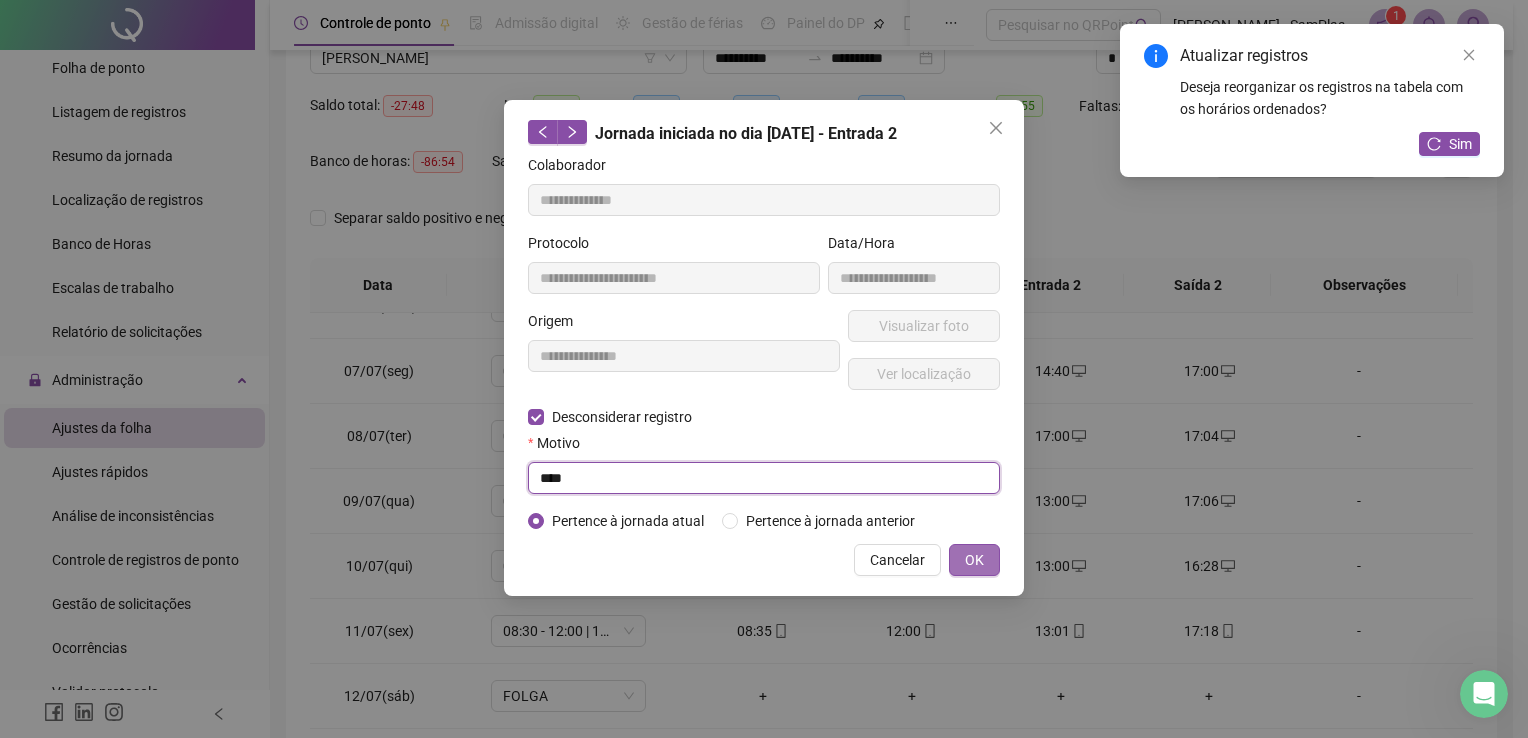 type on "****" 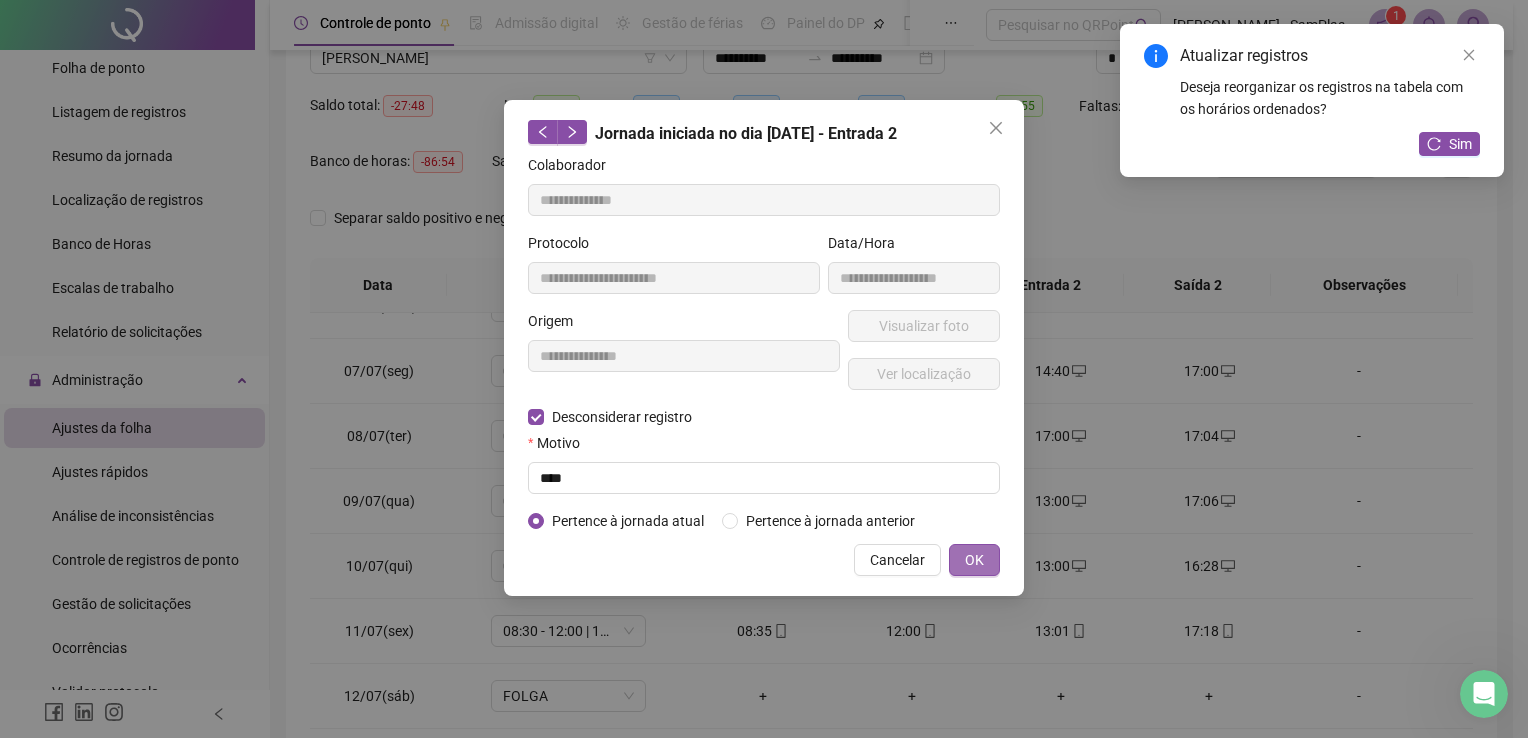 click on "OK" at bounding box center (974, 560) 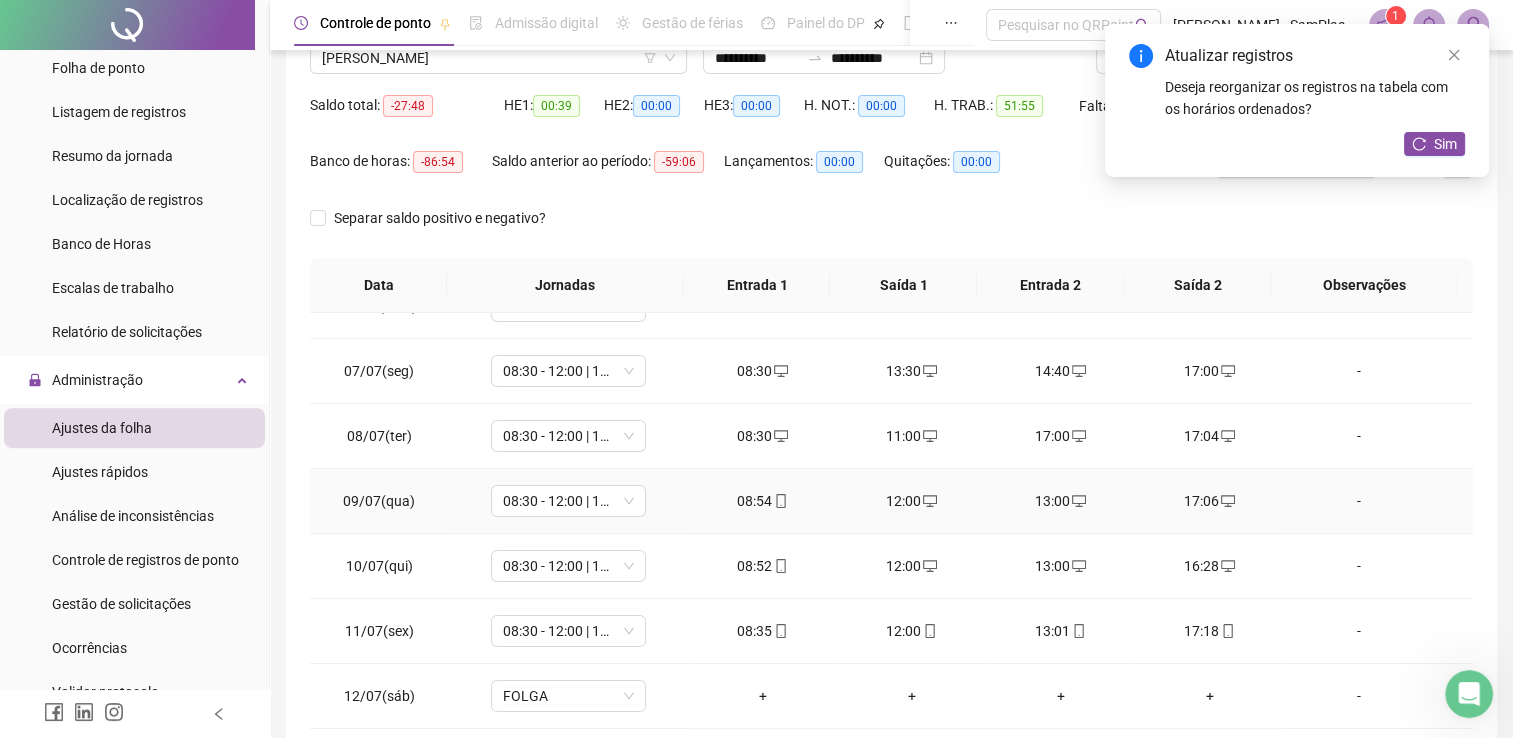 scroll, scrollTop: 480, scrollLeft: 0, axis: vertical 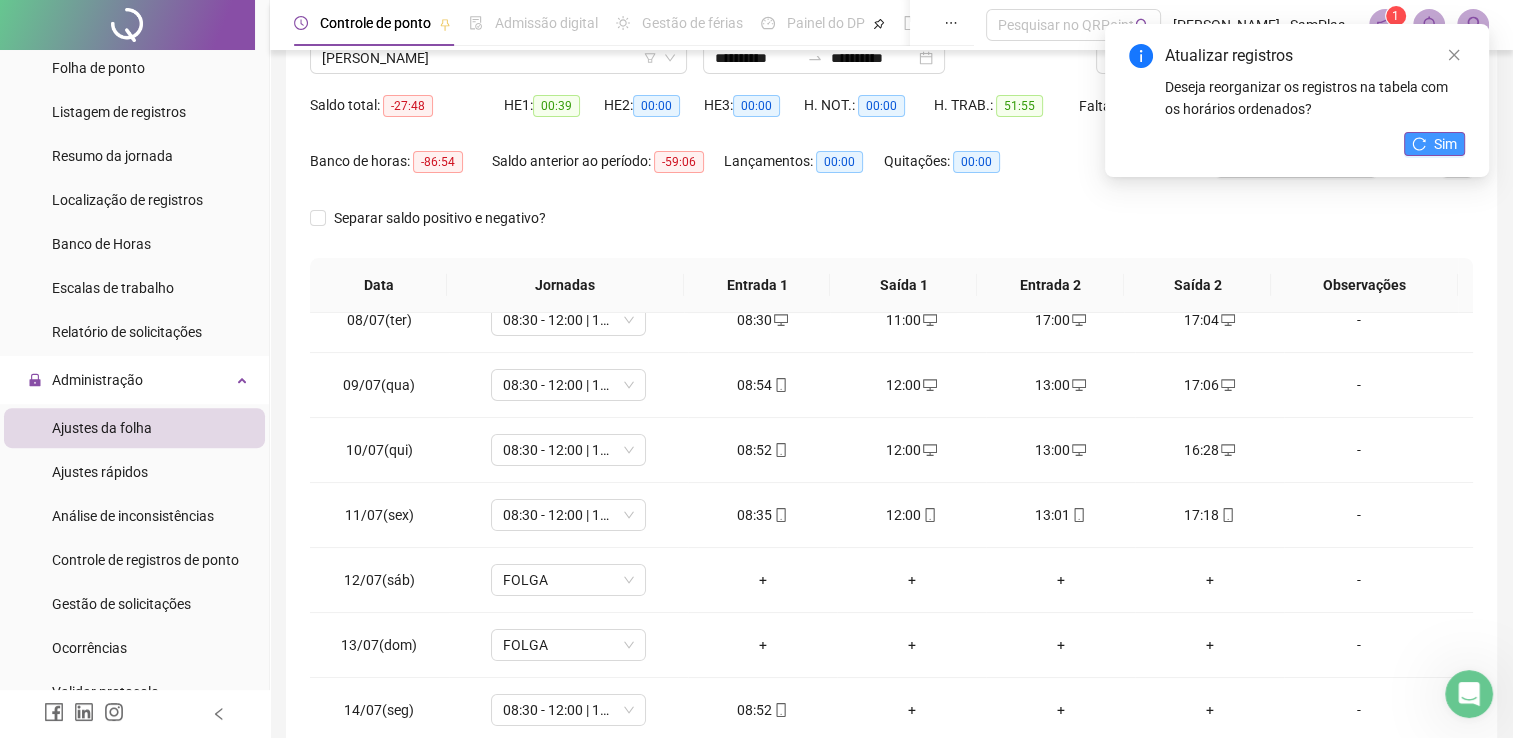 click on "Sim" at bounding box center (1445, 144) 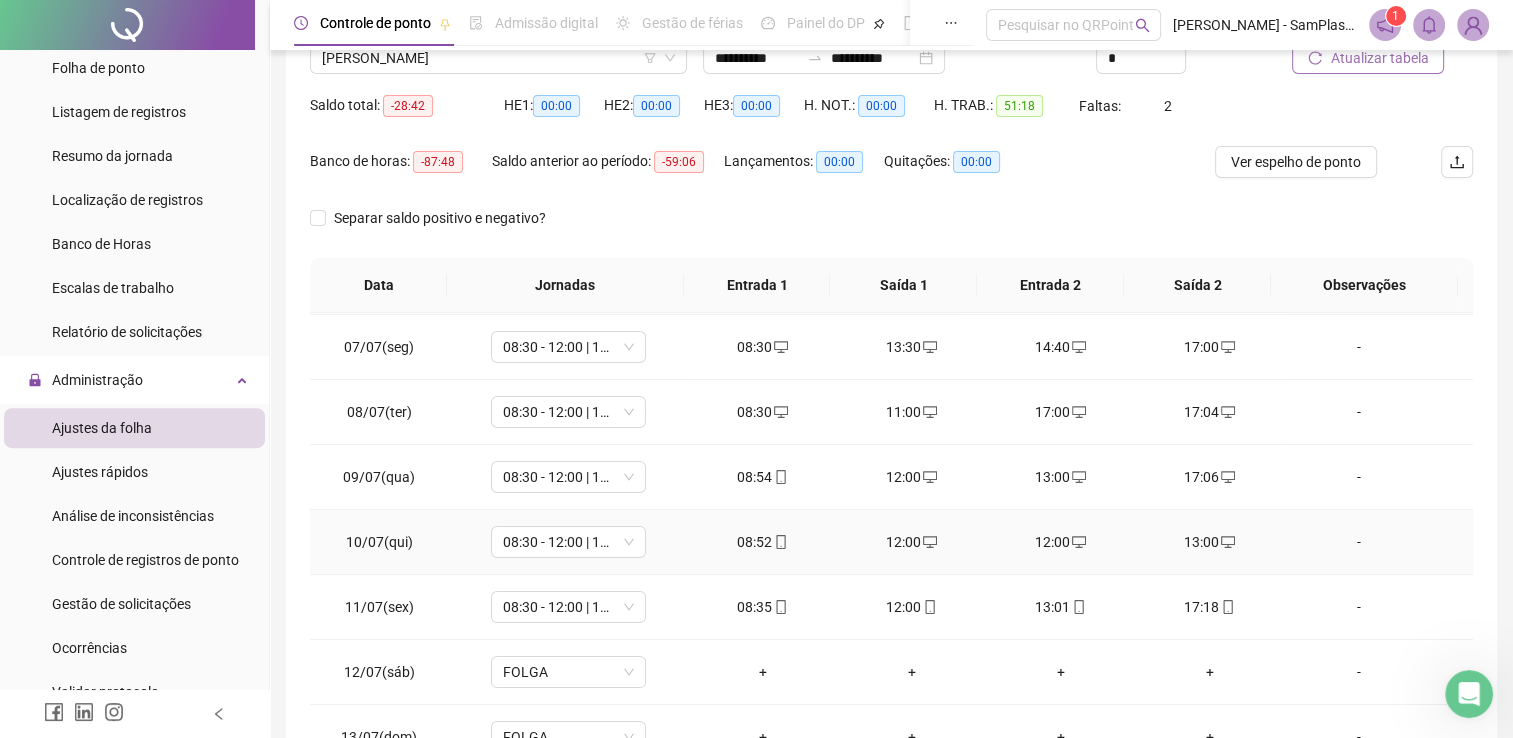 scroll, scrollTop: 391, scrollLeft: 0, axis: vertical 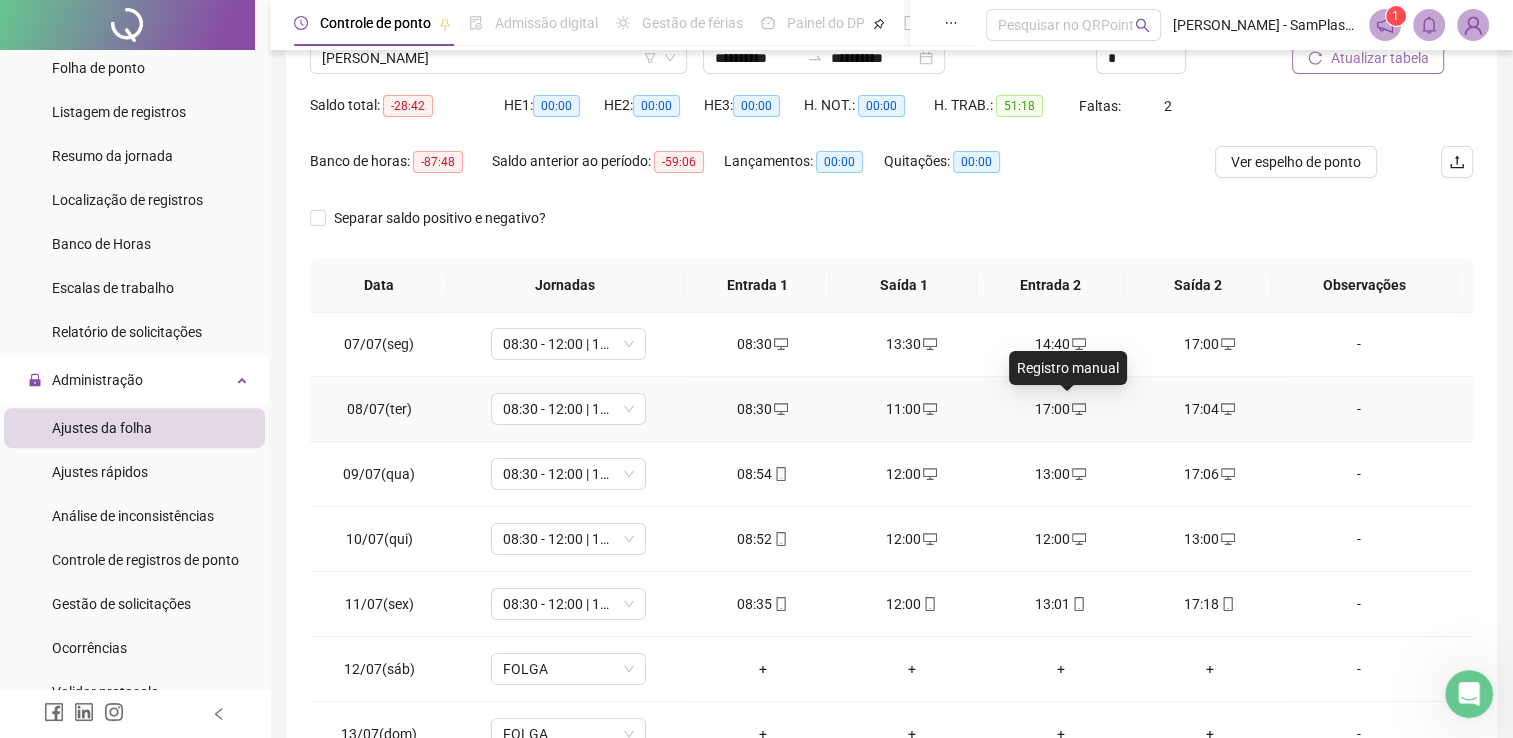 click 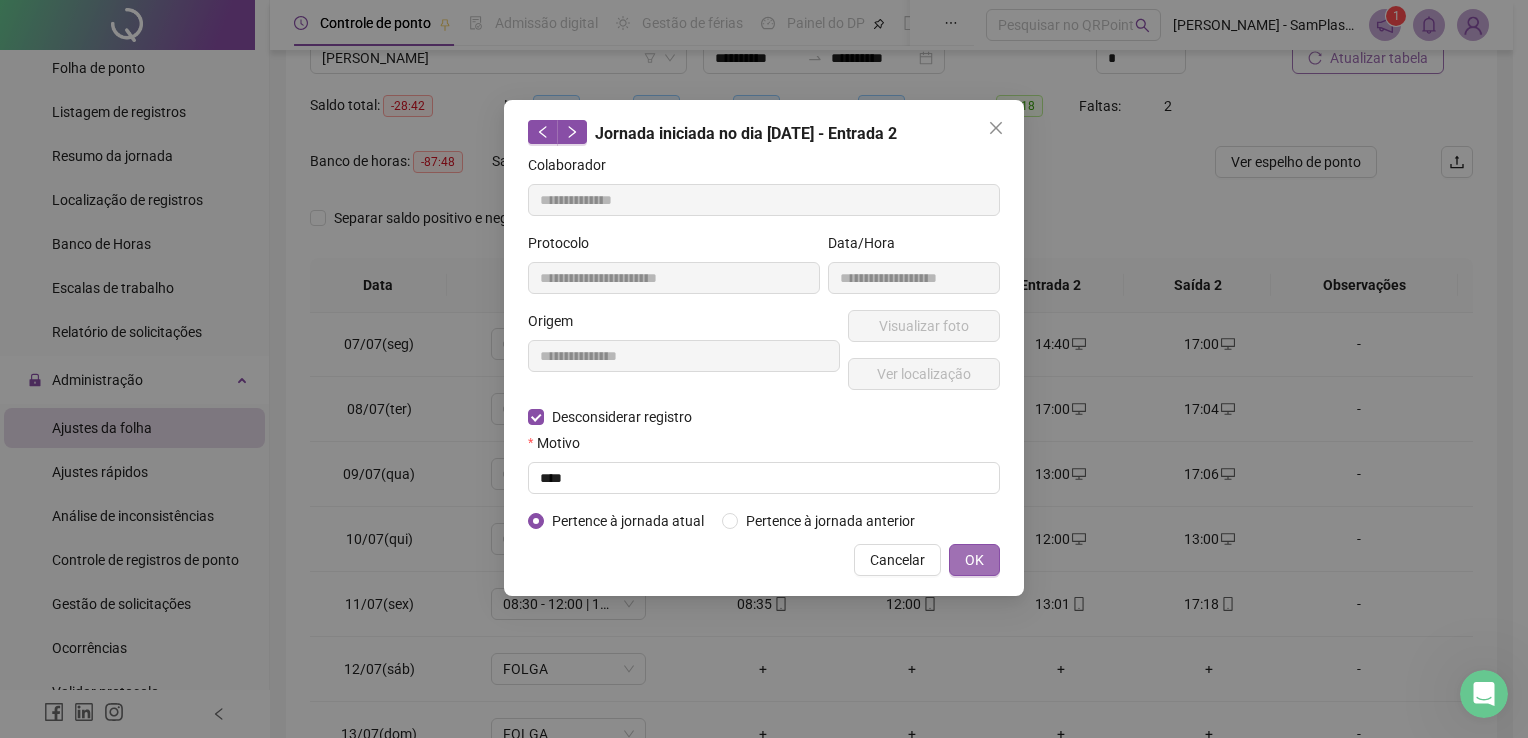click on "OK" at bounding box center [974, 560] 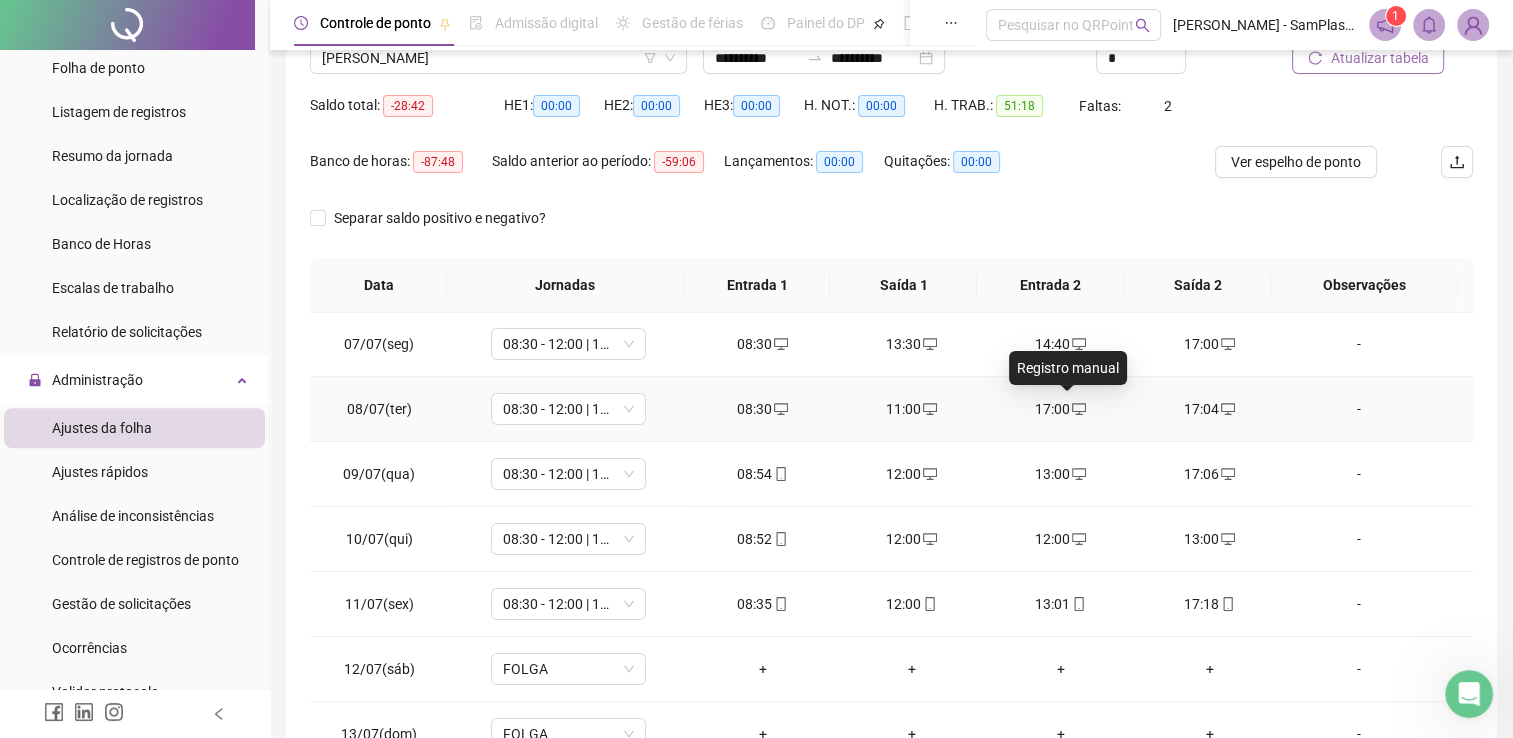 click 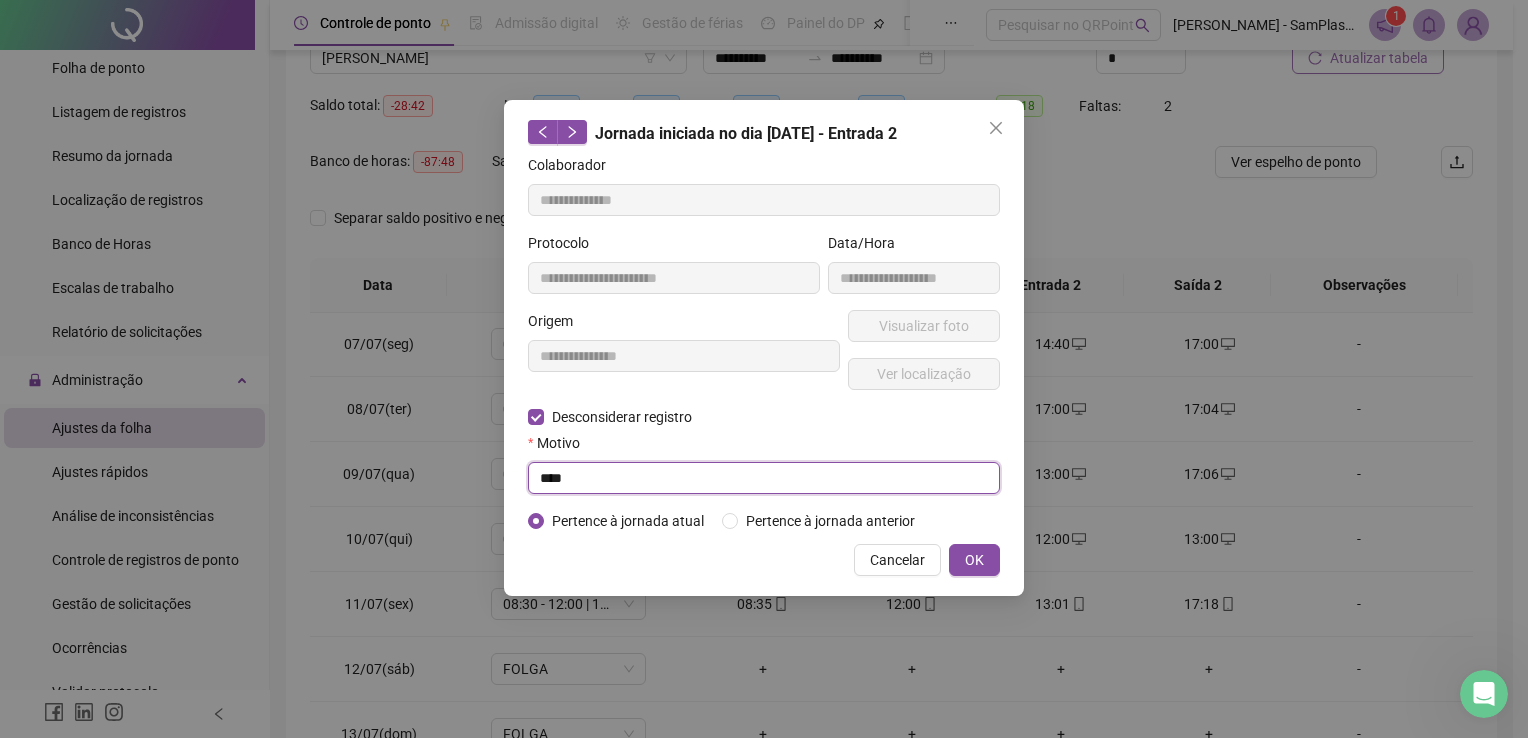 click on "****" at bounding box center (764, 478) 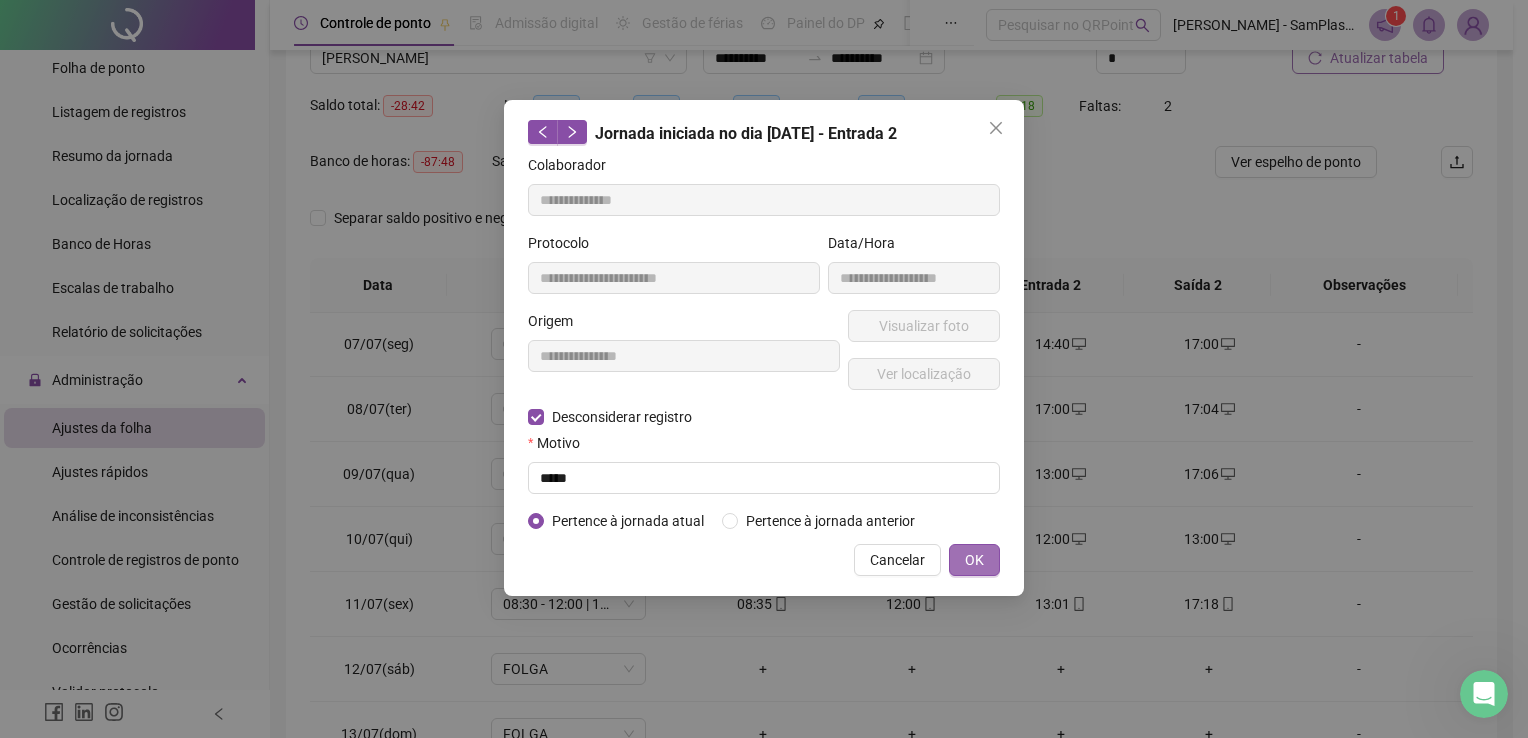 click on "OK" at bounding box center [974, 560] 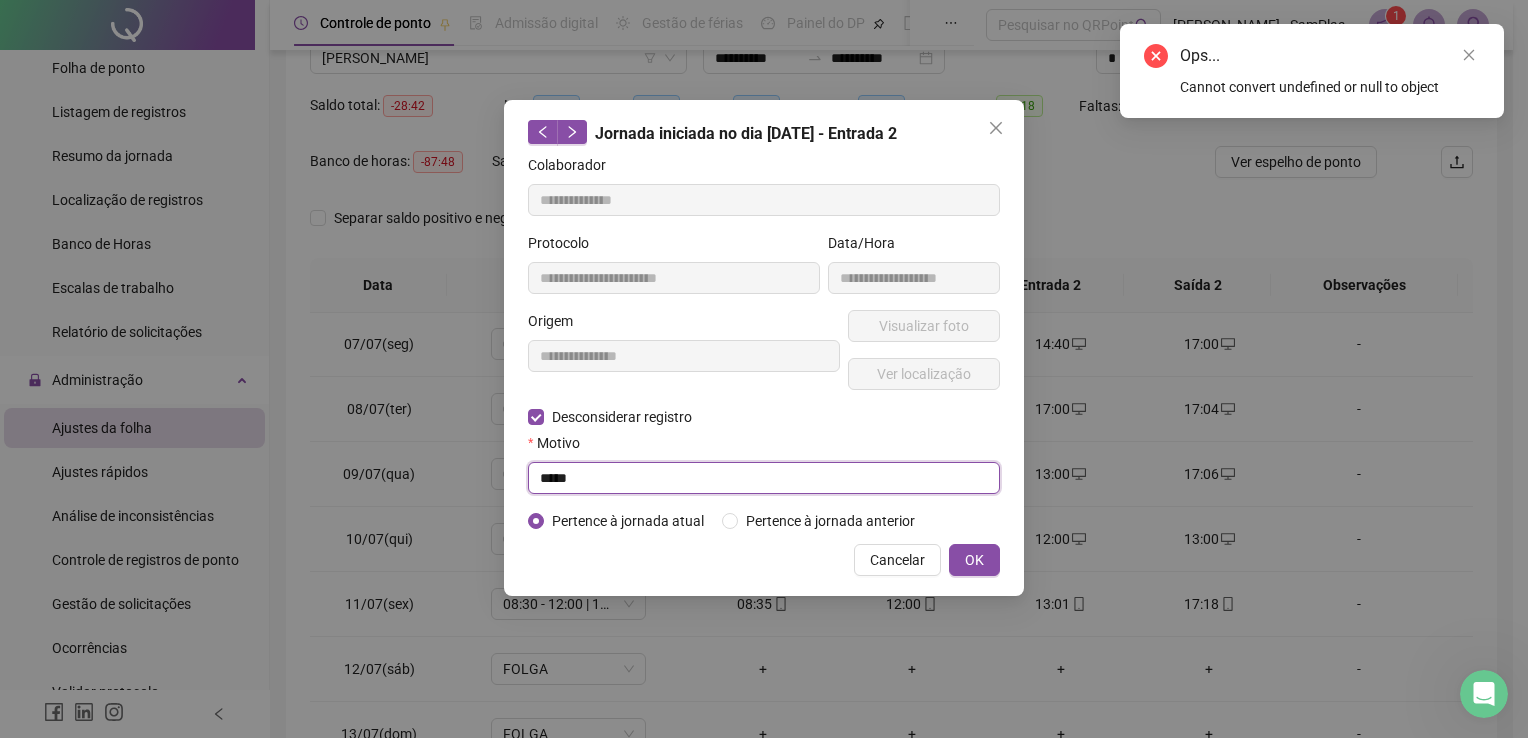 click on "*****" at bounding box center (764, 478) 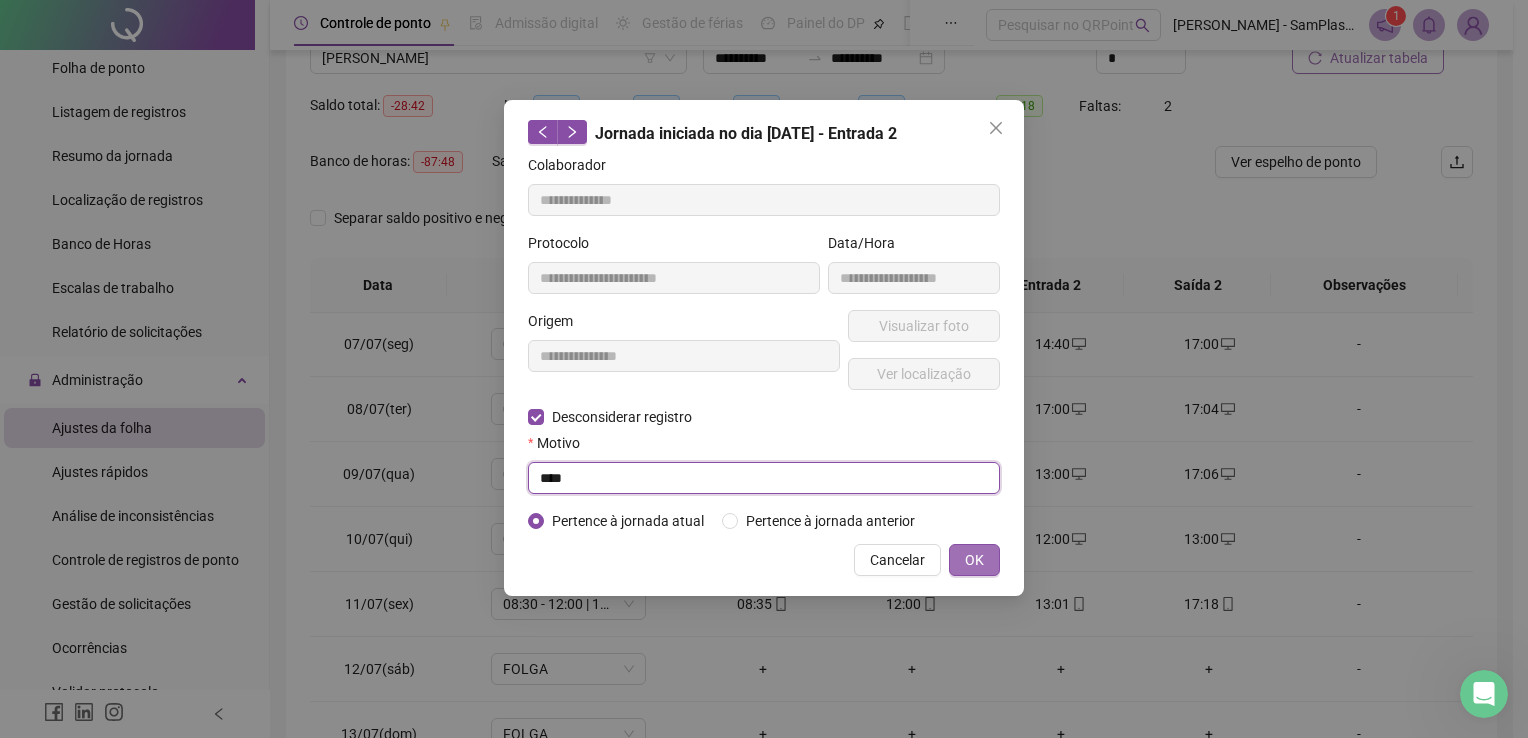 type on "****" 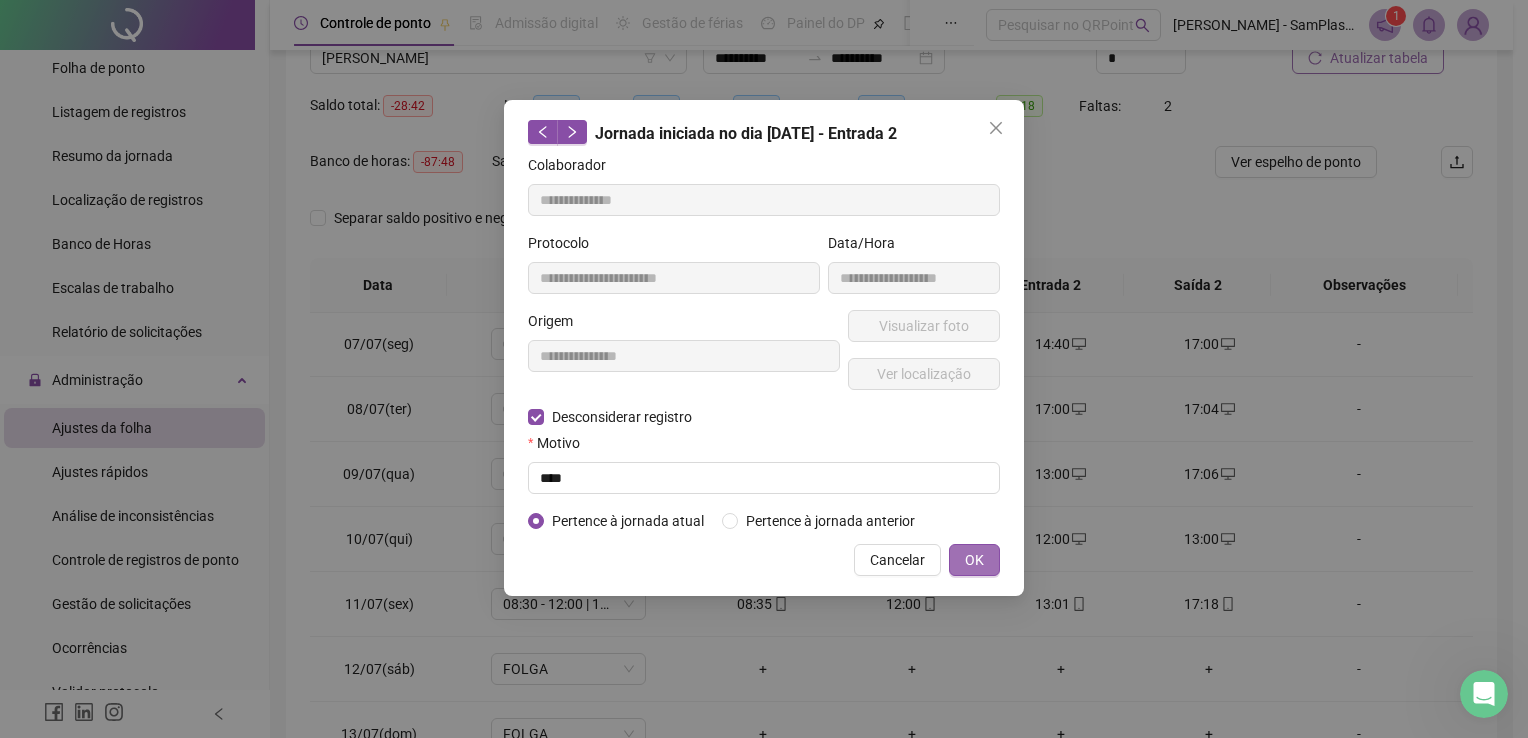 click on "OK" at bounding box center [974, 560] 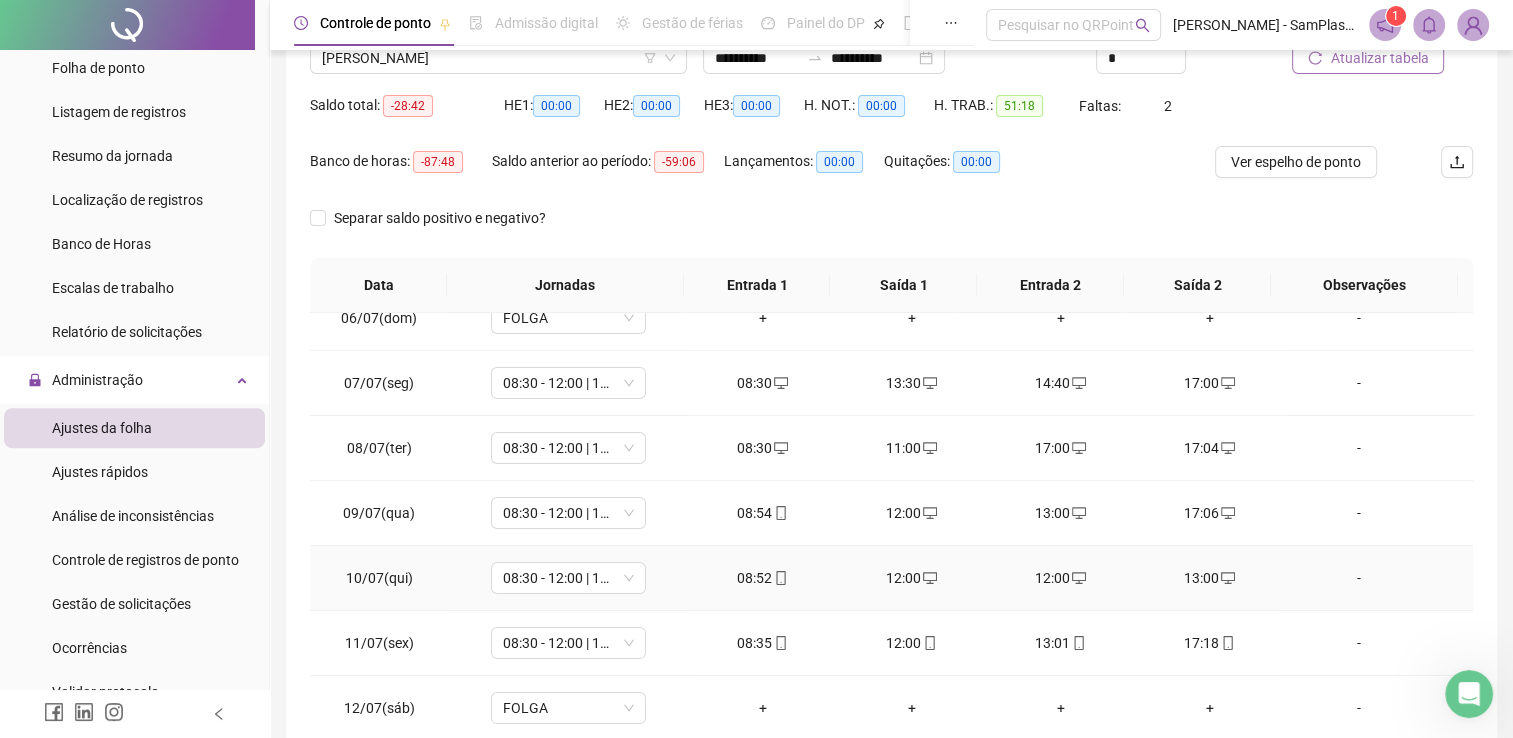 scroll, scrollTop: 355, scrollLeft: 0, axis: vertical 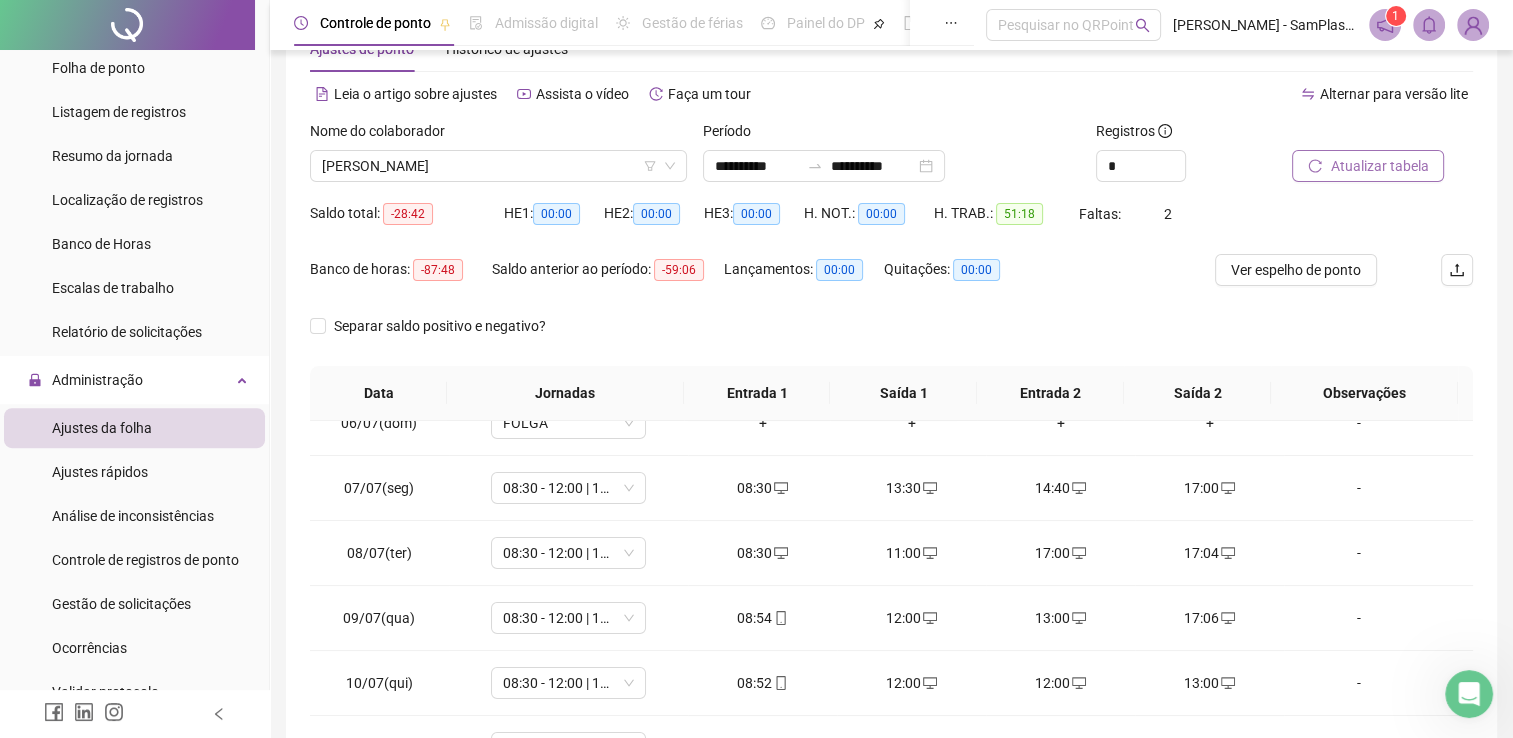 click on "Atualizar tabela" at bounding box center (1368, 166) 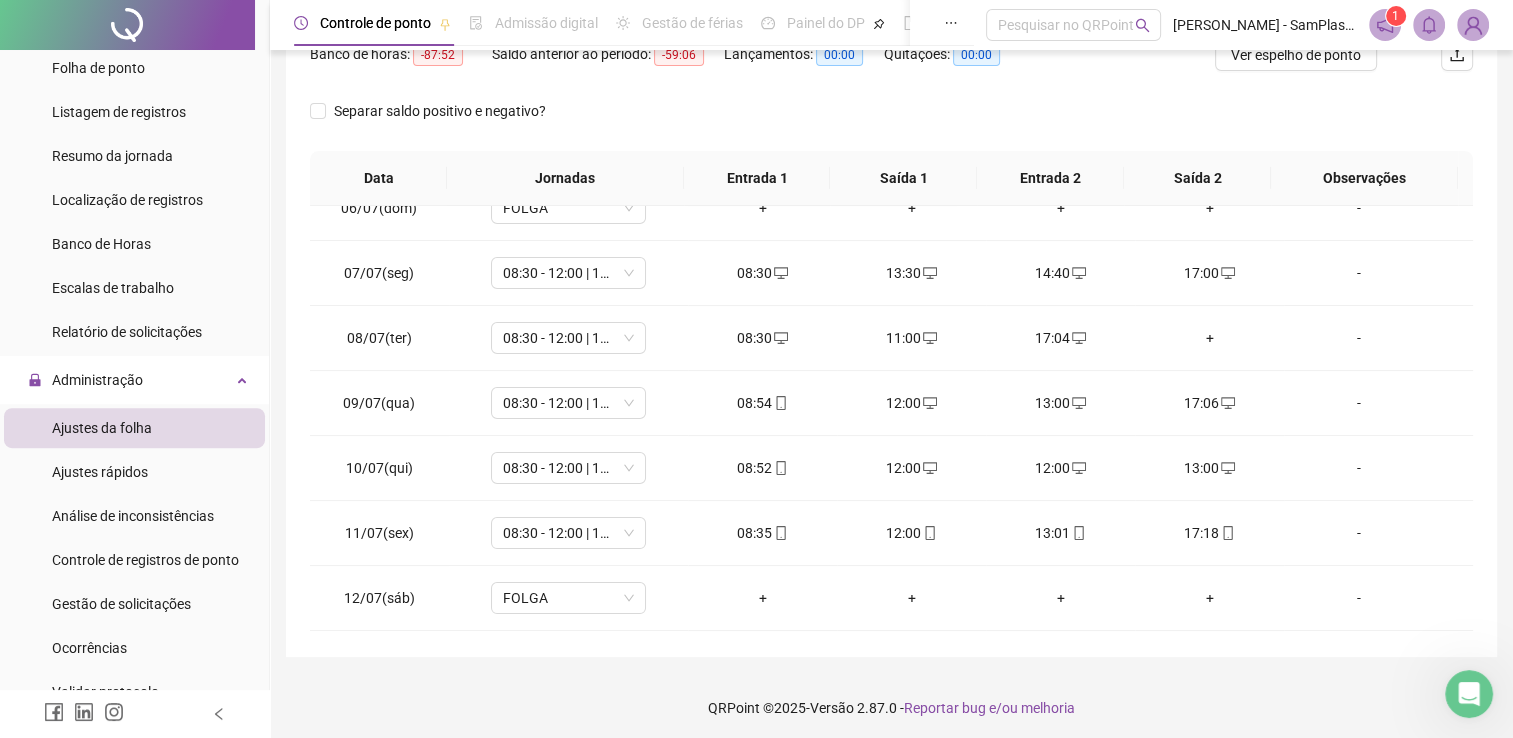 scroll, scrollTop: 283, scrollLeft: 0, axis: vertical 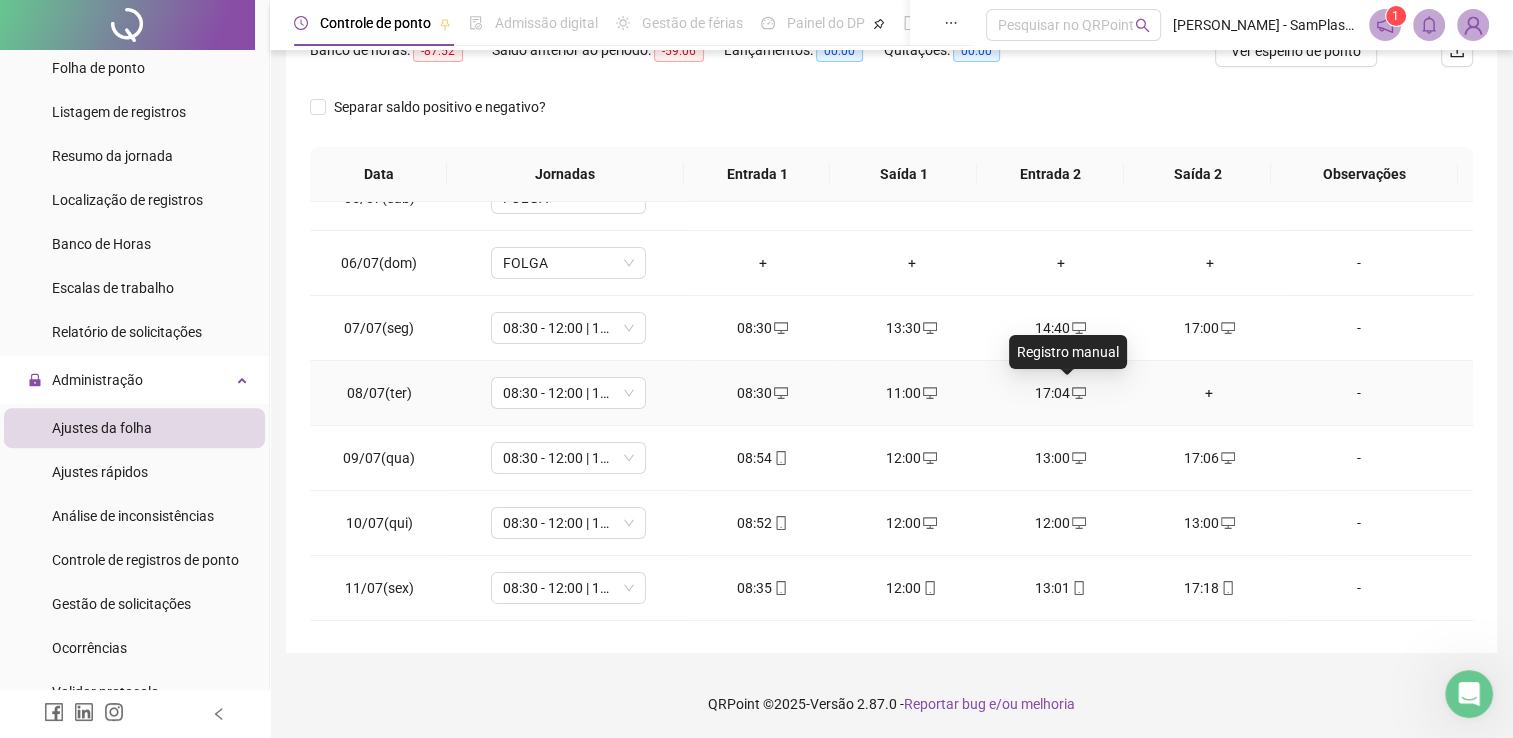 click 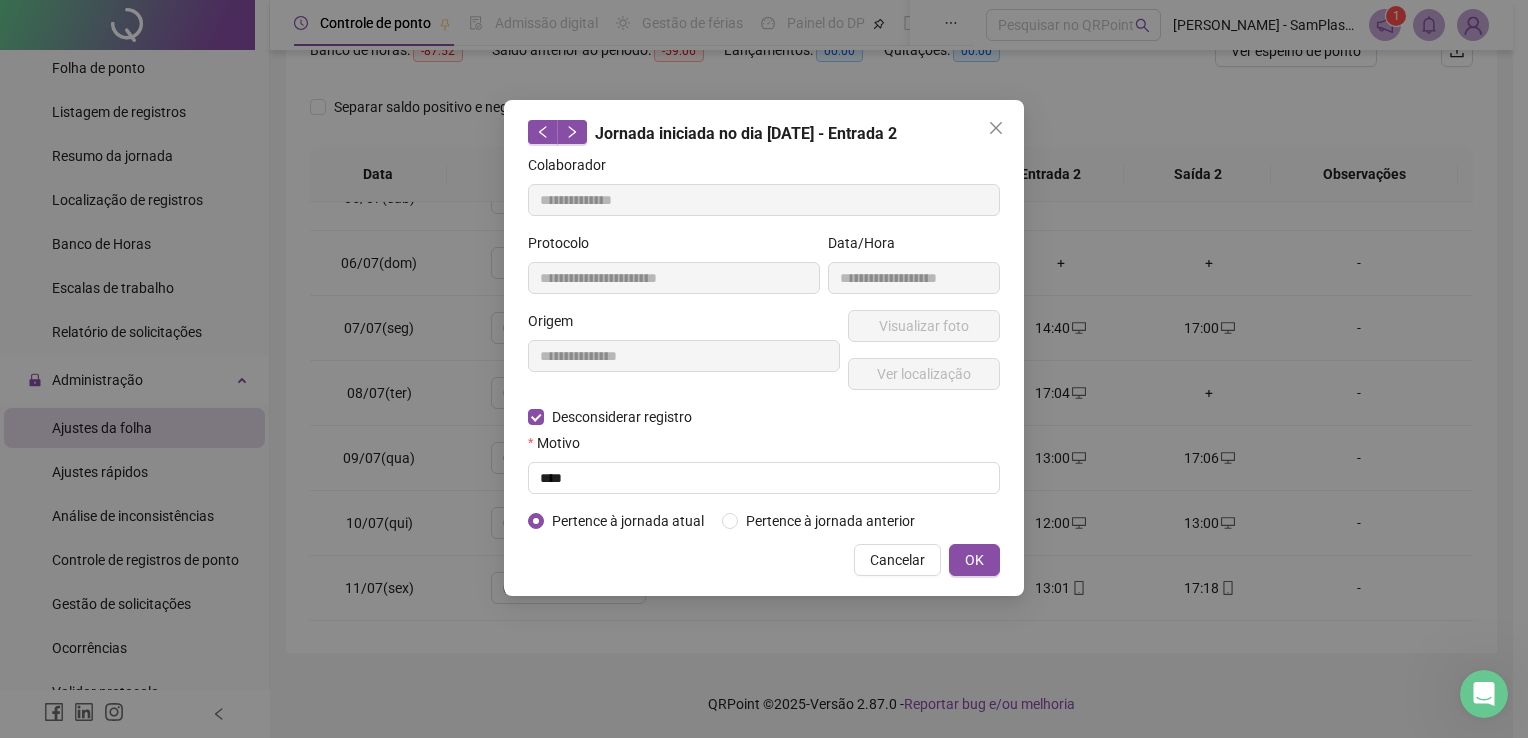 type on "**********" 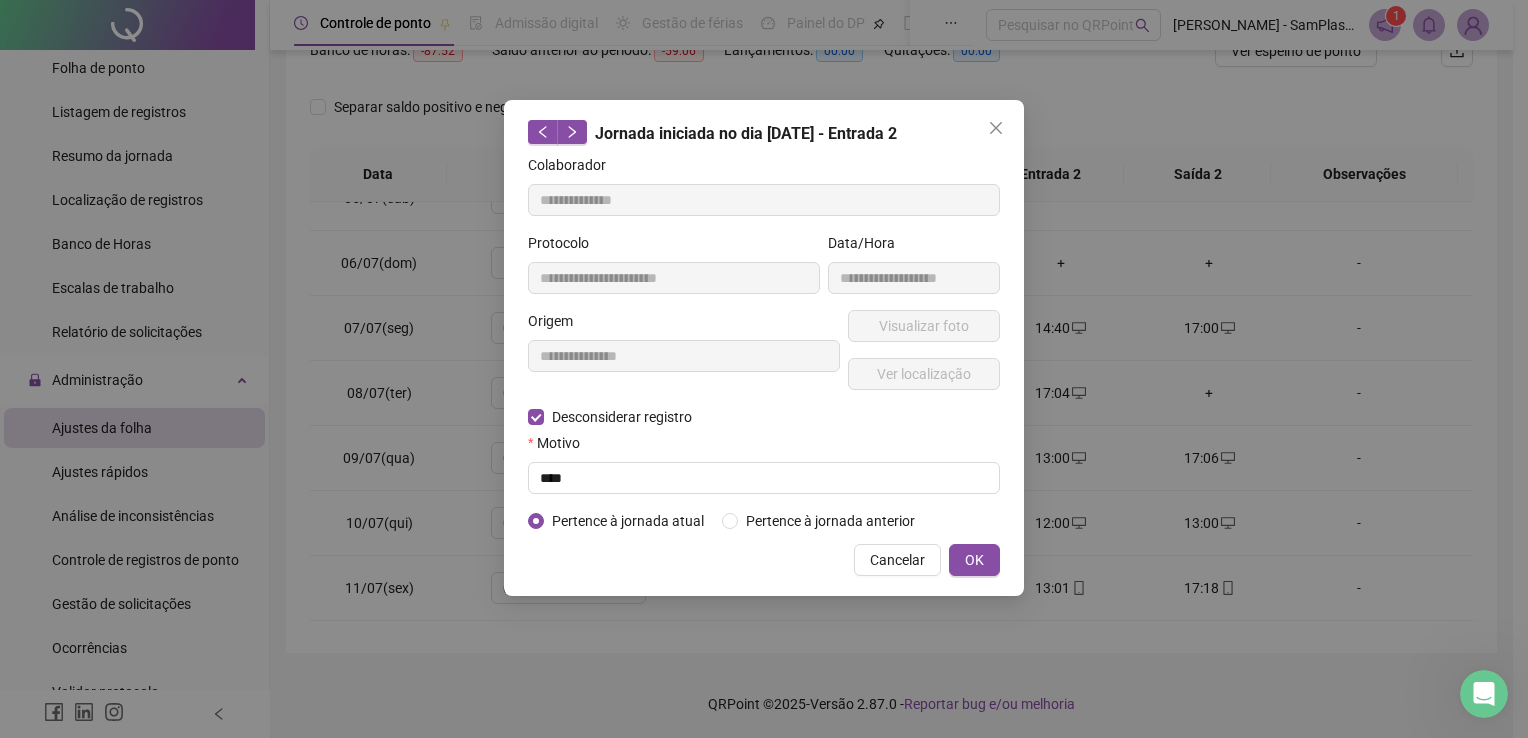 type on "**********" 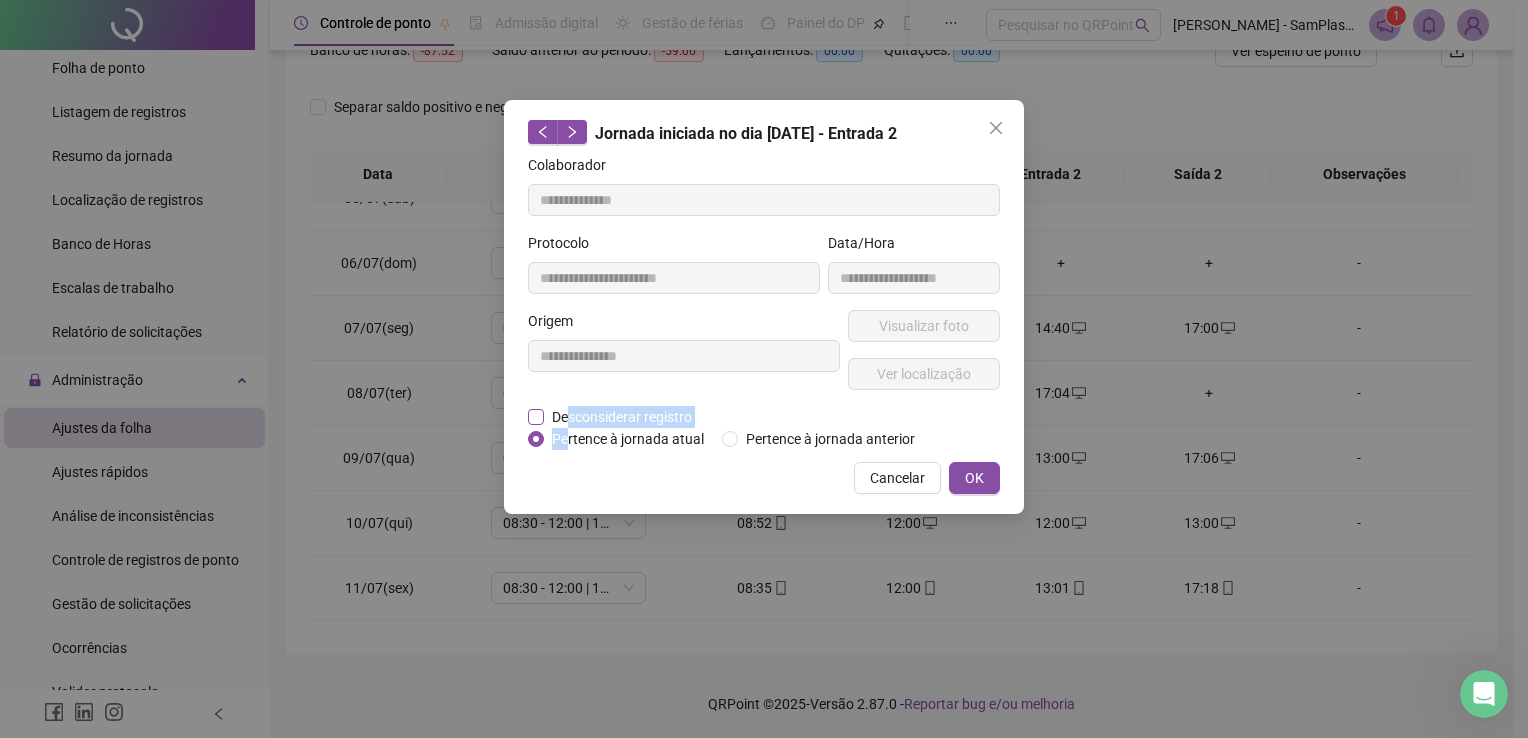 drag, startPoint x: 566, startPoint y: 430, endPoint x: 568, endPoint y: 407, distance: 23.086792 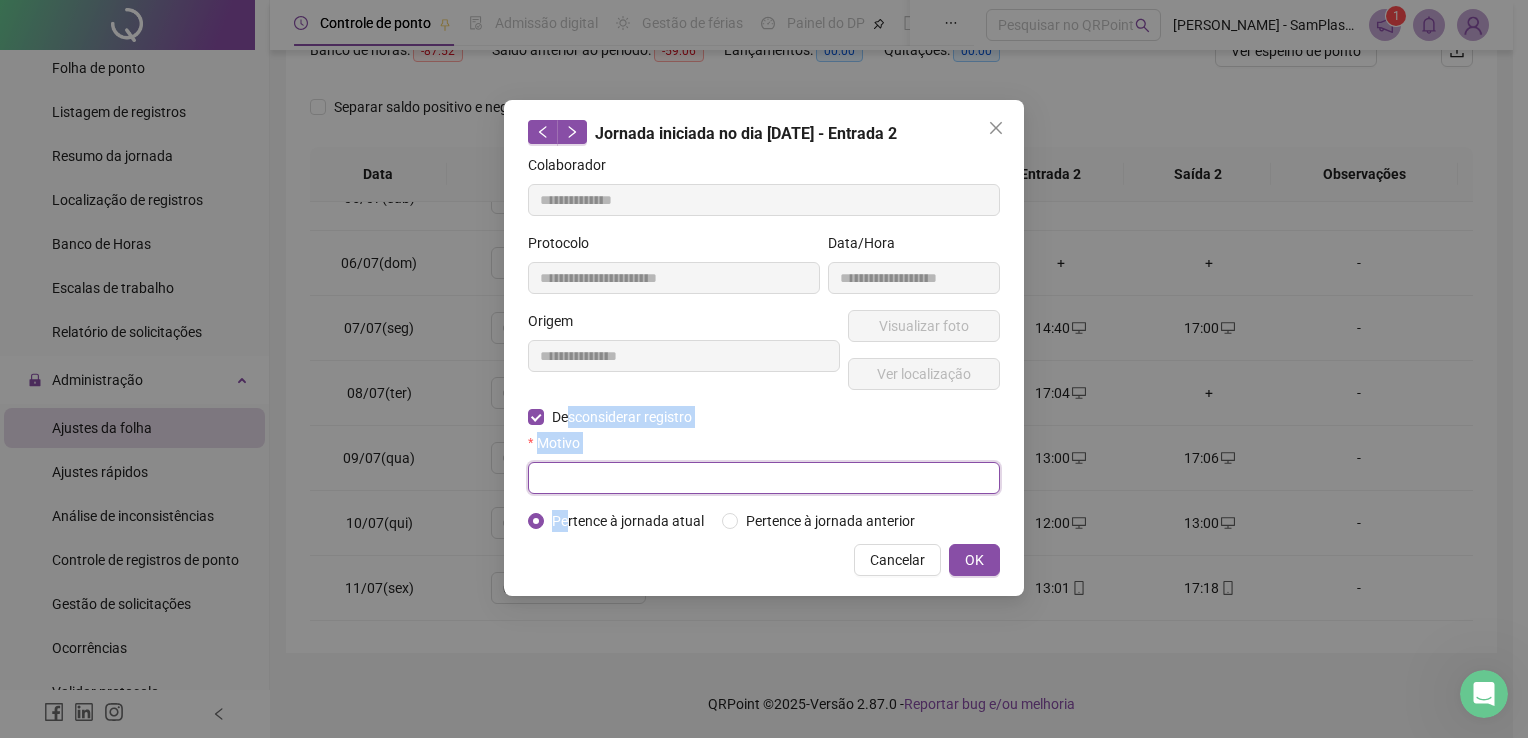 click at bounding box center (764, 478) 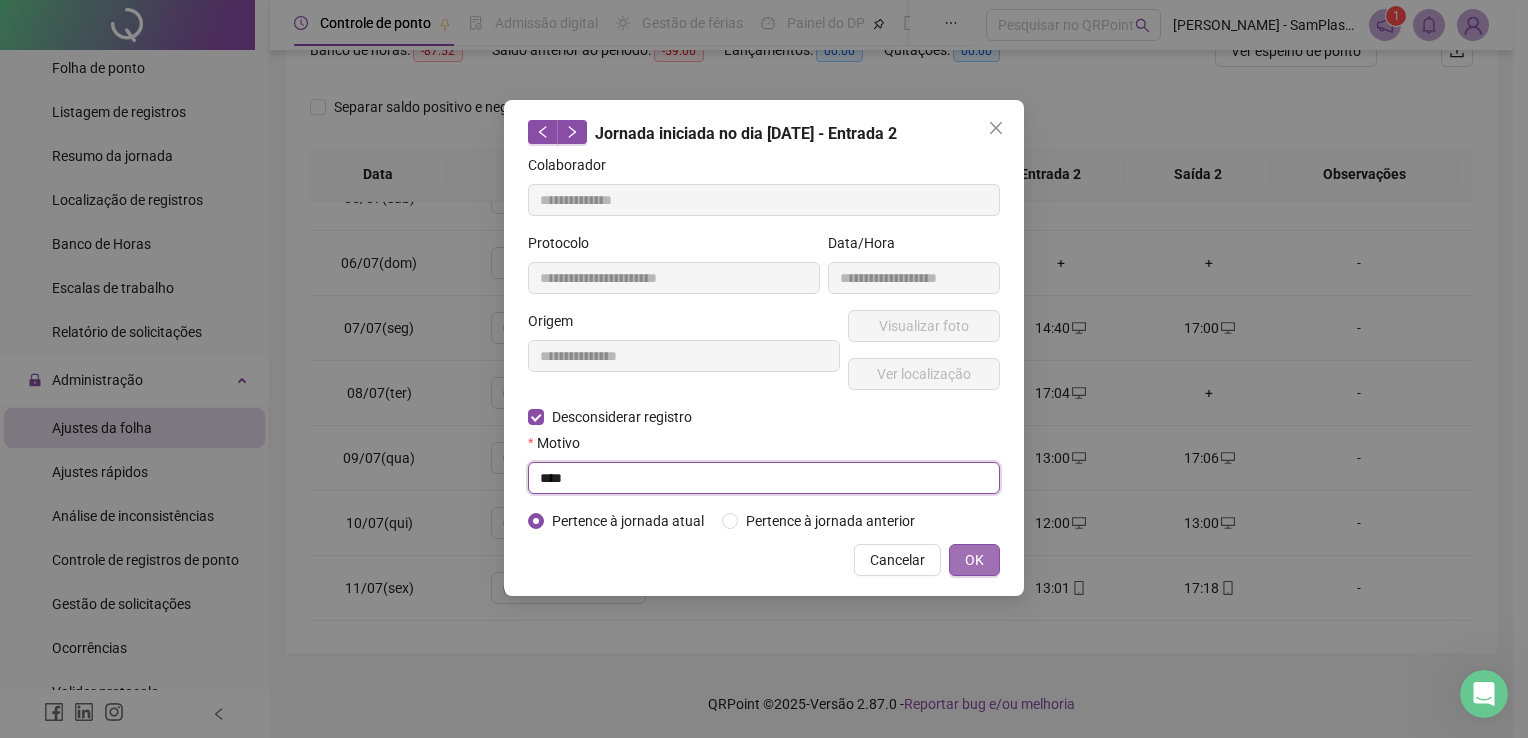 type on "****" 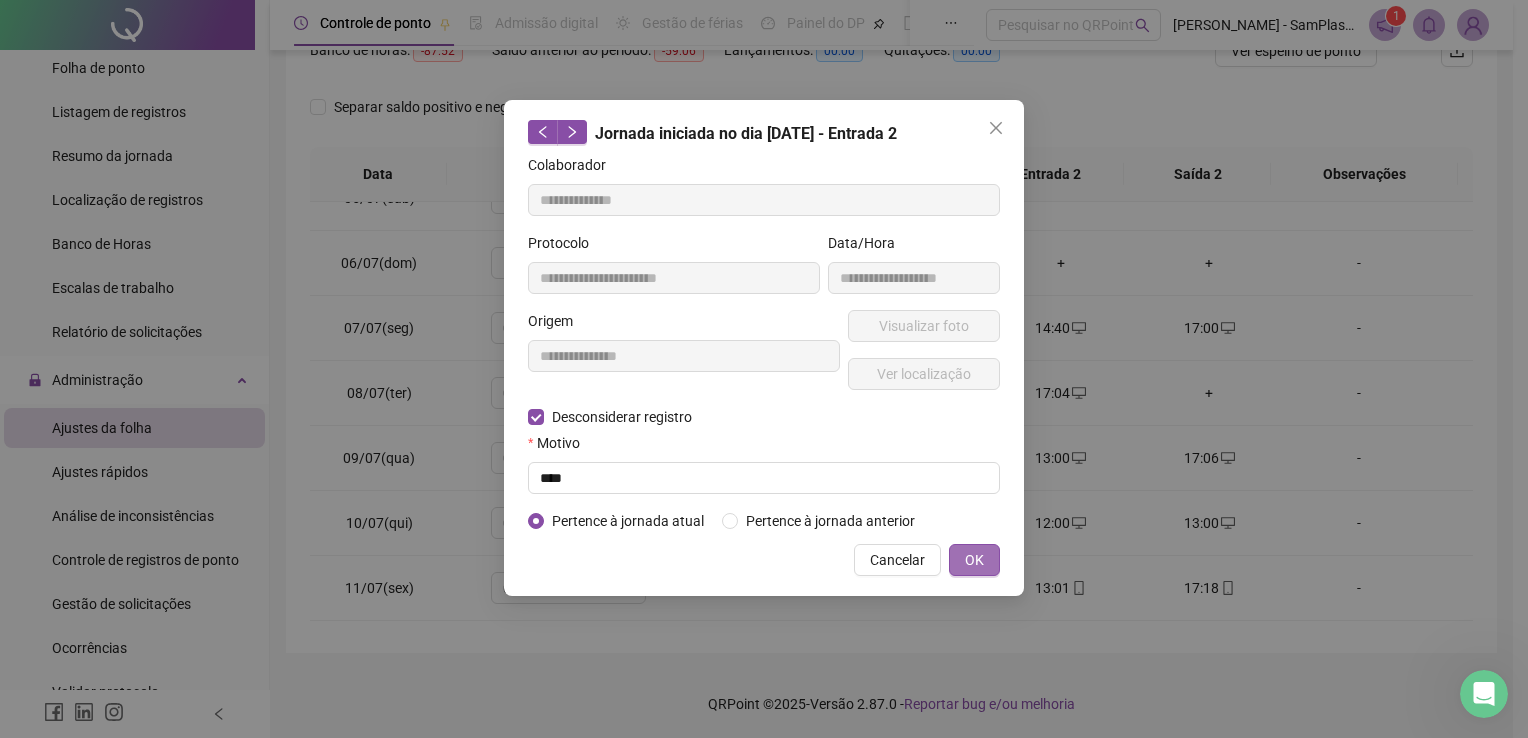 click on "OK" at bounding box center (974, 560) 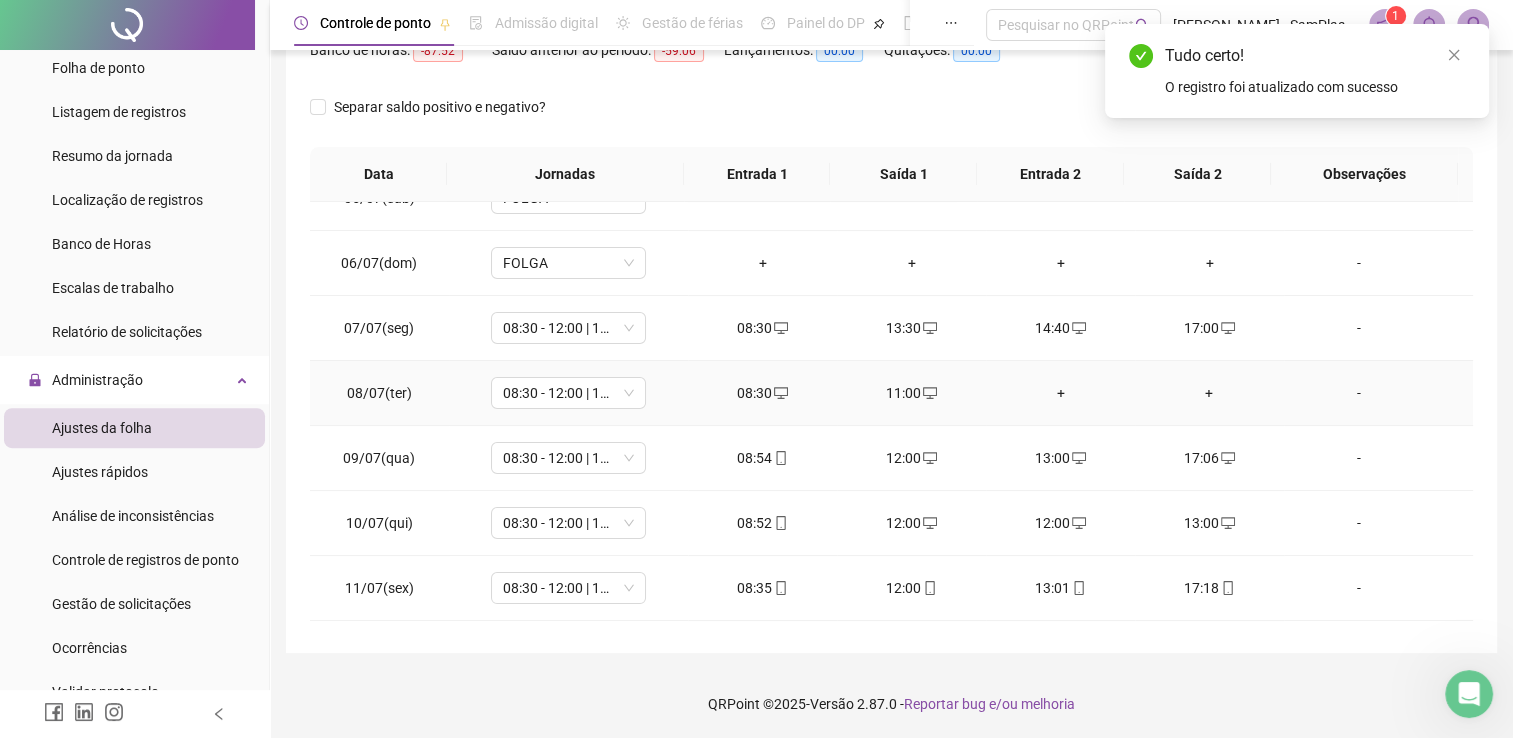 click on "+" at bounding box center (1209, 393) 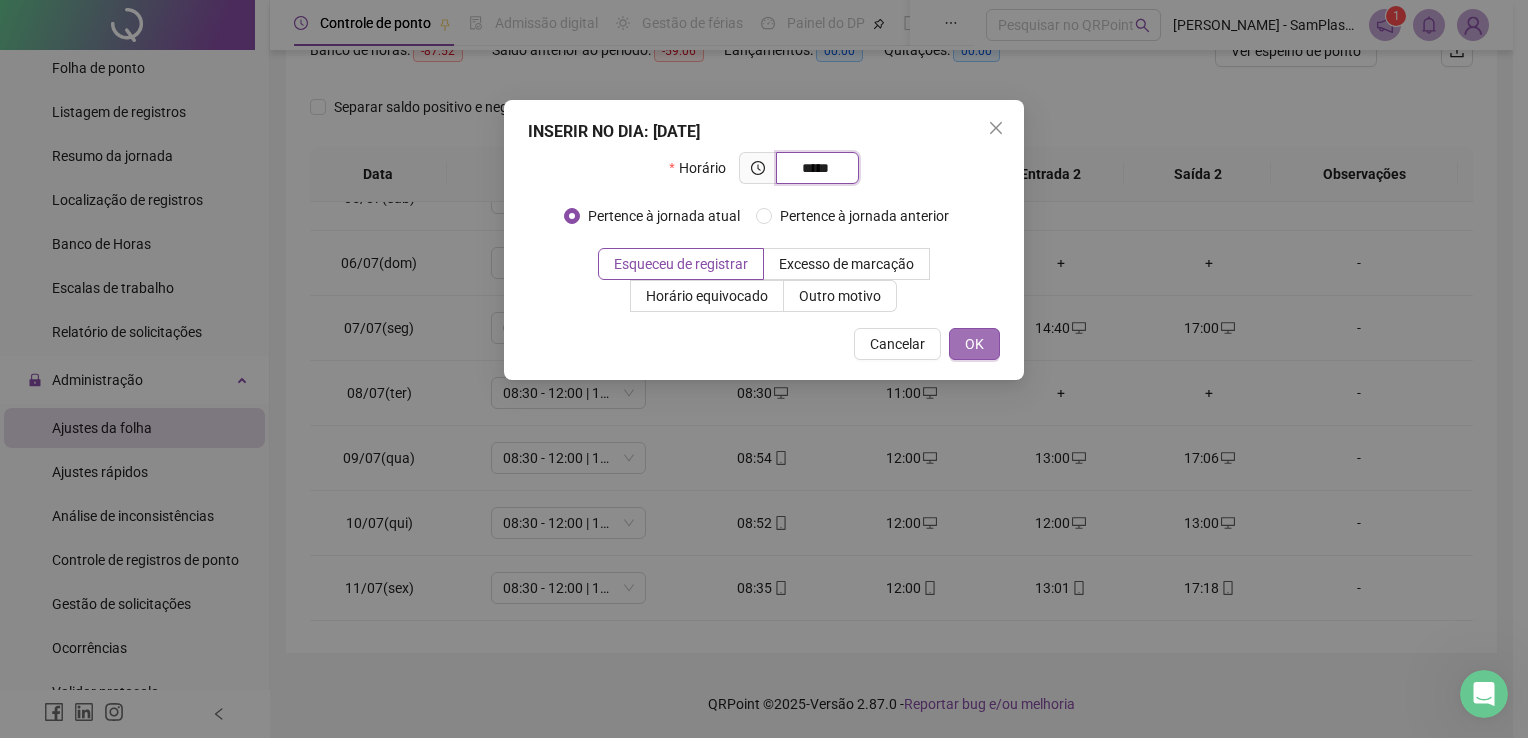 type on "*****" 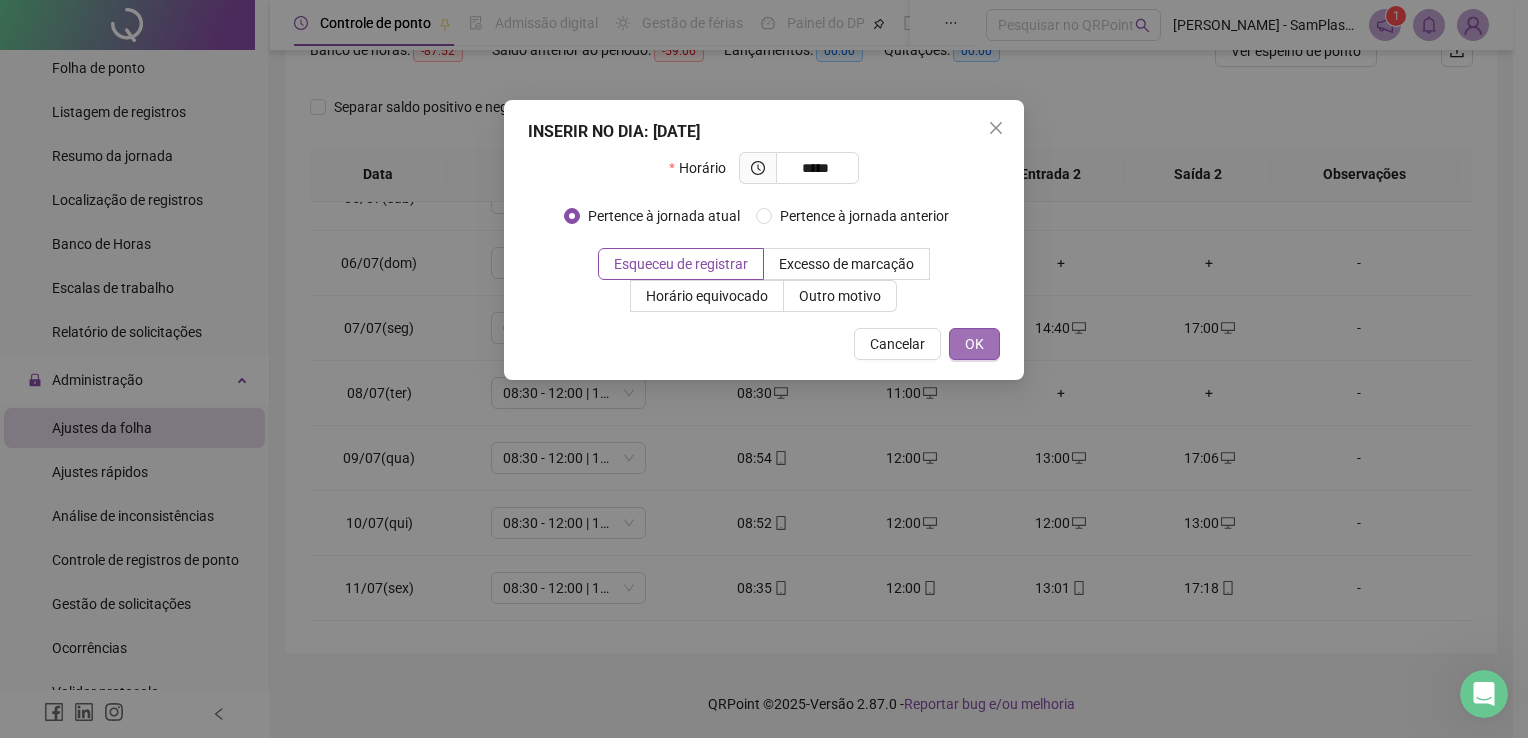click on "OK" at bounding box center [974, 344] 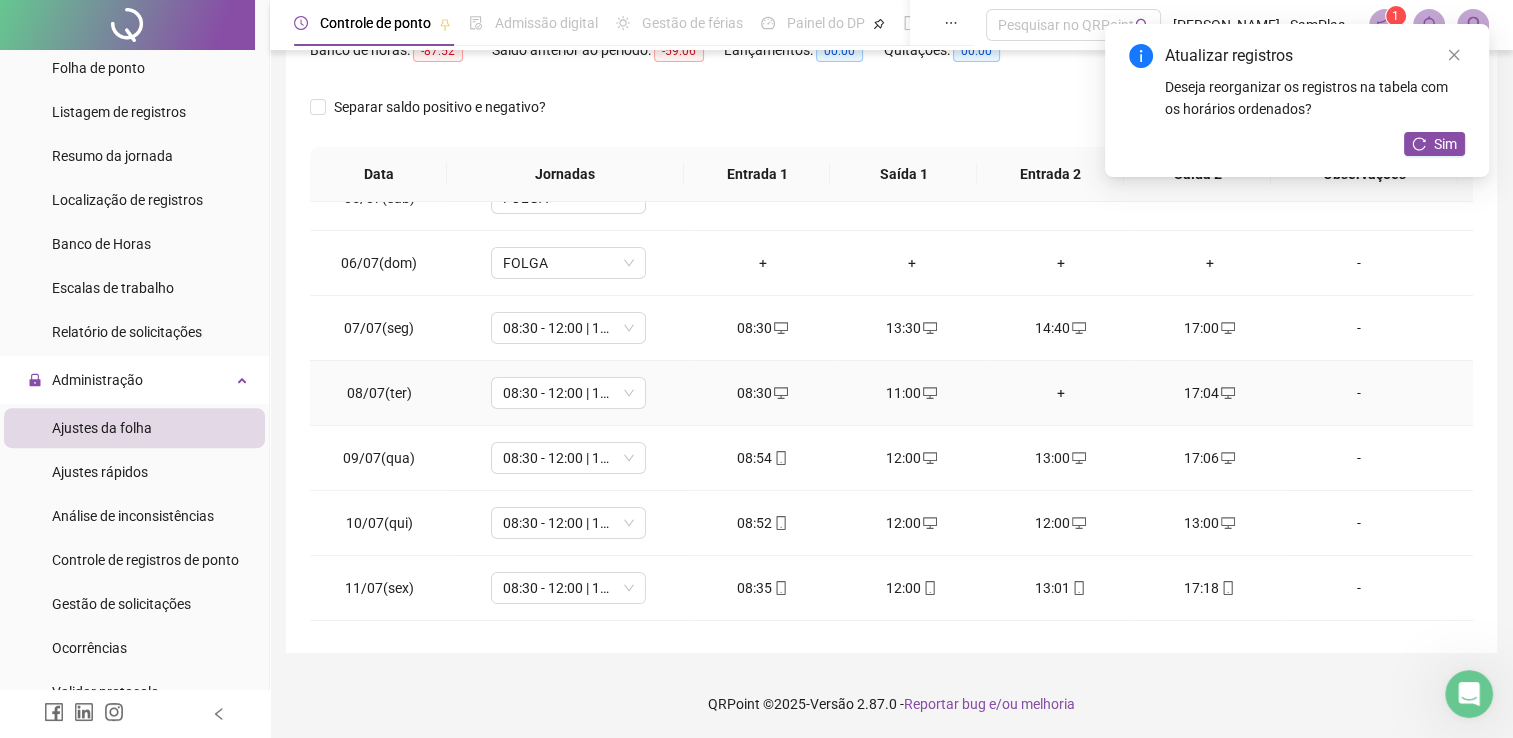click on "+" at bounding box center [1060, 393] 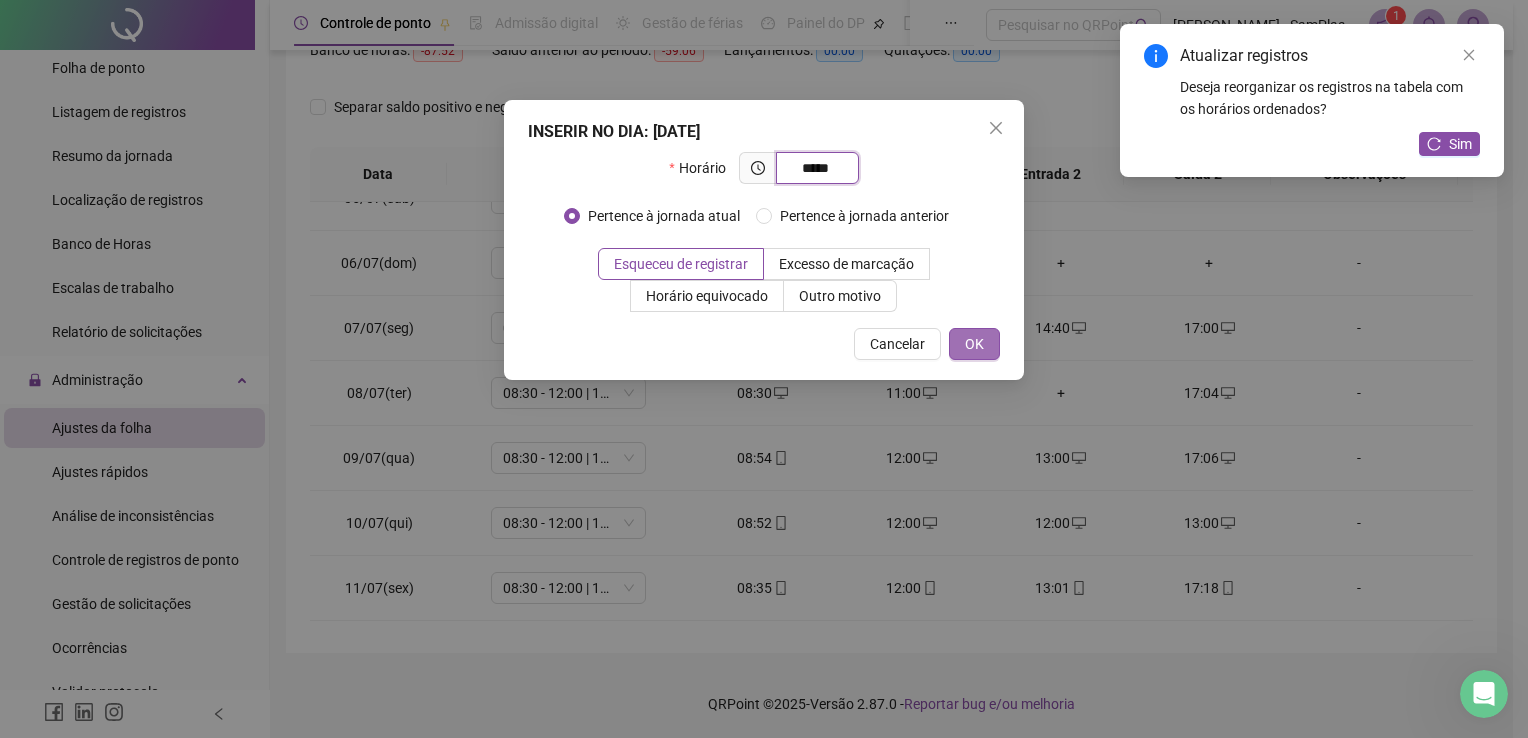 type on "*****" 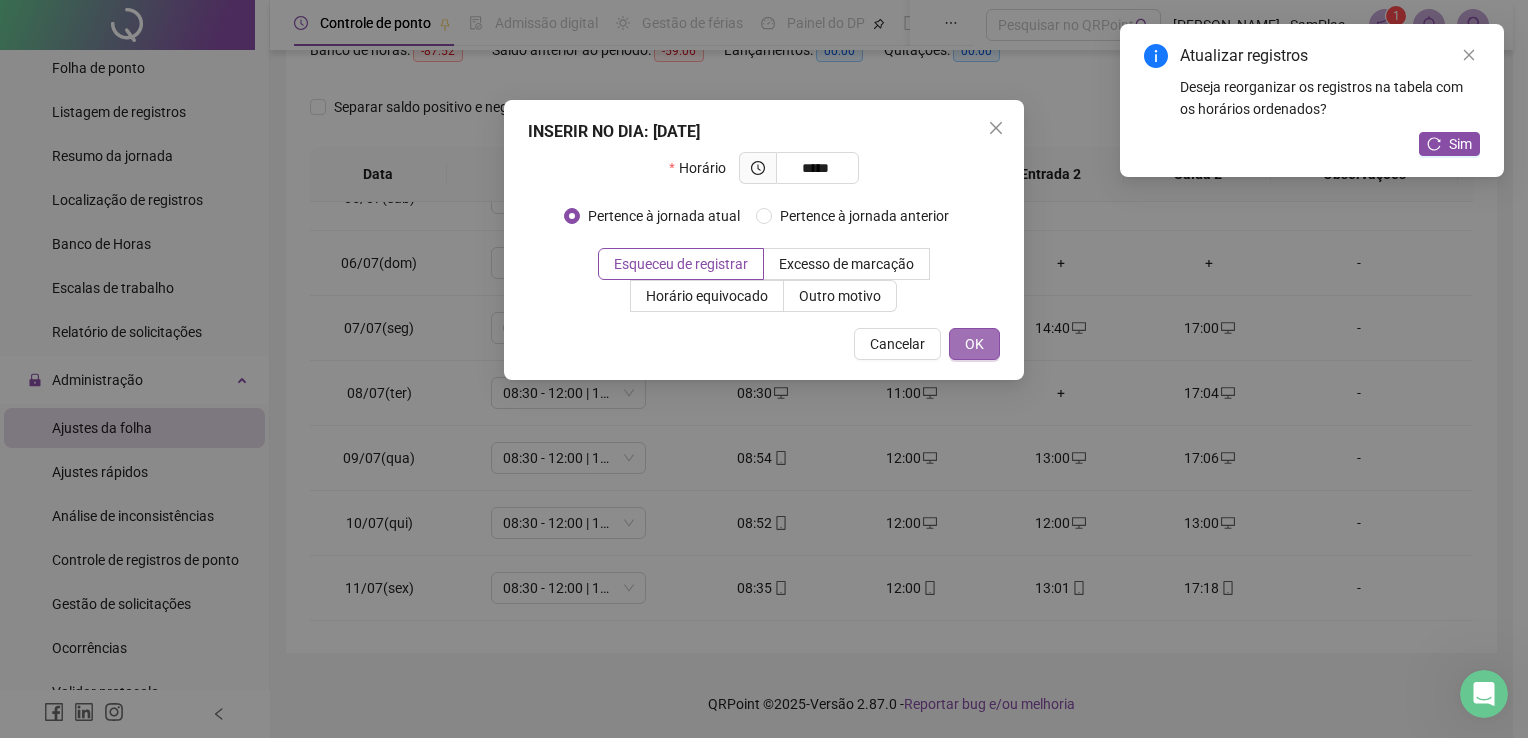 click on "OK" at bounding box center (974, 344) 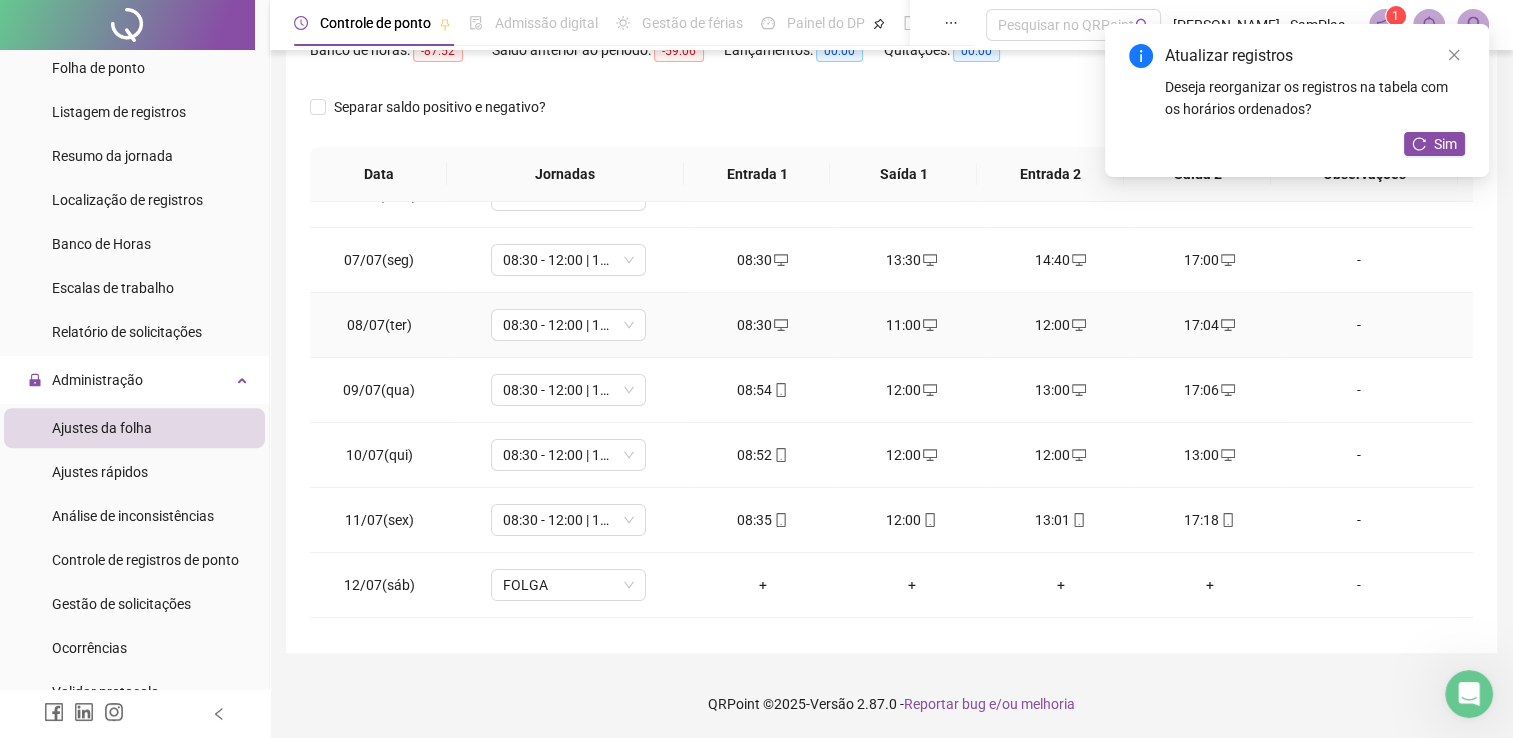 scroll, scrollTop: 364, scrollLeft: 0, axis: vertical 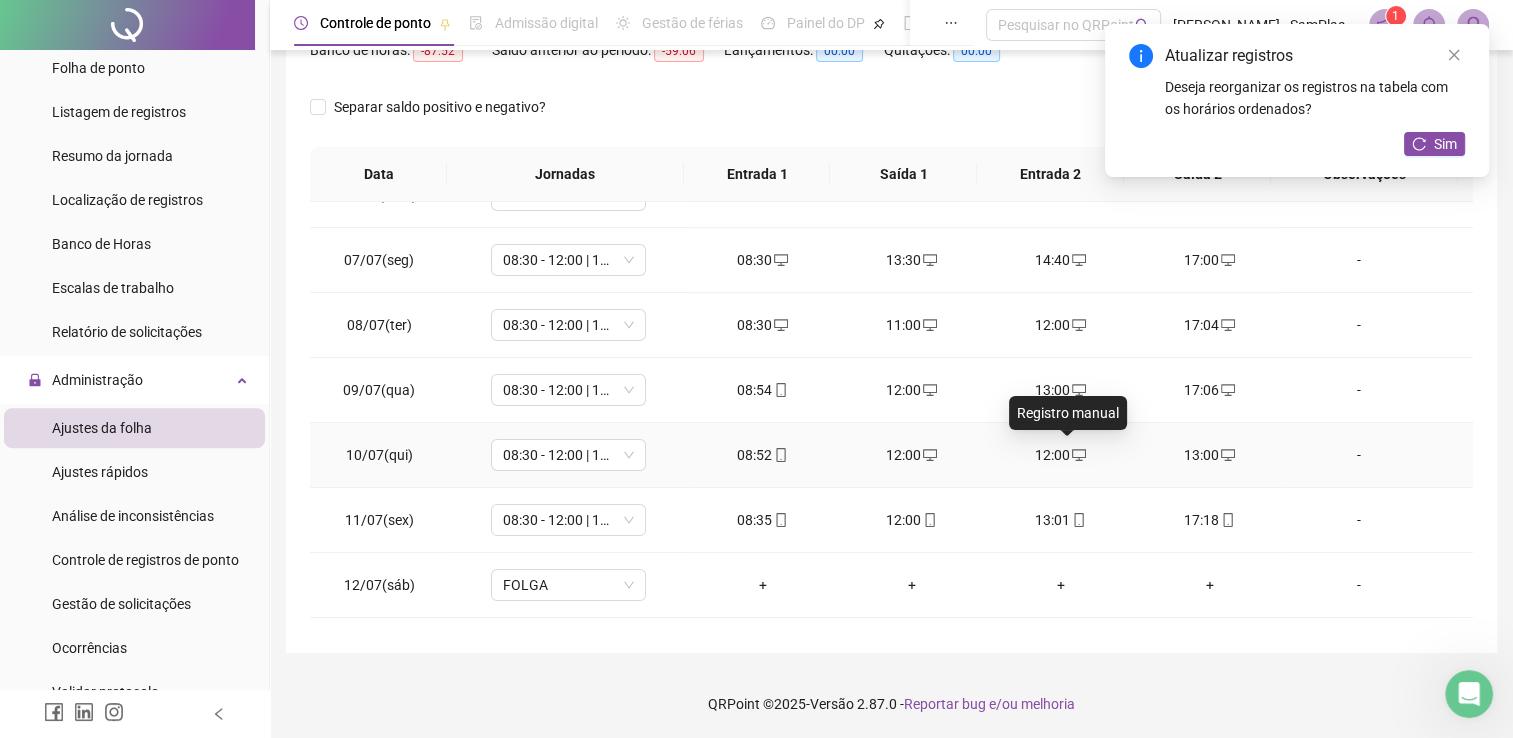 click at bounding box center [1078, 455] 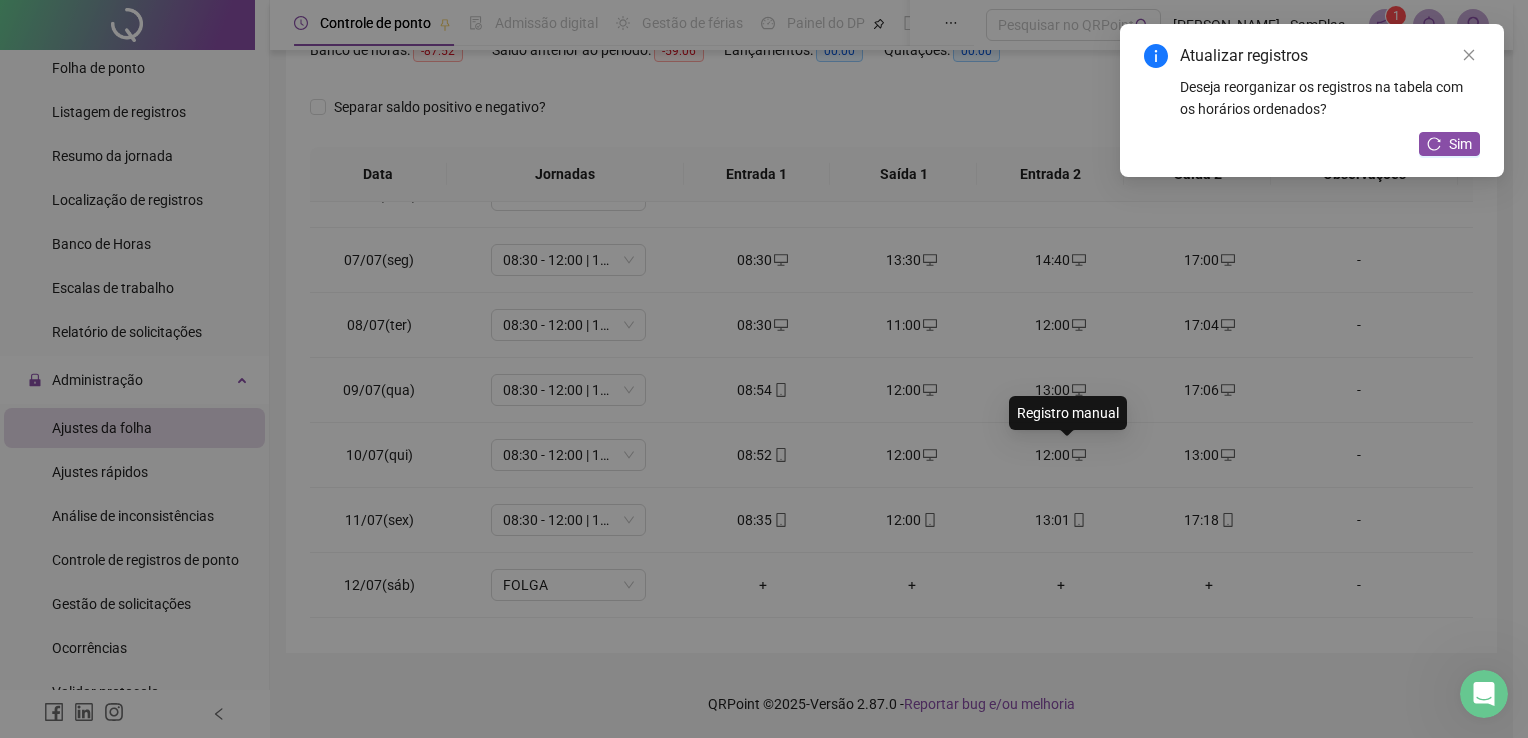 type on "**********" 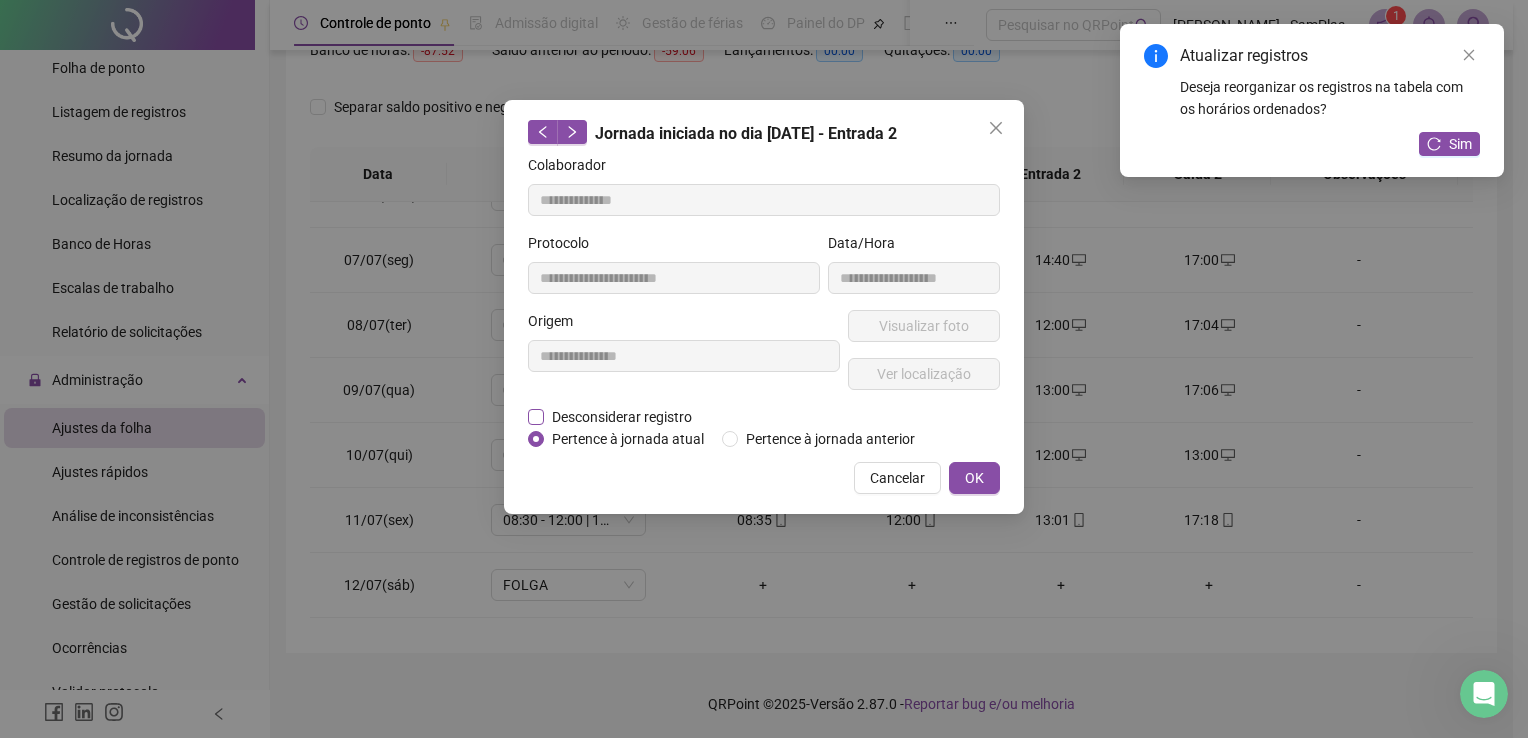 click on "Desconsiderar registro" at bounding box center (622, 417) 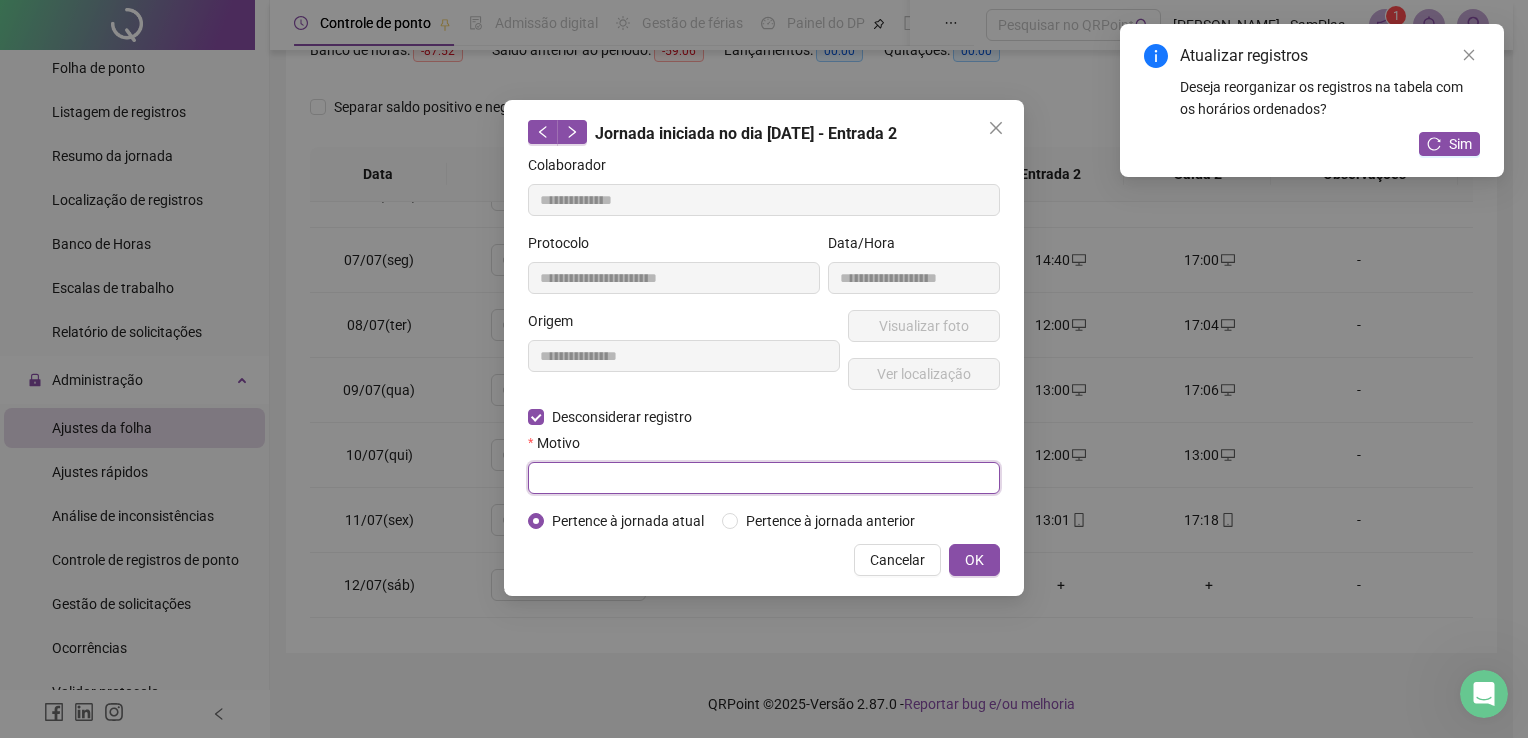 click at bounding box center [764, 478] 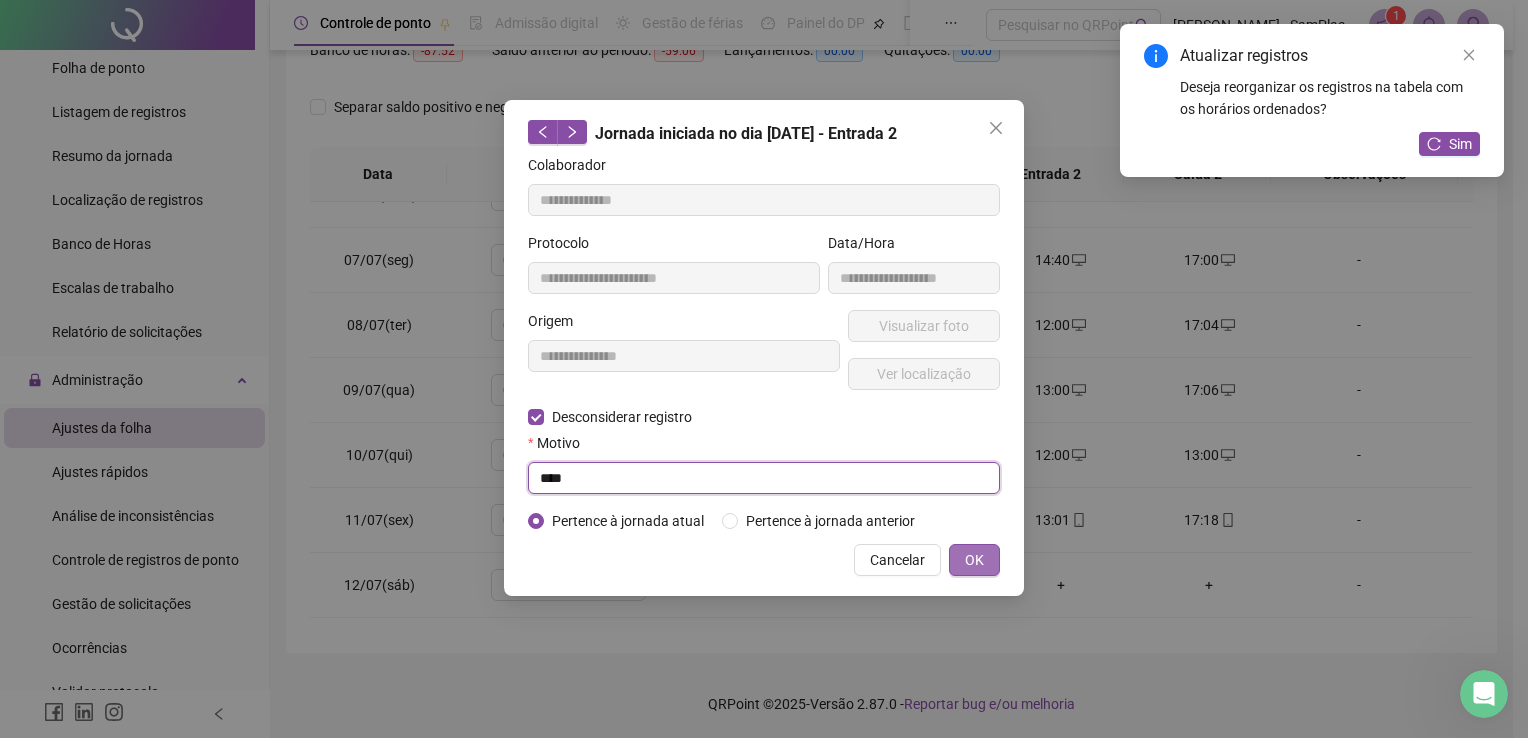 type on "****" 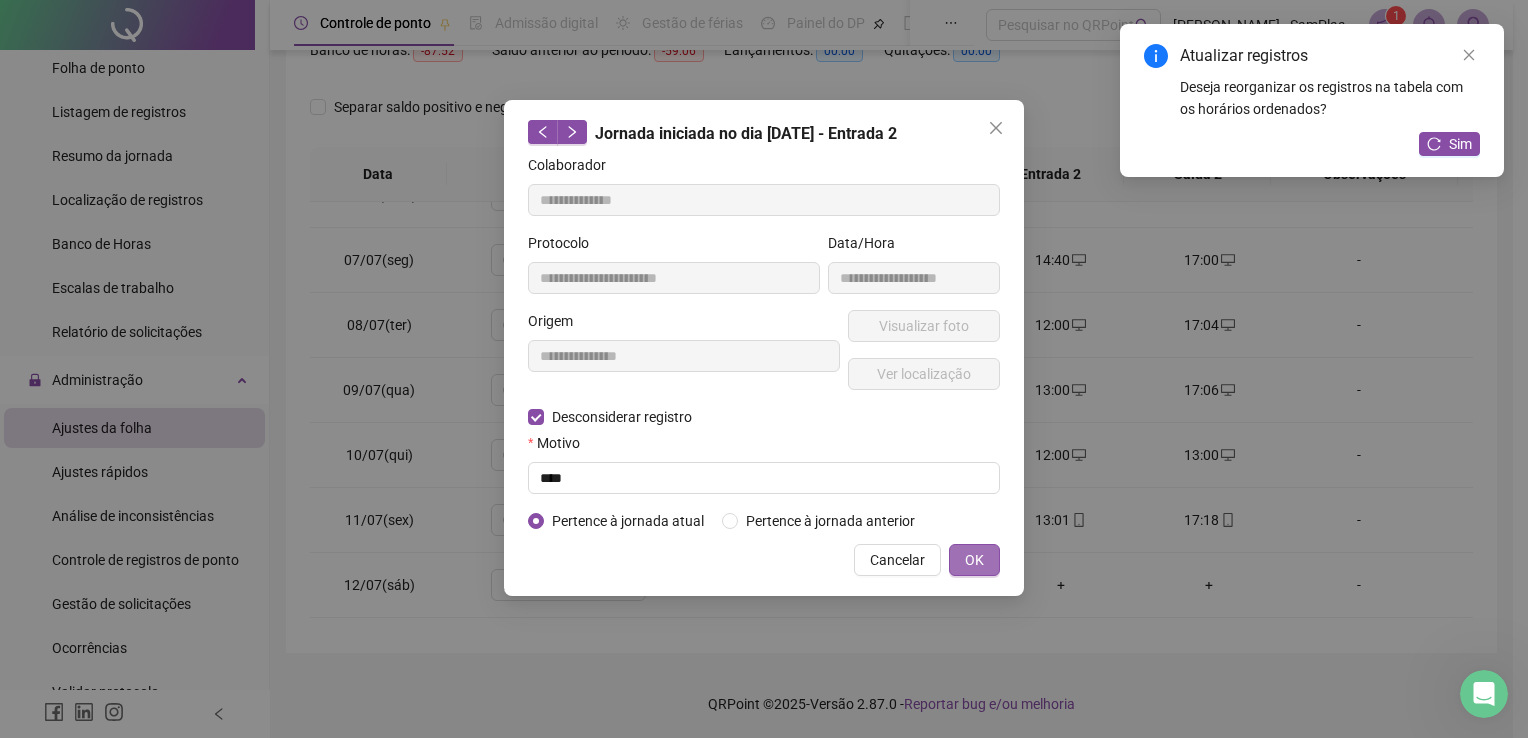 click on "OK" at bounding box center [974, 560] 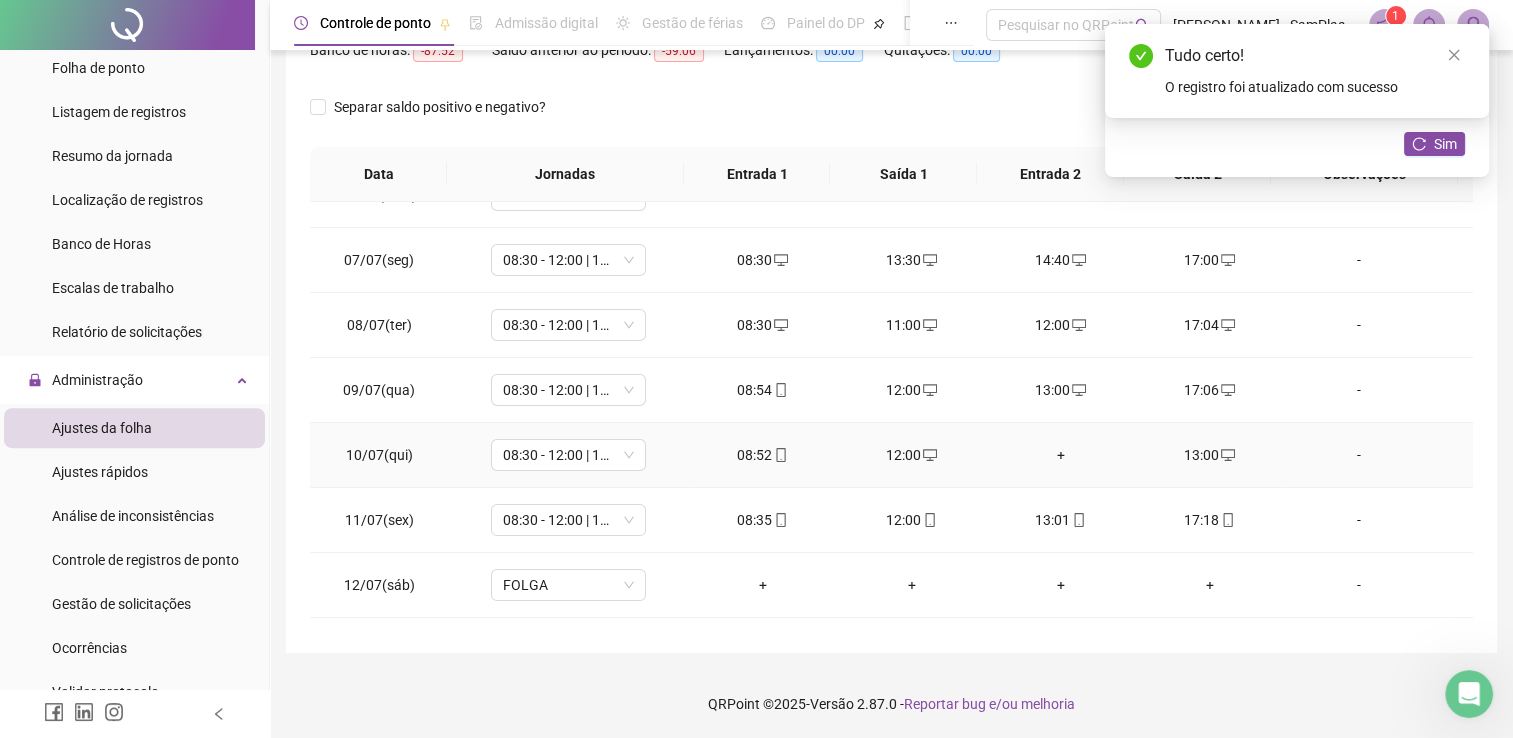 click on "+" at bounding box center [1060, 455] 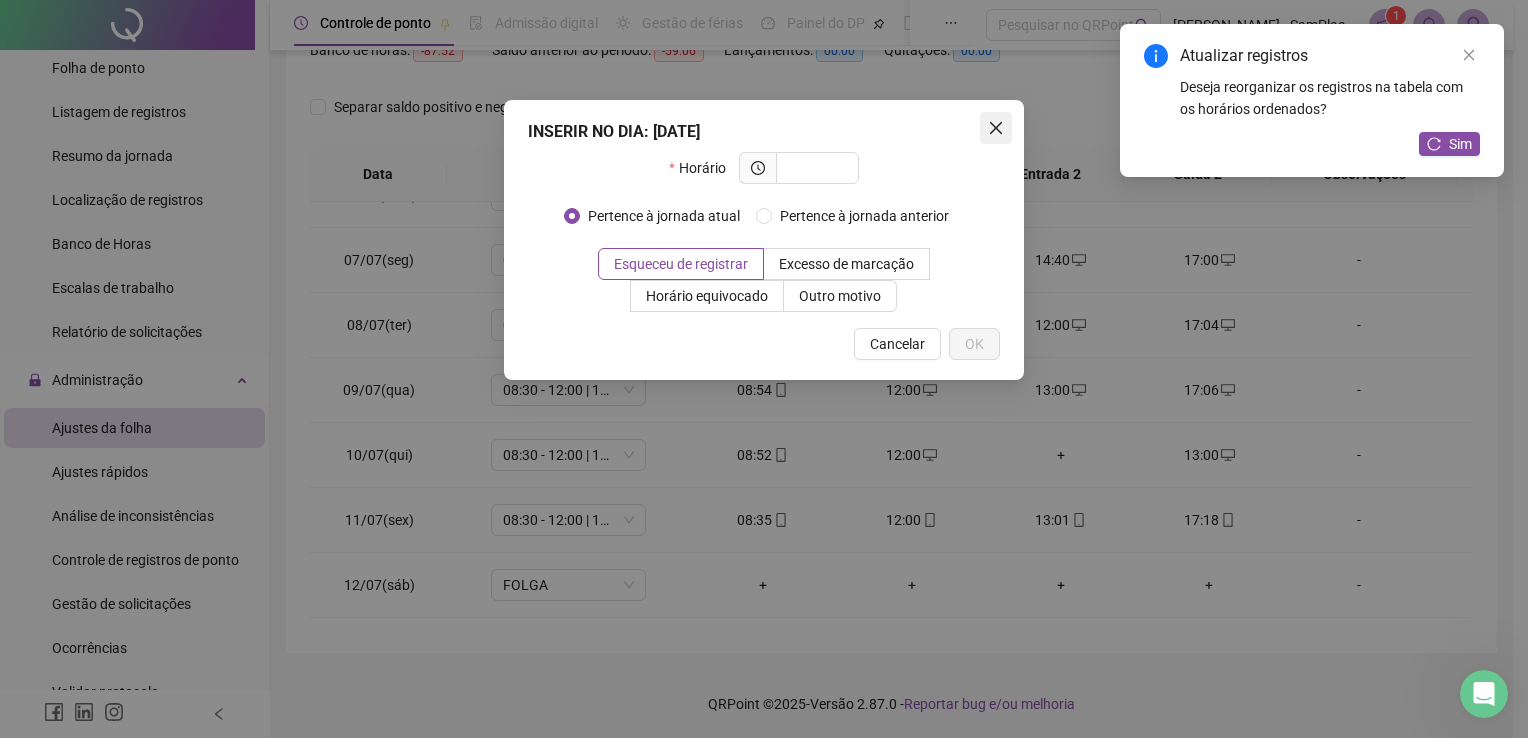 click at bounding box center (996, 128) 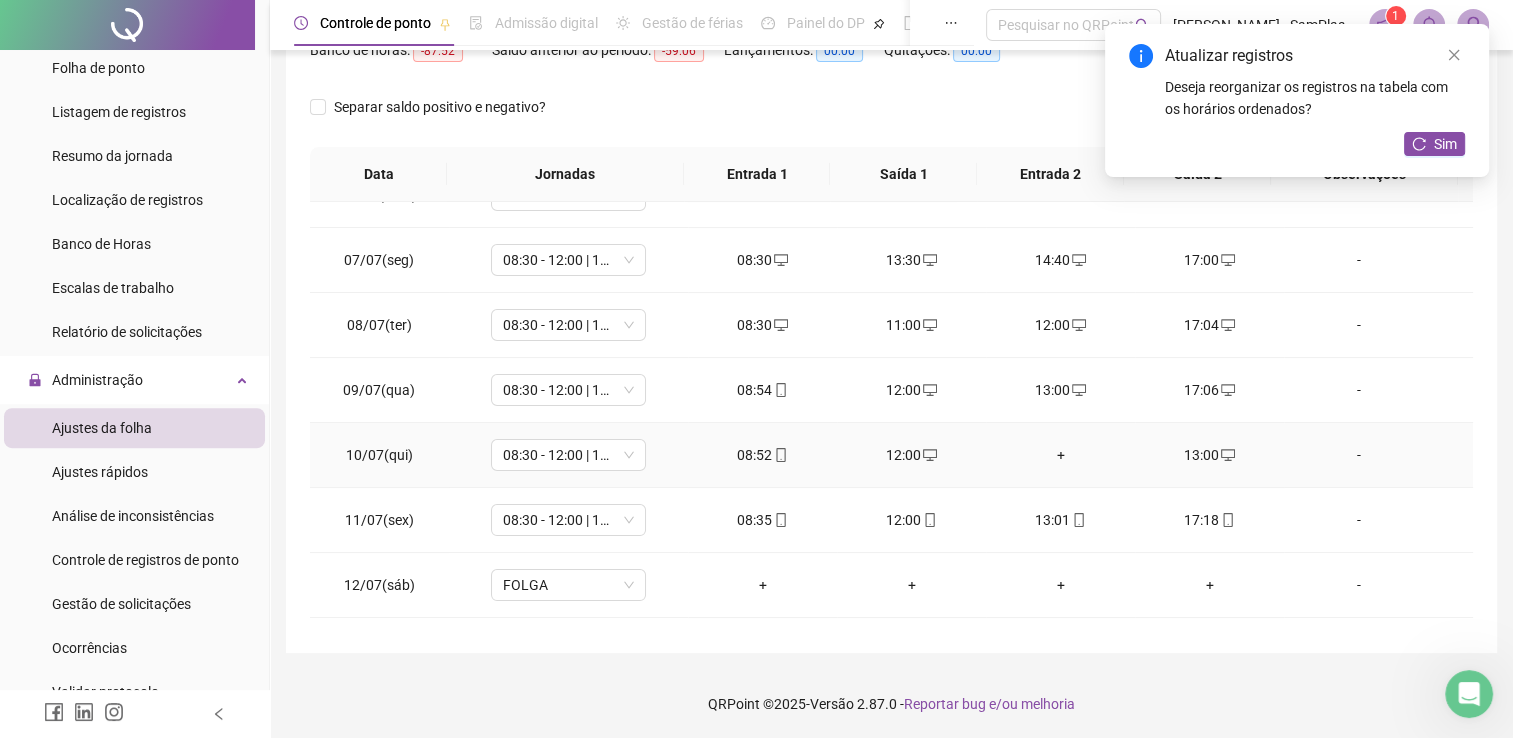 click on "13:00" at bounding box center (1209, 455) 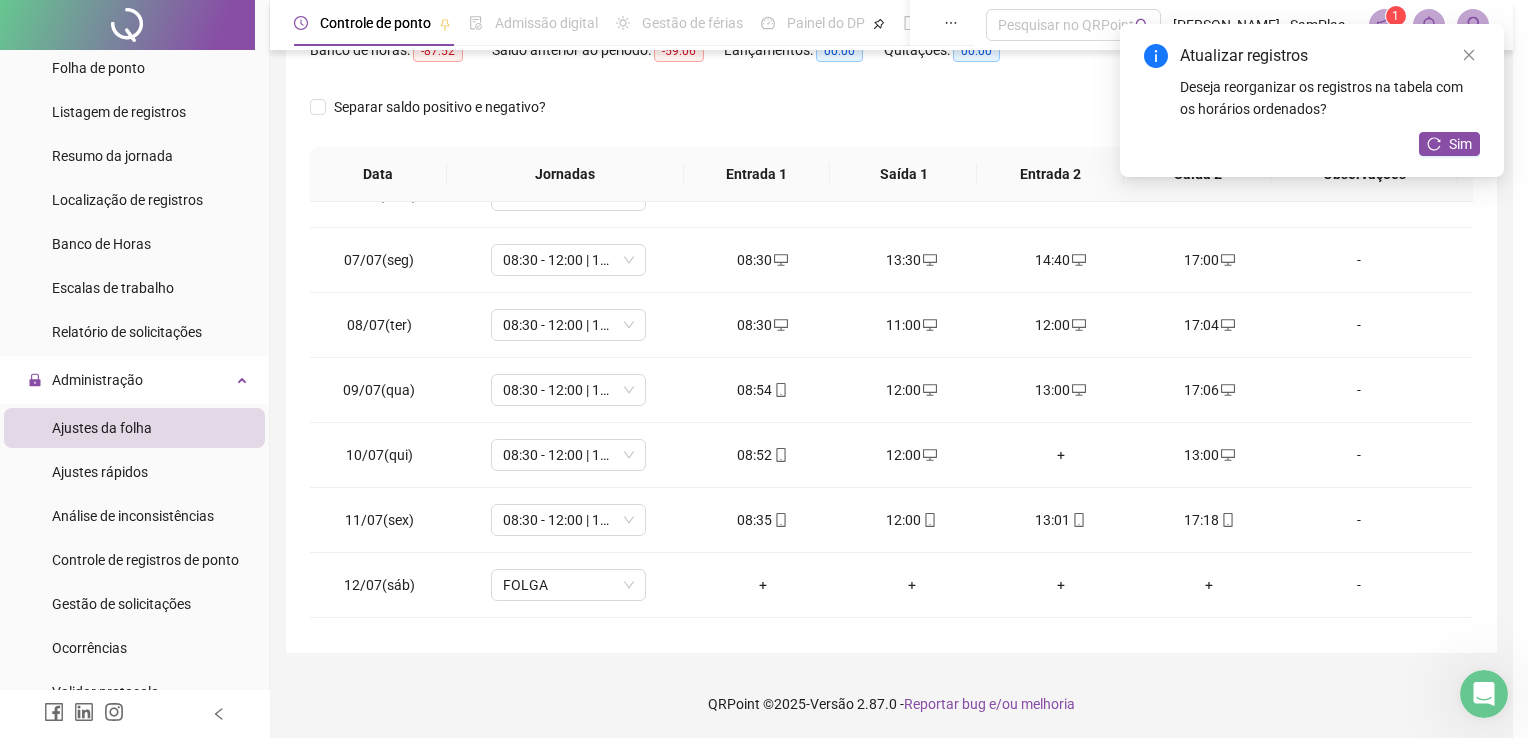 type on "**********" 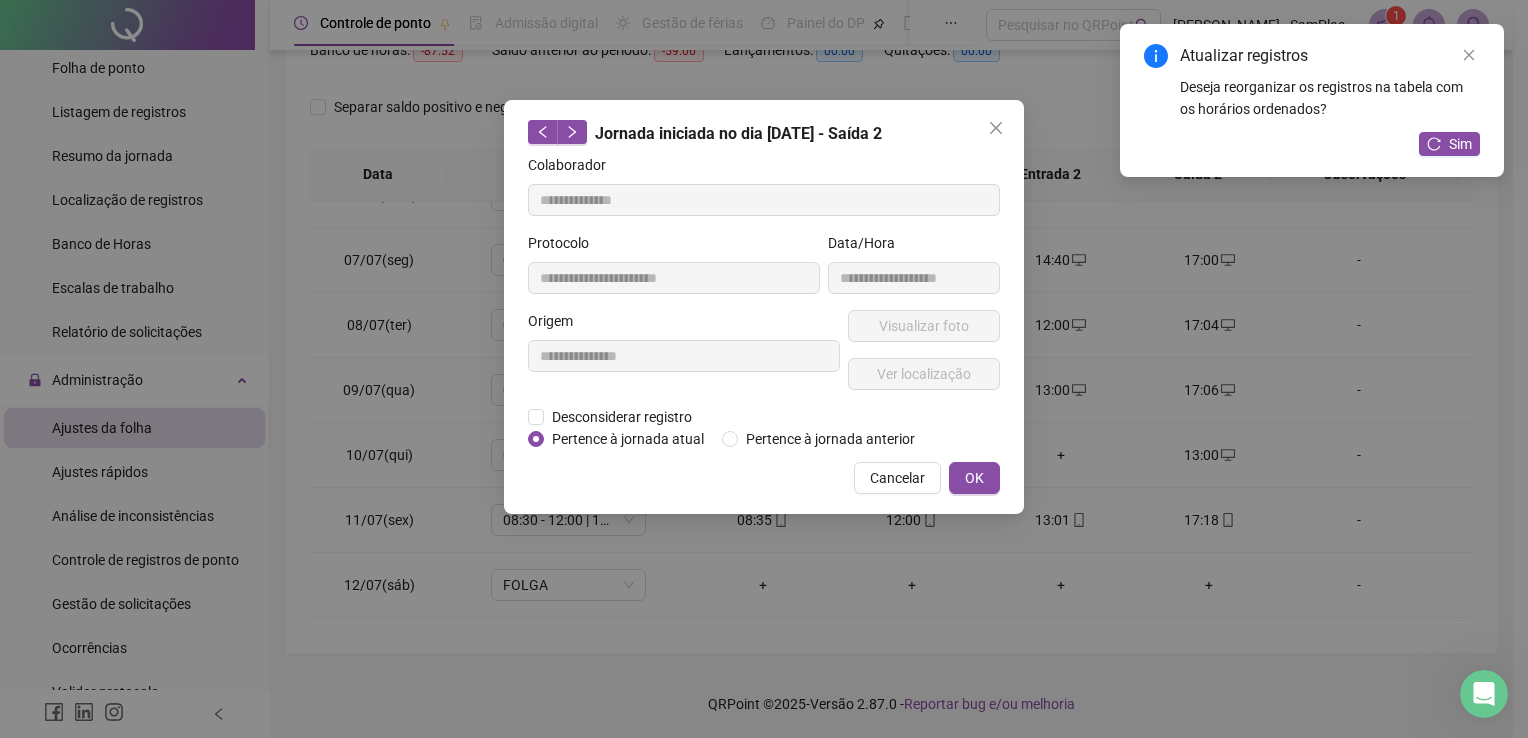 click on "Pertence à jornada atual" at bounding box center [621, 439] 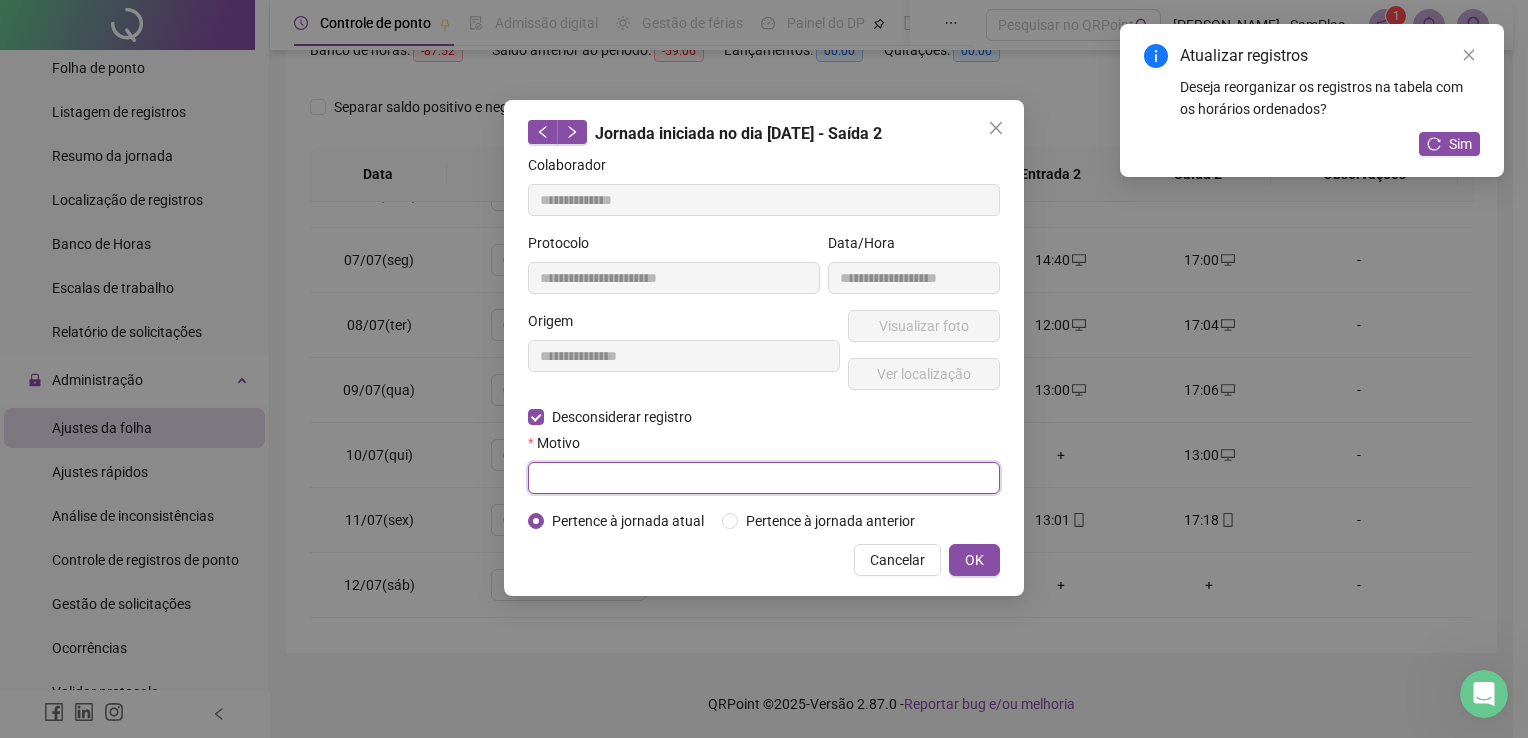 click at bounding box center (764, 478) 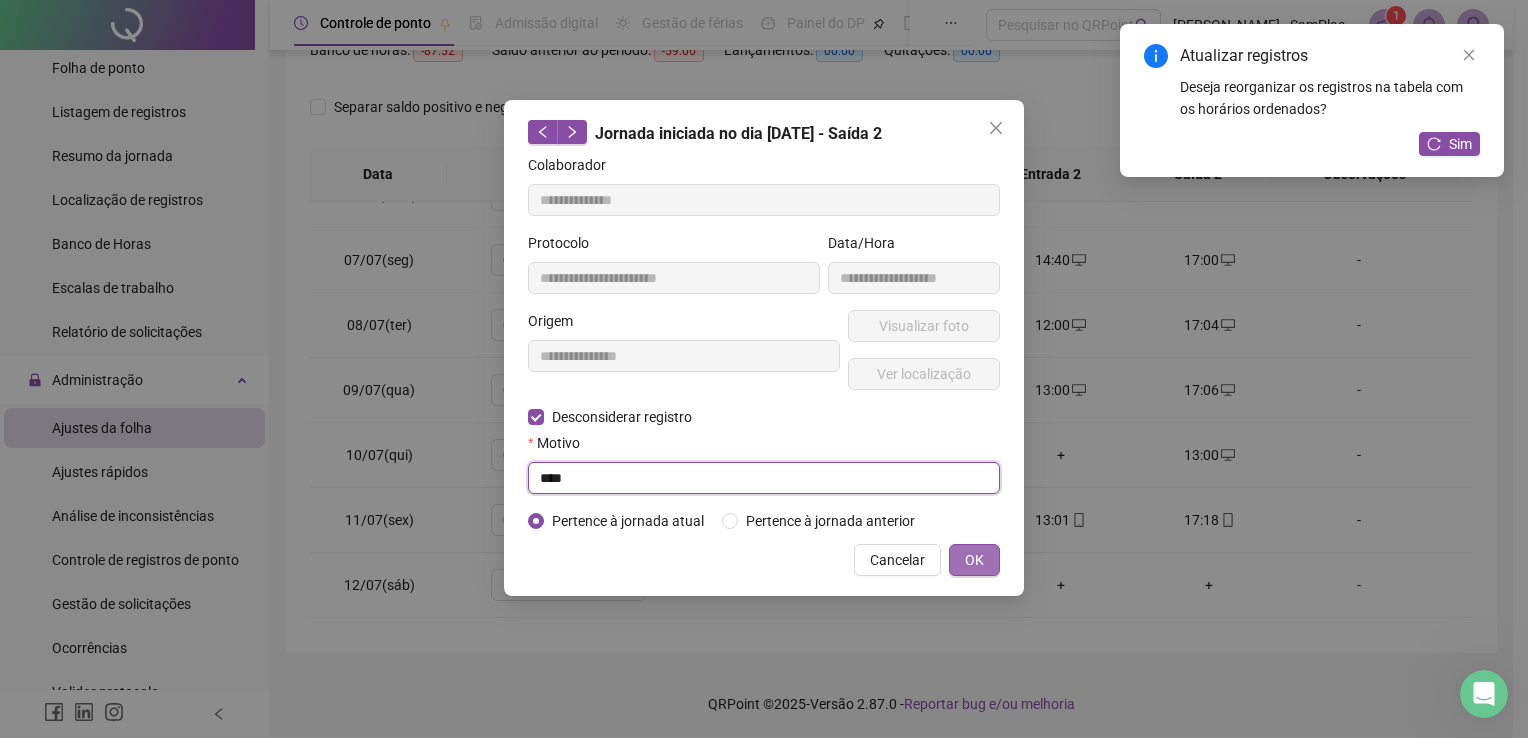 type on "****" 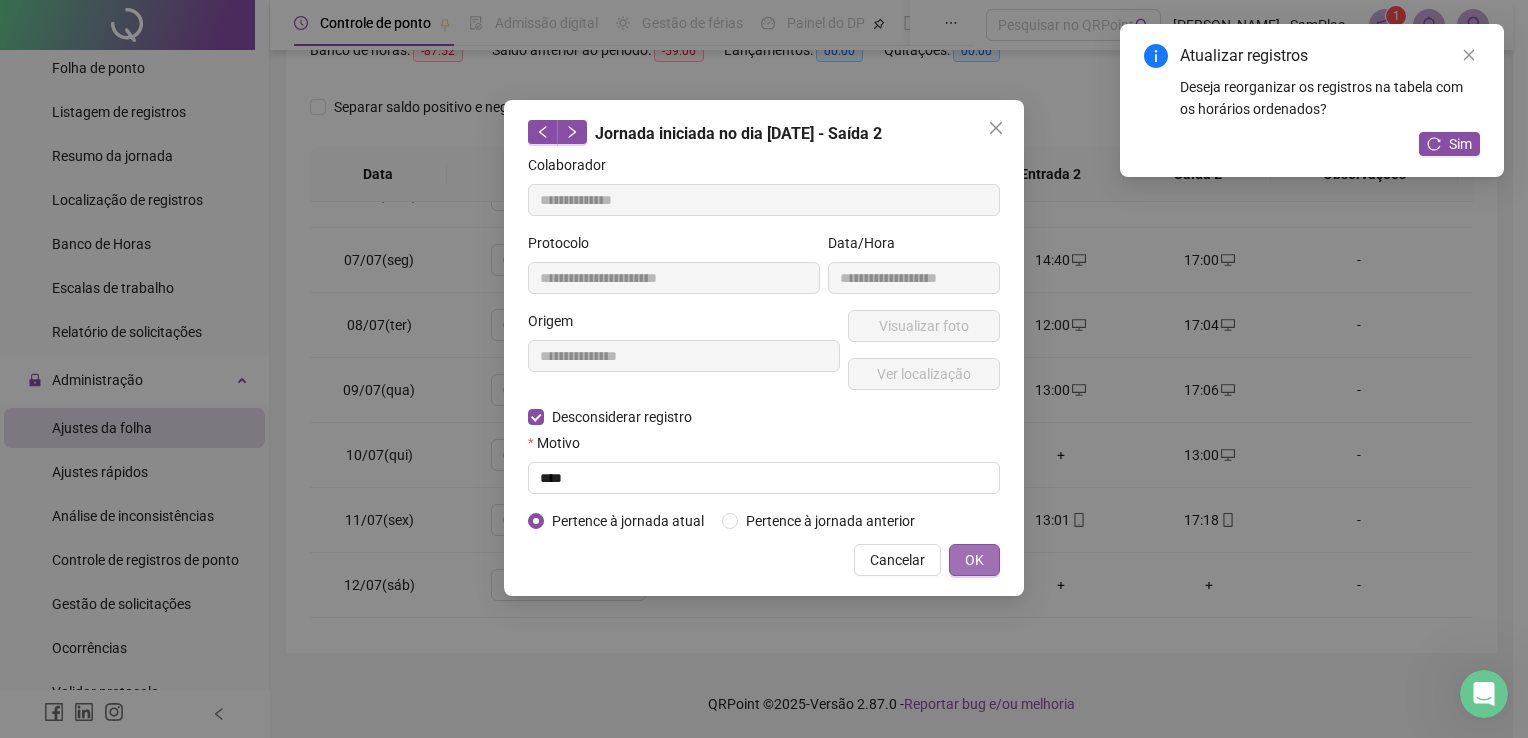 click on "OK" at bounding box center (974, 560) 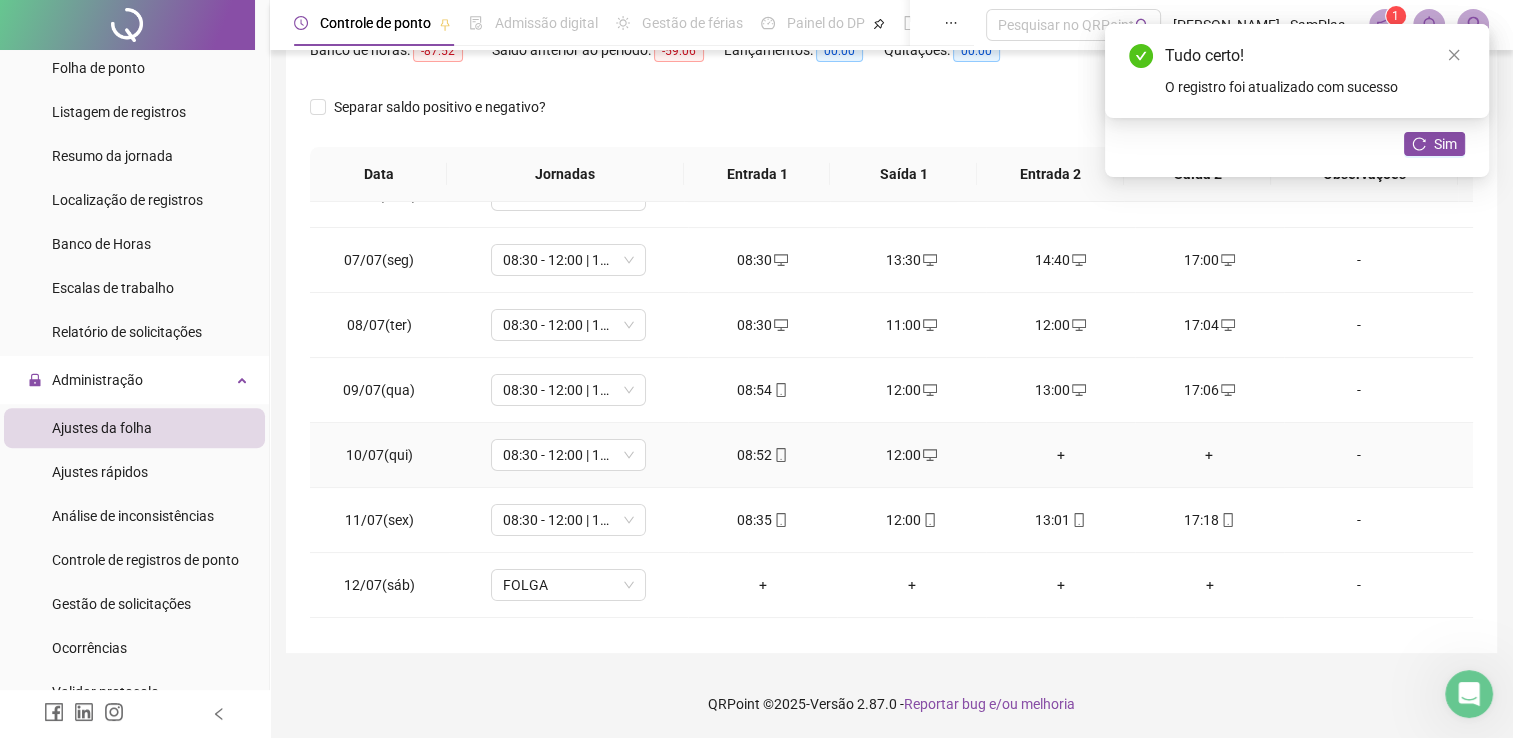 click on "+" at bounding box center [1060, 455] 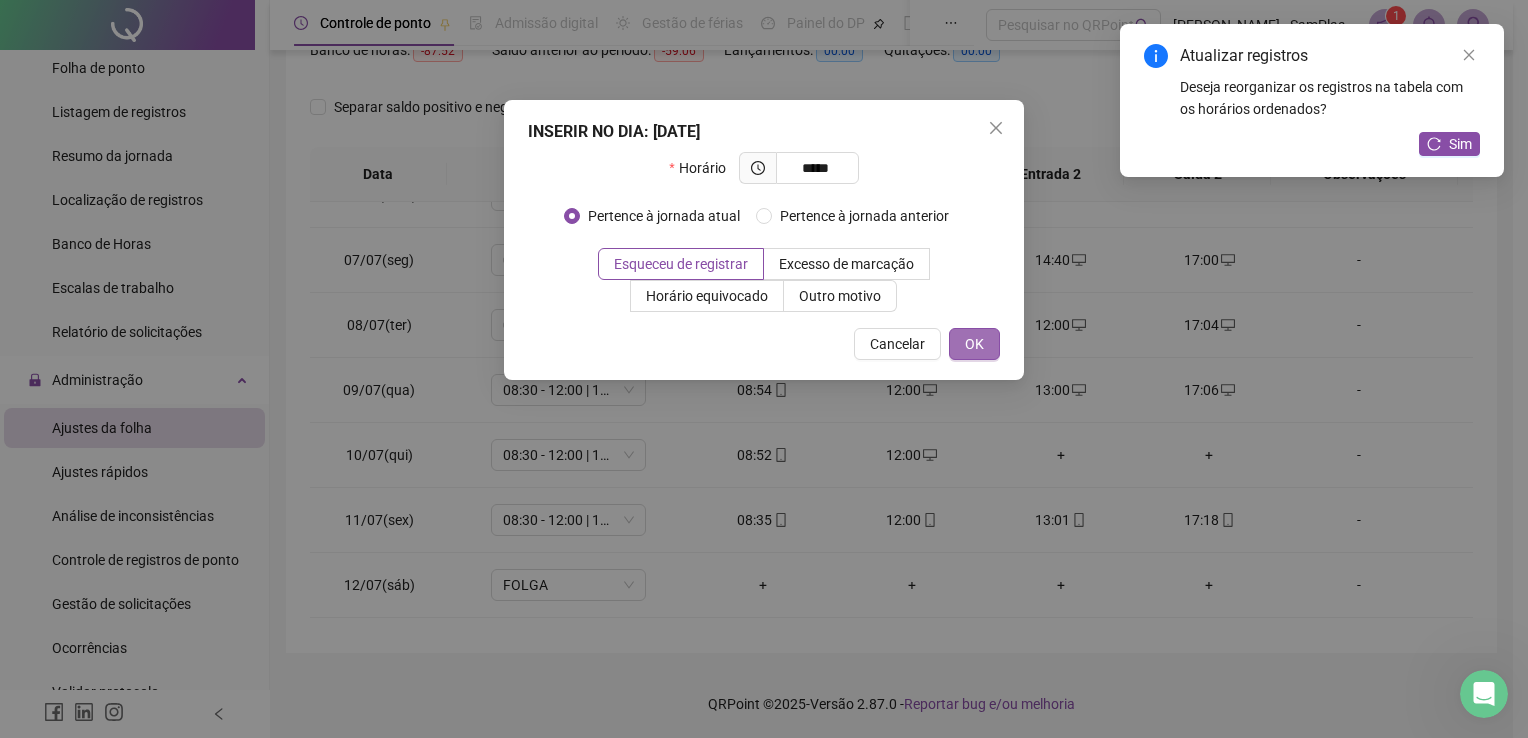 type on "*****" 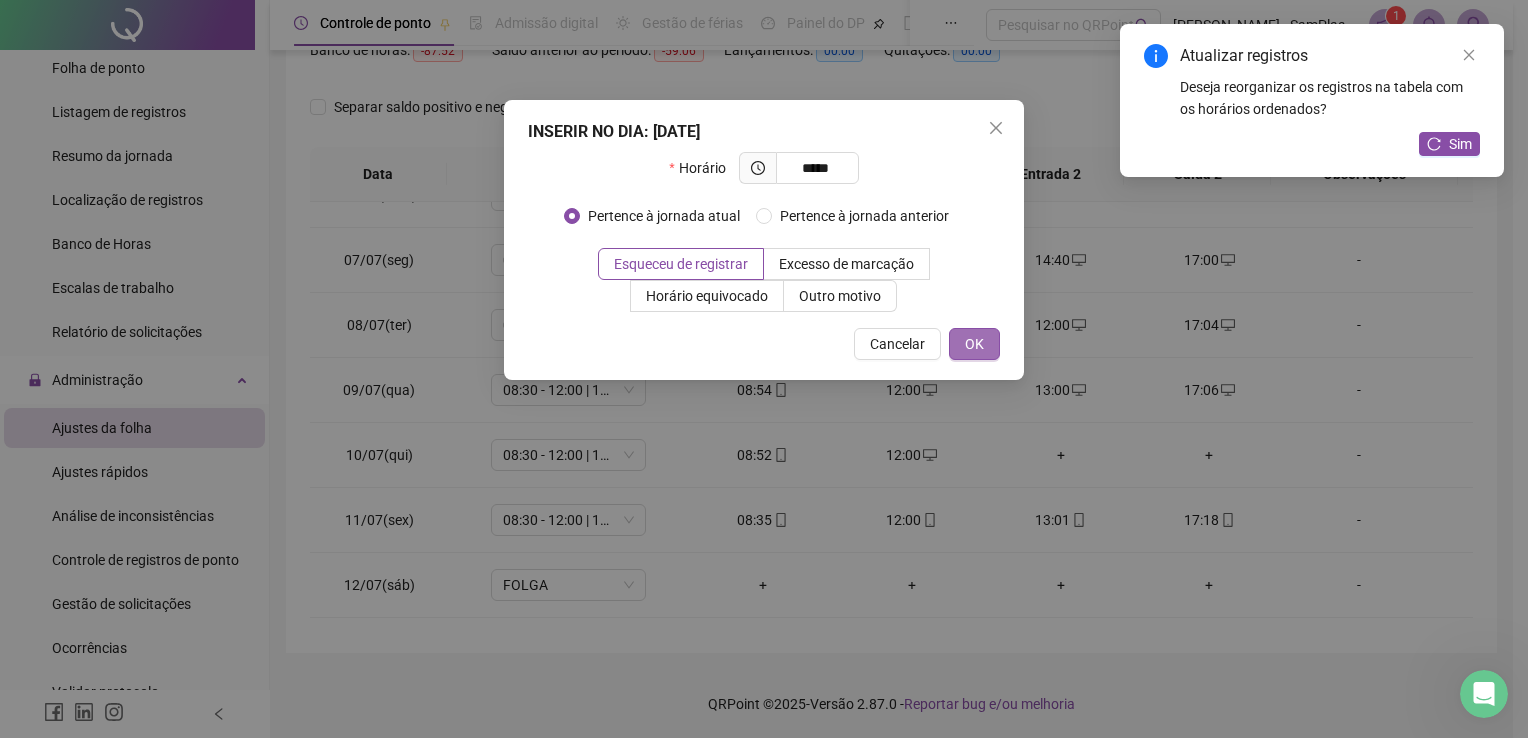 click on "OK" at bounding box center [974, 344] 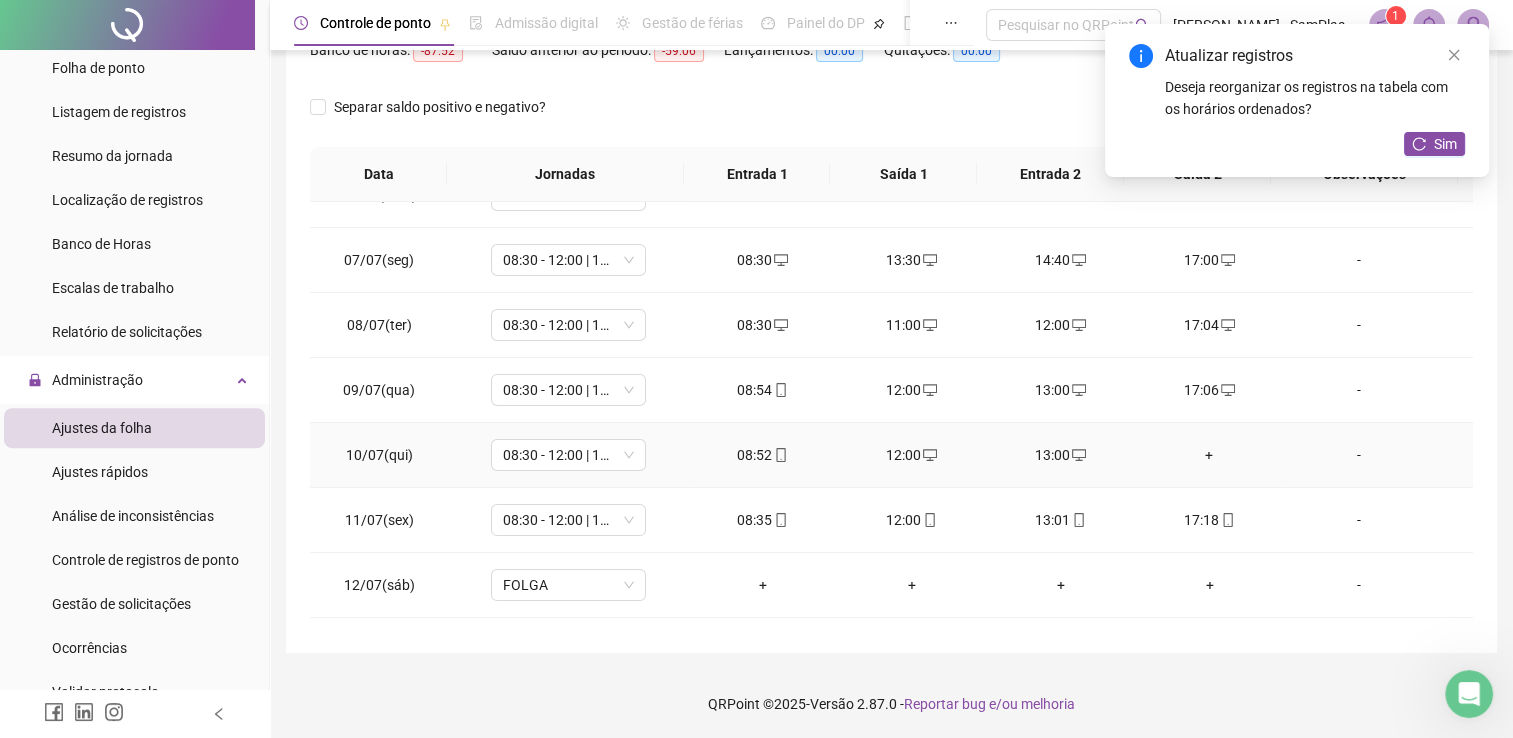click on "+" at bounding box center (1209, 455) 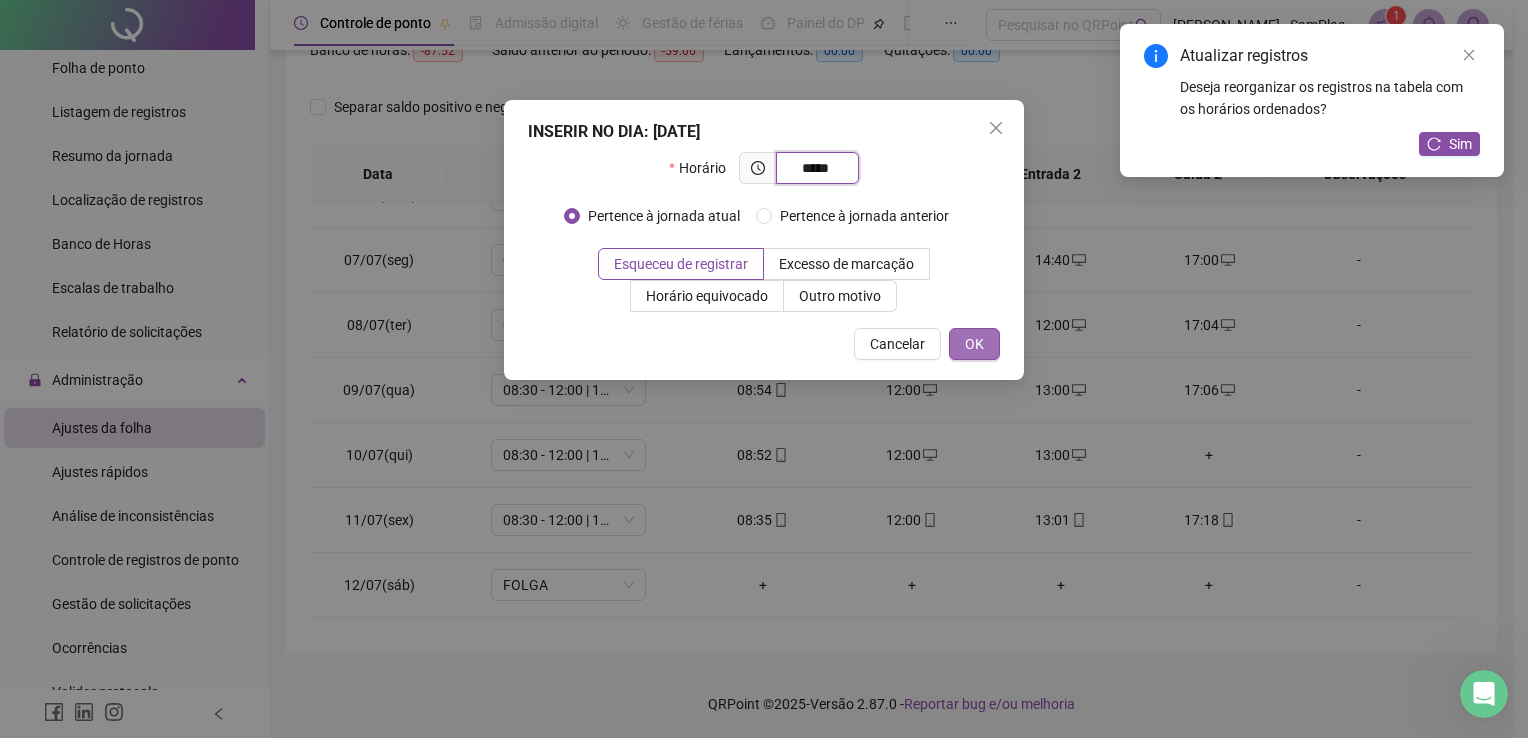 type on "*****" 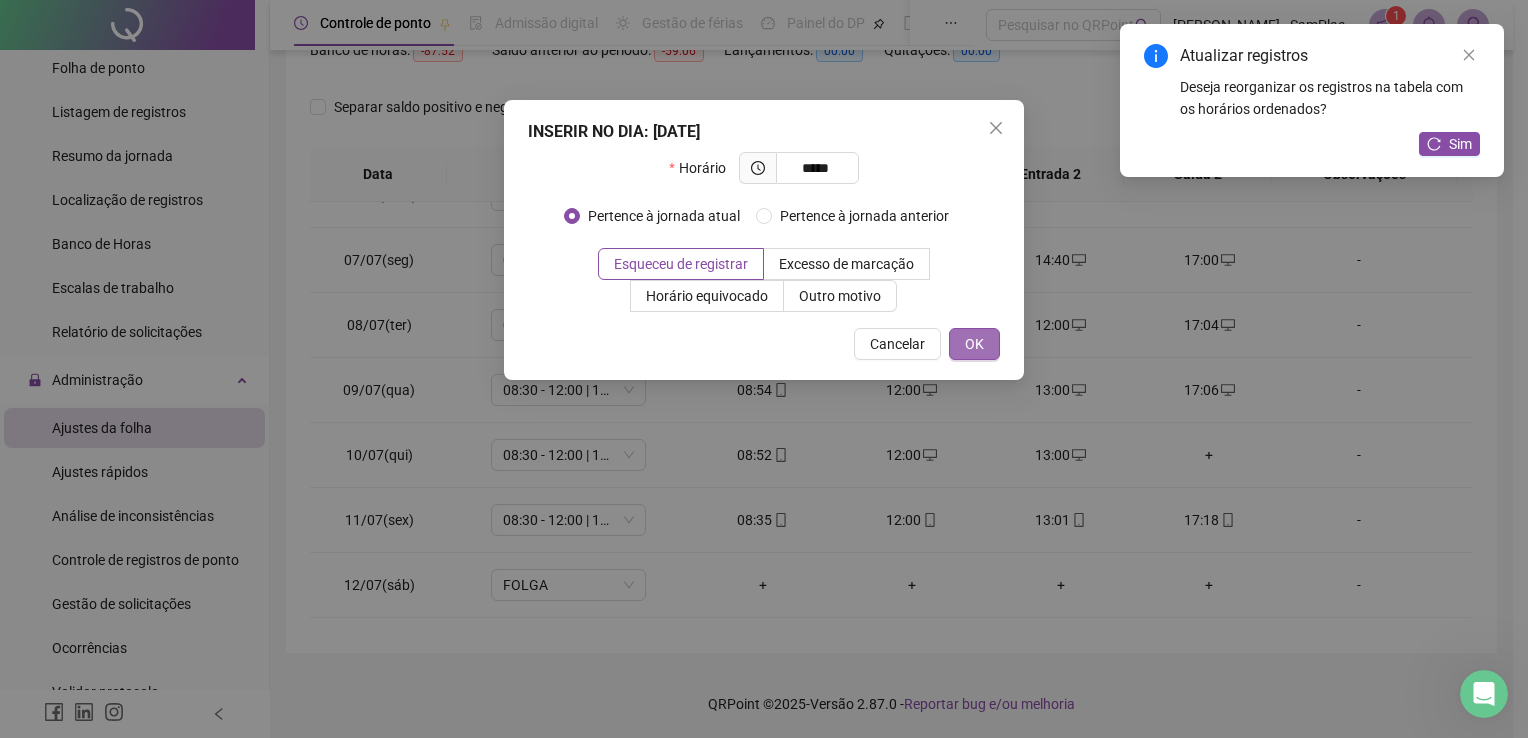 click on "OK" at bounding box center (974, 344) 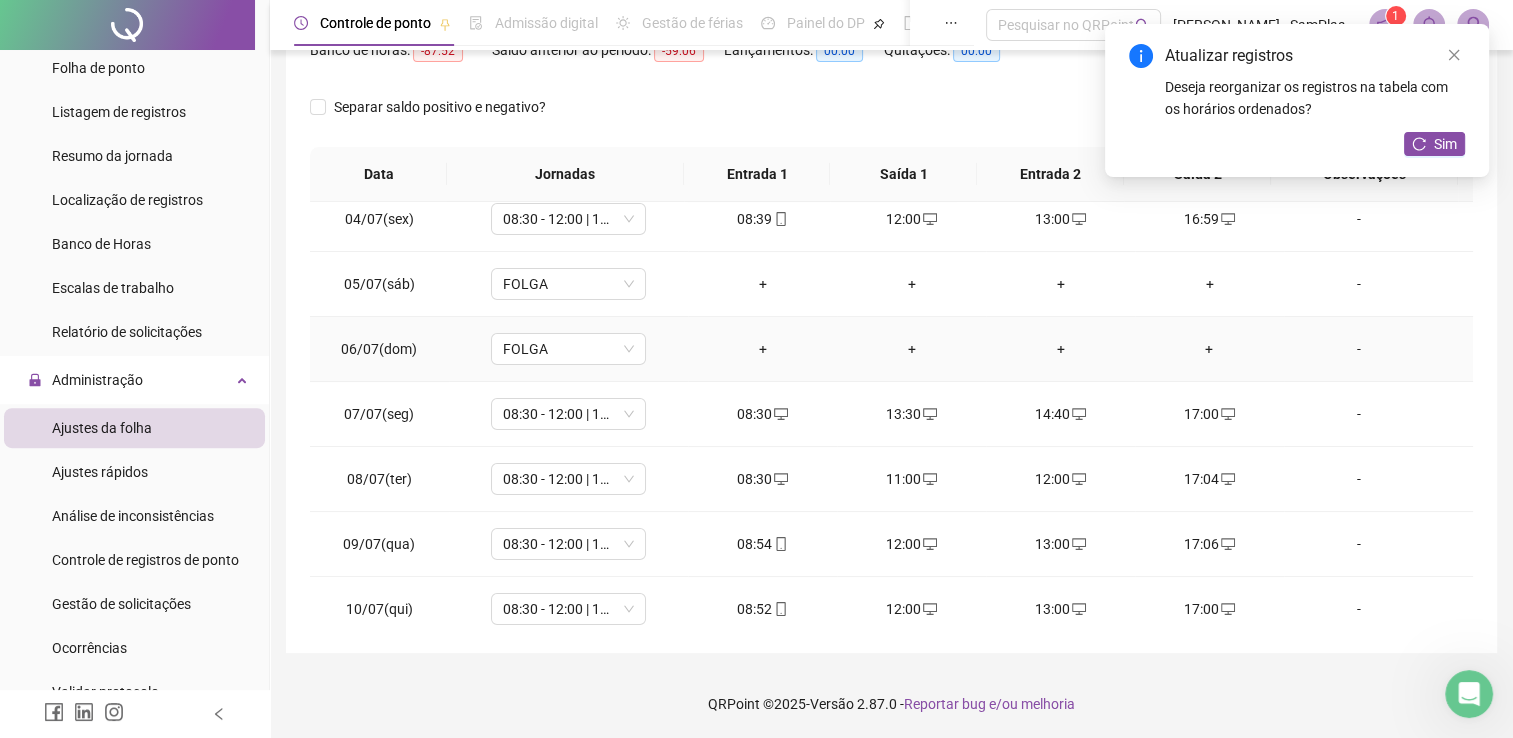 scroll, scrollTop: 0, scrollLeft: 0, axis: both 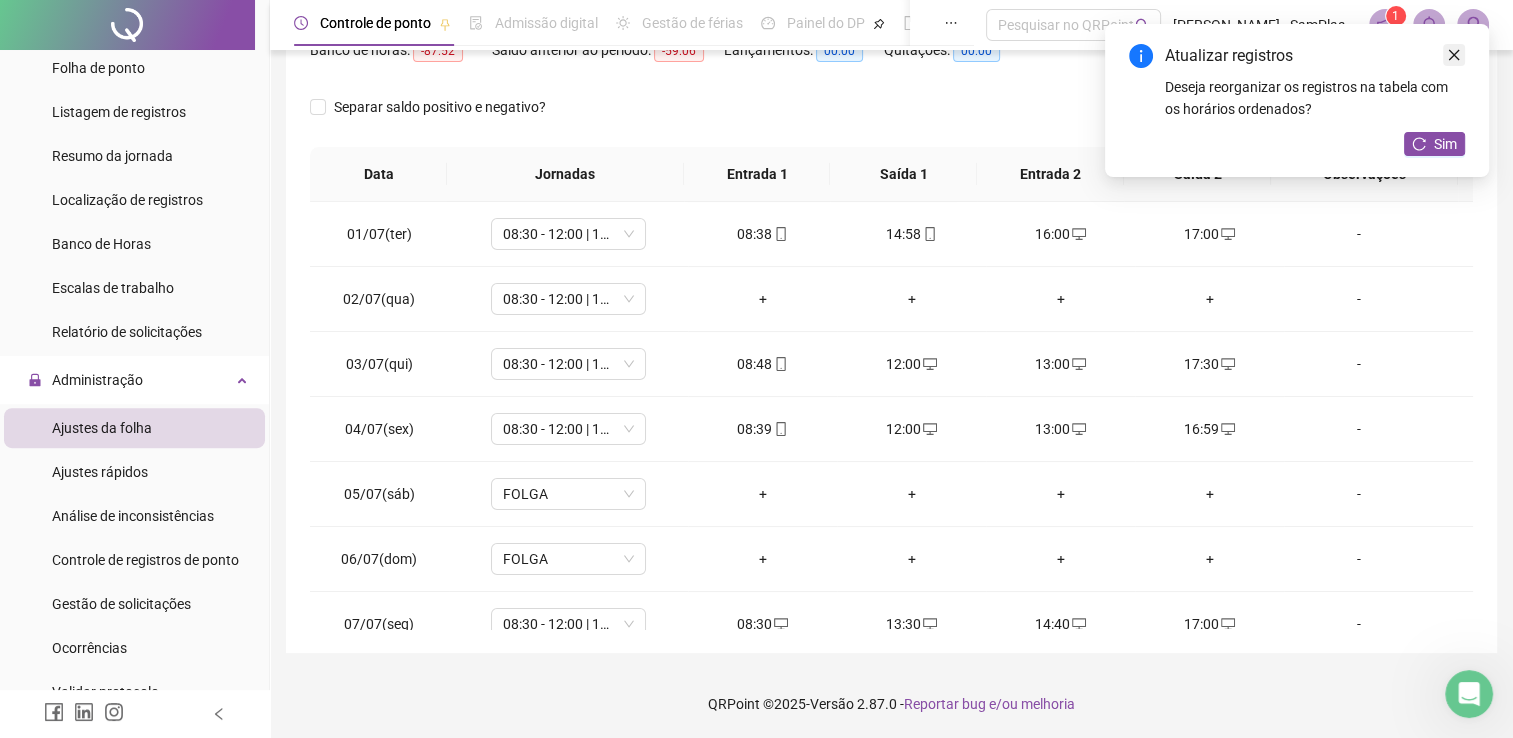 click 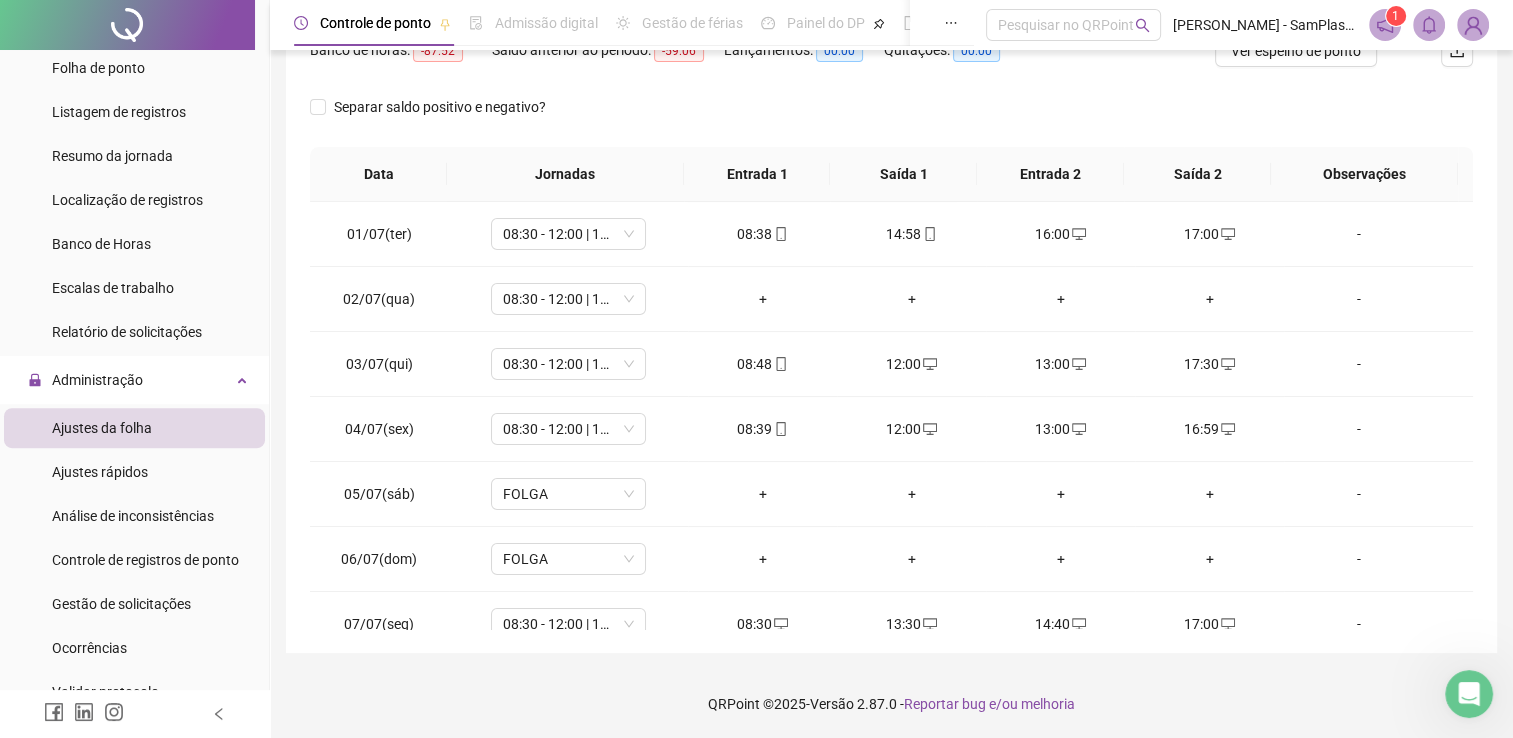 scroll, scrollTop: 0, scrollLeft: 0, axis: both 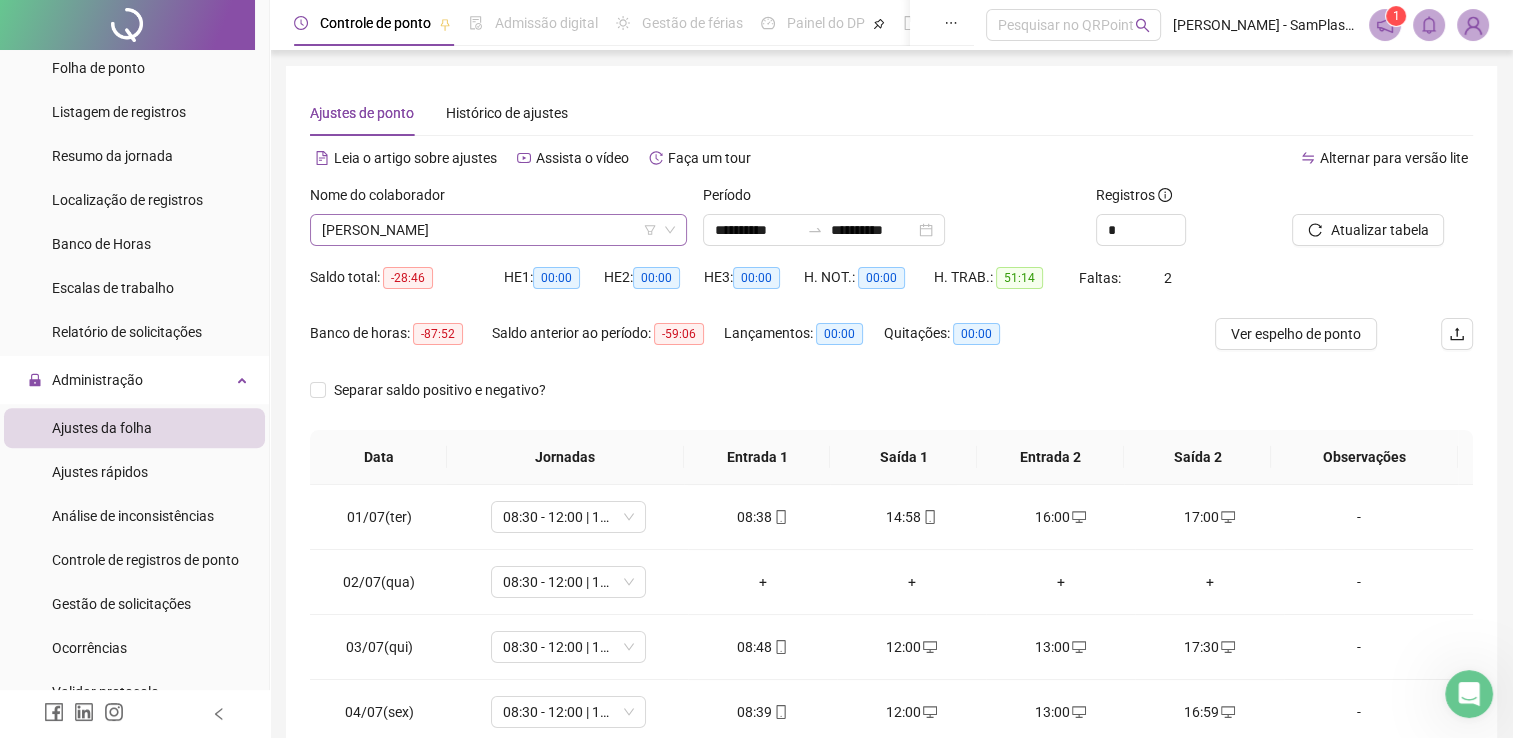 click on "[PERSON_NAME]" at bounding box center (498, 230) 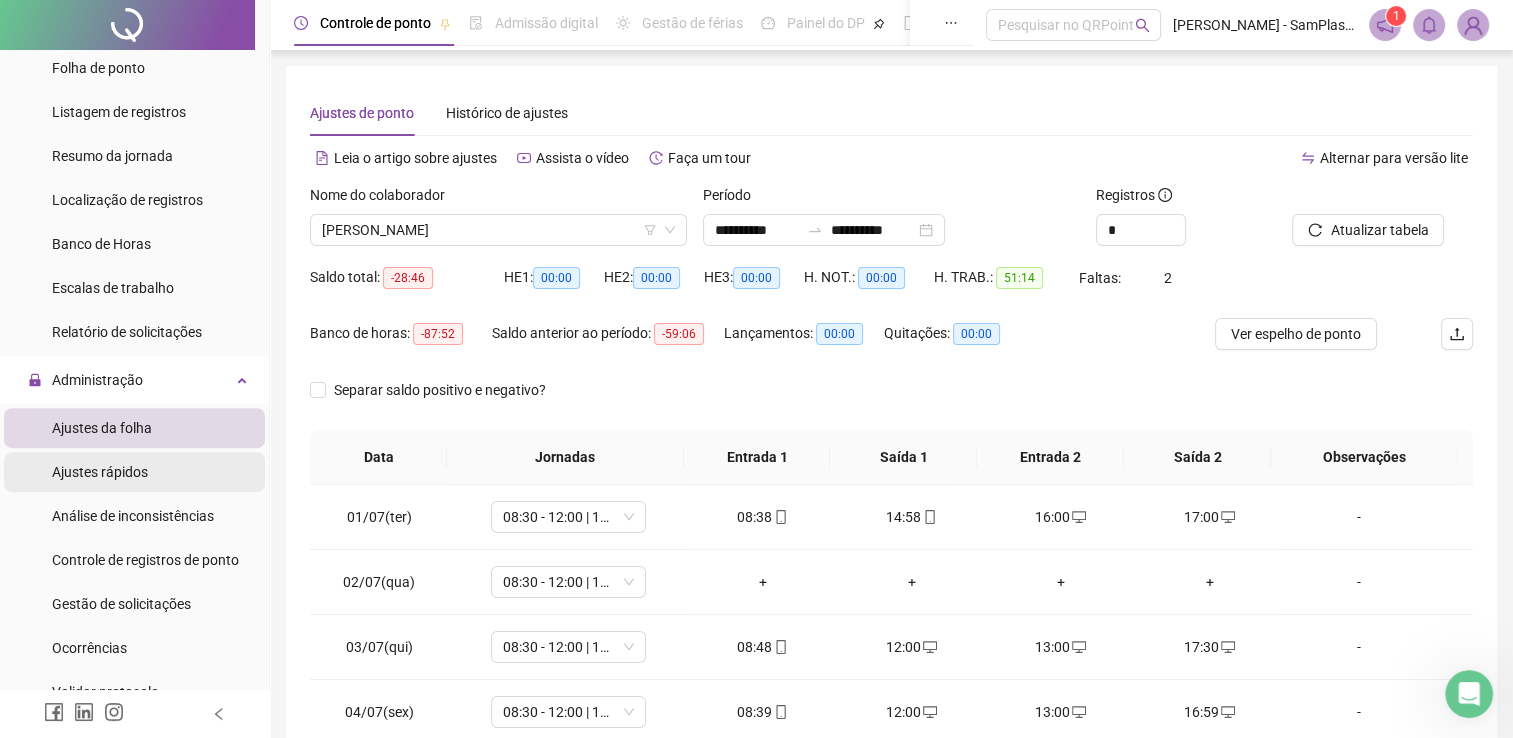 click on "Ajustes rápidos" at bounding box center [100, 472] 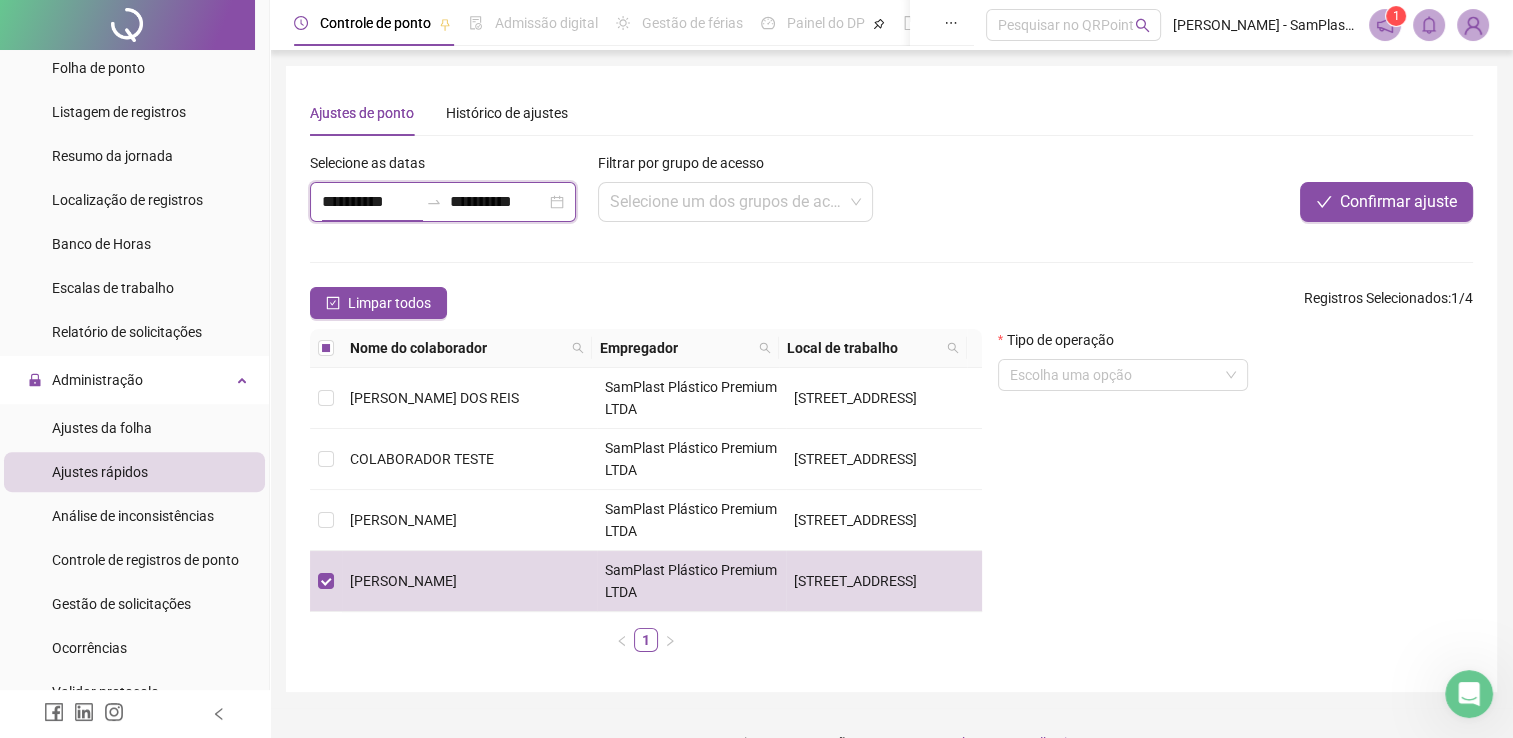 click on "**********" at bounding box center (370, 202) 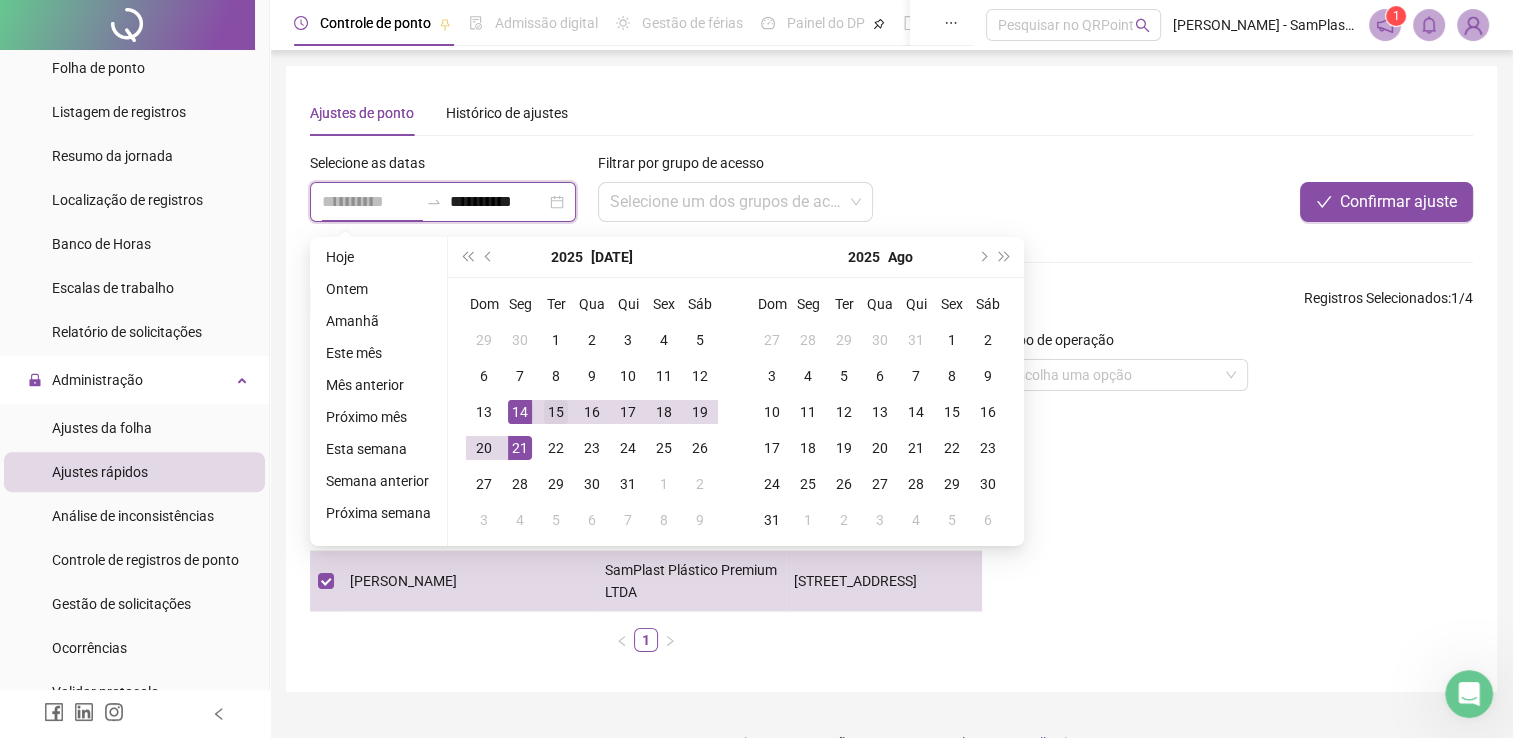 type on "**********" 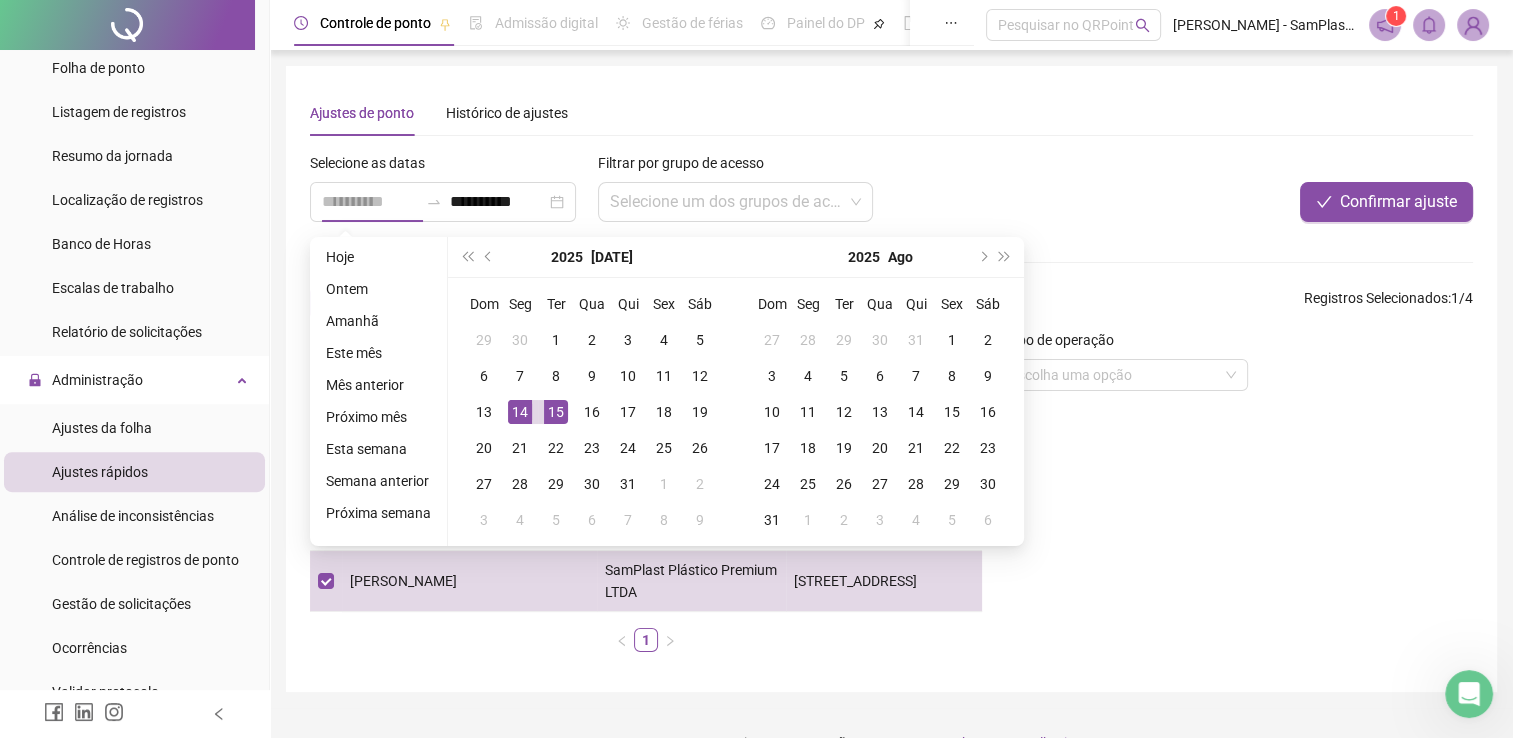 click on "15" at bounding box center (556, 412) 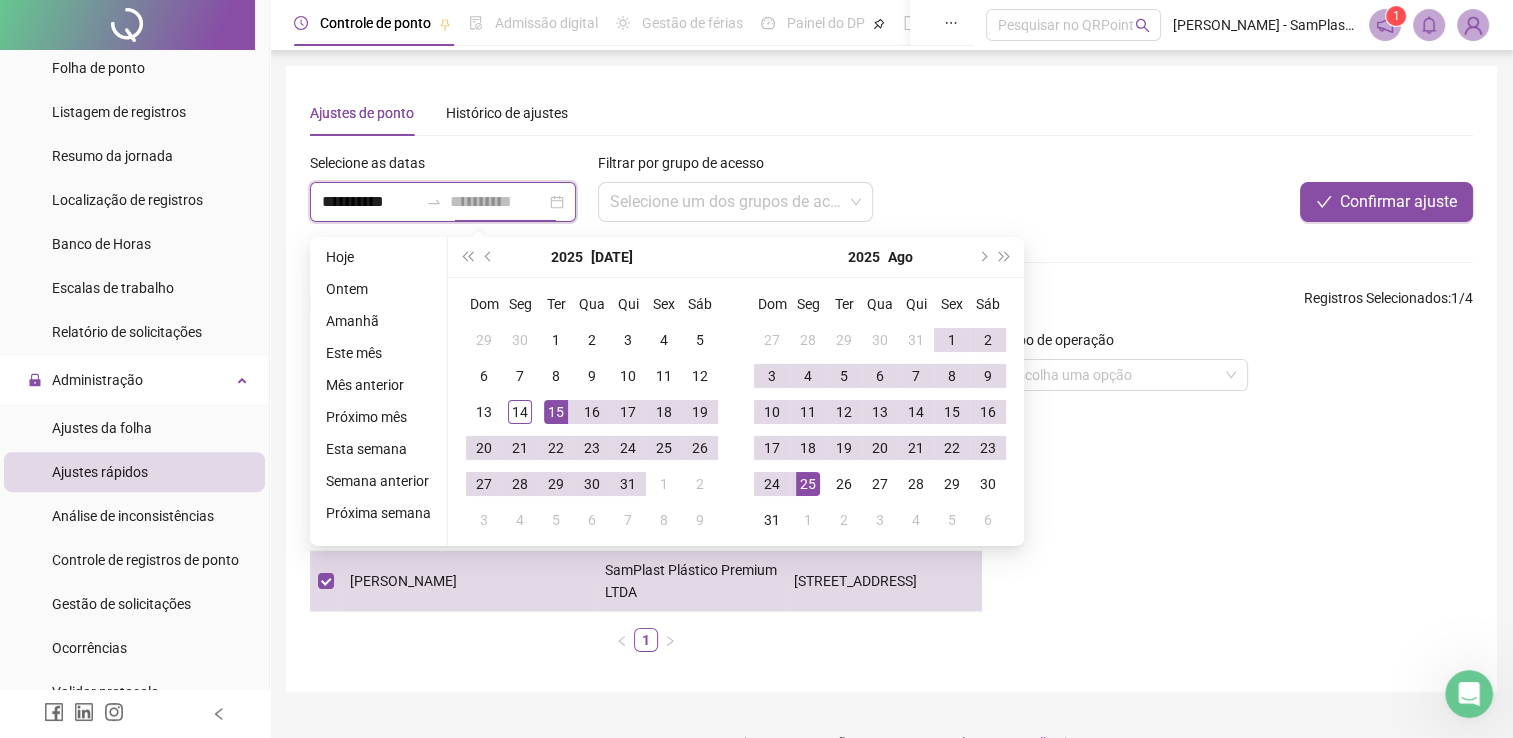 type on "**********" 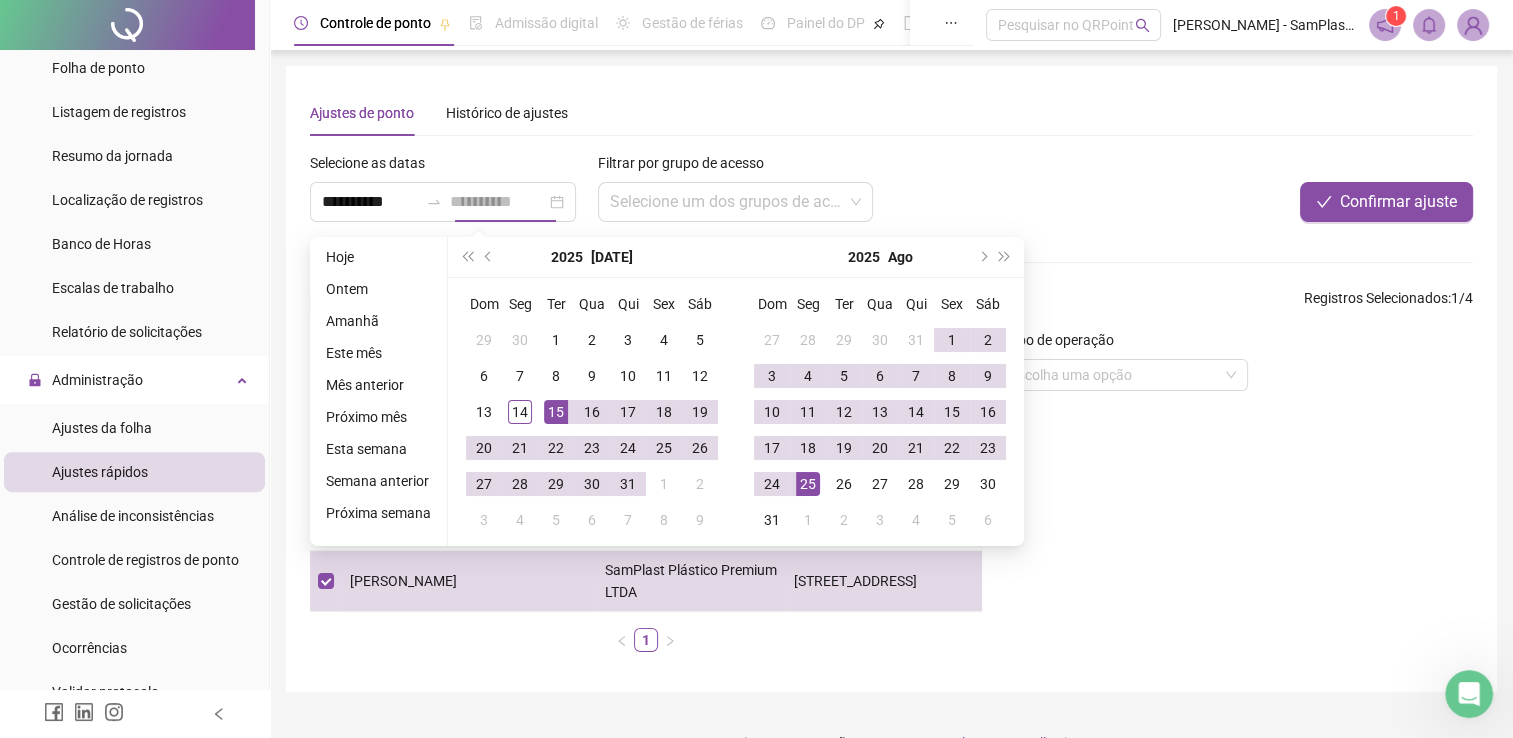 click on "25" at bounding box center [808, 484] 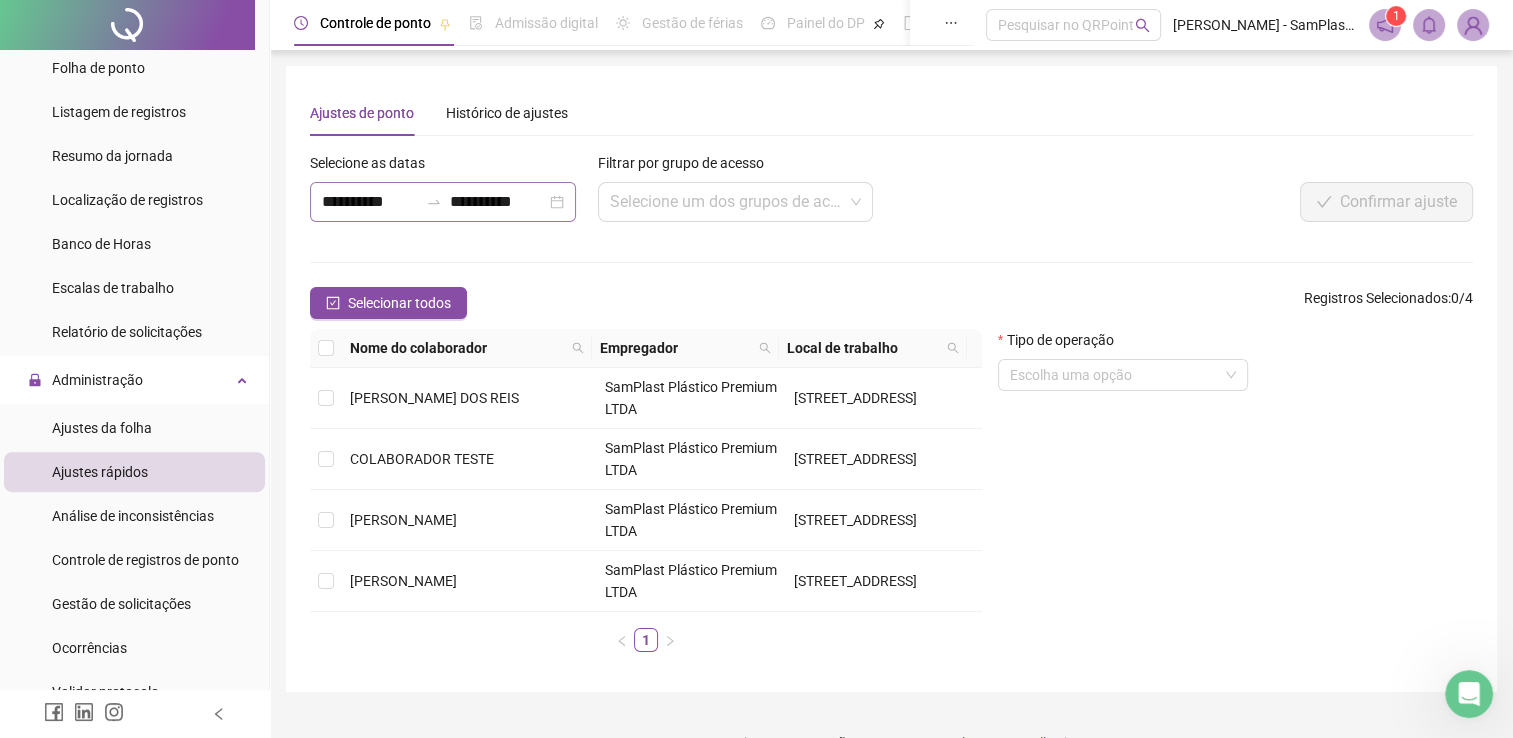 click at bounding box center (434, 202) 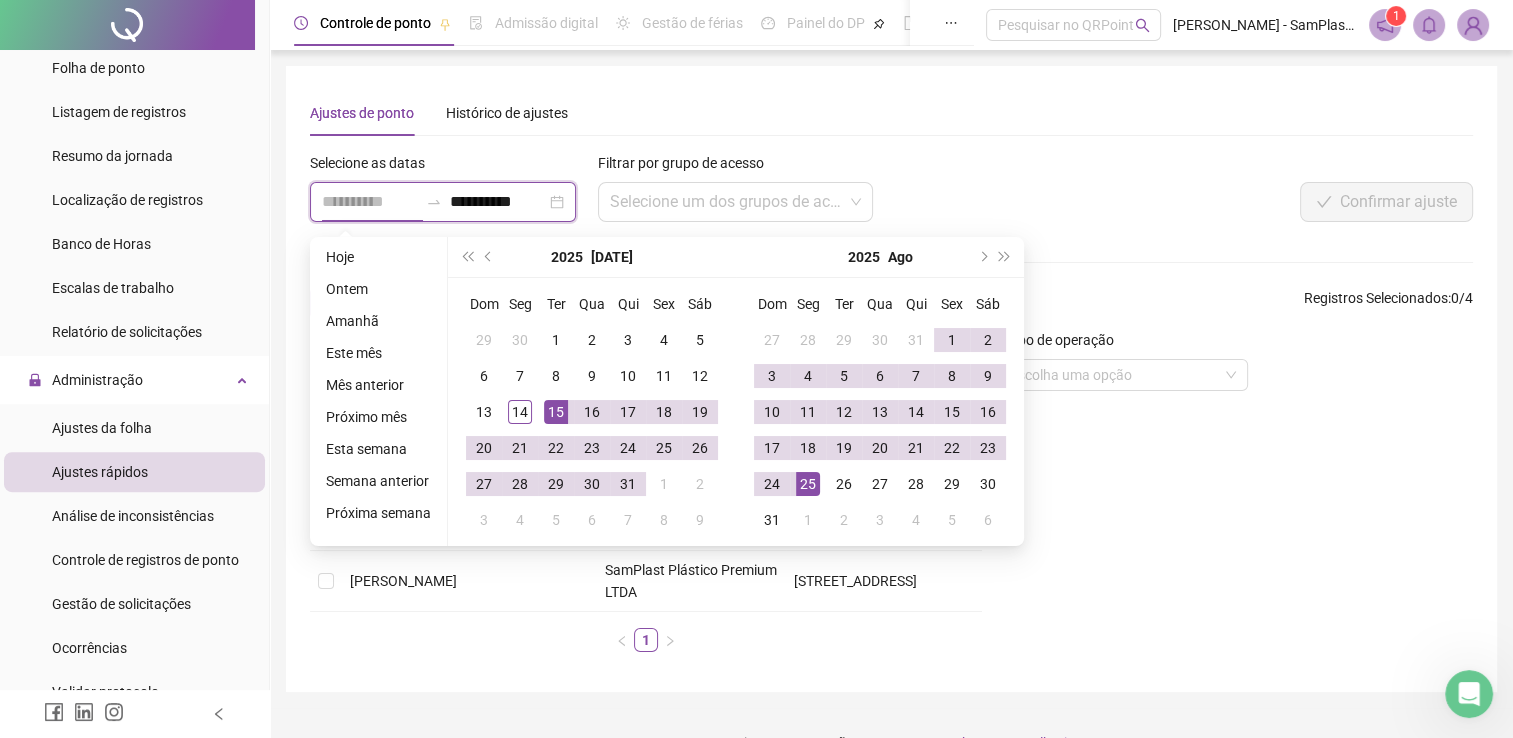 type on "**********" 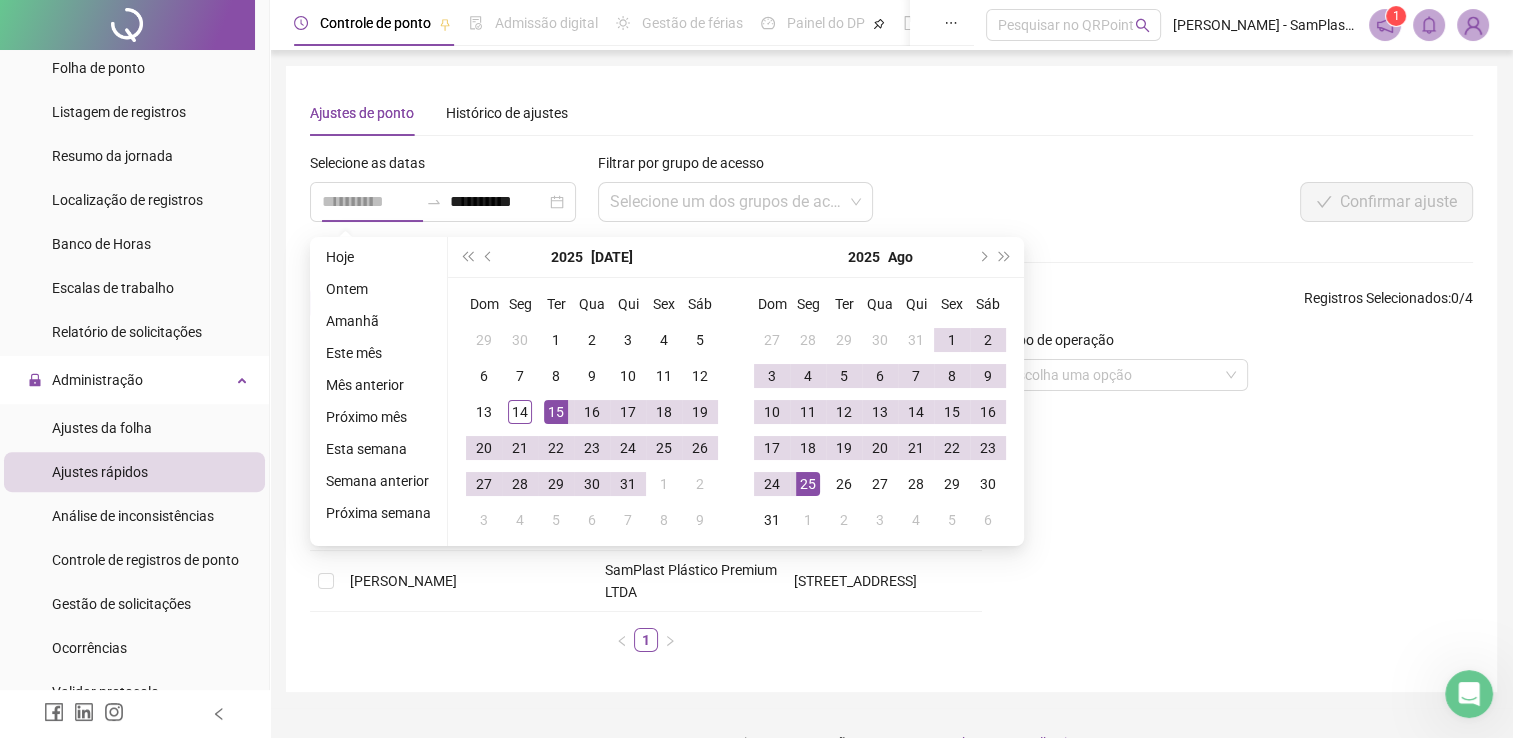click on "15" at bounding box center [556, 412] 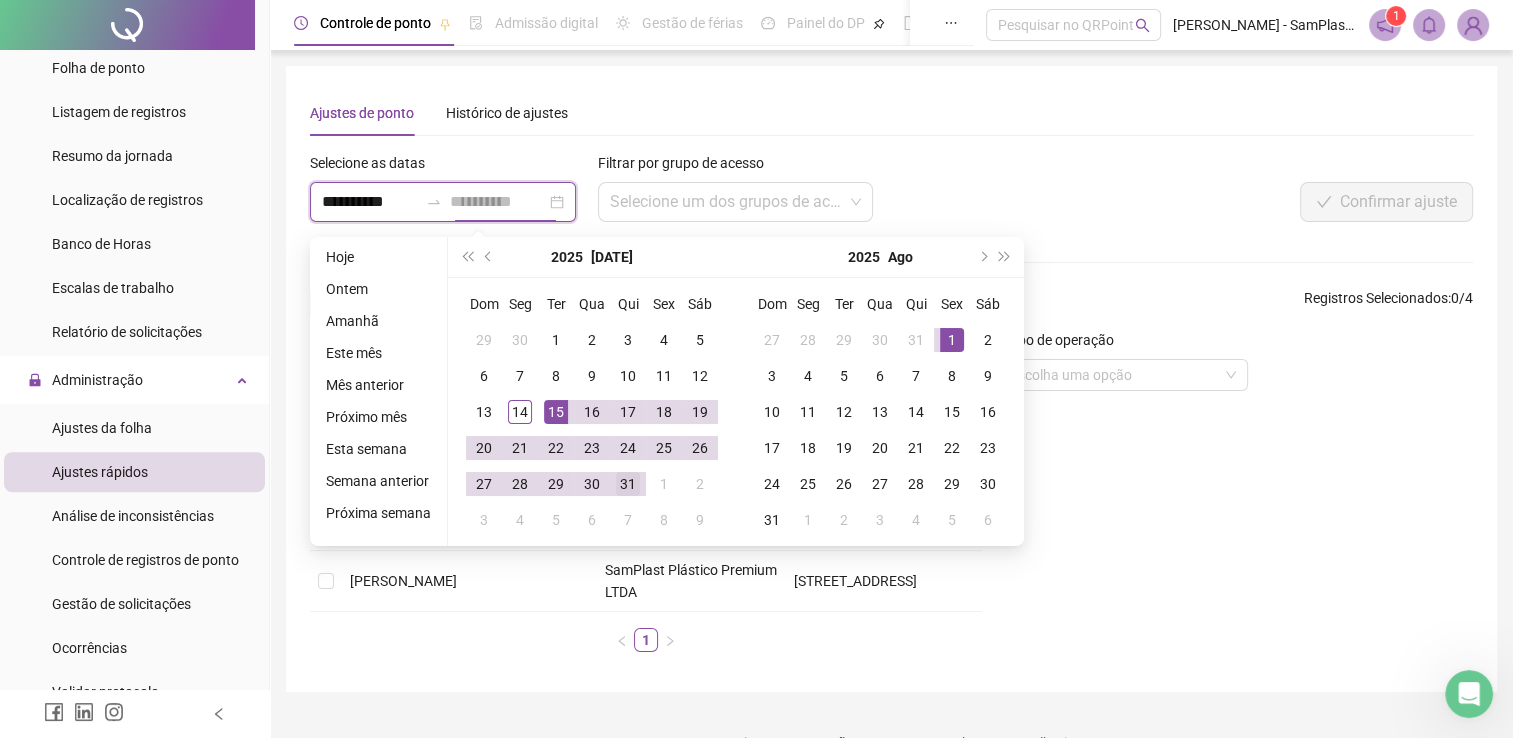 type on "**********" 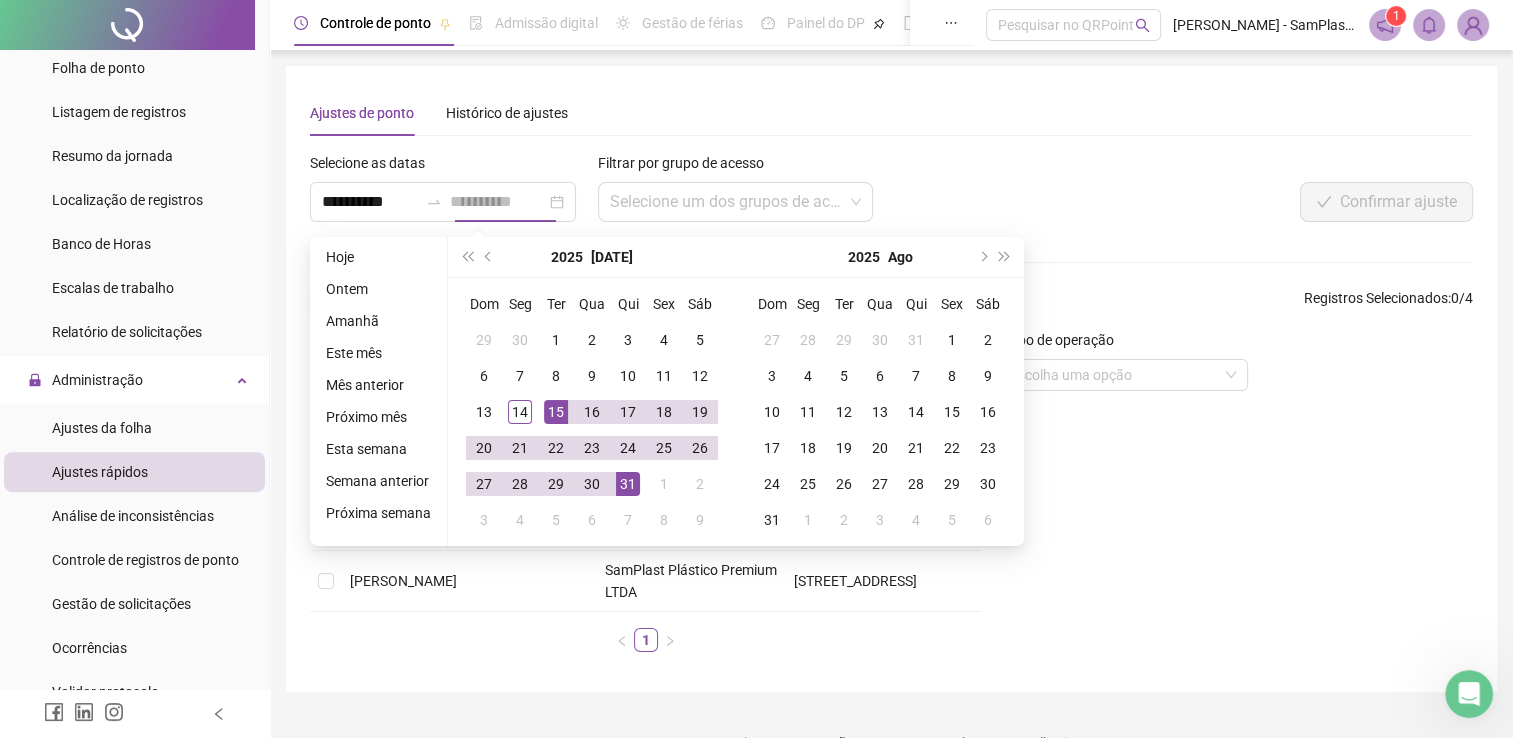click on "31" at bounding box center (628, 484) 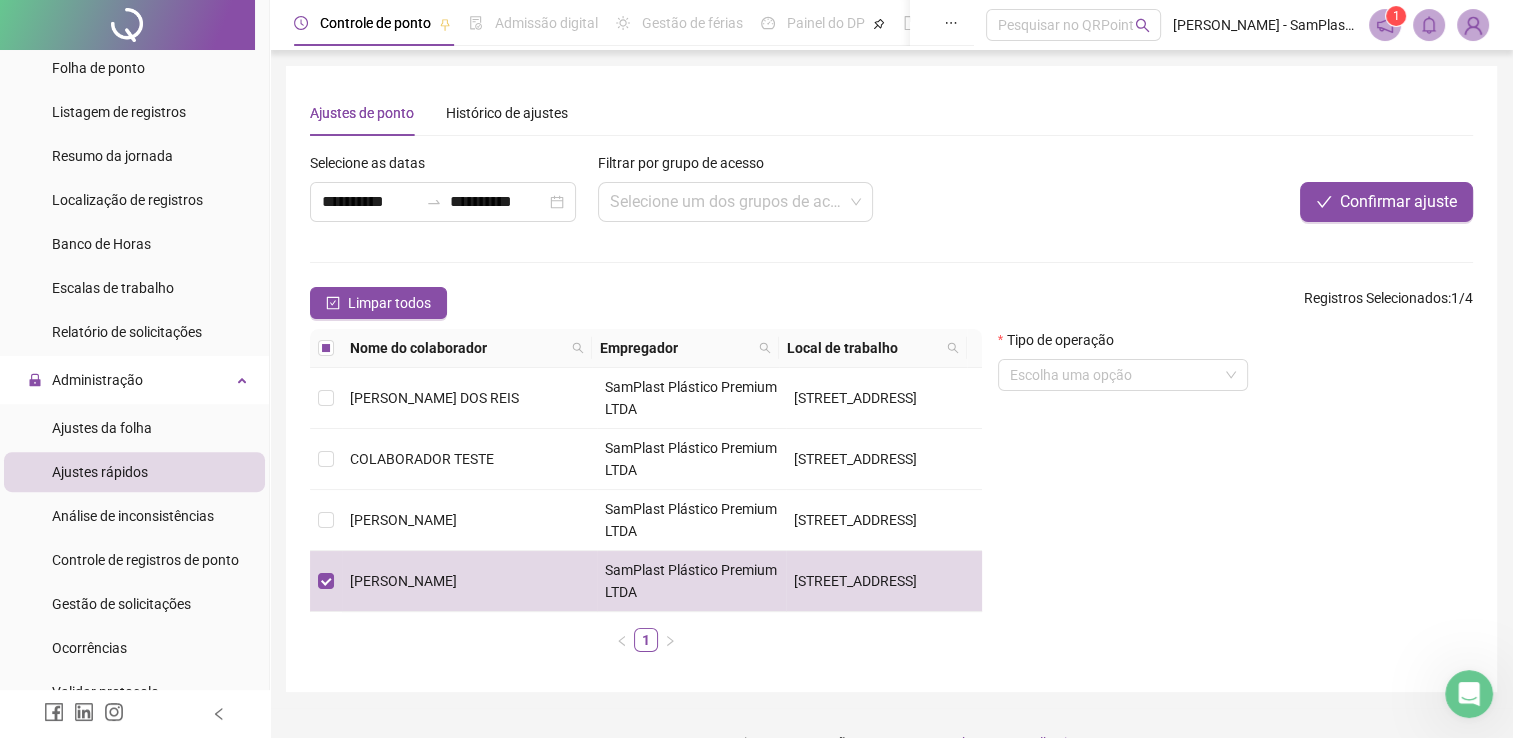 click on "Tipo de operação Escolha uma opção" at bounding box center (1123, 368) 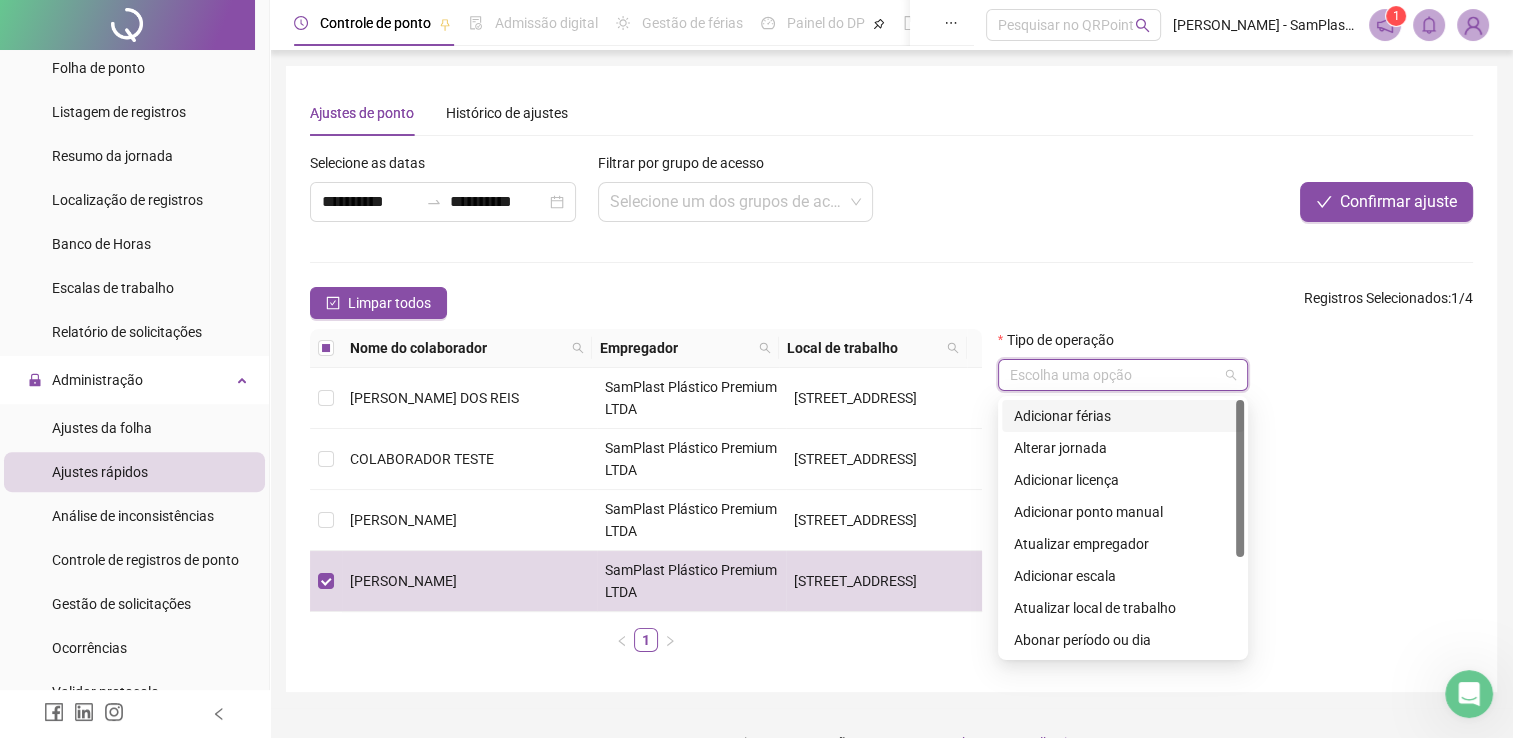 click at bounding box center (1117, 375) 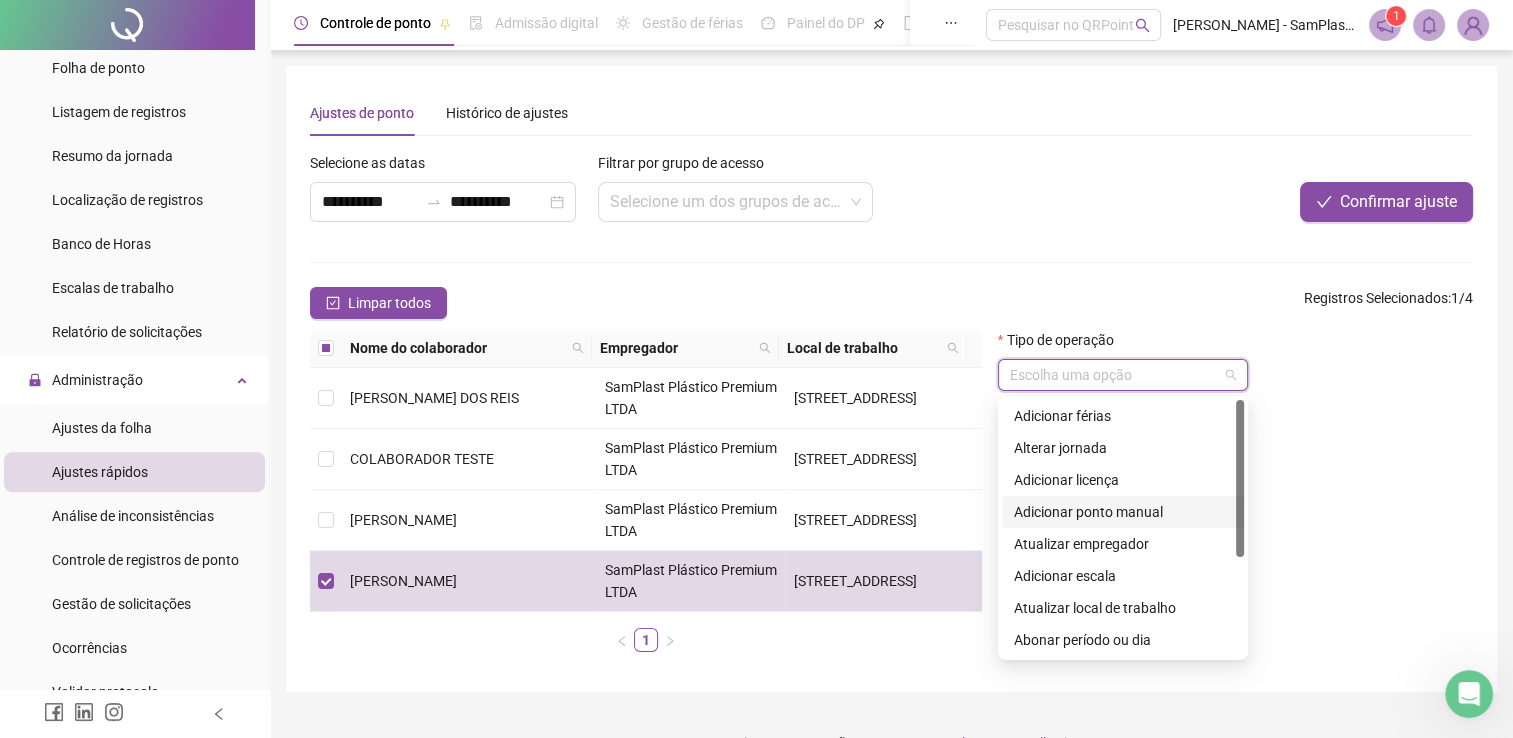 scroll, scrollTop: 160, scrollLeft: 0, axis: vertical 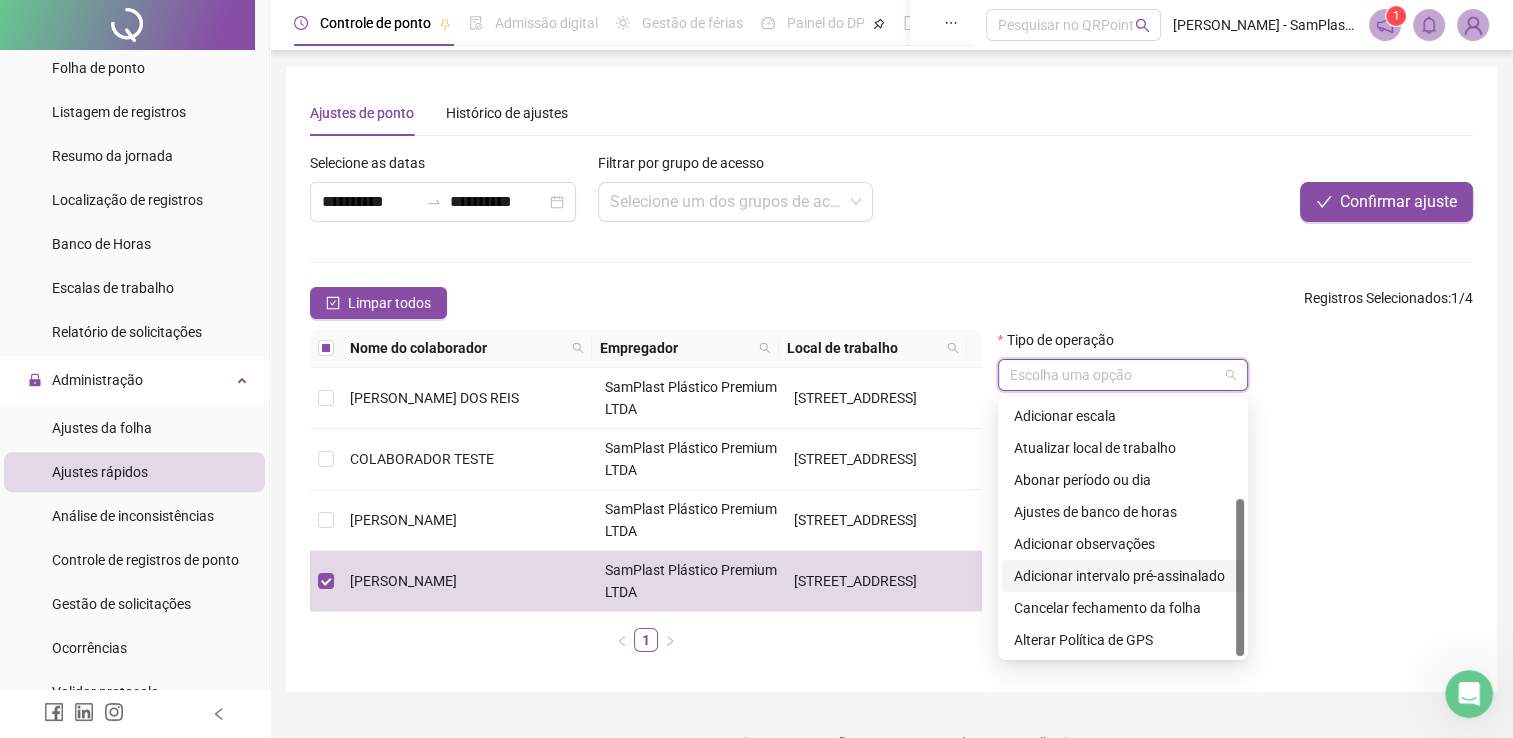 click on "Adicionar intervalo pré-assinalado" at bounding box center (1123, 576) 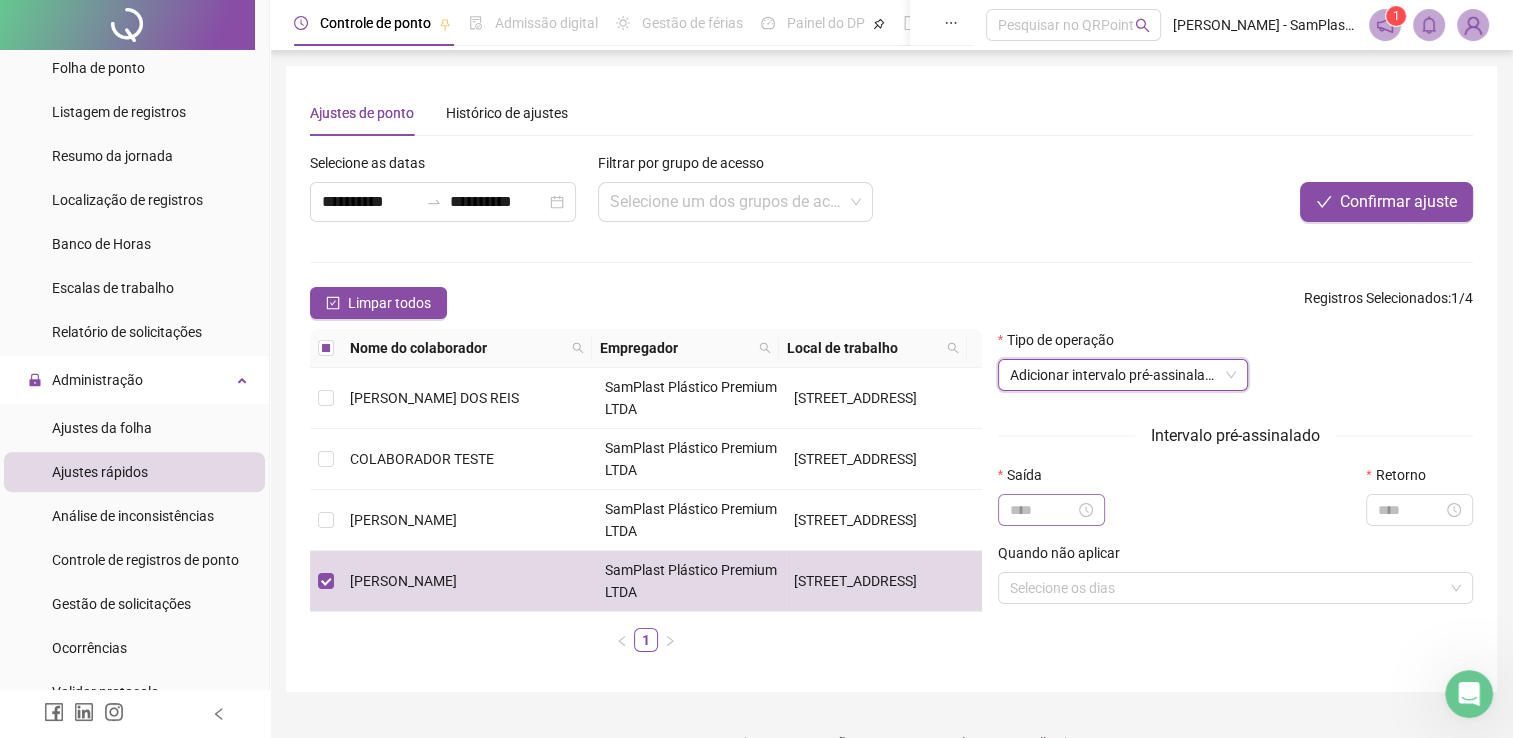 click at bounding box center [1051, 510] 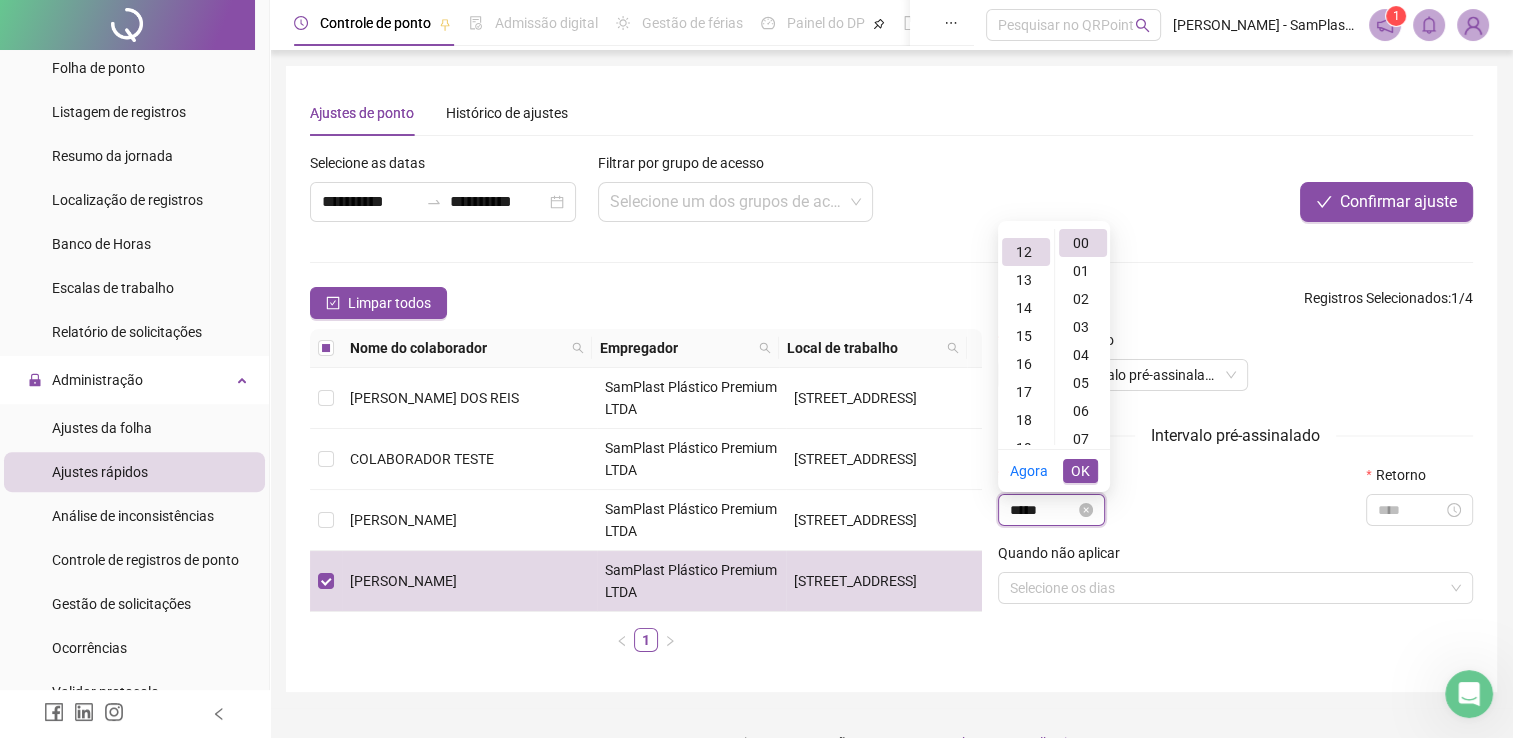scroll, scrollTop: 336, scrollLeft: 0, axis: vertical 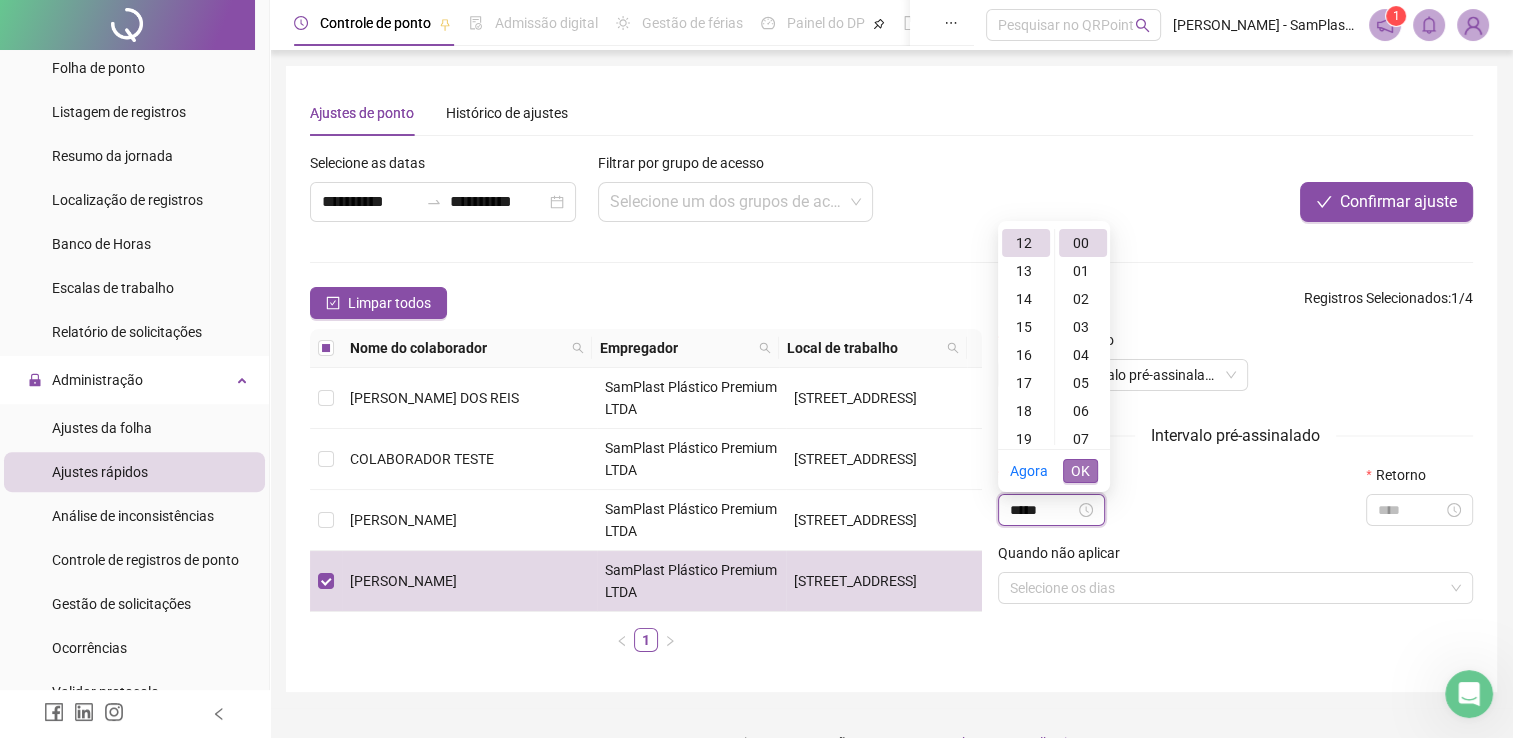 type on "*****" 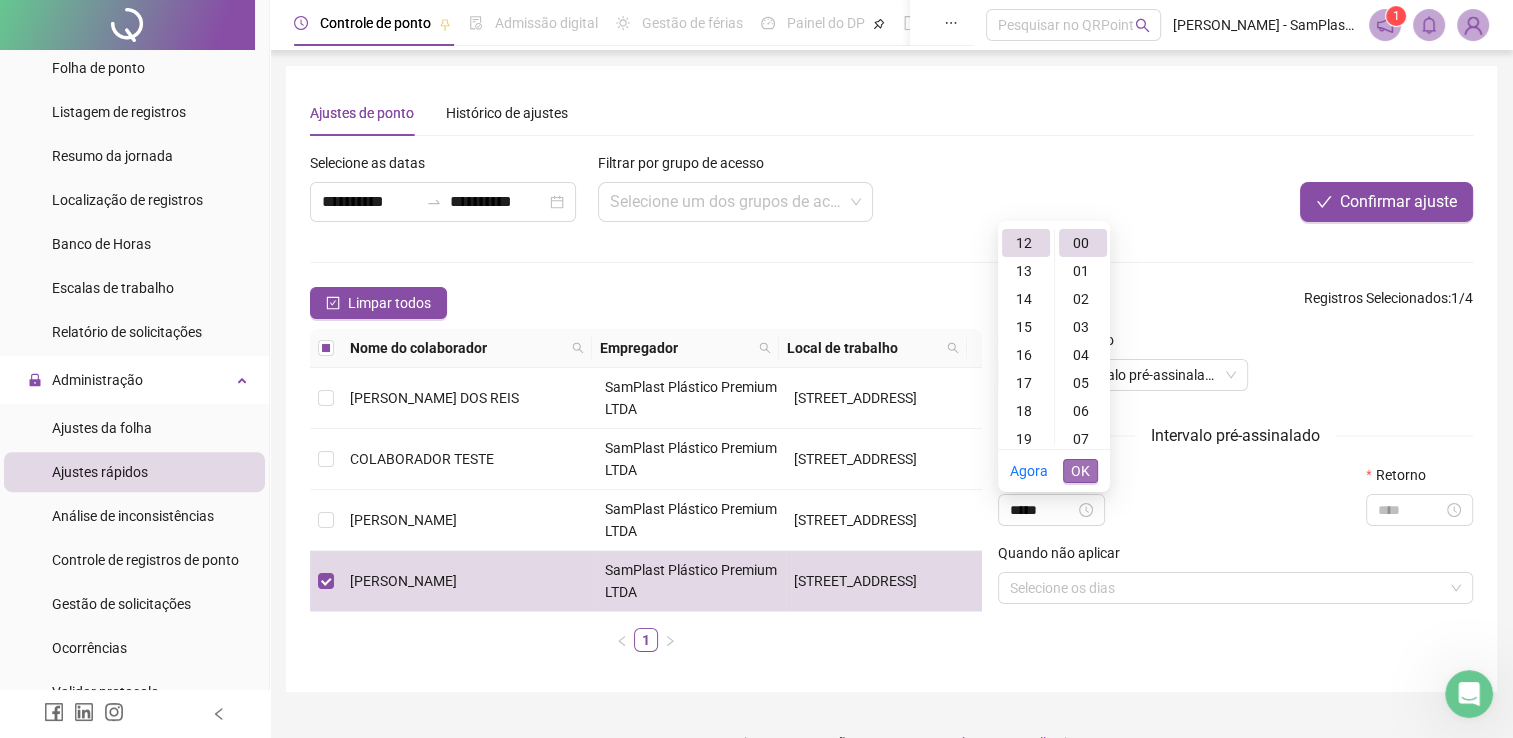 click on "OK" at bounding box center [1080, 471] 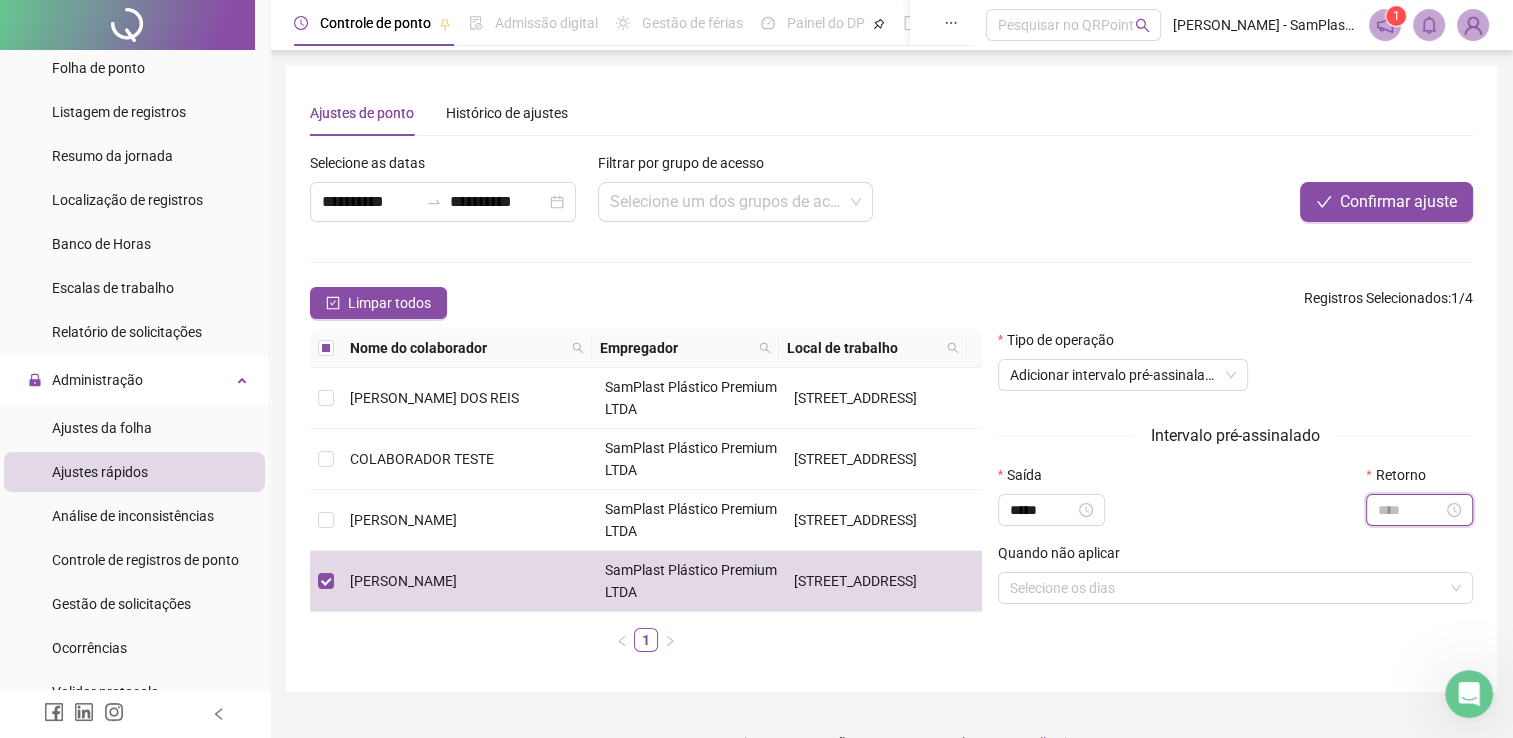 click at bounding box center (1410, 510) 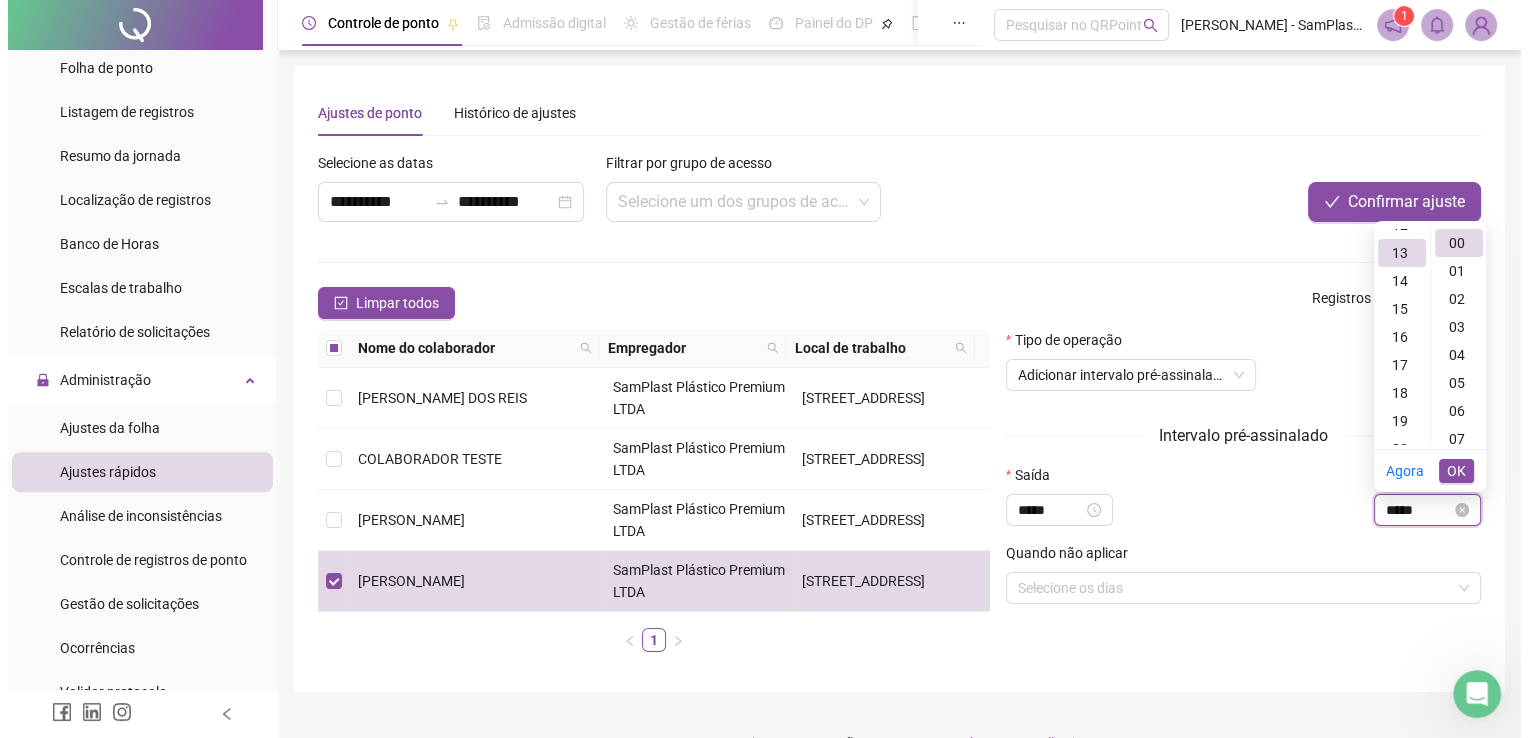 scroll, scrollTop: 364, scrollLeft: 0, axis: vertical 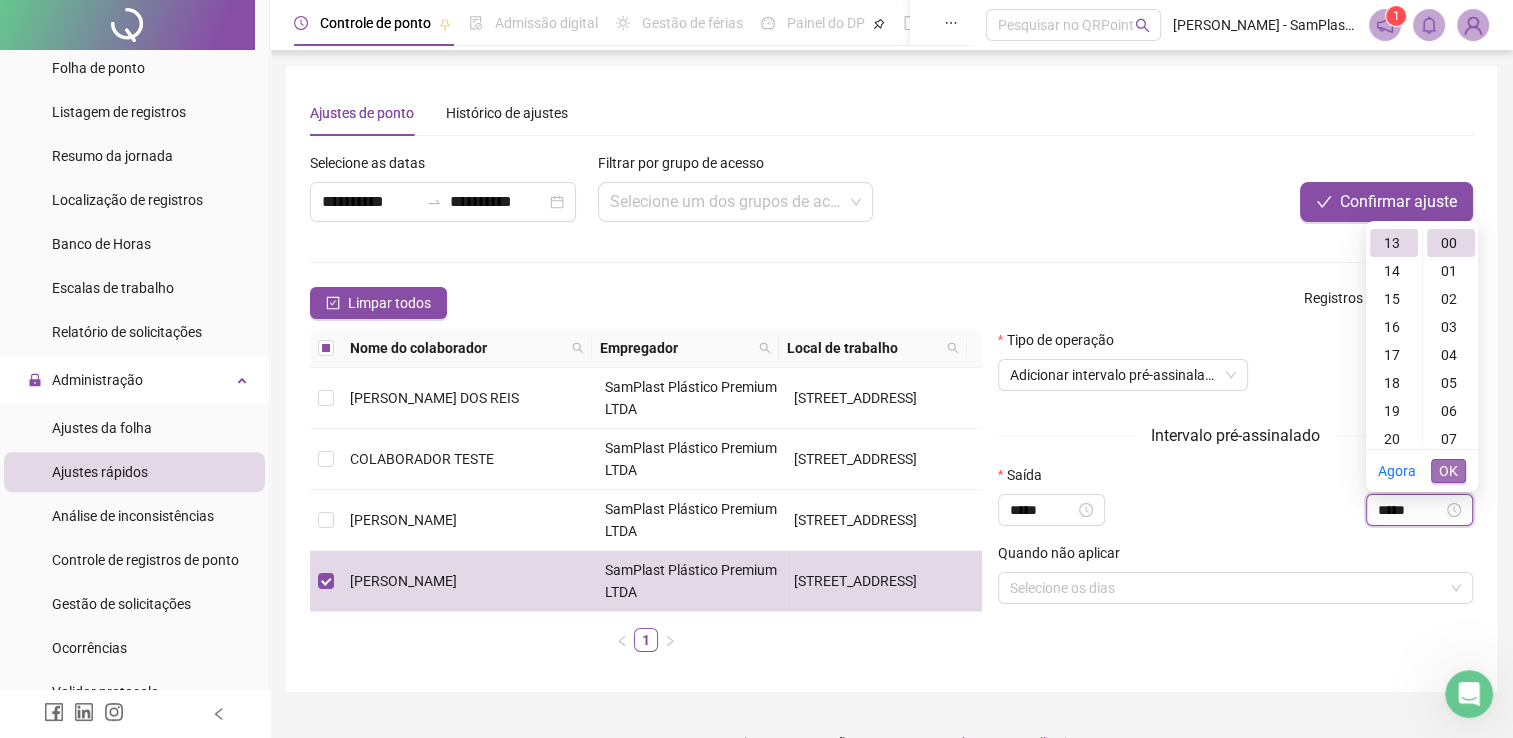 type on "*****" 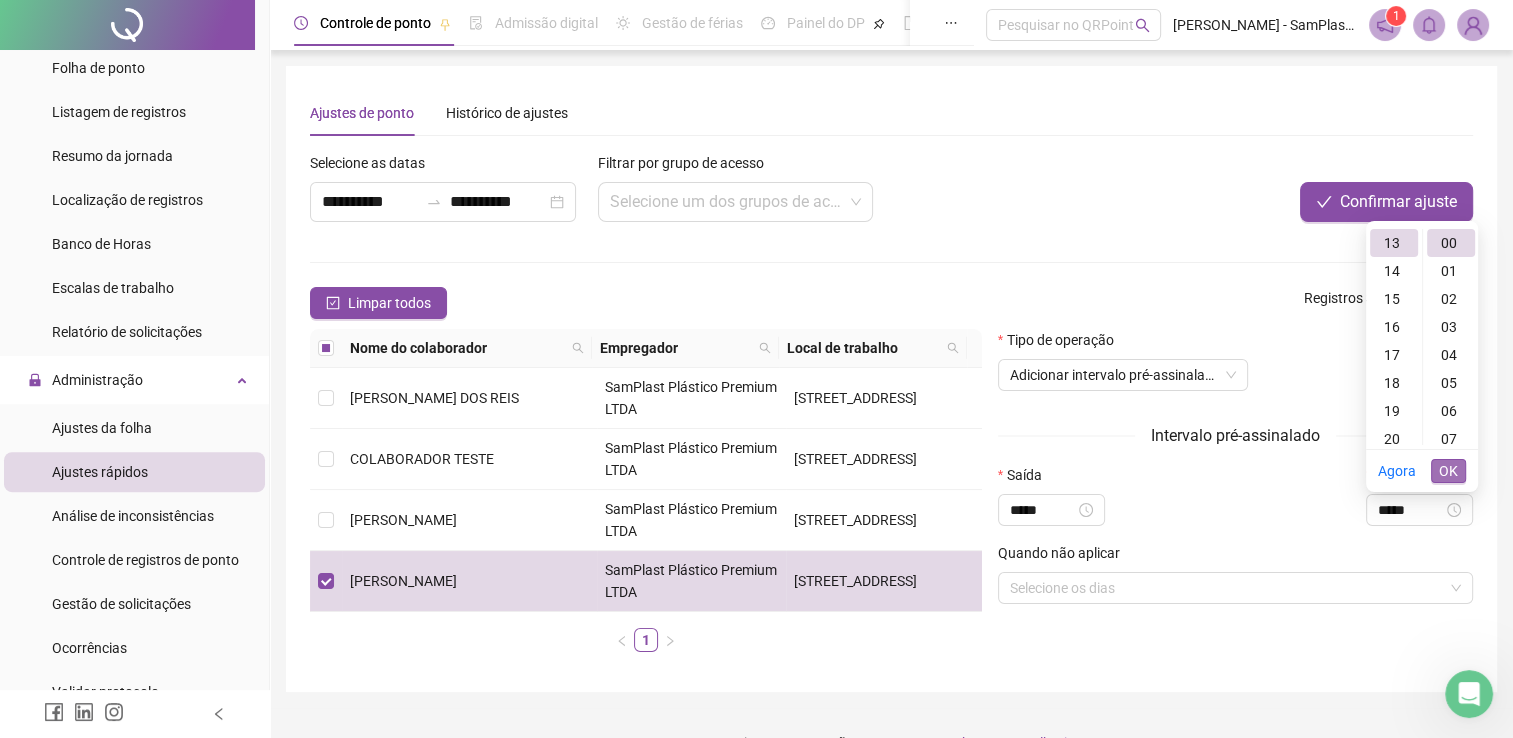 click on "OK" at bounding box center (1448, 471) 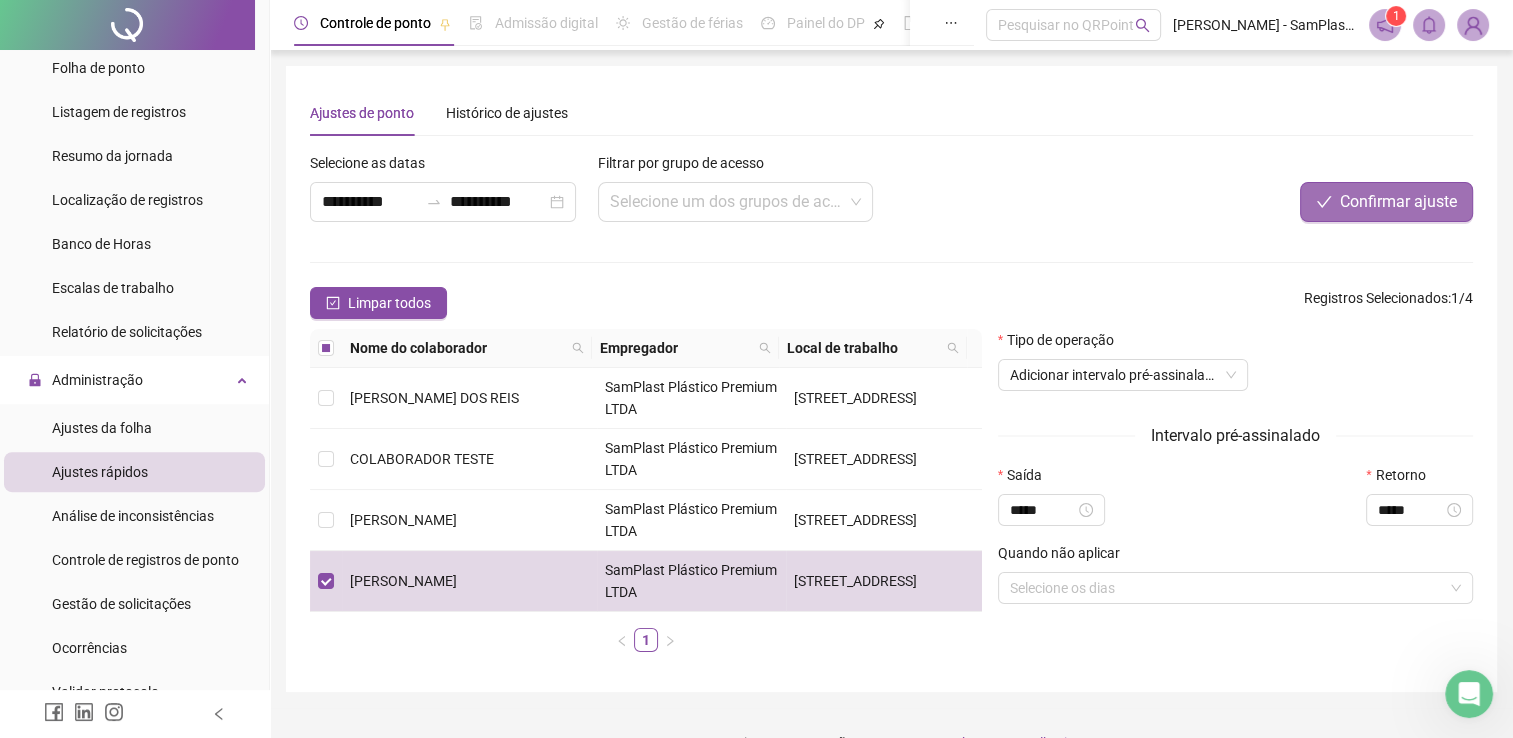 click on "Confirmar ajuste" at bounding box center [1398, 202] 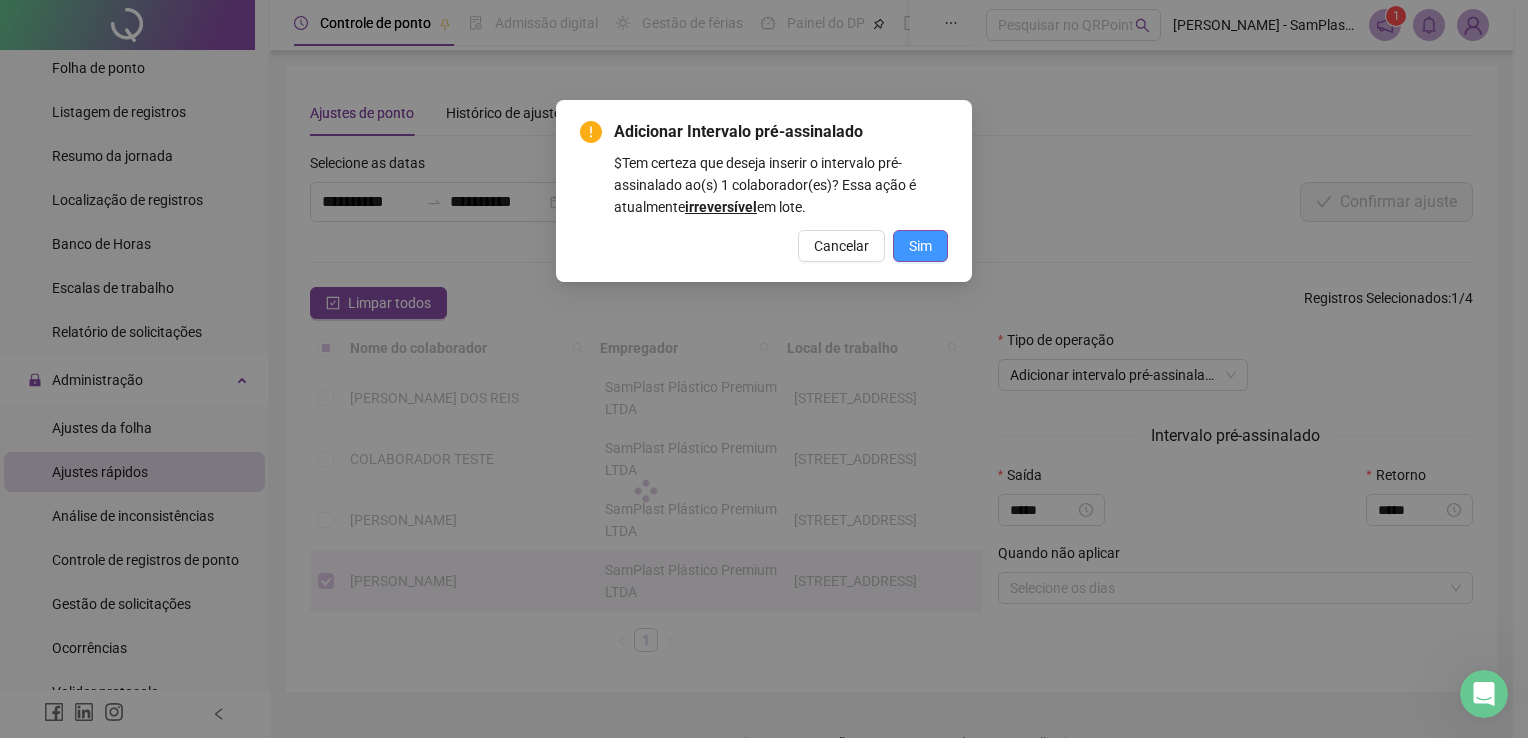 click on "Sim" at bounding box center [920, 246] 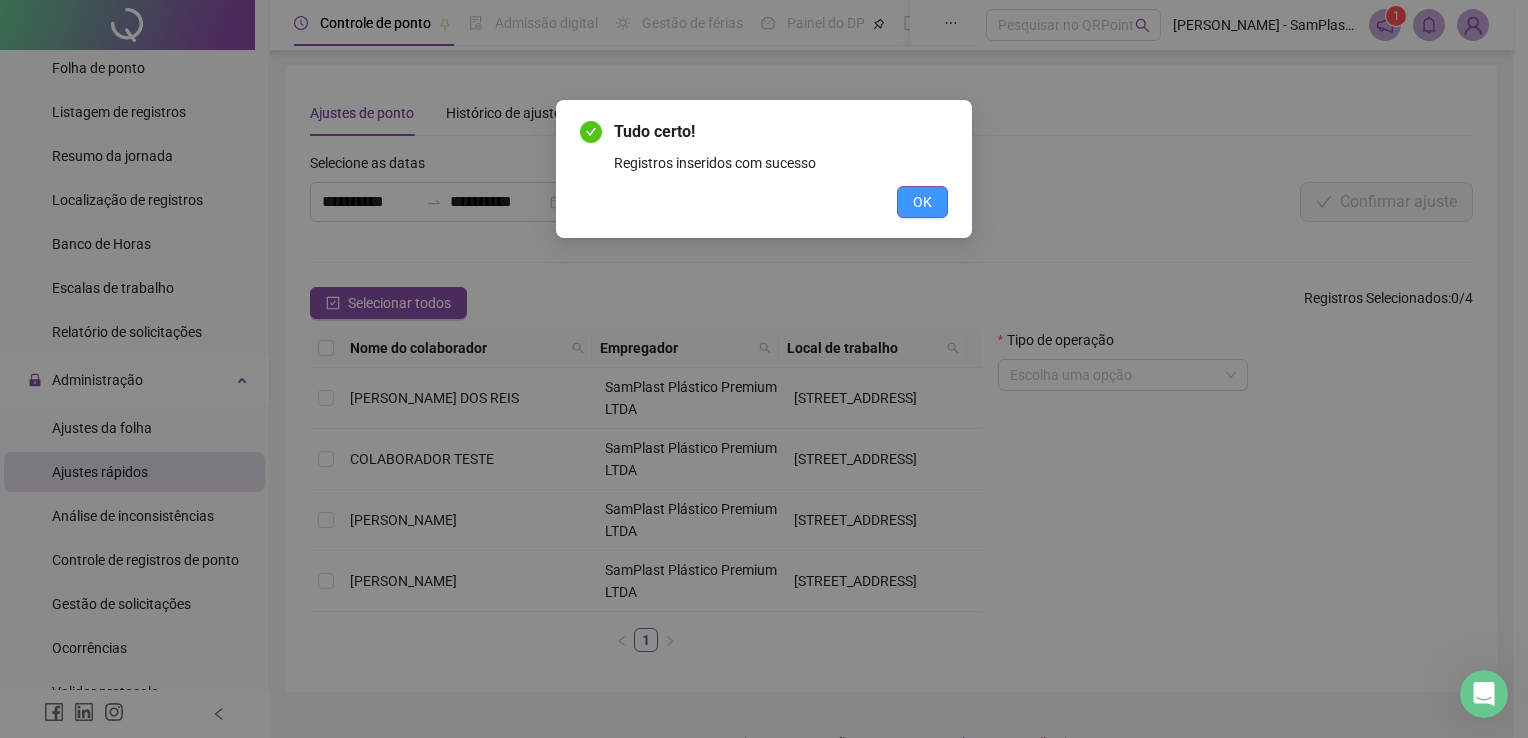 click on "OK" at bounding box center (922, 202) 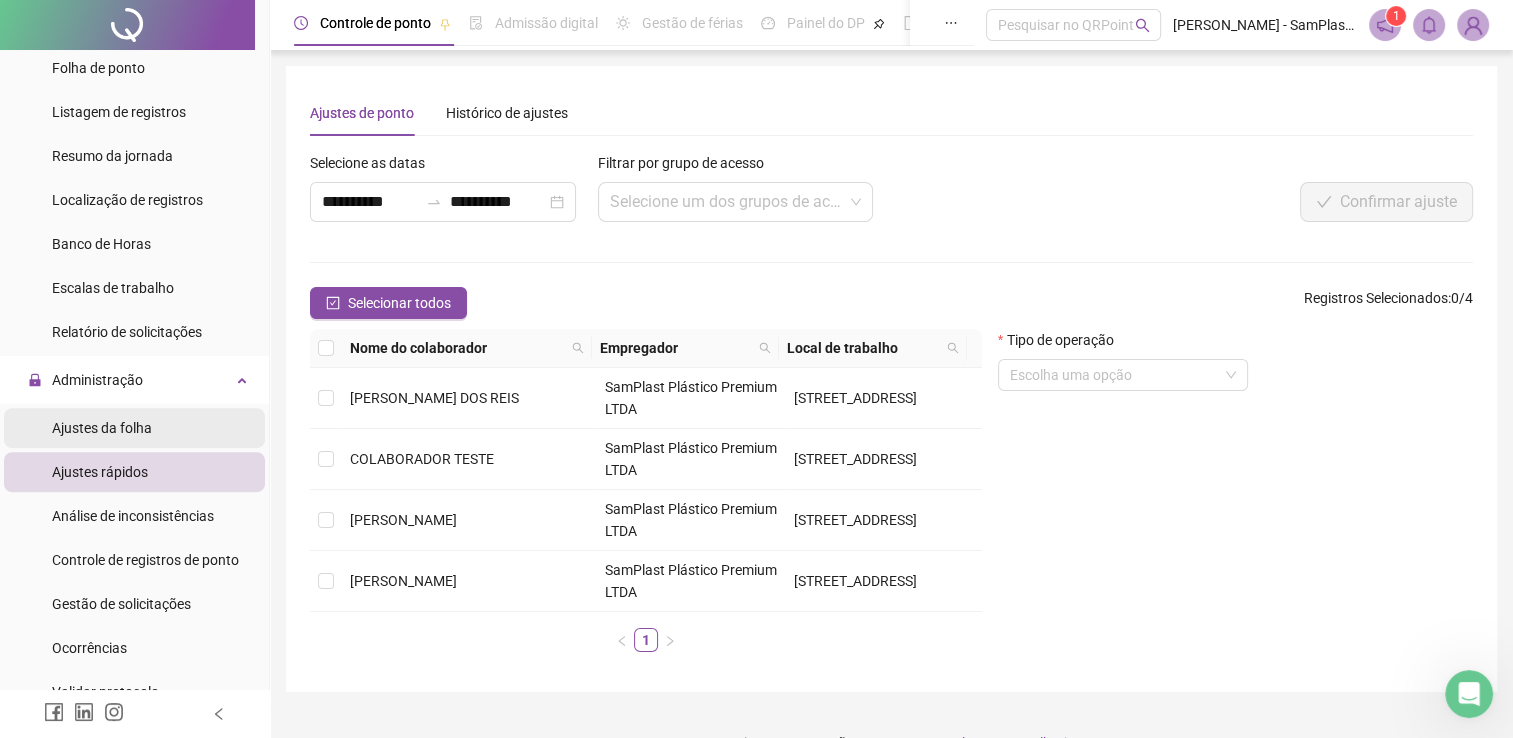 click on "Ajustes da folha" at bounding box center [102, 428] 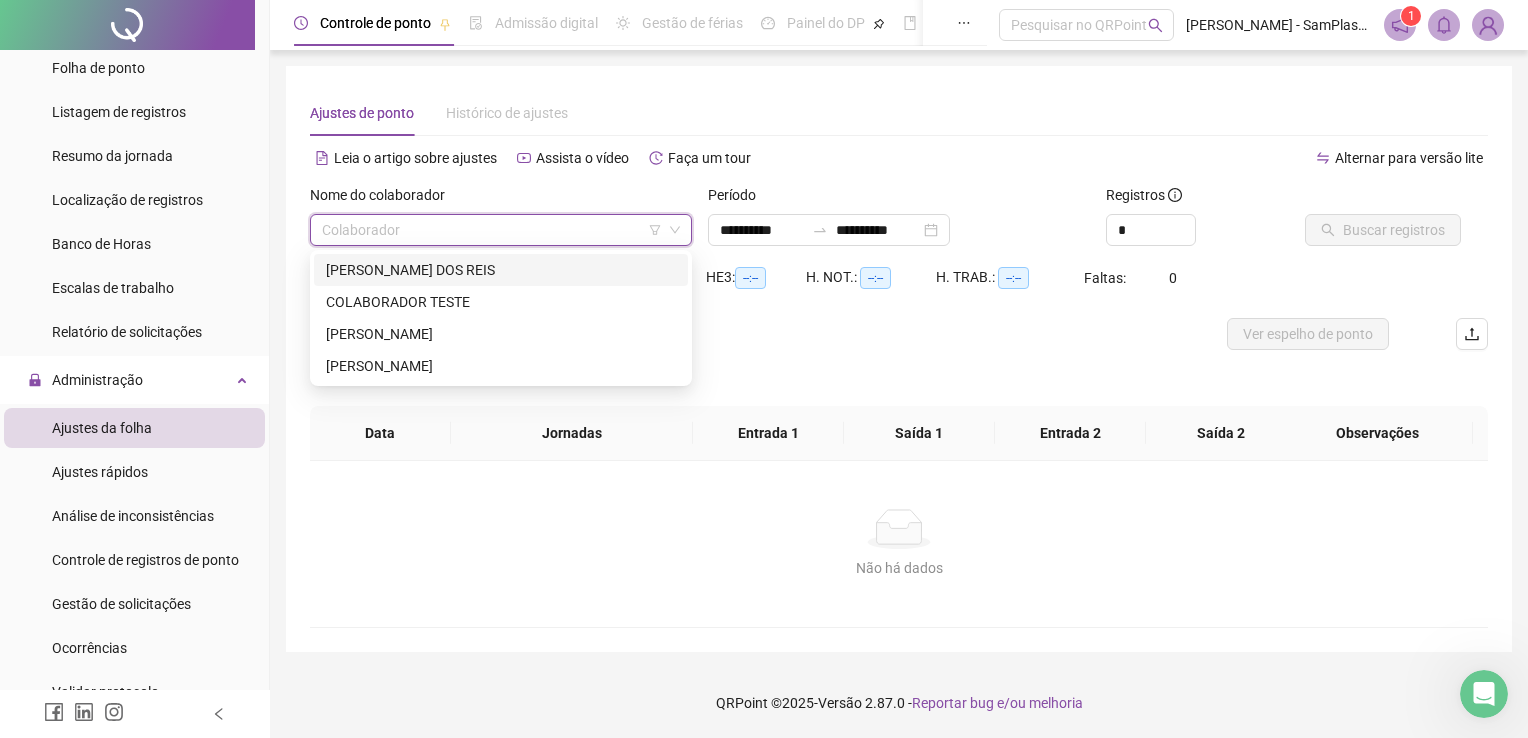 click at bounding box center (495, 230) 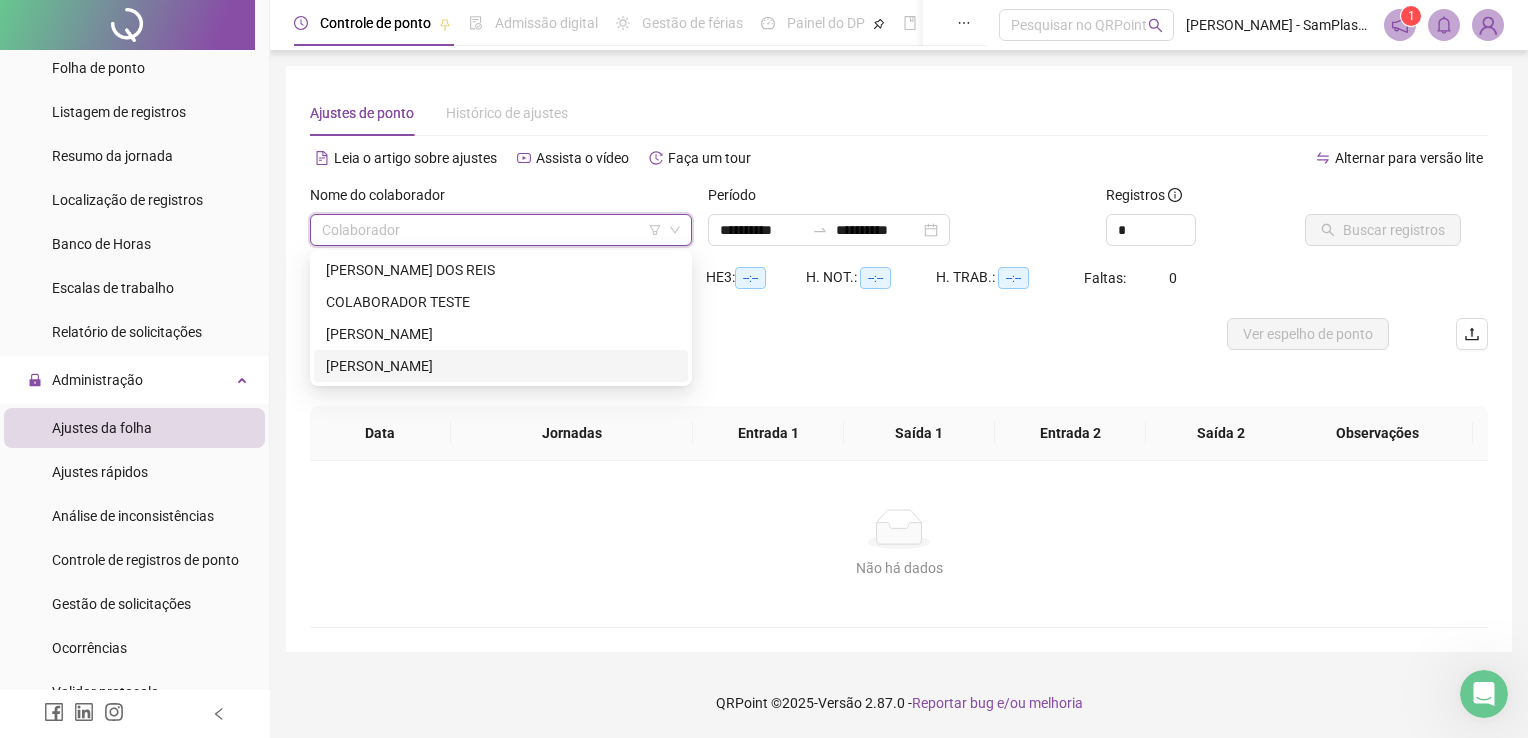 click on "[PERSON_NAME]" at bounding box center [501, 366] 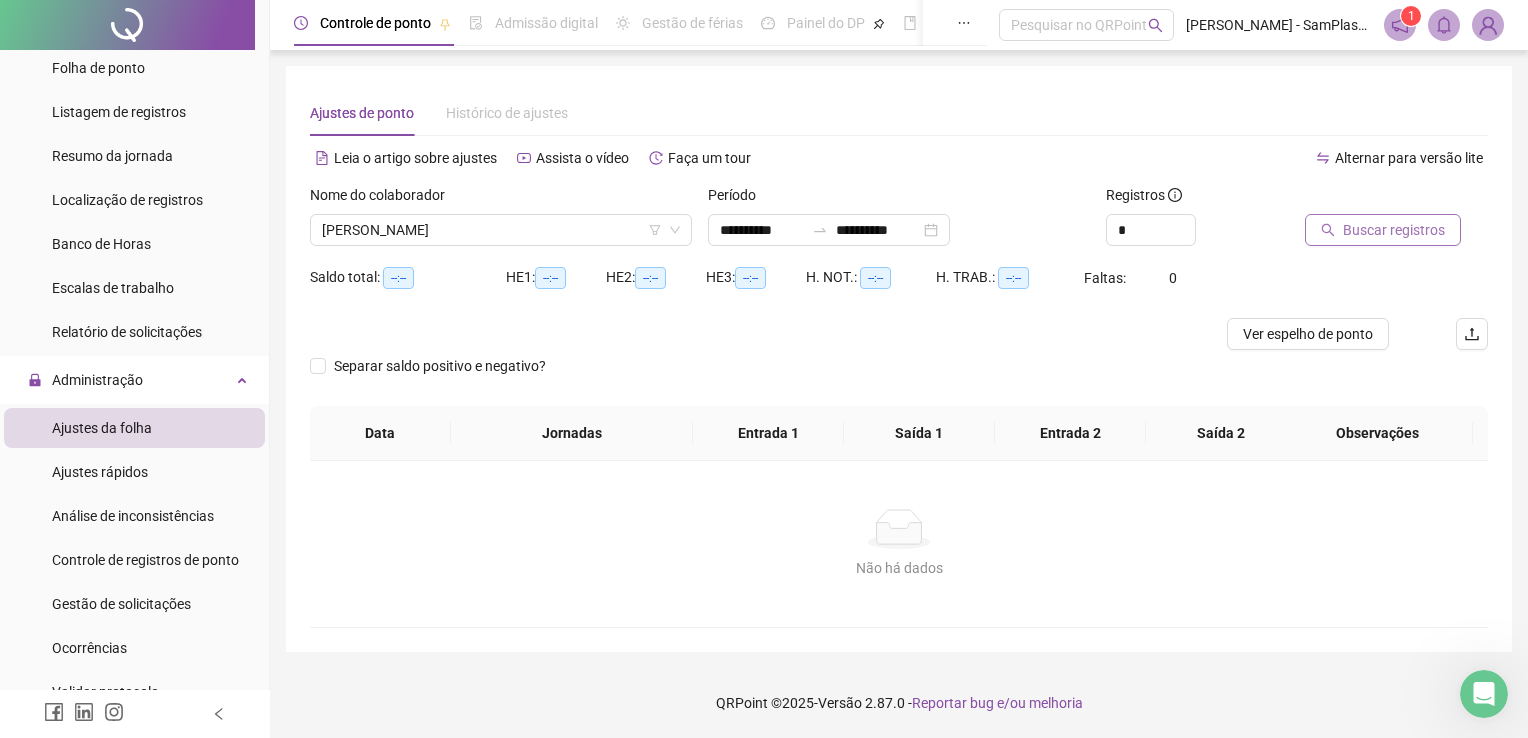 click on "Buscar registros" at bounding box center [1394, 230] 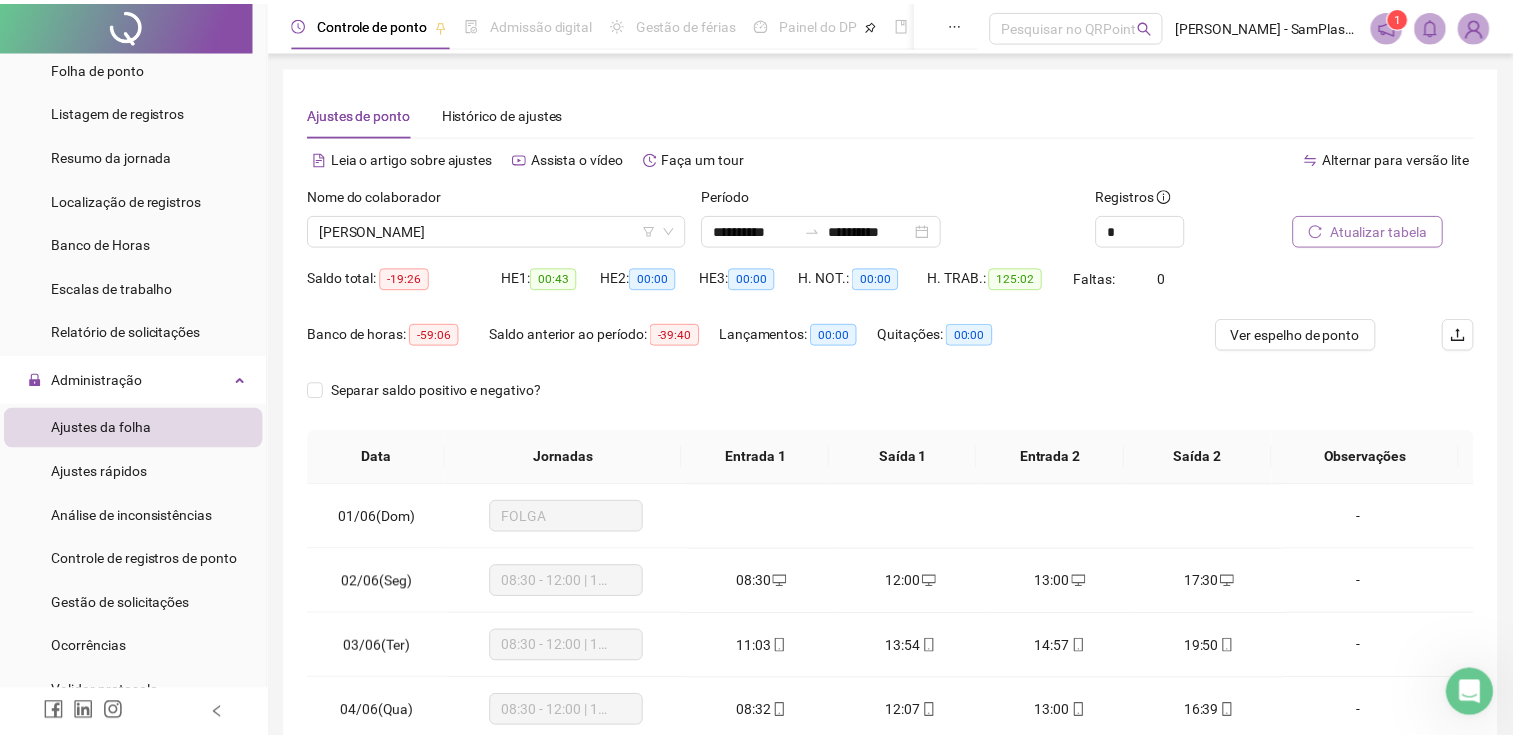 scroll, scrollTop: 283, scrollLeft: 0, axis: vertical 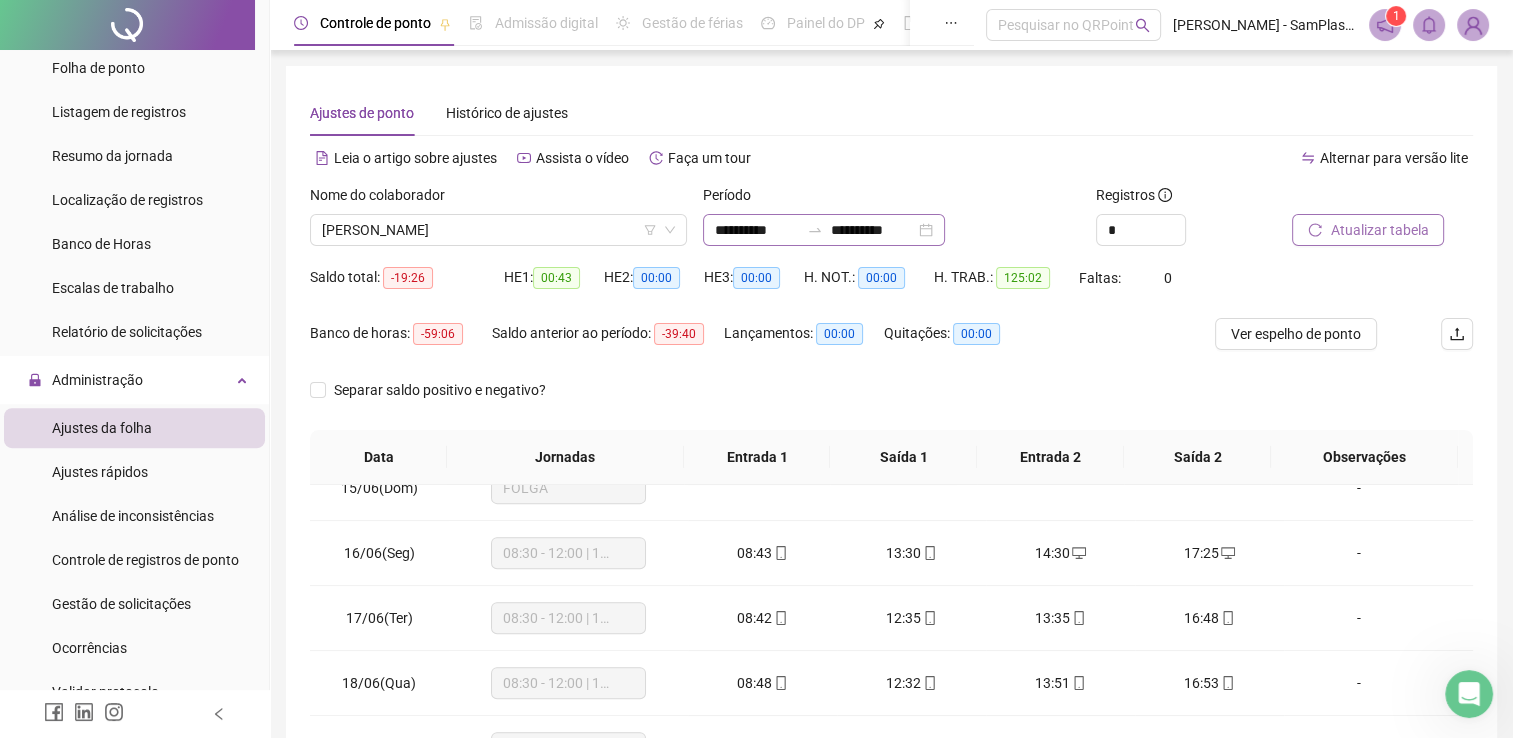 click on "**********" at bounding box center [824, 230] 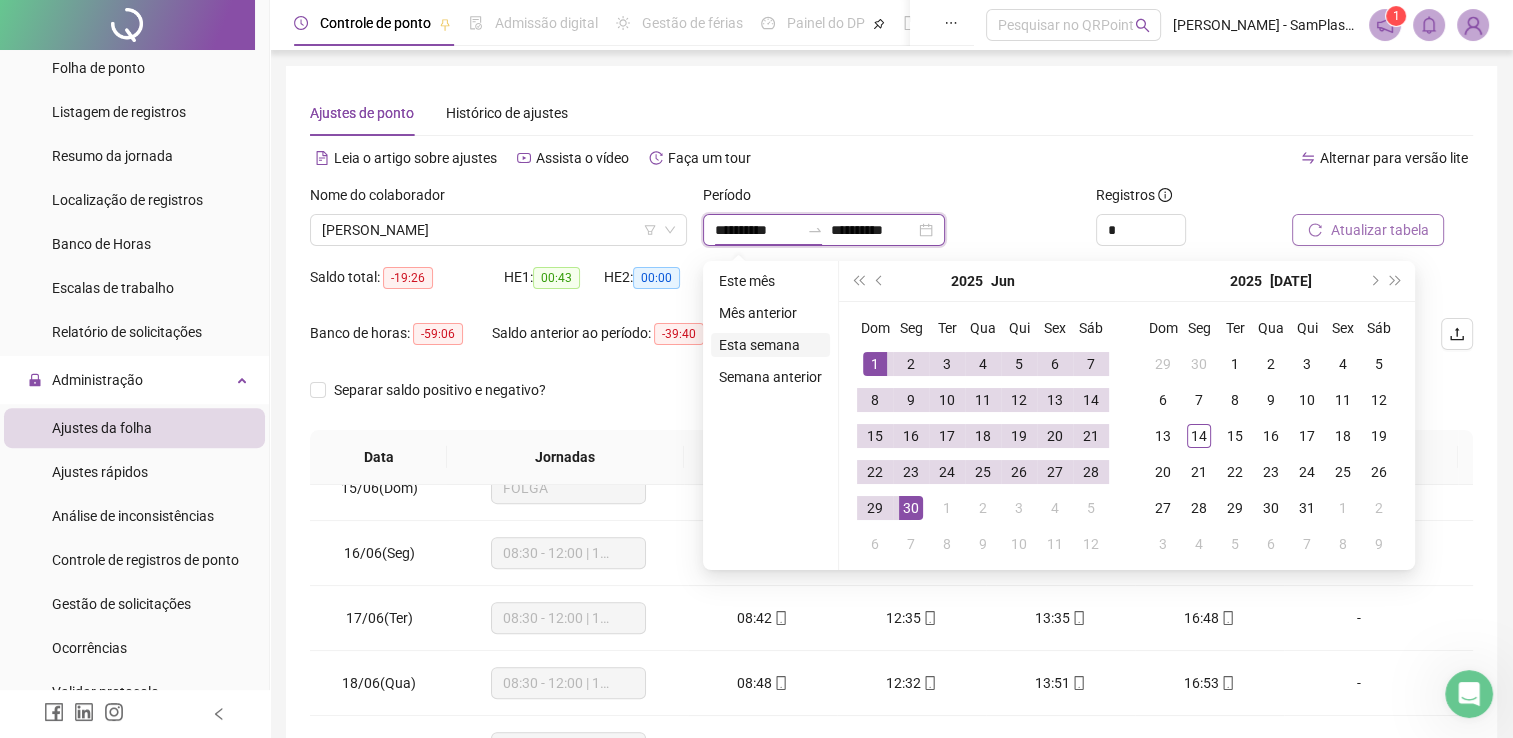 type on "**********" 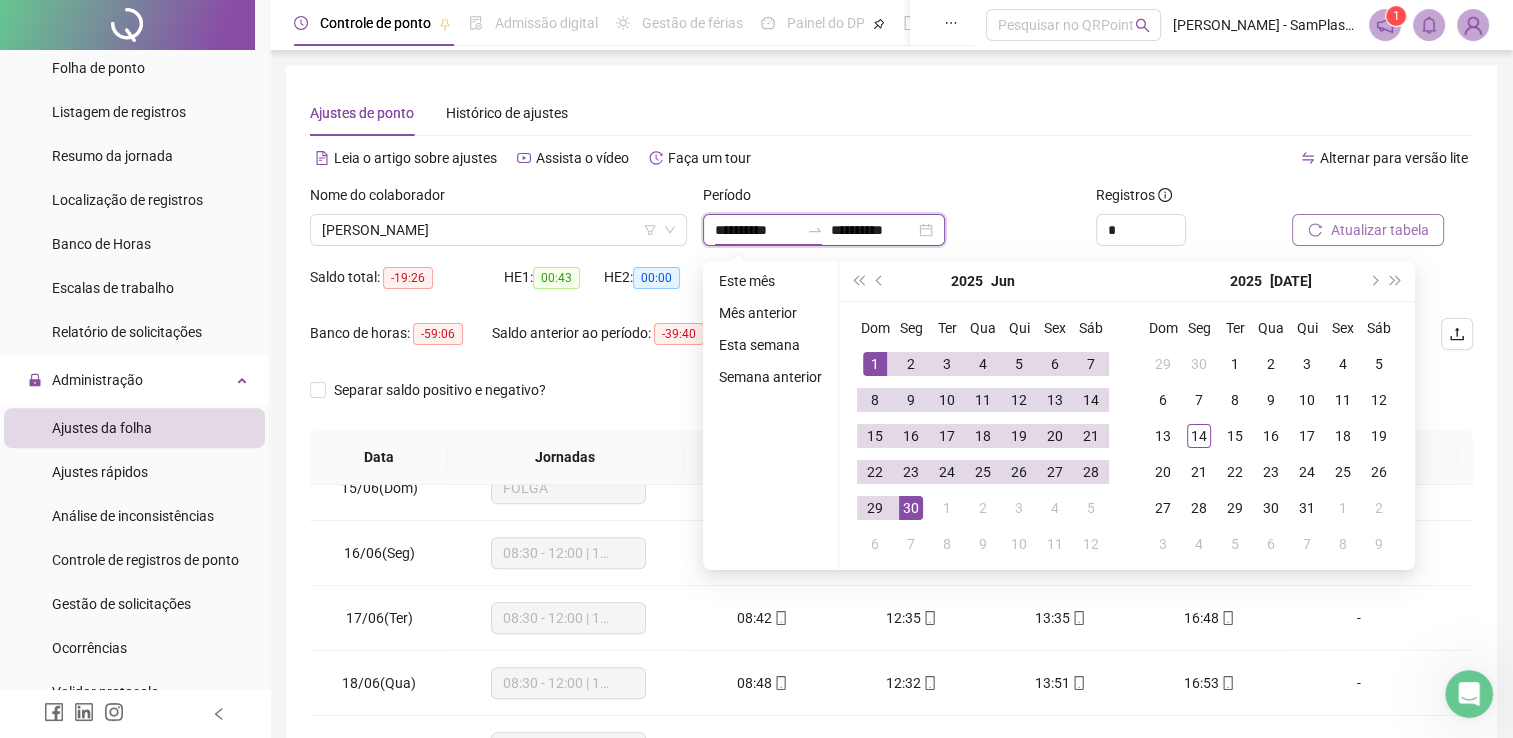 type on "**********" 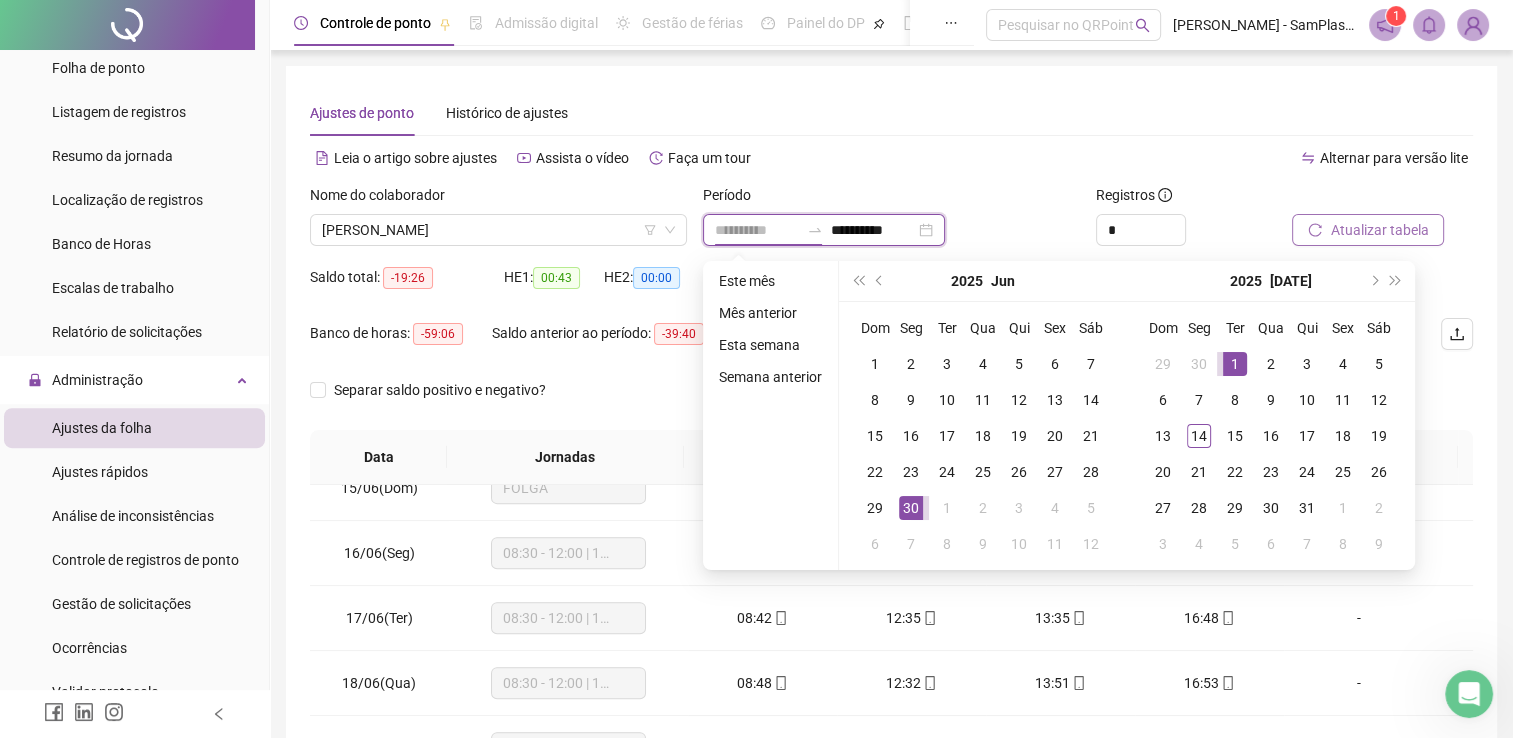 type on "**********" 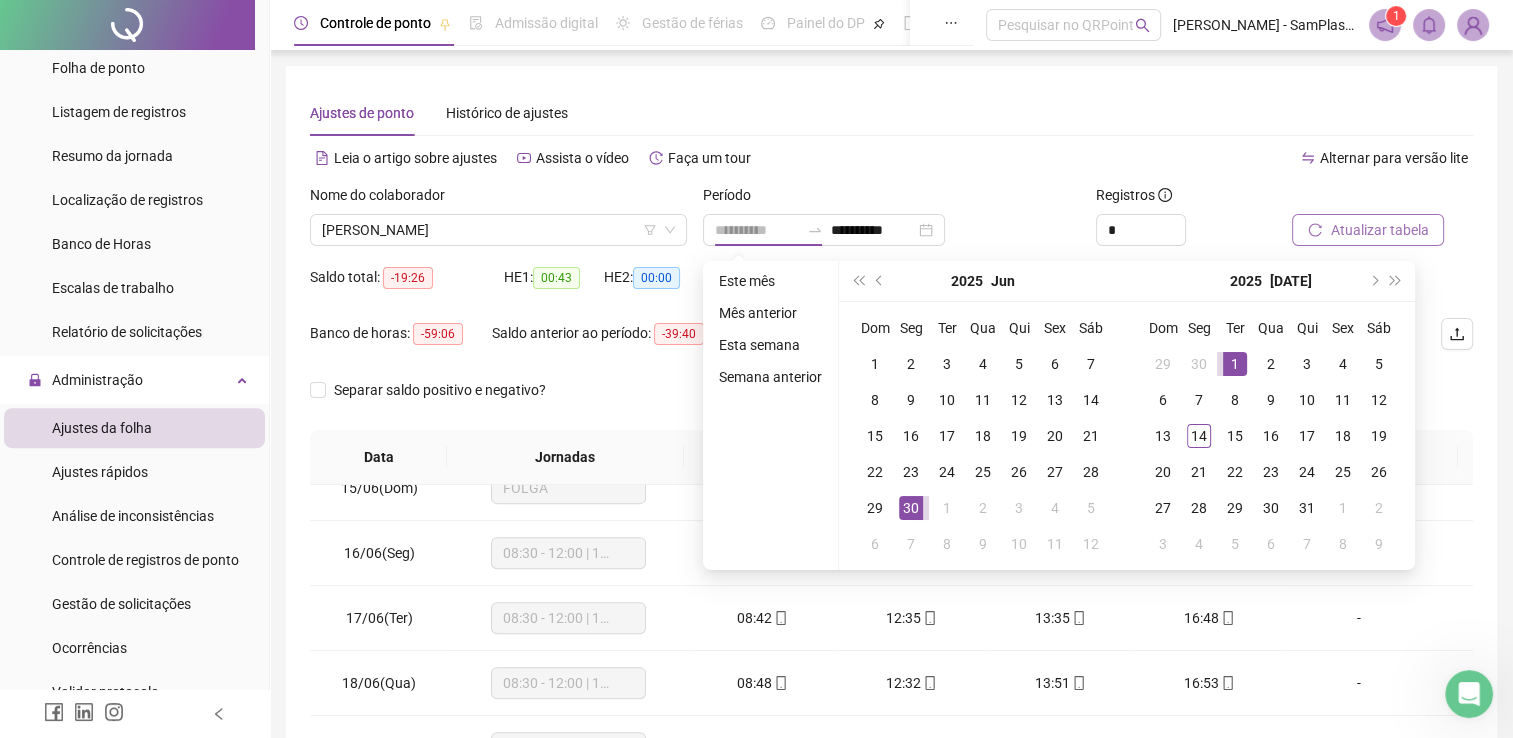 click on "1" at bounding box center [1235, 364] 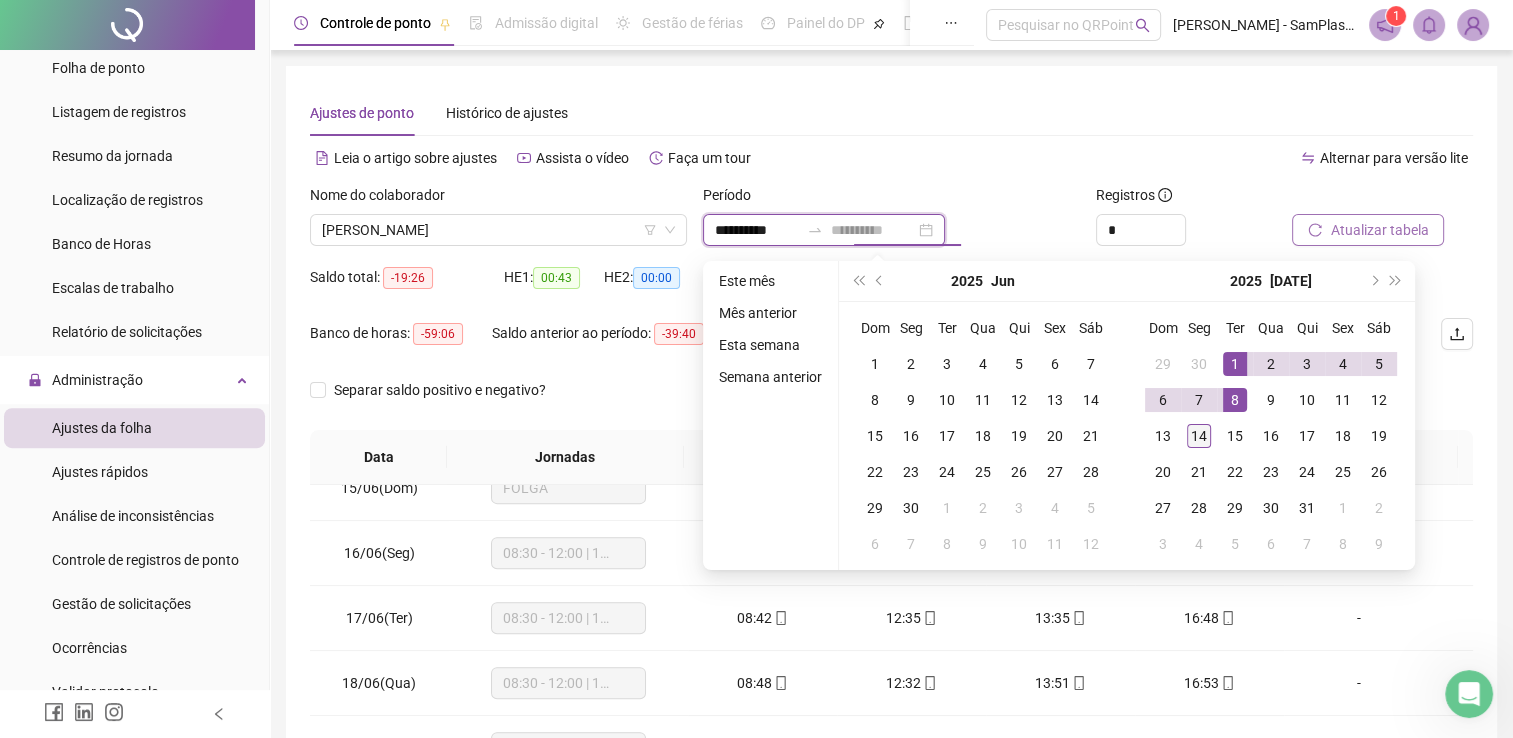 type on "**********" 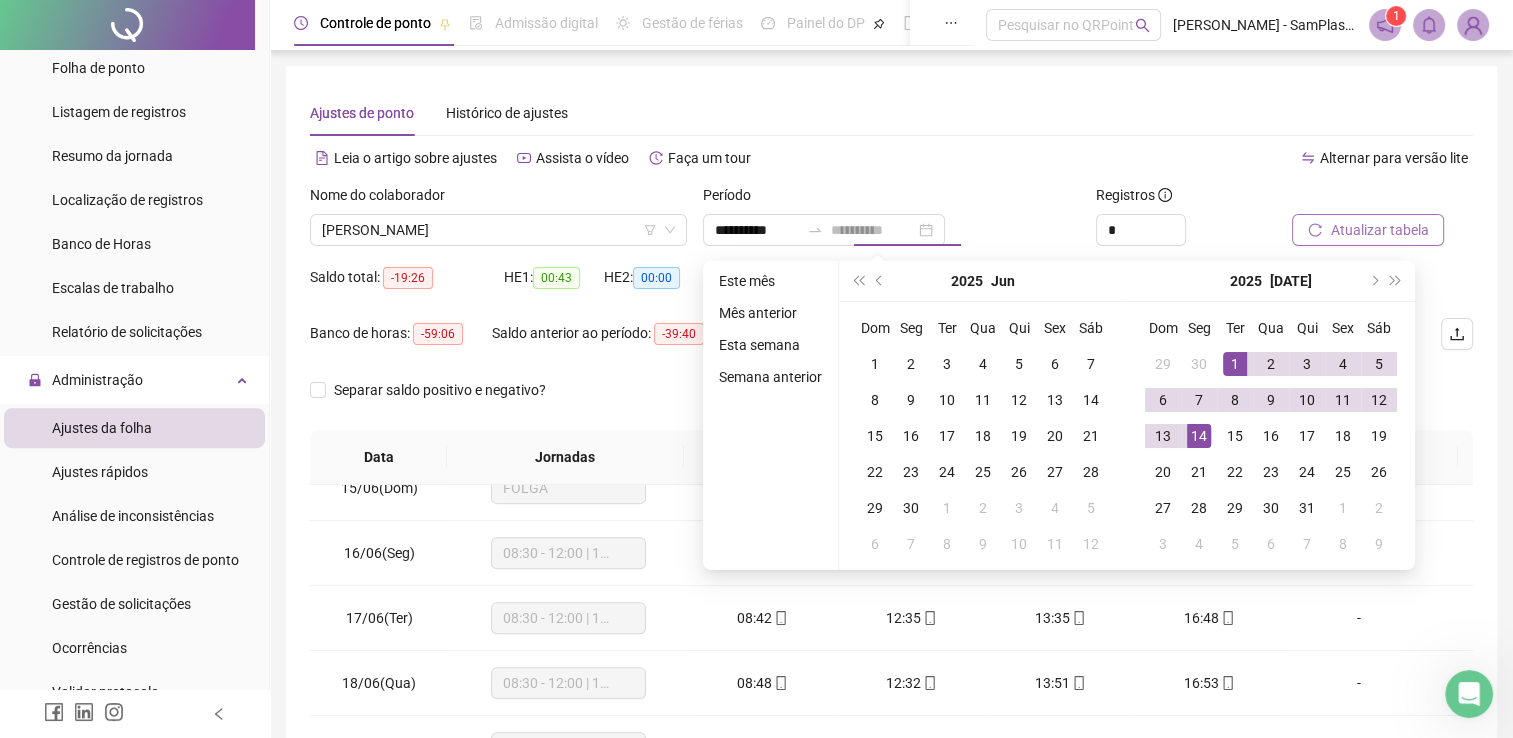 click on "14" at bounding box center [1199, 436] 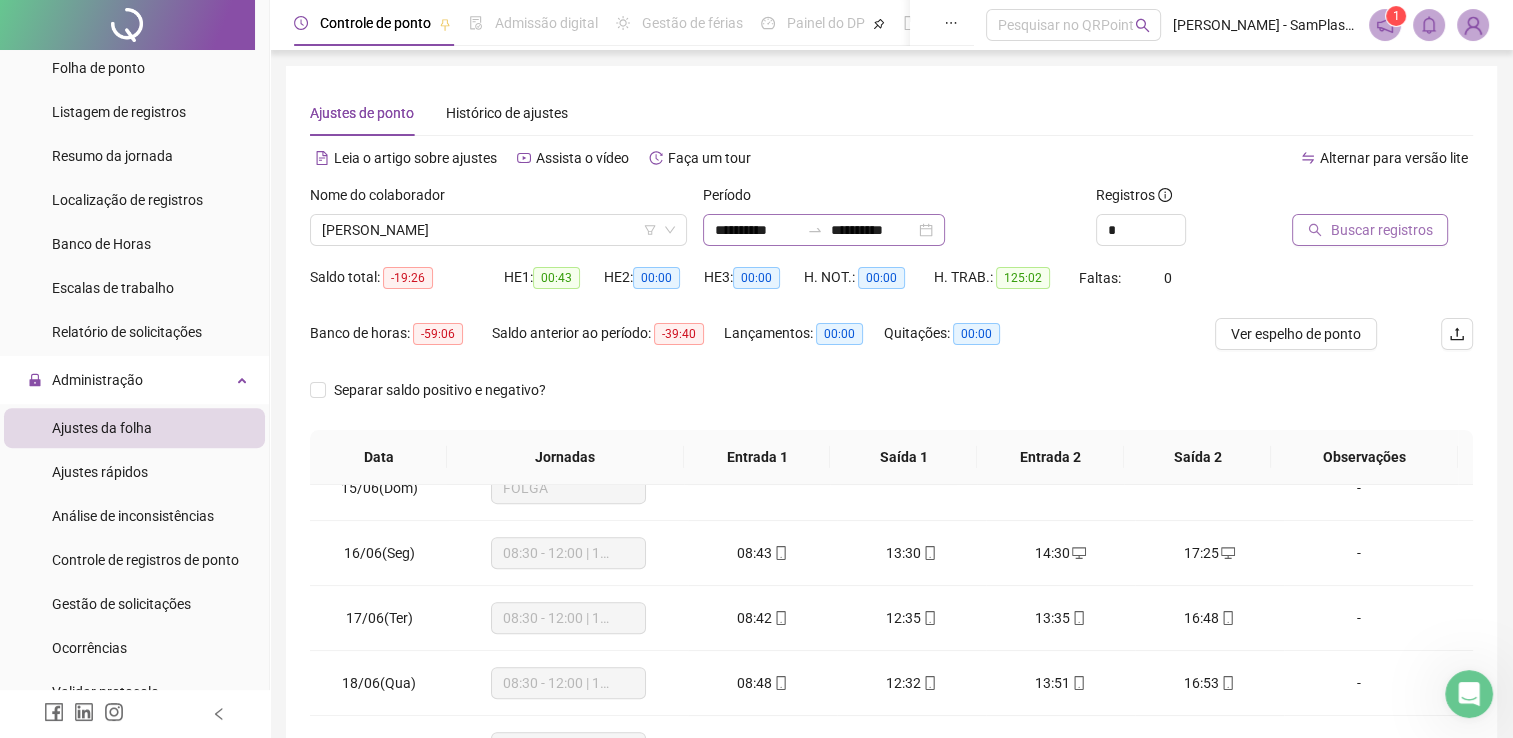 click on "**********" at bounding box center [824, 230] 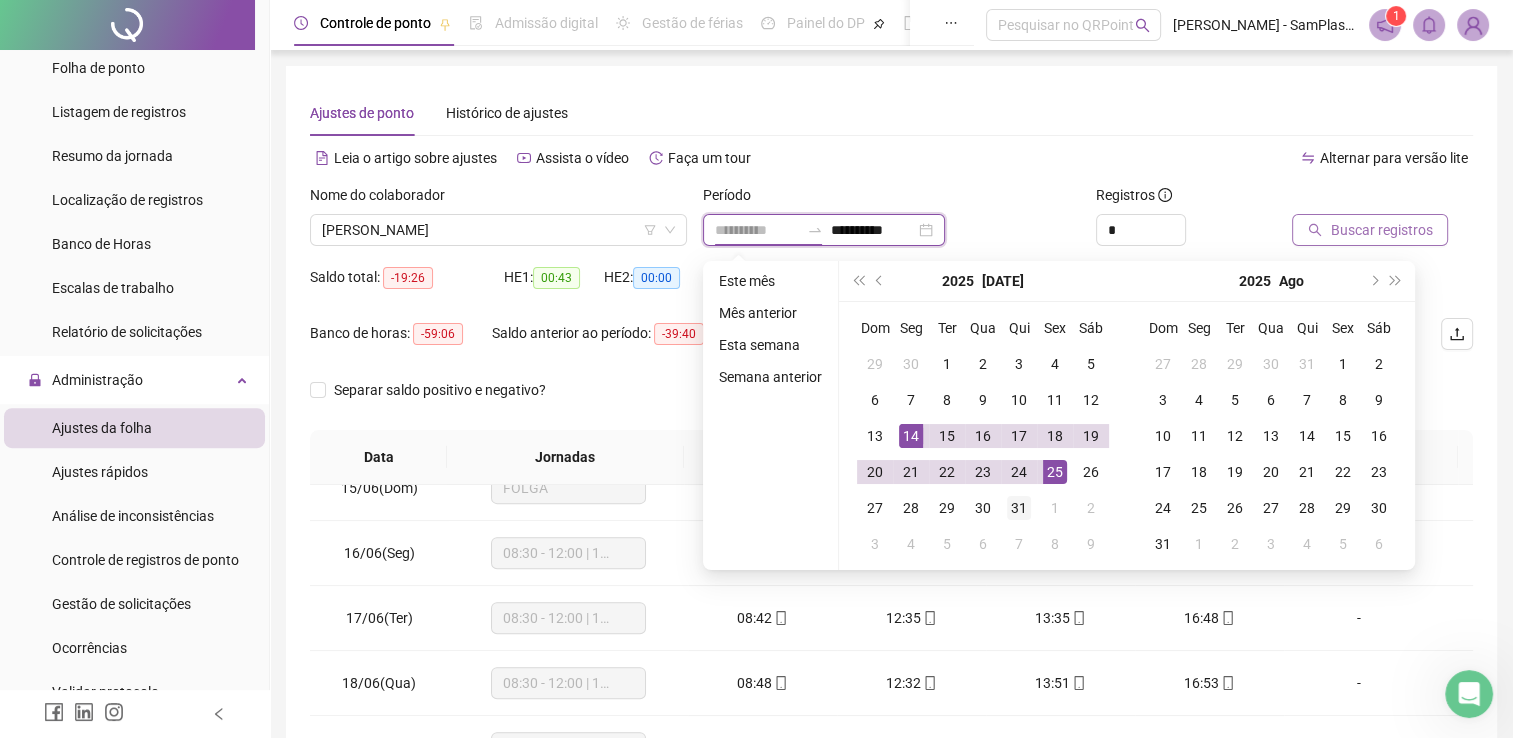 type on "**********" 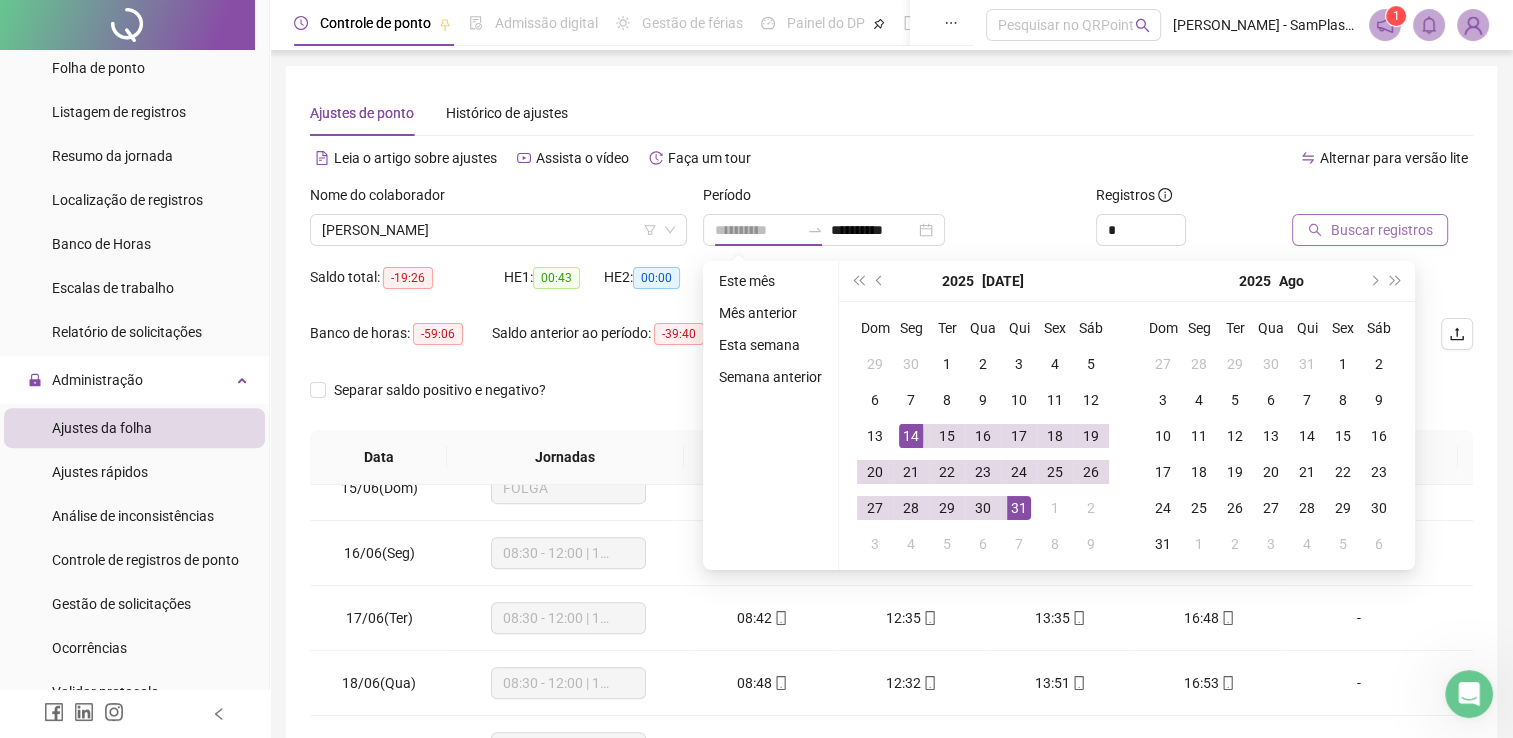 click on "31" at bounding box center [1019, 508] 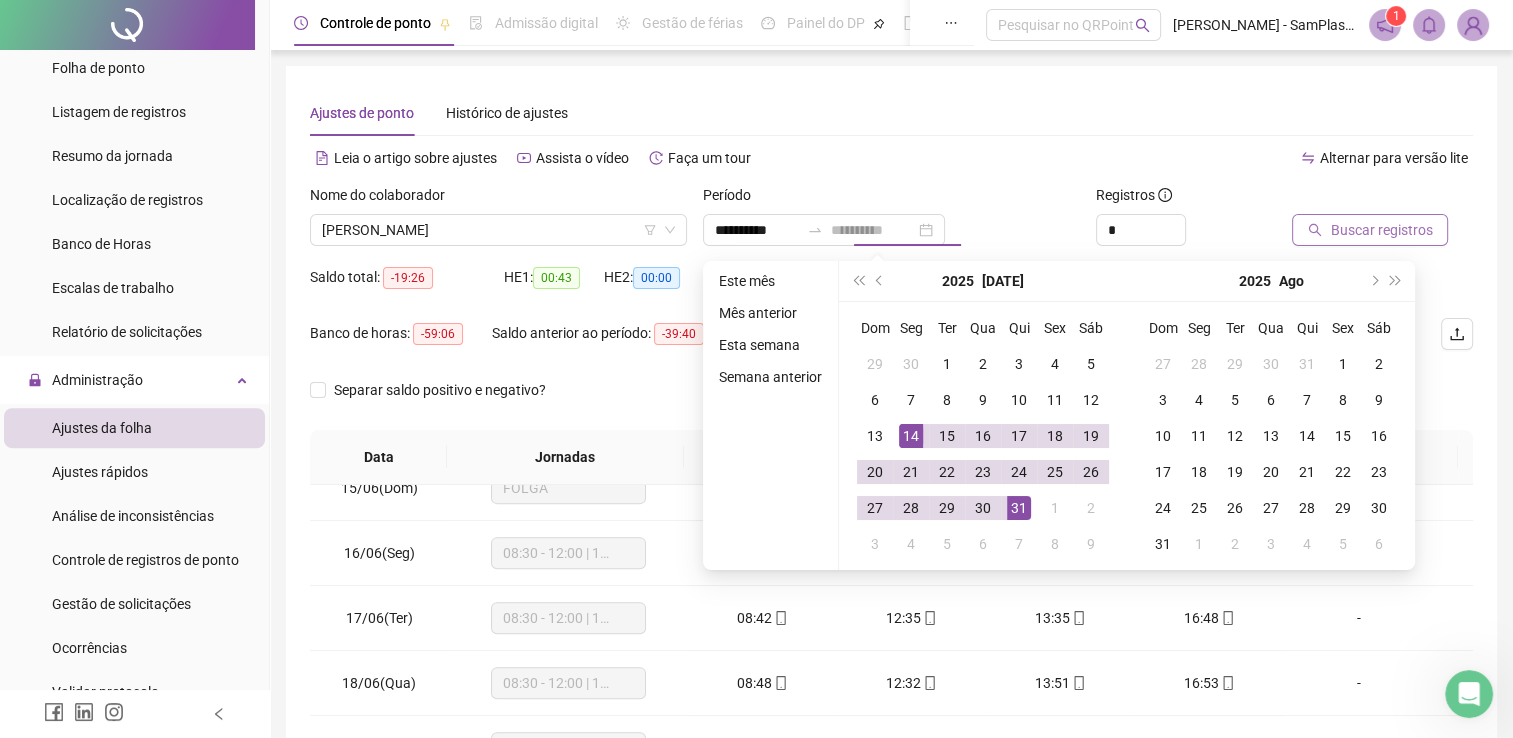 click on "31" at bounding box center (1019, 508) 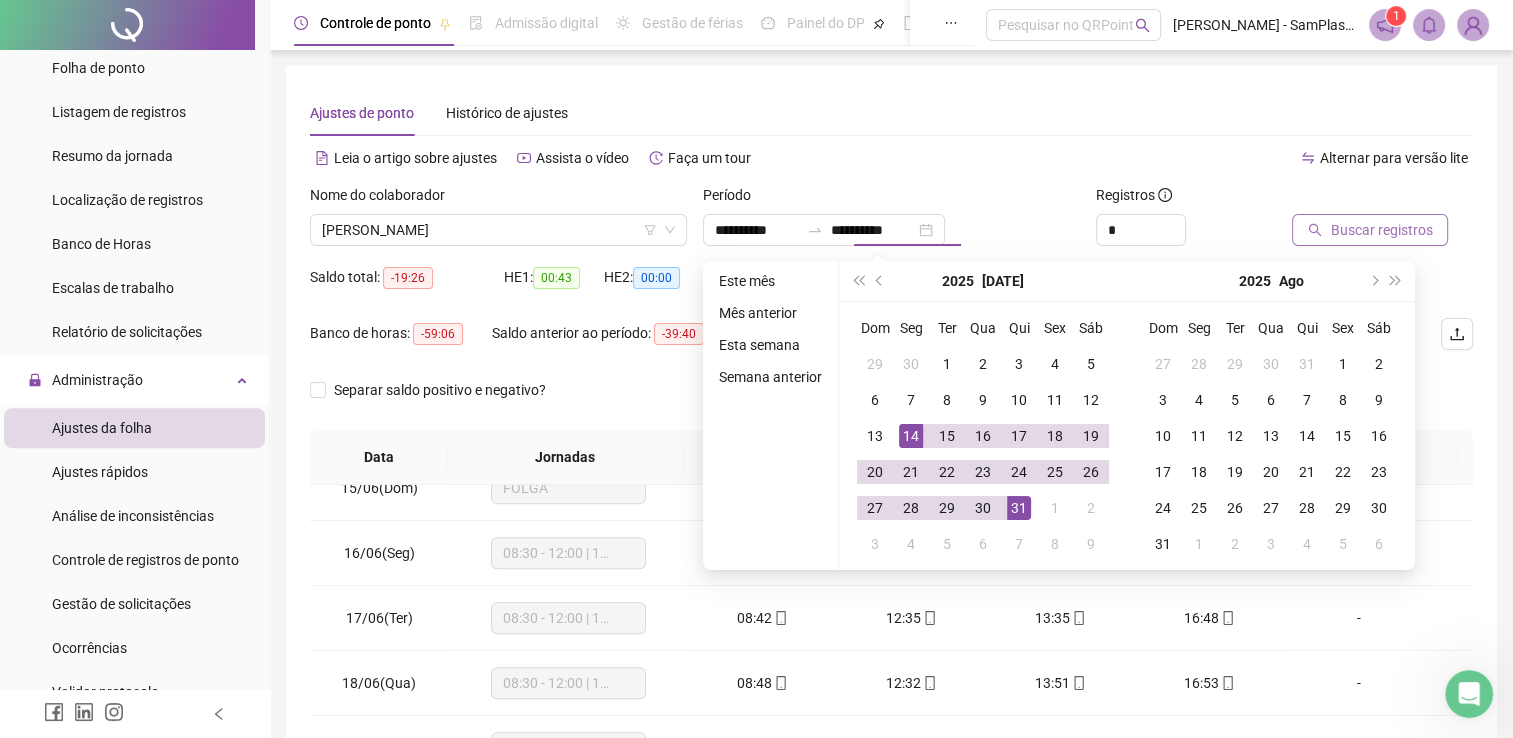 type on "**********" 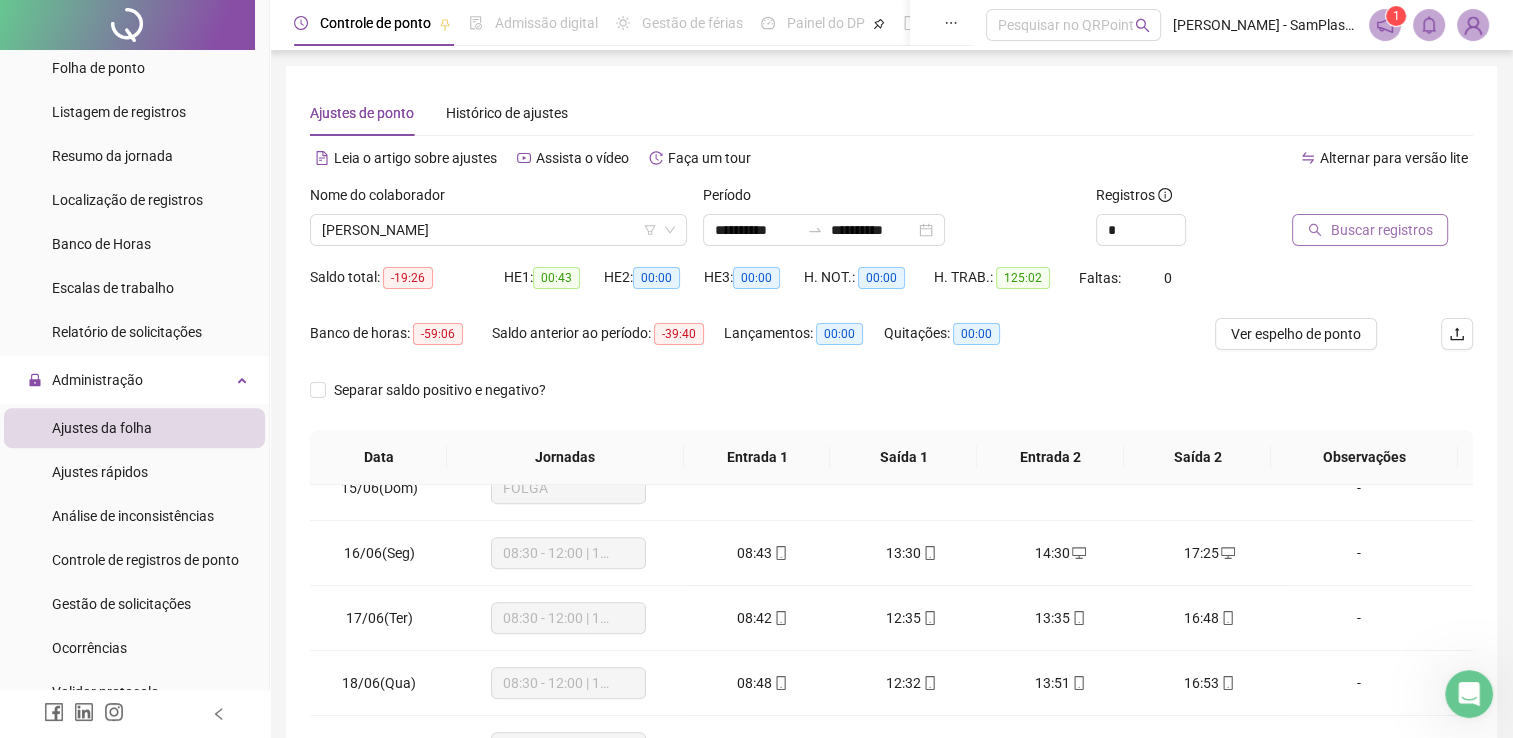 click on "Buscar registros" at bounding box center [1381, 230] 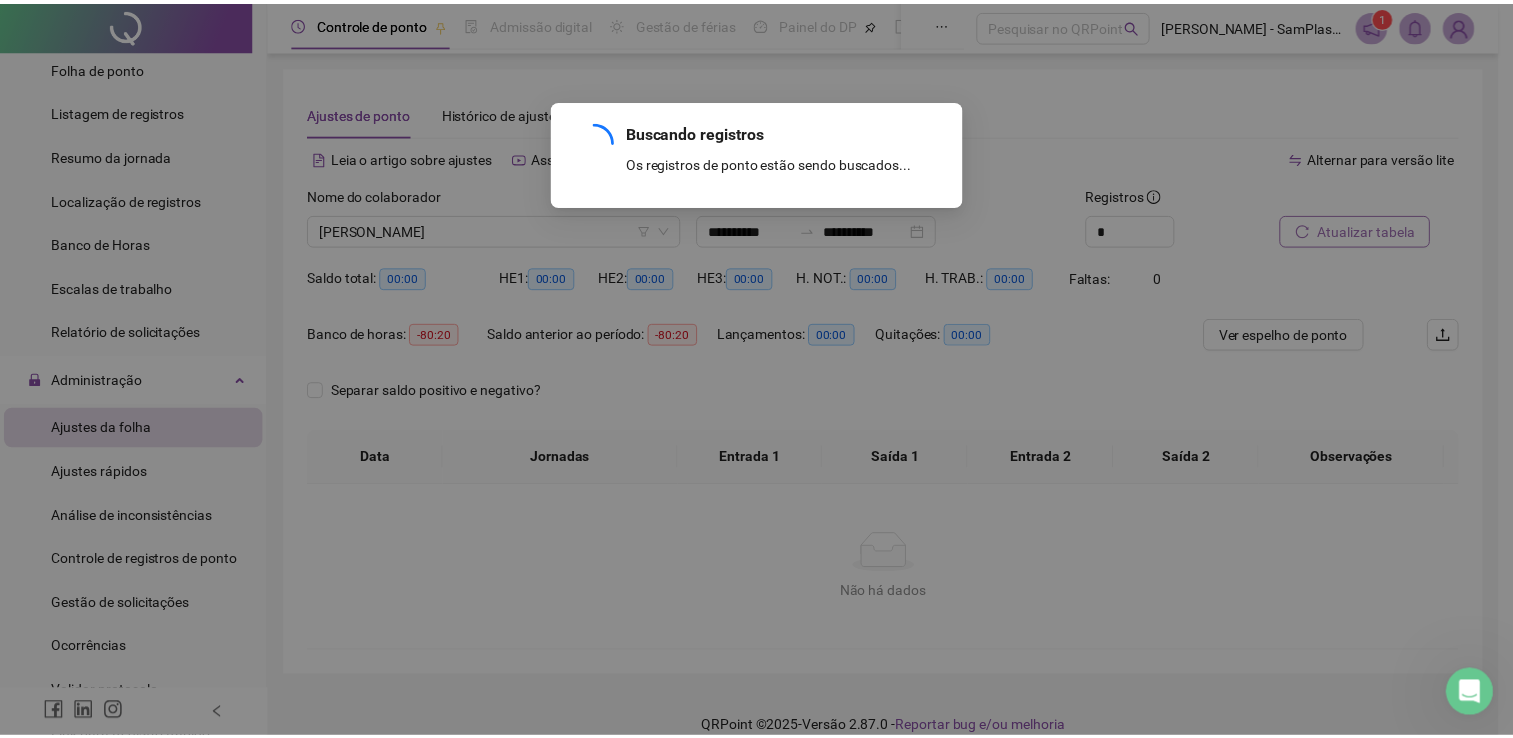 scroll, scrollTop: 0, scrollLeft: 0, axis: both 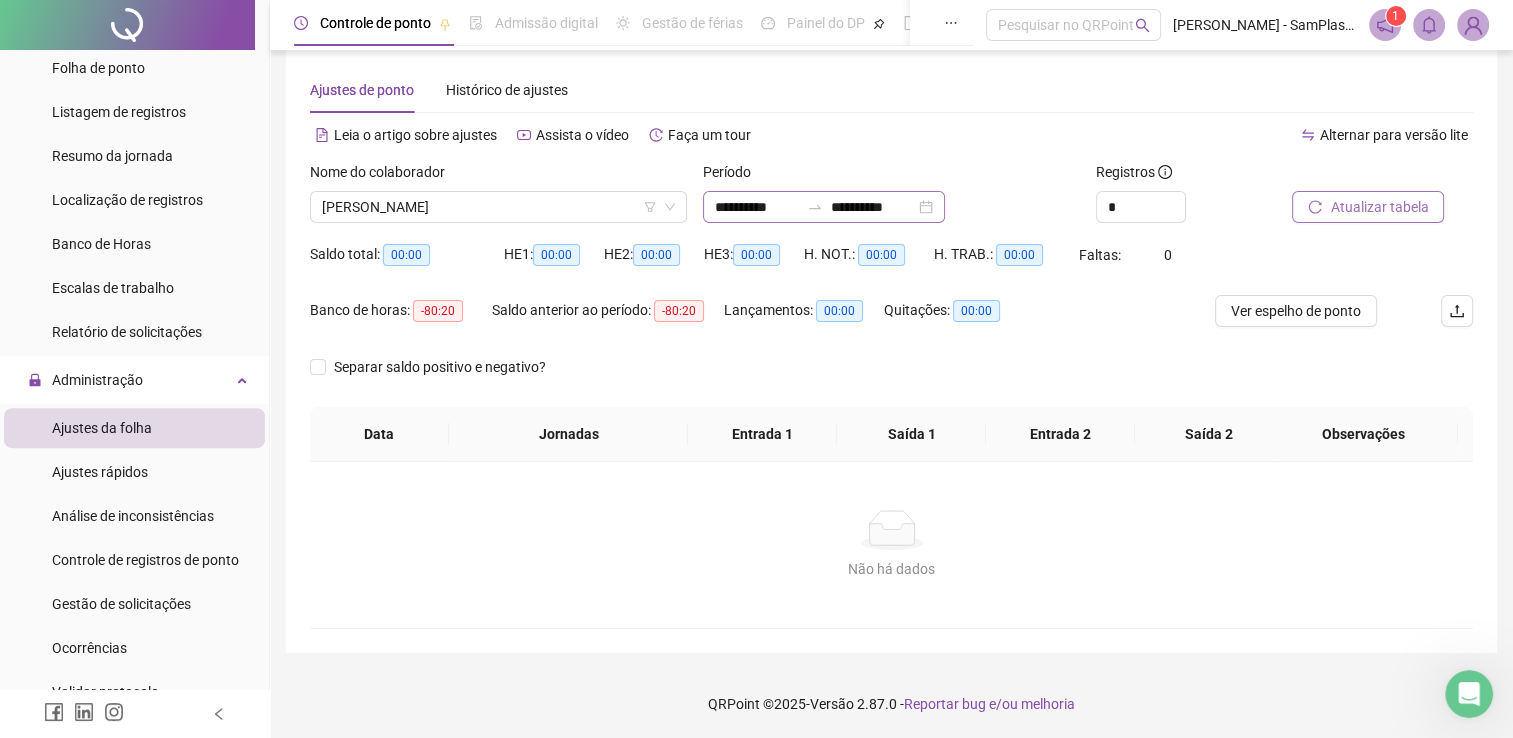 click on "**********" at bounding box center [824, 207] 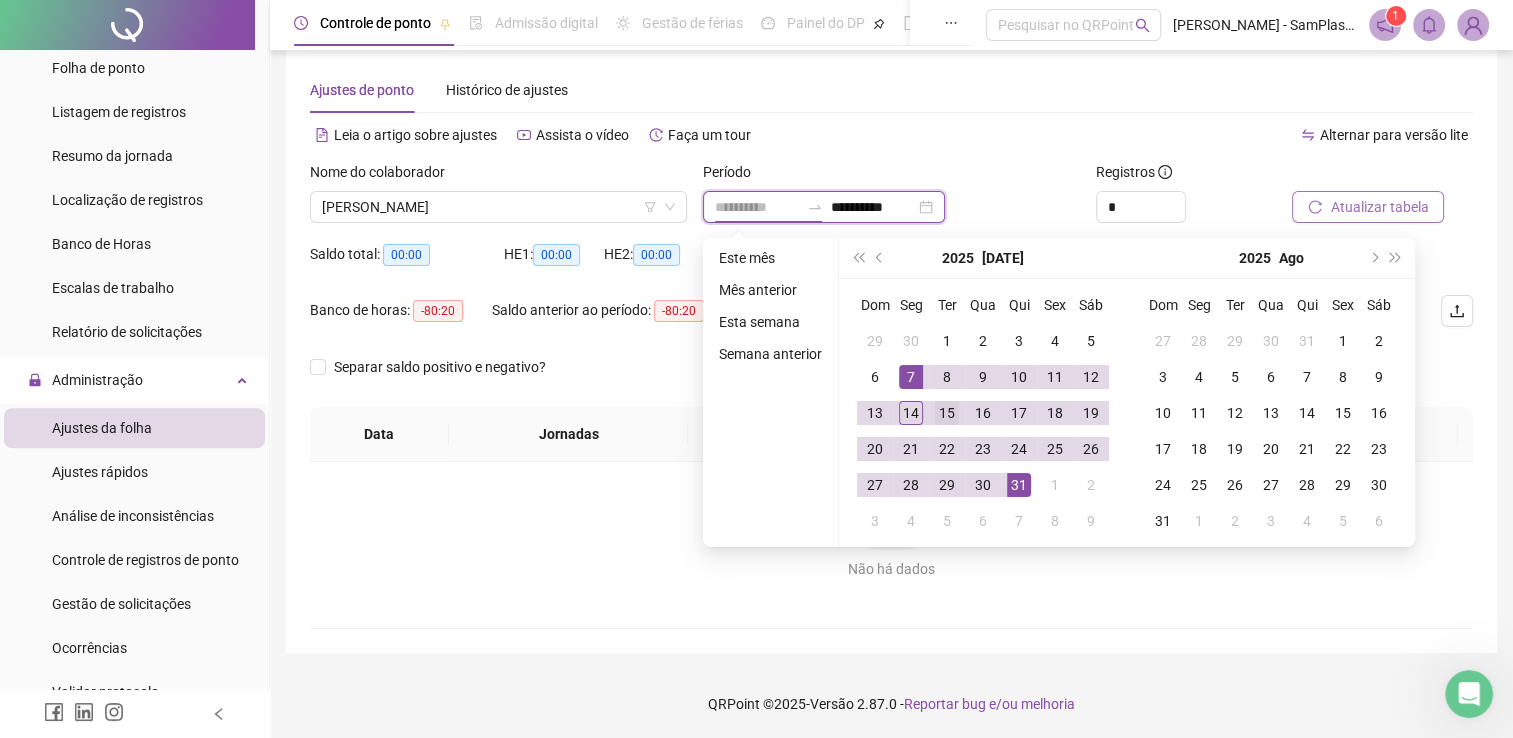 type on "**********" 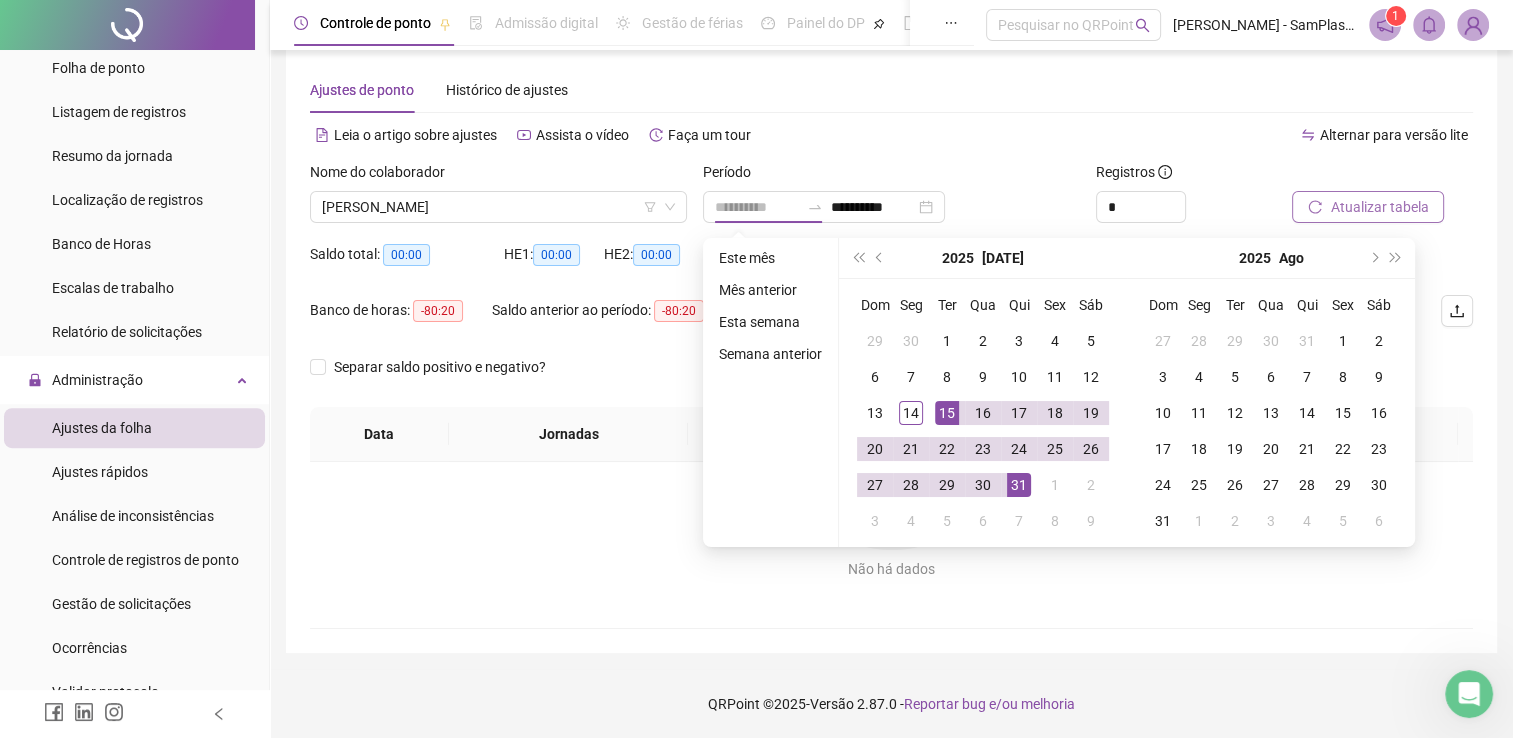 click on "15" at bounding box center [947, 413] 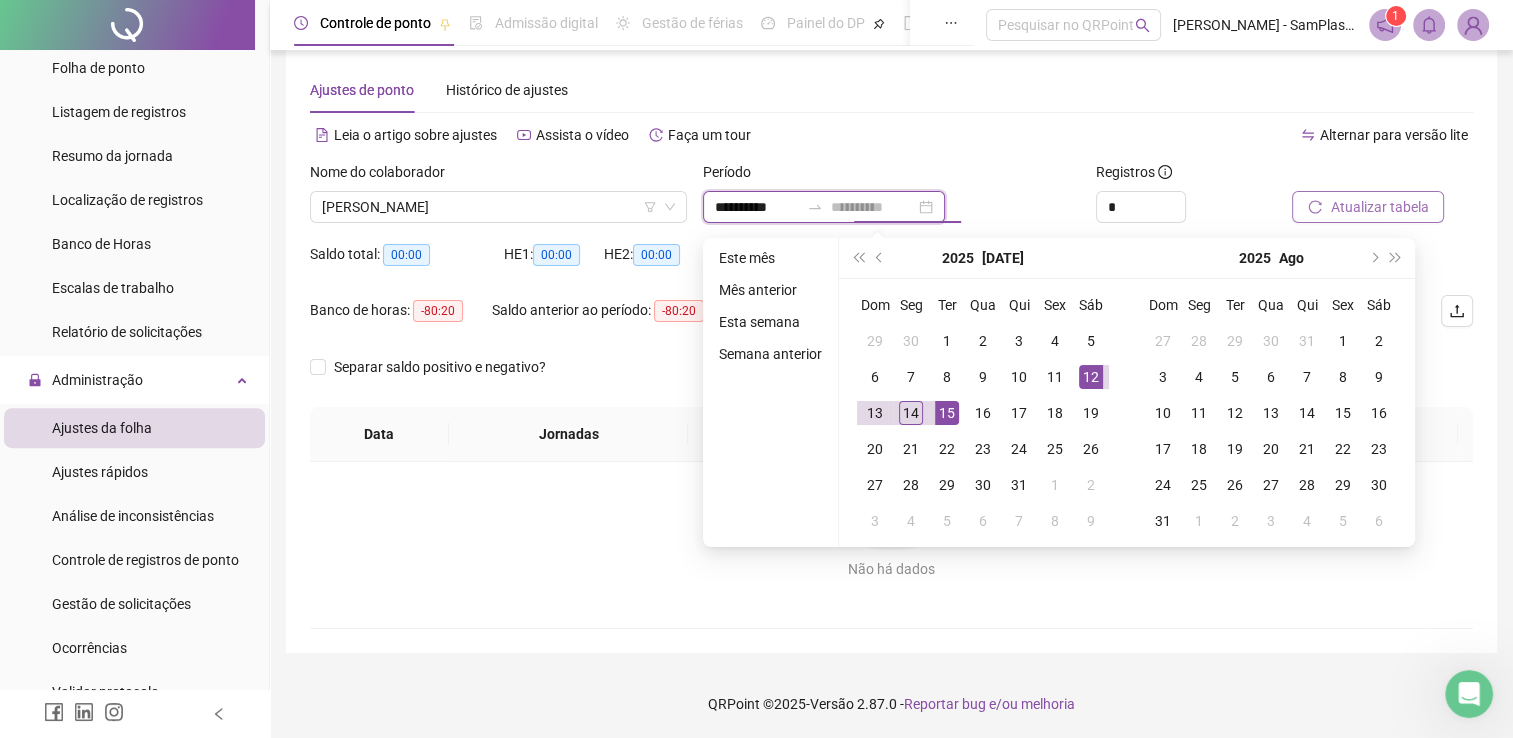 type on "**********" 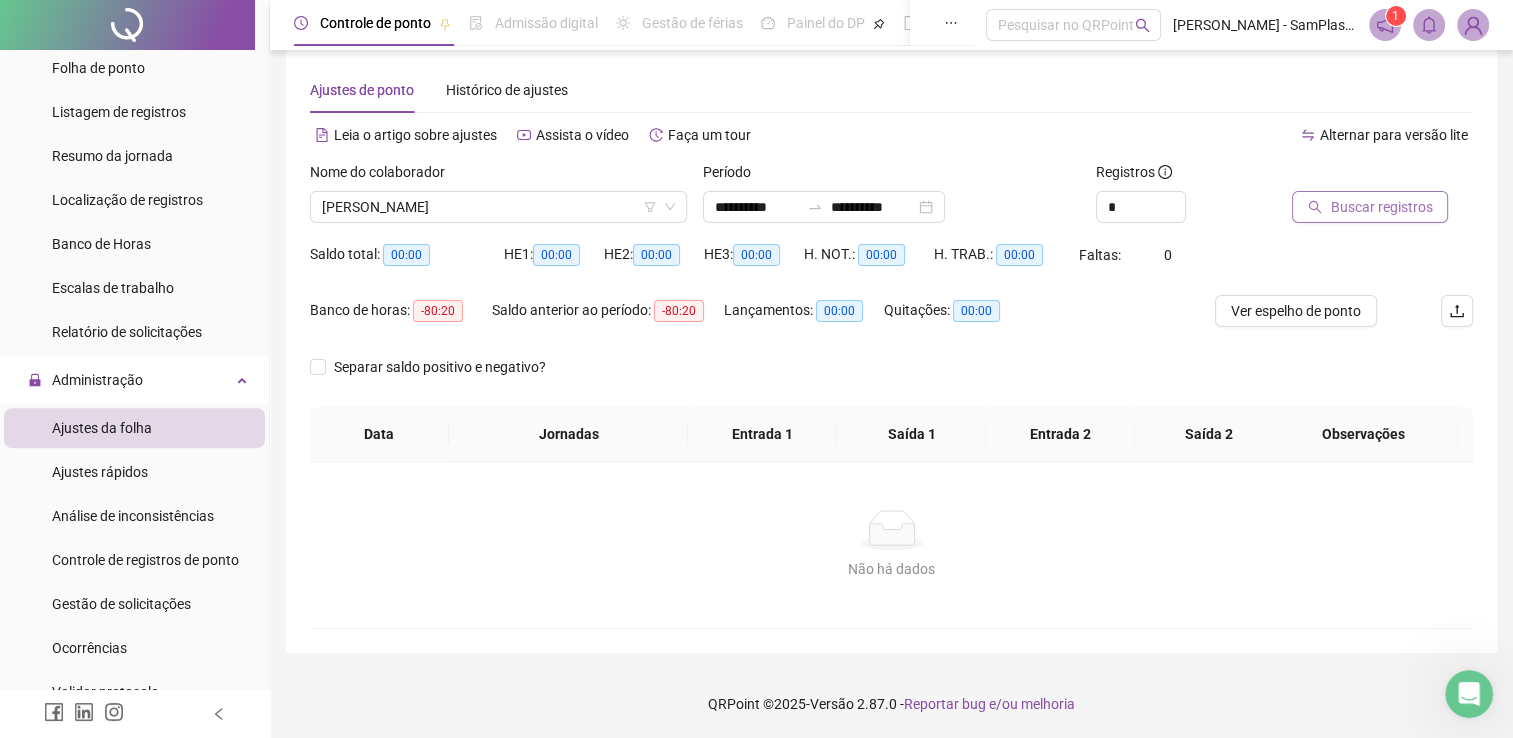 click 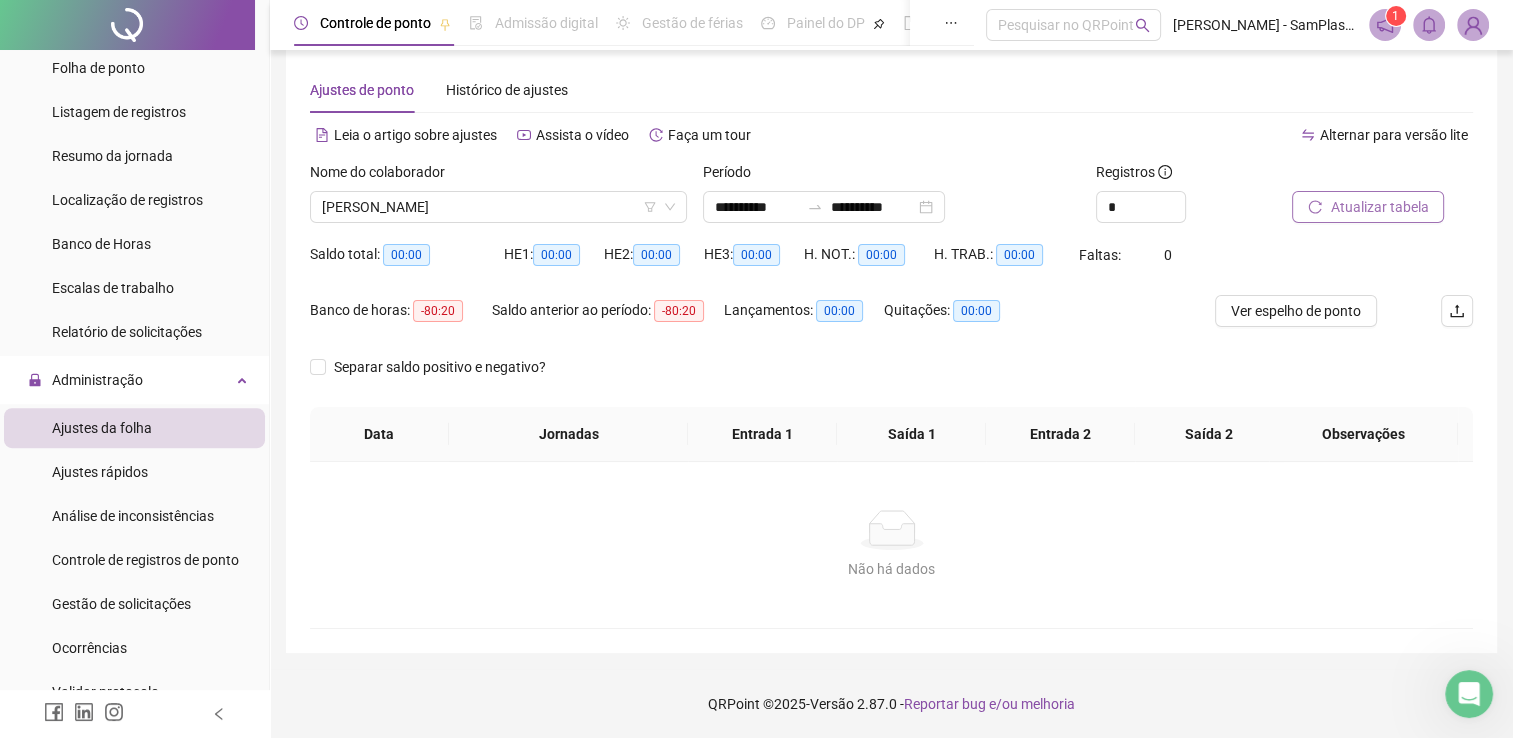 click on "**********" at bounding box center (891, 200) 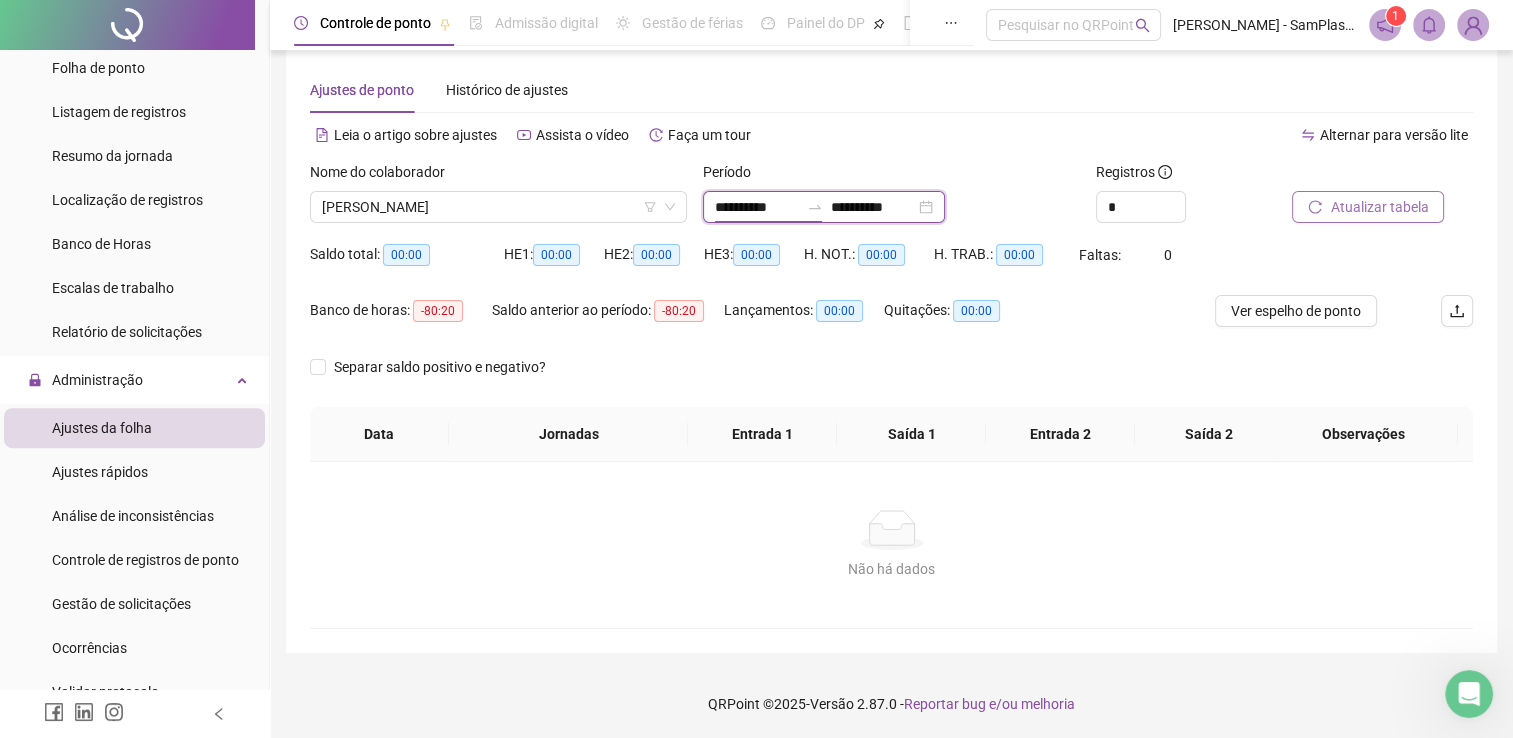 click on "**********" at bounding box center (757, 207) 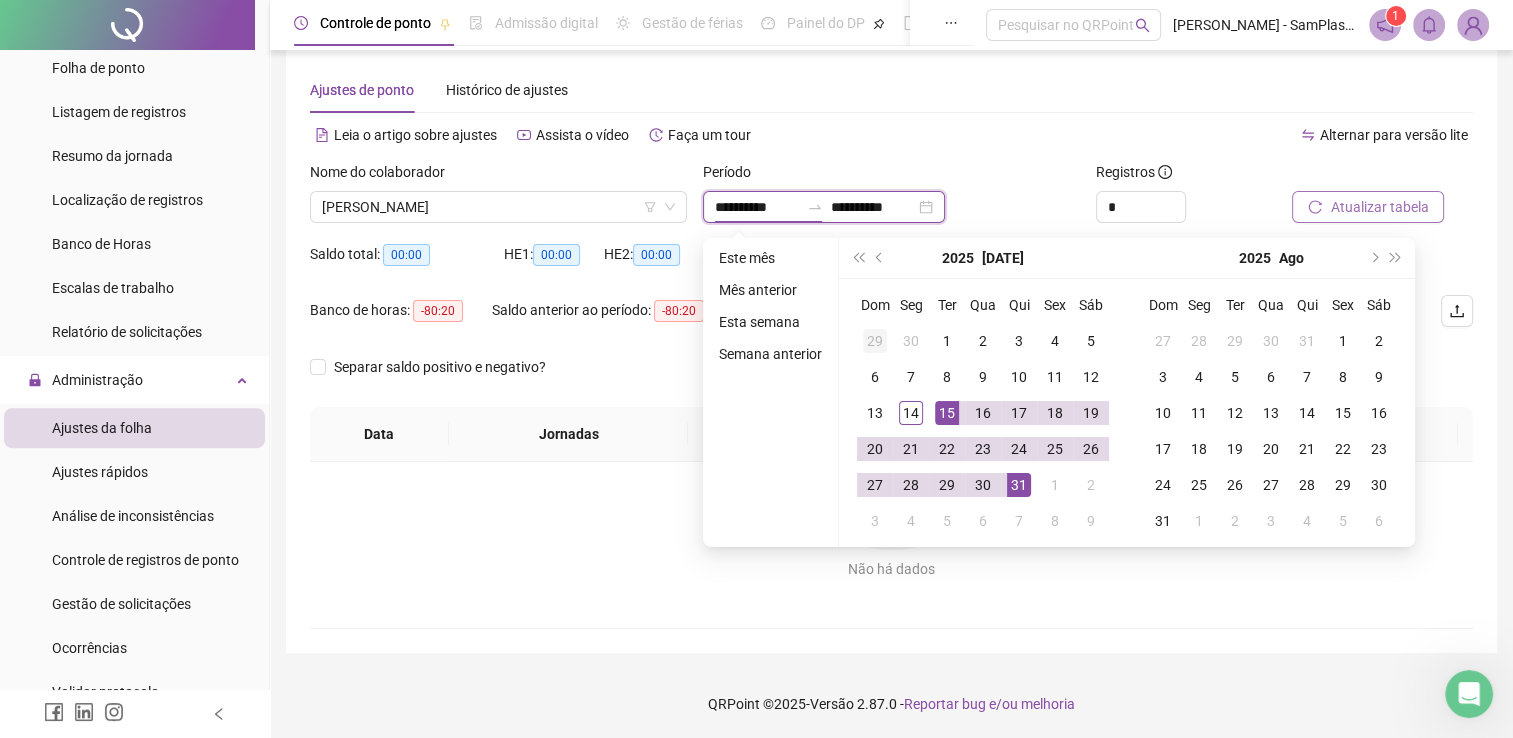 type on "**********" 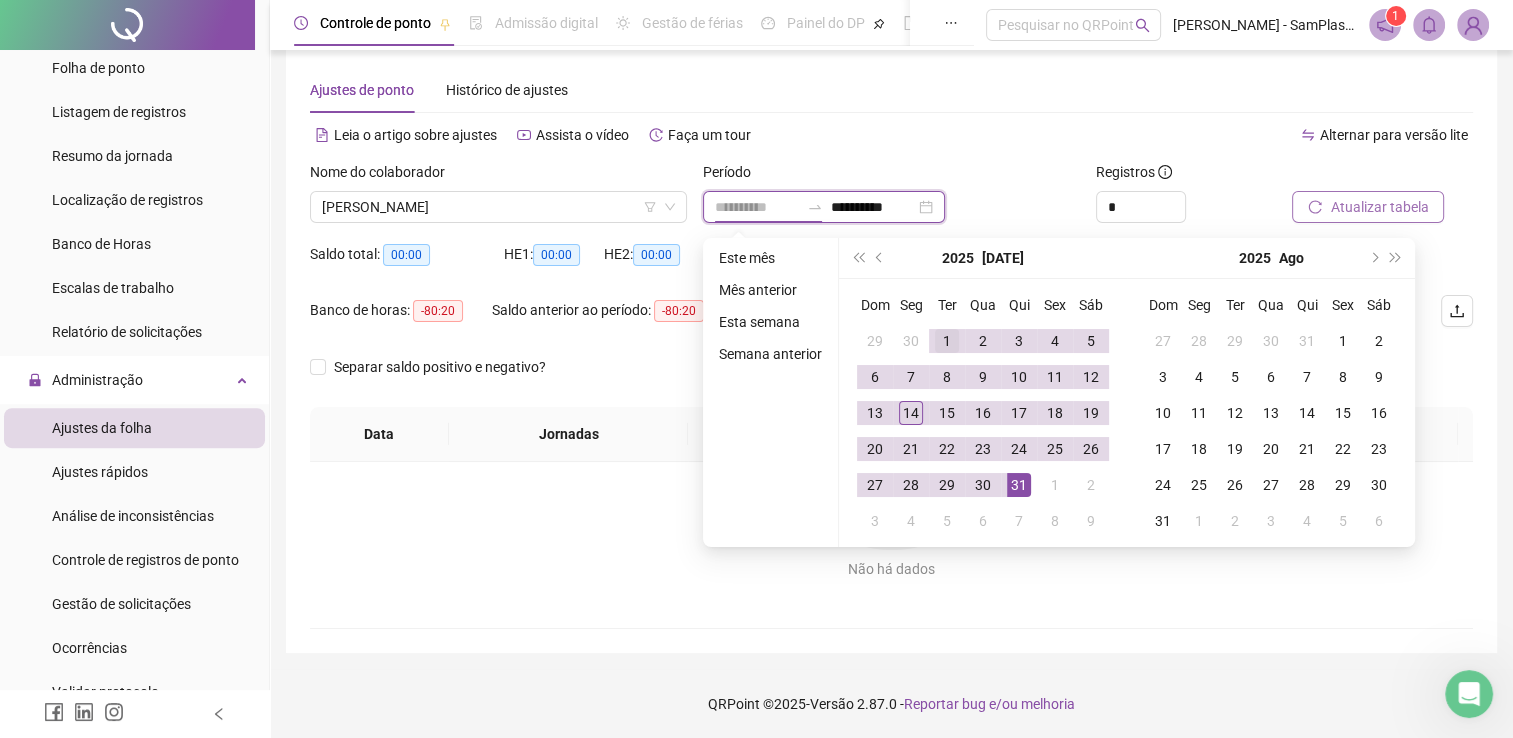 type on "**********" 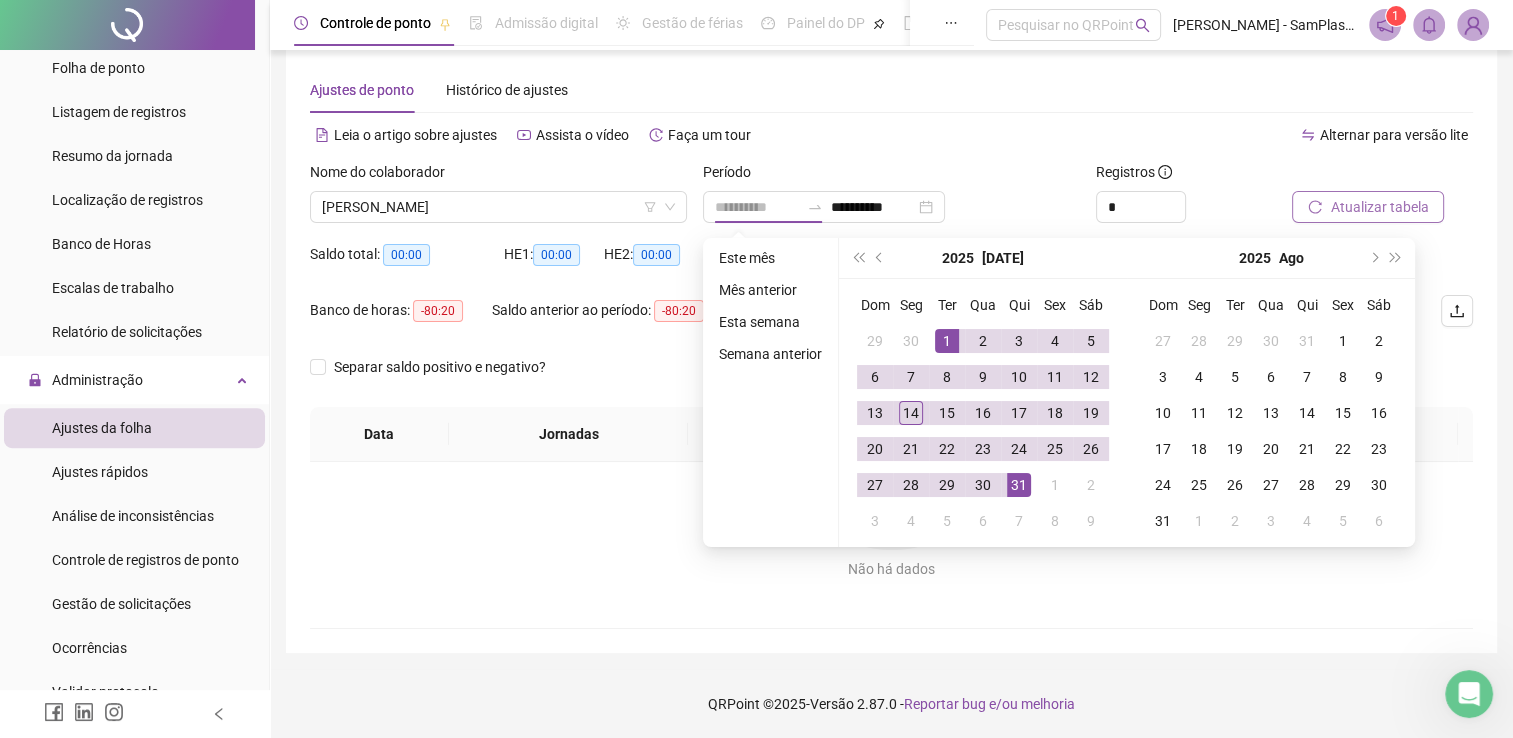 click on "1" at bounding box center [947, 341] 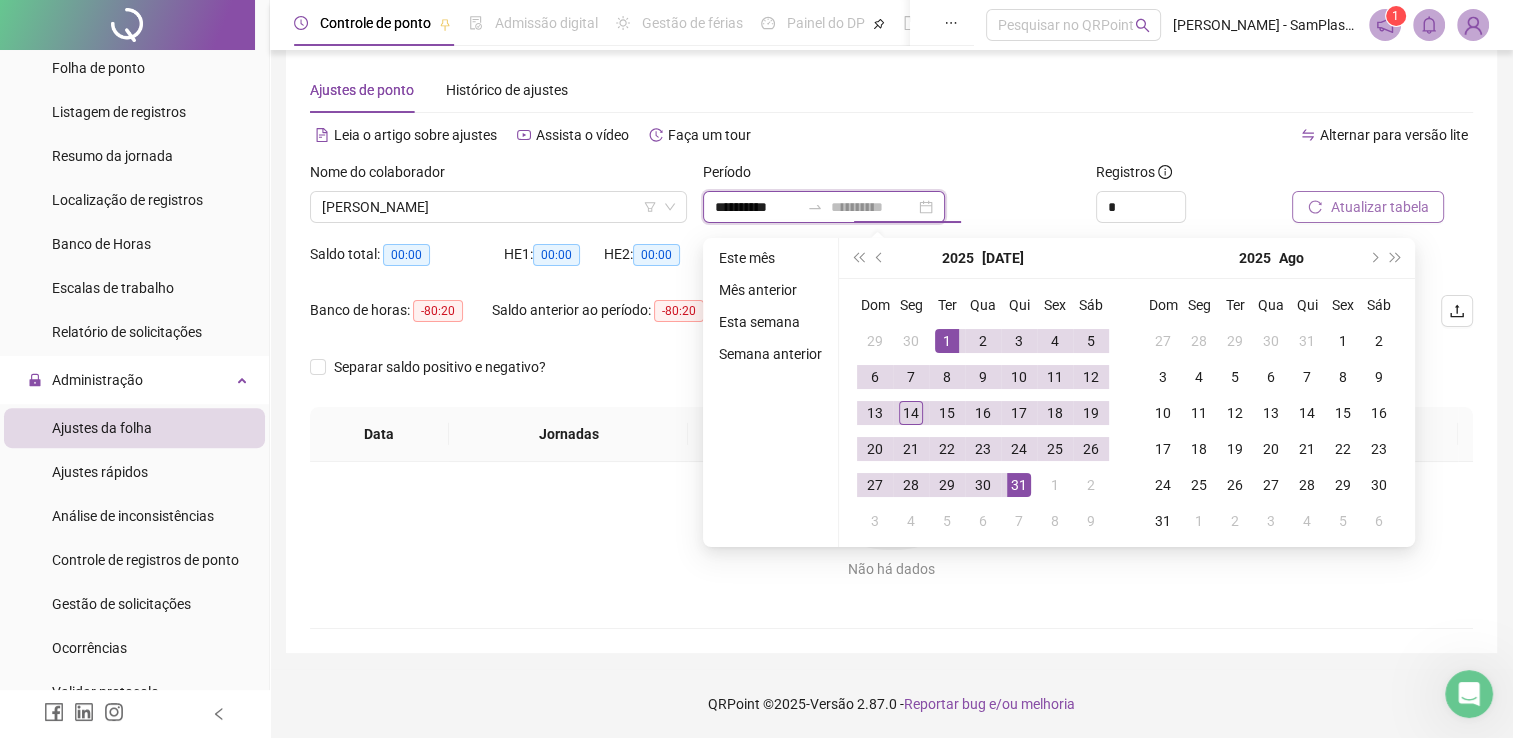 type on "**********" 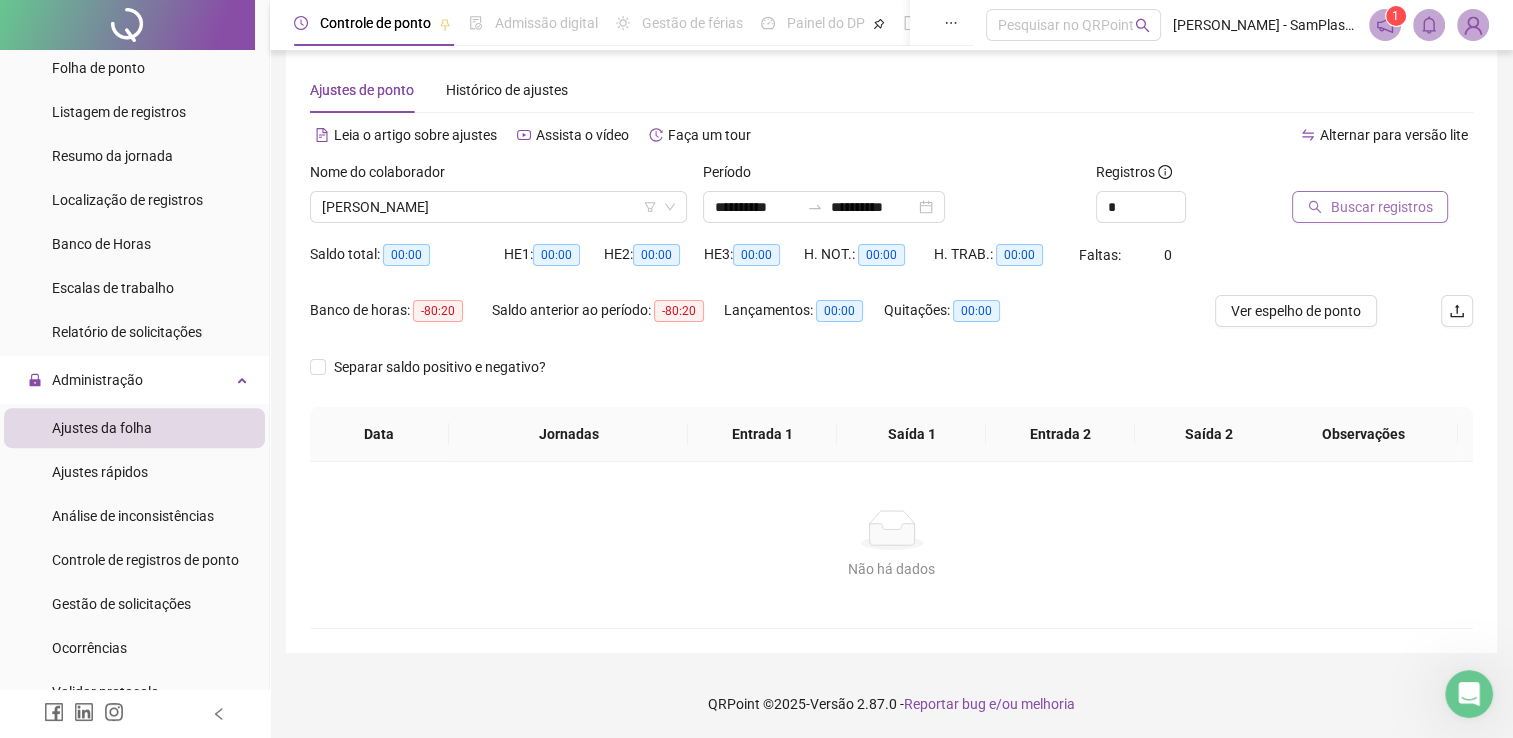 click on "Buscar registros" at bounding box center [1381, 207] 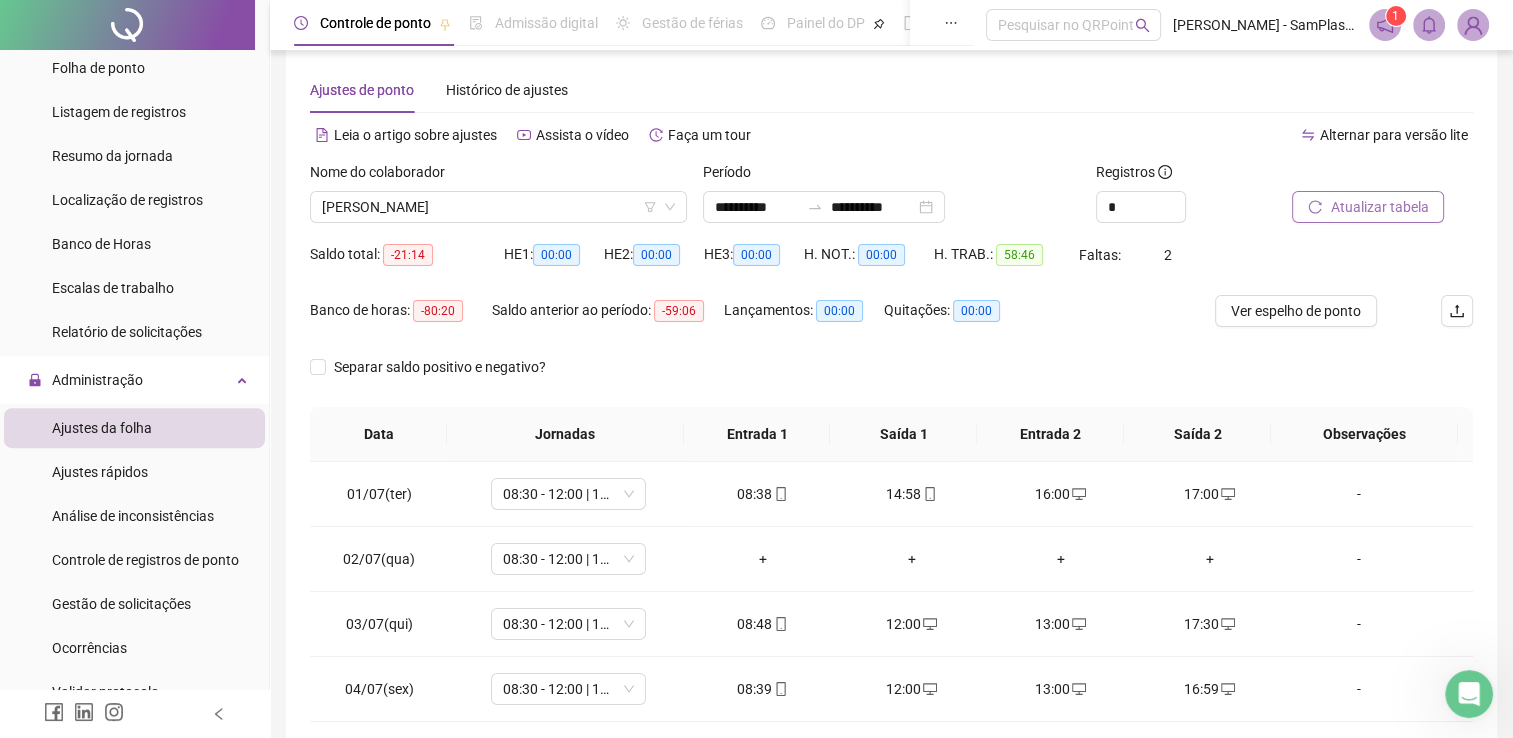 scroll, scrollTop: 283, scrollLeft: 0, axis: vertical 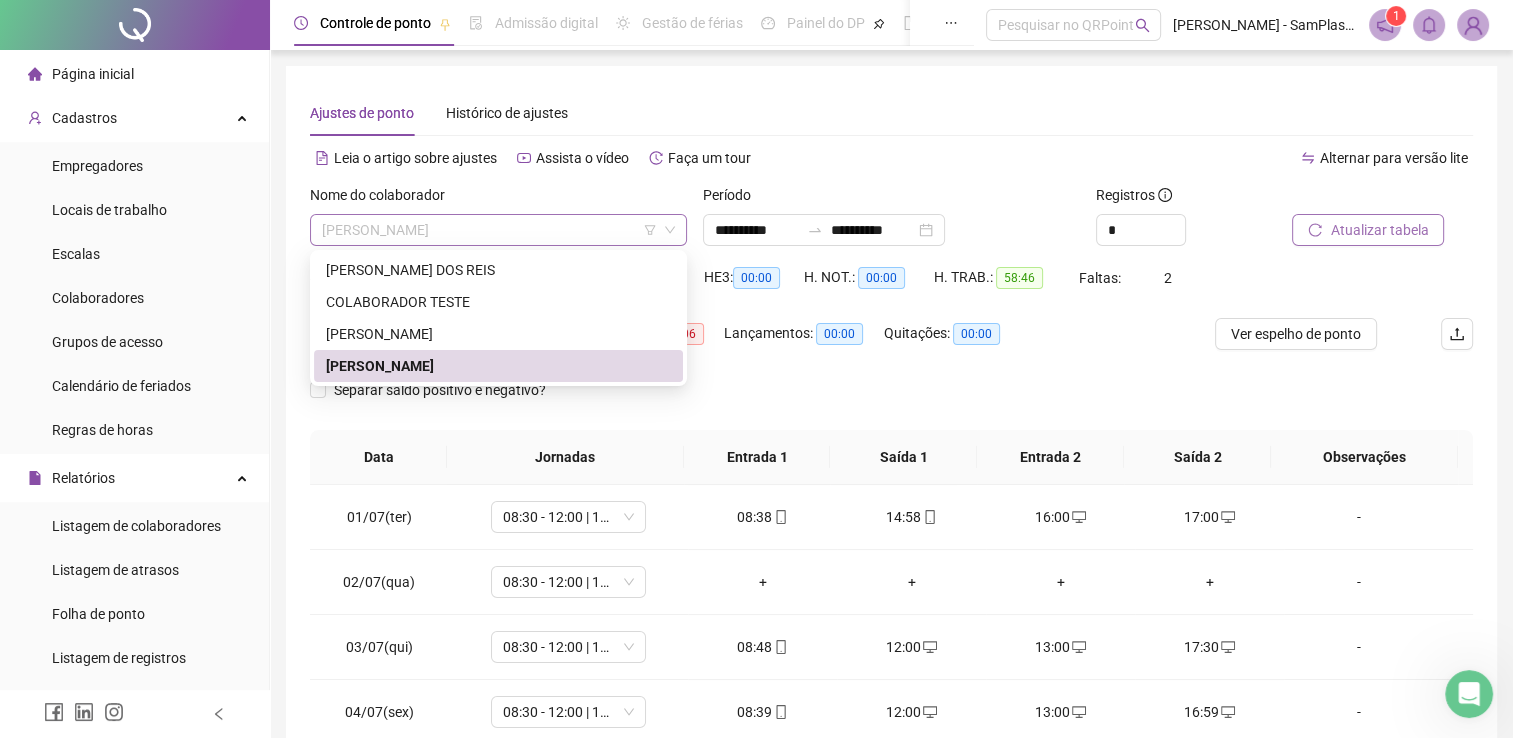 click on "[PERSON_NAME]" at bounding box center [498, 230] 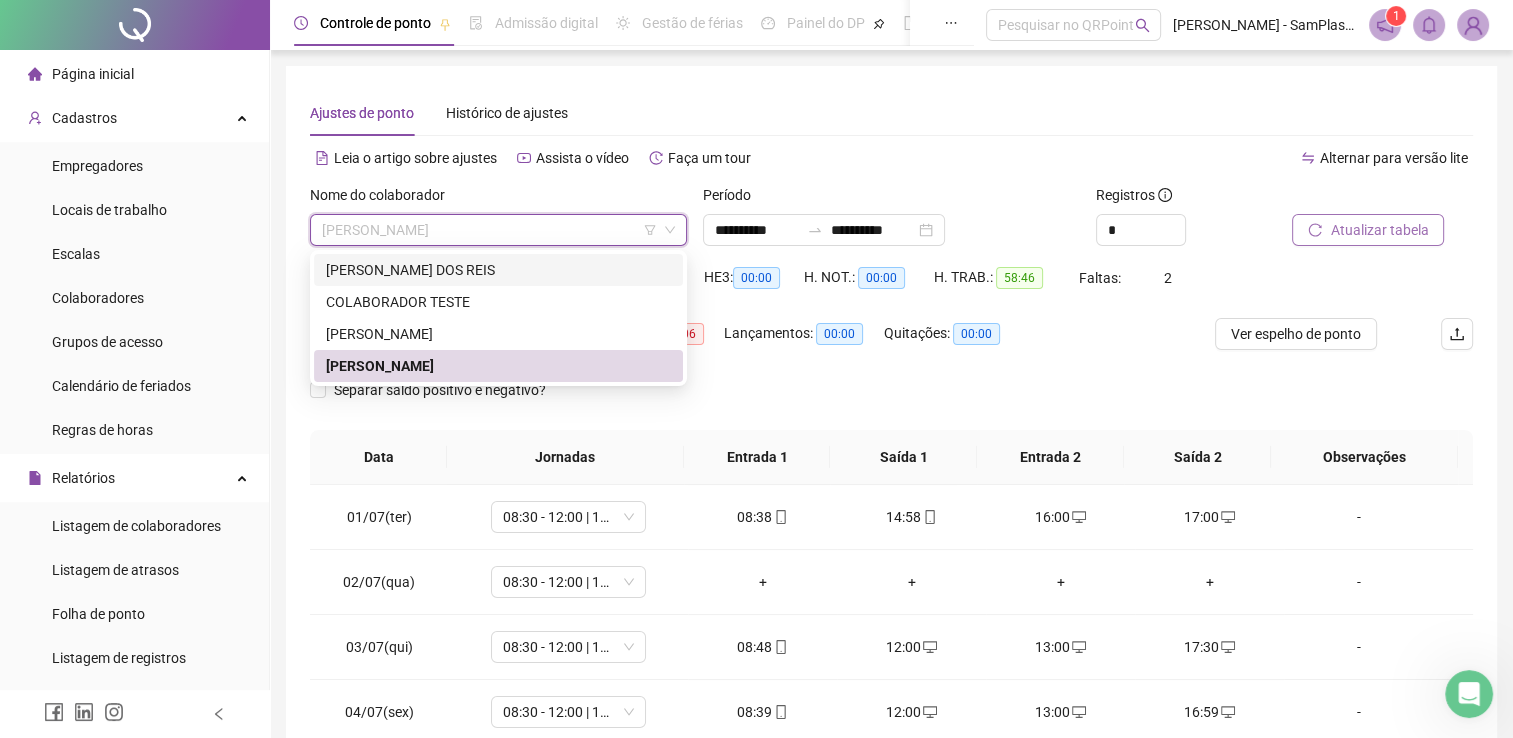 click on "[PERSON_NAME] DOS REIS" at bounding box center [498, 270] 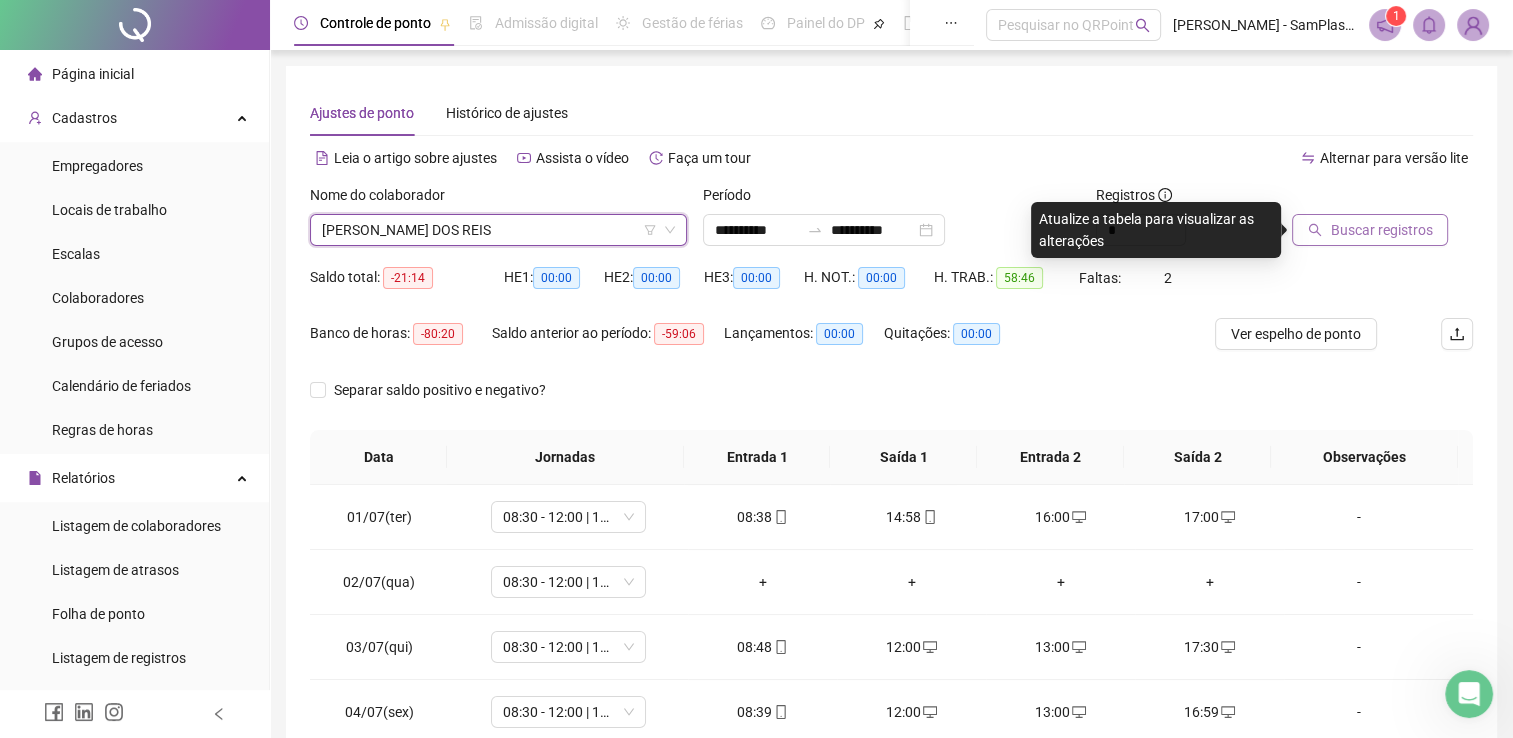 click on "Buscar registros" at bounding box center [1381, 230] 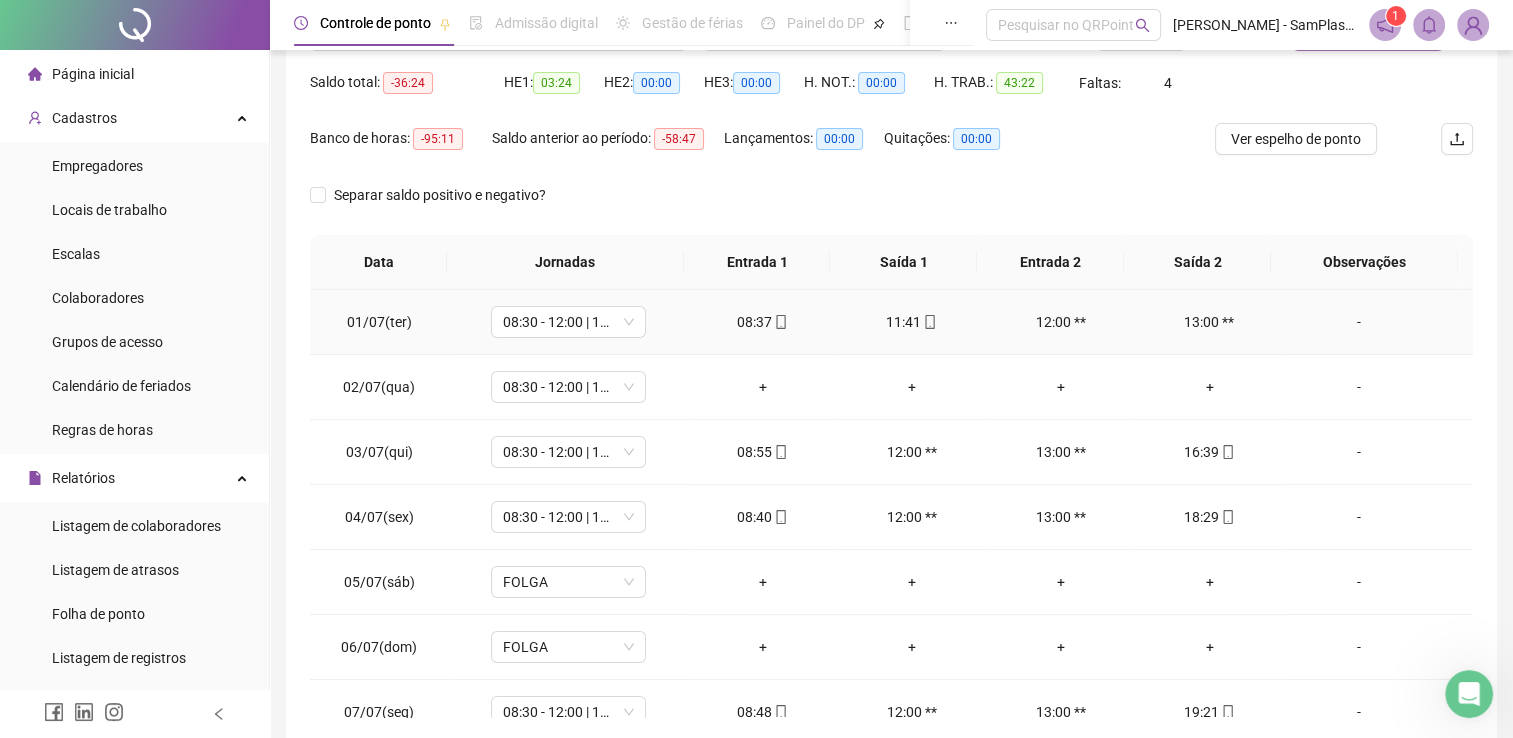 scroll, scrollTop: 244, scrollLeft: 0, axis: vertical 